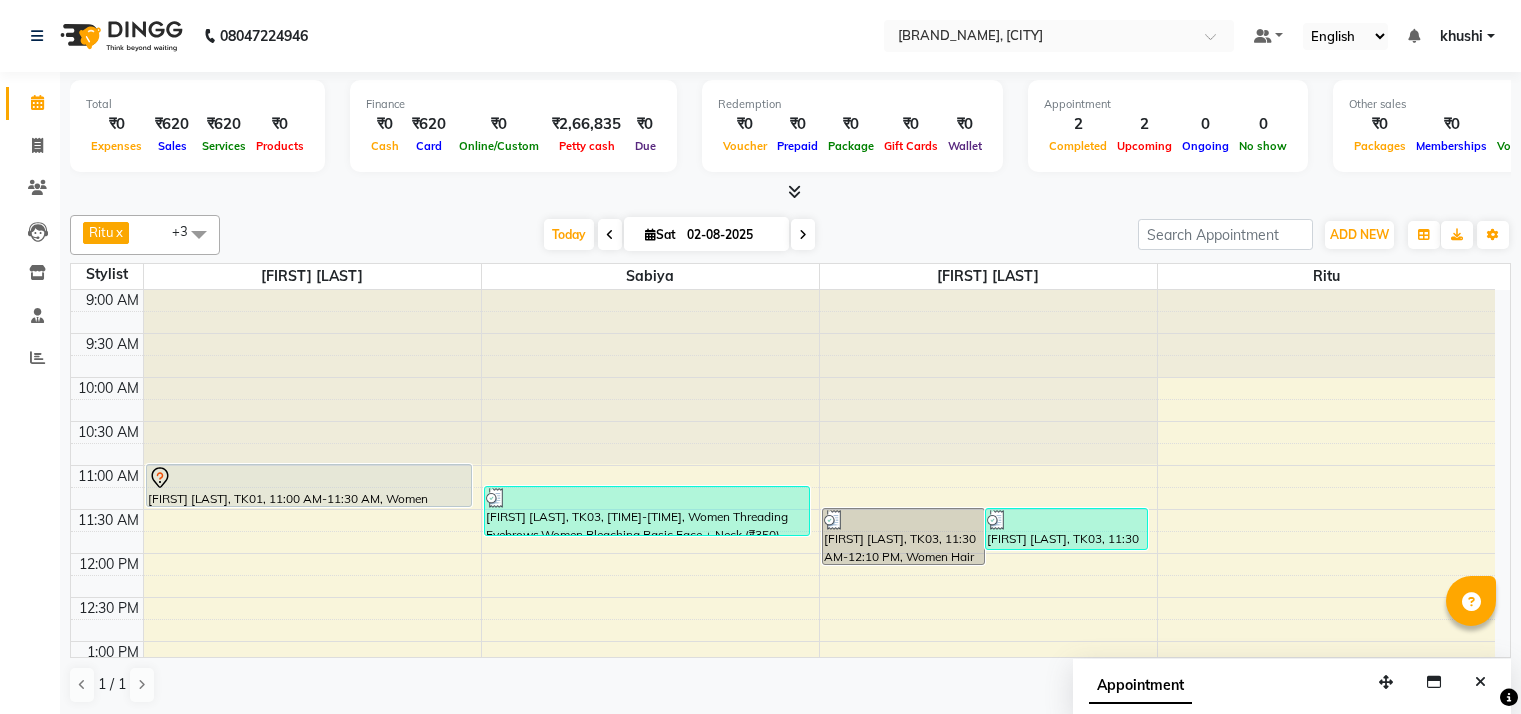 scroll, scrollTop: 0, scrollLeft: 0, axis: both 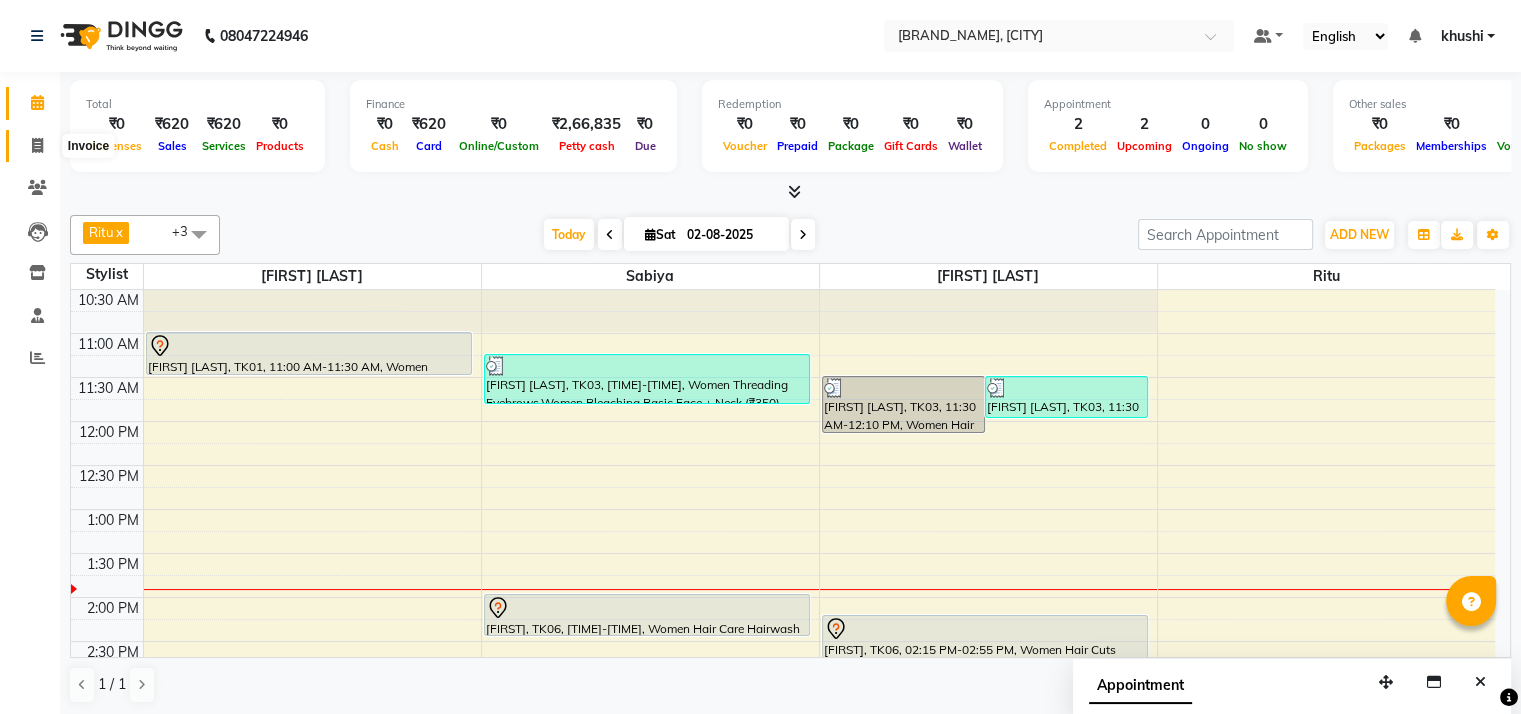 click 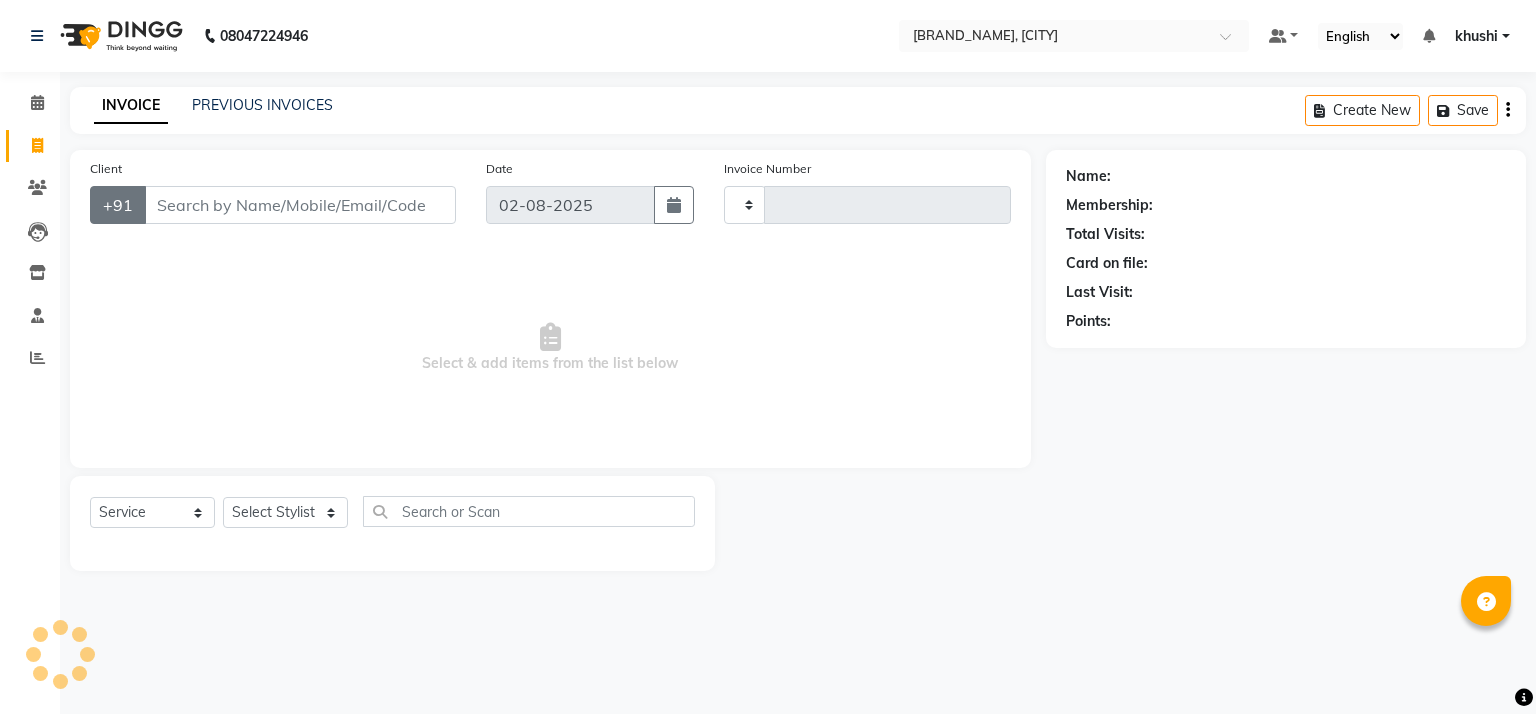 type on "0653" 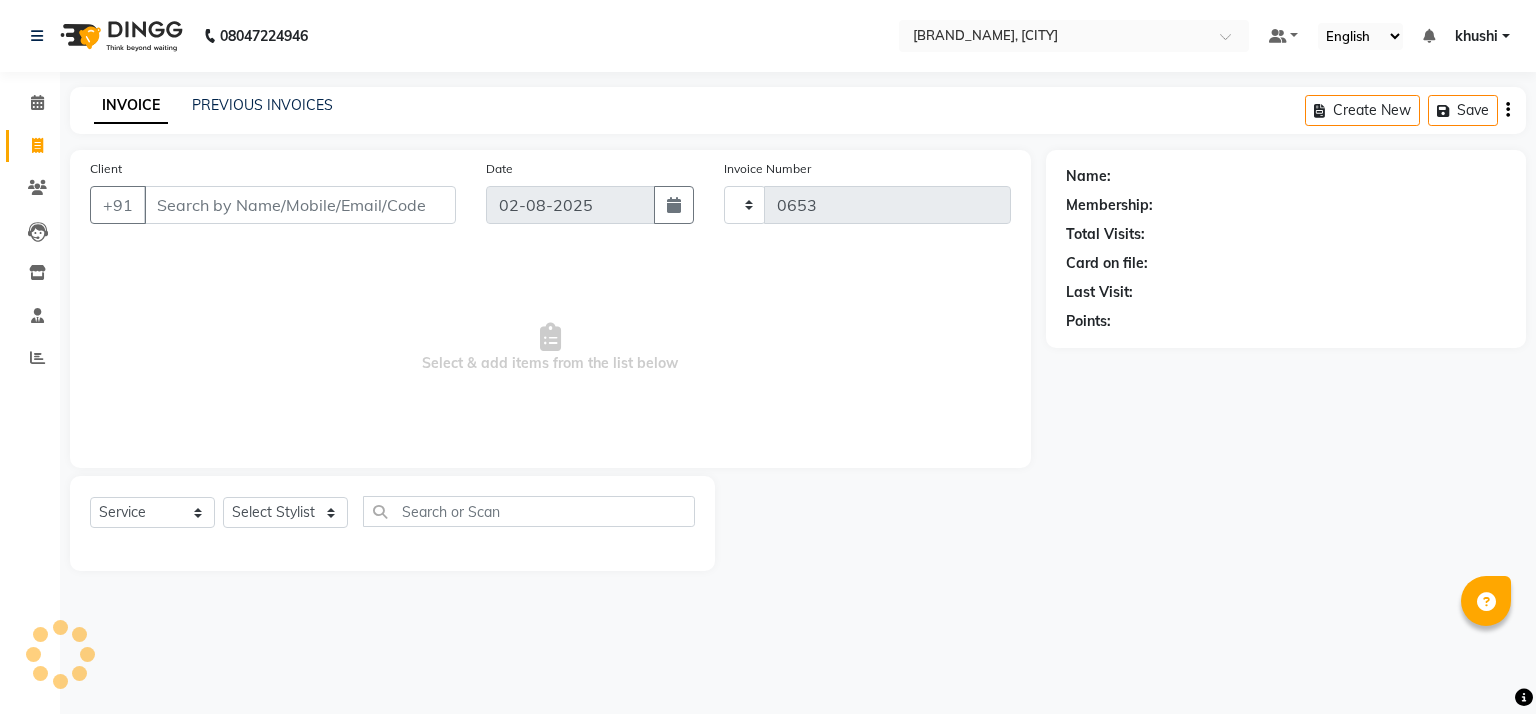 select on "6870" 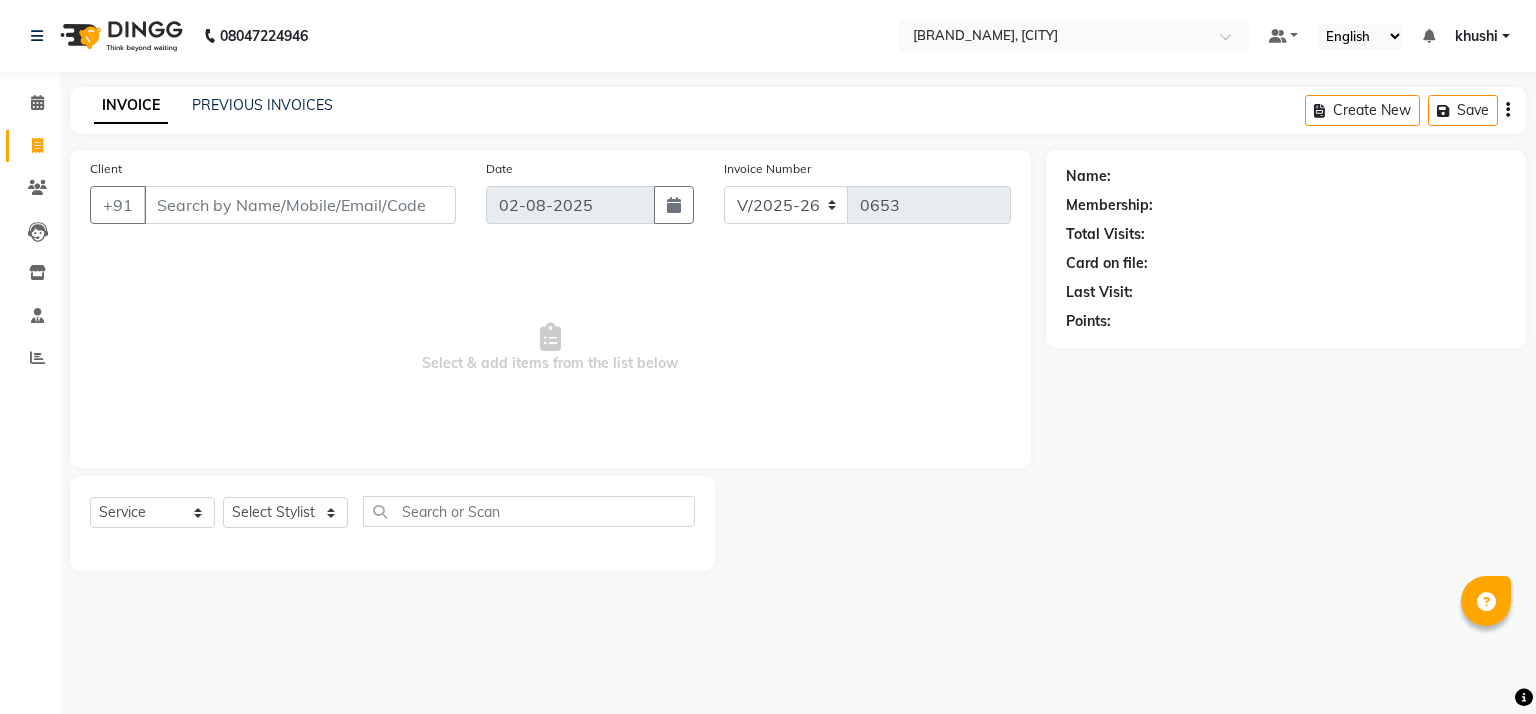 click on "Client" at bounding box center (300, 205) 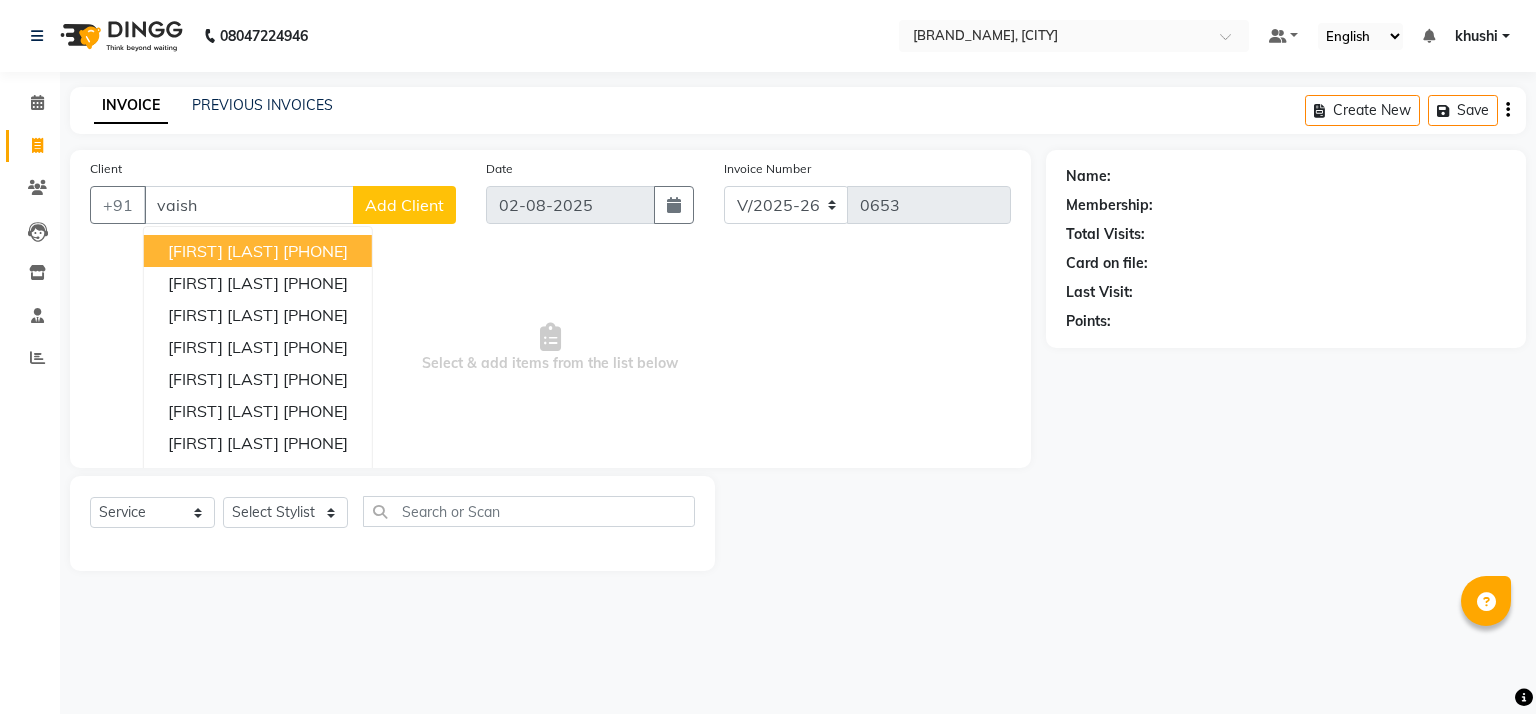 click on "Vaishali Khongade" at bounding box center [223, 251] 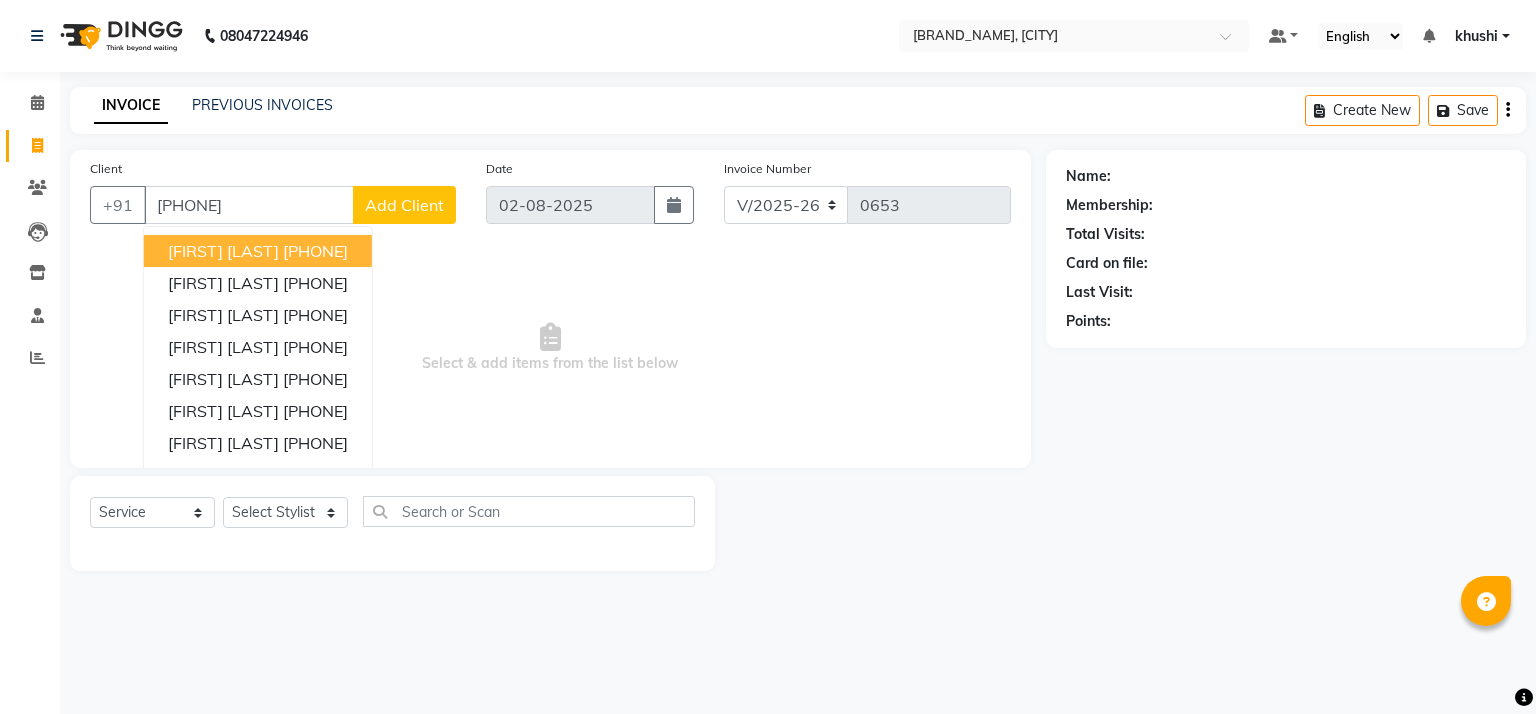 type on "[PHONE]" 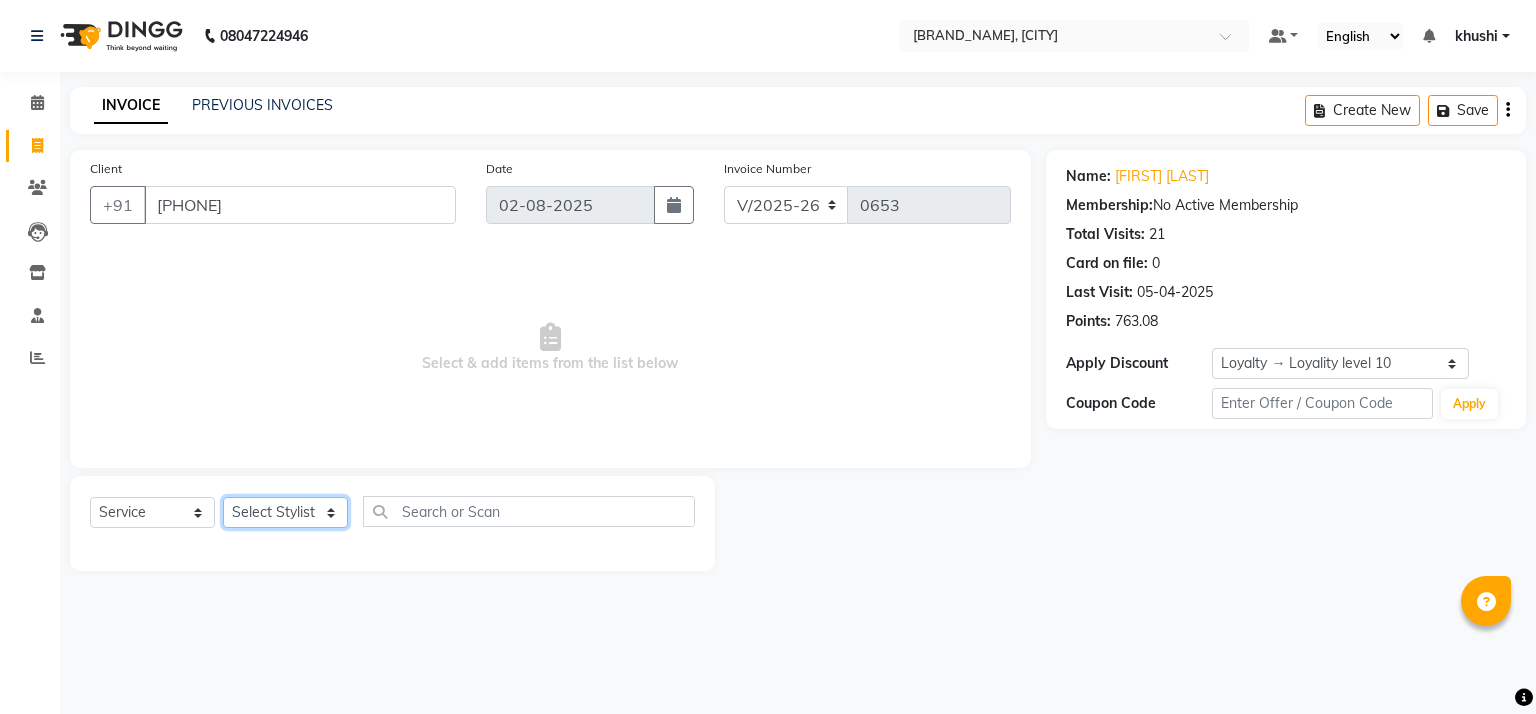 click on "Select Stylist [FIRST] [LAST], [STATION], [TIME] - [TIME], [SERVICE], [SERVICE]" 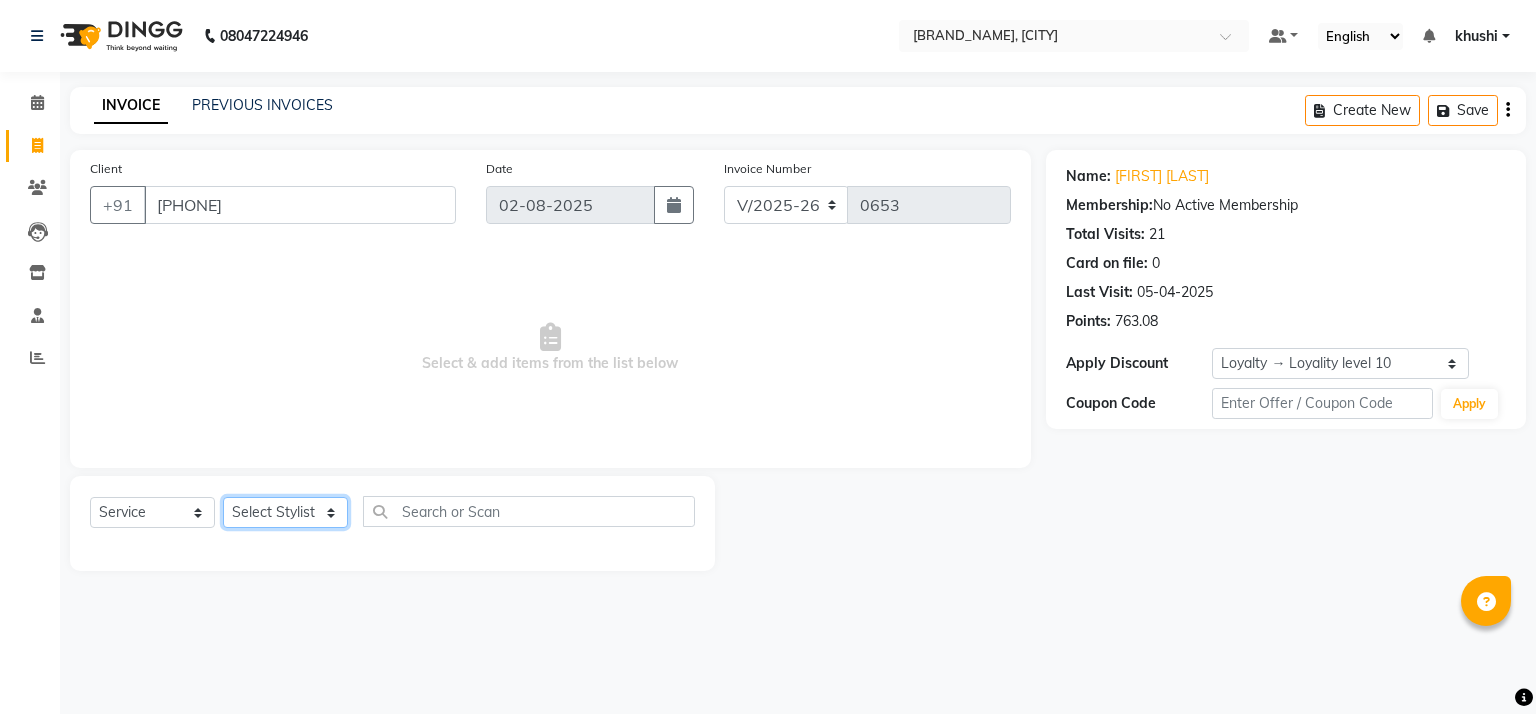 select on "[POSTAL_CODE]" 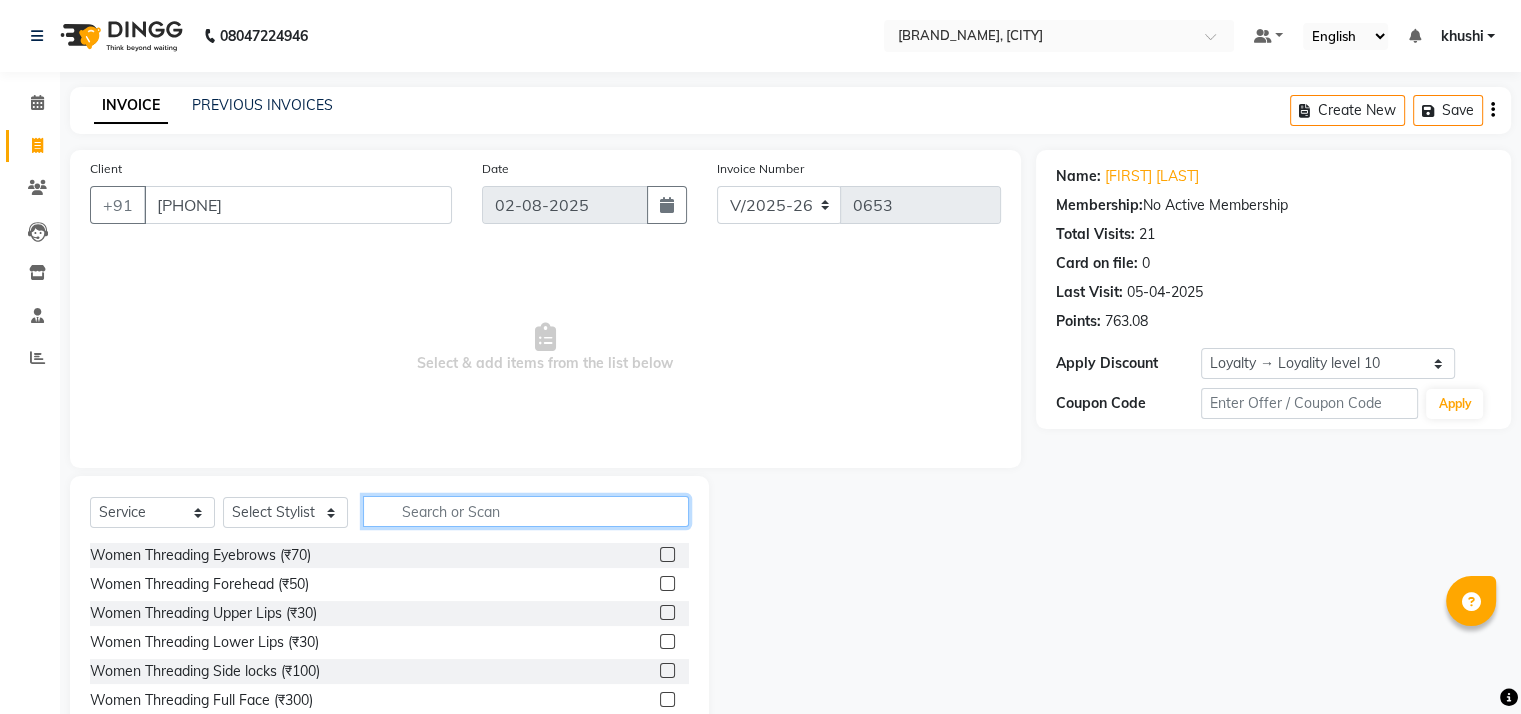click 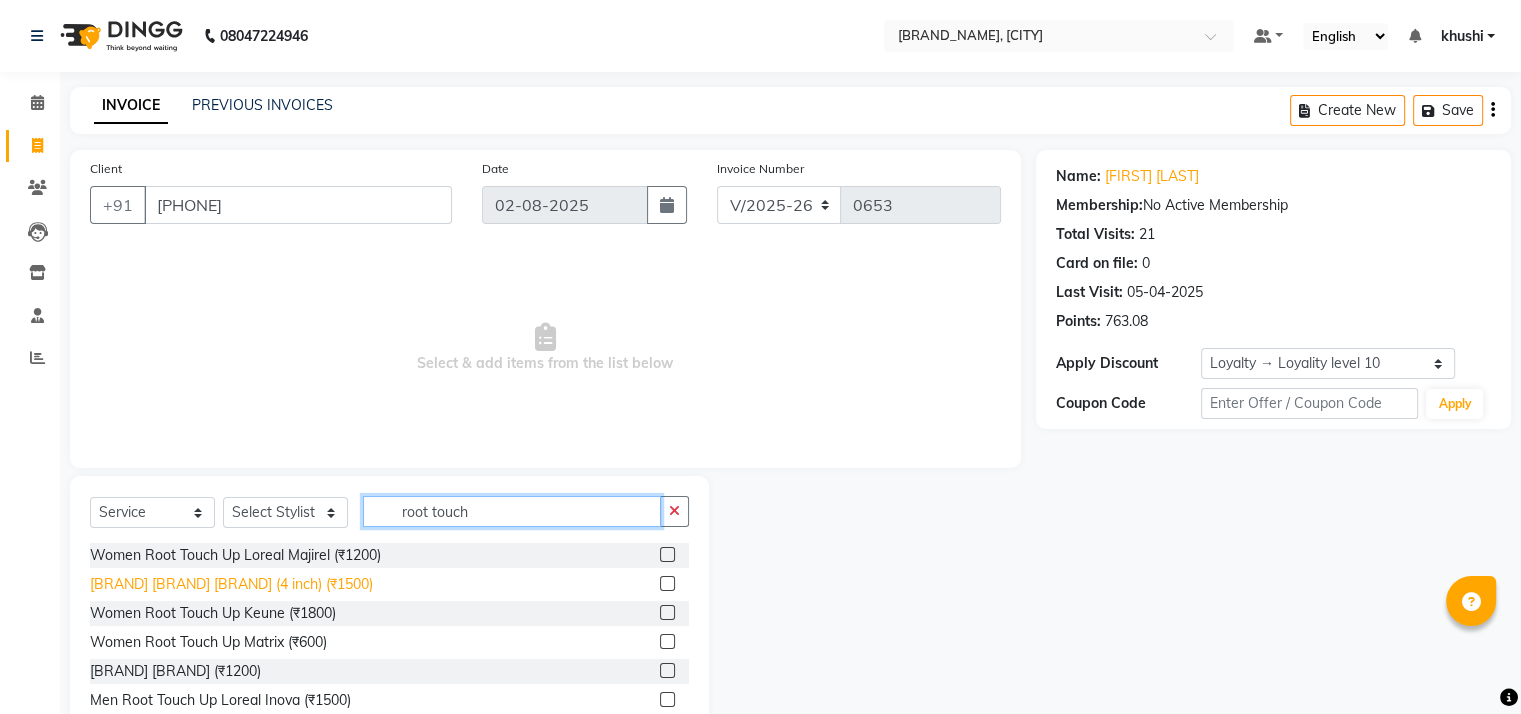 type on "root touch" 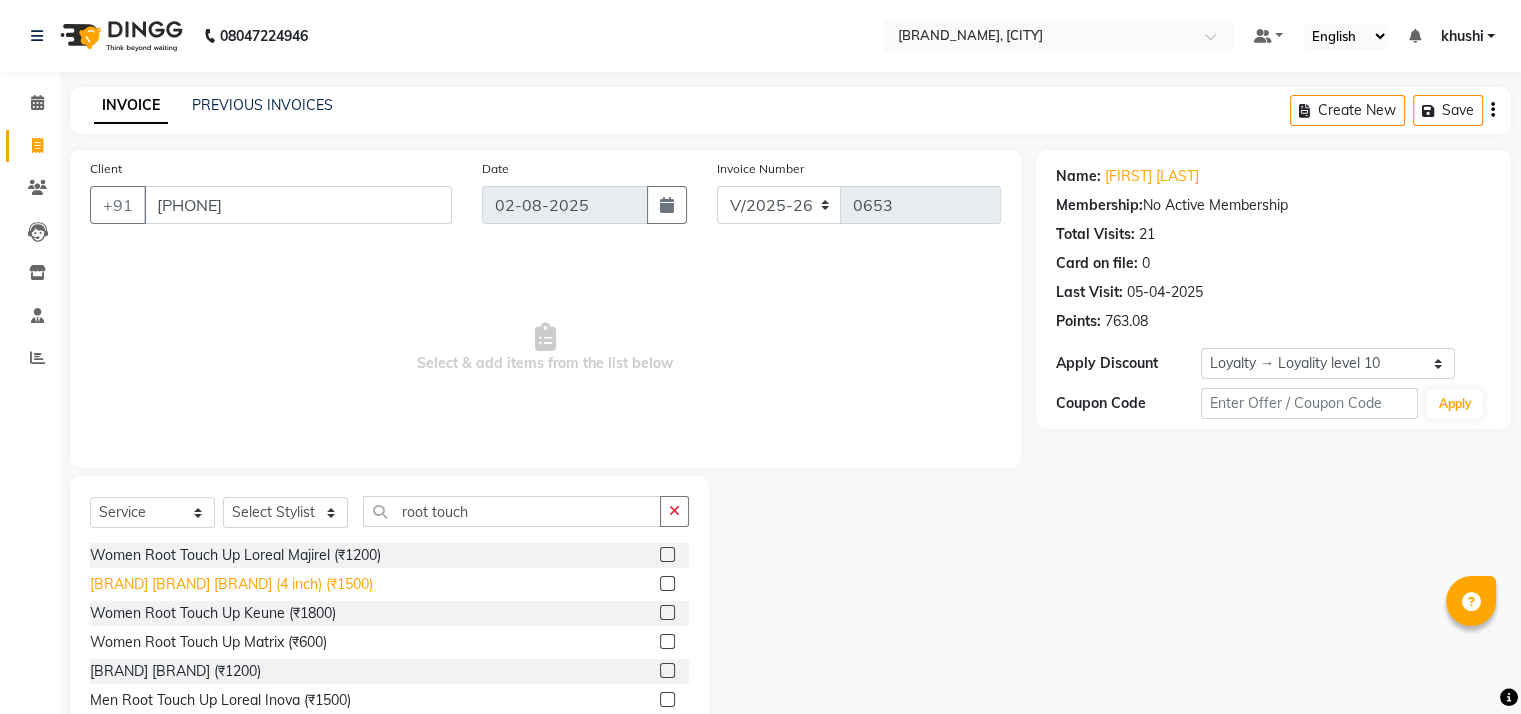 click on "Women Root Touch Up Loreal Inova  ([CURRENCY]1500)" 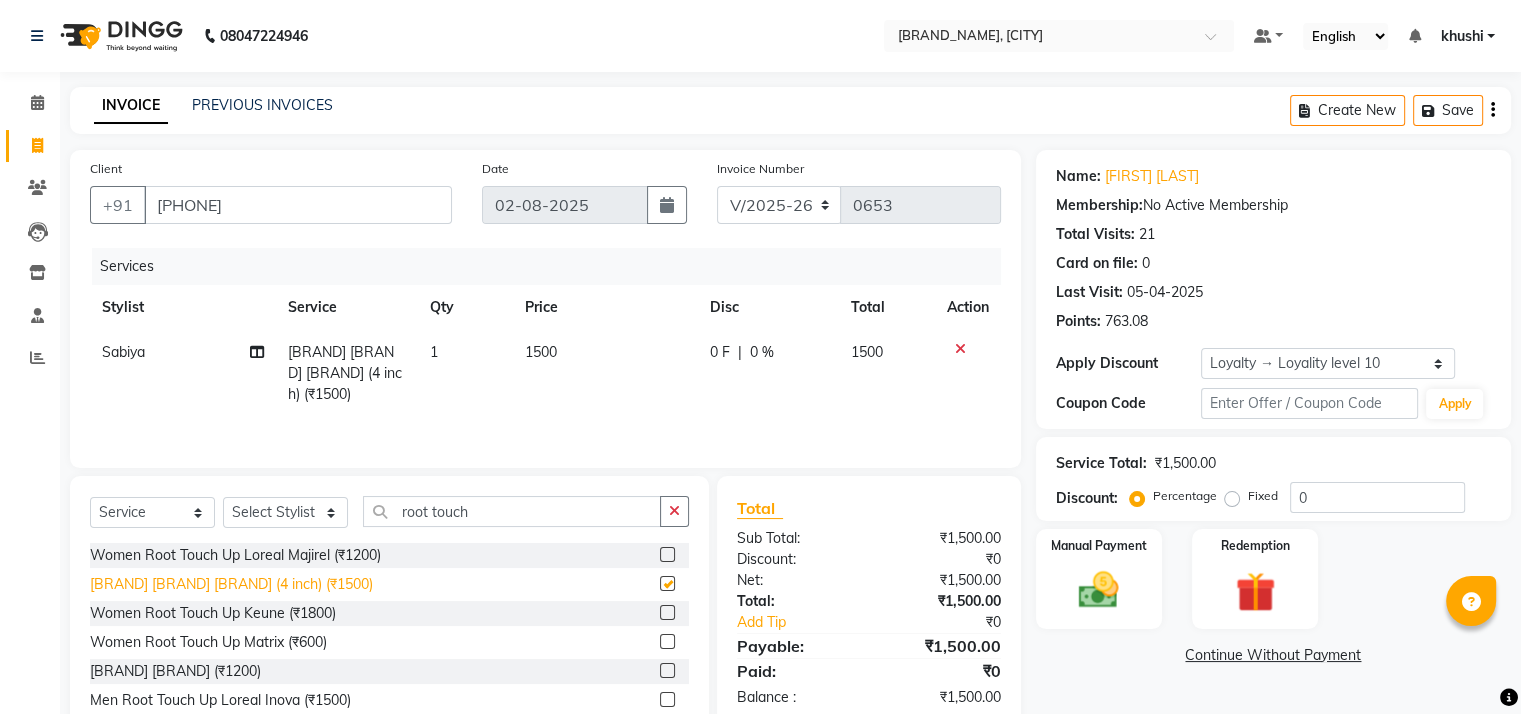 checkbox on "false" 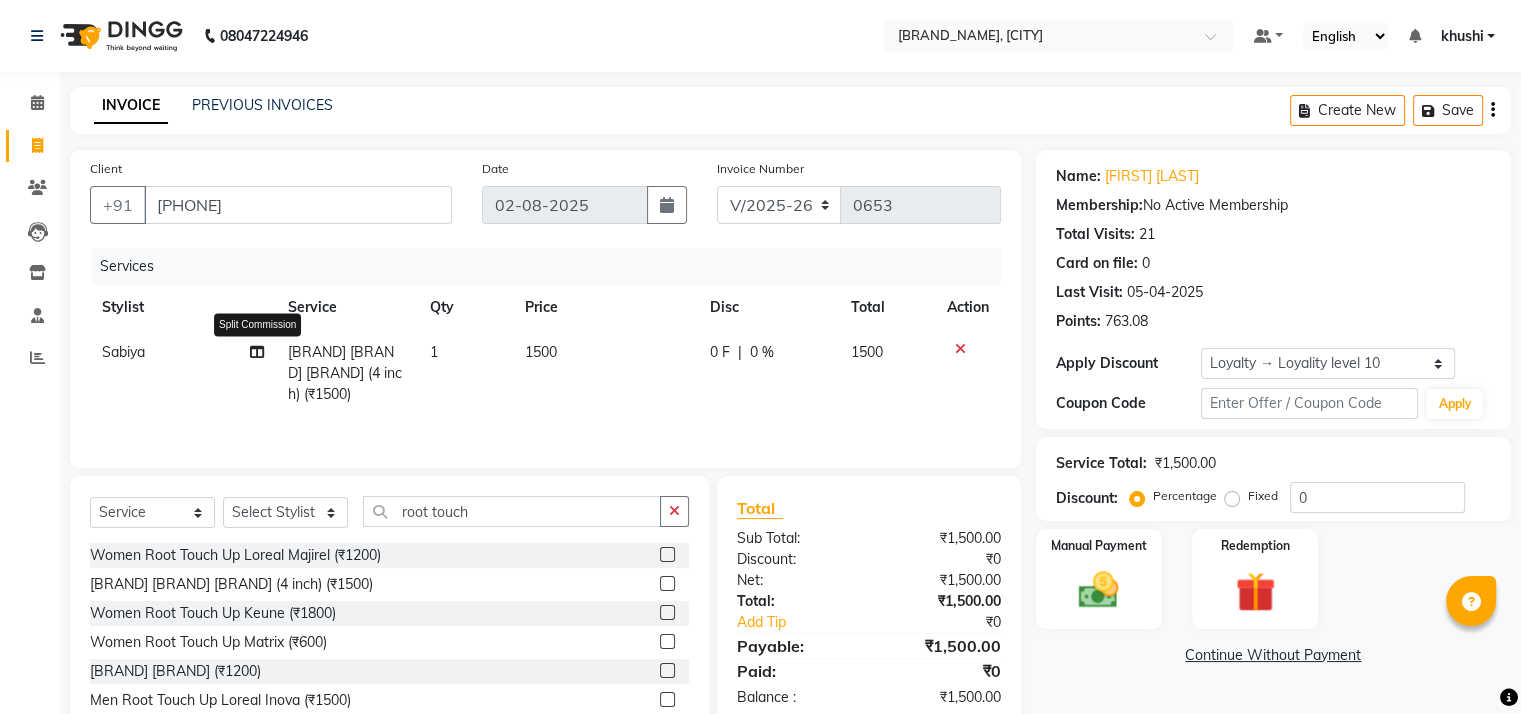 click 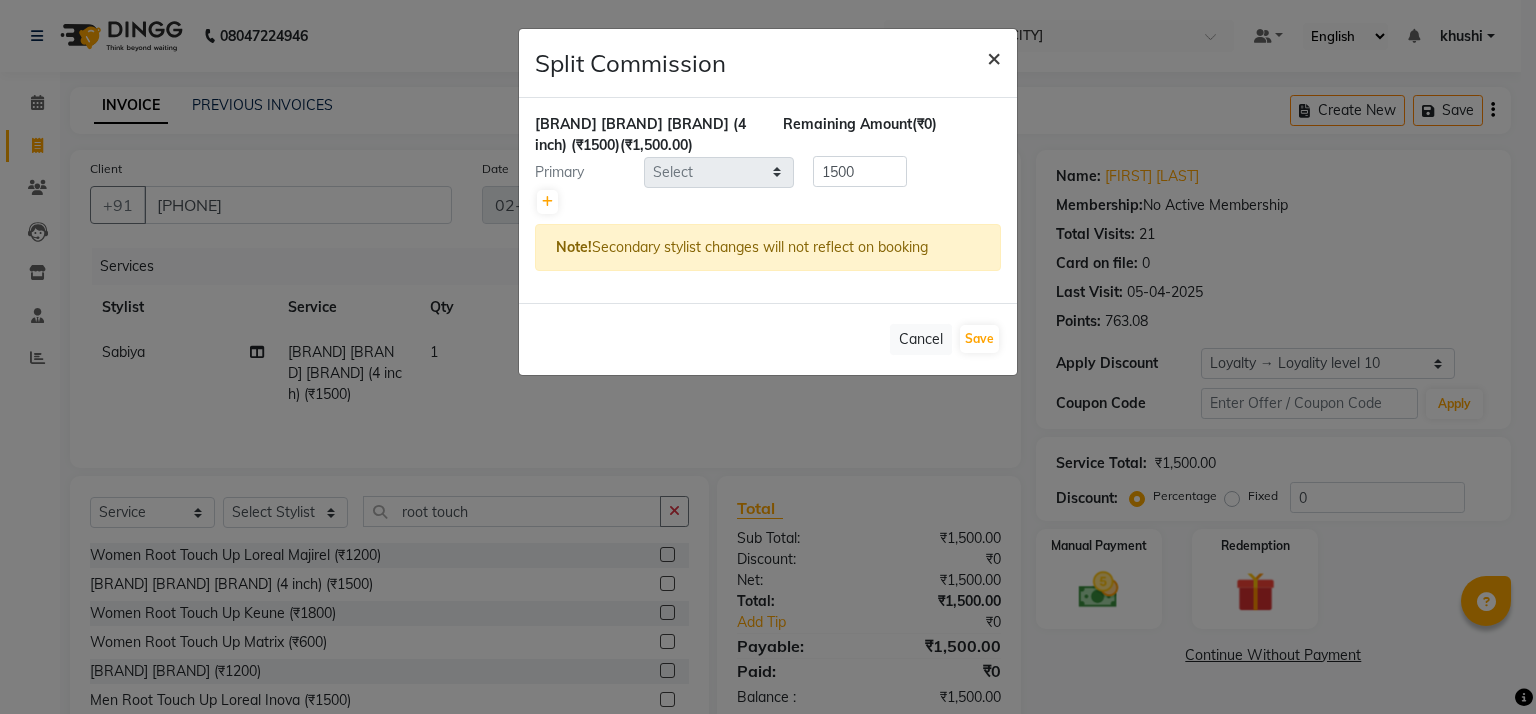 click on "×" 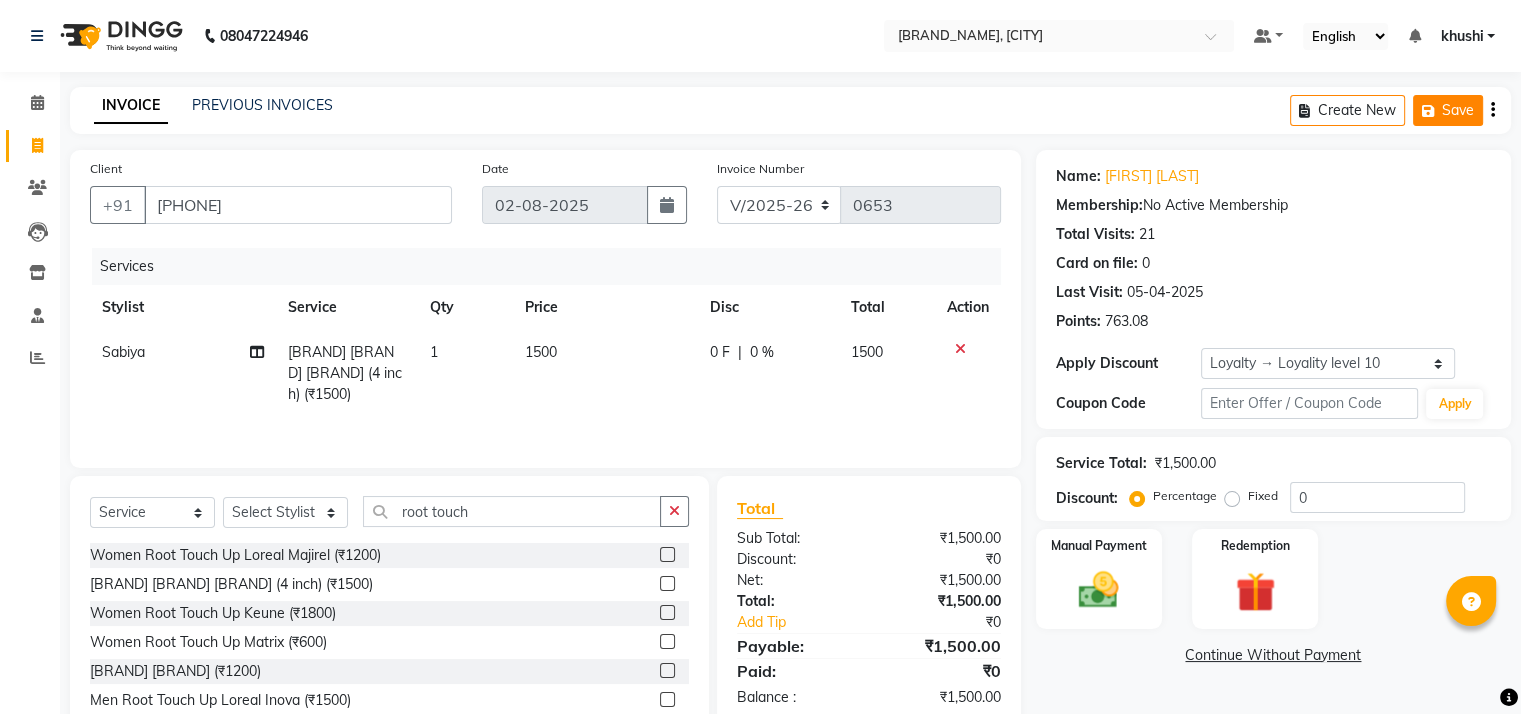 click on "Save" 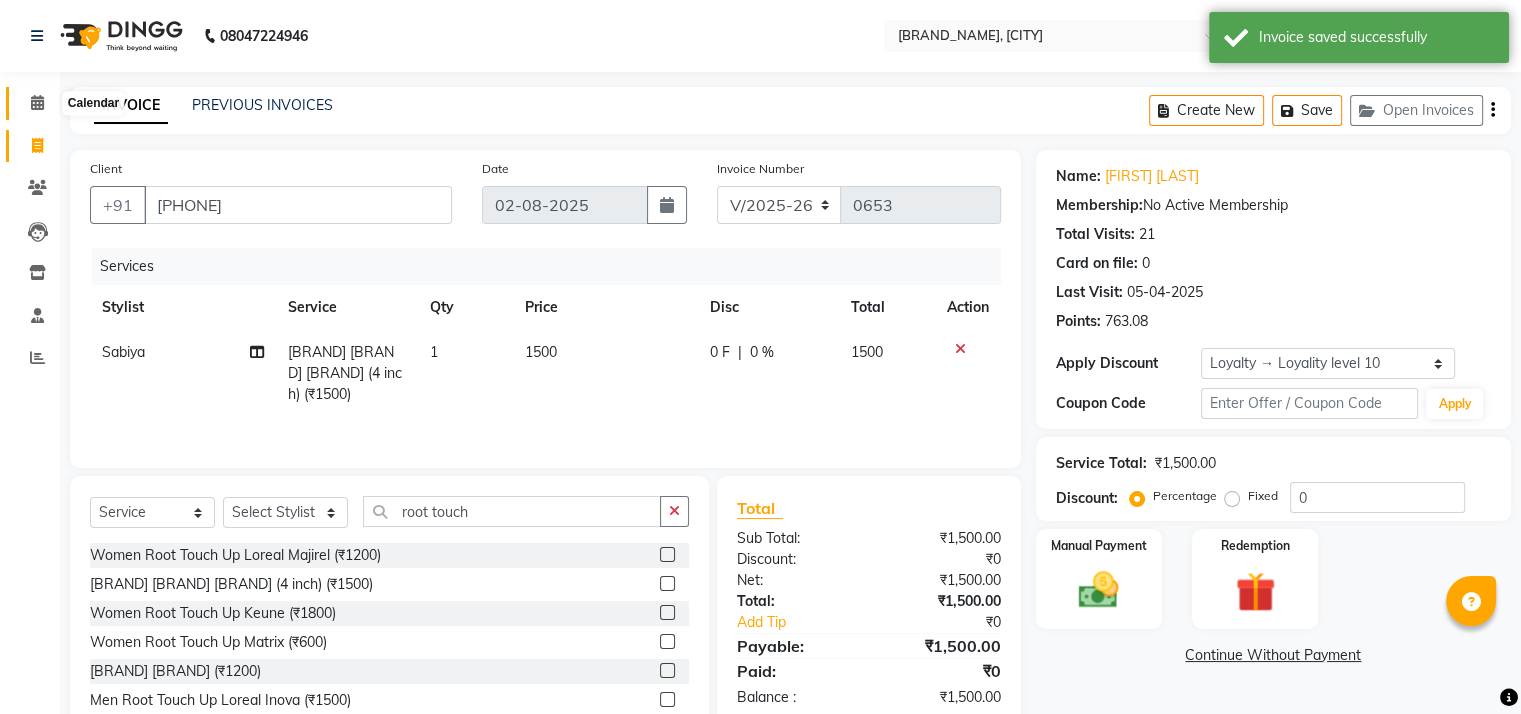 click 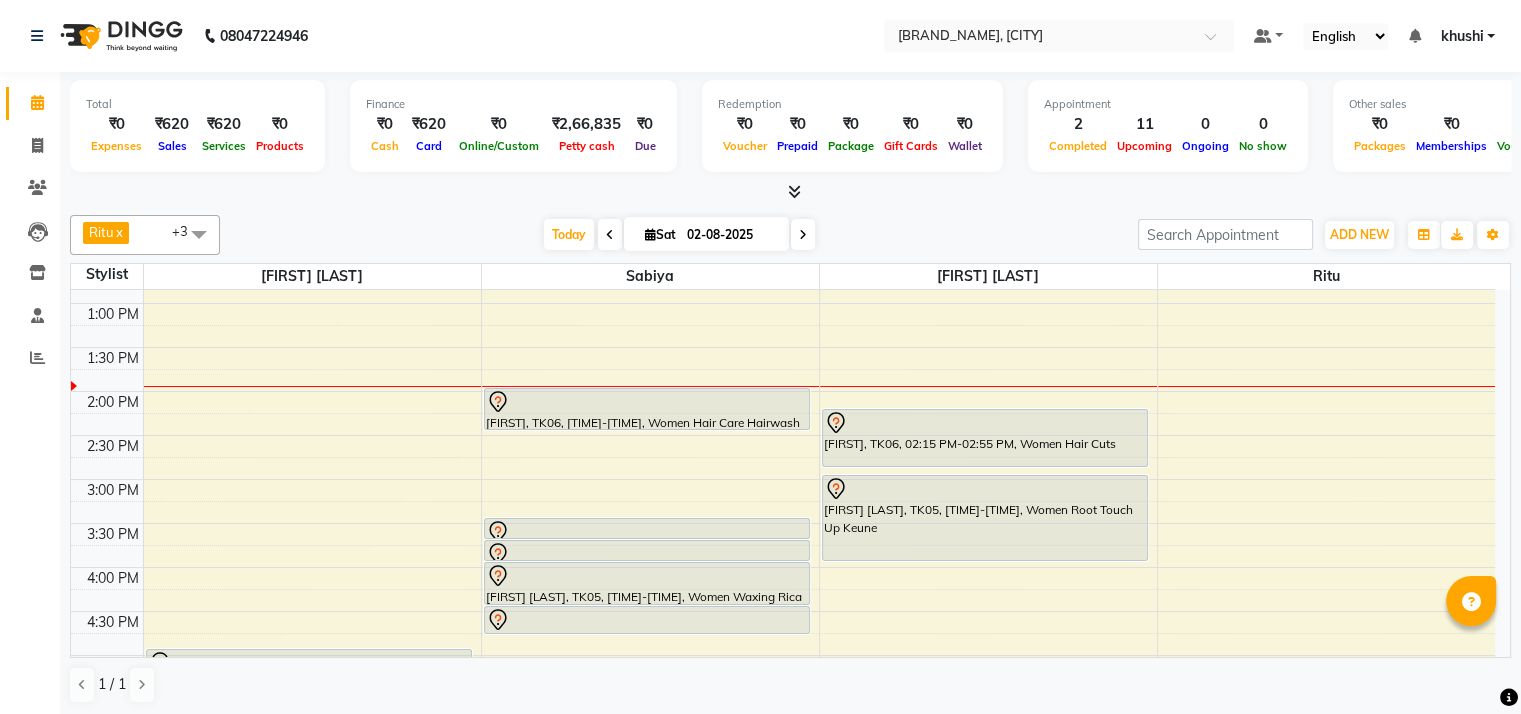 scroll, scrollTop: 348, scrollLeft: 0, axis: vertical 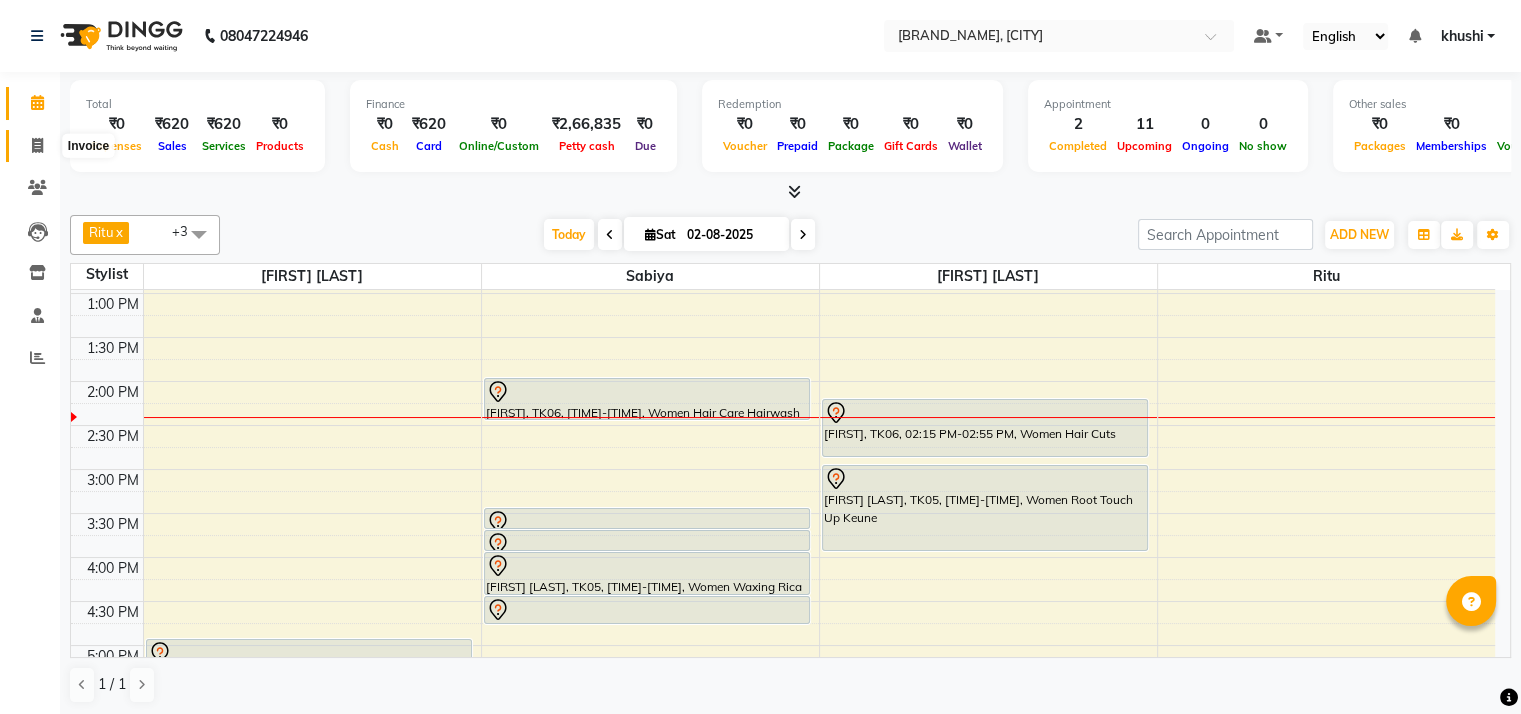 click 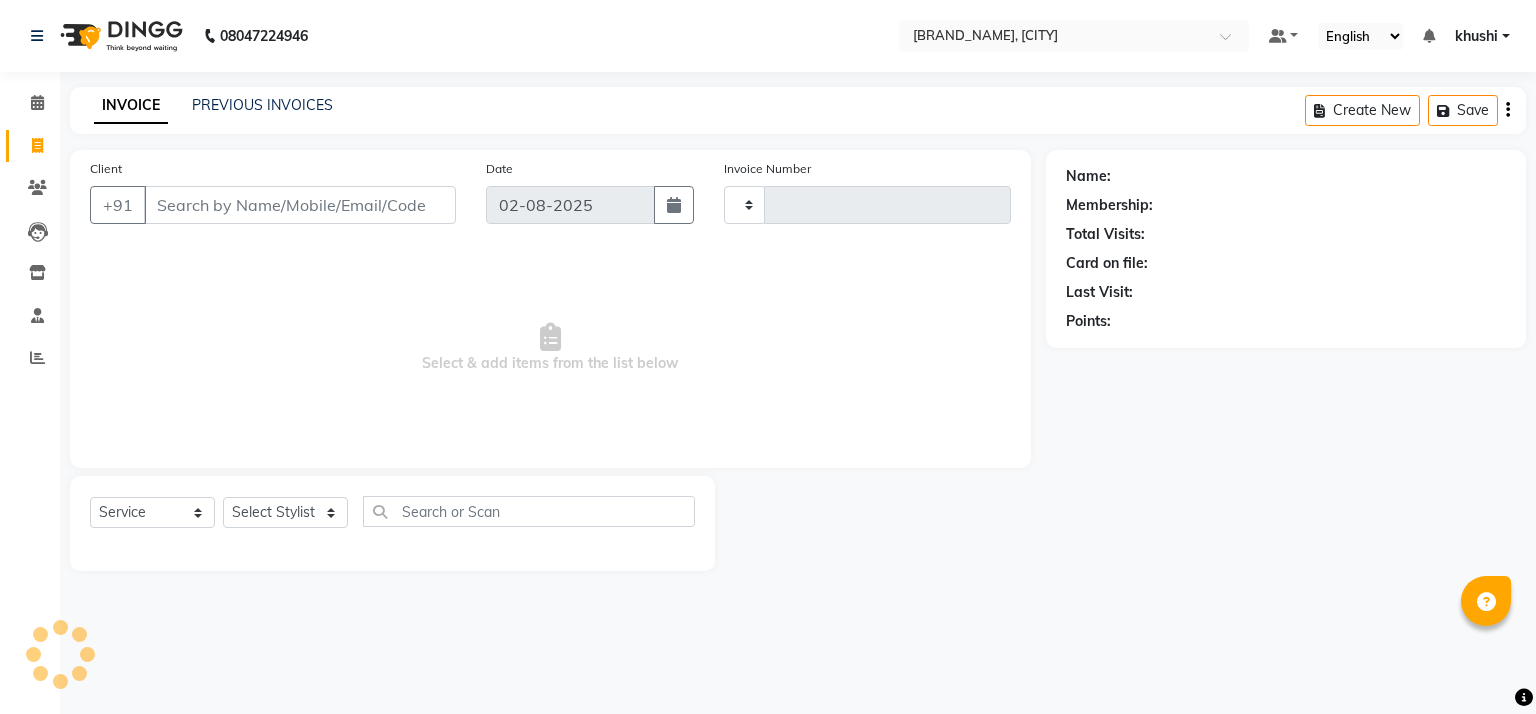 type on "0653" 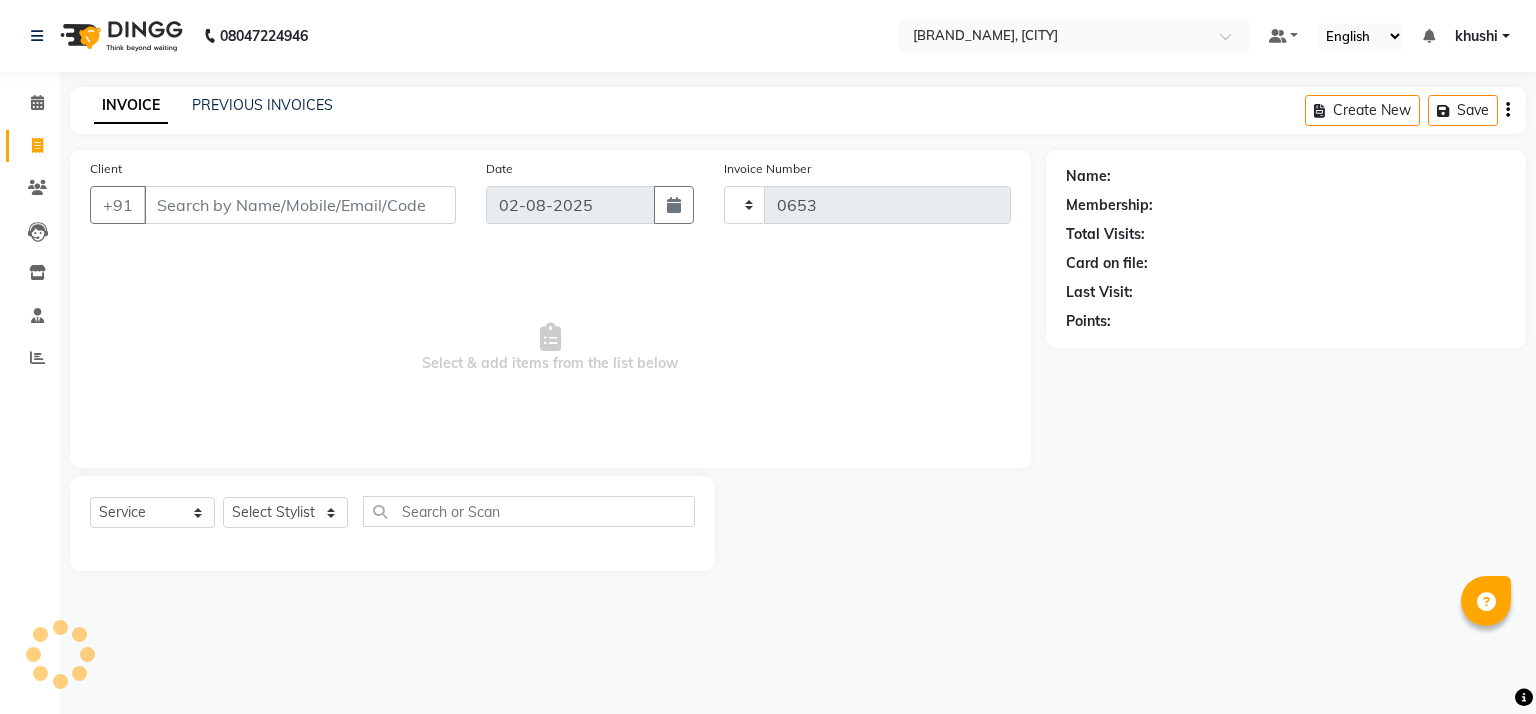 select on "6870" 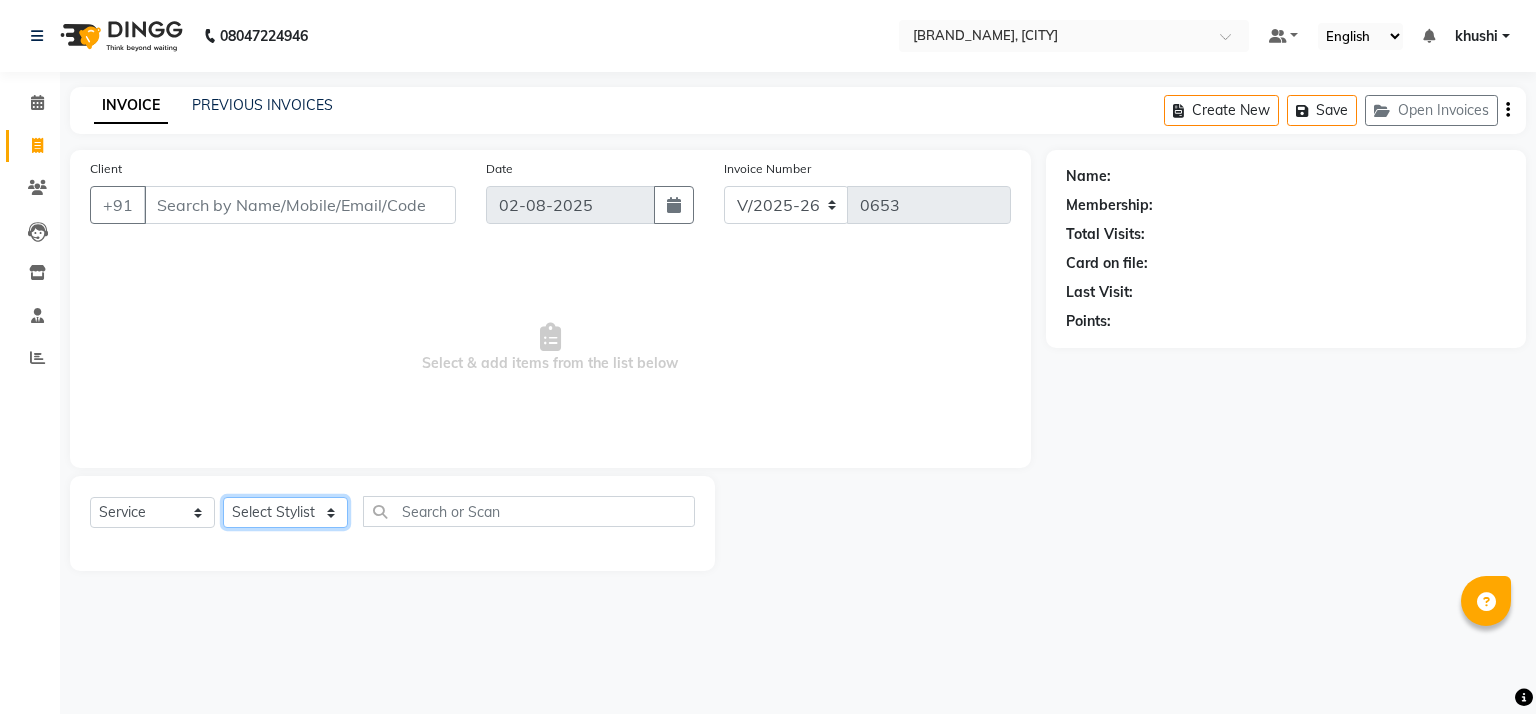 click on "Select Stylist [FIRST] [LAST], [STATION], [TIME] - [TIME], [SERVICE], [SERVICE]" 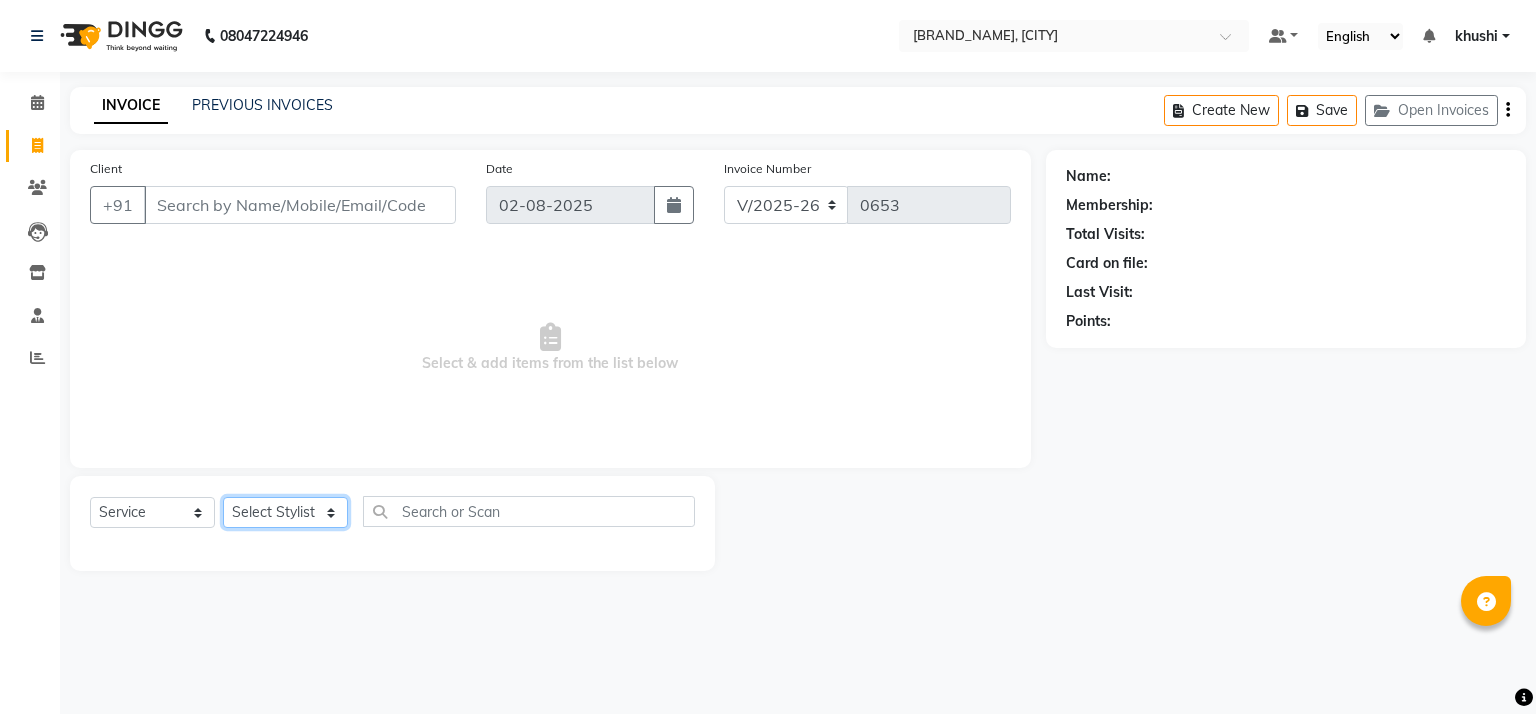 select on "59016" 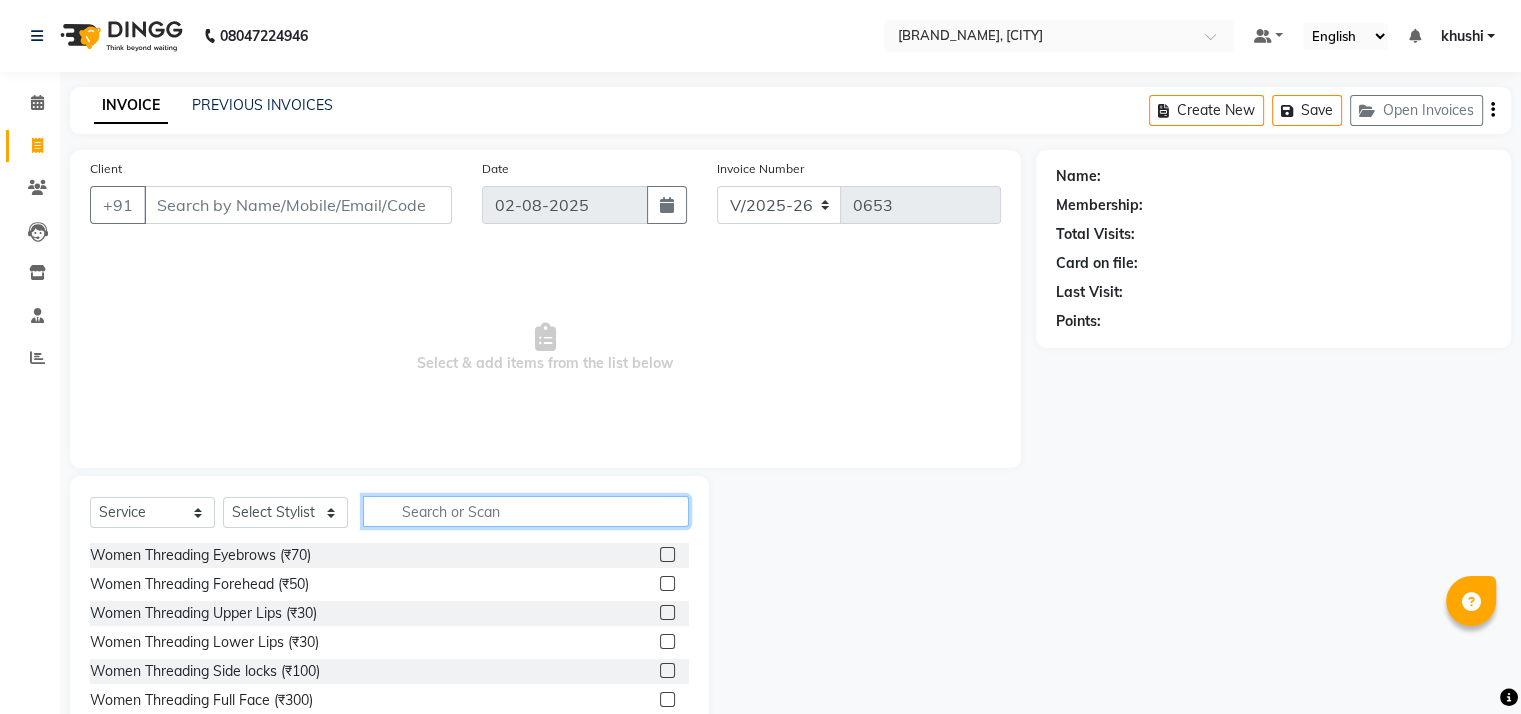 click 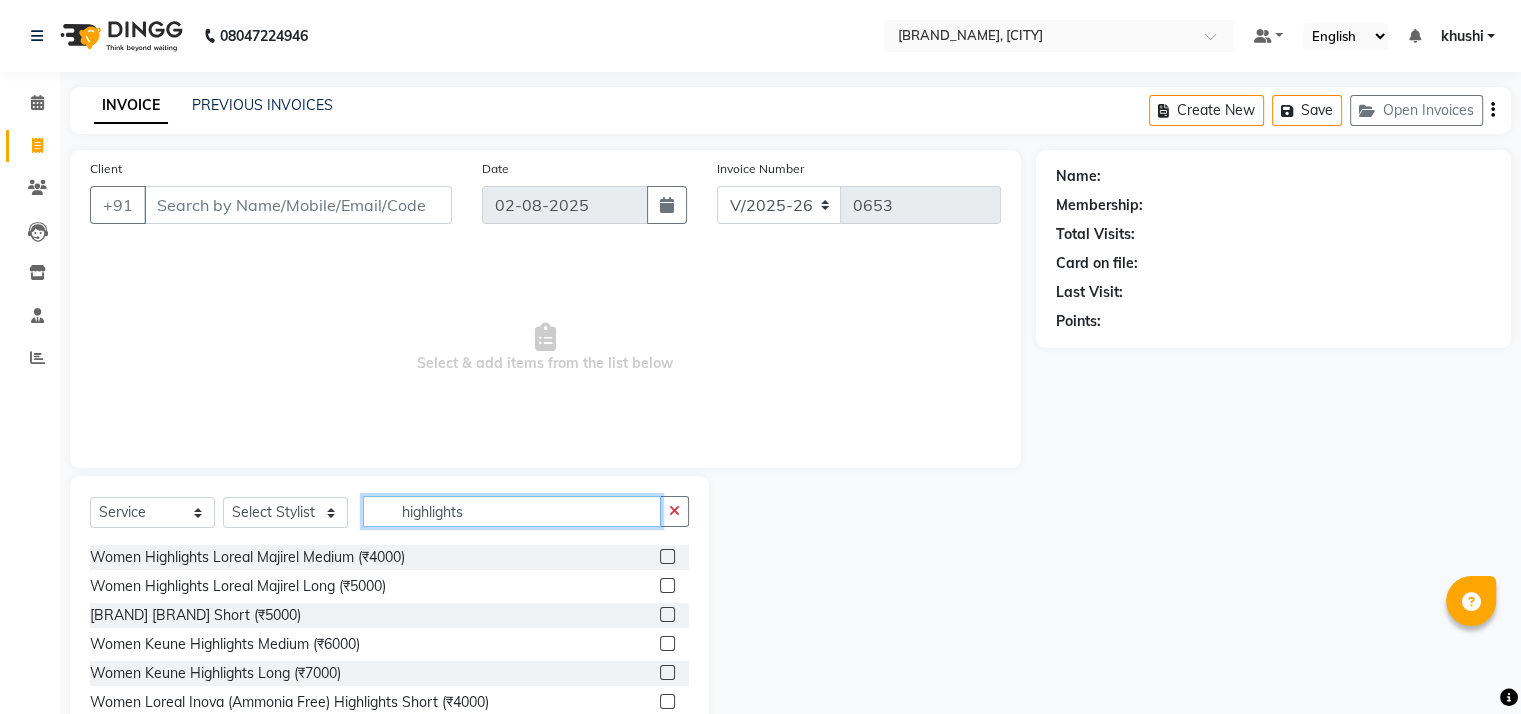 scroll, scrollTop: 56, scrollLeft: 0, axis: vertical 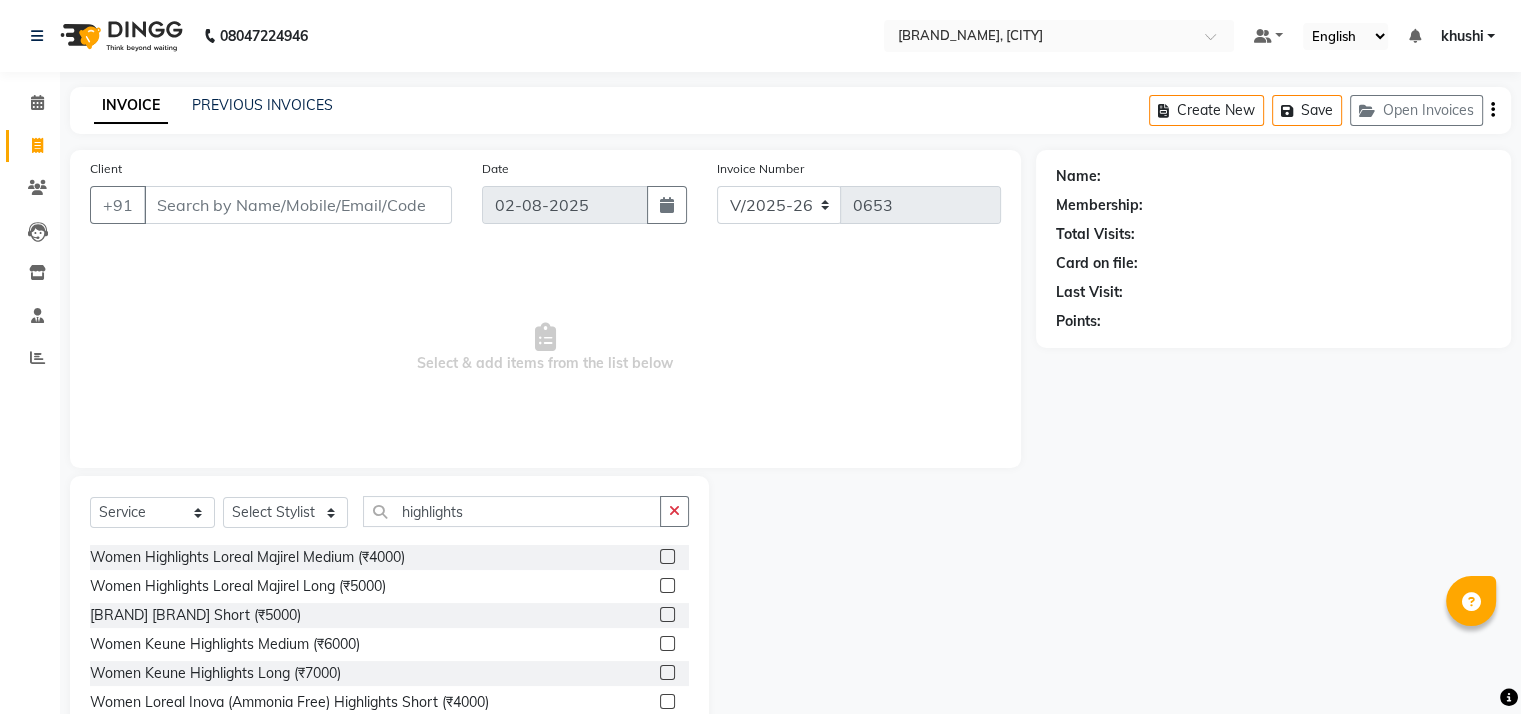click on "Women Highlights Loreal Majirel Long ([CURRENCY]5000)" 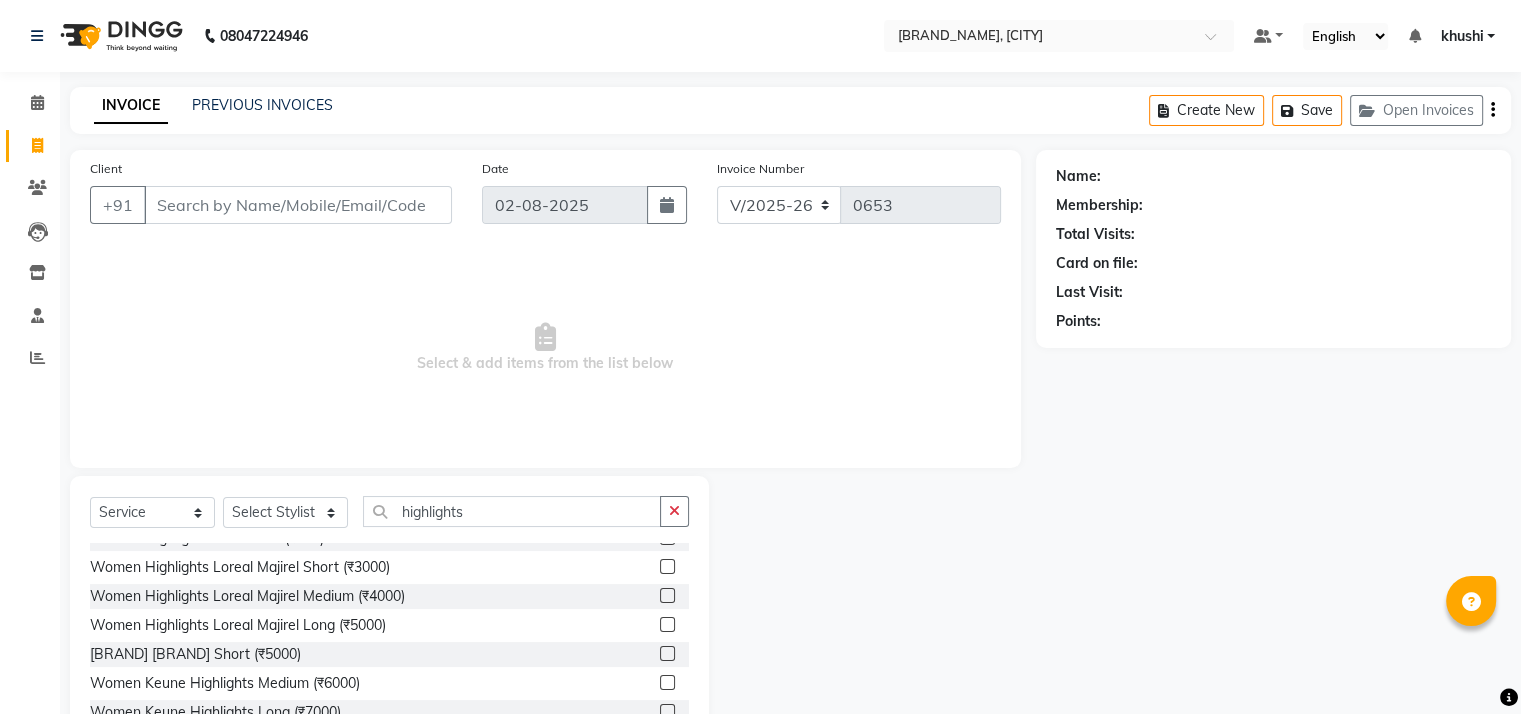 scroll, scrollTop: 0, scrollLeft: 0, axis: both 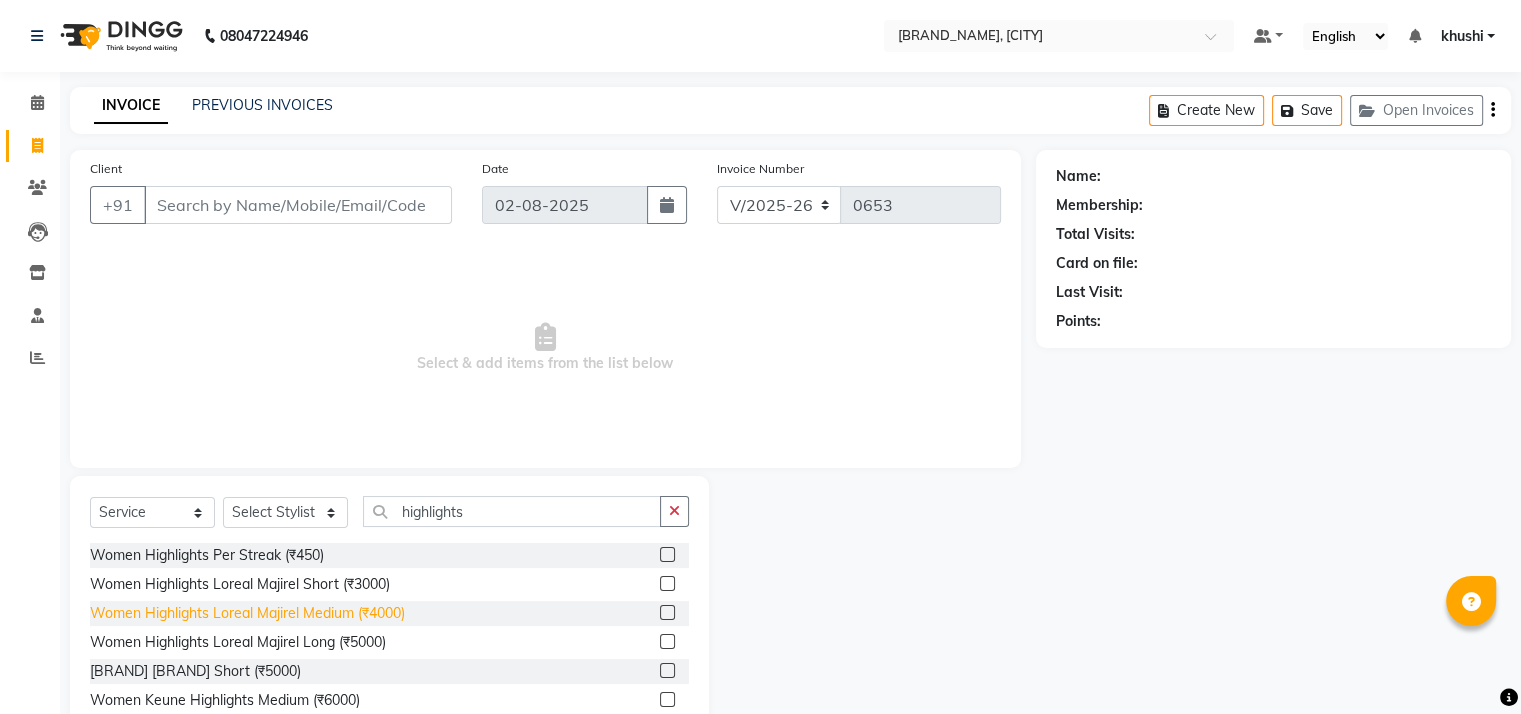 click on "Women Highlights Loreal Majirel Medium ([CURRENCY]4000)" 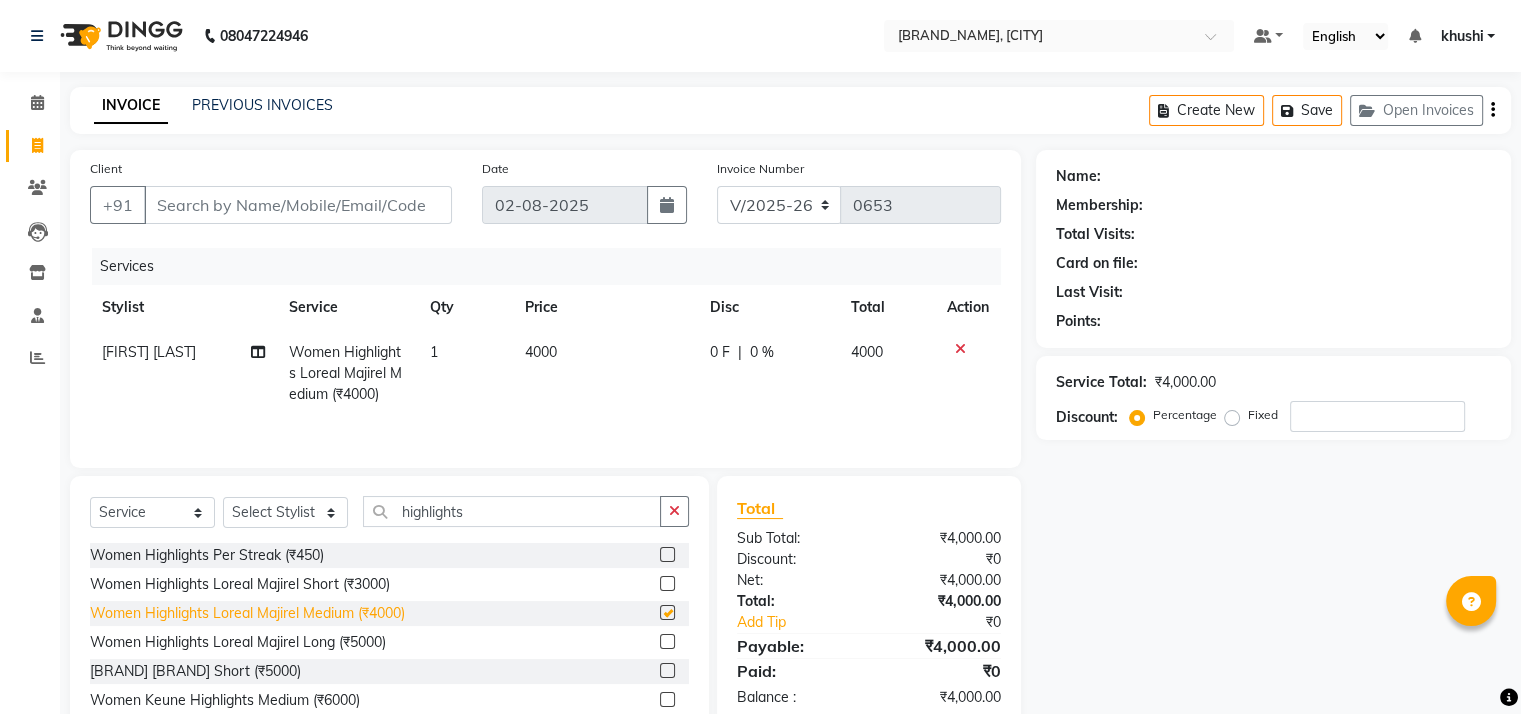 checkbox on "false" 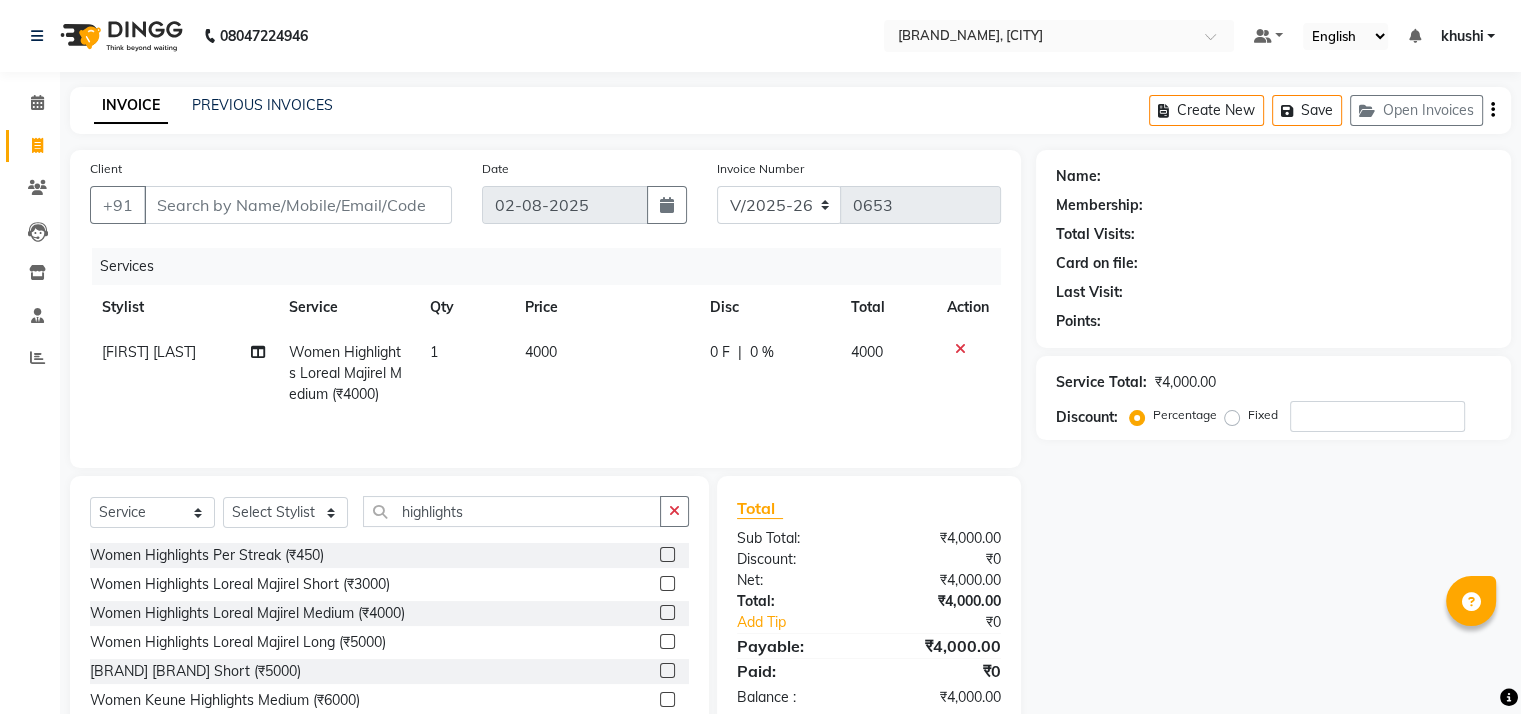 click on "4000" 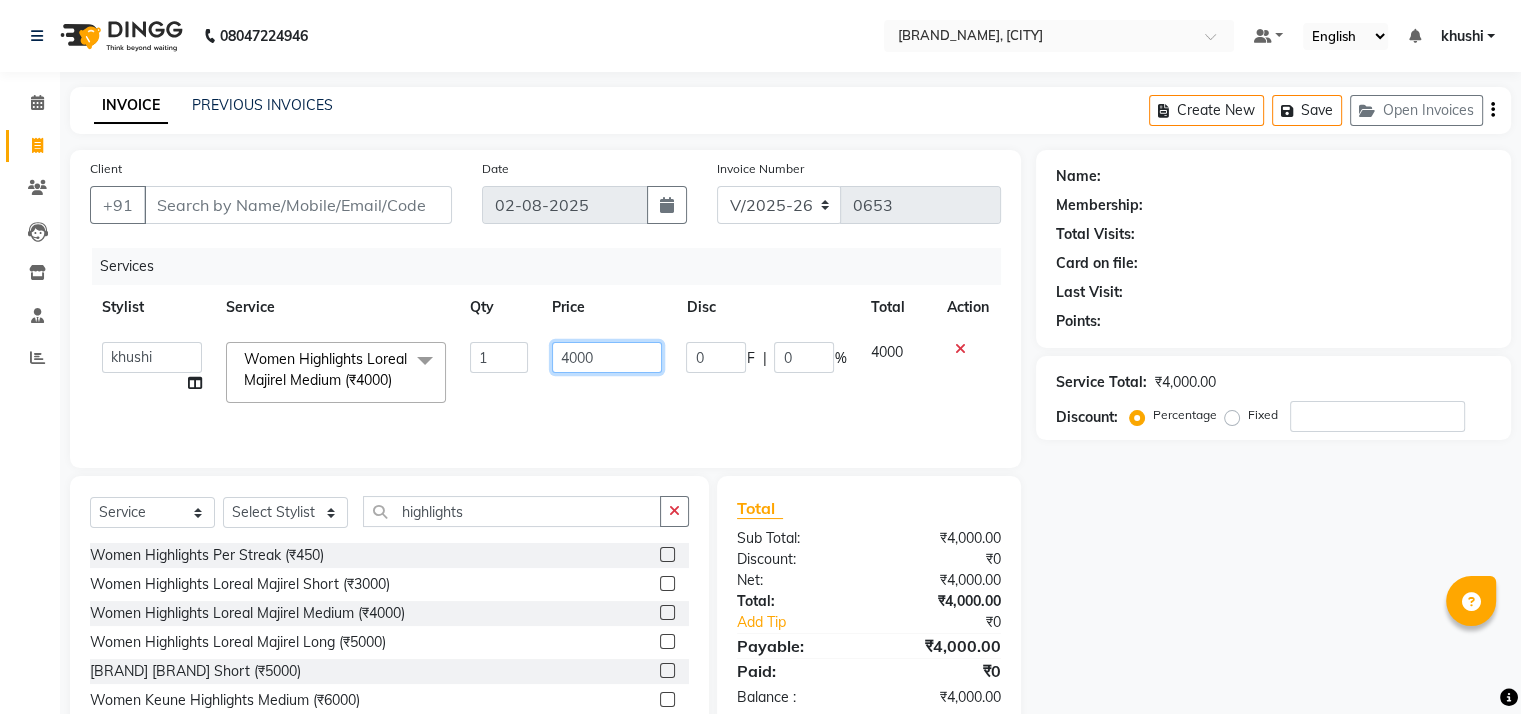click on "4000" 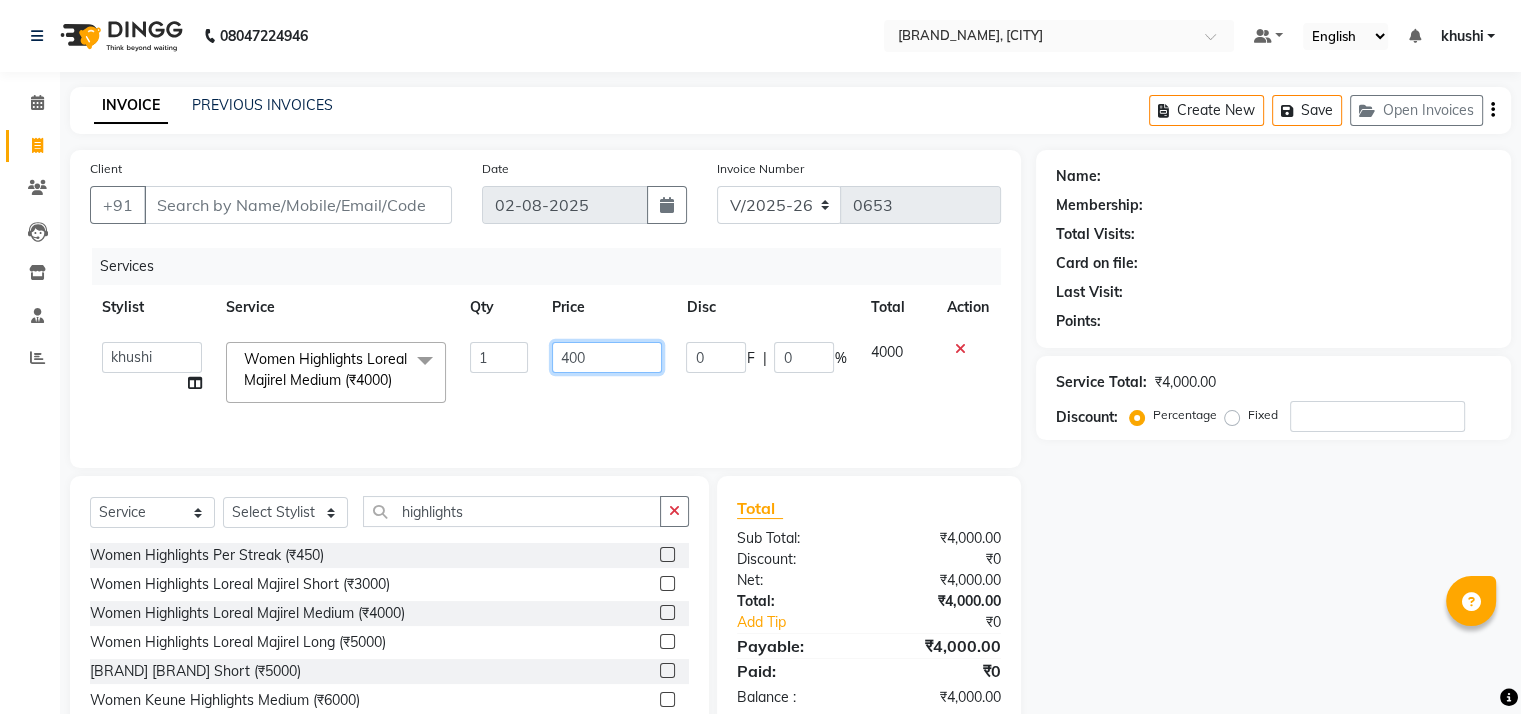 type on "4500" 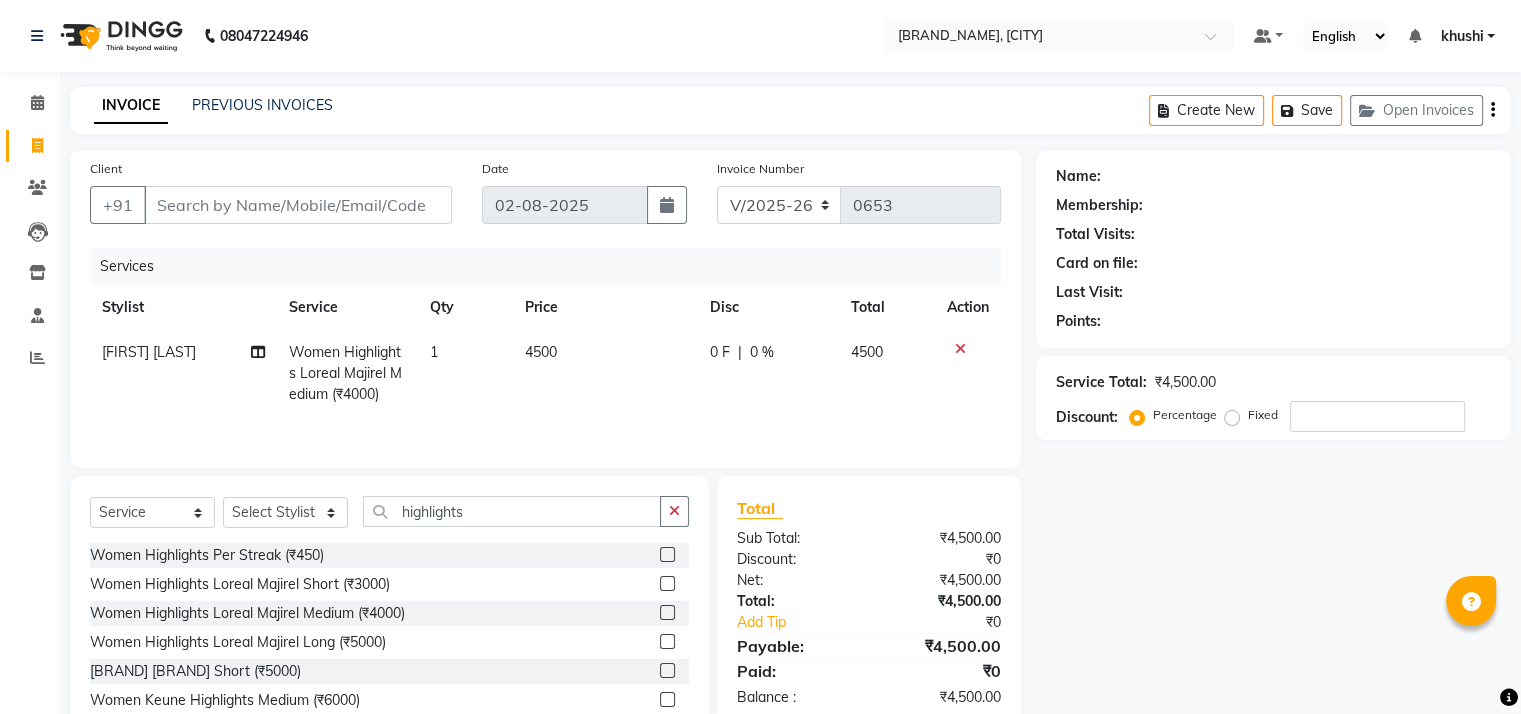 click on "Name: Membership: Total Visits: Card on file: Last Visit:  Points:  Service Total:  ₹4,500.00  Discount:  Percentage   Fixed" 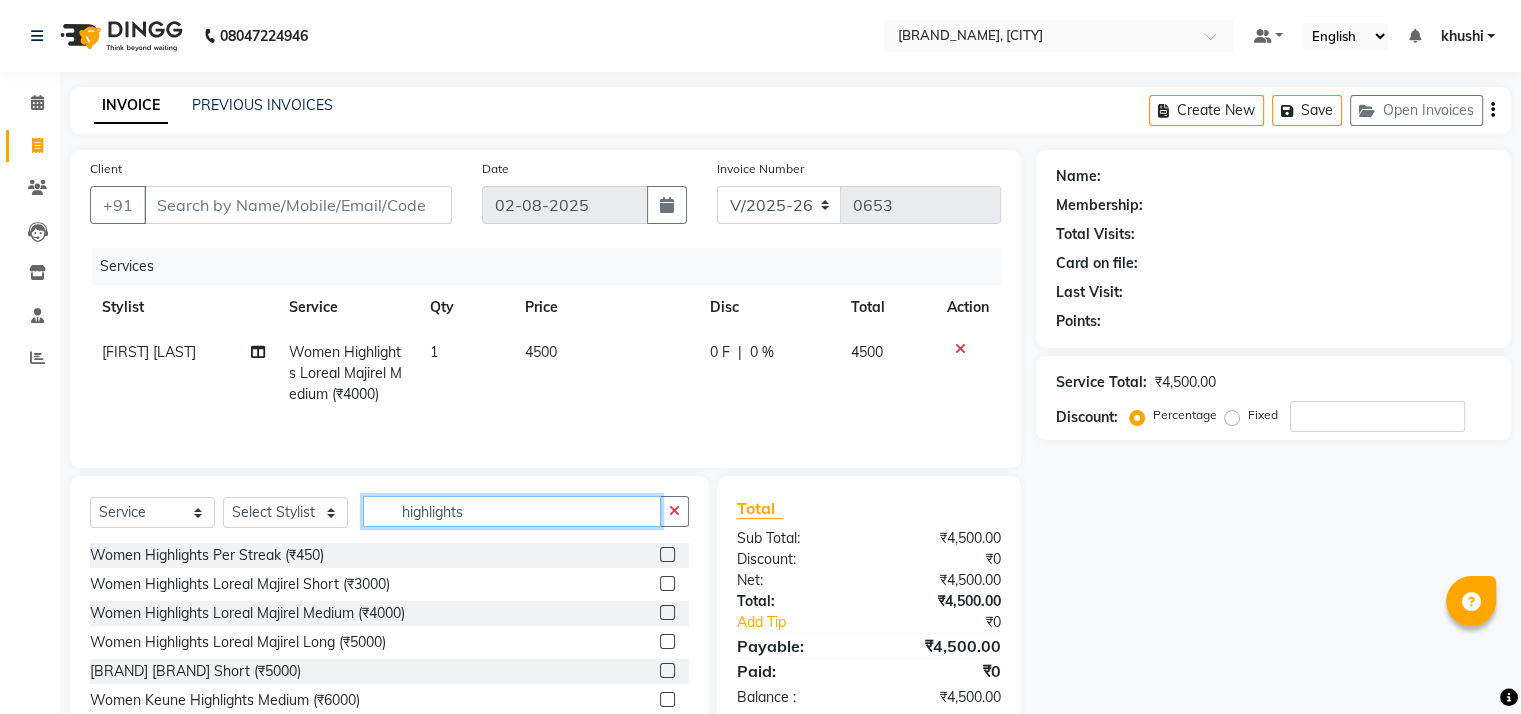 click on "highlights" 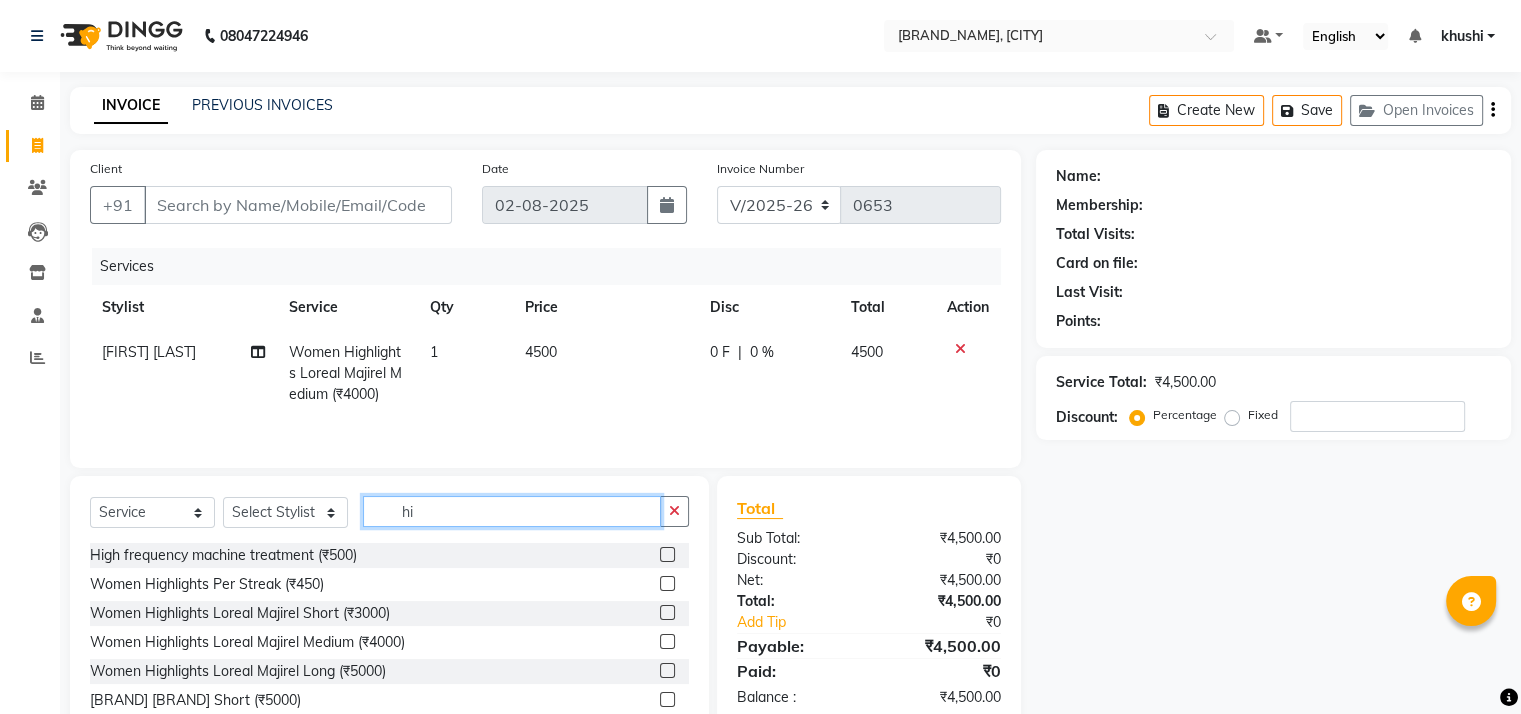 type on "h" 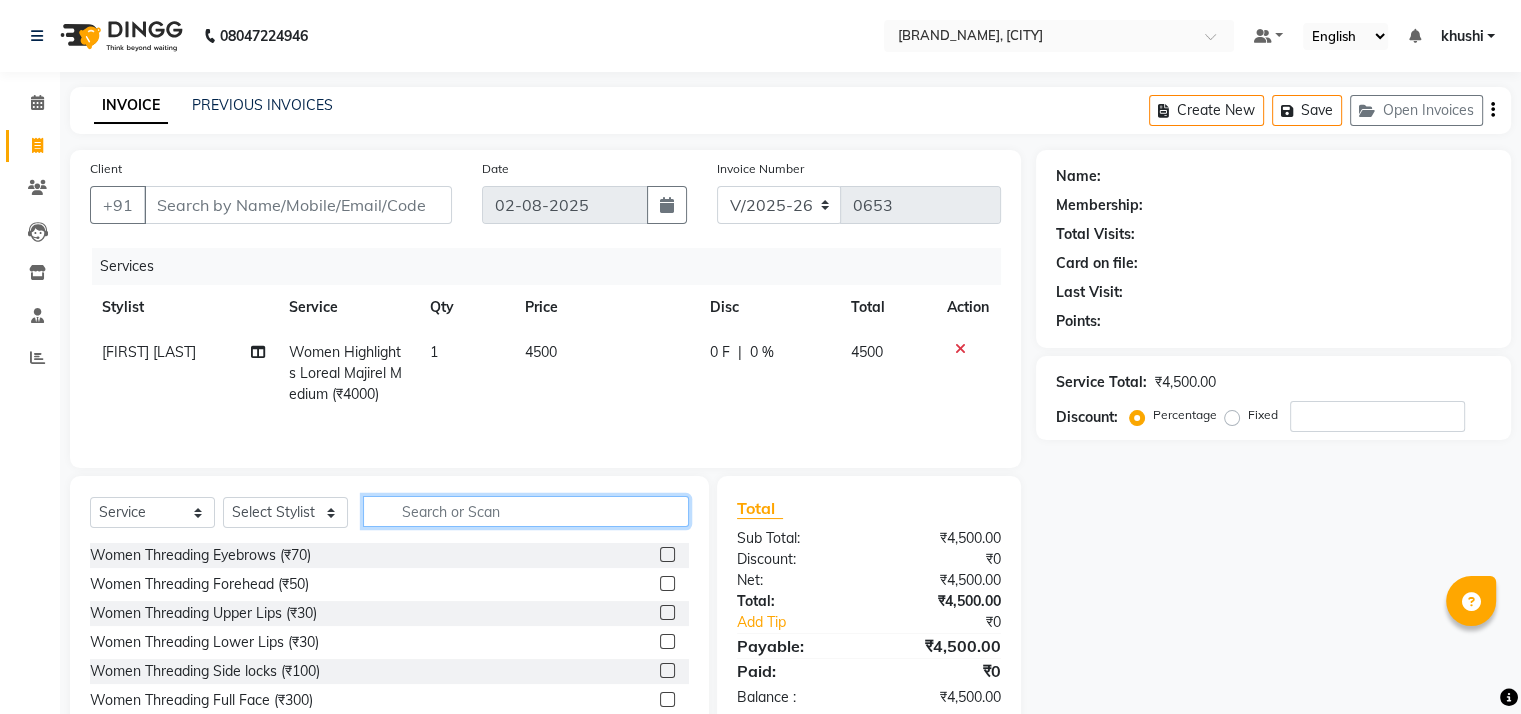 type on "h" 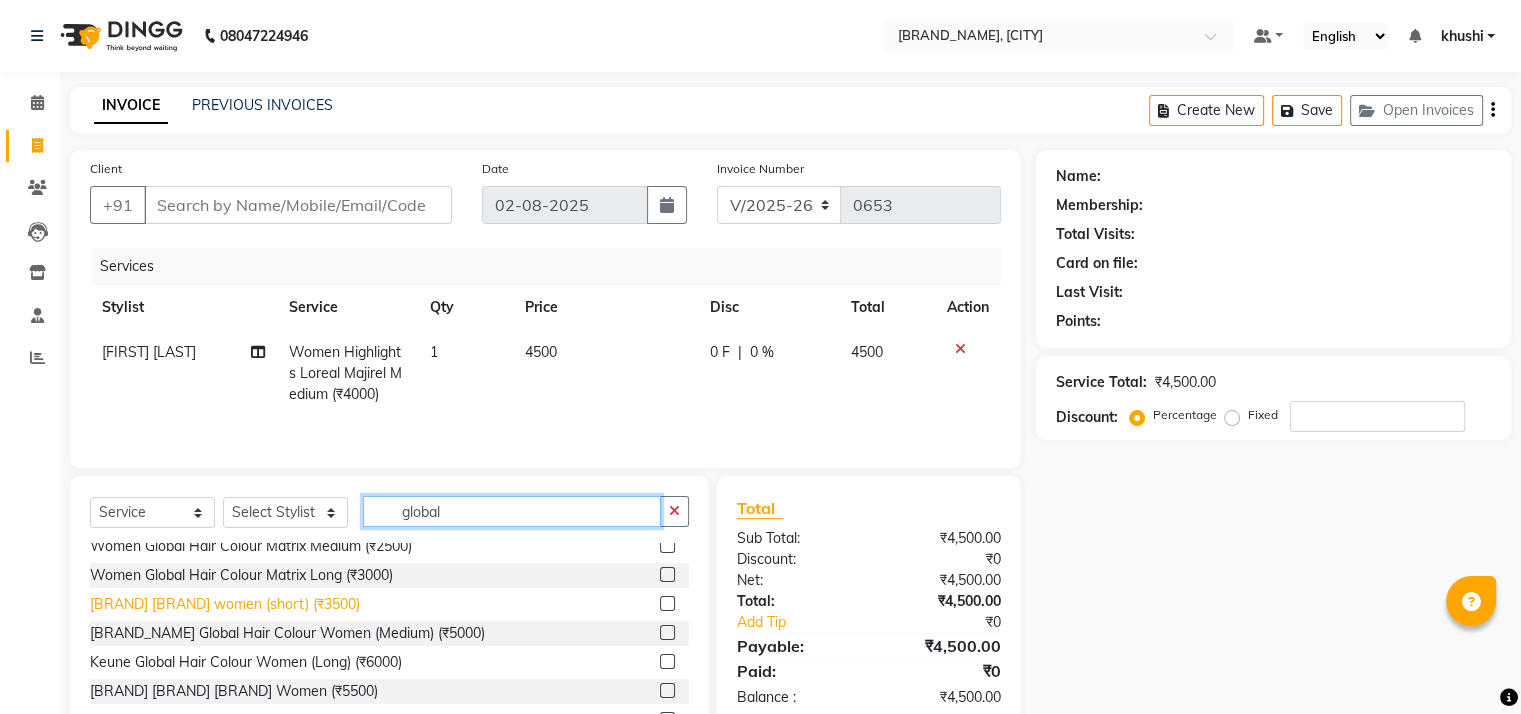 scroll, scrollTop: 218, scrollLeft: 0, axis: vertical 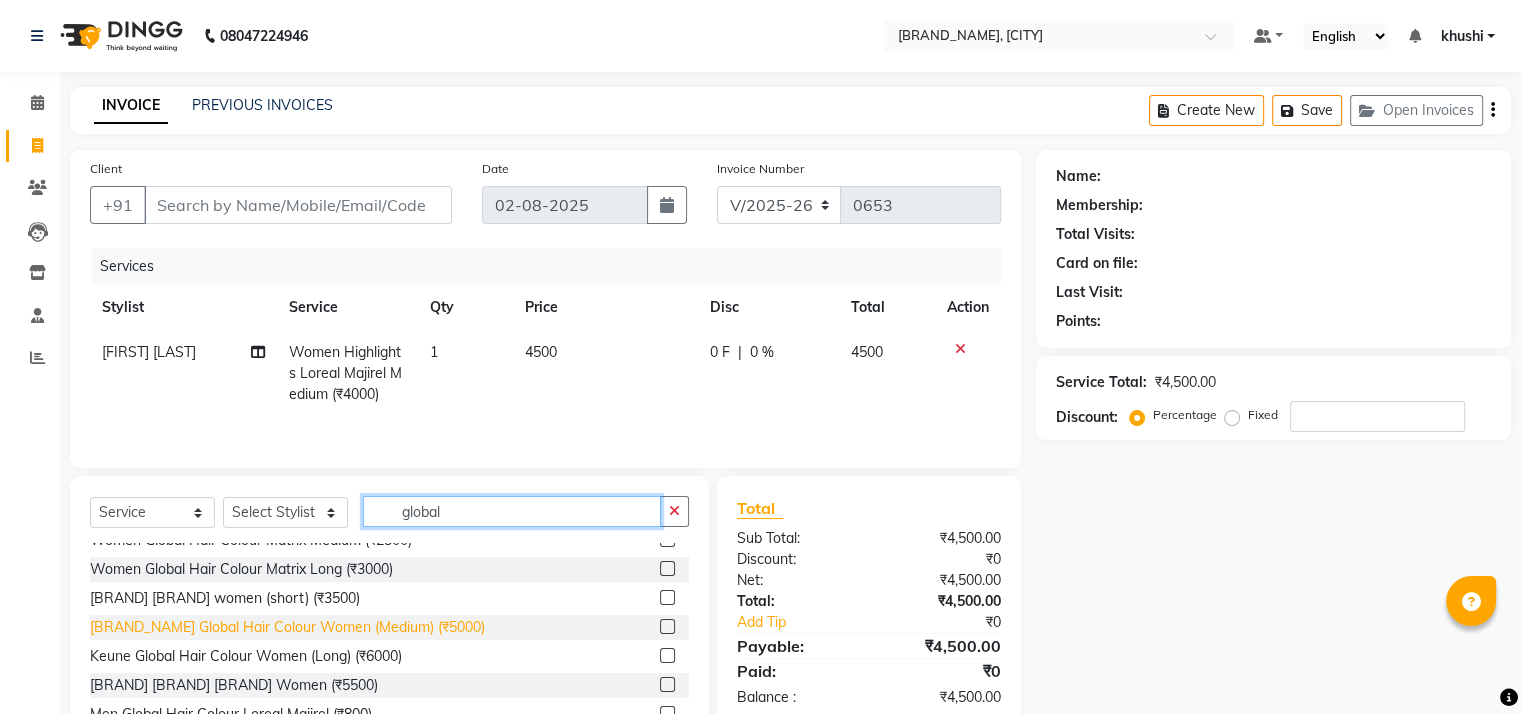 type on "global" 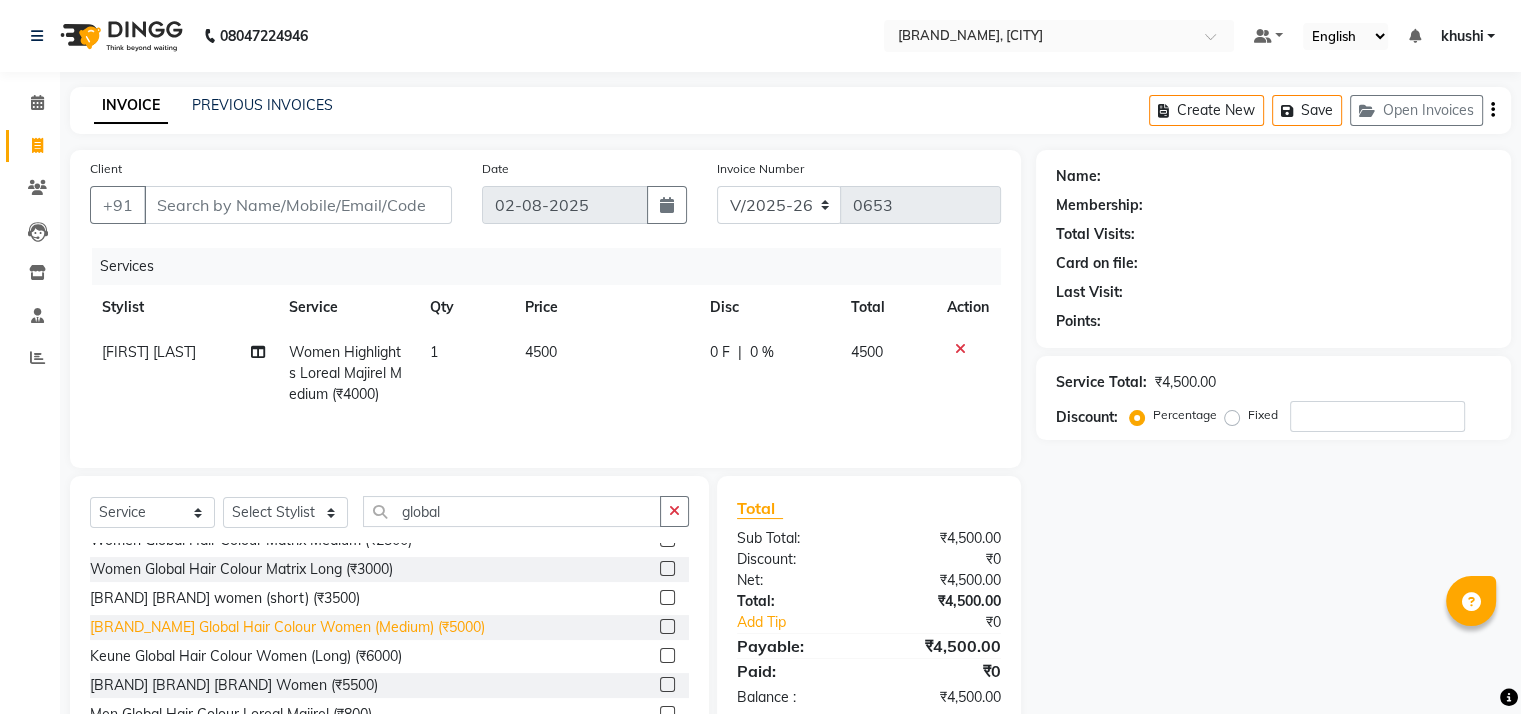 click on "Keune Global Hair Colour Women (Medium) (₹5000)" 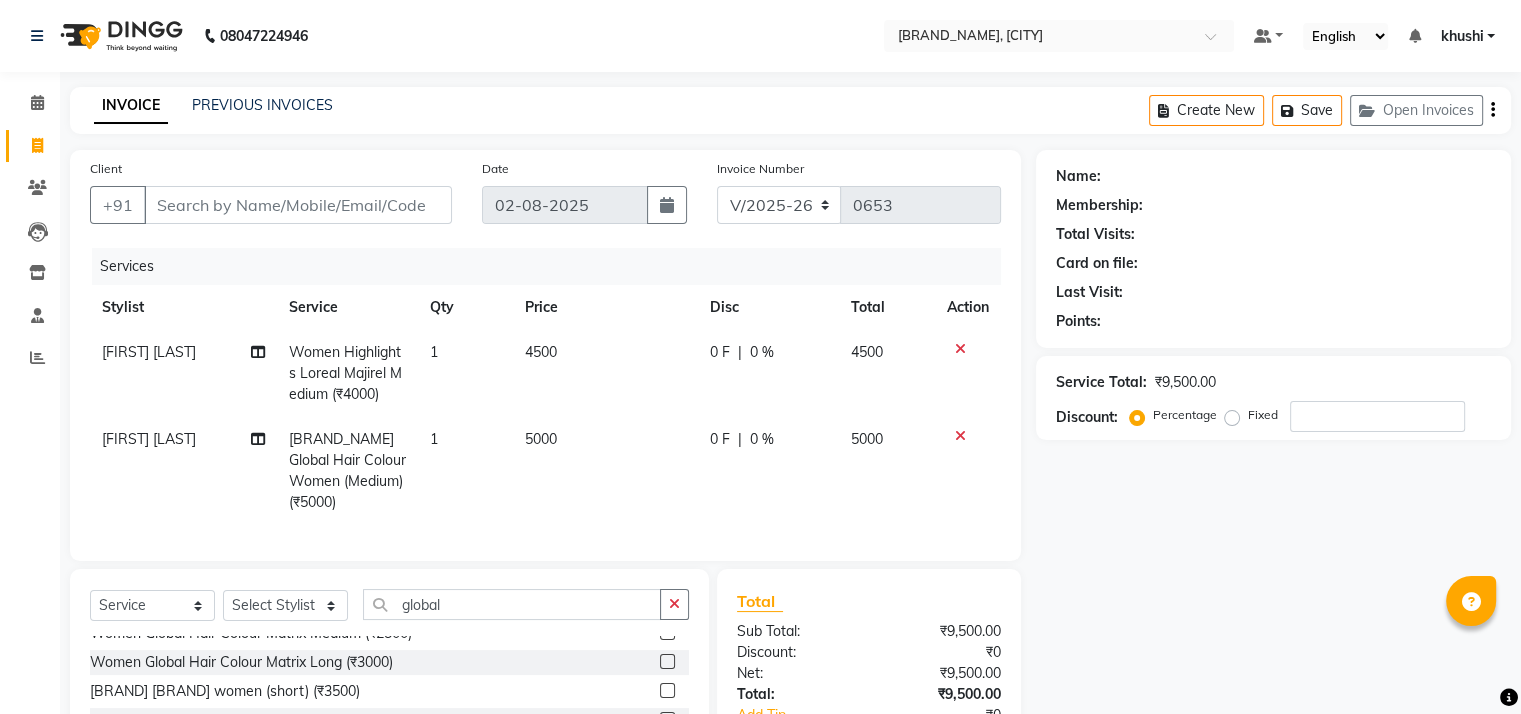 checkbox on "false" 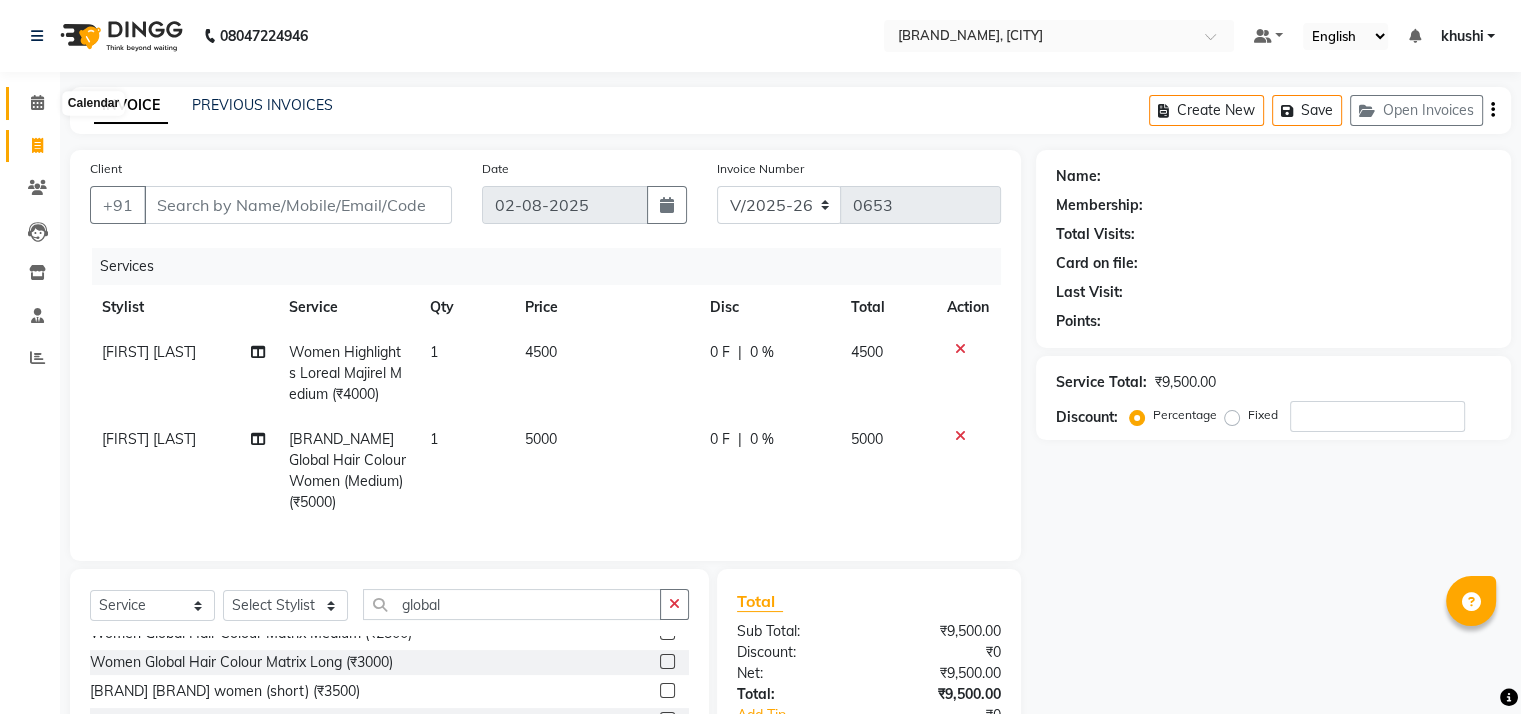 click 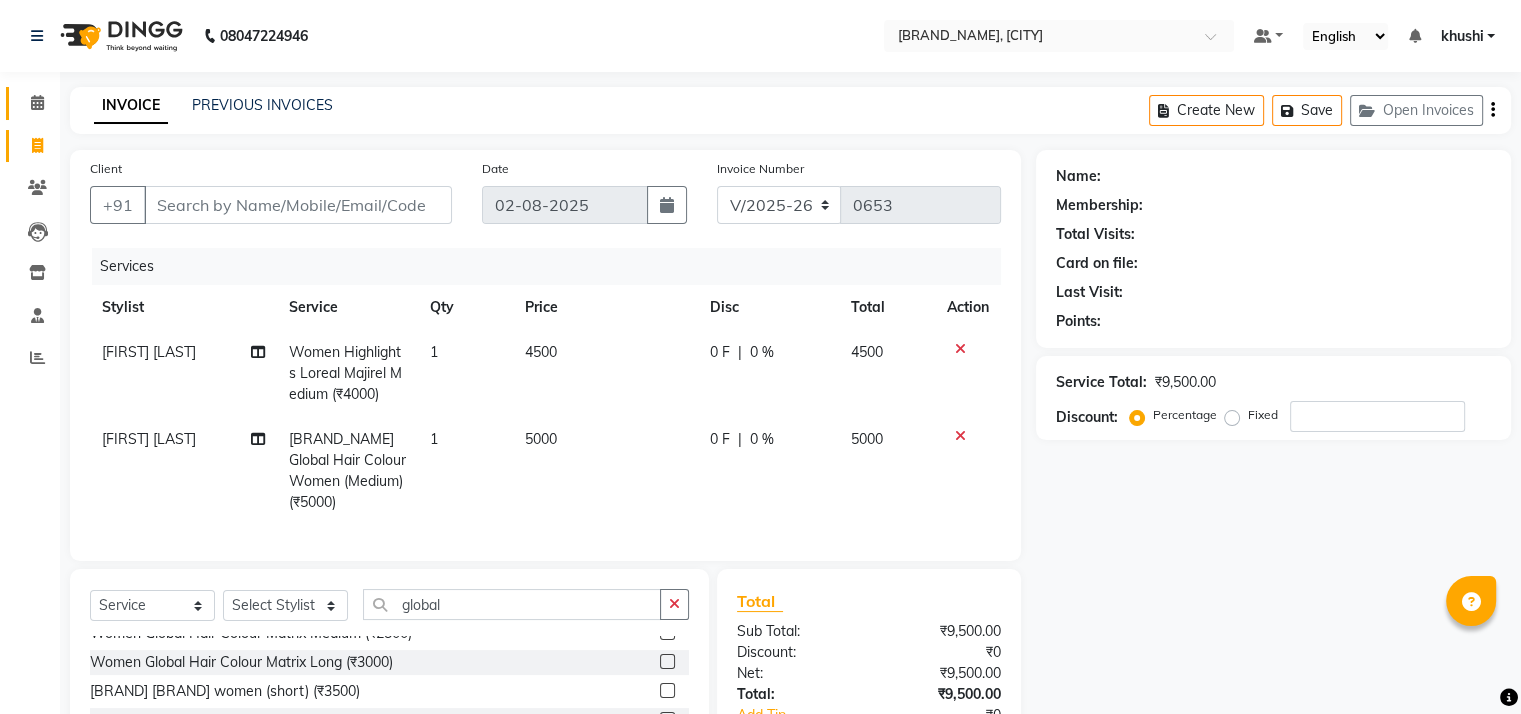 scroll, scrollTop: 175, scrollLeft: 0, axis: vertical 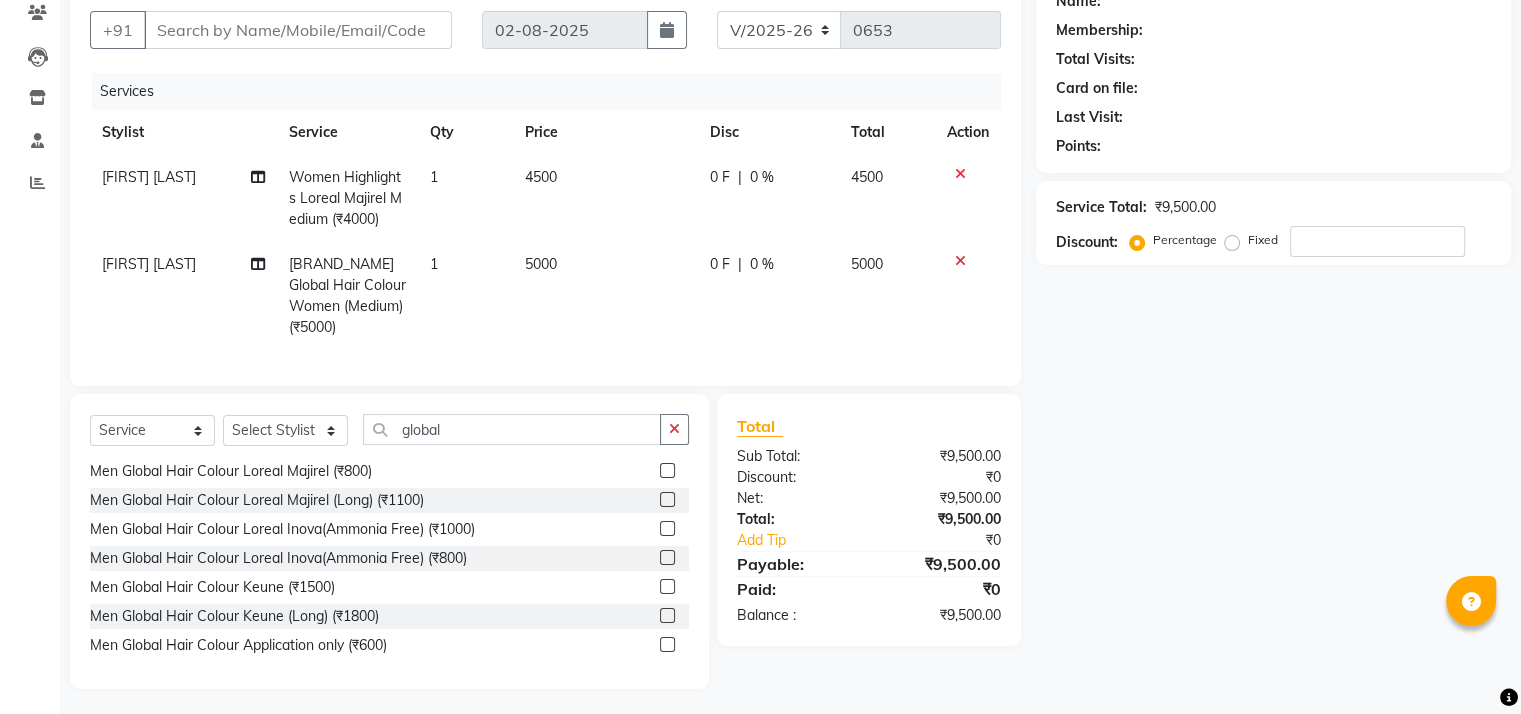 click 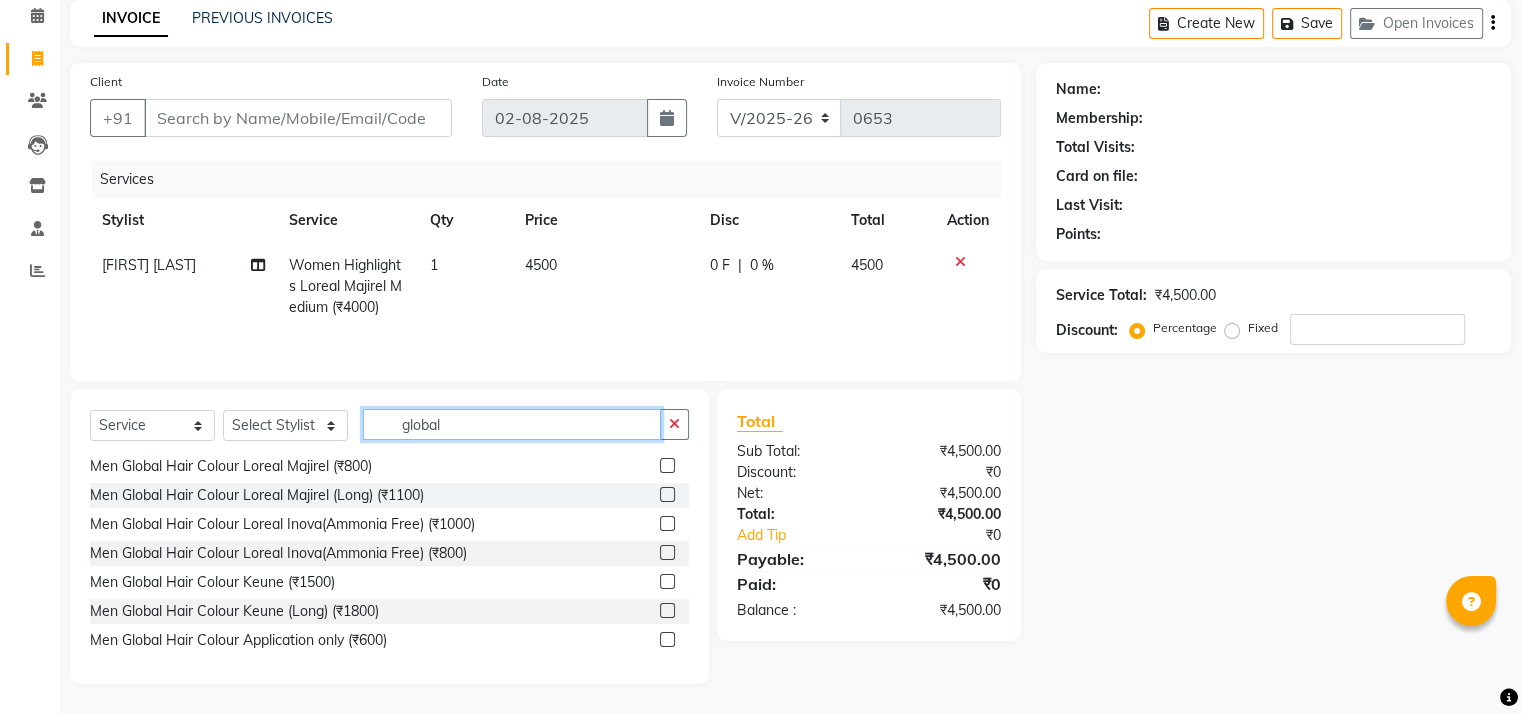 click on "global" 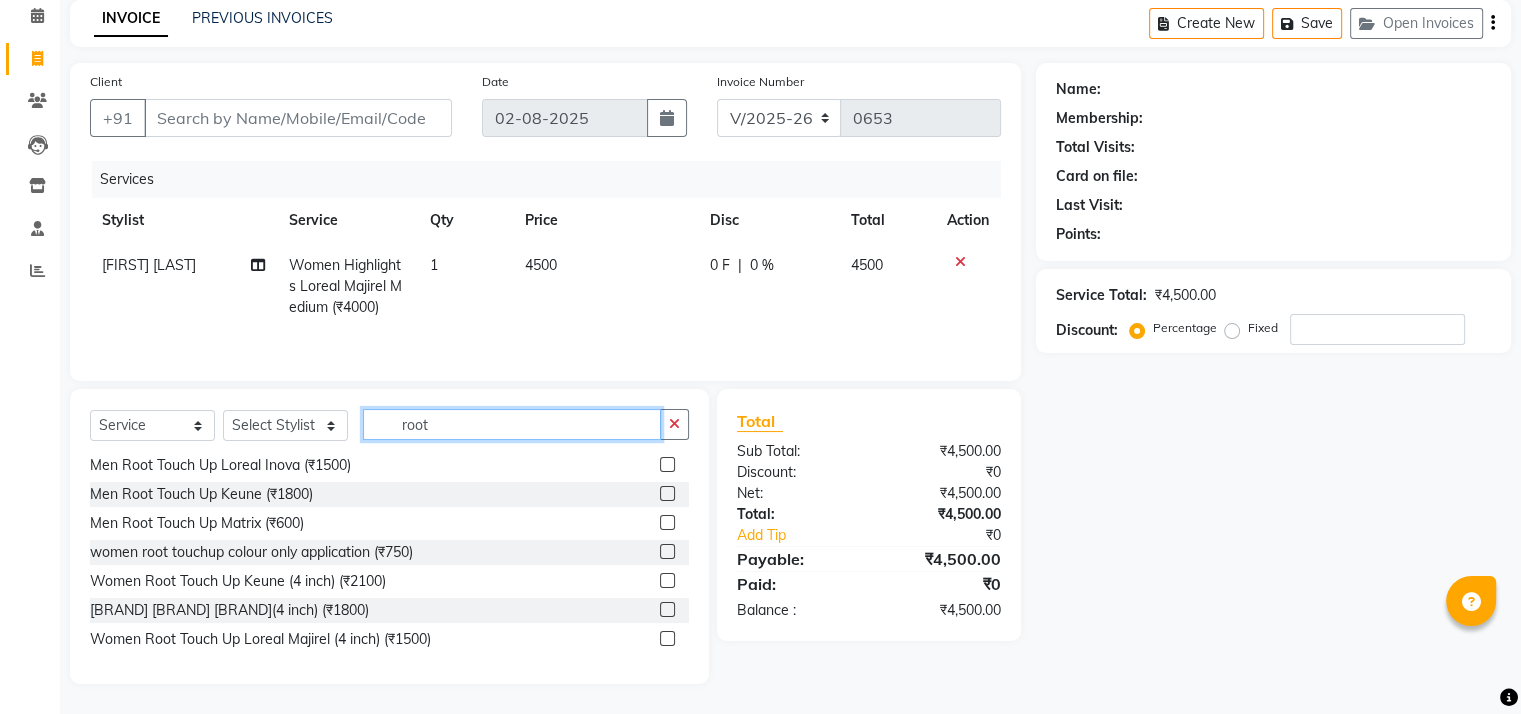 scroll, scrollTop: 0, scrollLeft: 0, axis: both 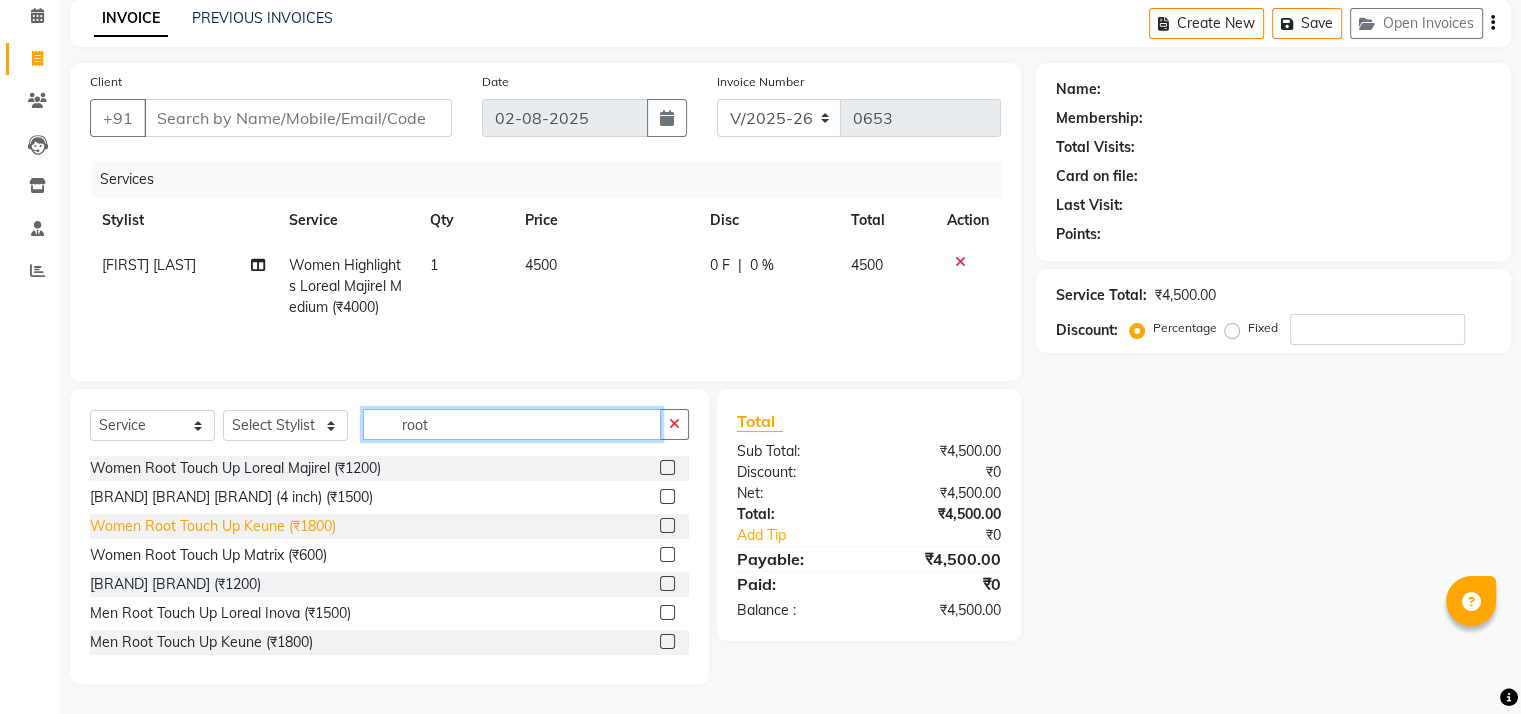 type on "root" 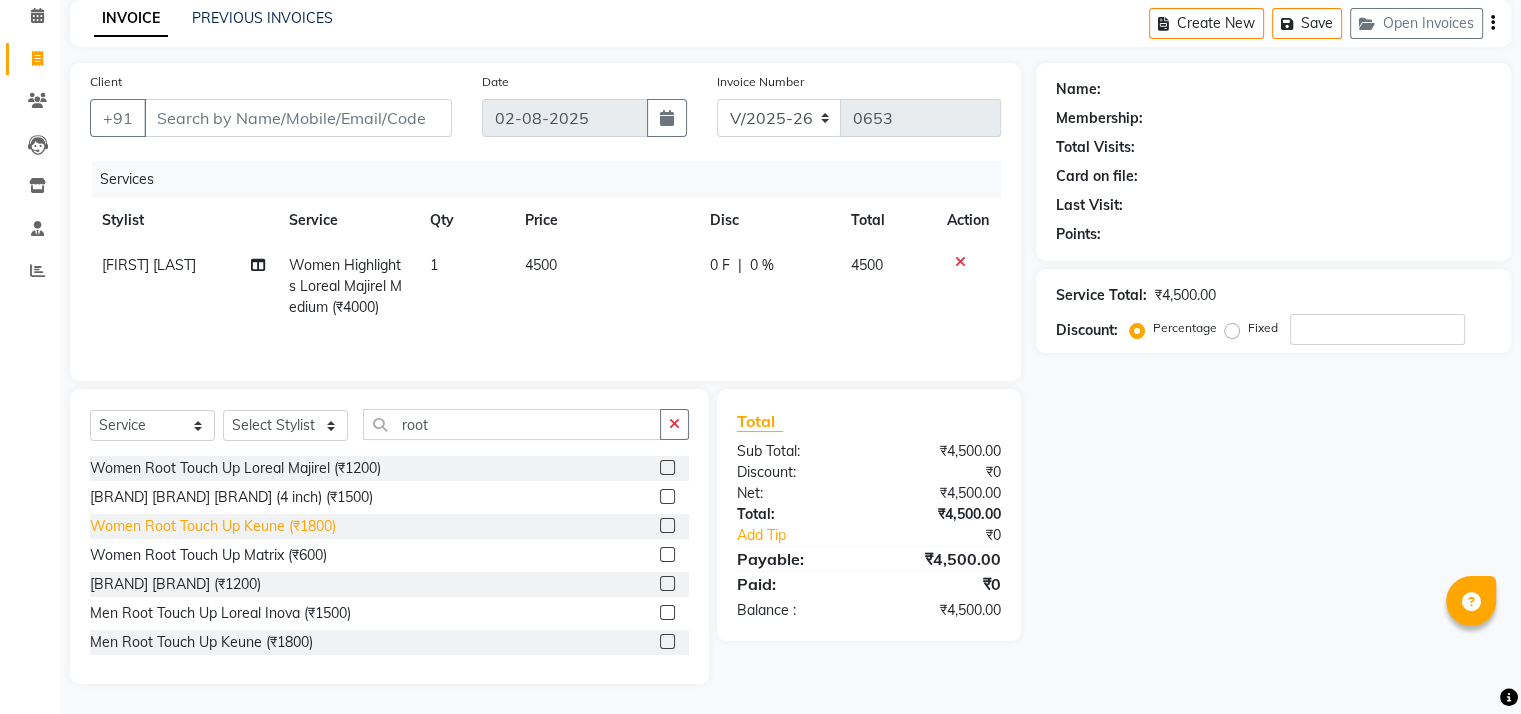 click on "Women Root Touch Up Keune ([CURRENCY]1800)" 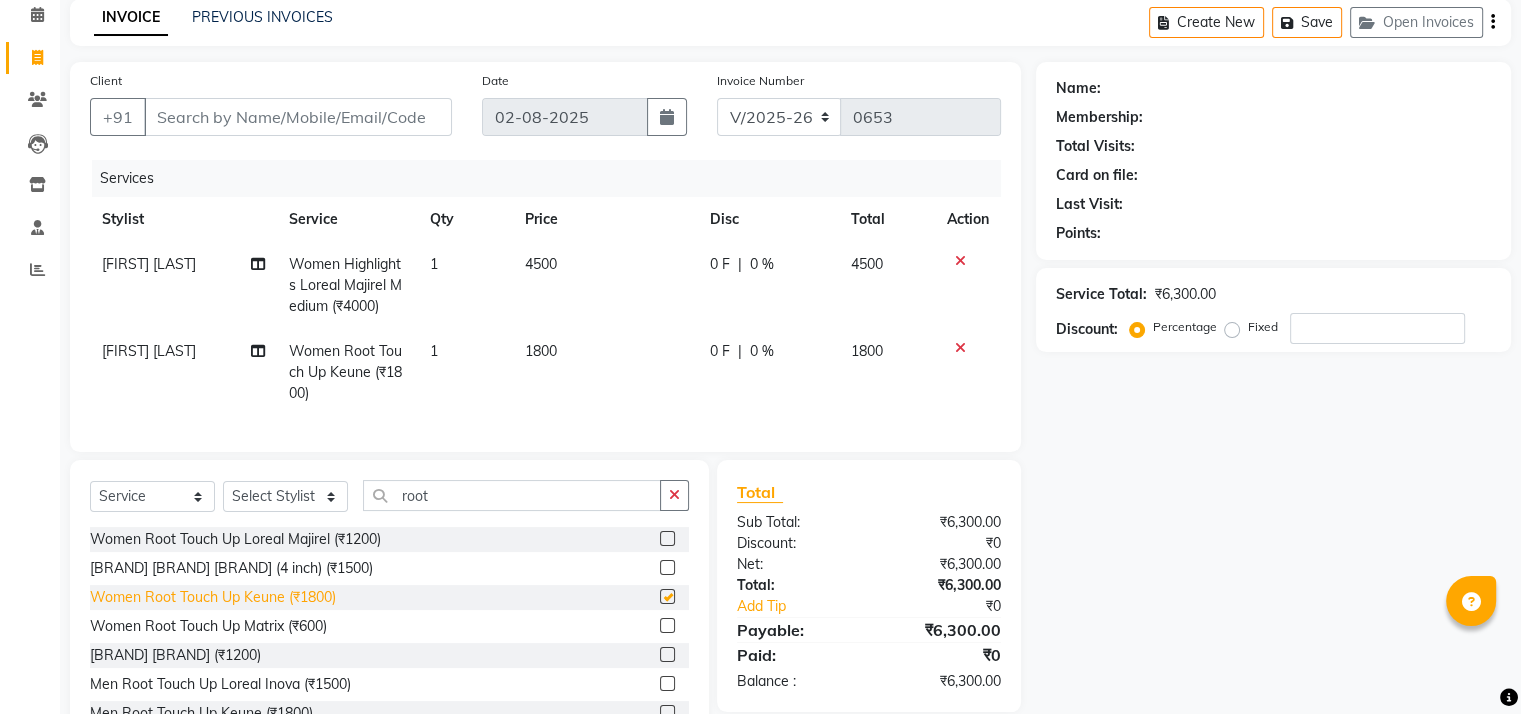 checkbox on "false" 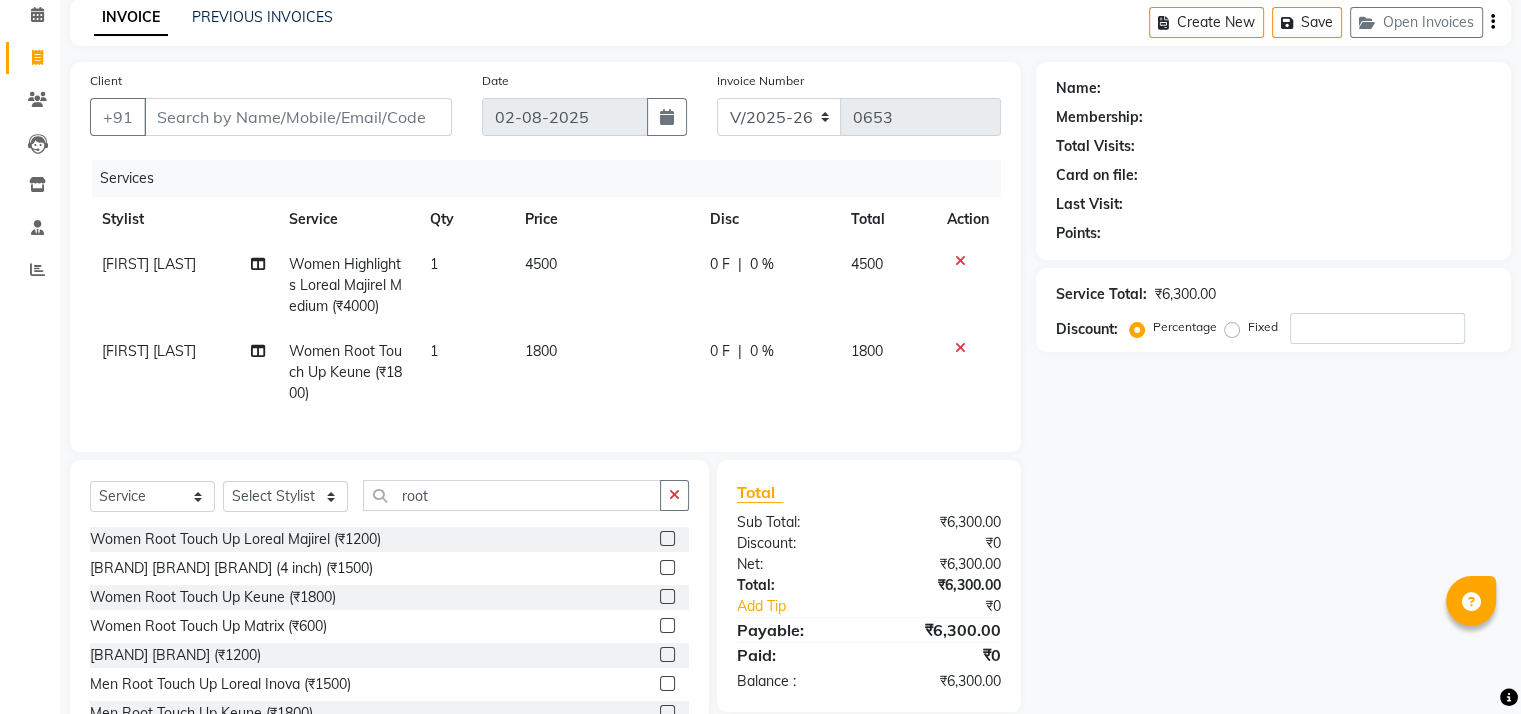 scroll, scrollTop: 175, scrollLeft: 0, axis: vertical 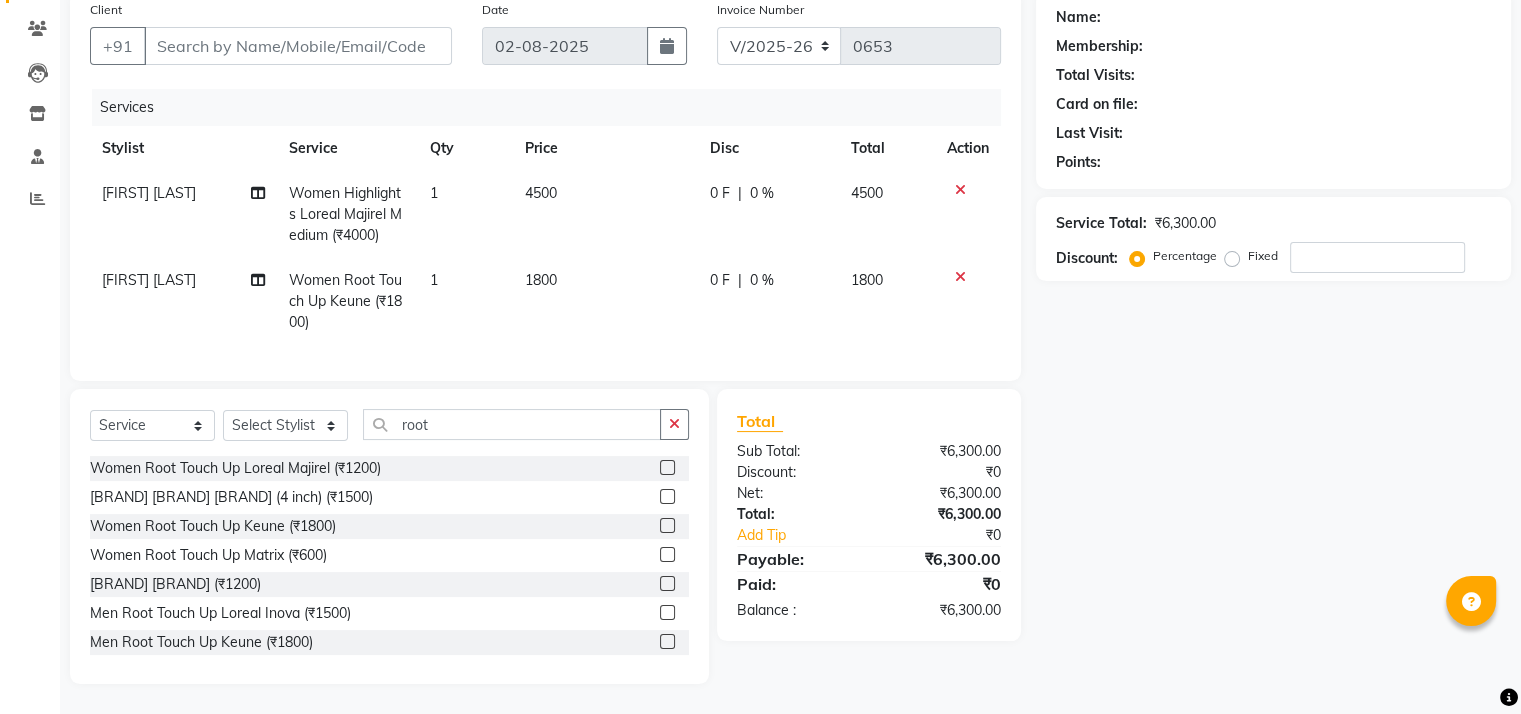 click 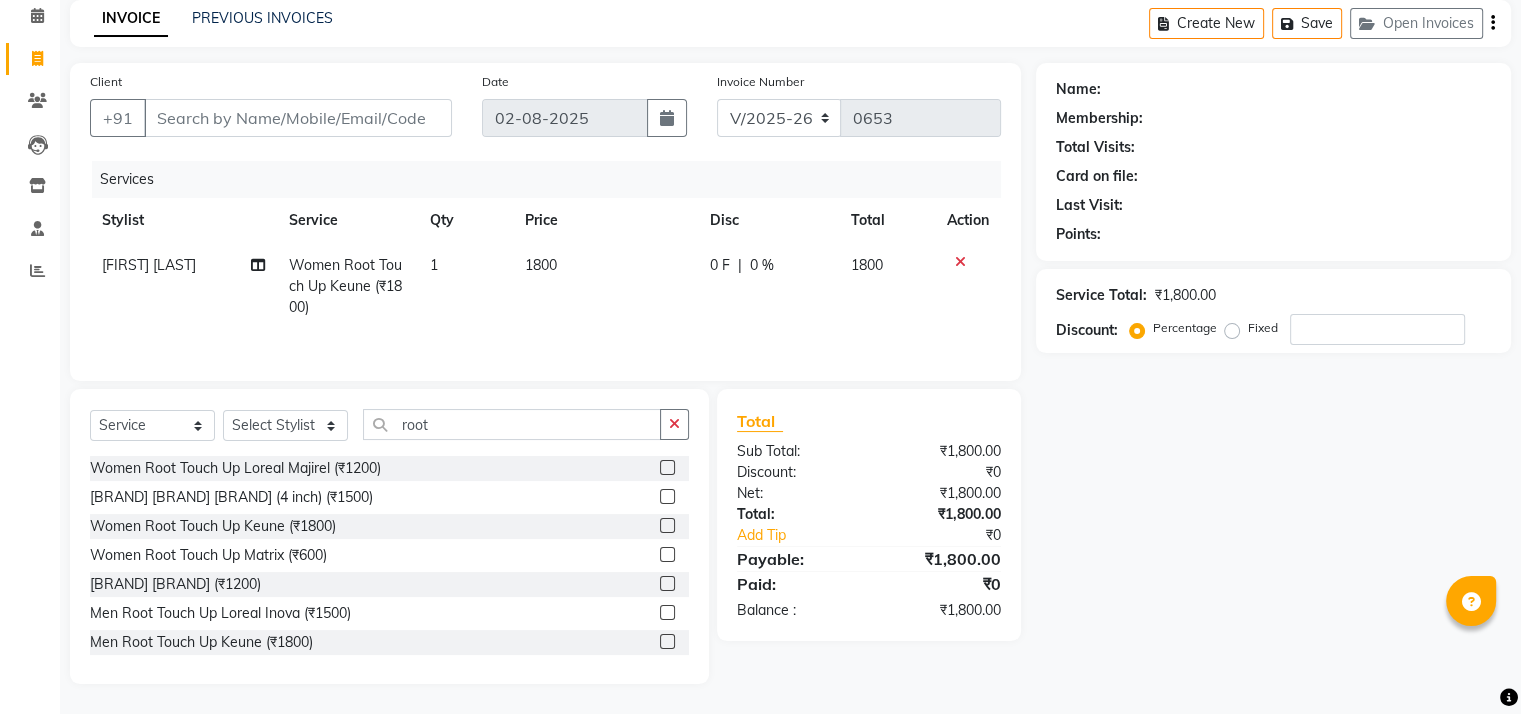 click on "Services" 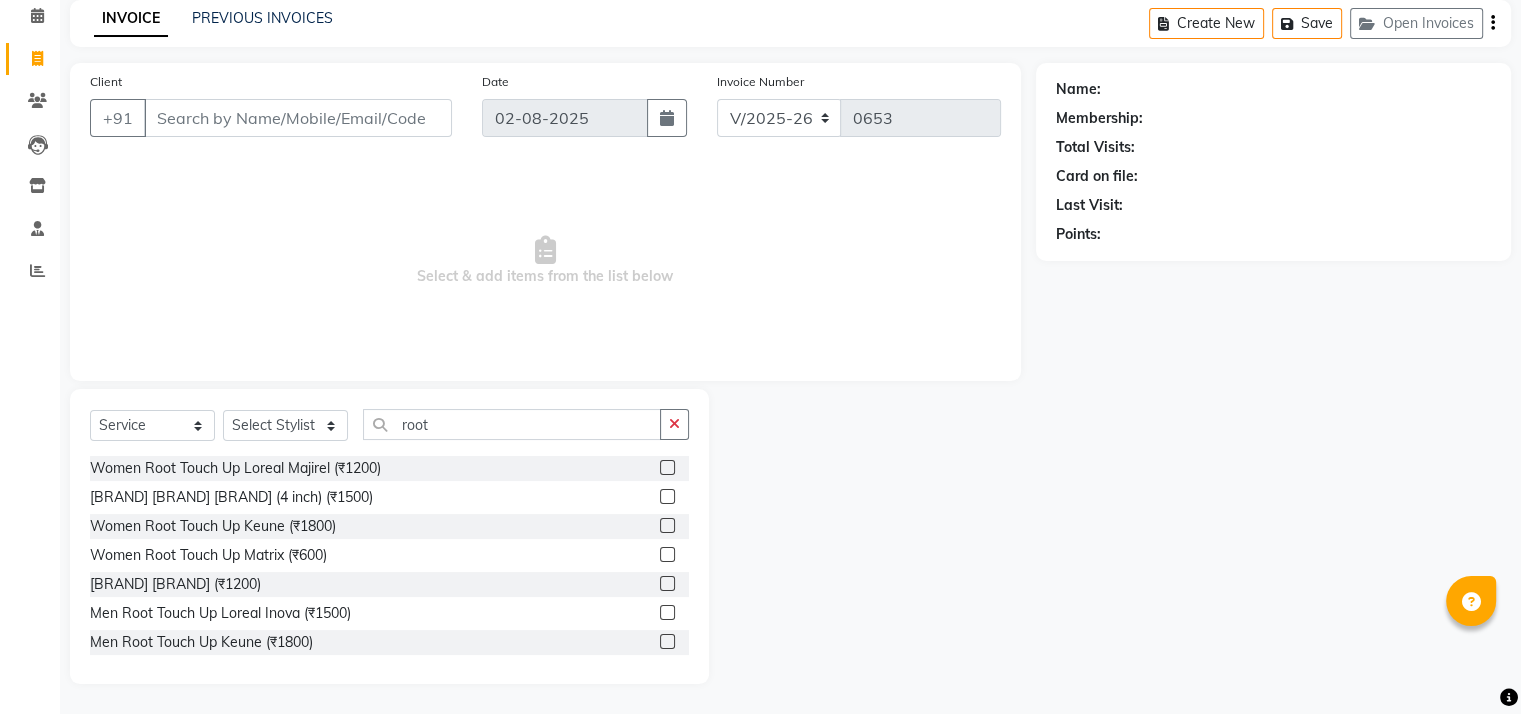 scroll, scrollTop: 88, scrollLeft: 0, axis: vertical 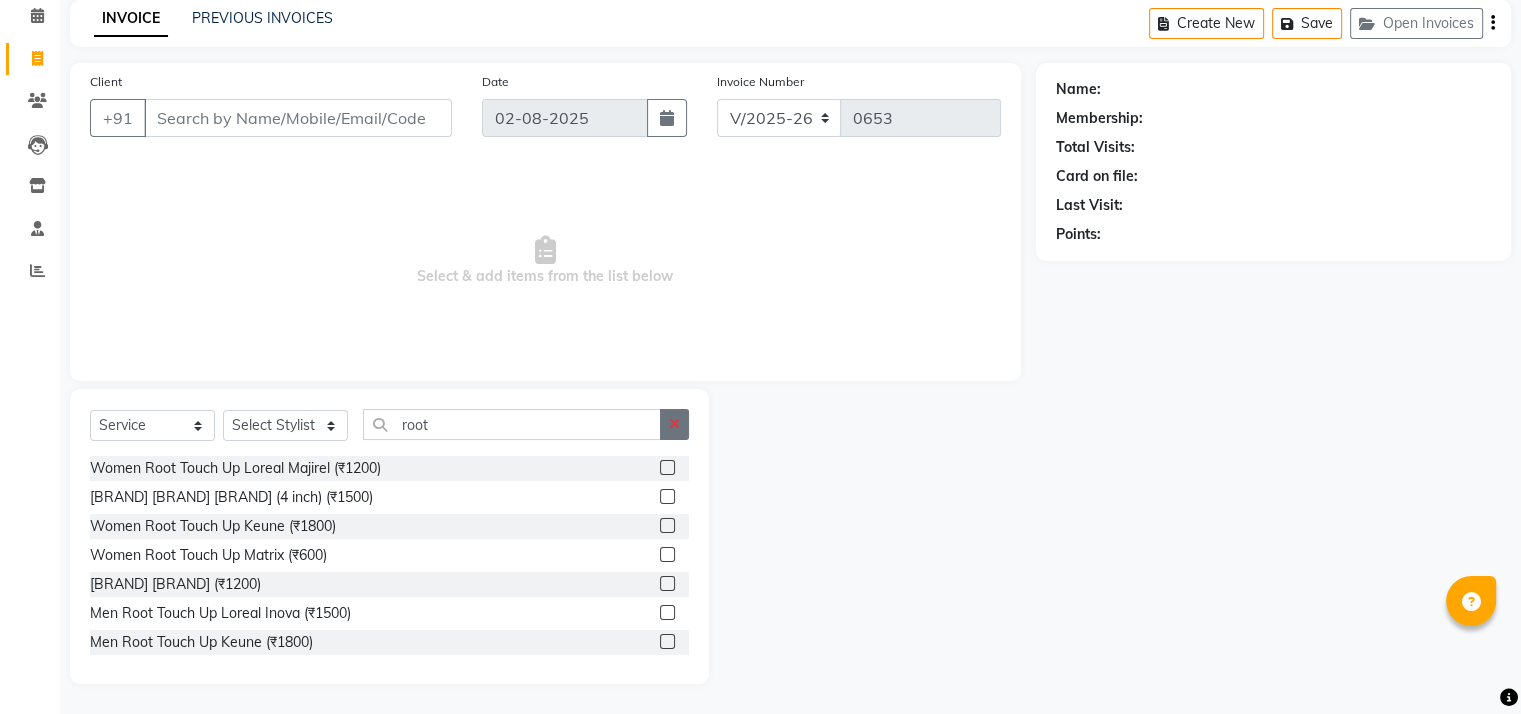 click 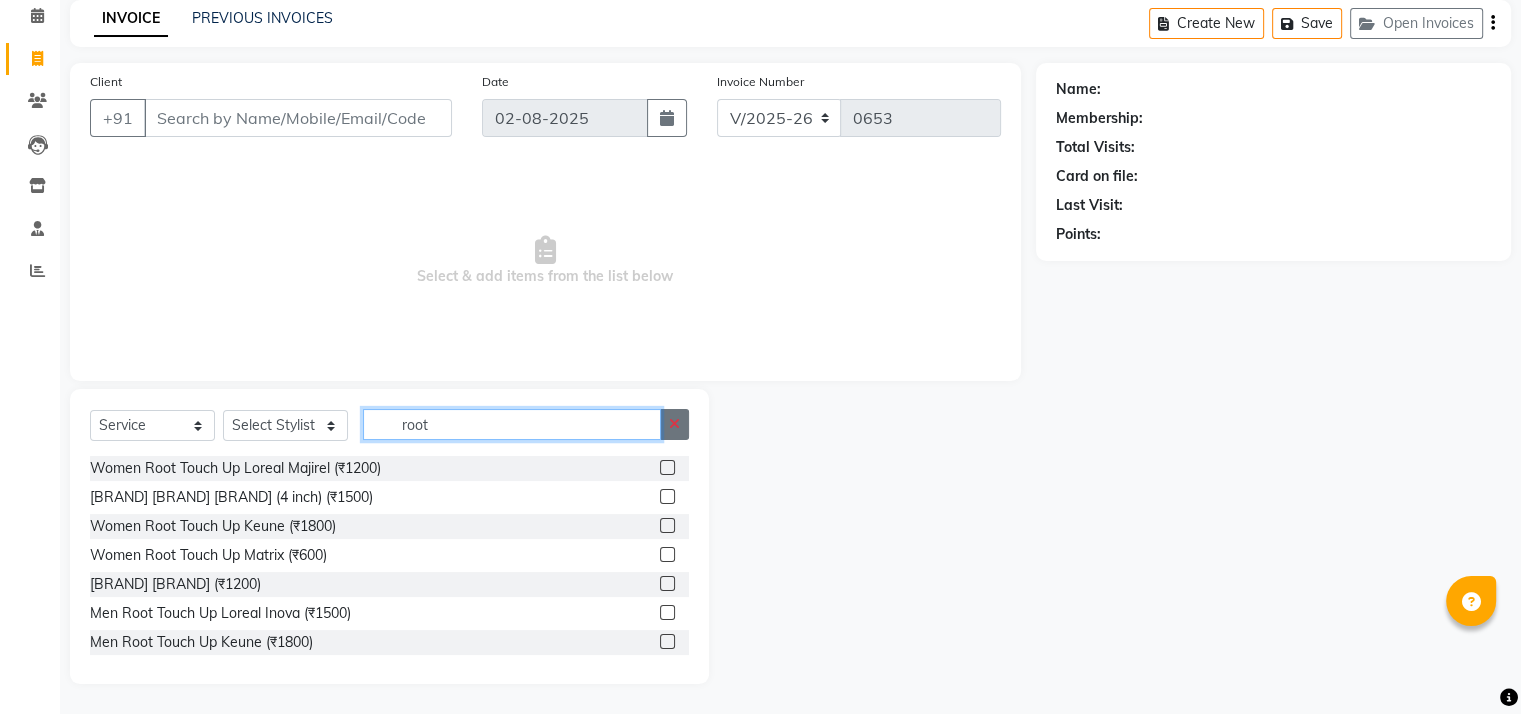 type 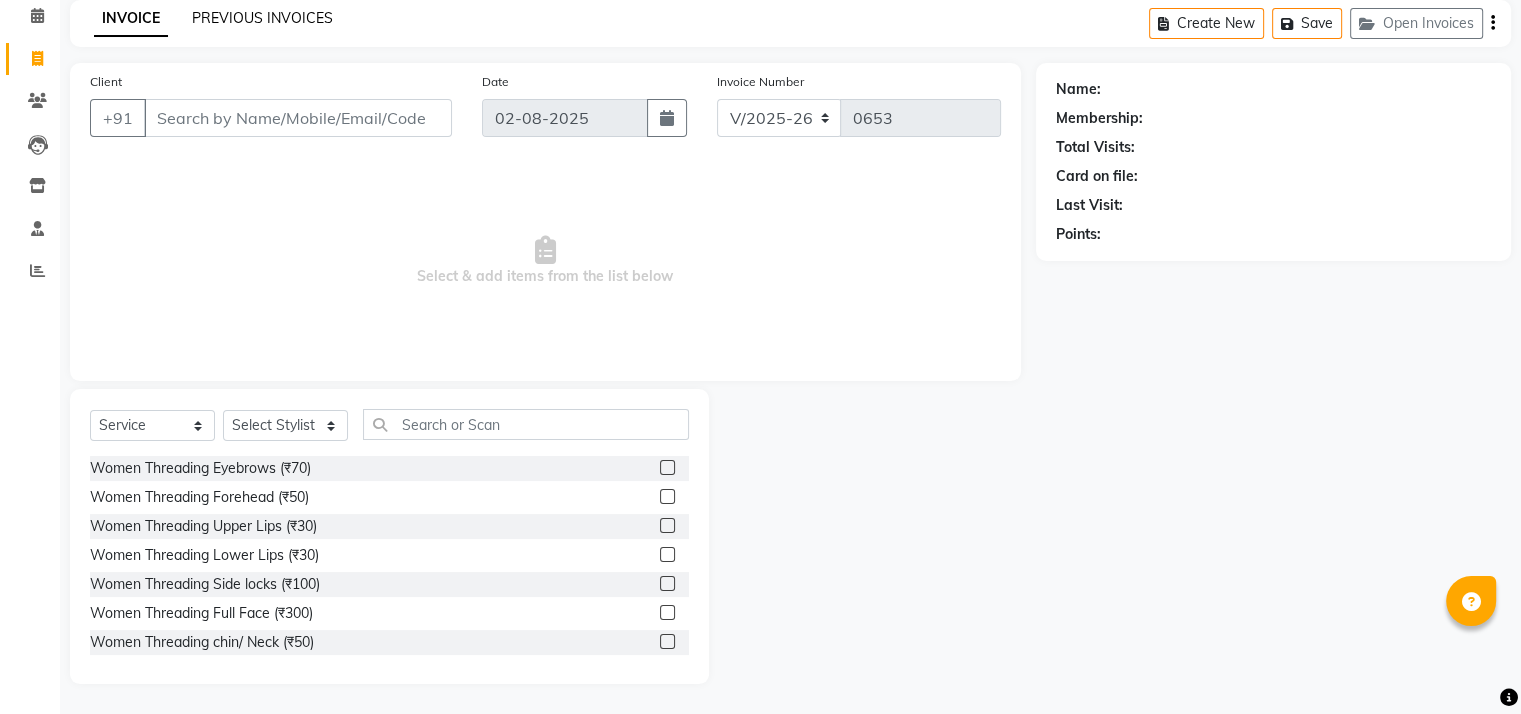 click on "PREVIOUS INVOICES" 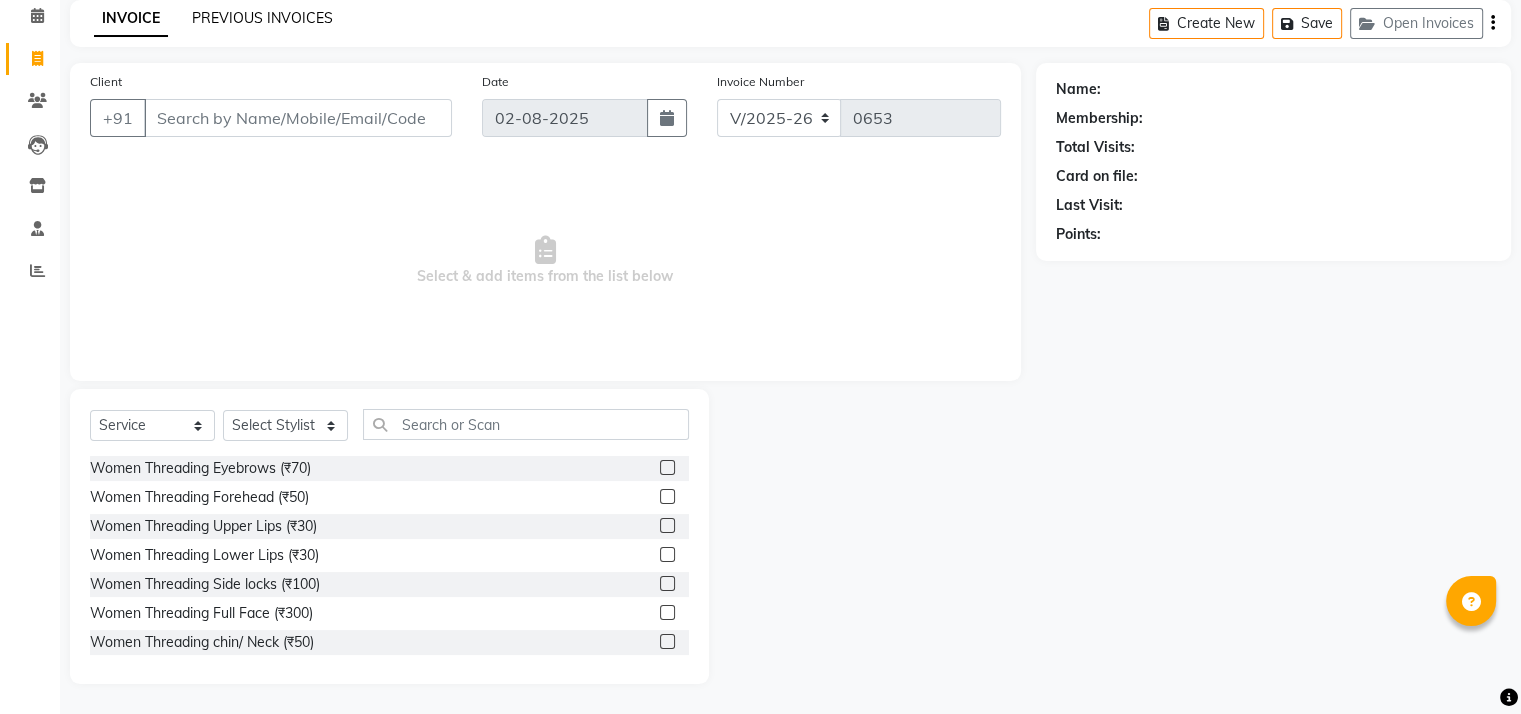 scroll, scrollTop: 0, scrollLeft: 0, axis: both 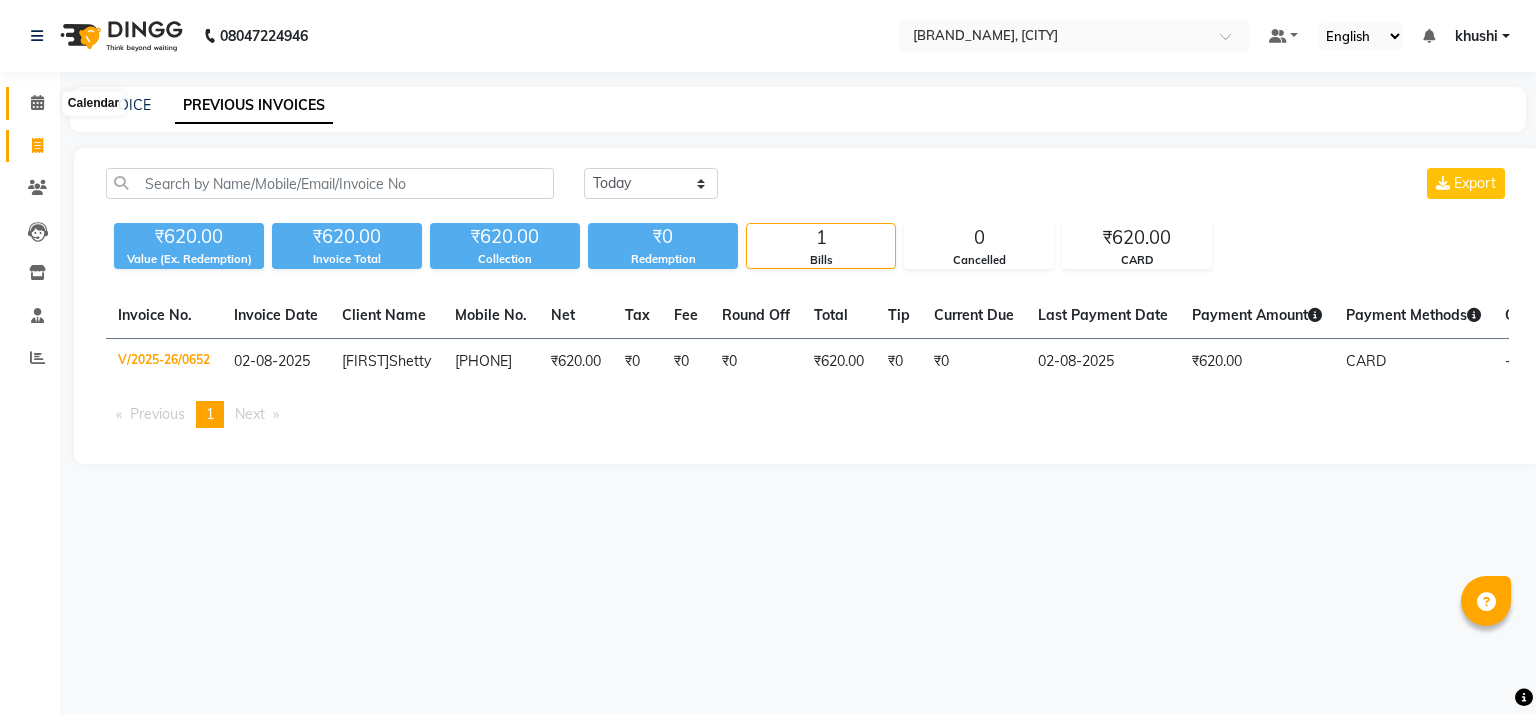 click 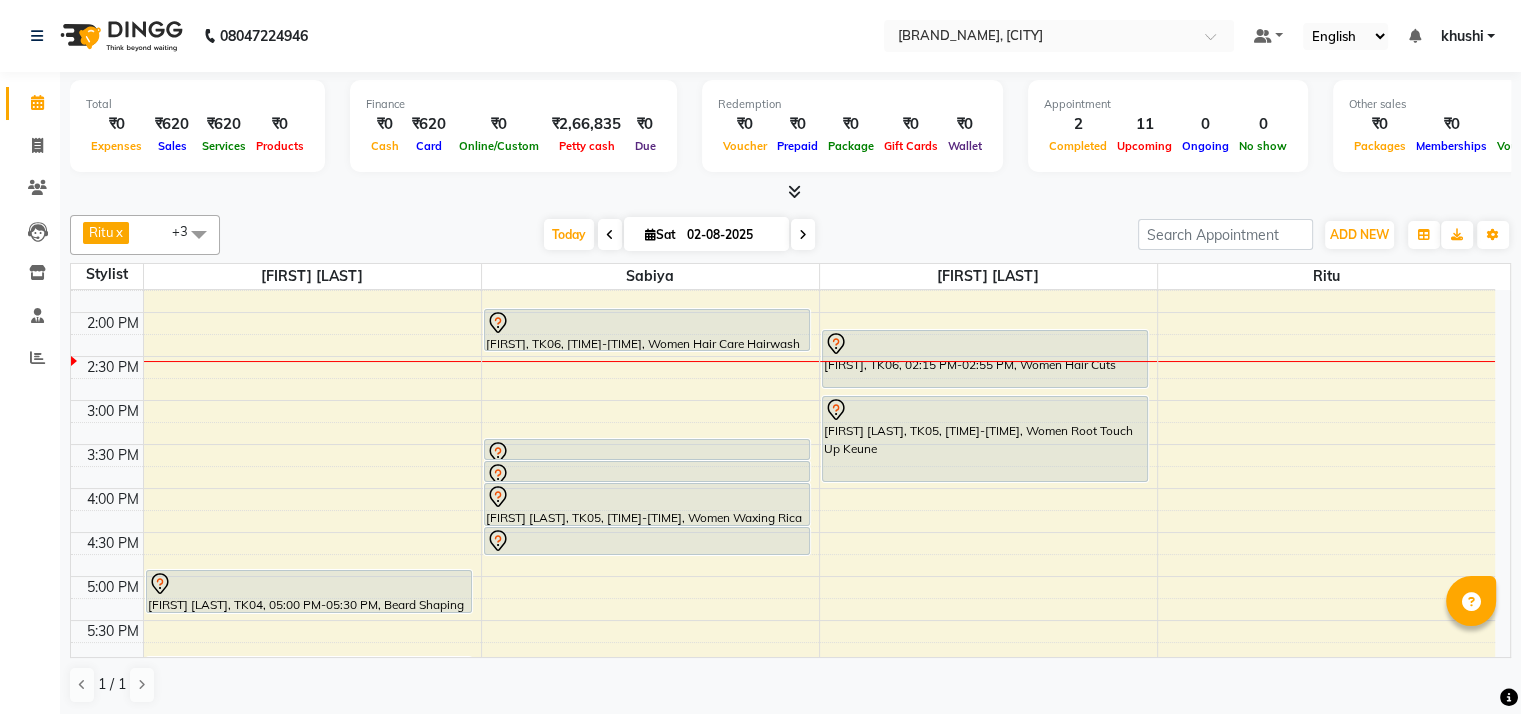 scroll, scrollTop: 416, scrollLeft: 0, axis: vertical 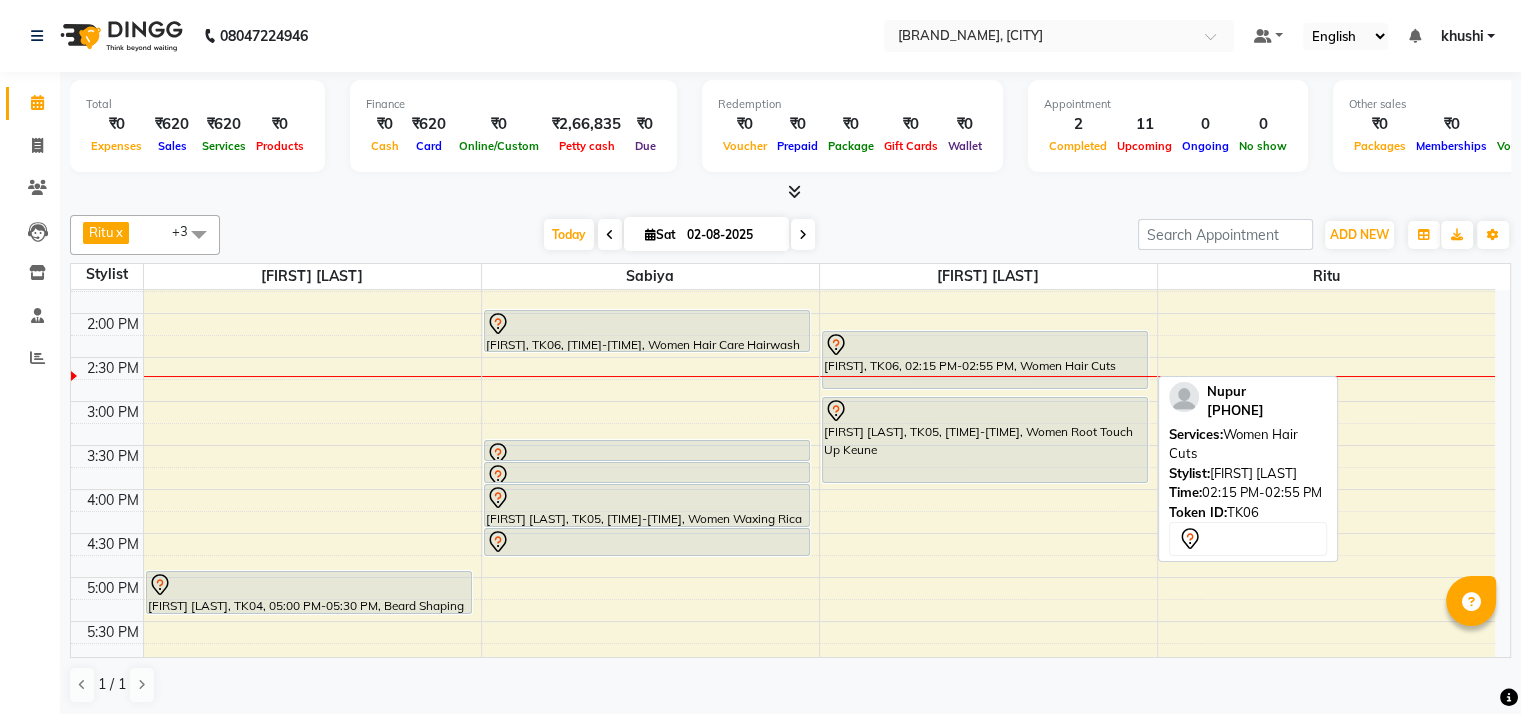 click at bounding box center [985, 345] 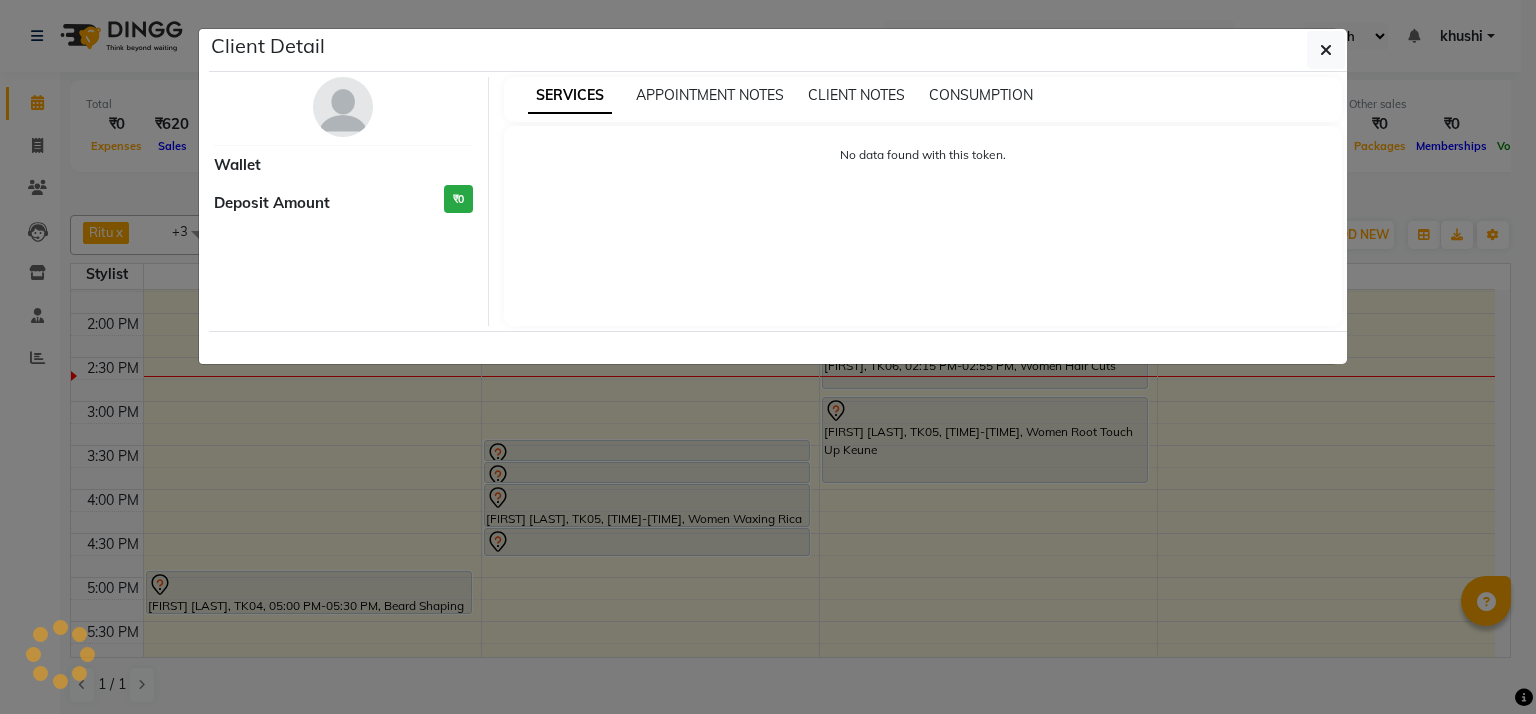 select on "7" 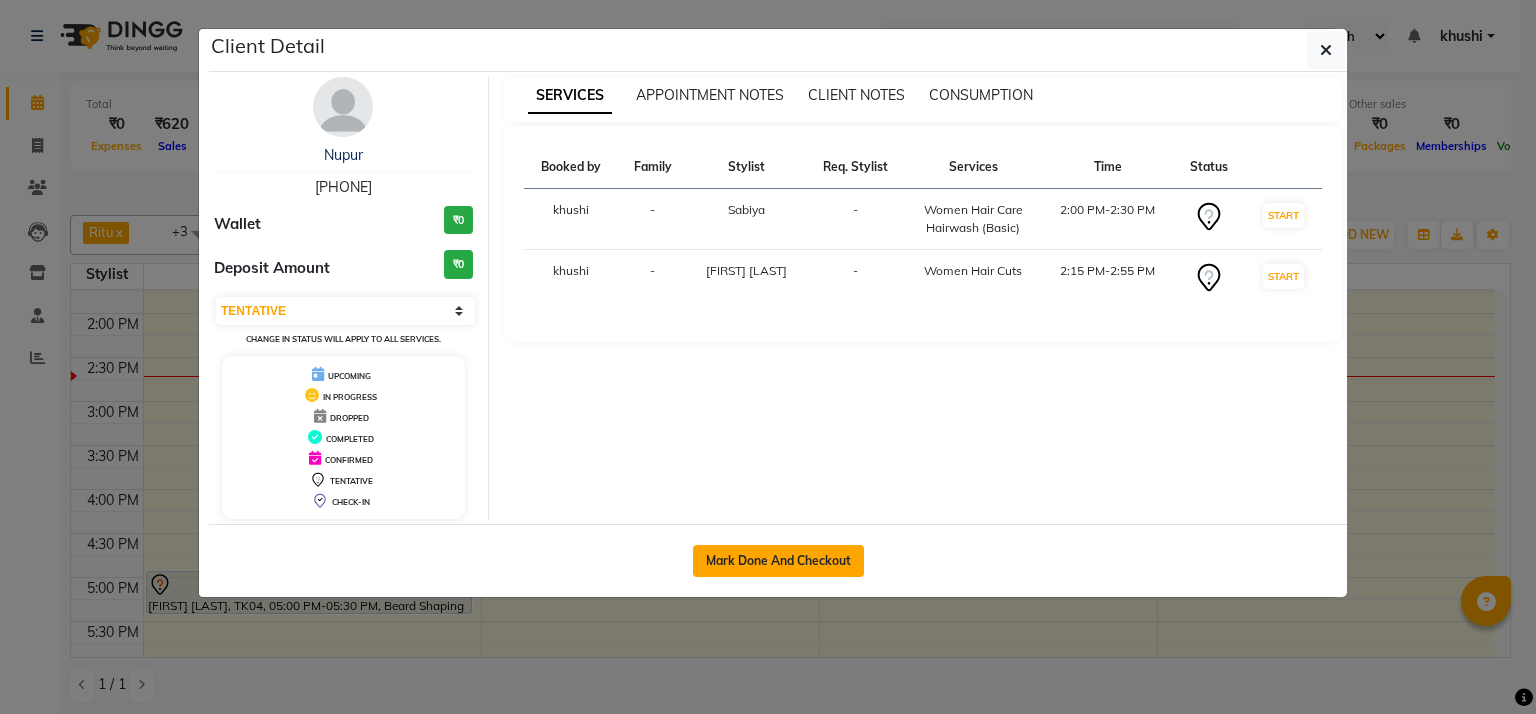 click on "Mark Done And Checkout" 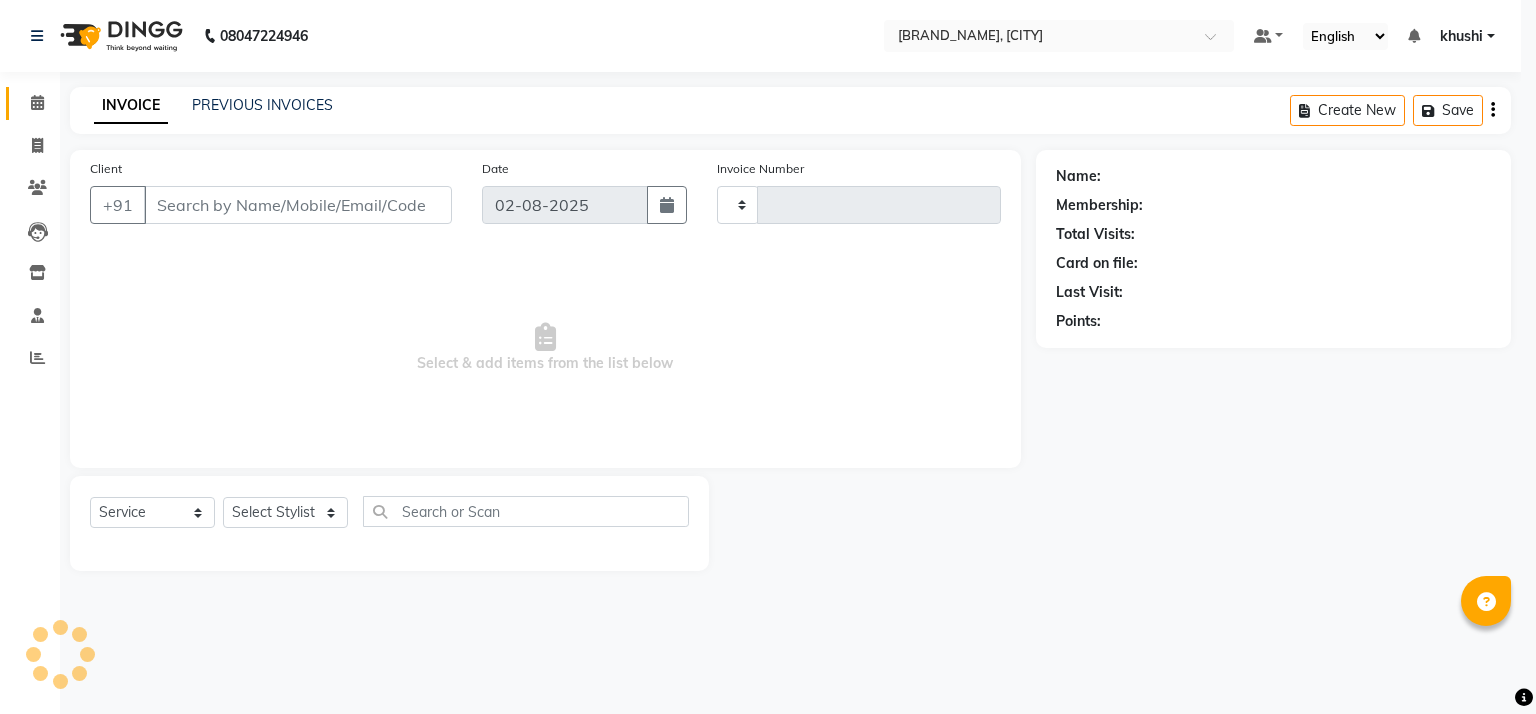 type on "0653" 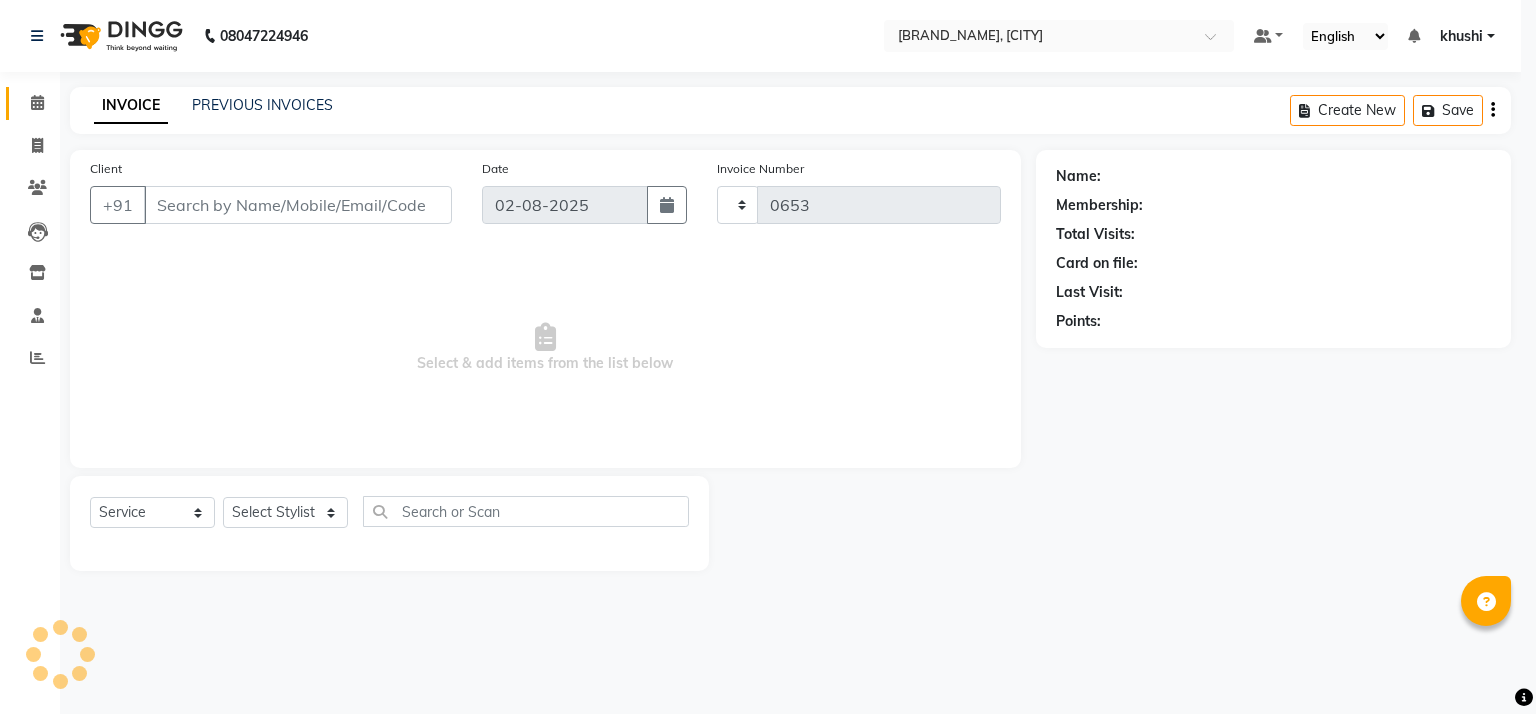 select on "6870" 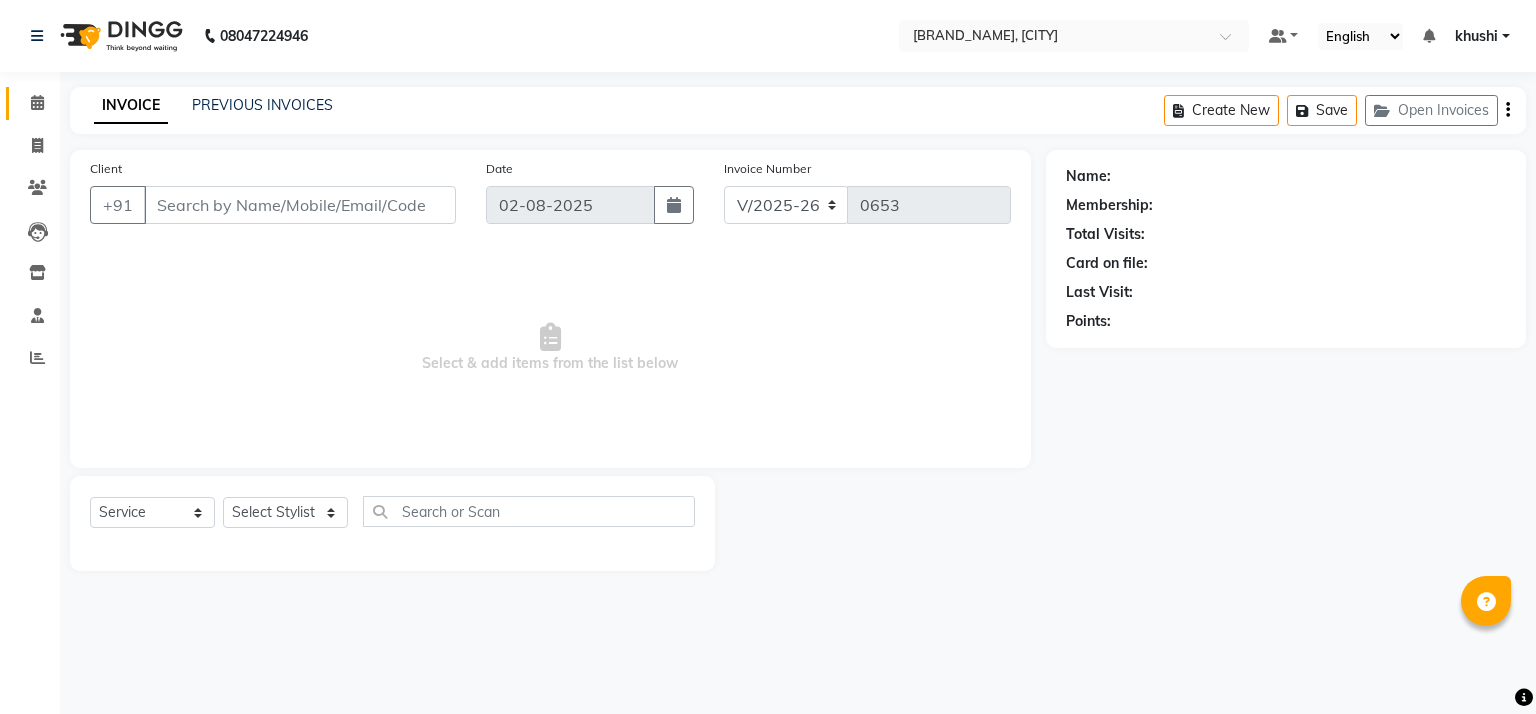 type on "[PHONE]" 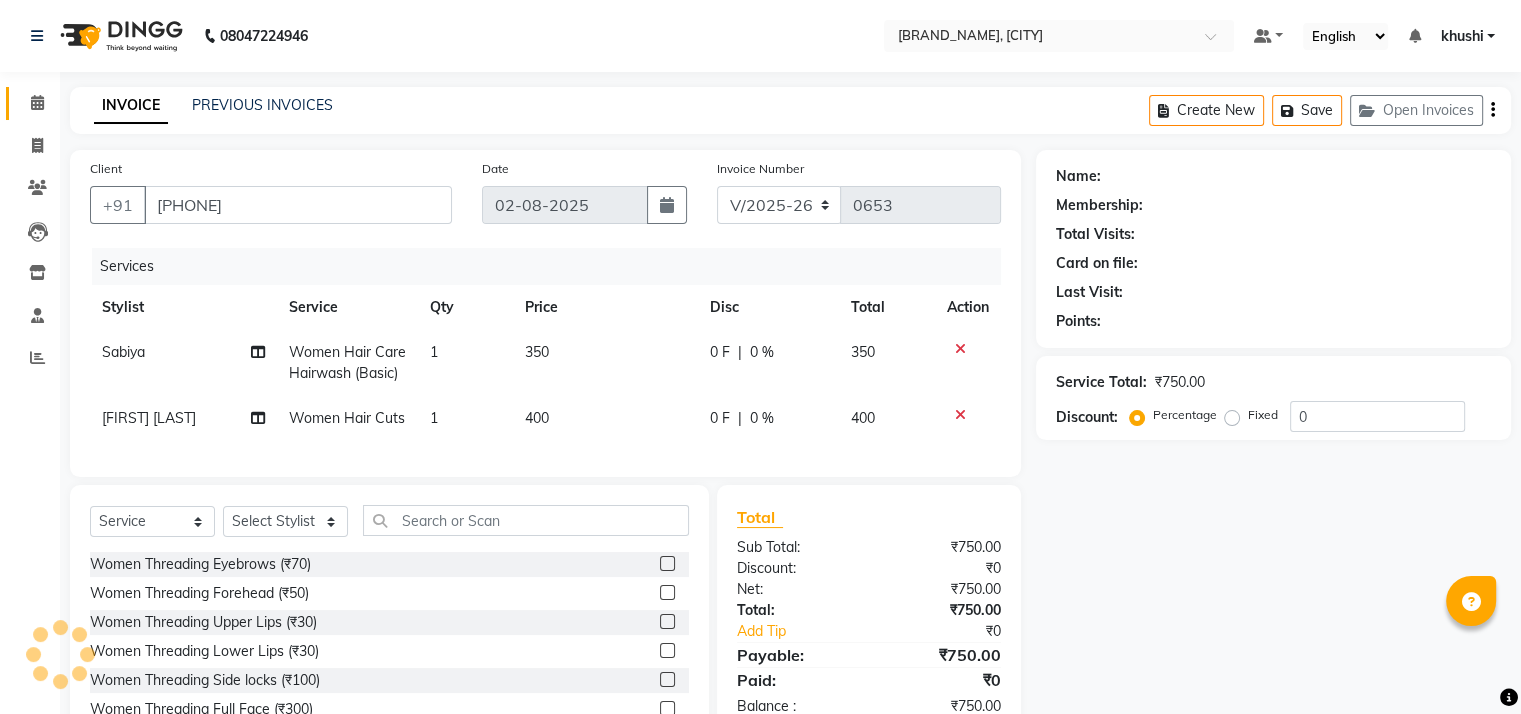 select on "1: Object" 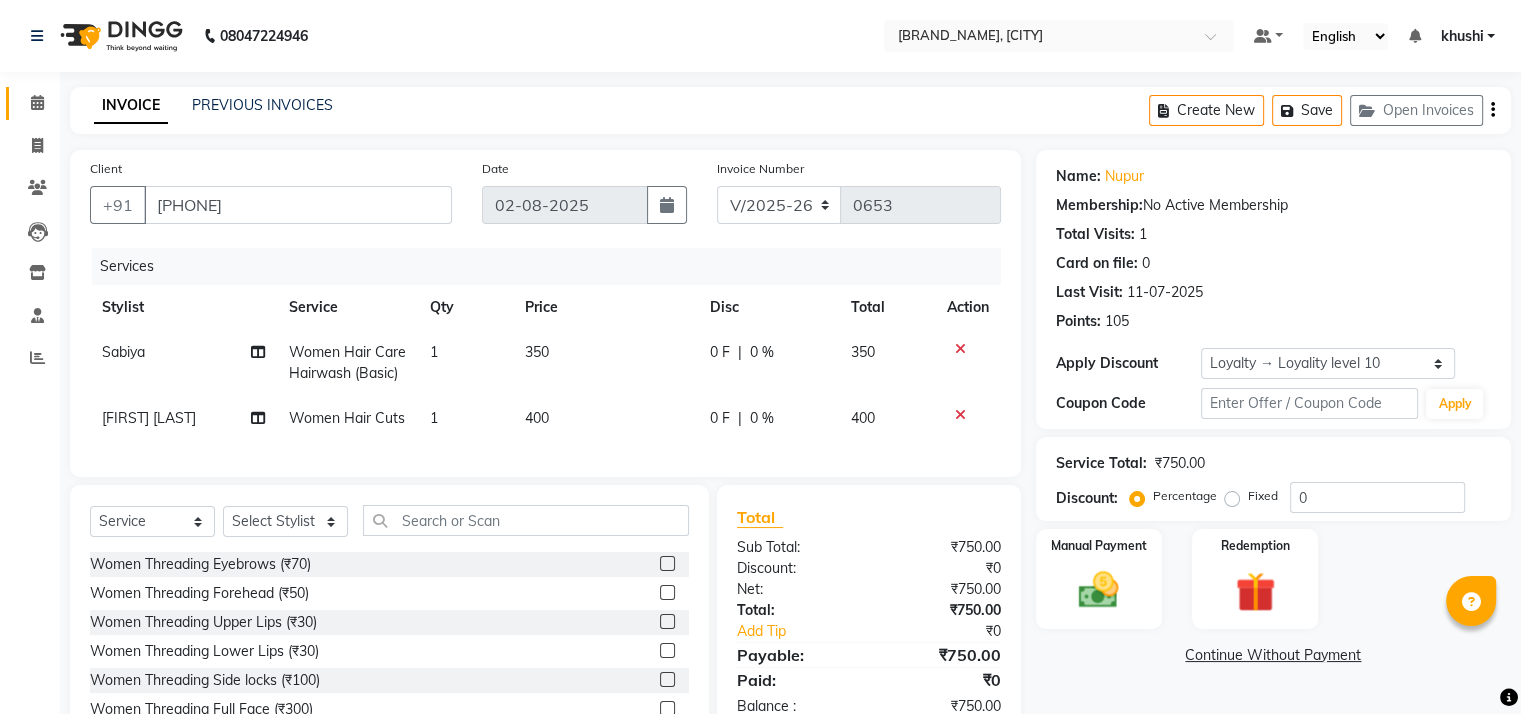 scroll, scrollTop: 112, scrollLeft: 0, axis: vertical 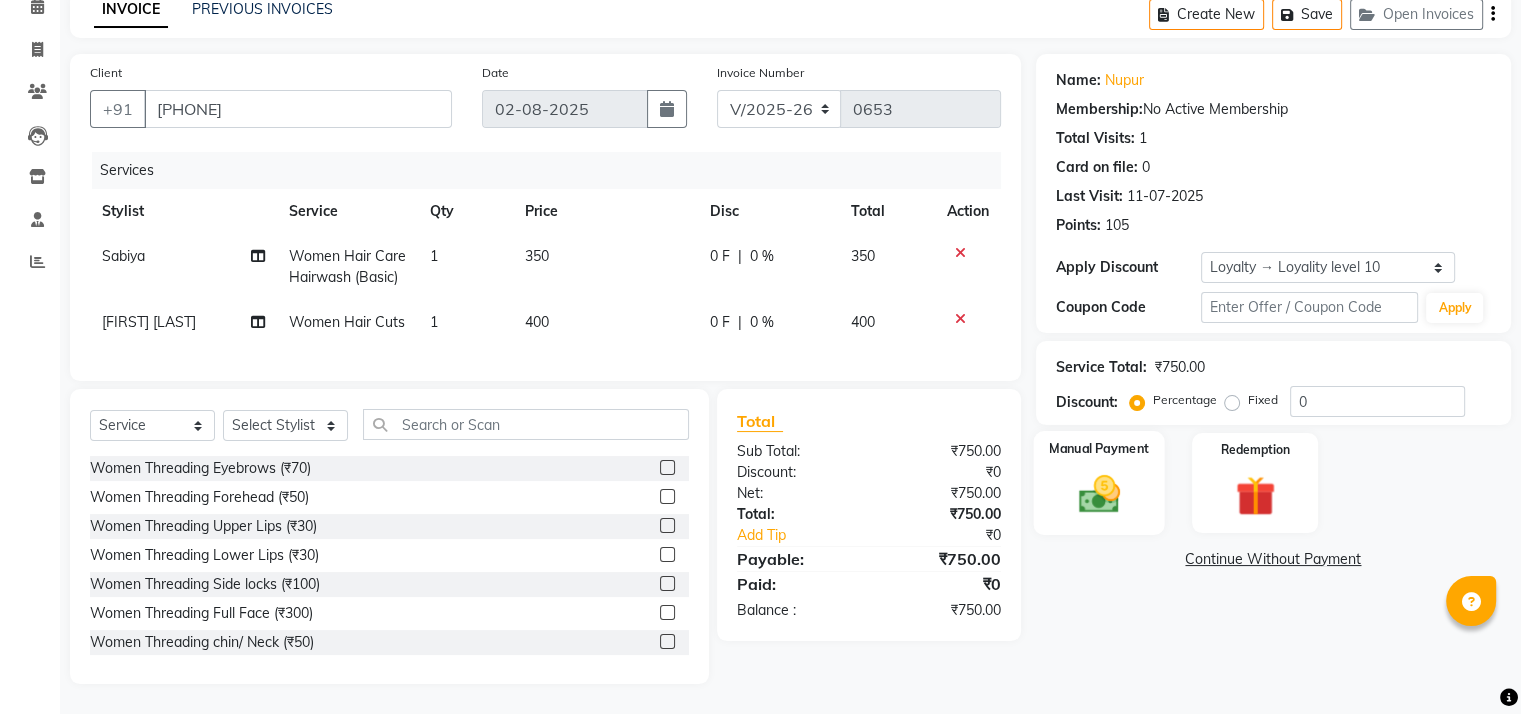 click 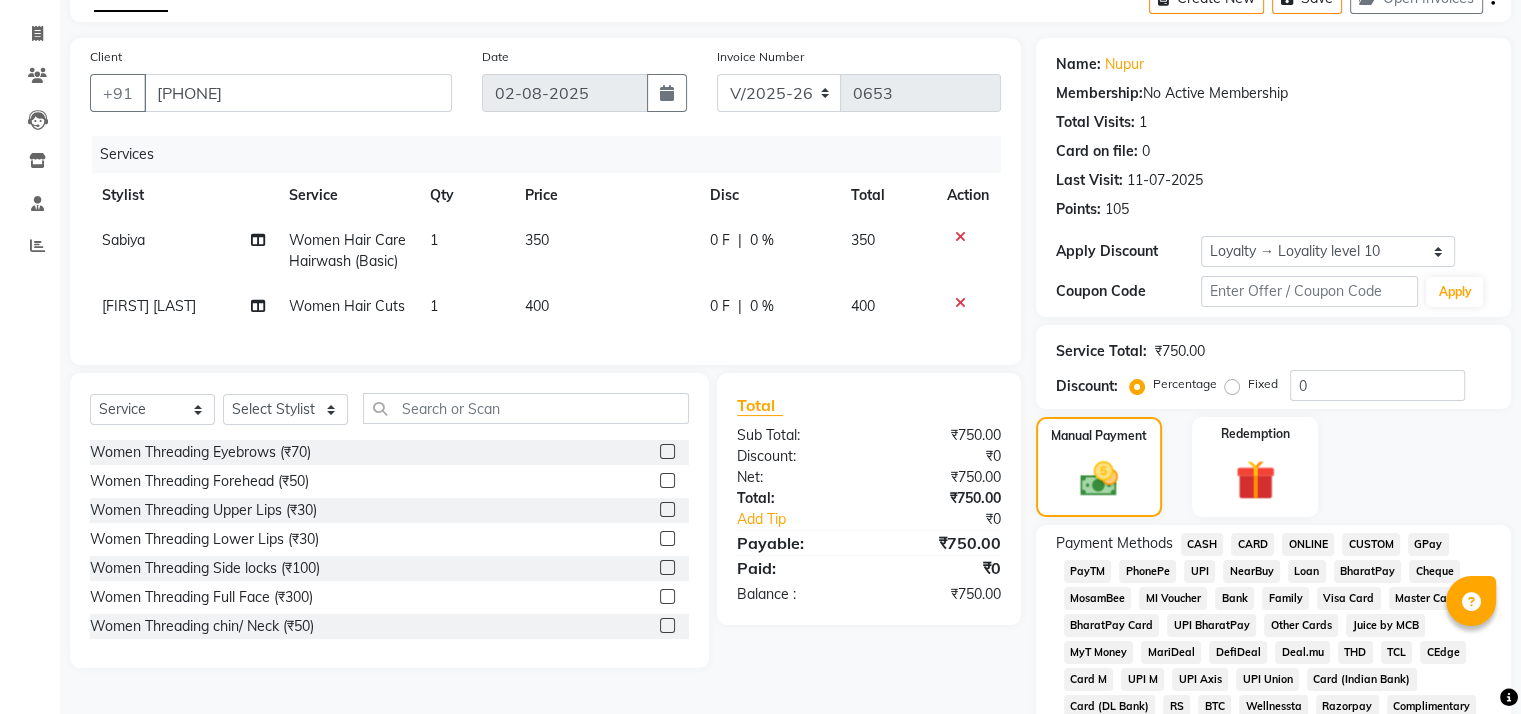 click on "GPay" 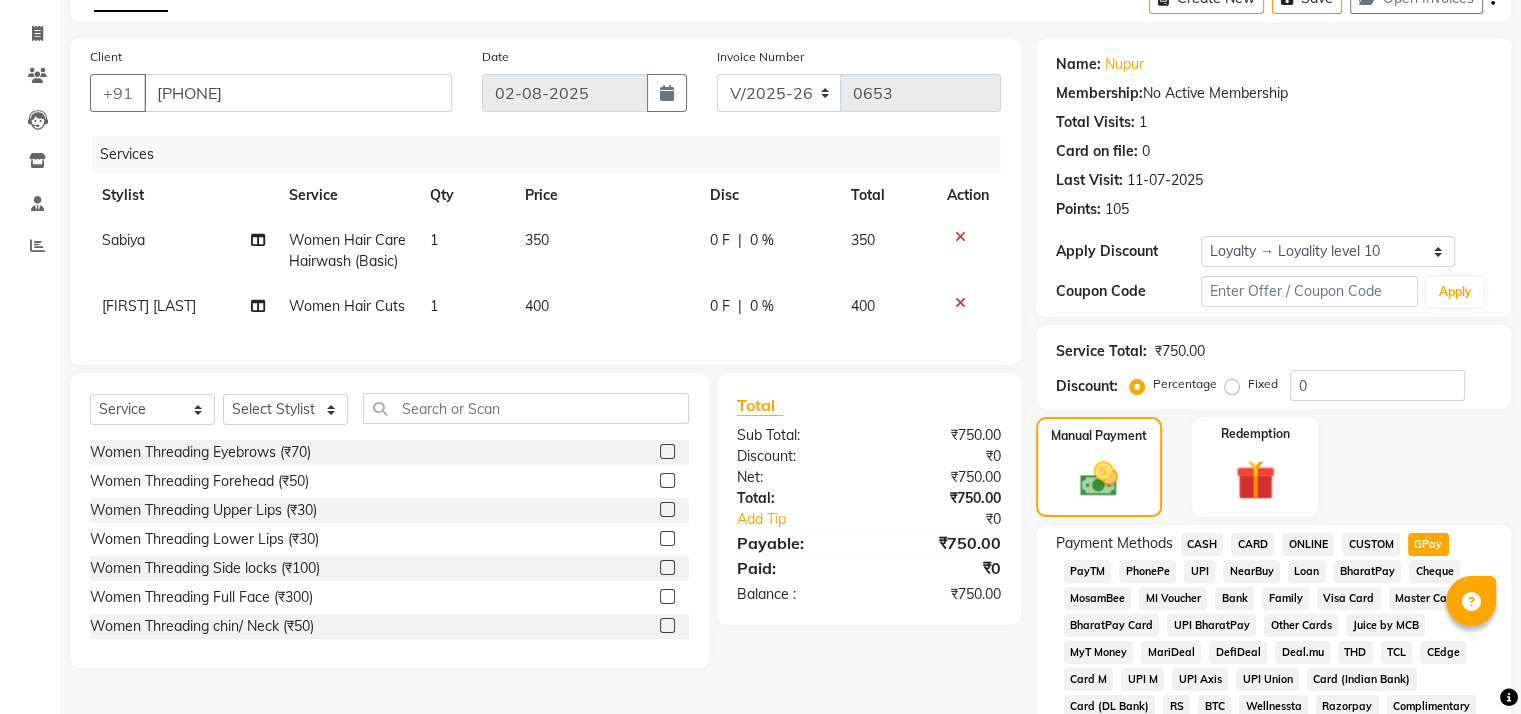 scroll, scrollTop: 711, scrollLeft: 0, axis: vertical 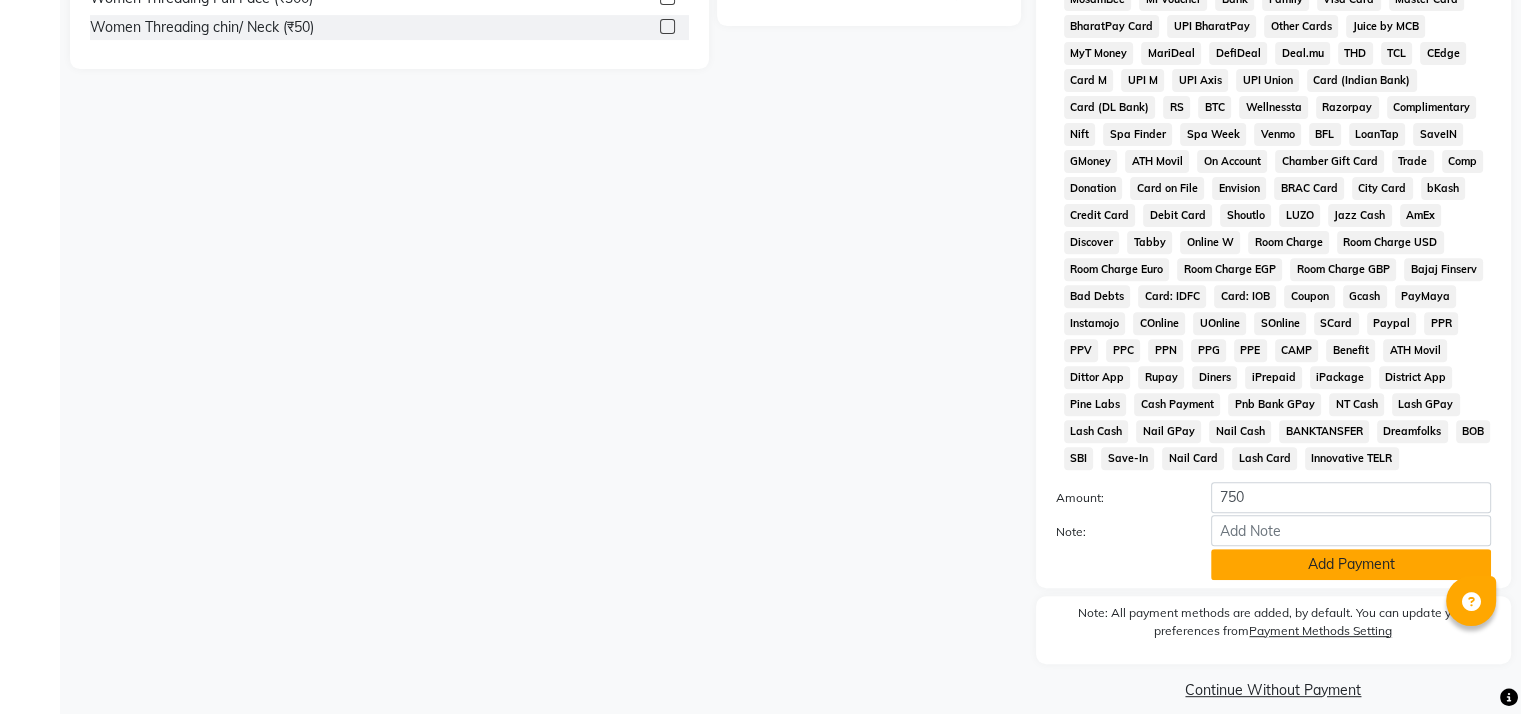 click on "Add Payment" 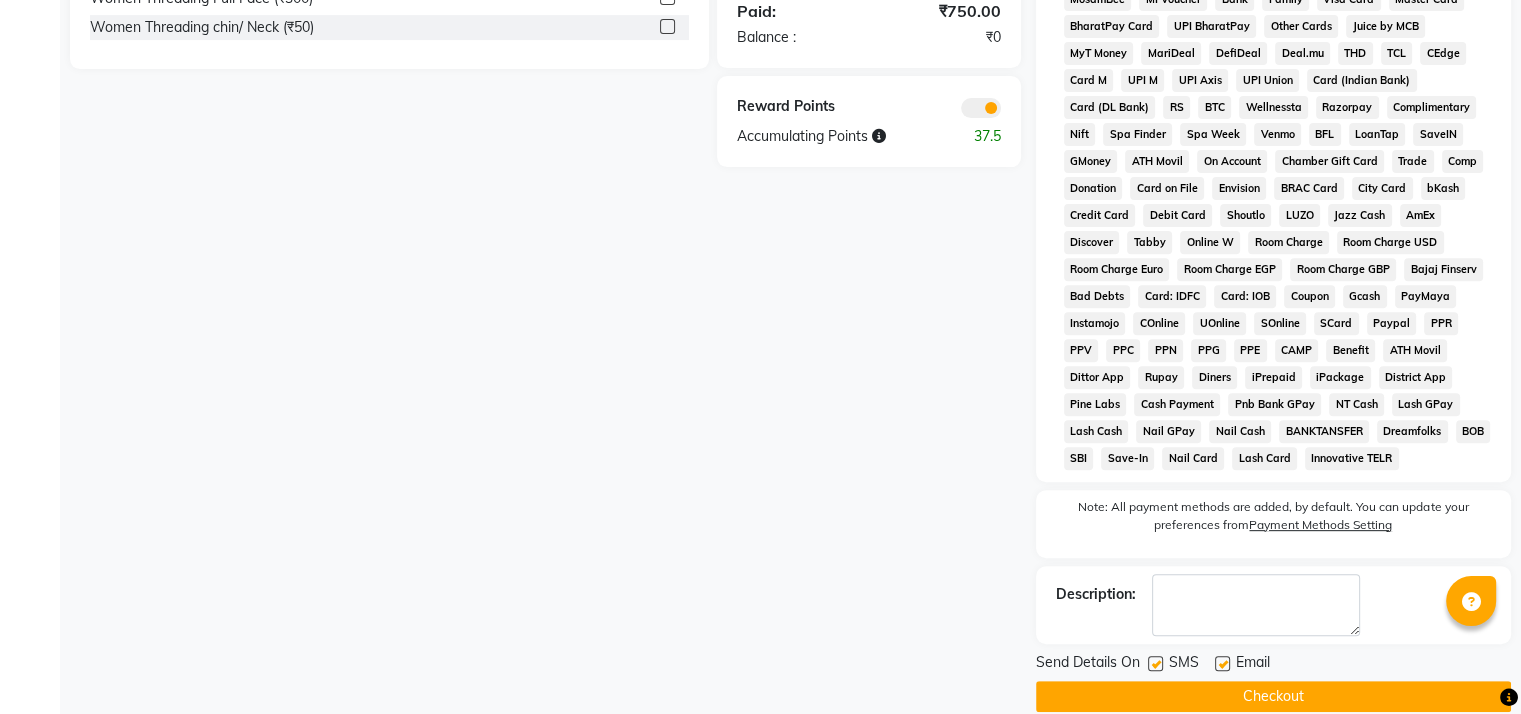 scroll, scrollTop: 753, scrollLeft: 0, axis: vertical 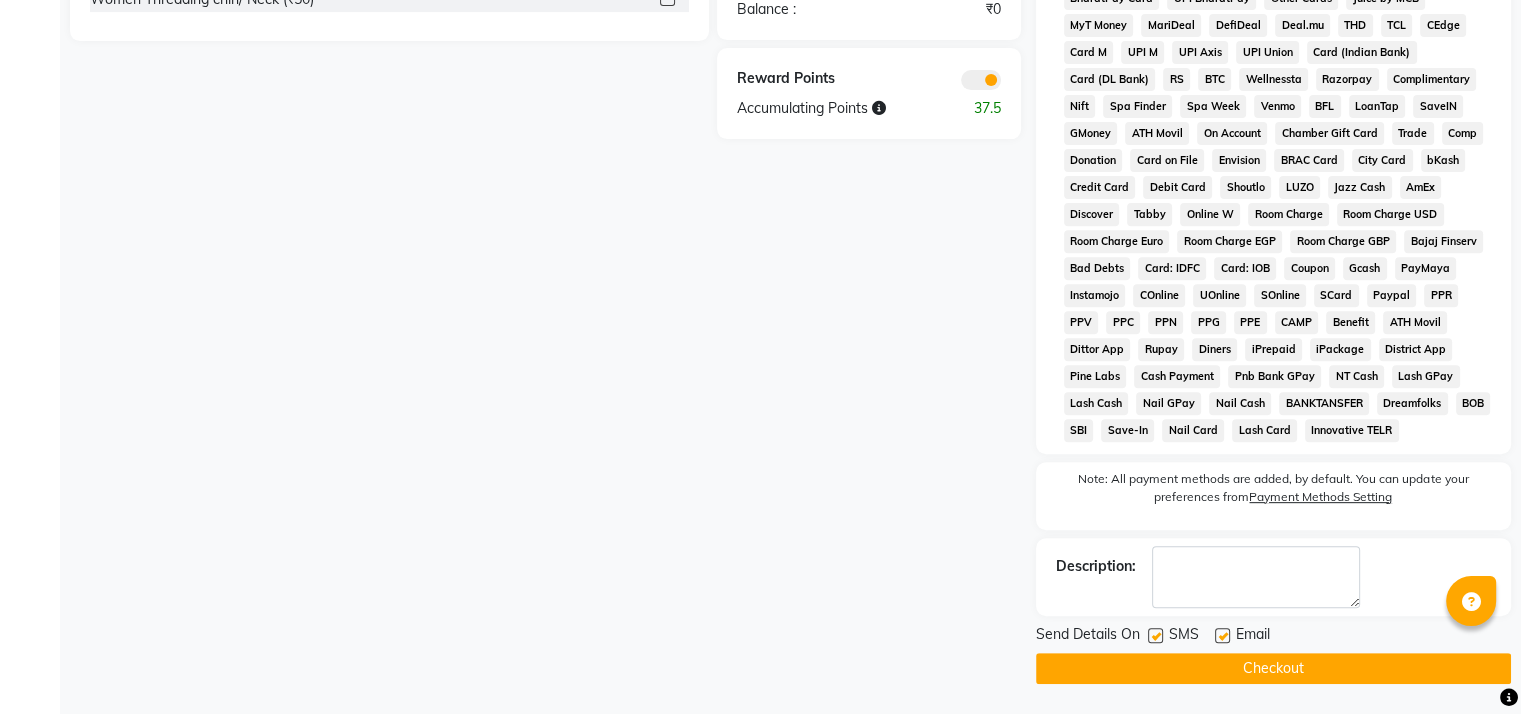 click 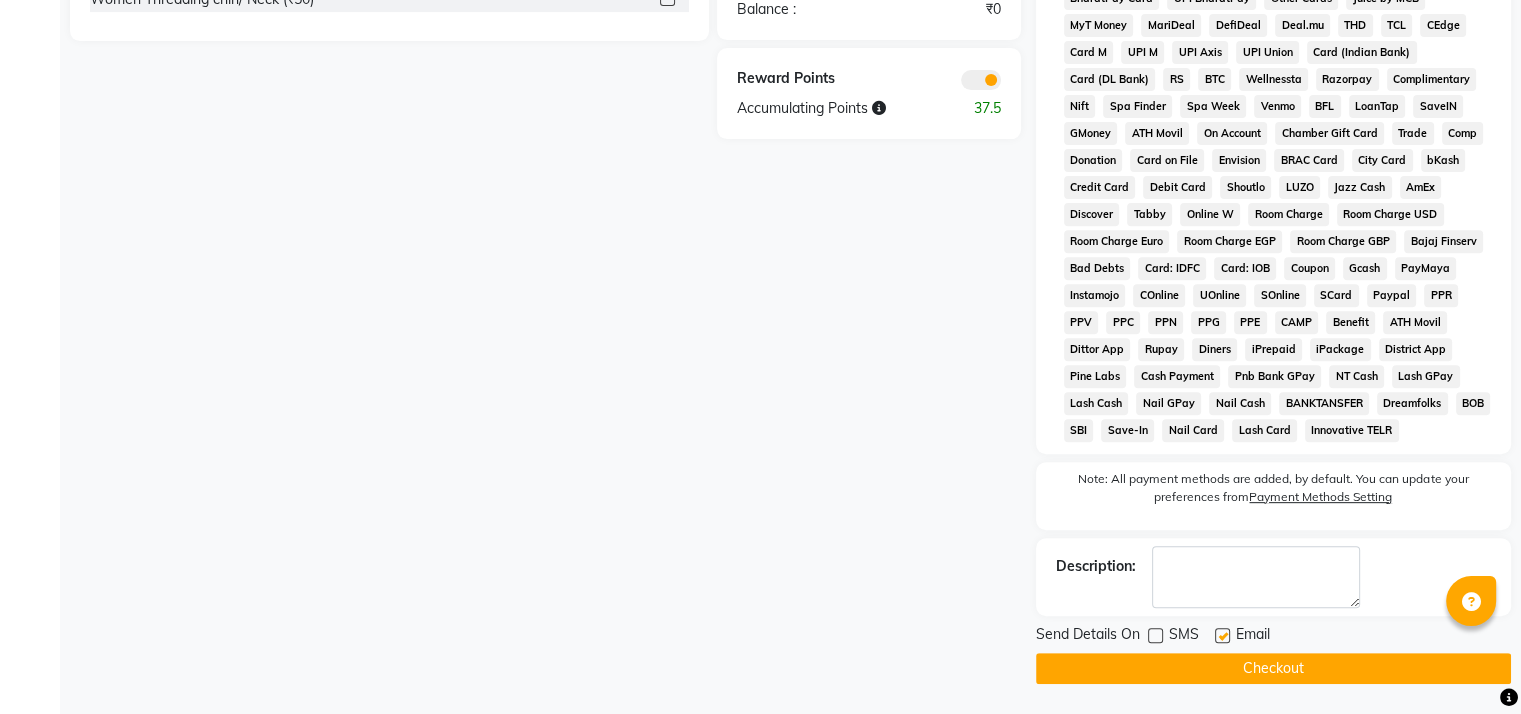 click 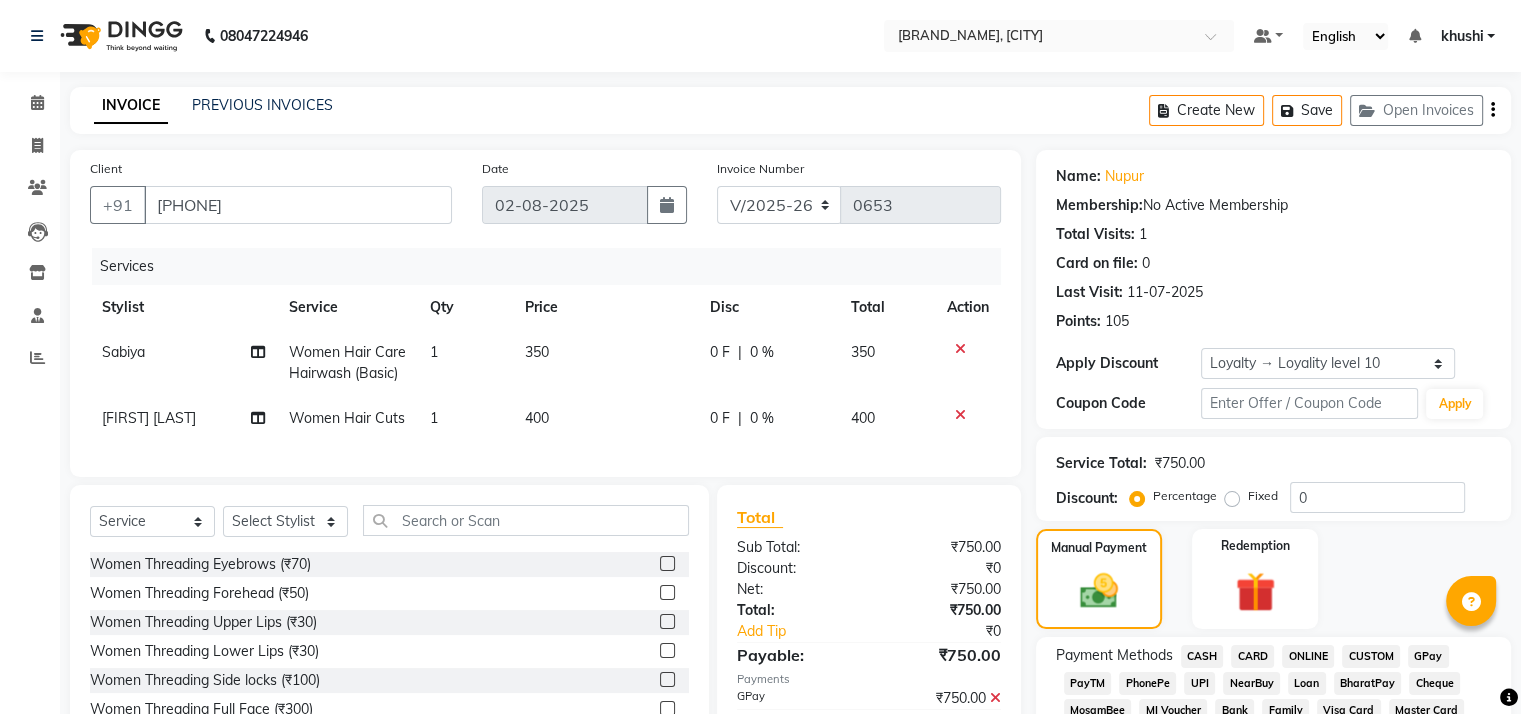scroll, scrollTop: 753, scrollLeft: 0, axis: vertical 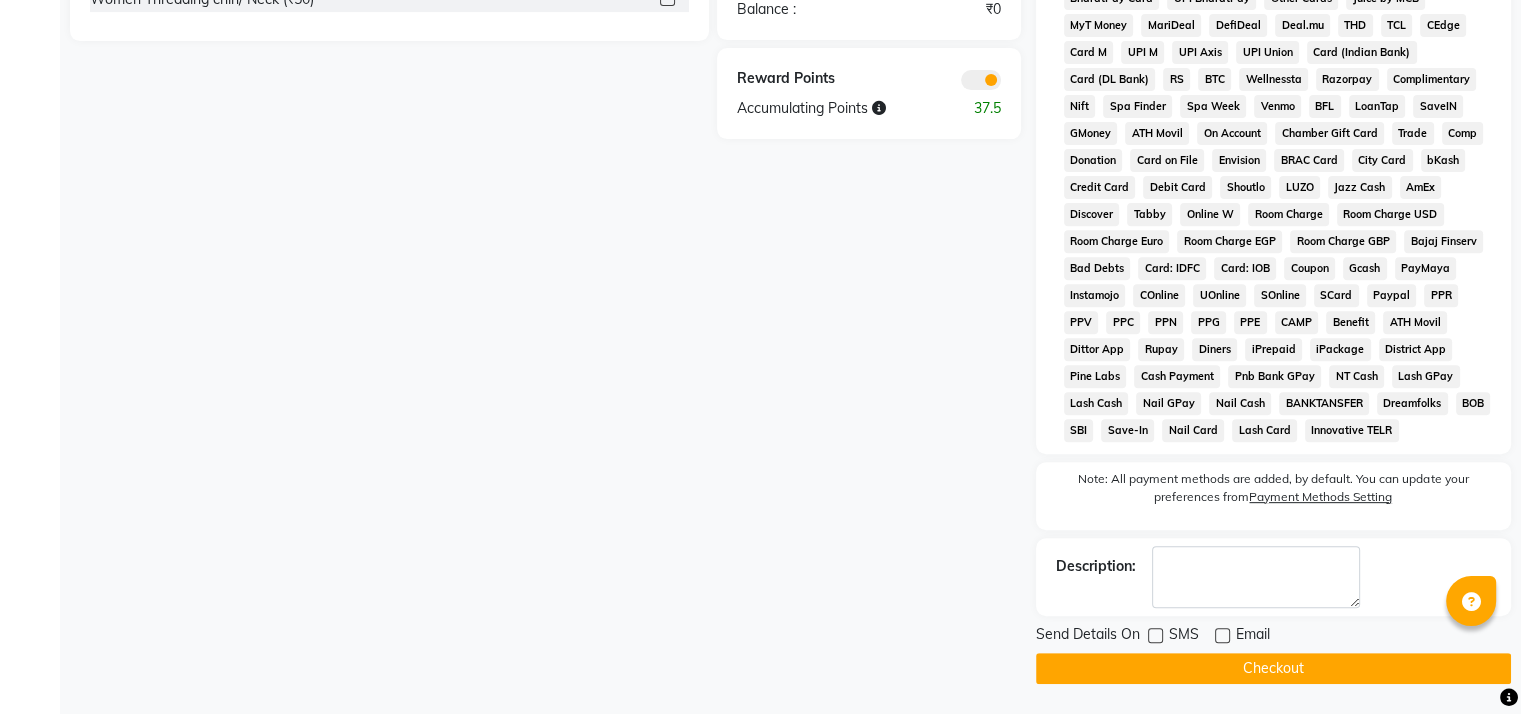 click on "Checkout" 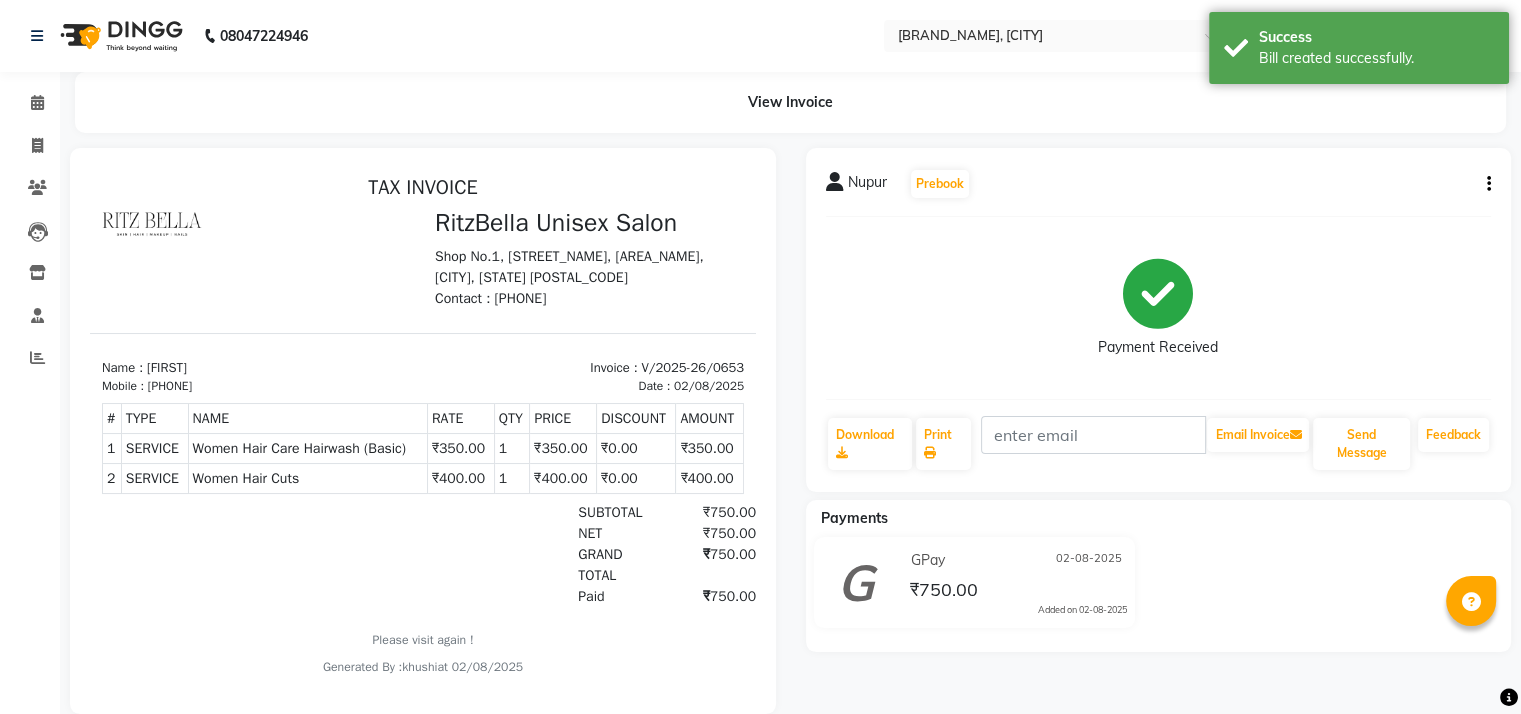 scroll, scrollTop: 0, scrollLeft: 0, axis: both 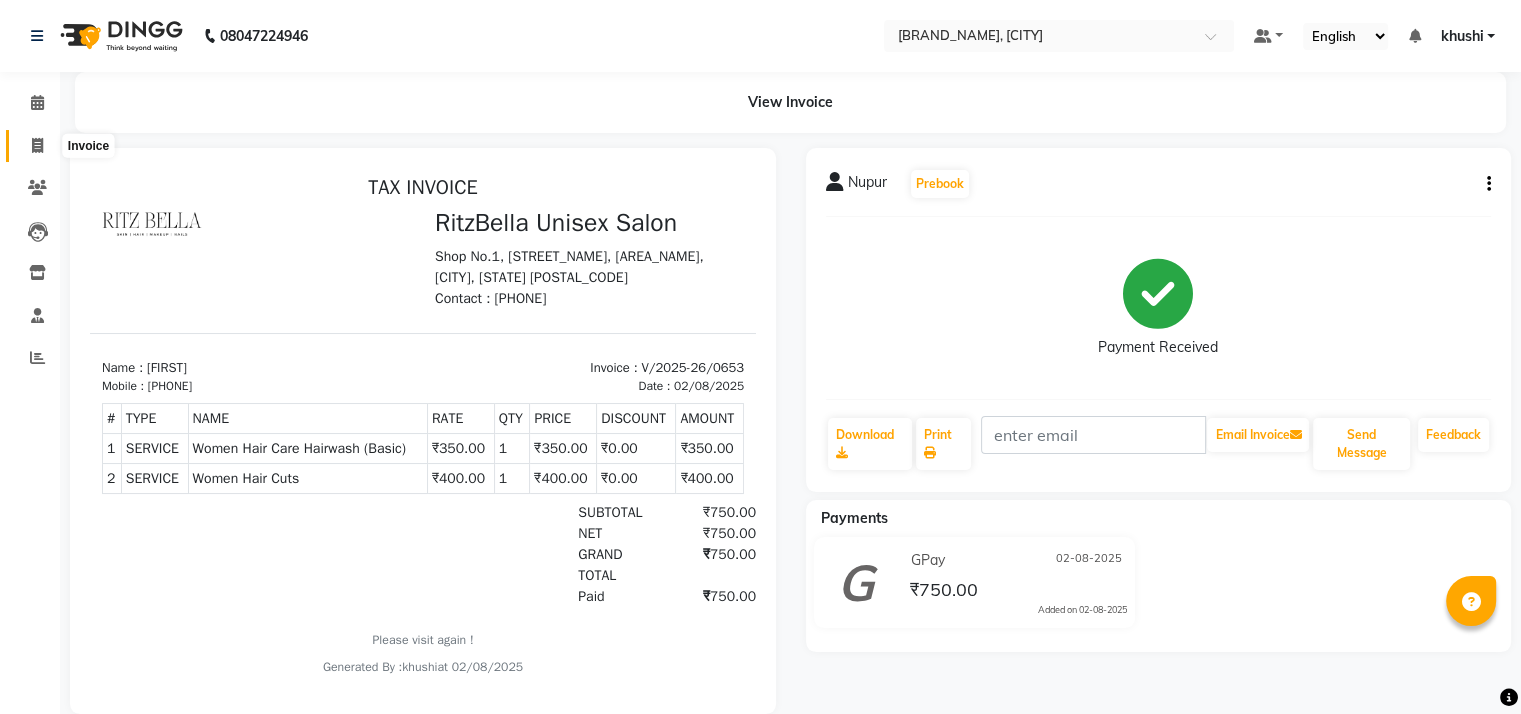click 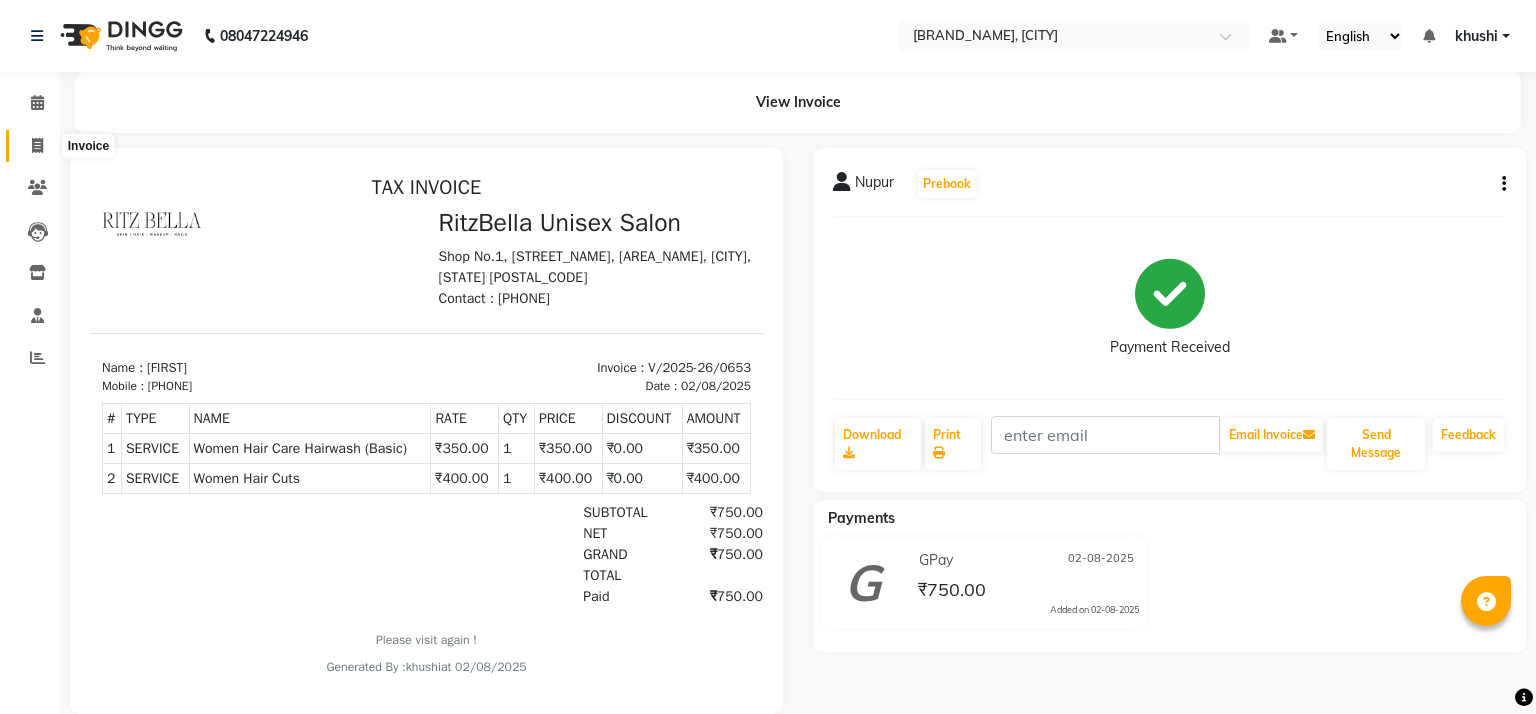 select on "service" 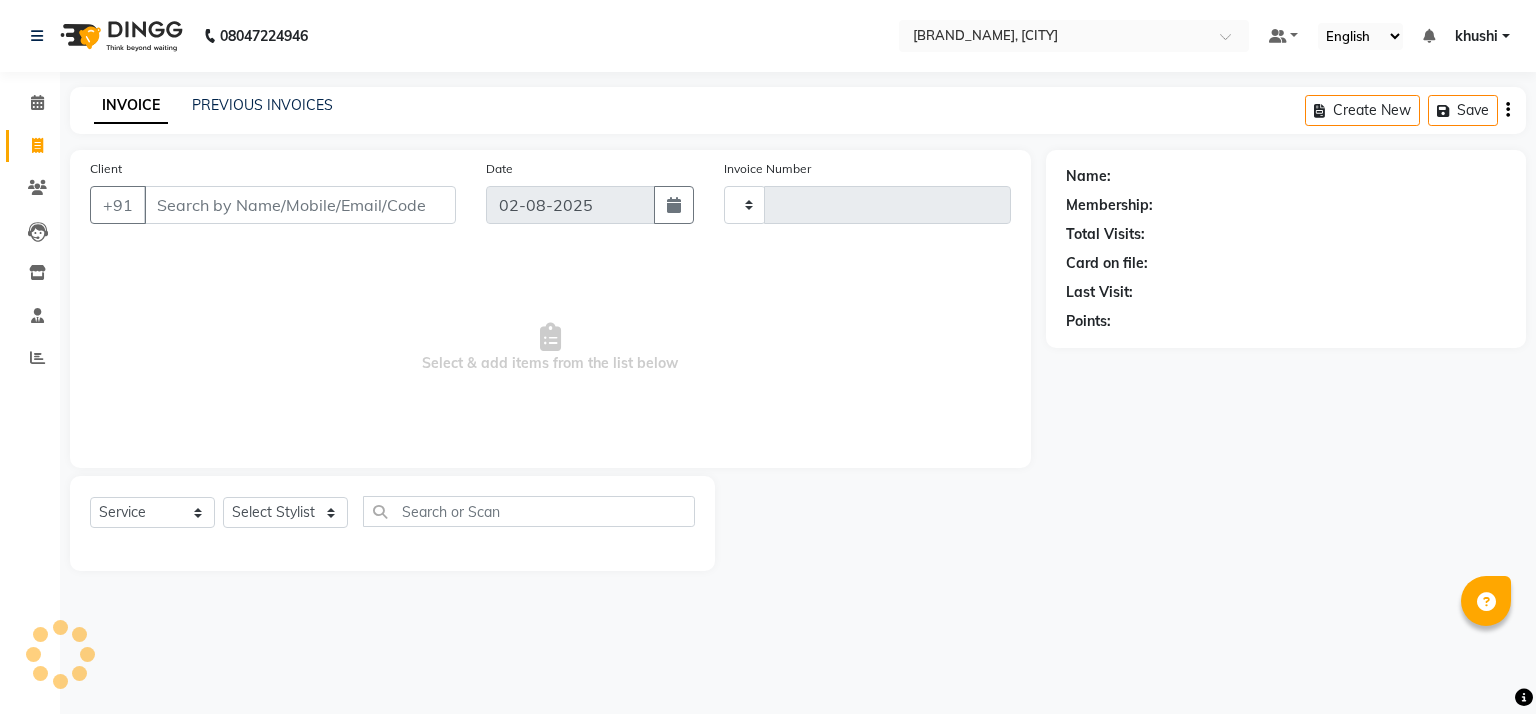 type on "0654" 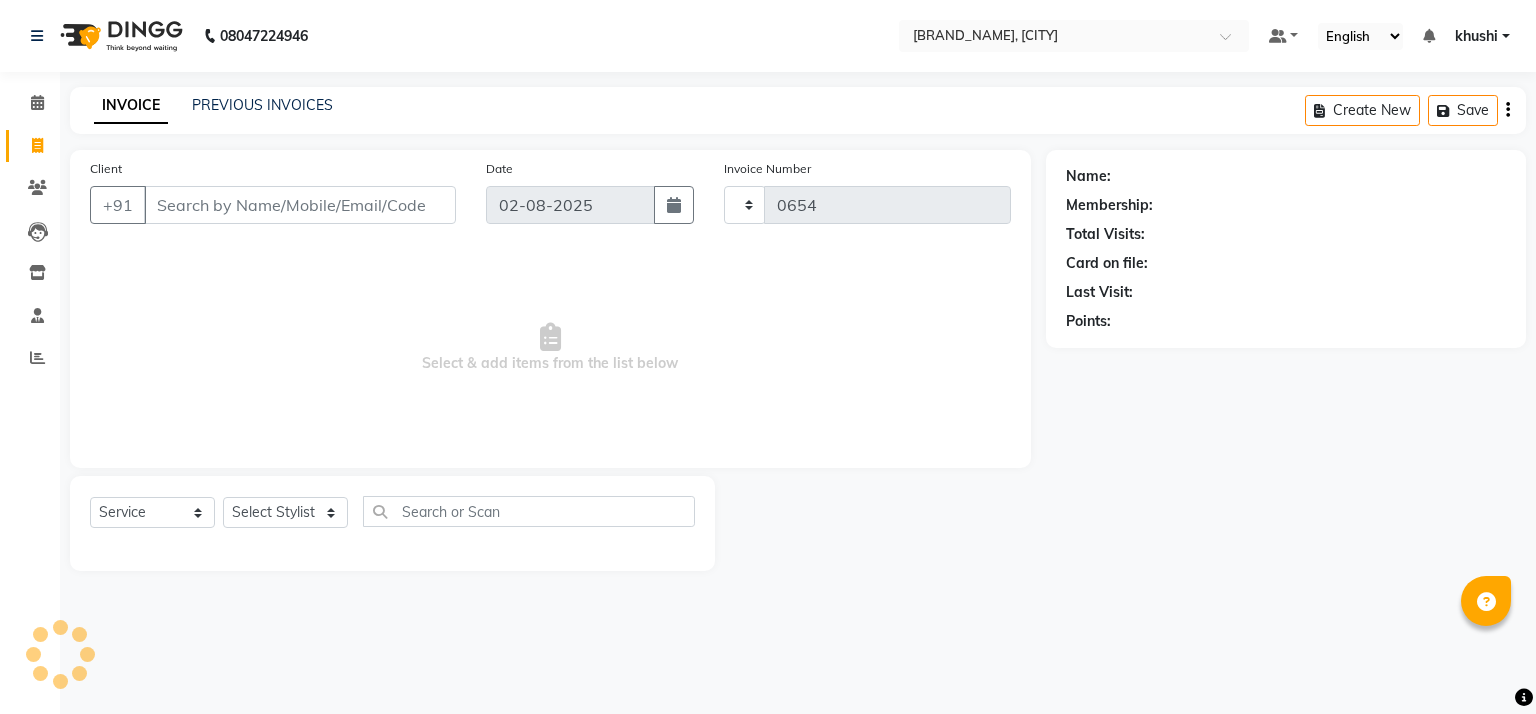 select on "6870" 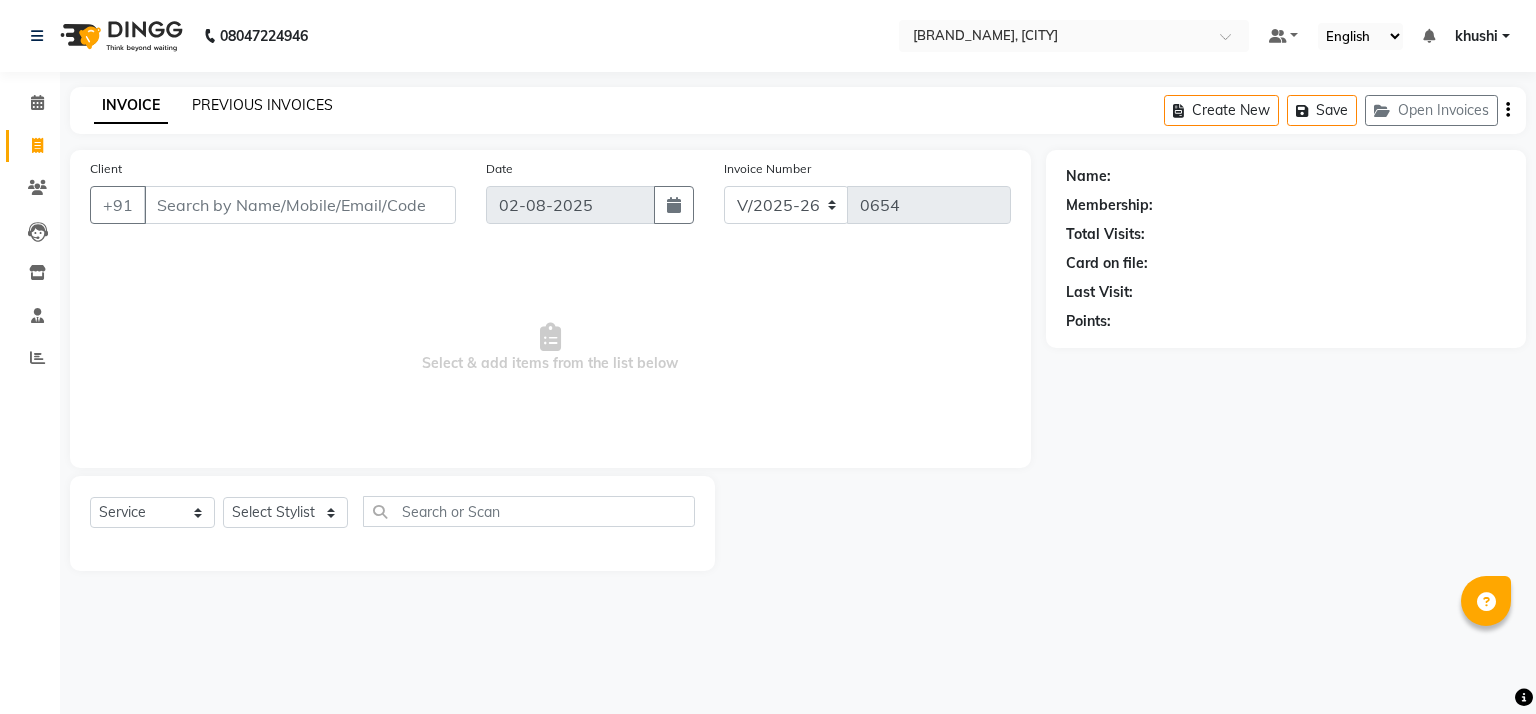 click on "PREVIOUS INVOICES" 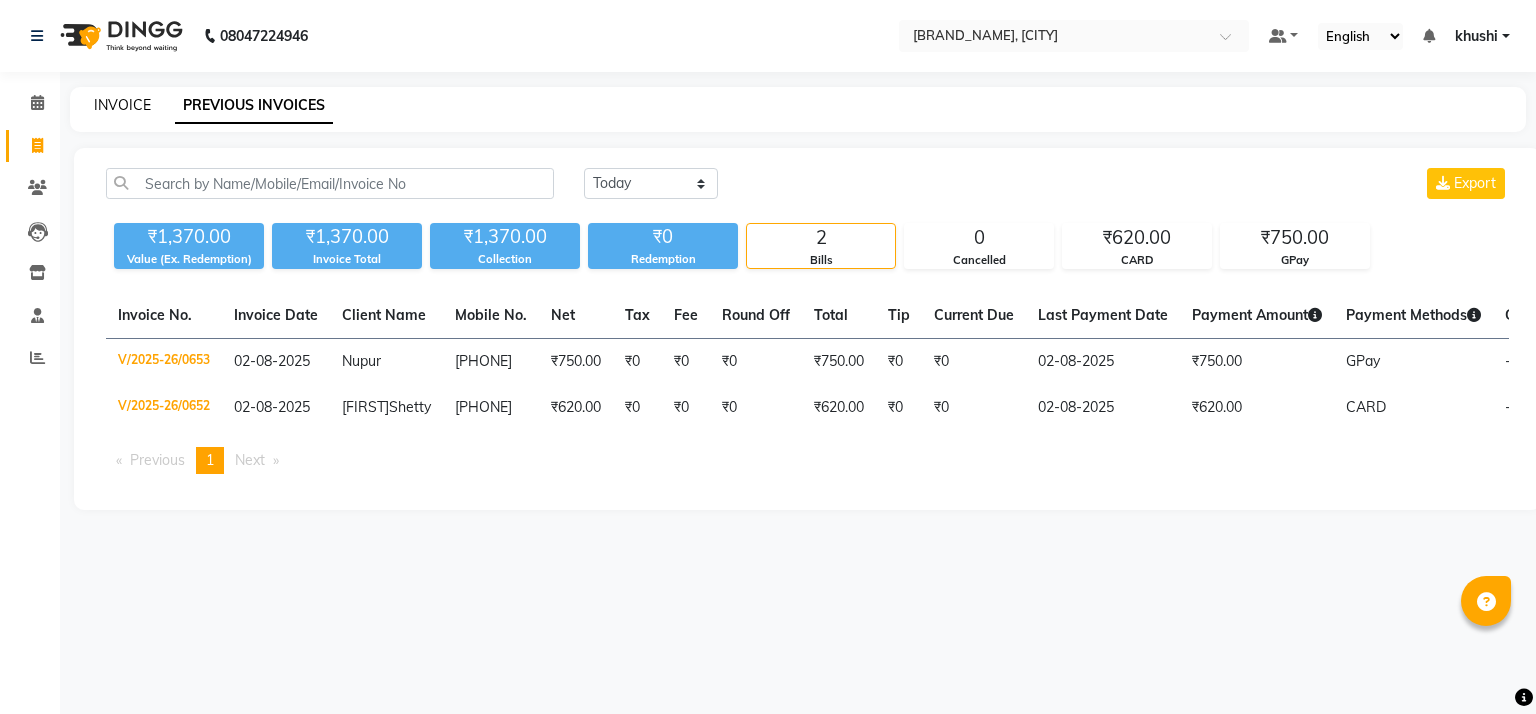 click on "INVOICE" 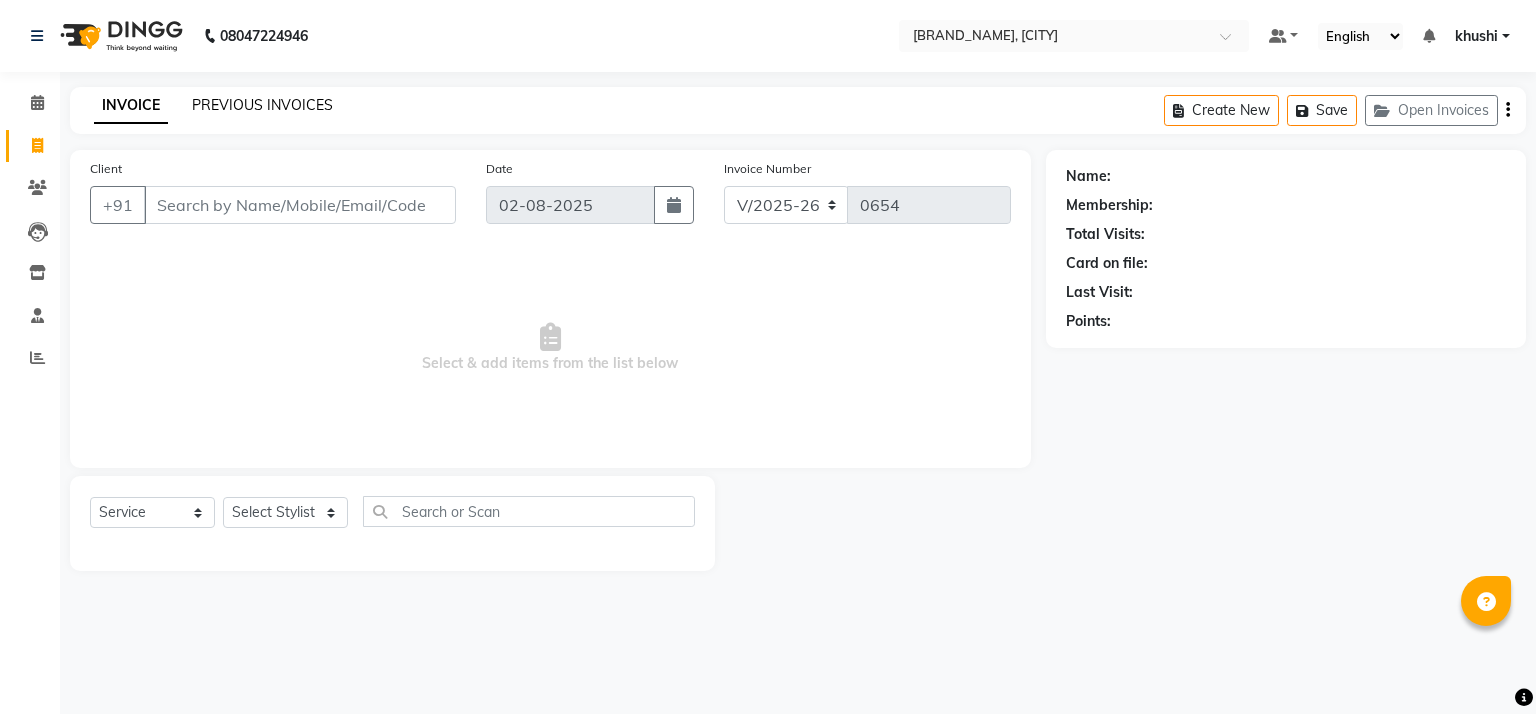 click on "PREVIOUS INVOICES" 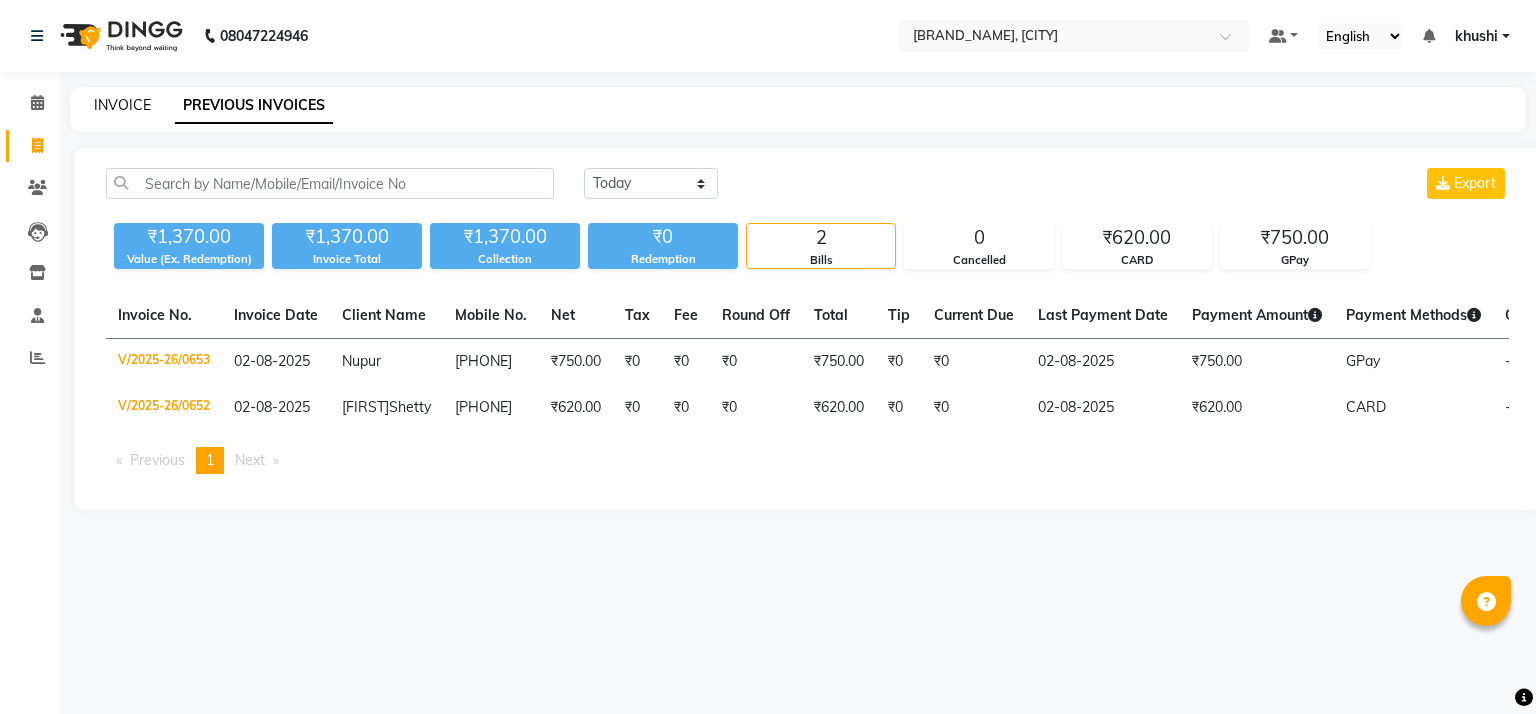 click on "INVOICE" 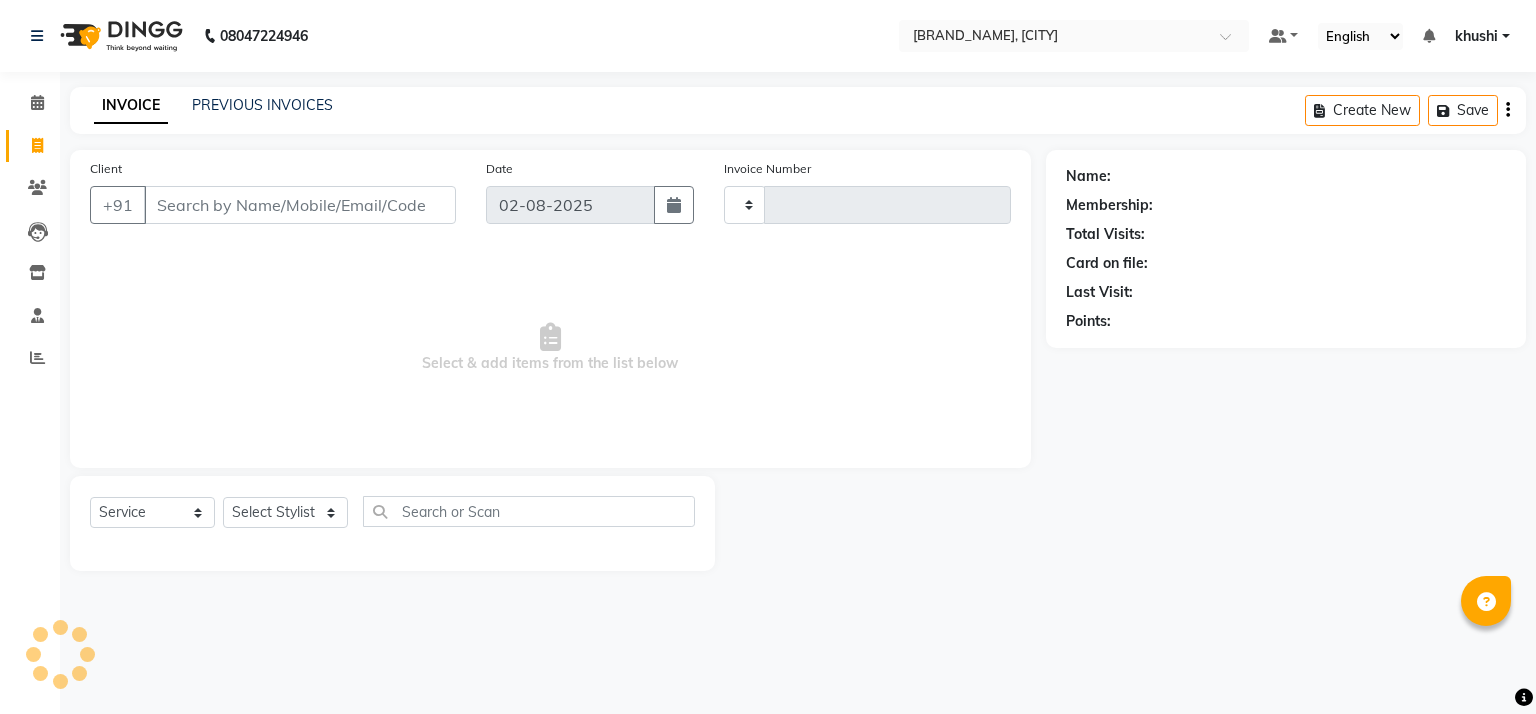 type on "0654" 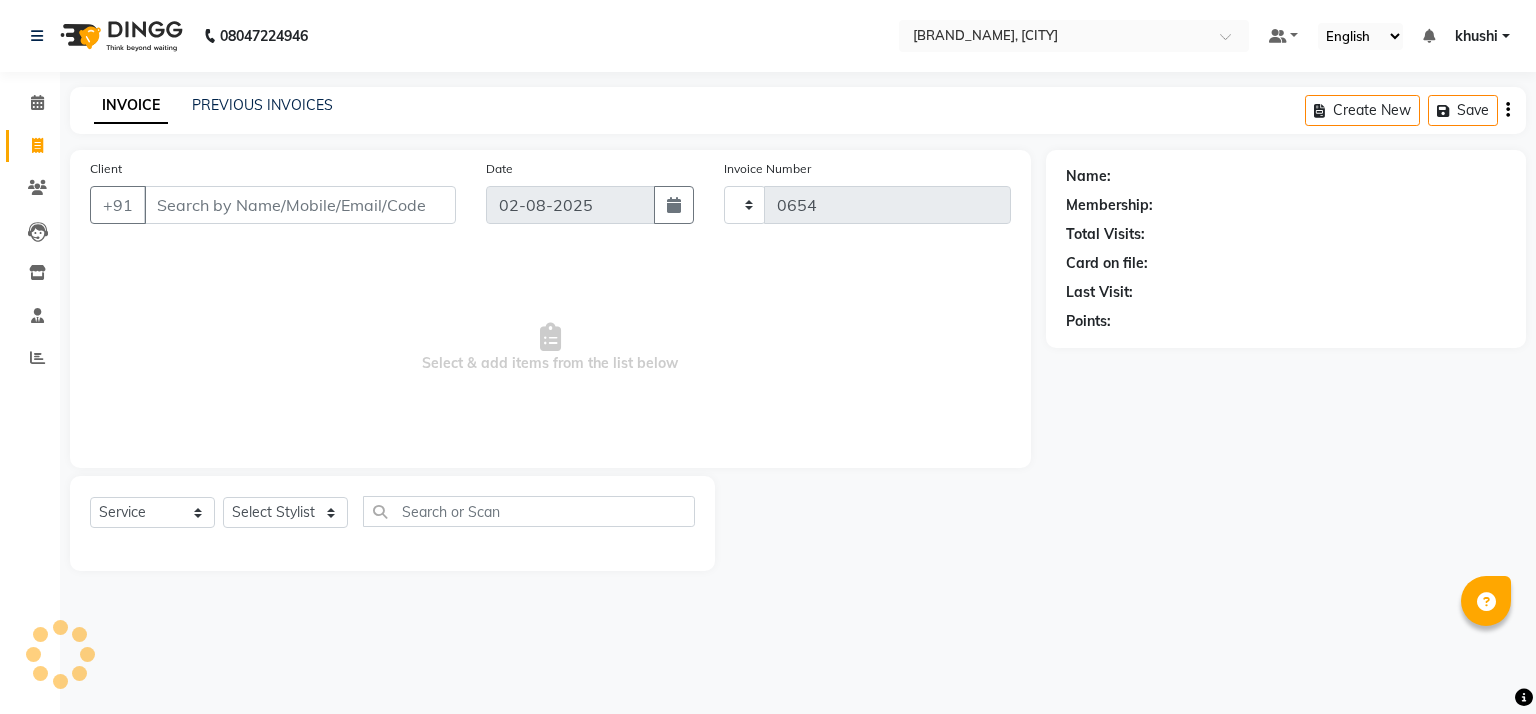 select on "6870" 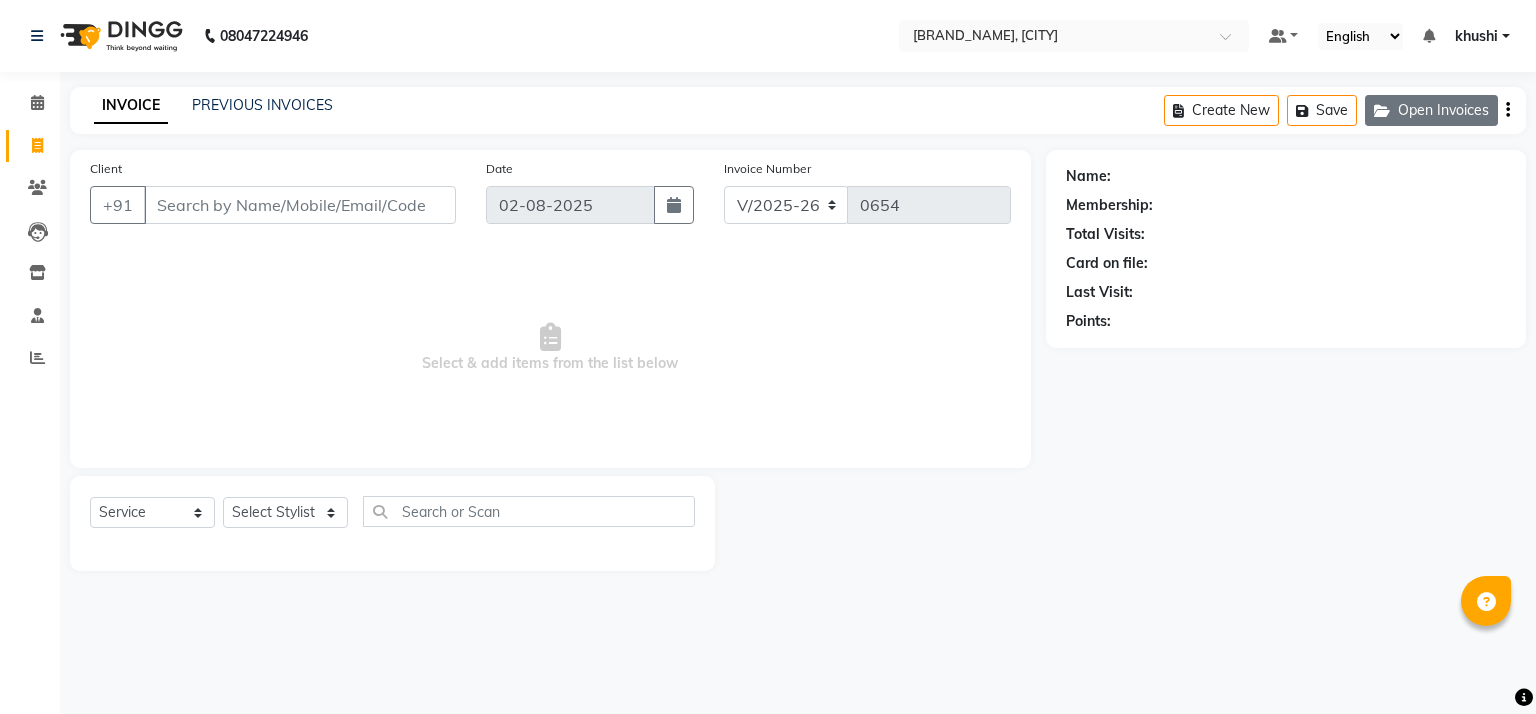 click on "Open Invoices" 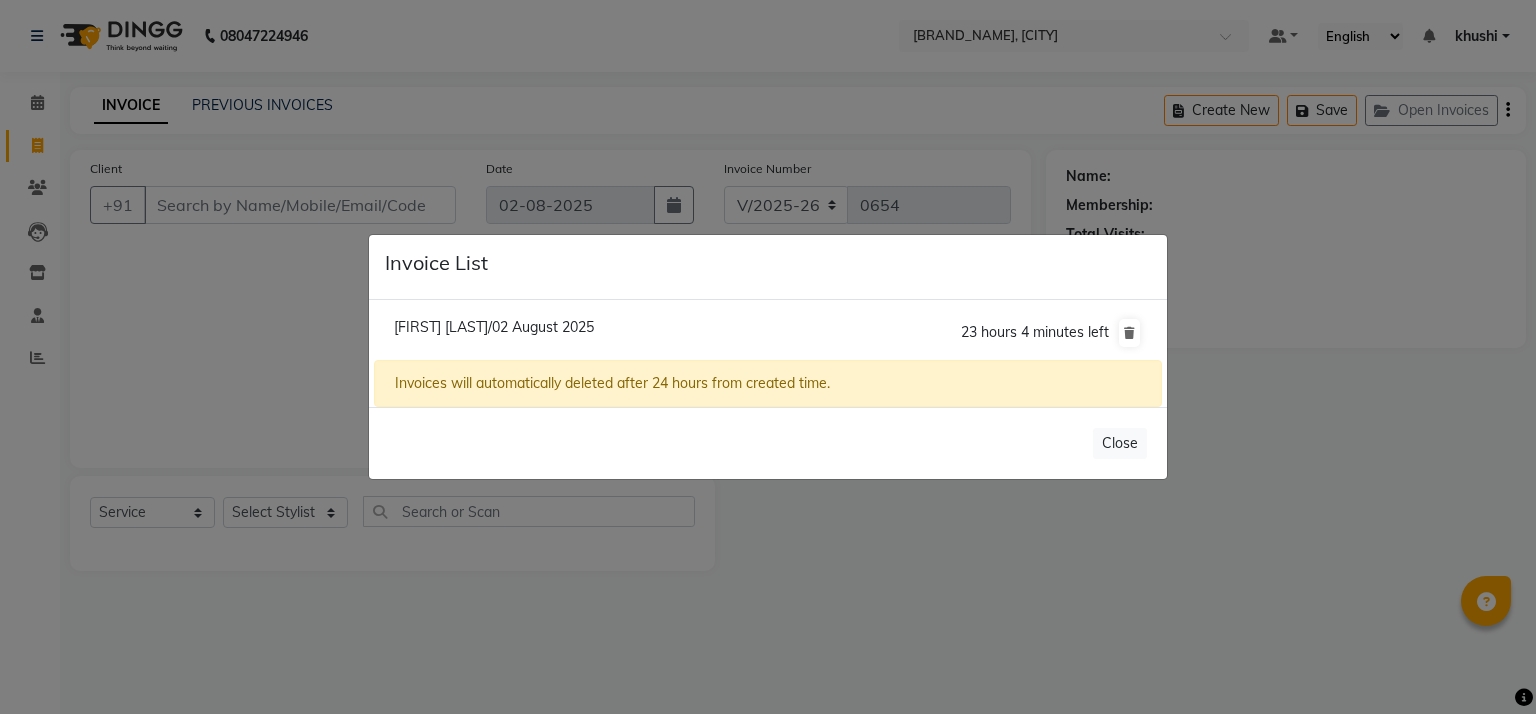 click on "Vaishali Khongade/02 August 2025" 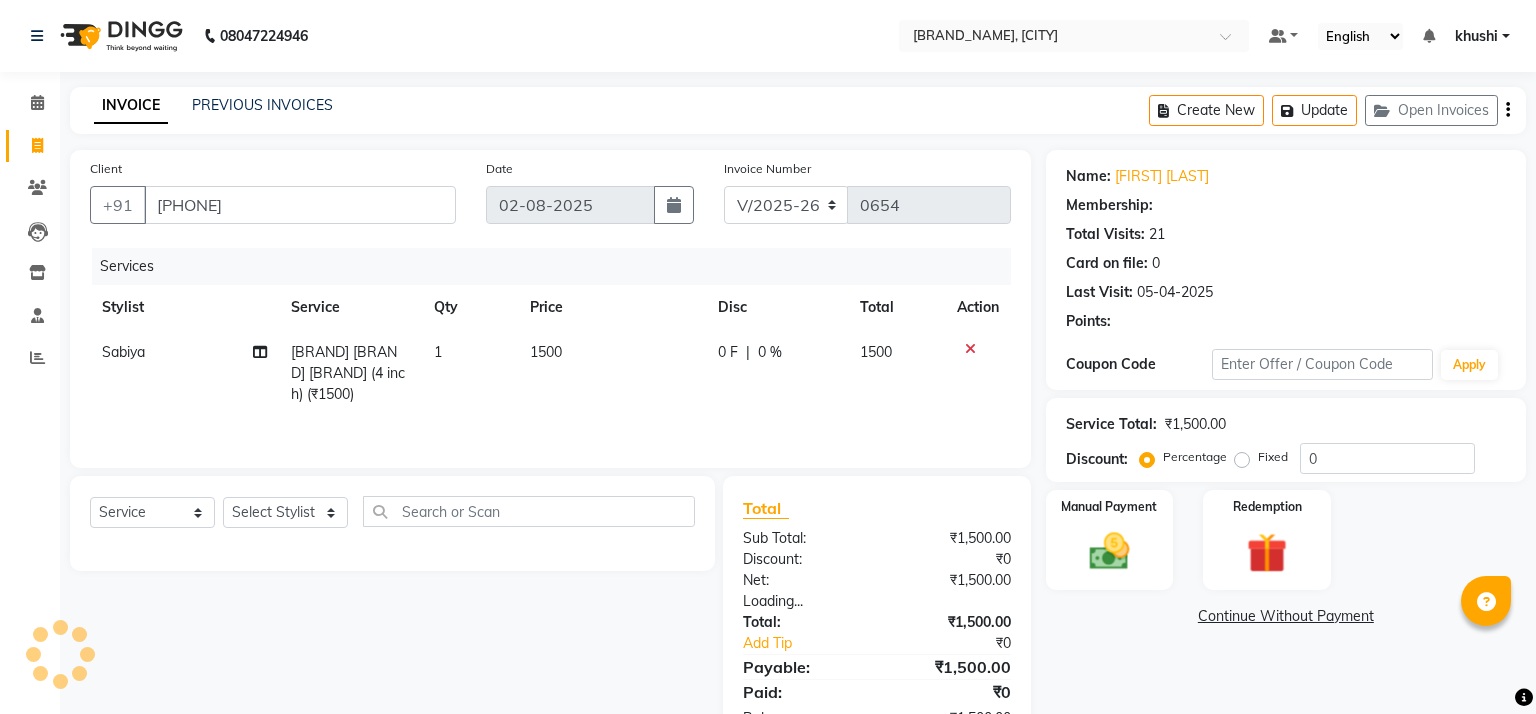 select on "1: Object" 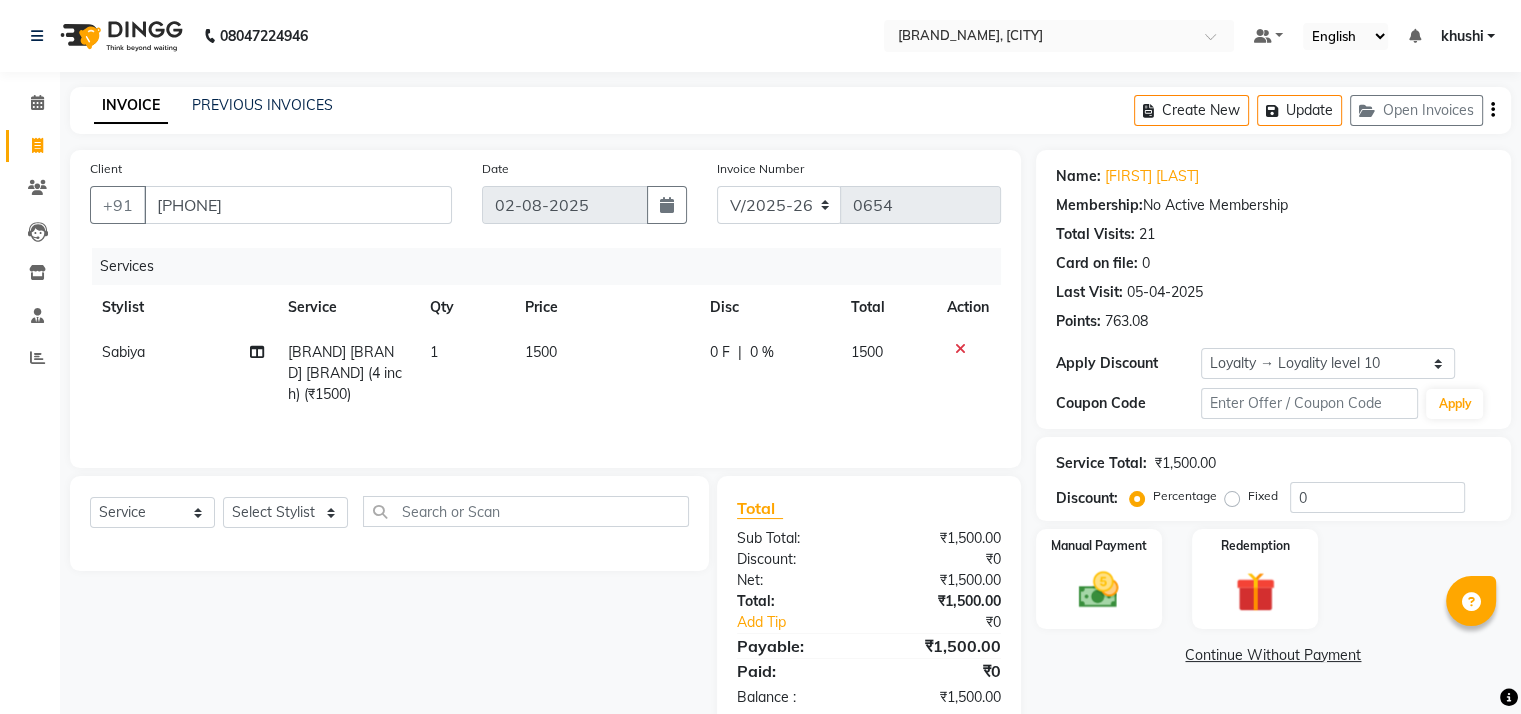 scroll, scrollTop: 44, scrollLeft: 0, axis: vertical 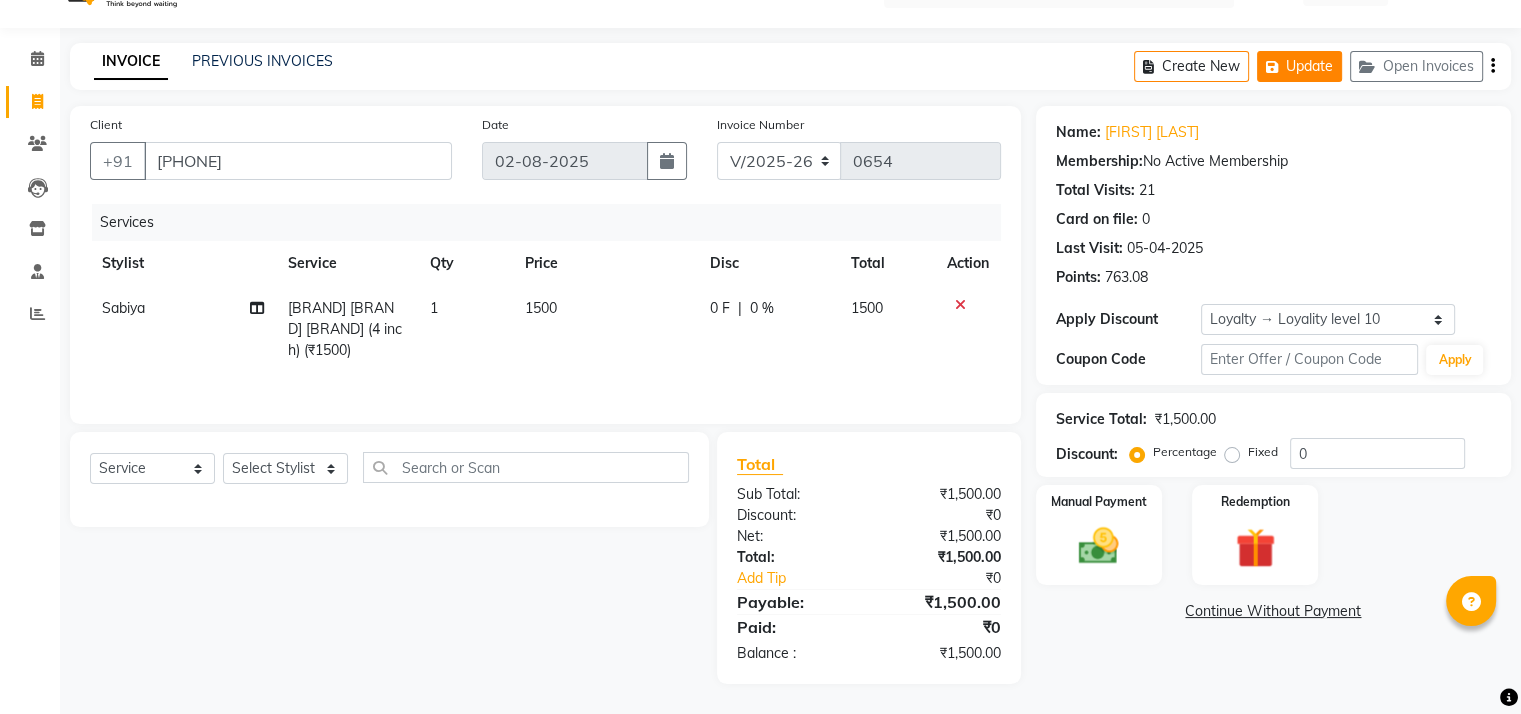 click on "Update" 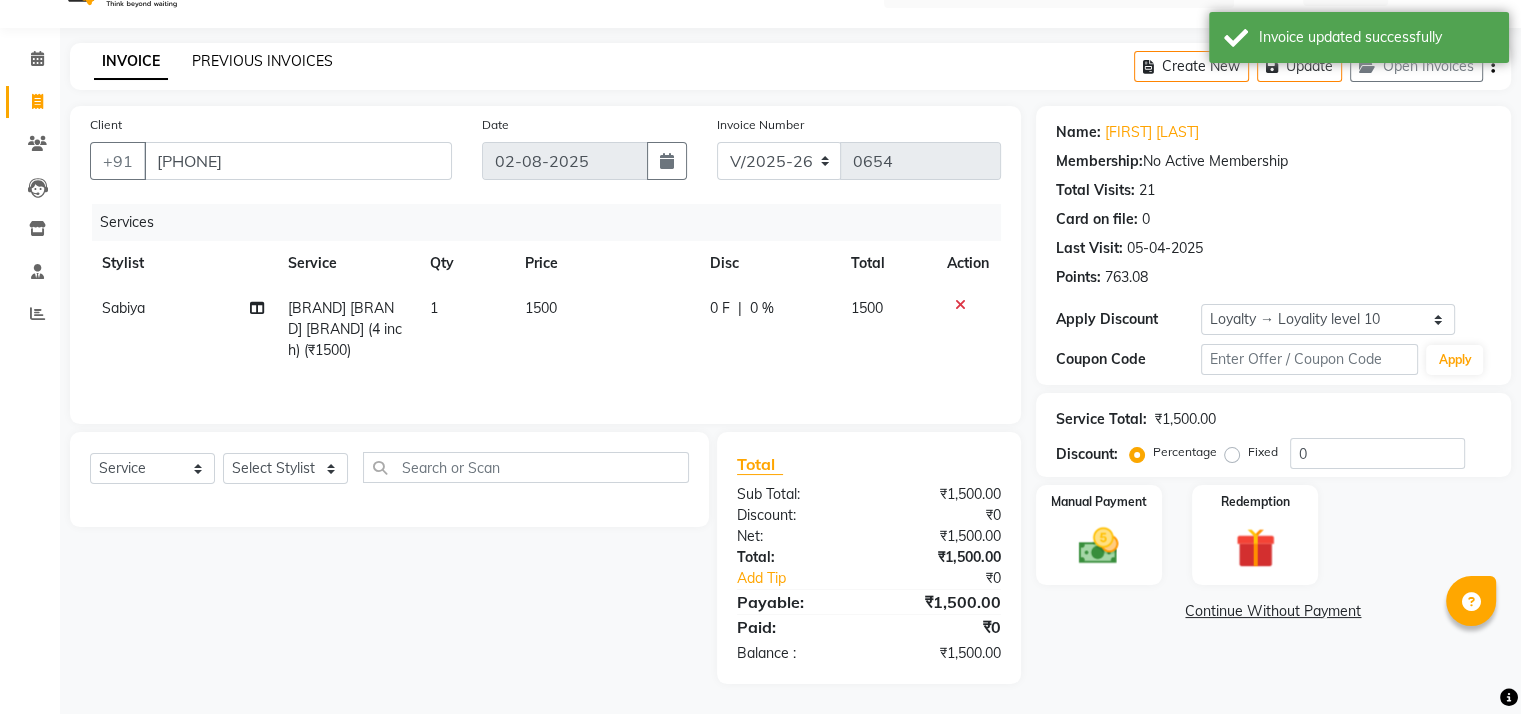 click on "PREVIOUS INVOICES" 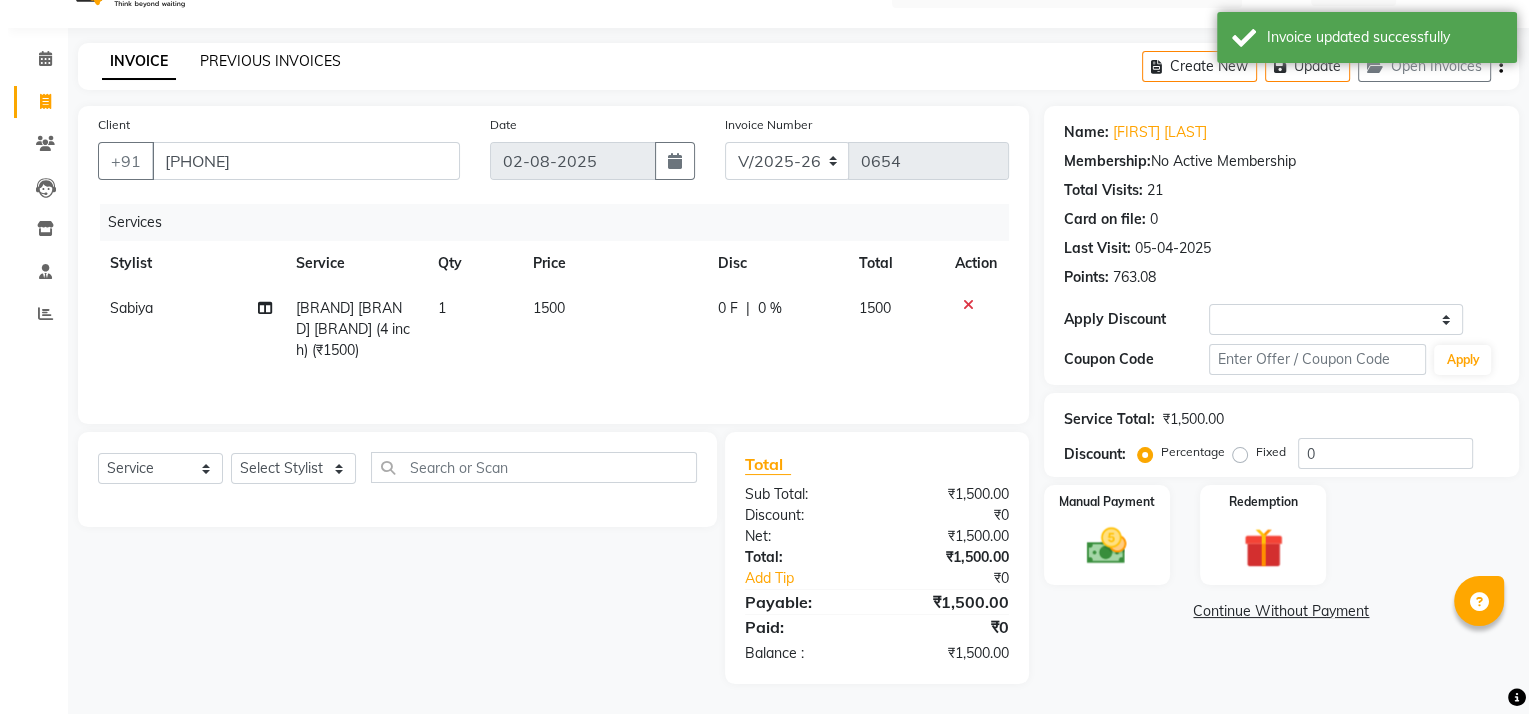 scroll, scrollTop: 0, scrollLeft: 0, axis: both 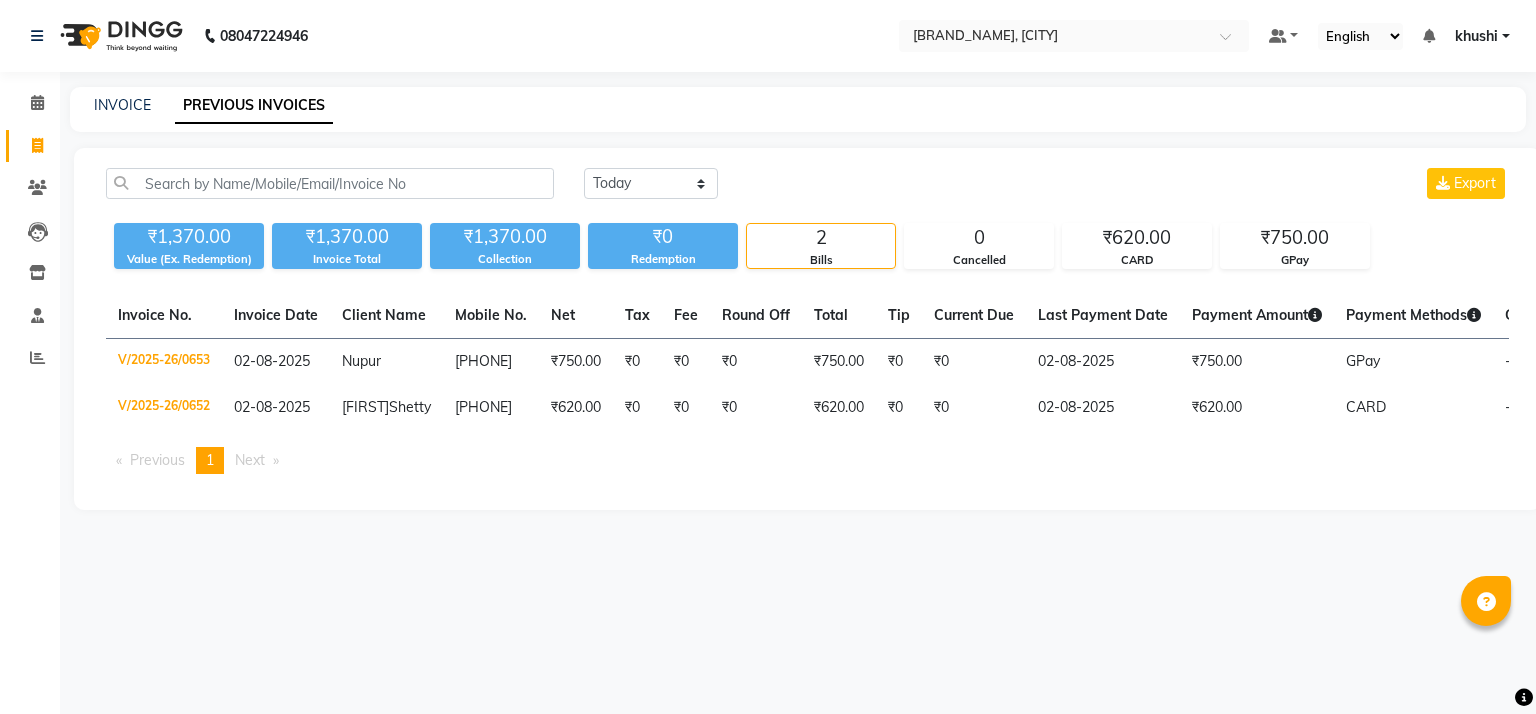 click on "INVOICE PREVIOUS INVOICES" 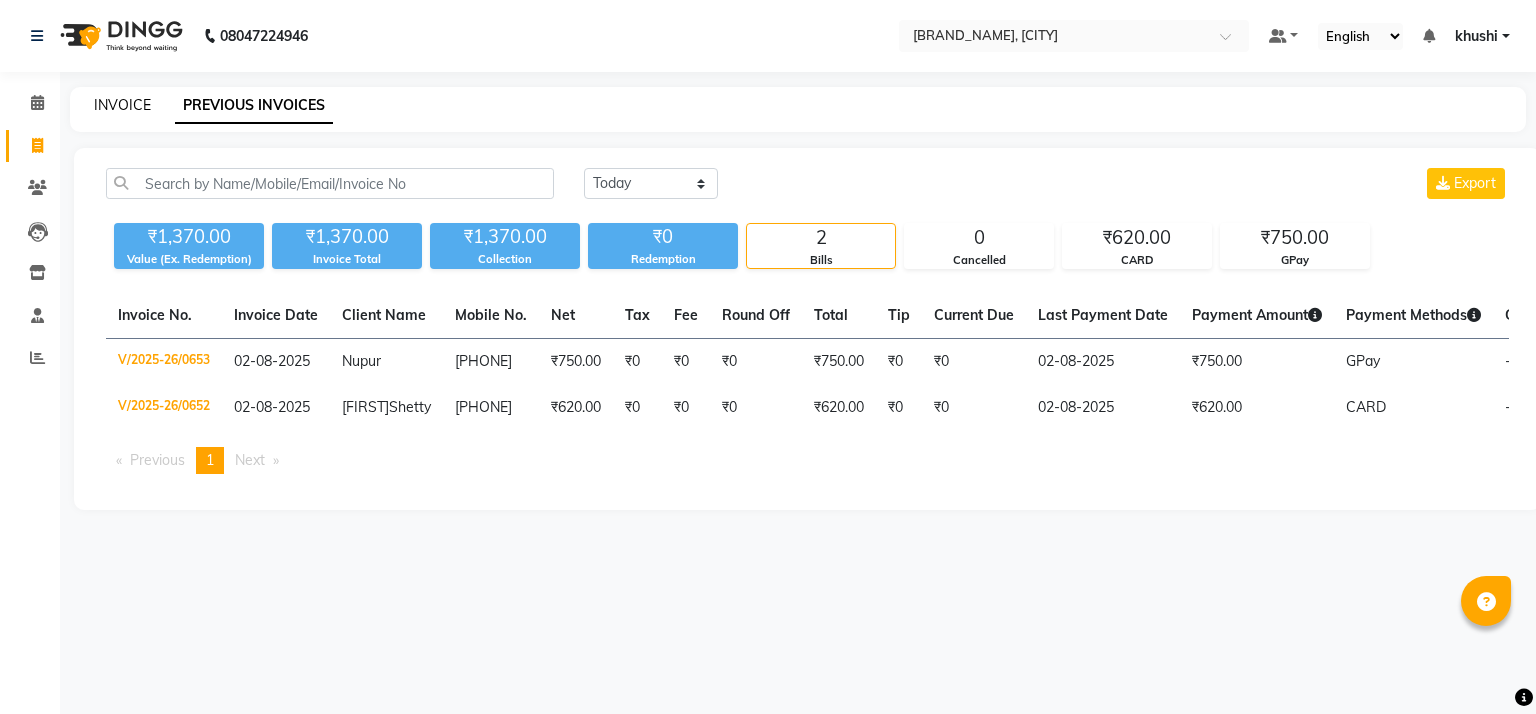 click on "INVOICE" 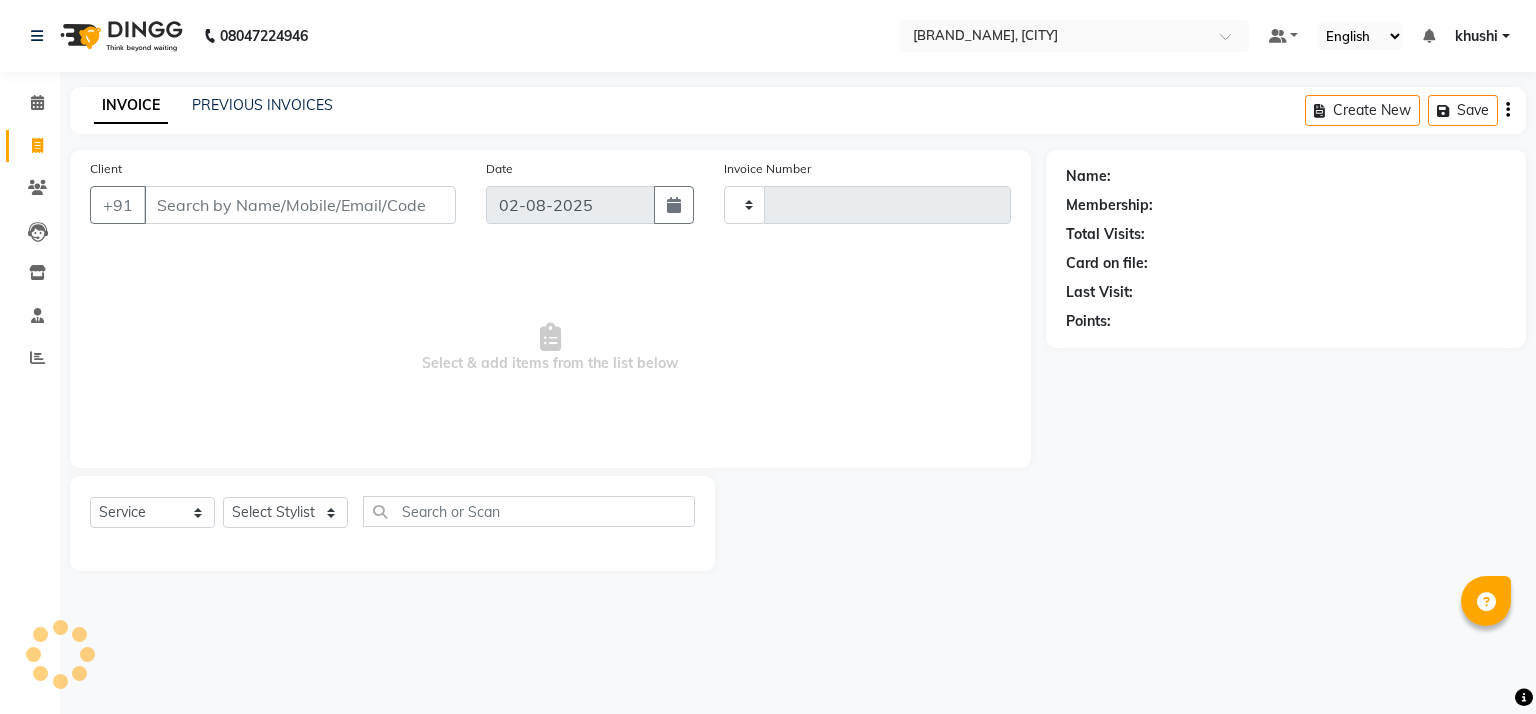 type on "0654" 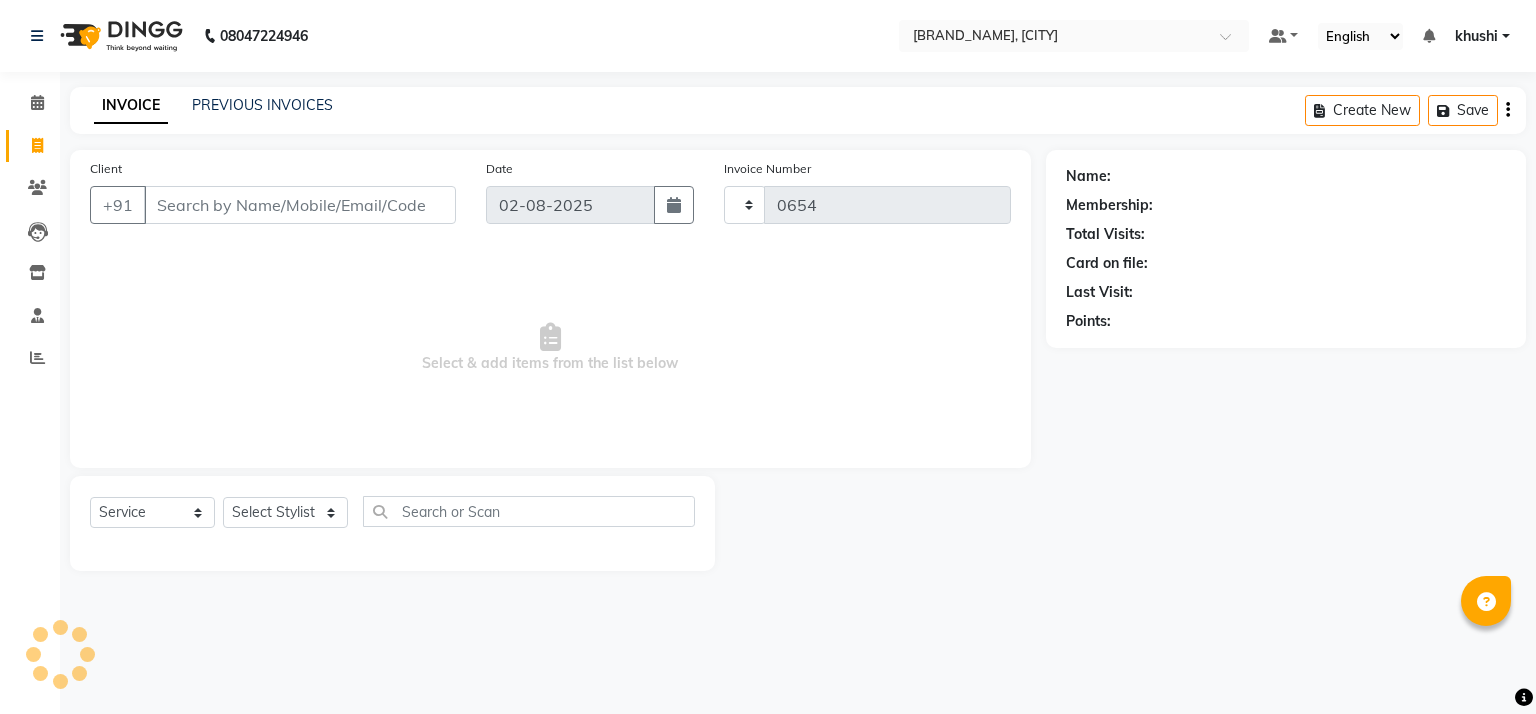 select on "6870" 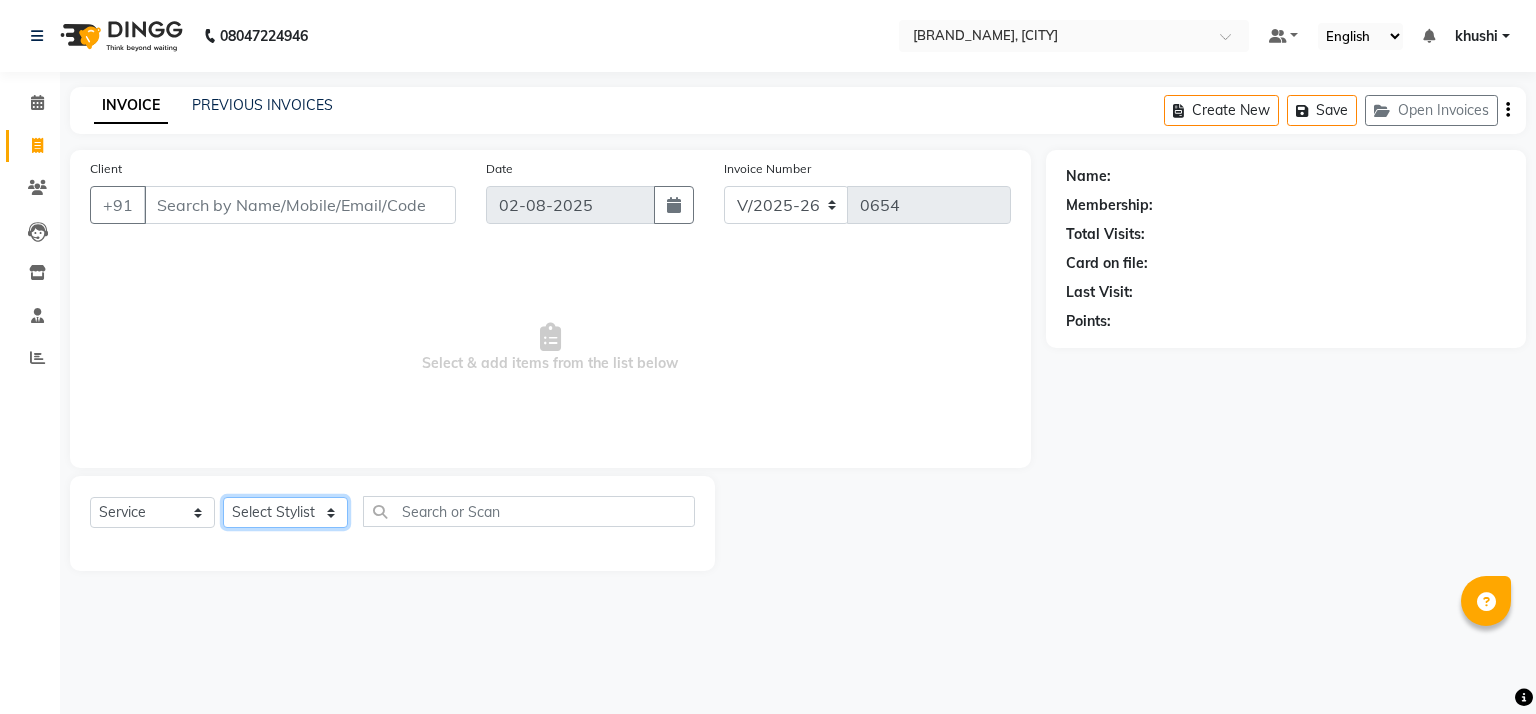 click on "Select Stylist [FIRST] [LAST], [STATION], [TIME] - [TIME], [SERVICE], [SERVICE]" 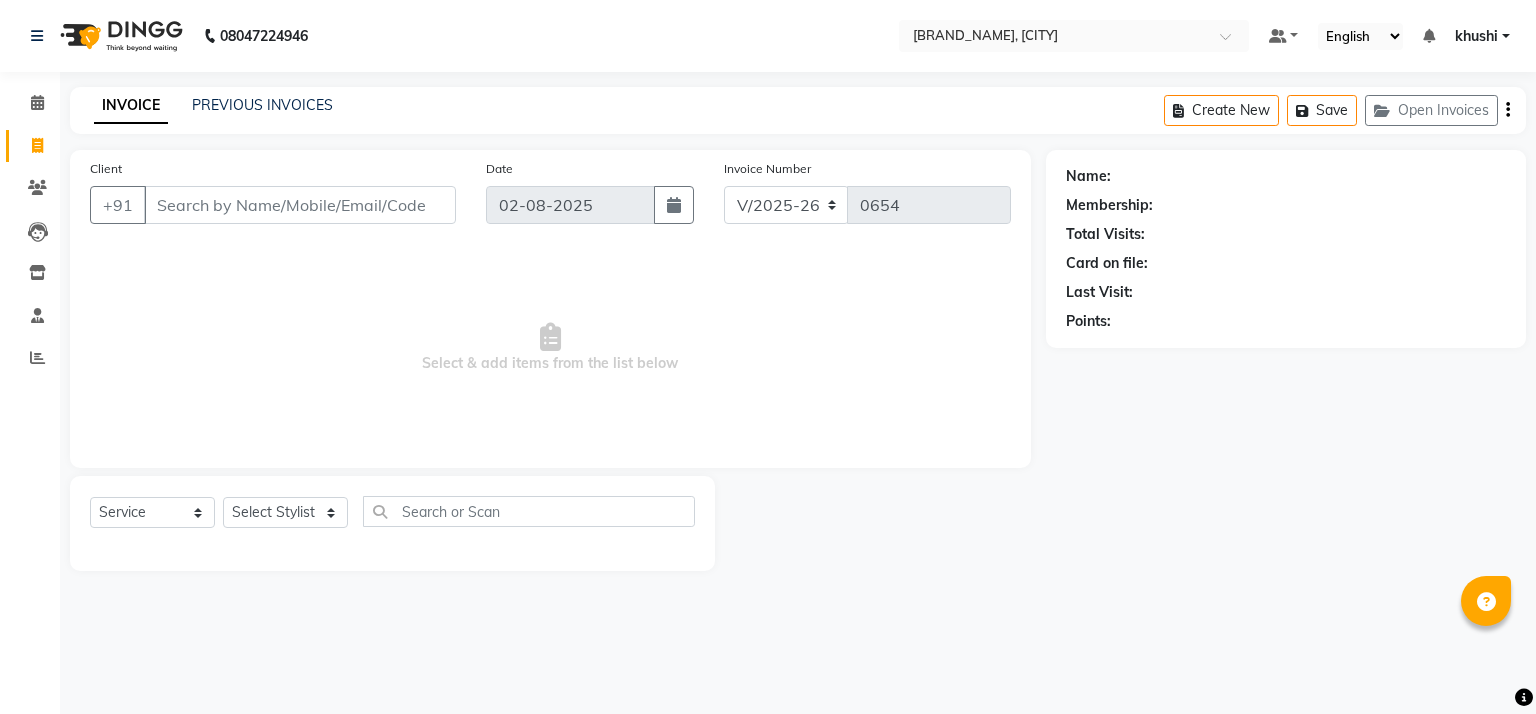 click on "Inventory" 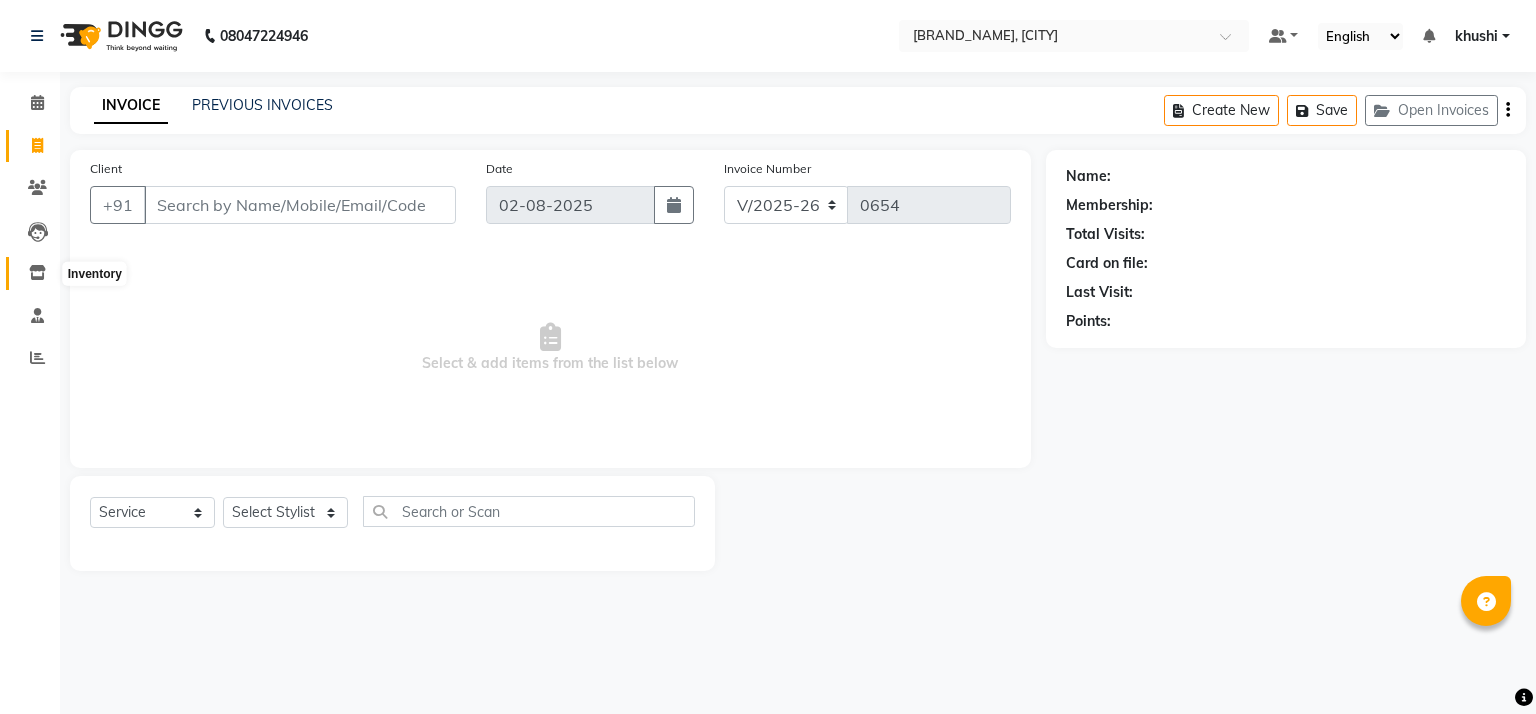 click 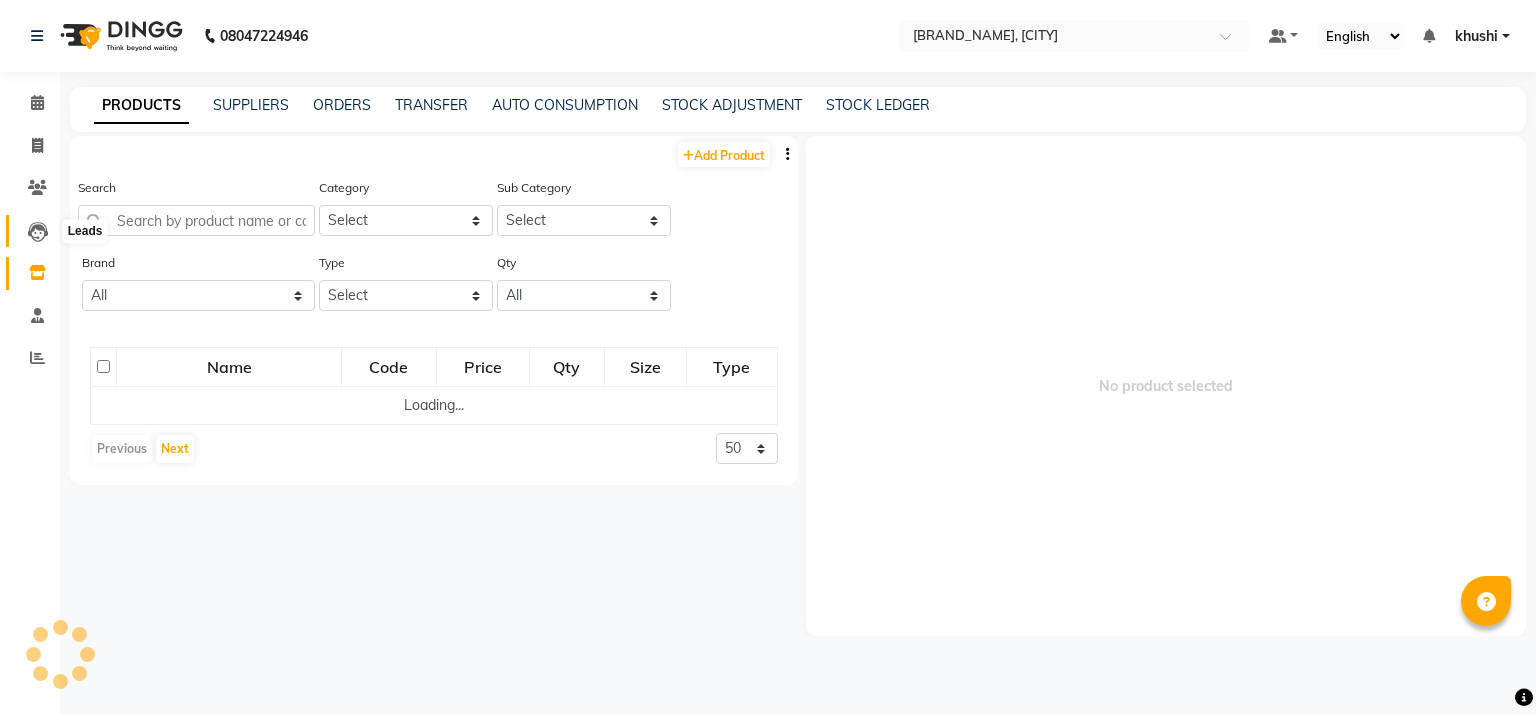 click 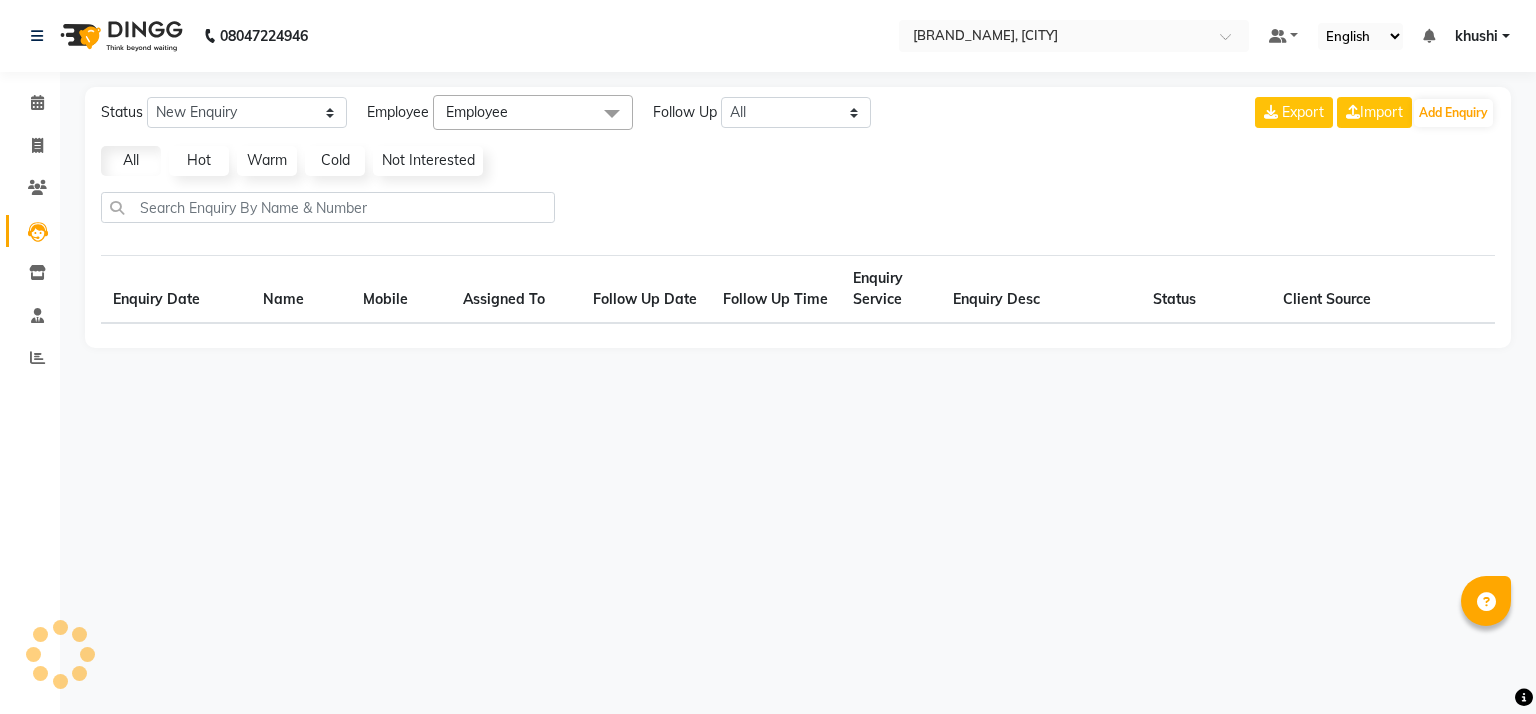 select on "10" 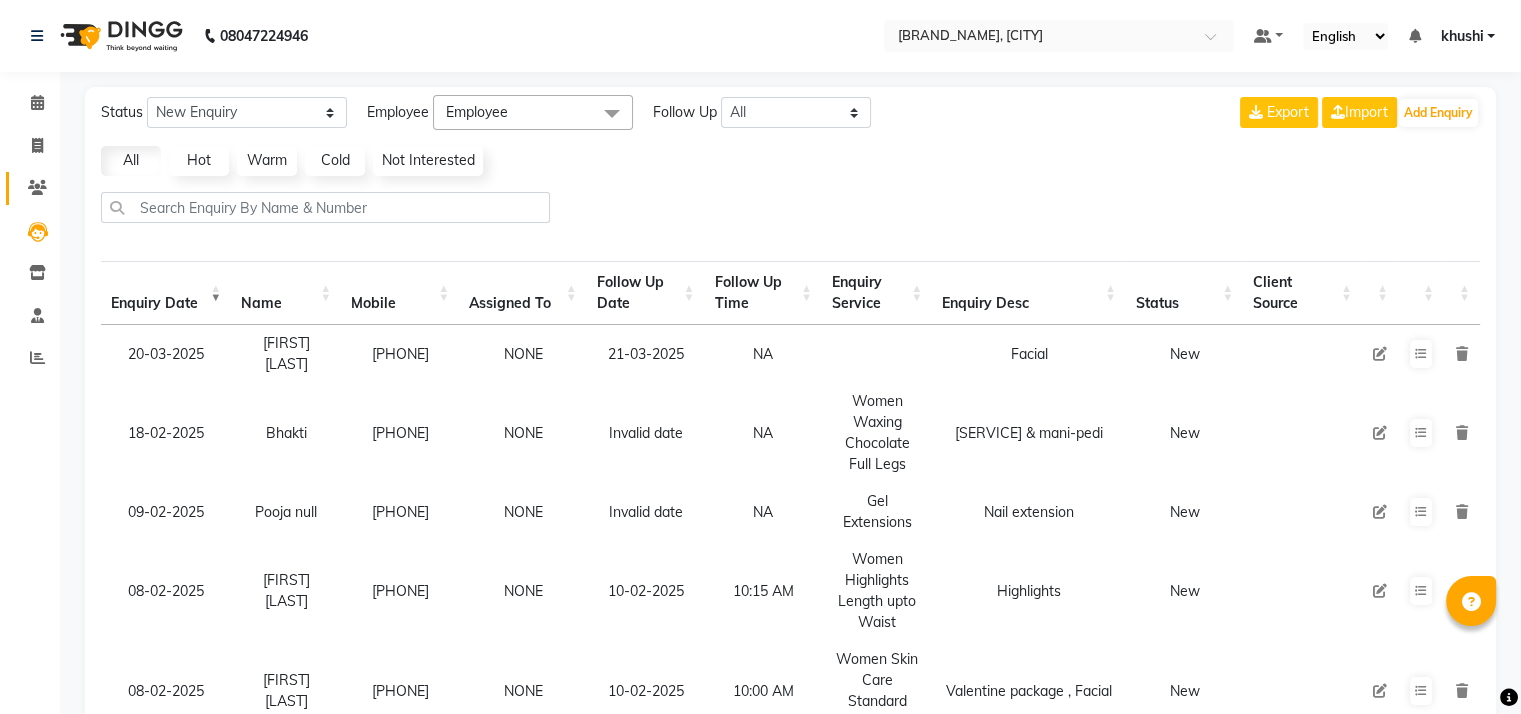 click on "Clients" 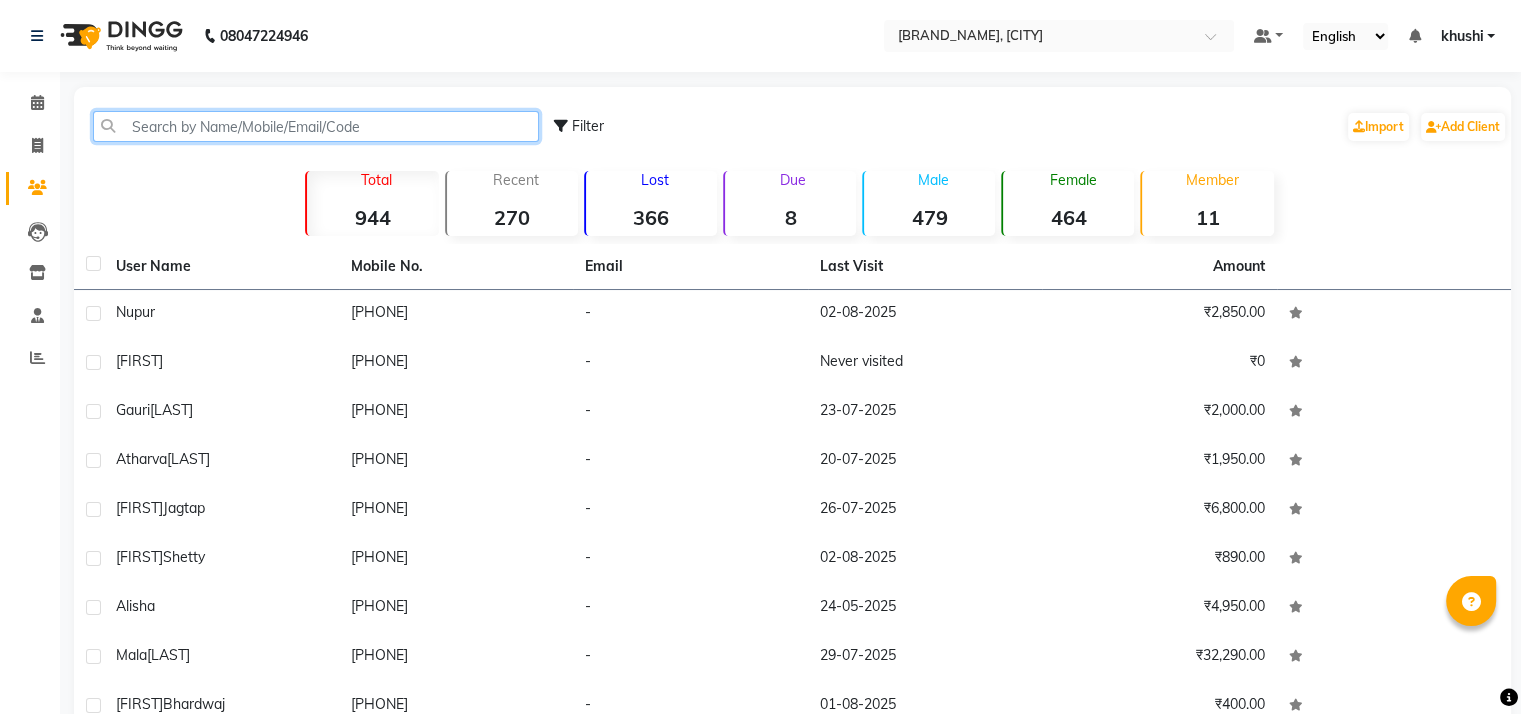 click 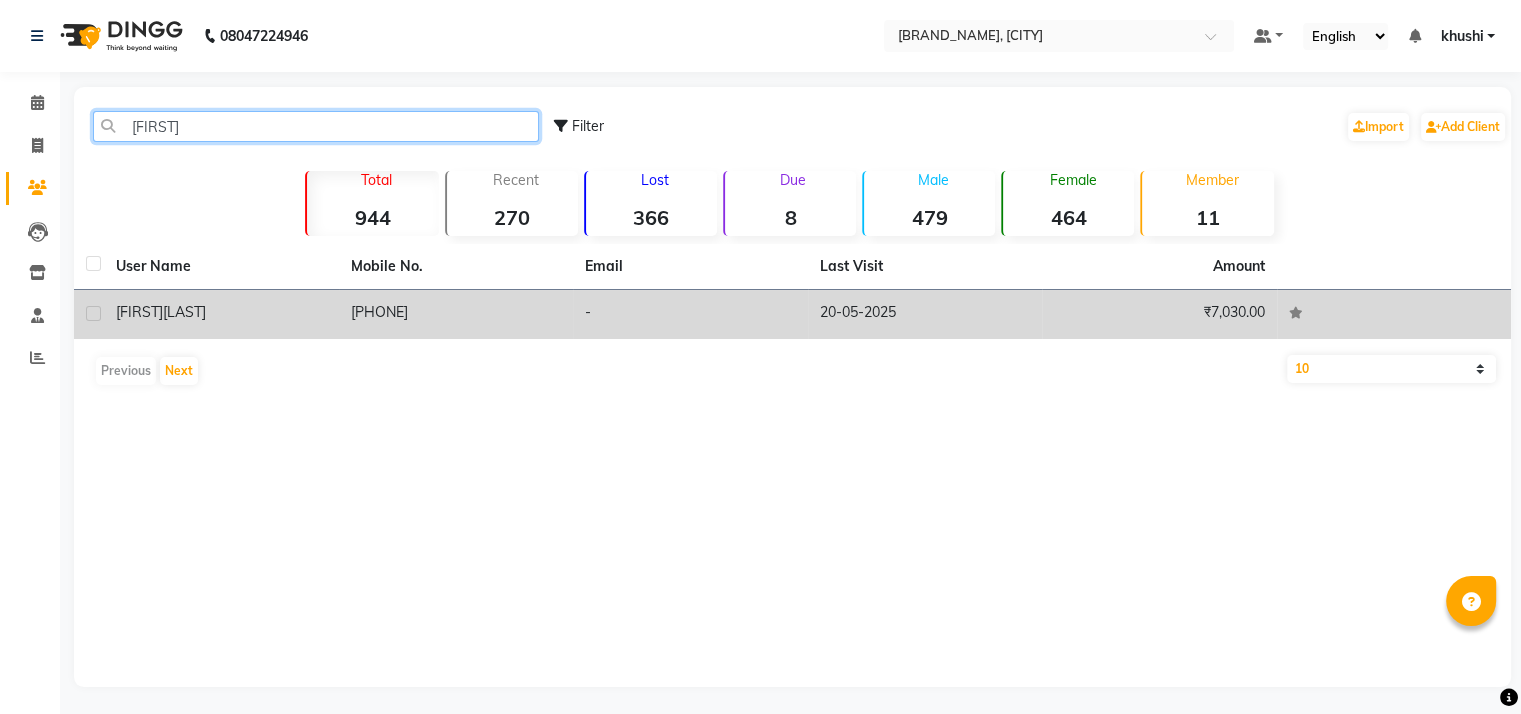 type on "kshipr" 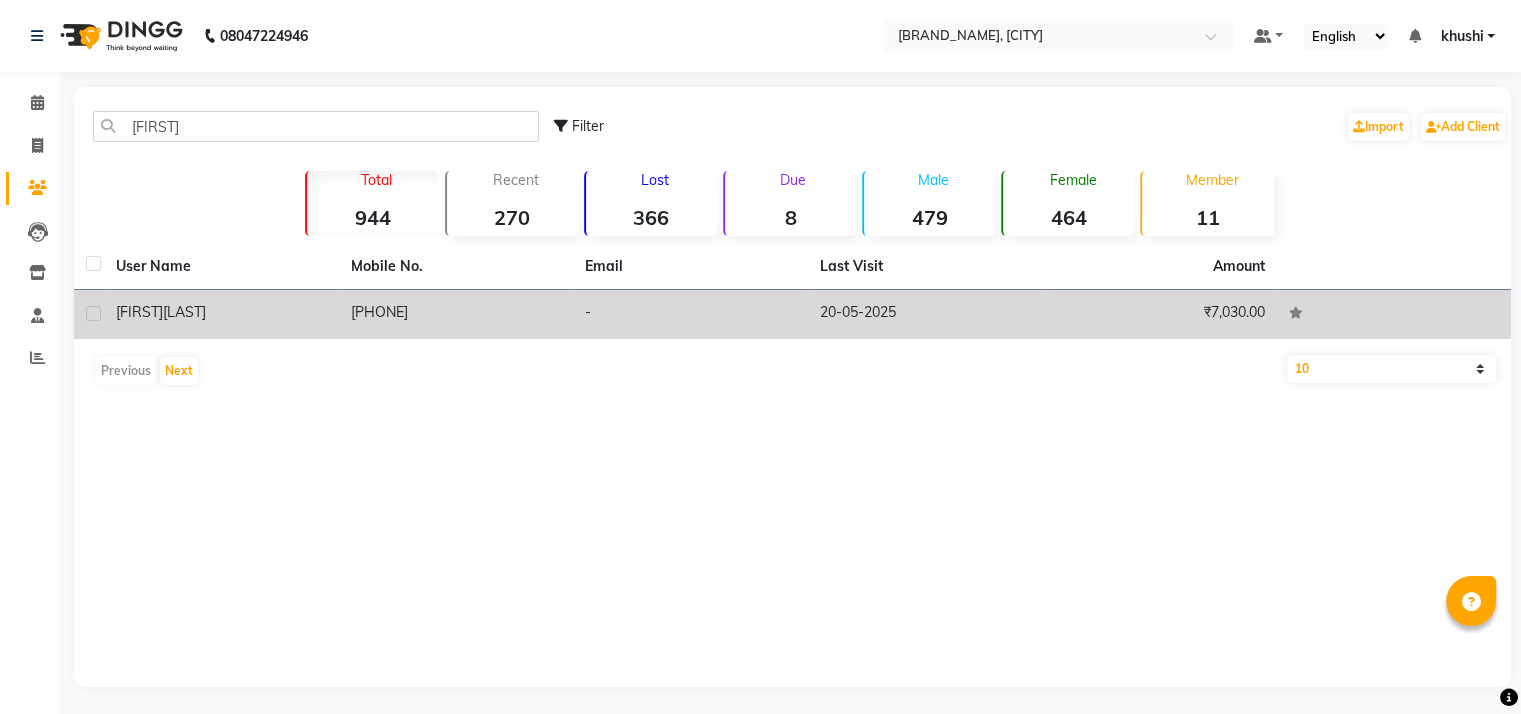 click on "Kshipra  Lele" 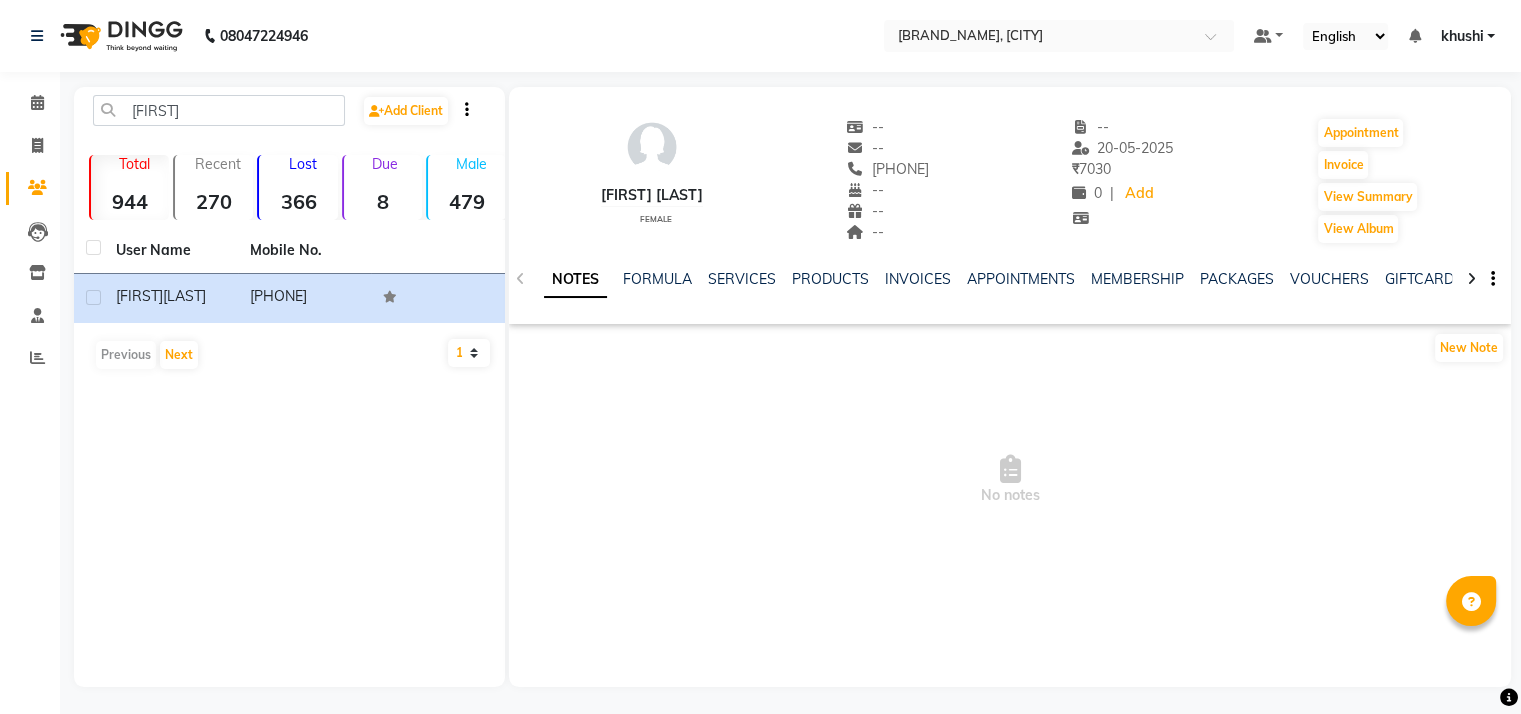 click on "NOTES FORMULA SERVICES PRODUCTS INVOICES APPOINTMENTS MEMBERSHIP PACKAGES VOUCHERS GIFTCARDS POINTS FORMS FAMILY CARDS WALLET" 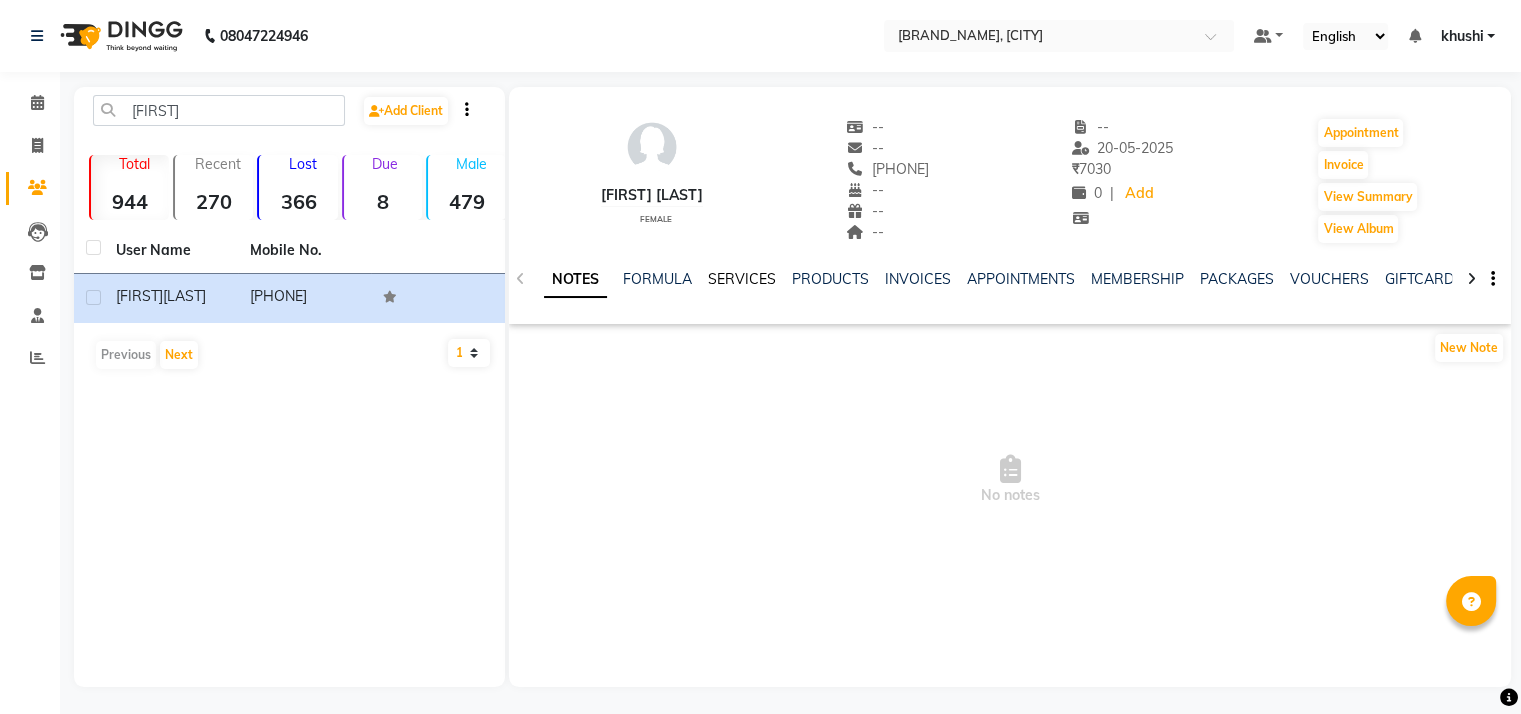 click on "SERVICES" 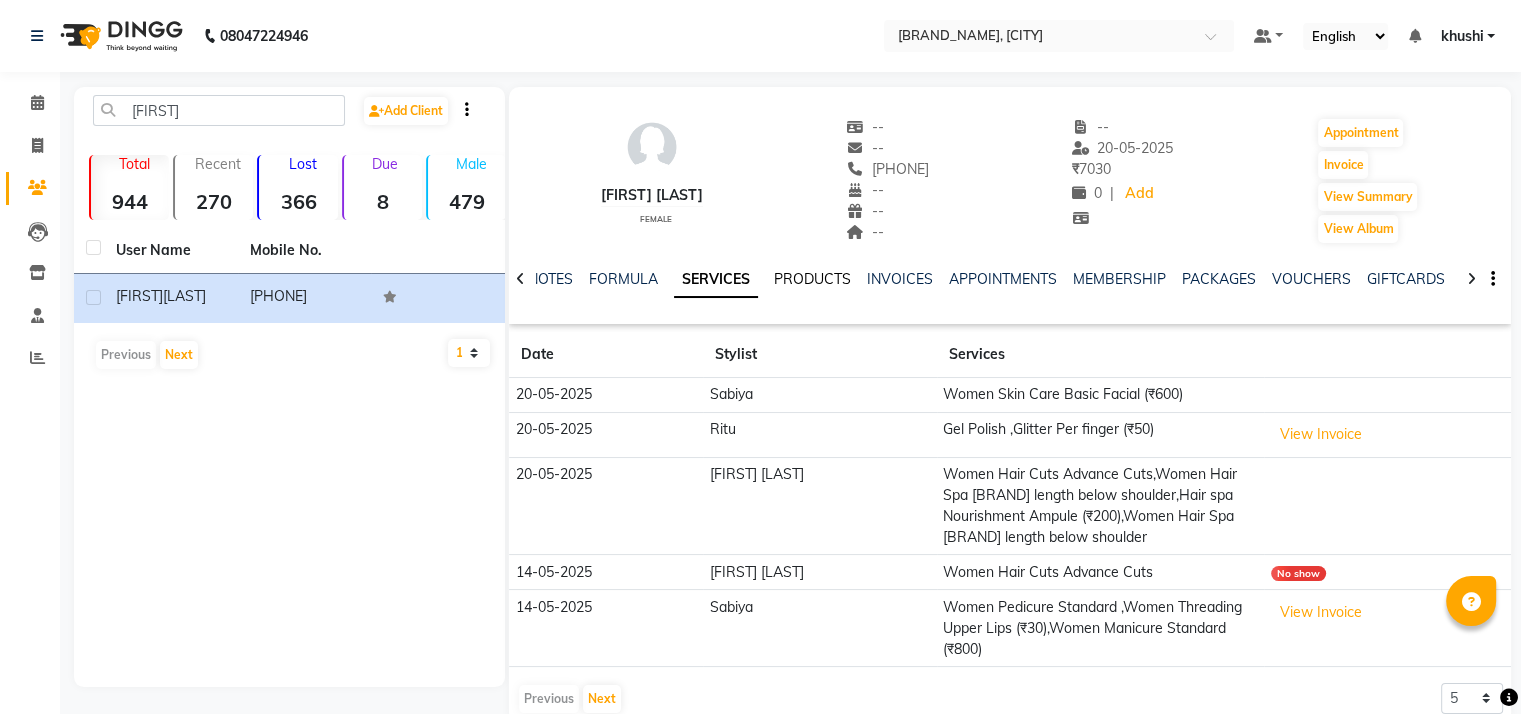 click on "PRODUCTS" 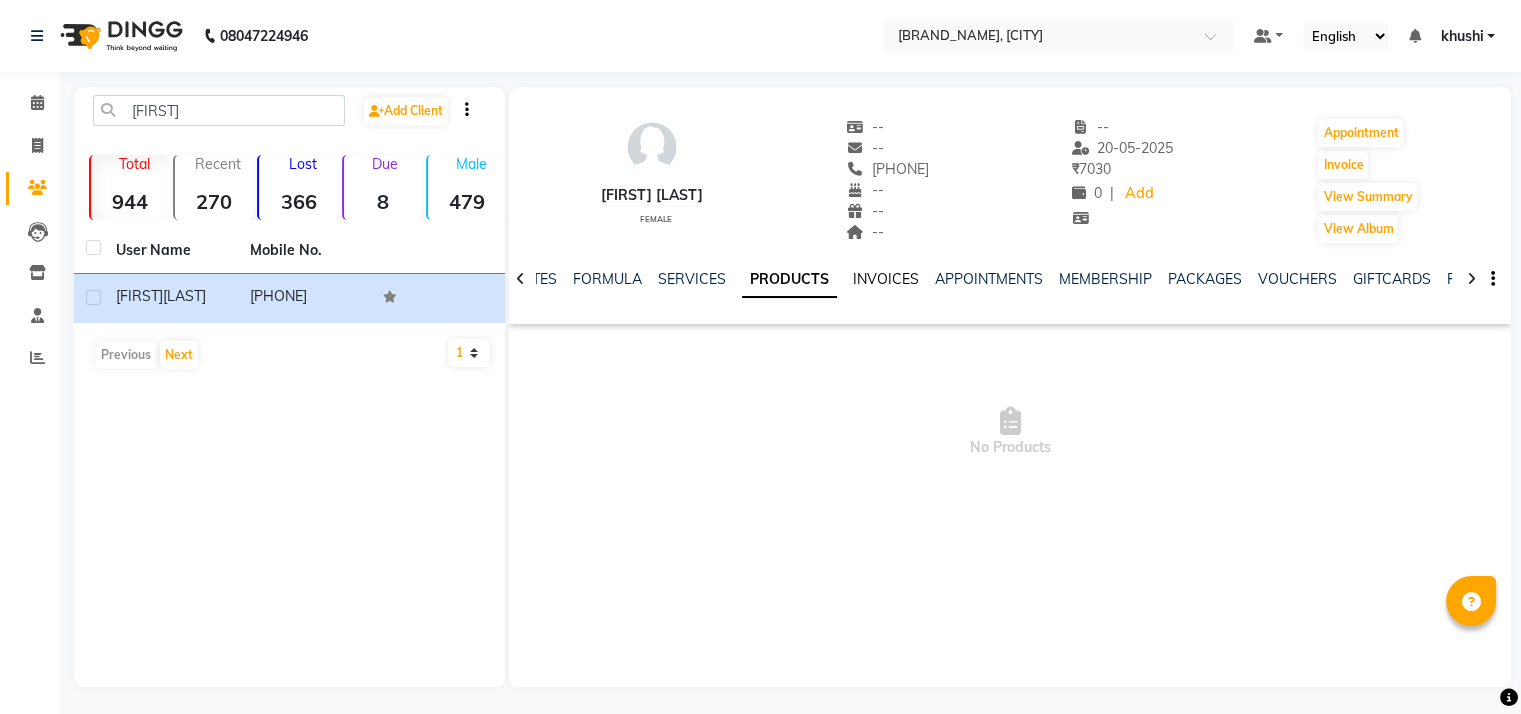 click on "INVOICES" 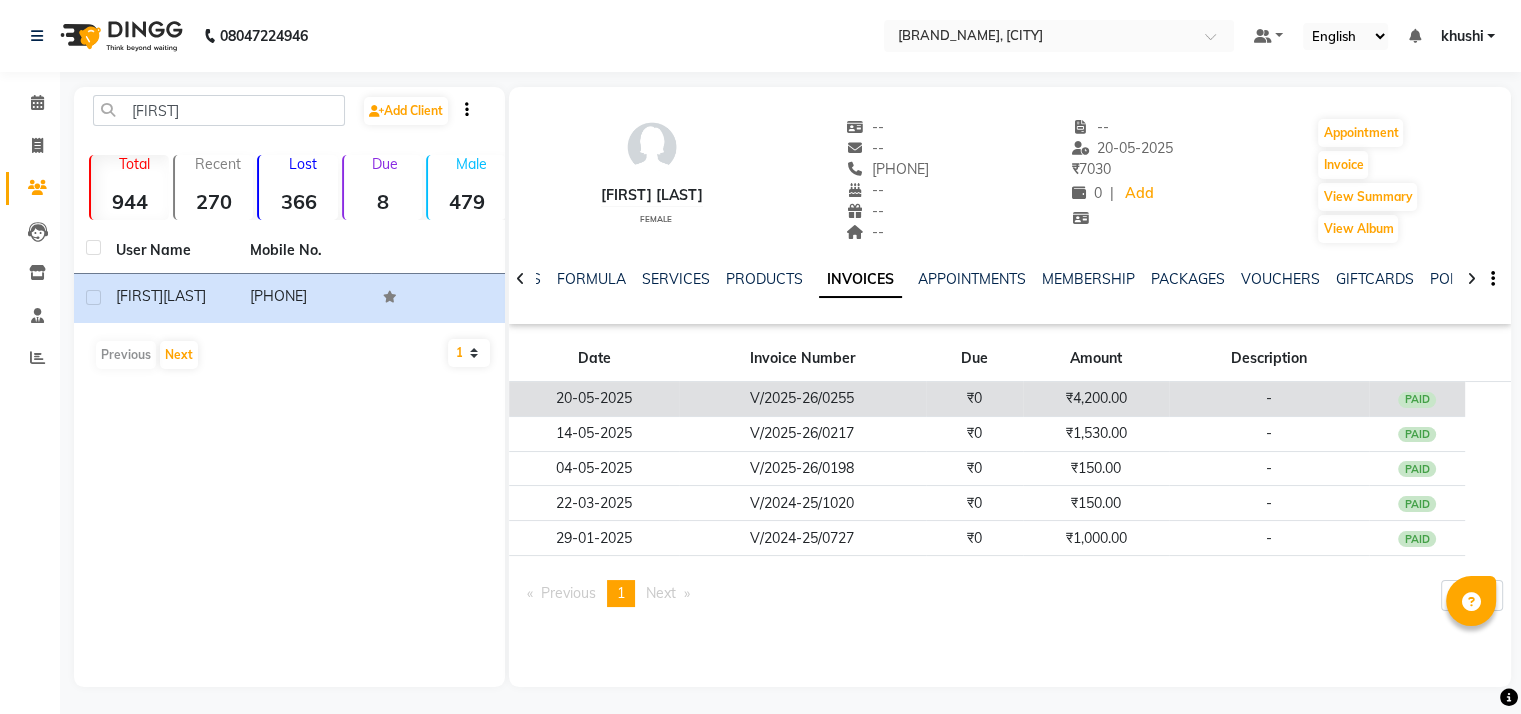 click on "₹4,200.00" 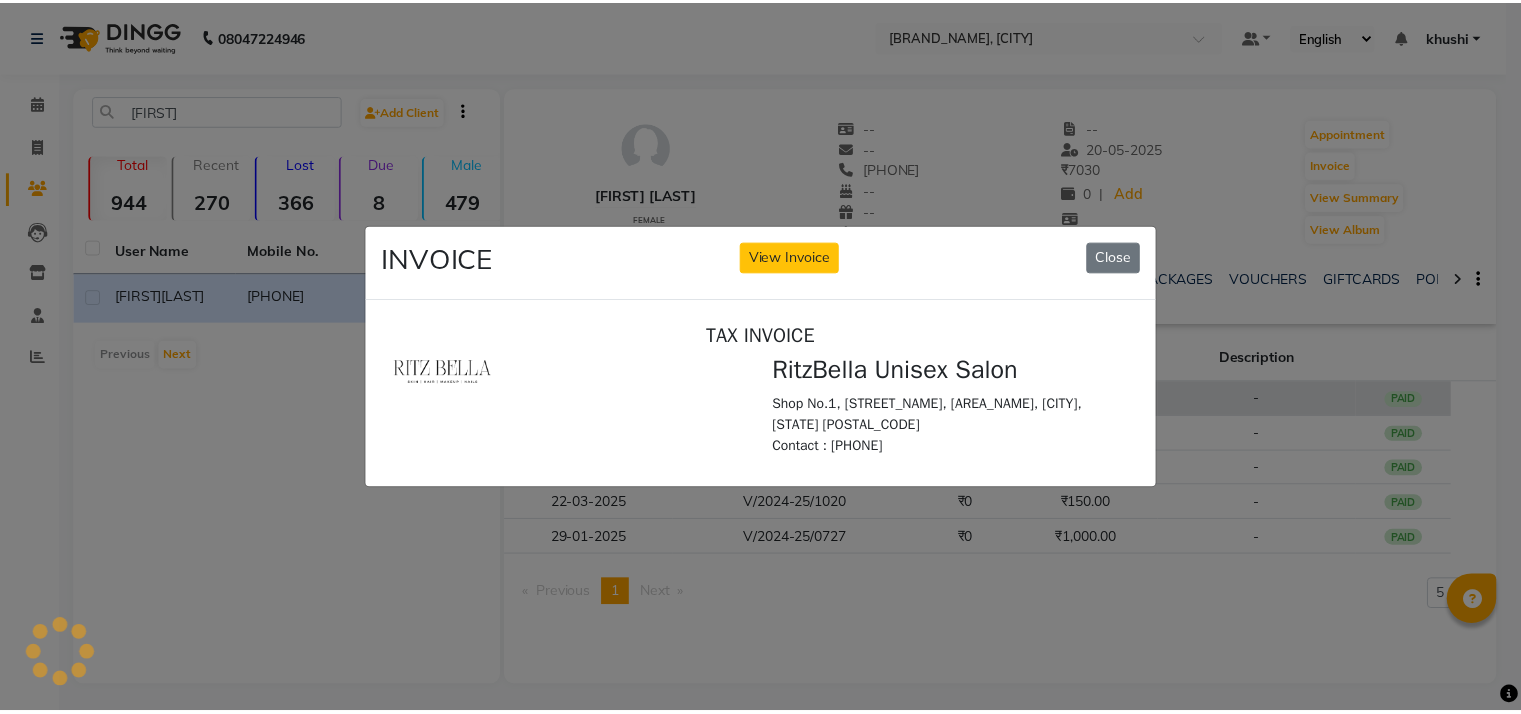 scroll, scrollTop: 0, scrollLeft: 0, axis: both 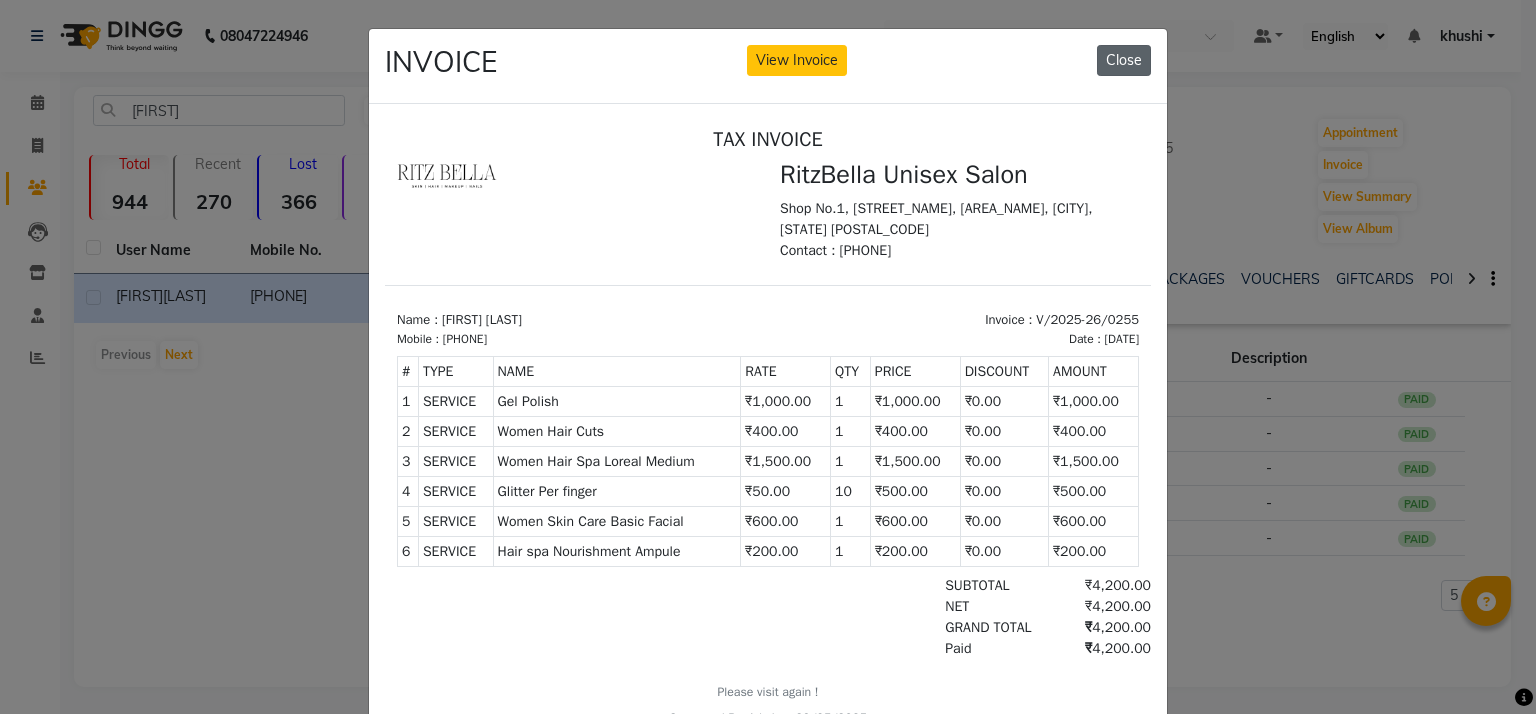 click on "Close" 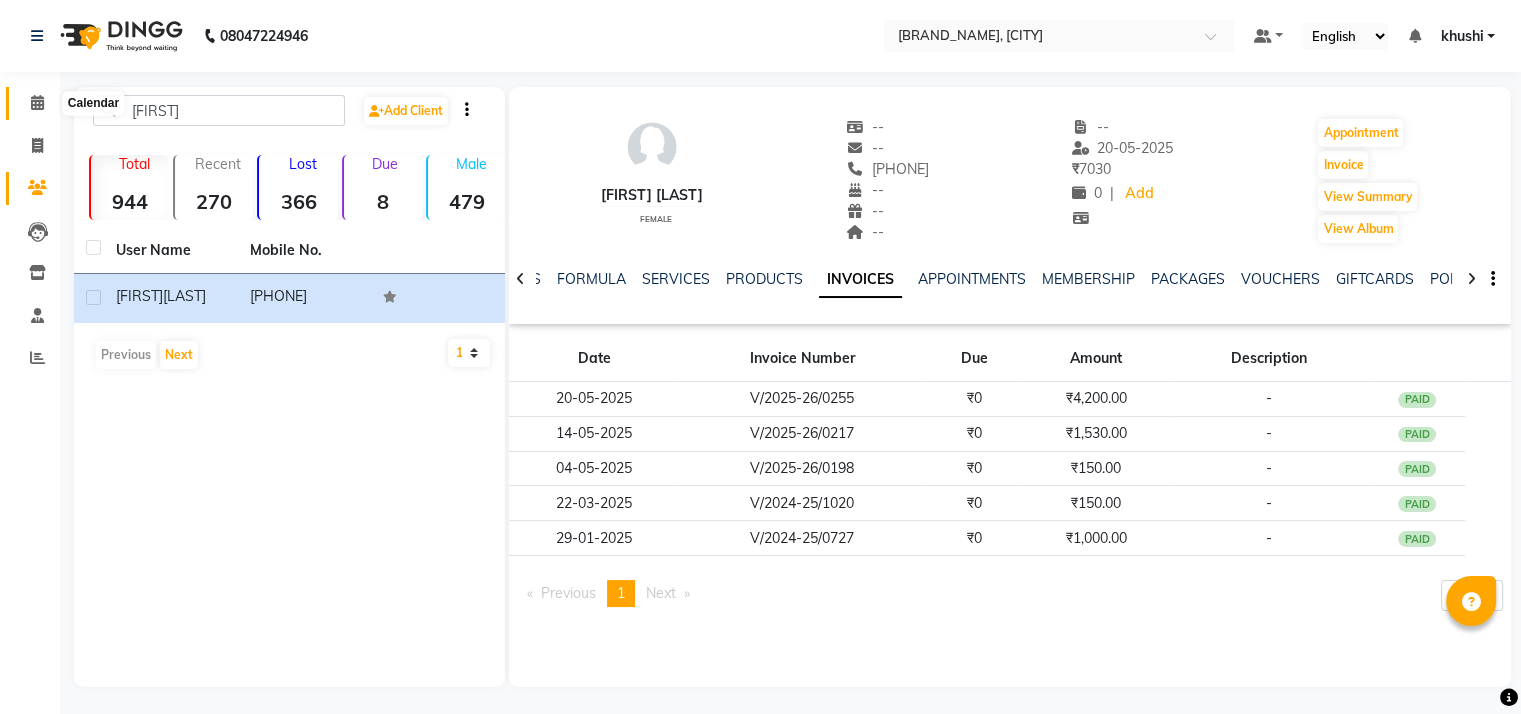 click 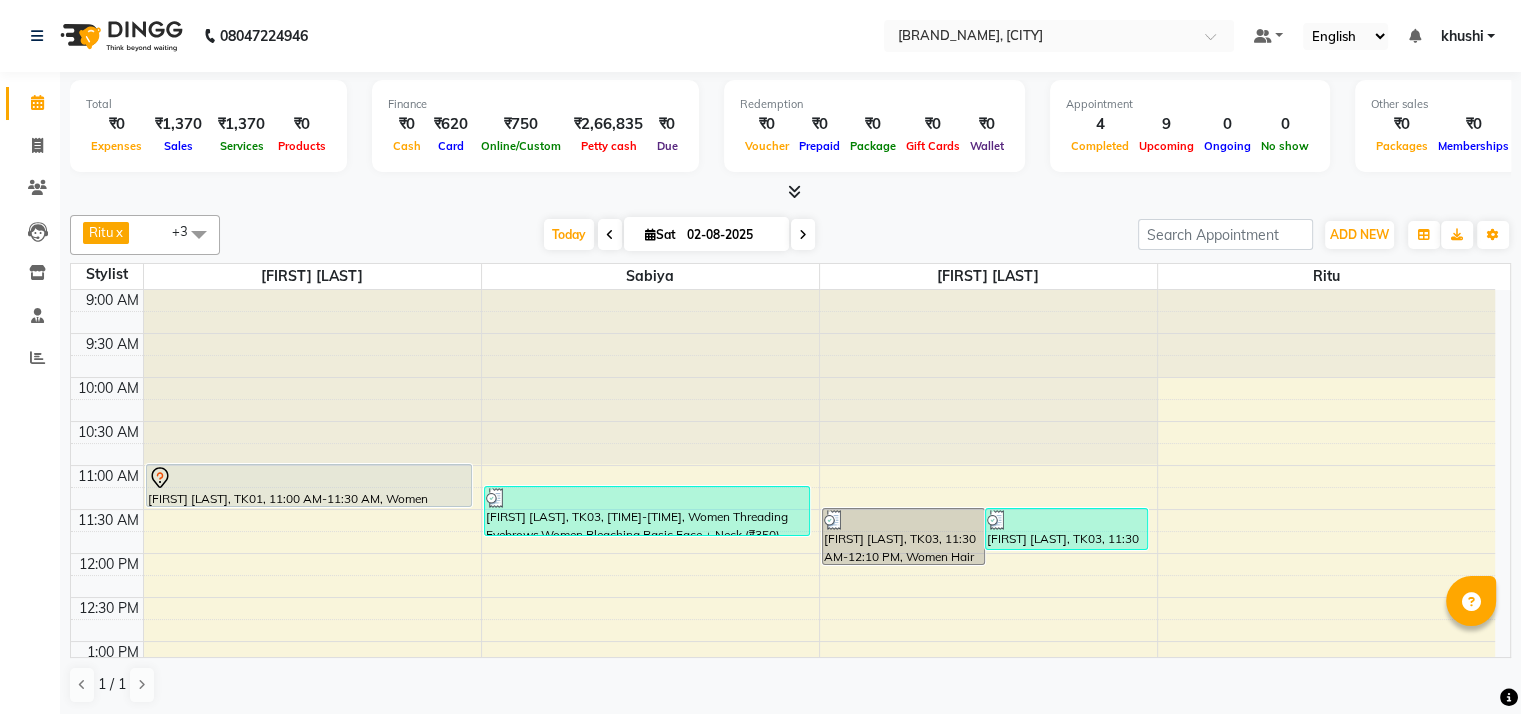 click at bounding box center [650, 234] 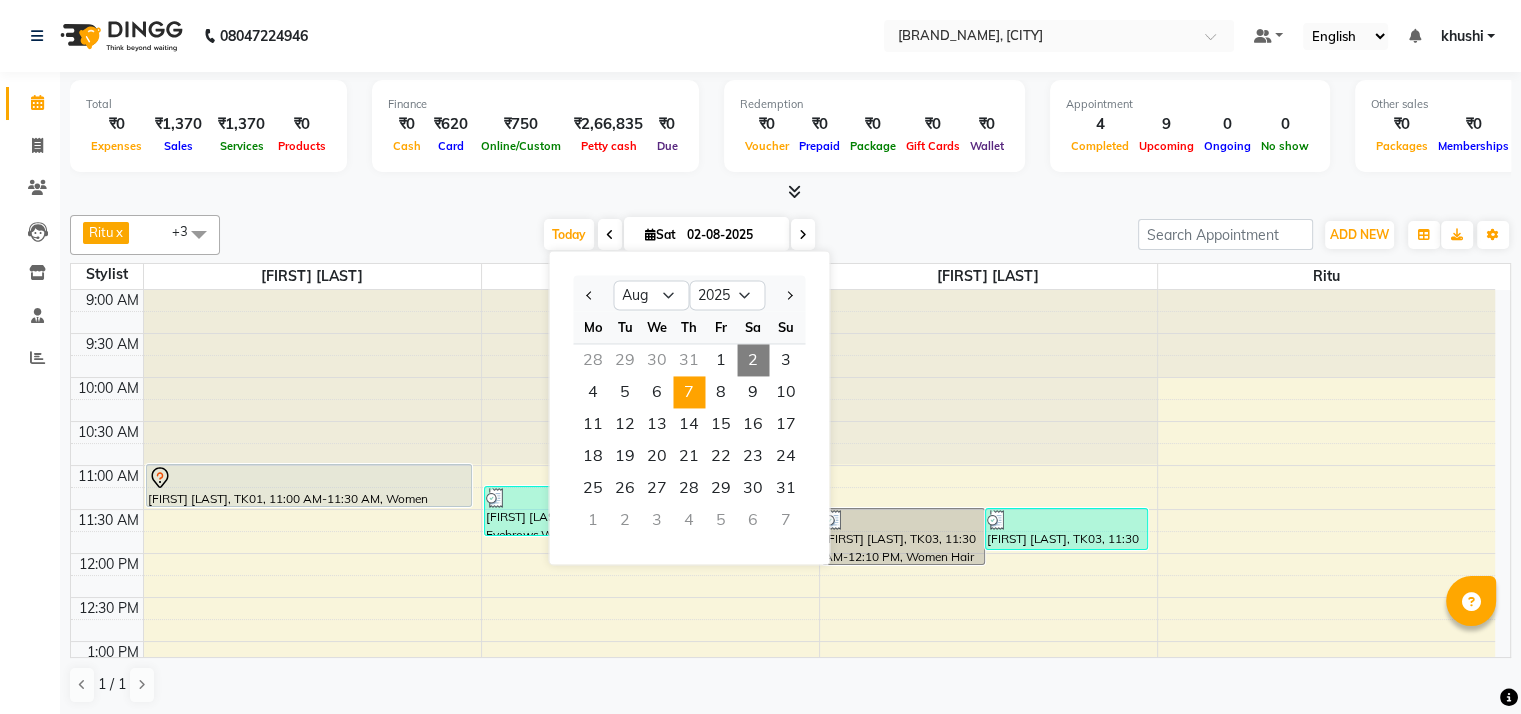 click on "7" at bounding box center [689, 392] 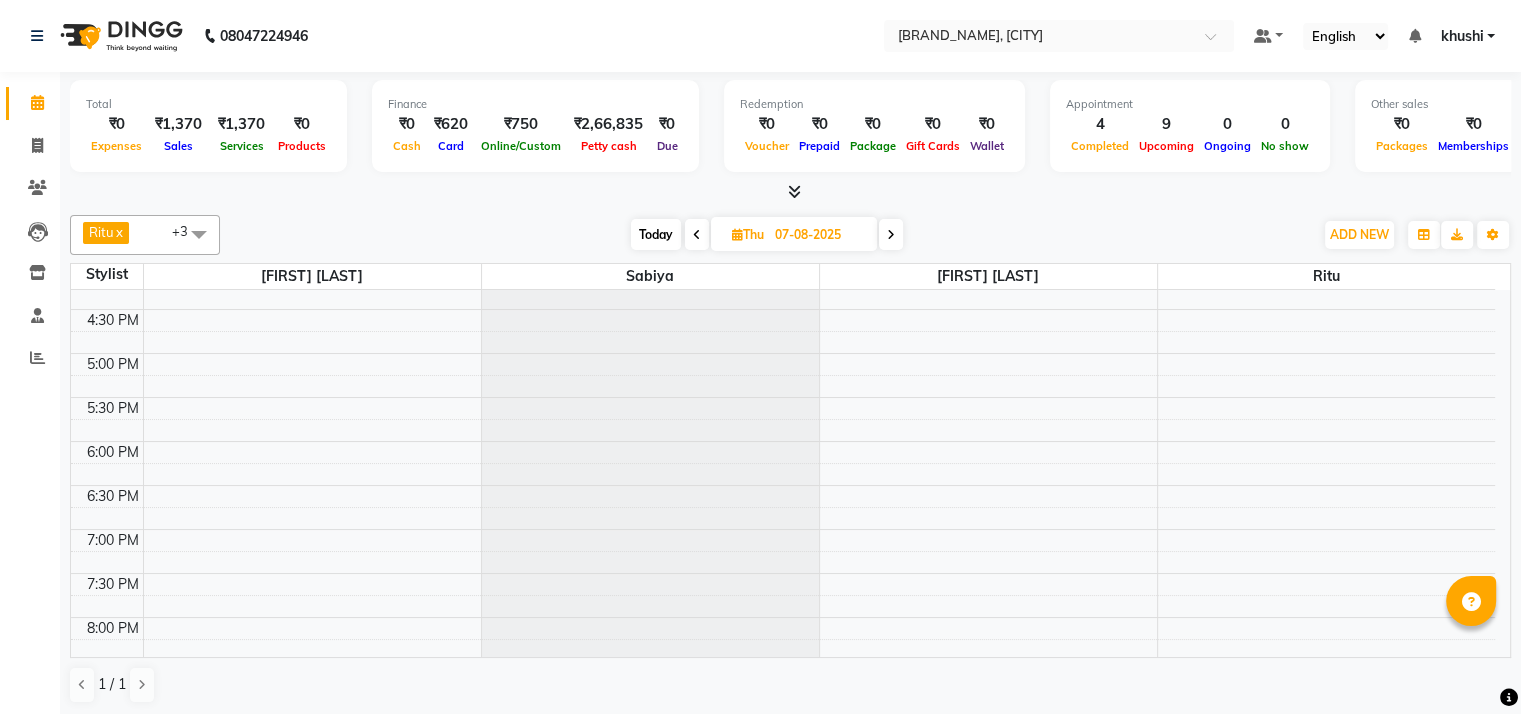 scroll, scrollTop: 638, scrollLeft: 0, axis: vertical 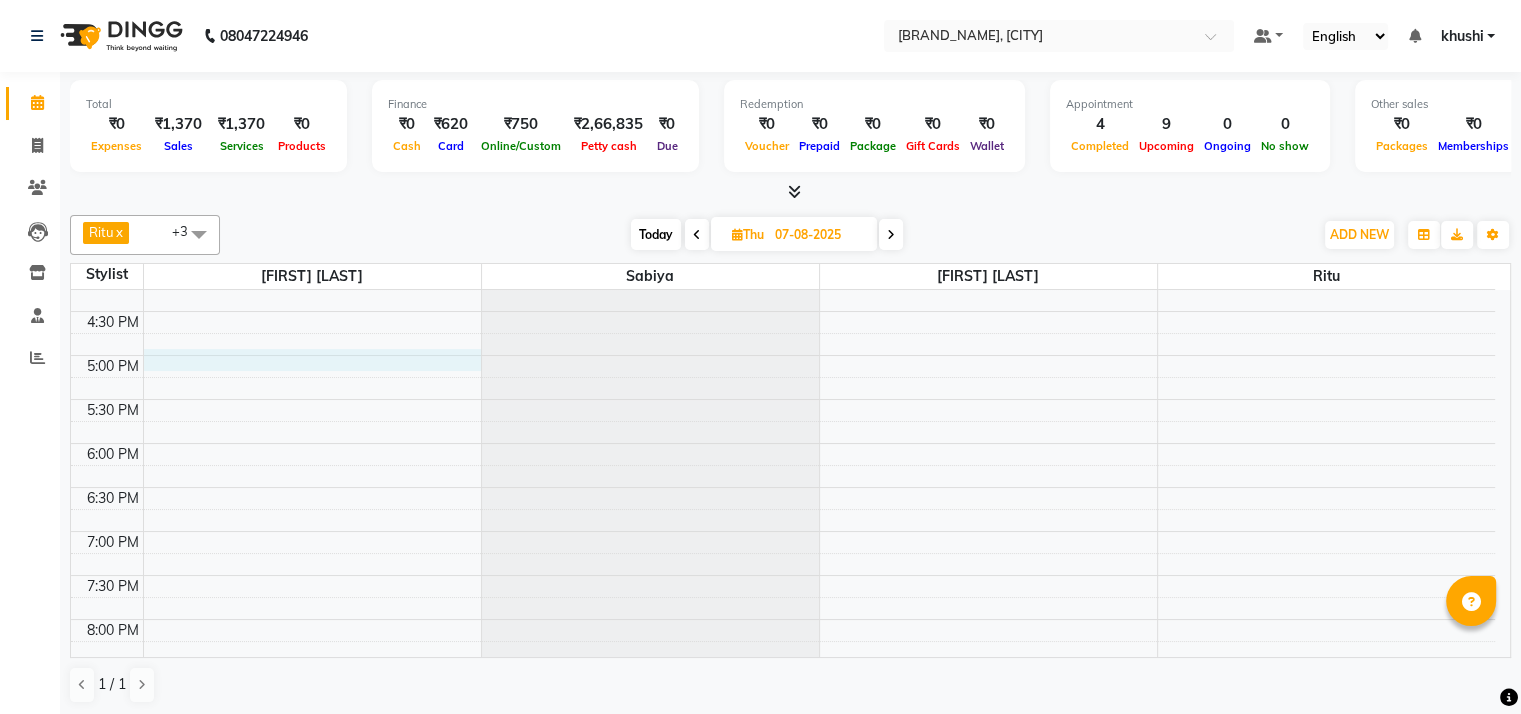 click on "9:00 AM 9:30 AM 10:00 AM 10:30 AM 11:00 AM 11:30 AM 12:00 PM 12:30 PM 1:00 PM 1:30 PM 2:00 PM 2:30 PM 3:00 PM 3:30 PM 4:00 PM 4:30 PM 5:00 PM 5:30 PM 6:00 PM 6:30 PM 7:00 PM 7:30 PM 8:00 PM 8:30 PM 9:00 PM 9:30 PM" at bounding box center (783, 223) 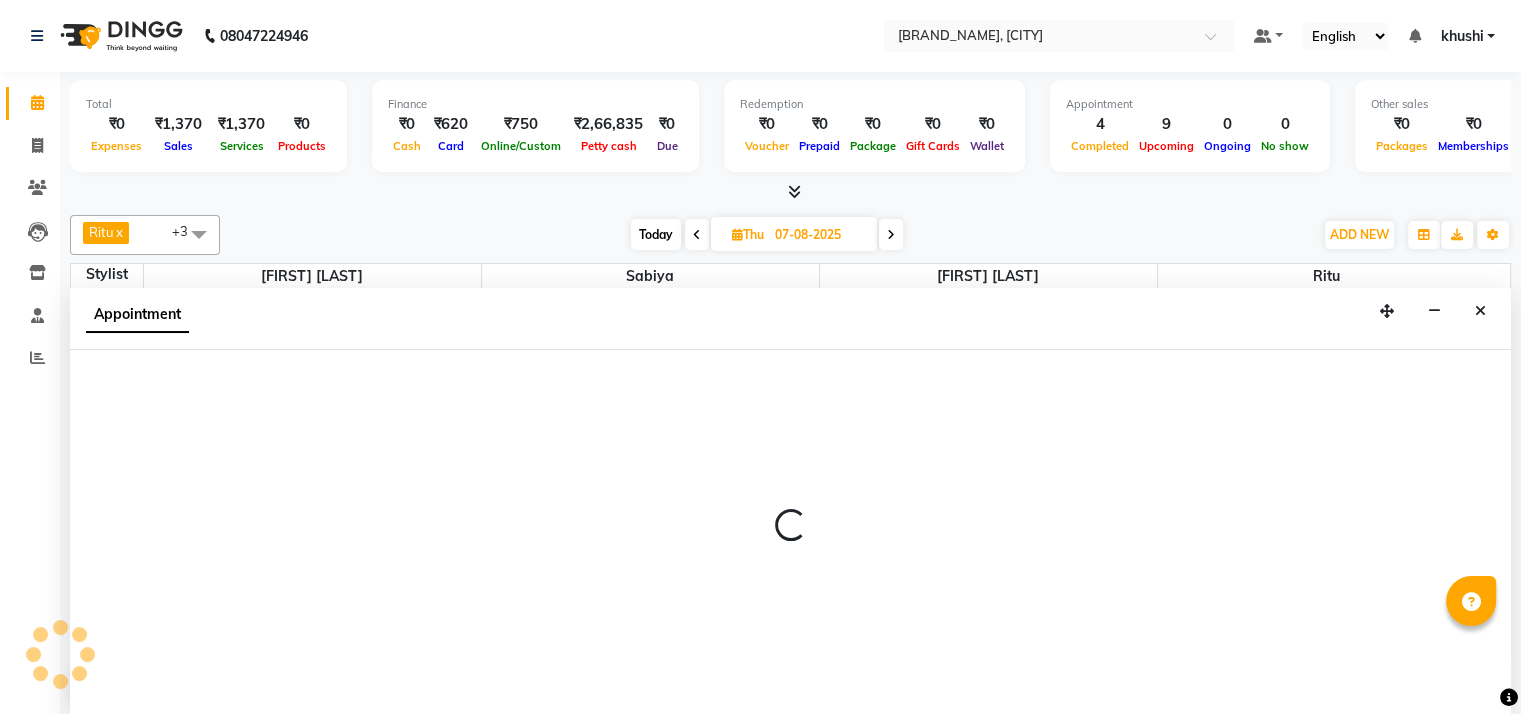 scroll, scrollTop: 1, scrollLeft: 0, axis: vertical 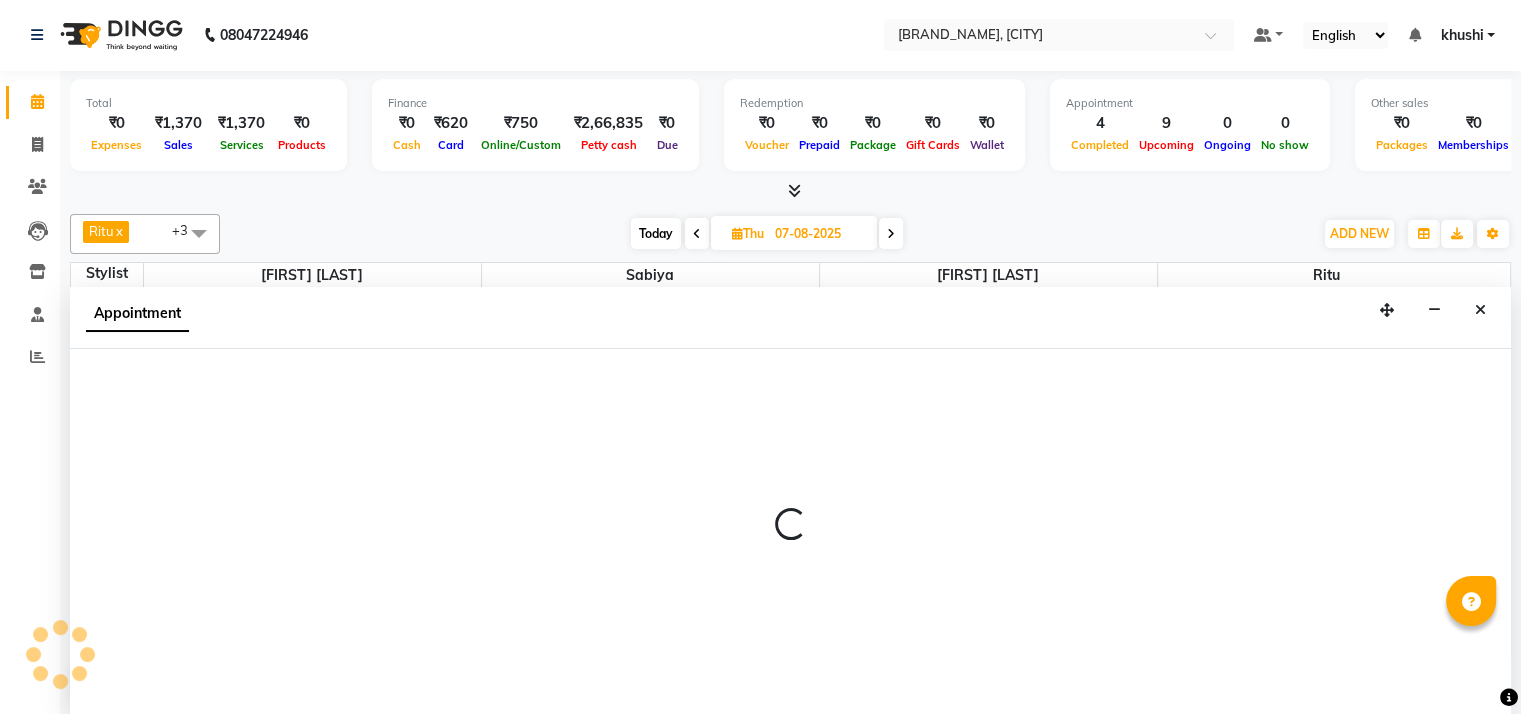 select on "59016" 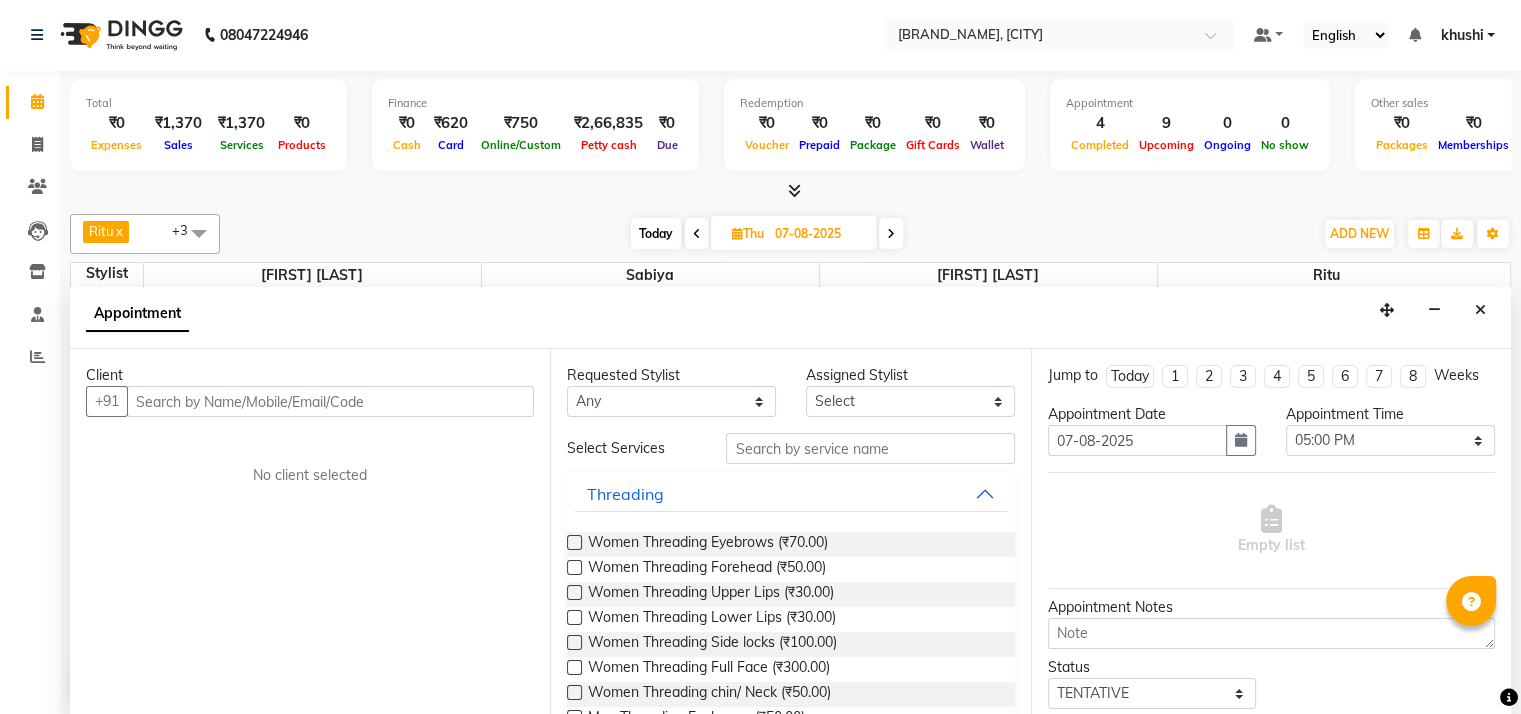 click on "Client +91  No client selected" at bounding box center [310, 532] 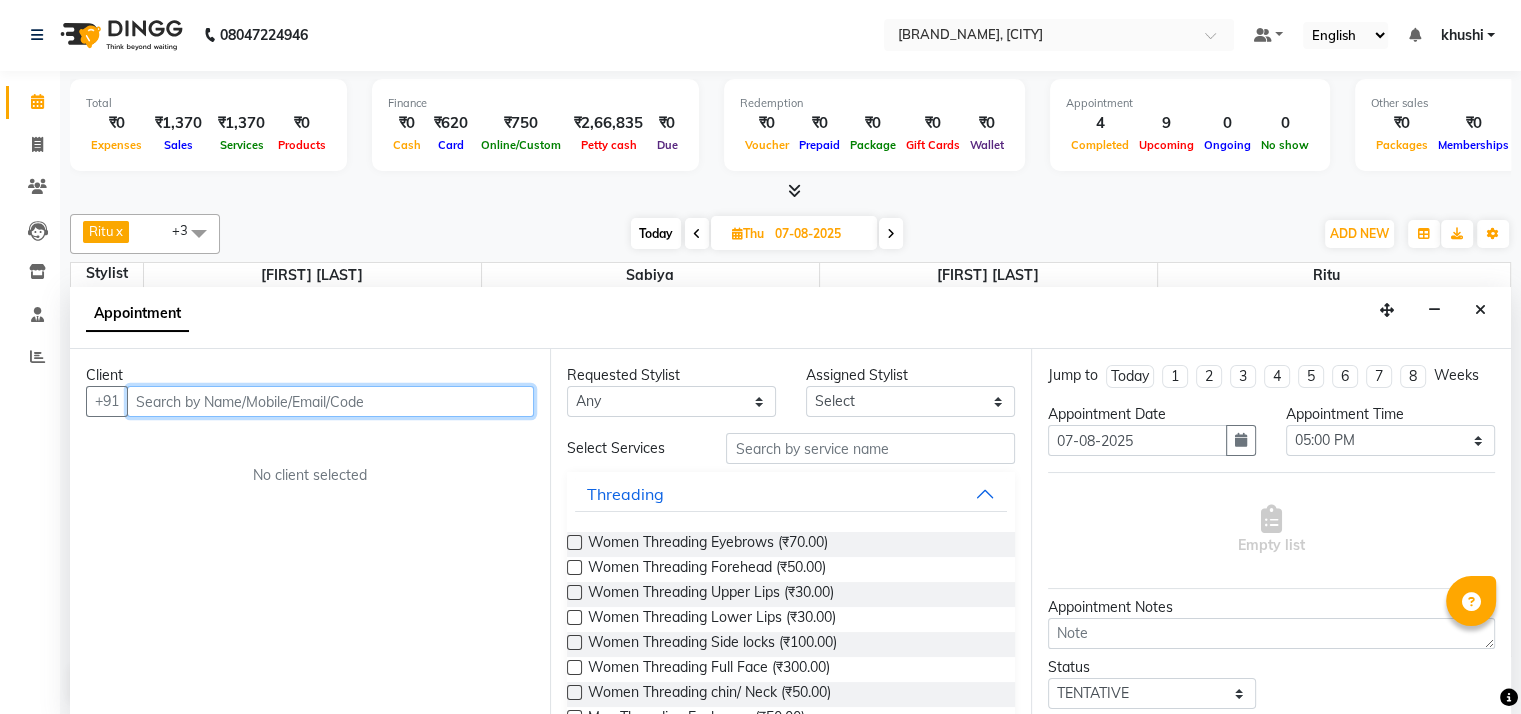 click at bounding box center [330, 401] 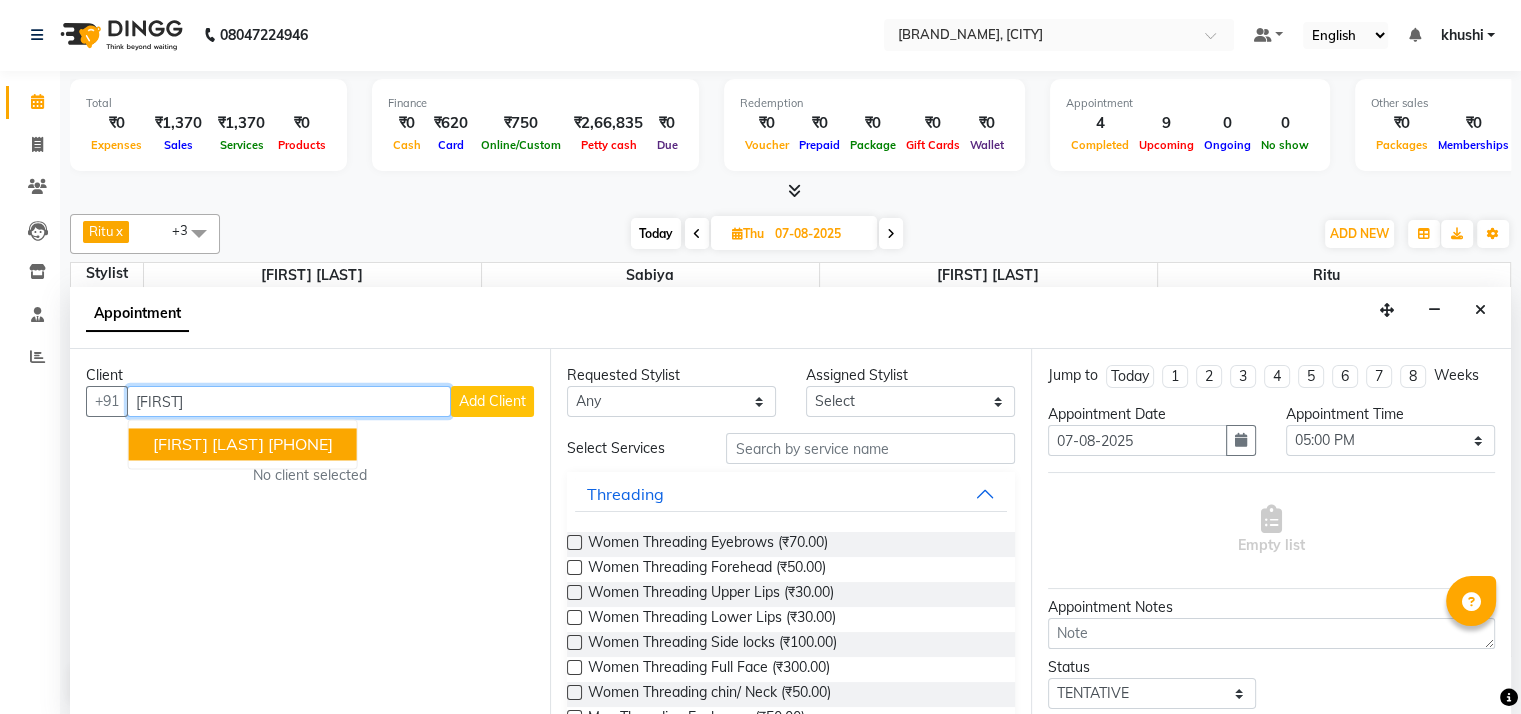 click on "[PHONE]" at bounding box center [300, 445] 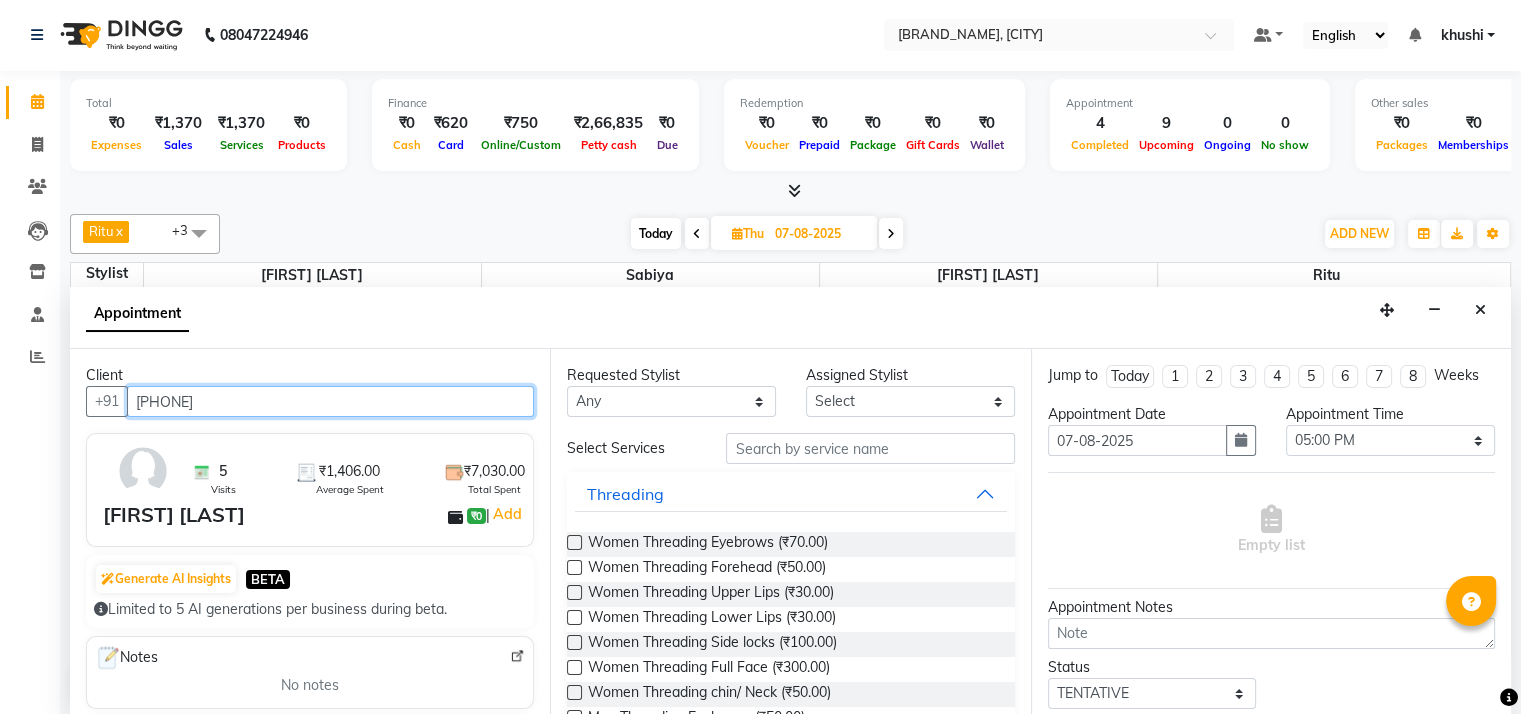 type on "[PHONE]" 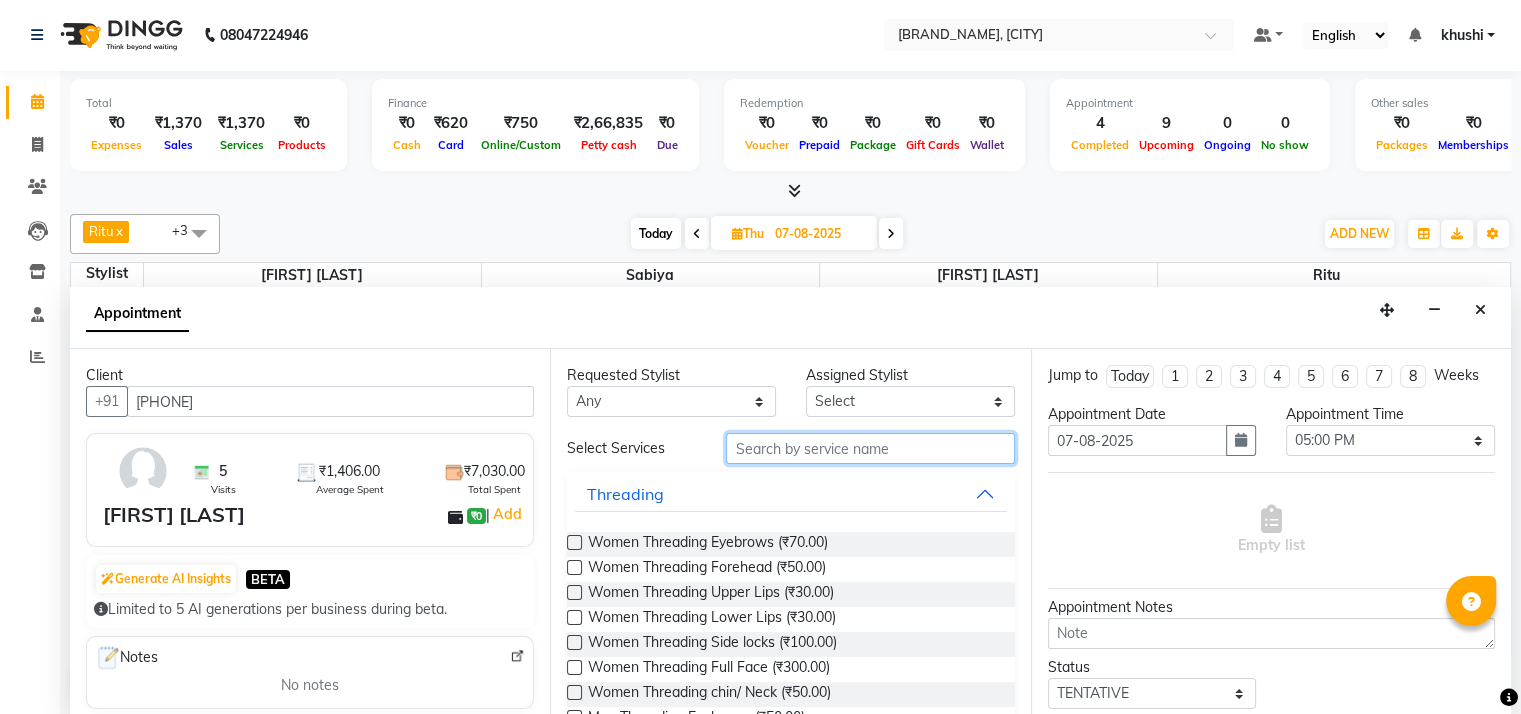 click at bounding box center (870, 448) 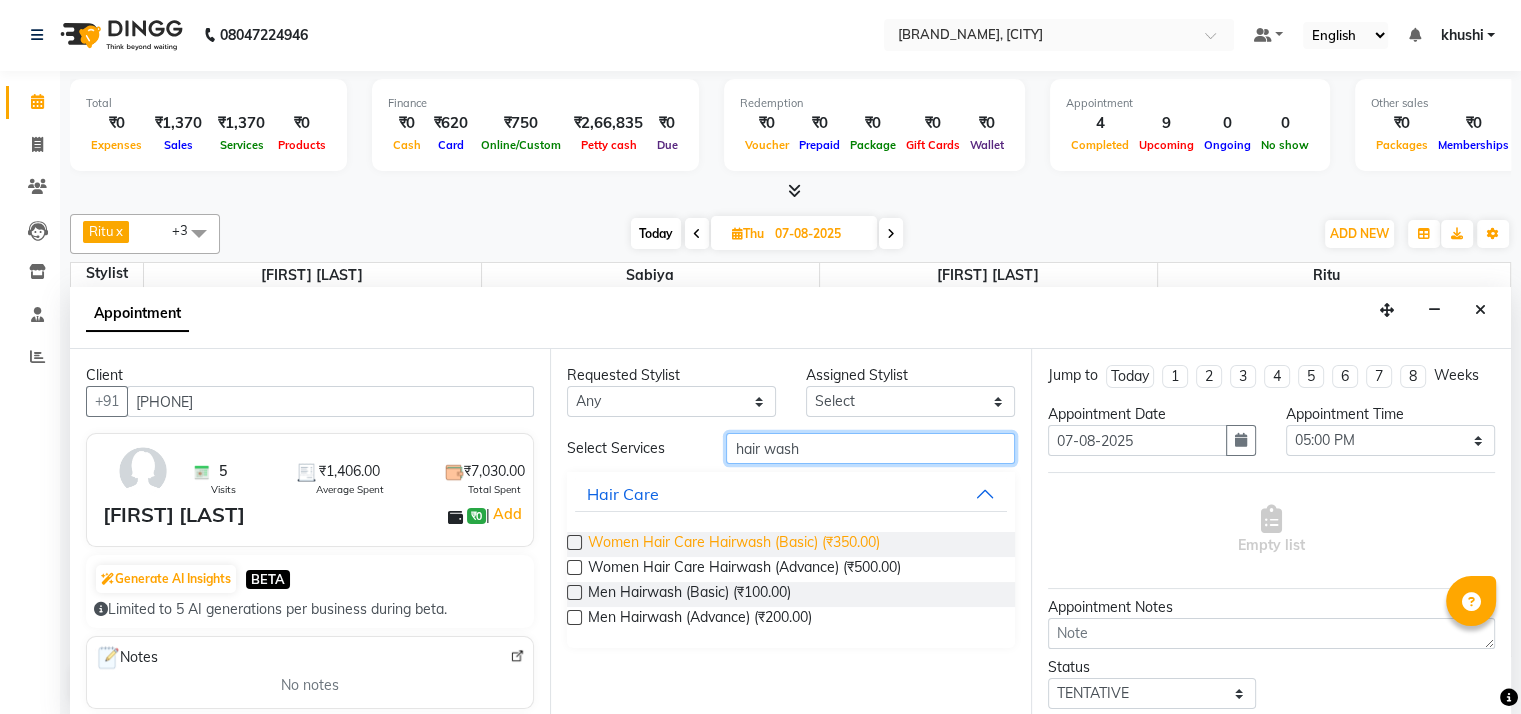 type on "hair wash" 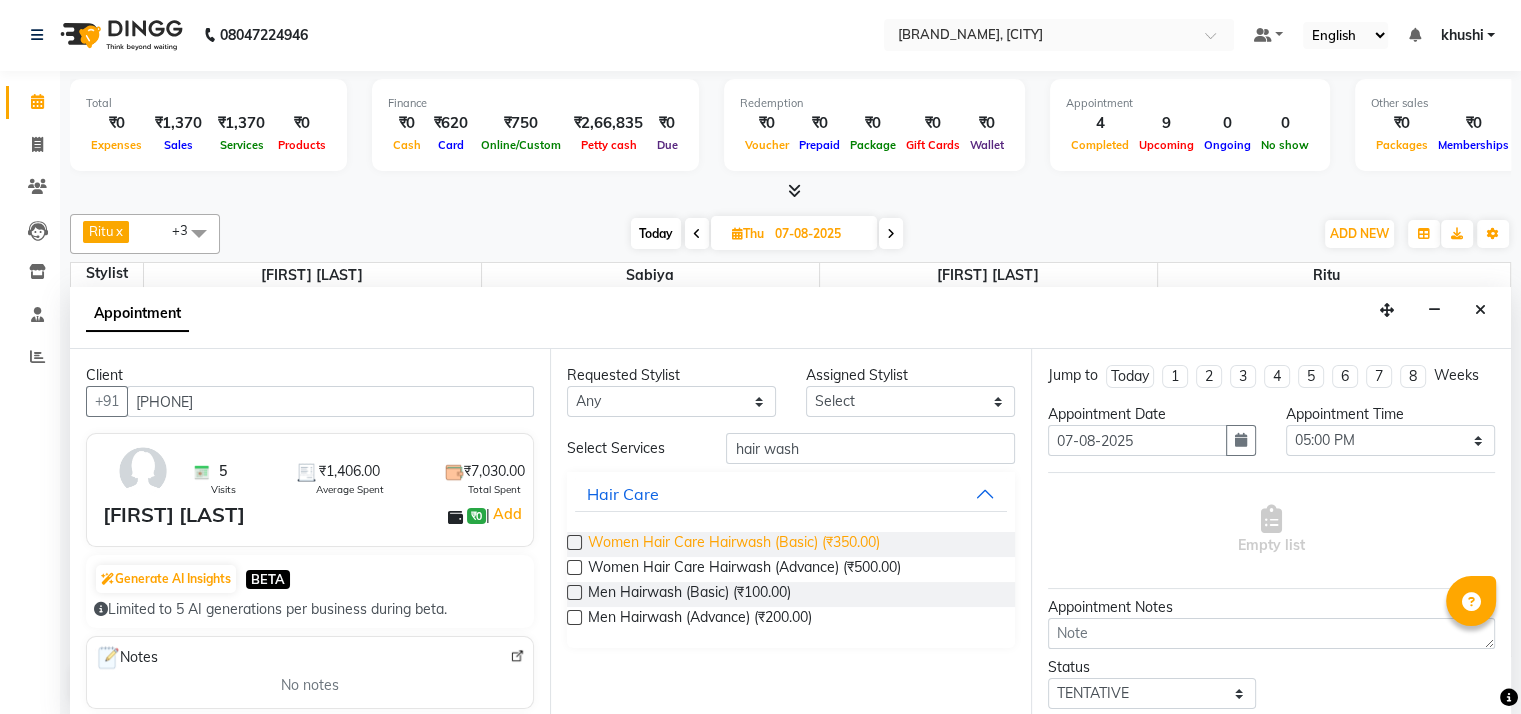 click on "Women Hair Care Hairwash (Basic) (₹350.00)" at bounding box center [734, 544] 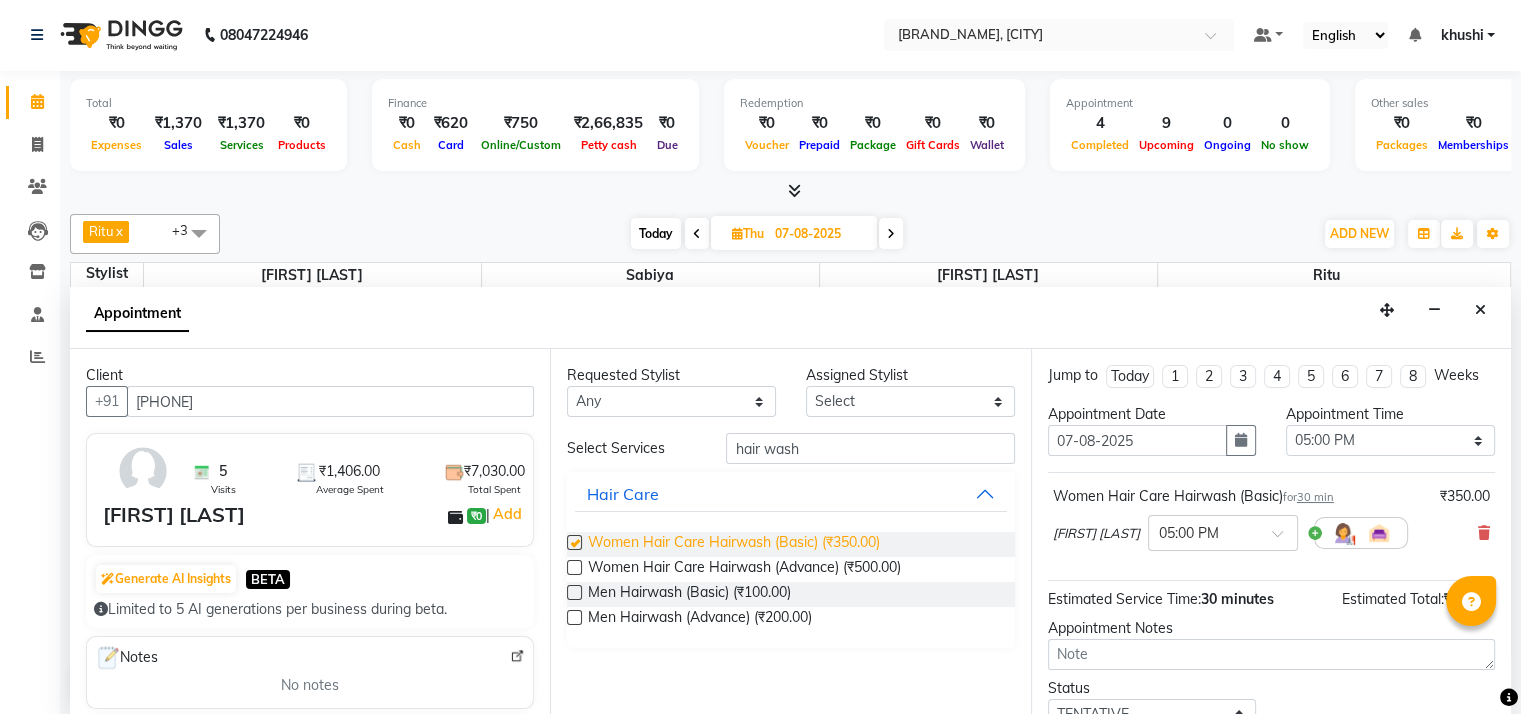 checkbox on "false" 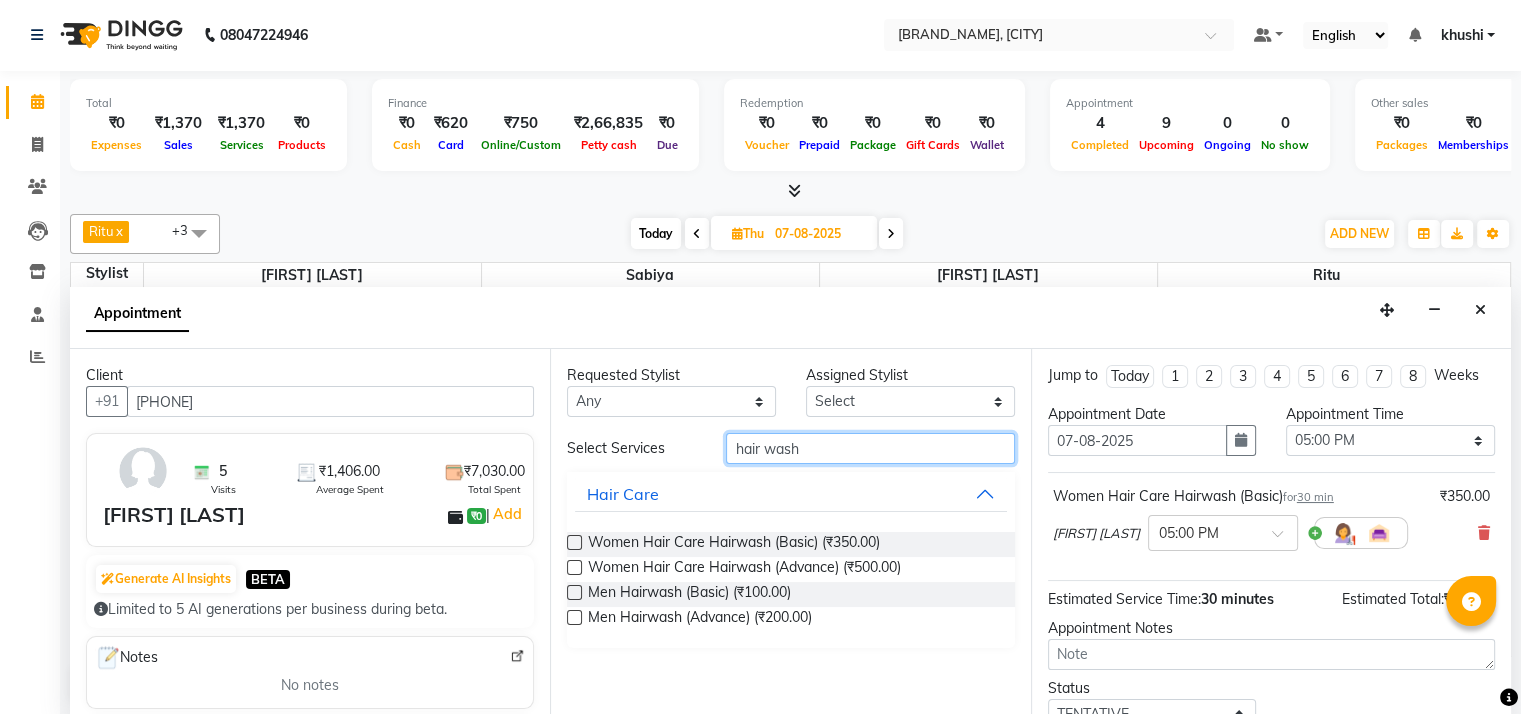 click on "hair wash" at bounding box center [870, 448] 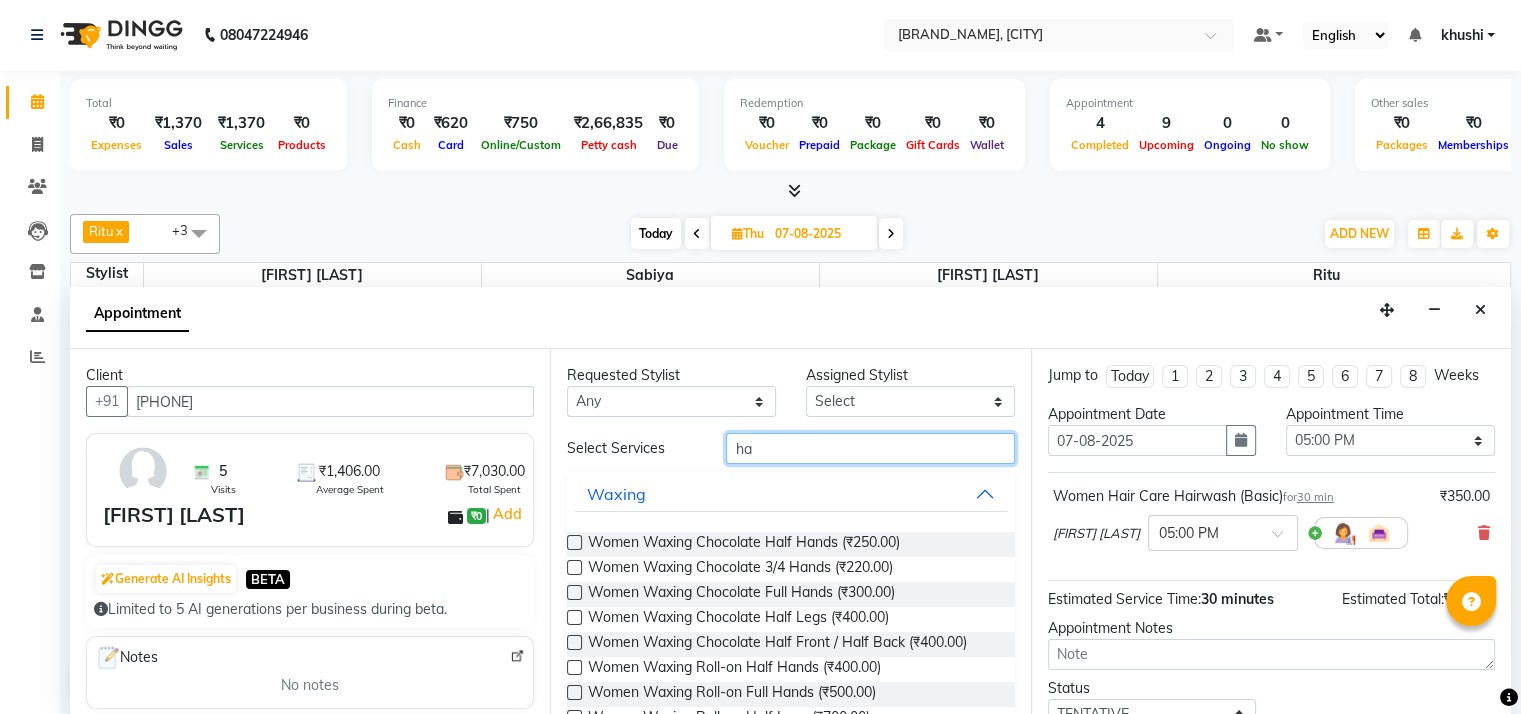 type on "h" 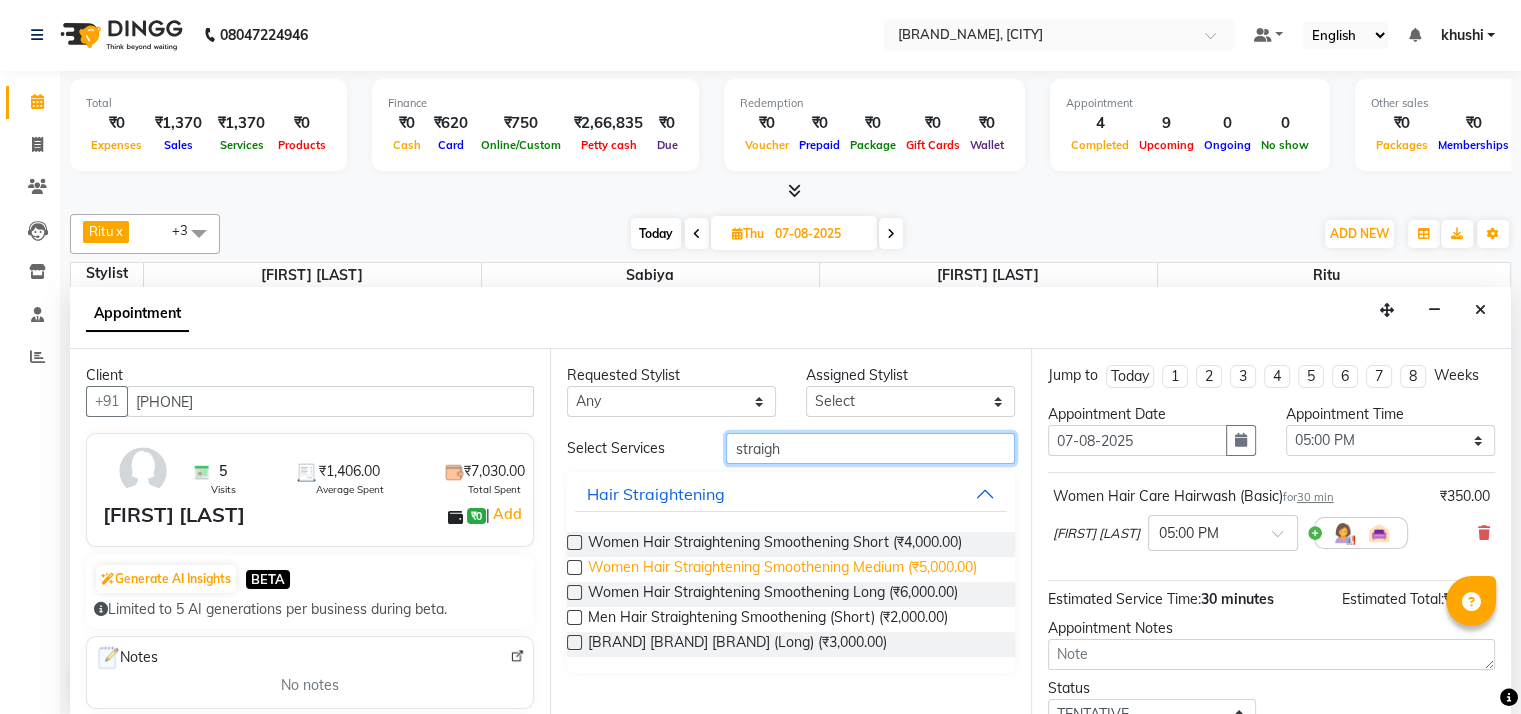 type on "straigh" 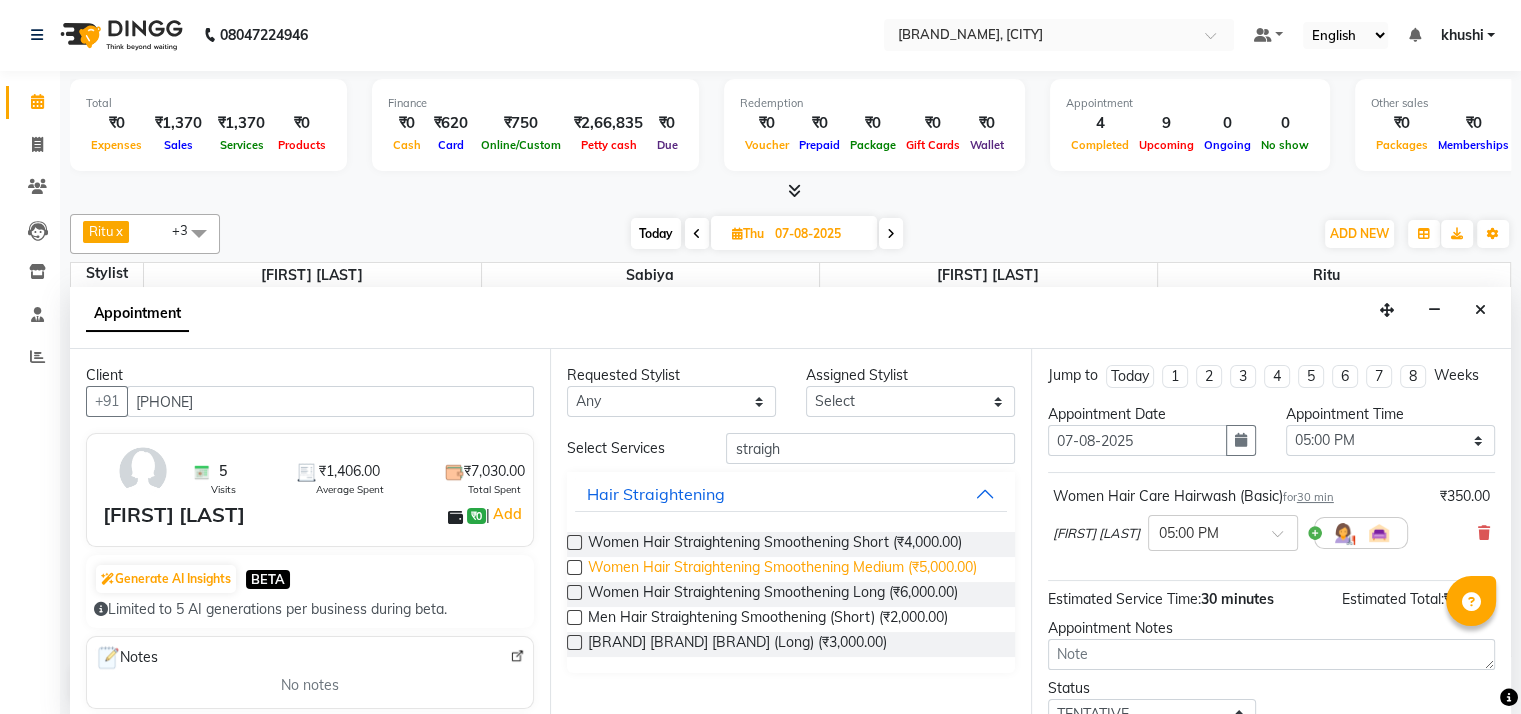click on "Women Hair Straightening Smoothening Medium (₹5,000.00)" at bounding box center (782, 569) 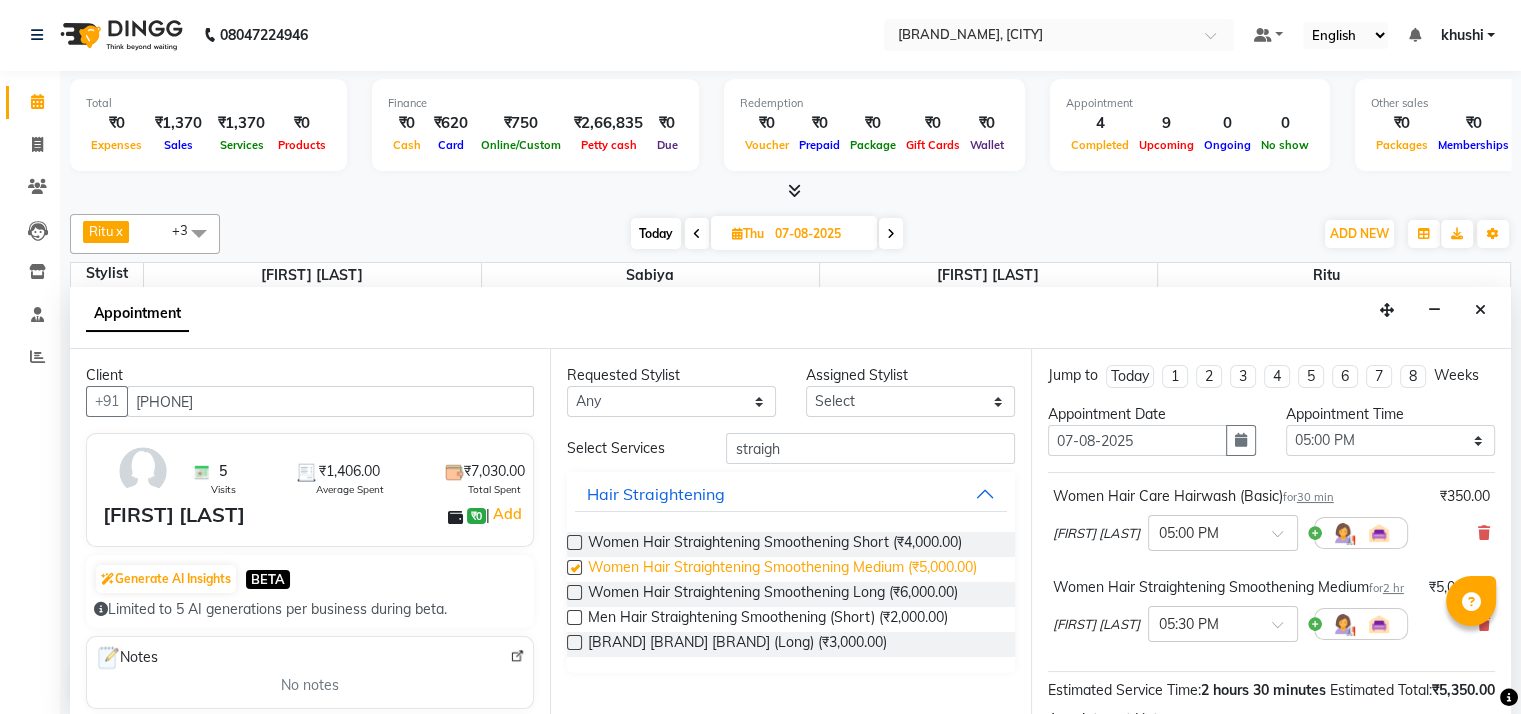 checkbox on "false" 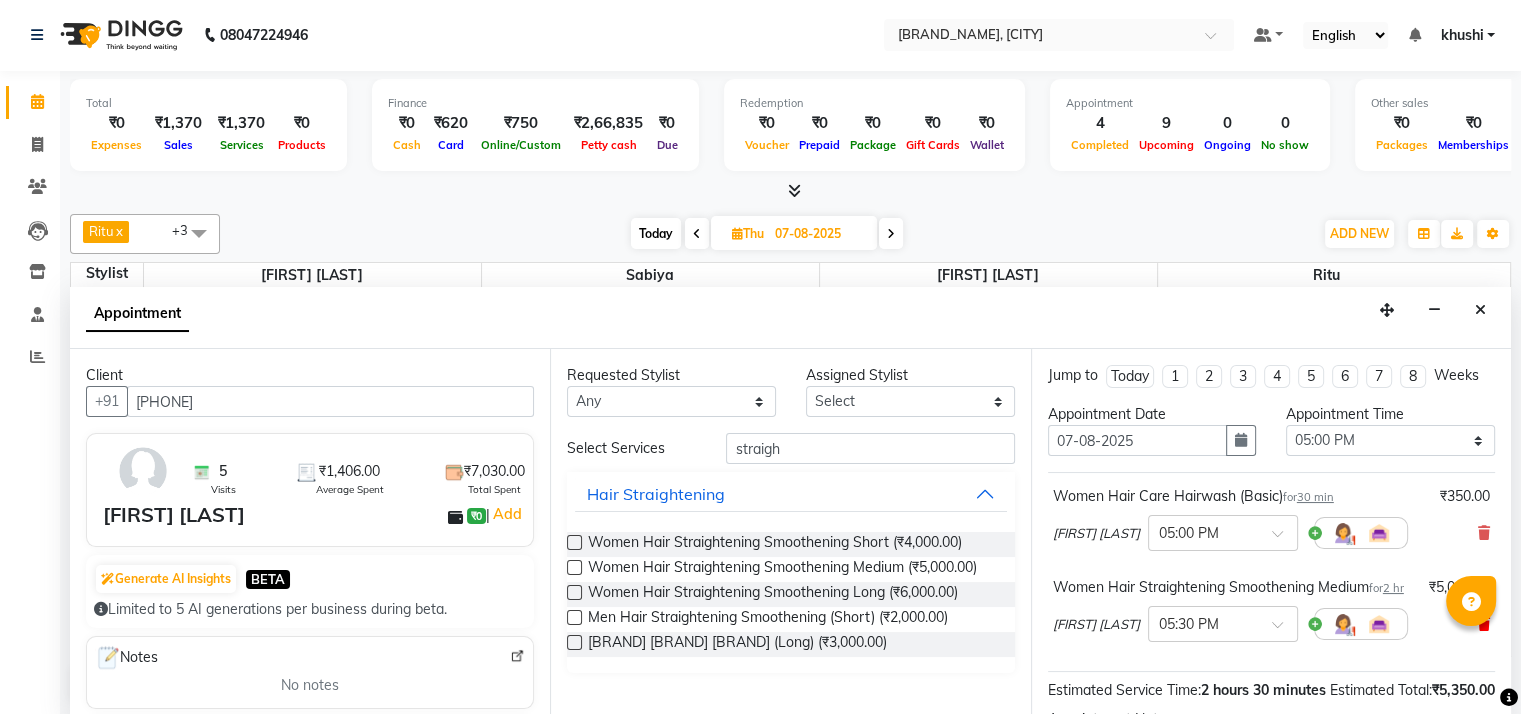 click at bounding box center [1484, 624] 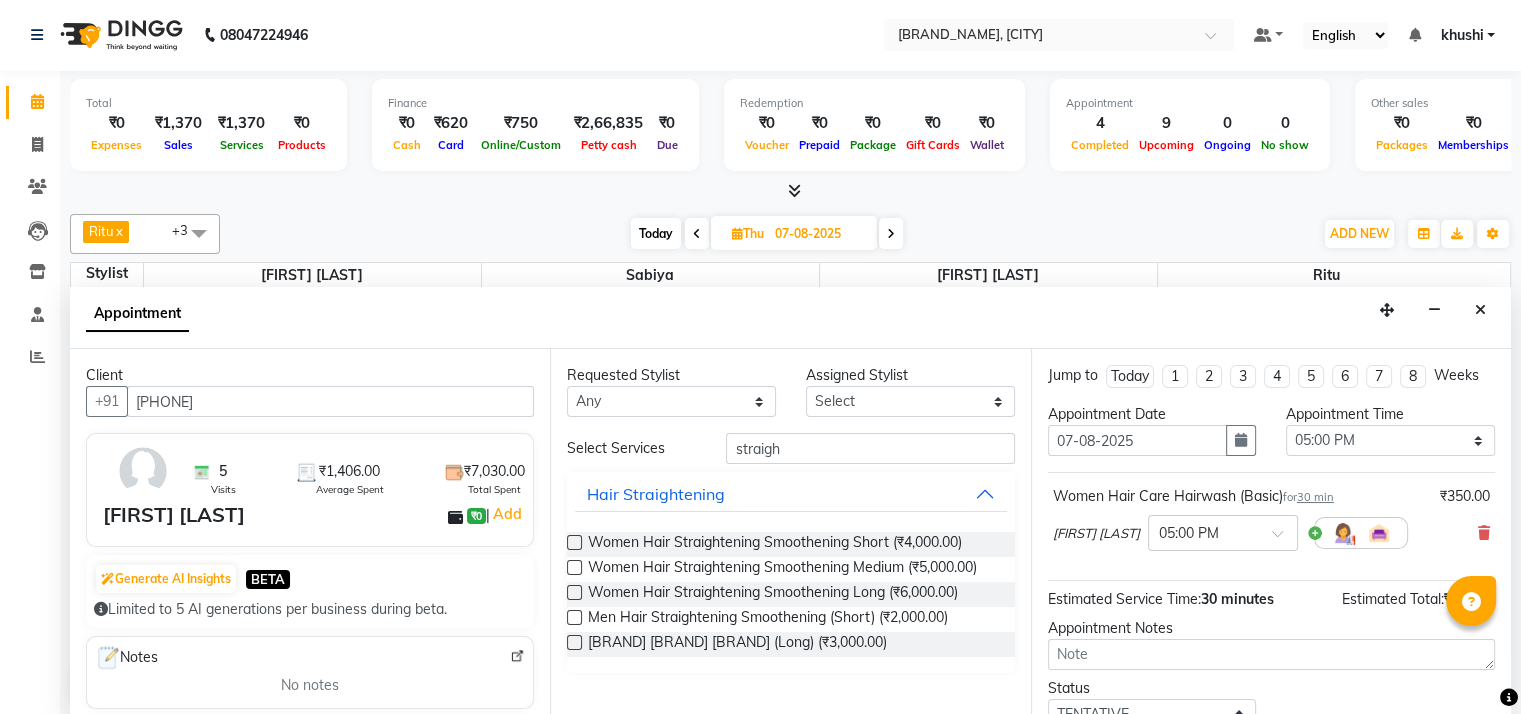 scroll, scrollTop: 140, scrollLeft: 0, axis: vertical 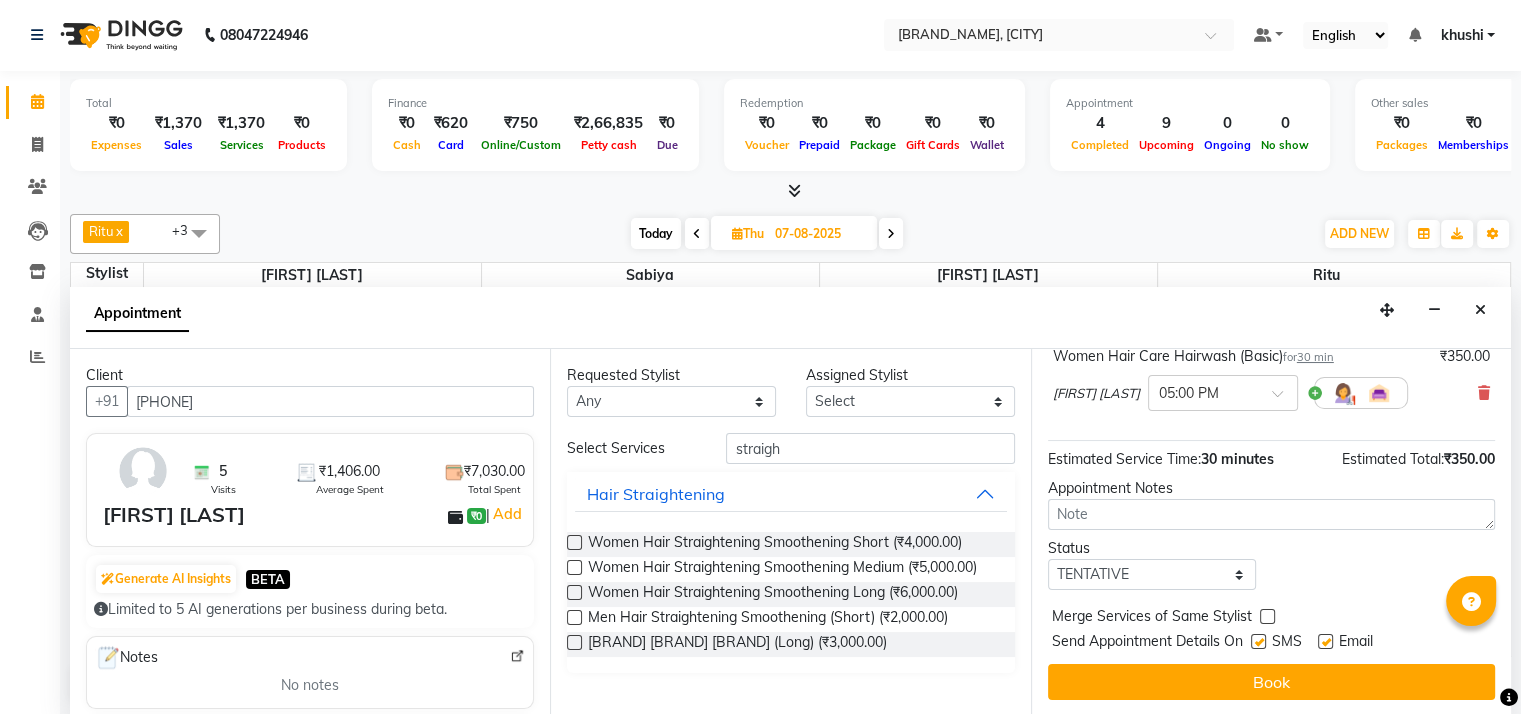click at bounding box center [1258, 641] 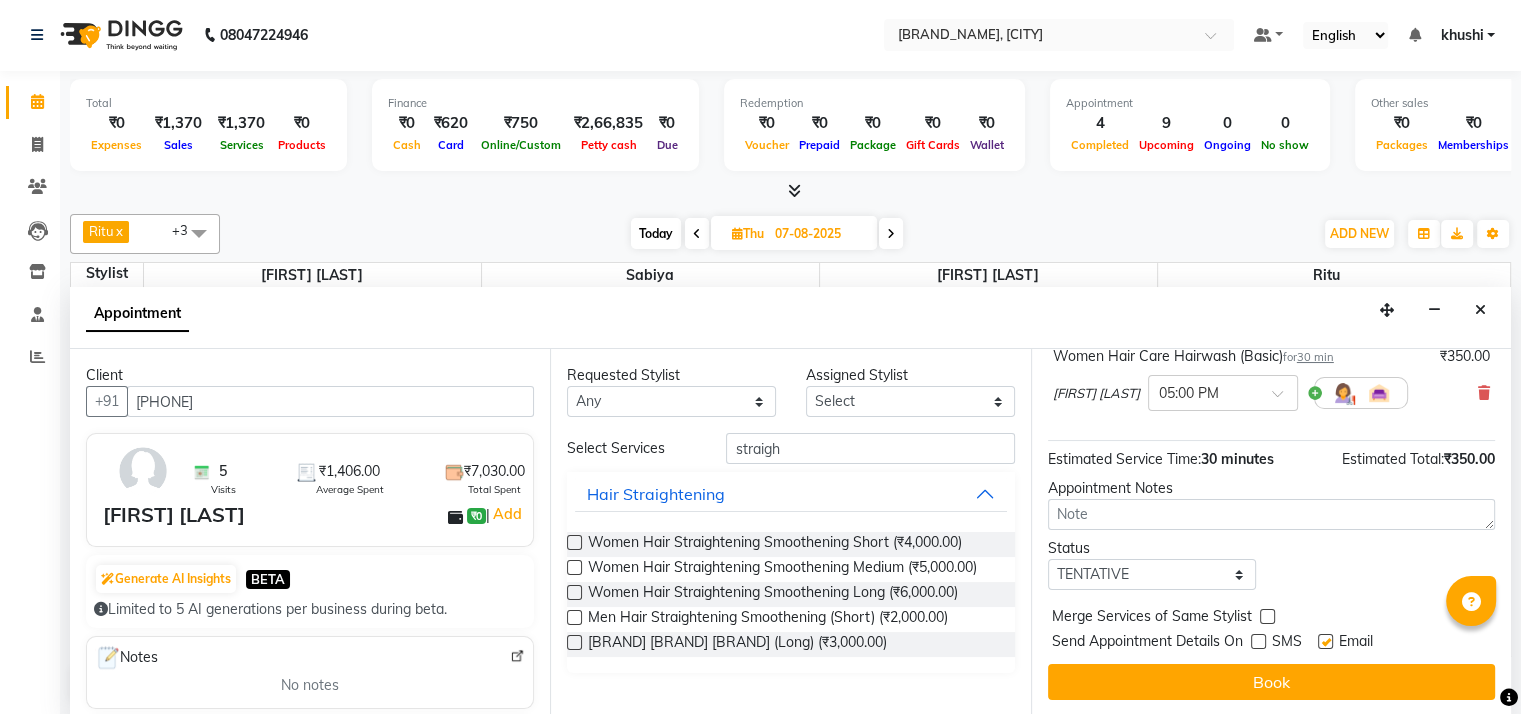 click at bounding box center (1325, 641) 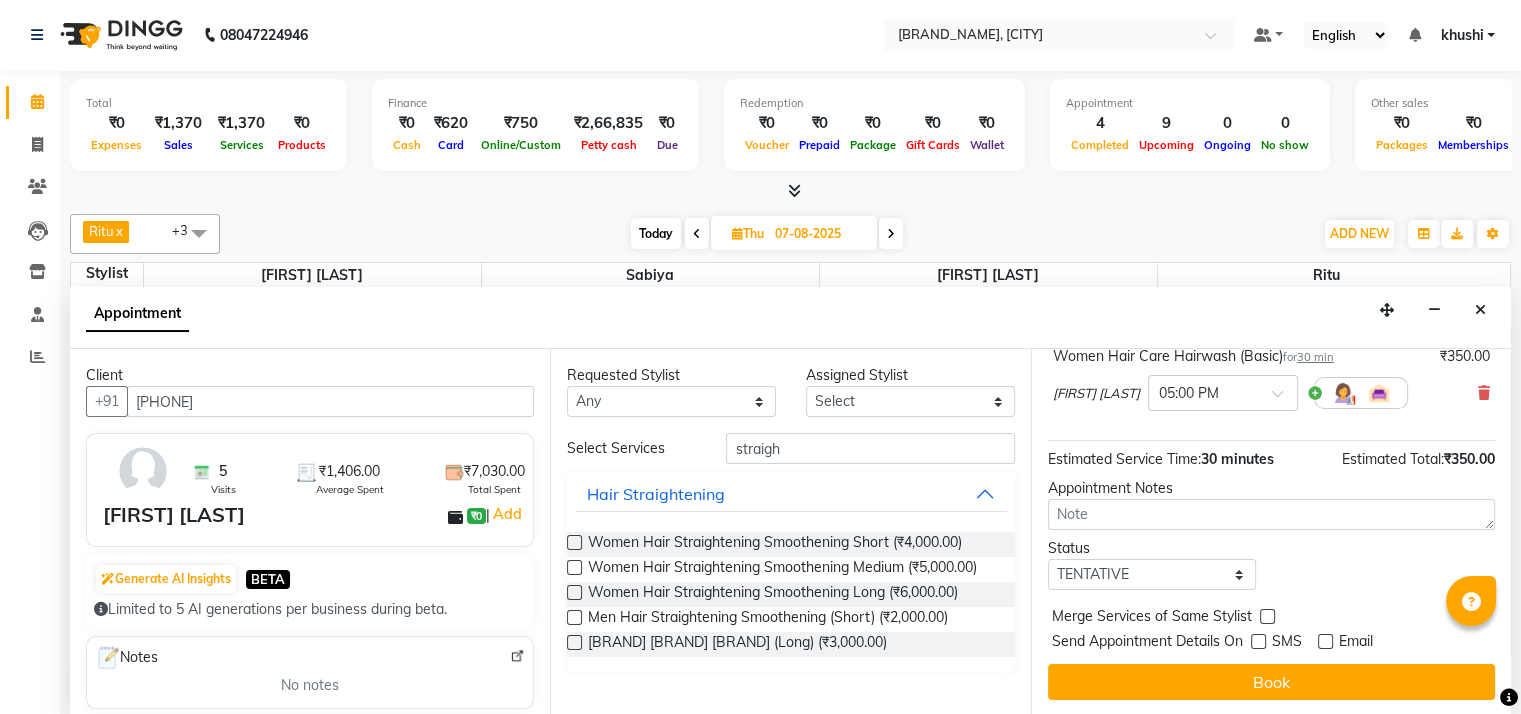 click on "Jump to Today 1 2 3 4 5 6 7 8 Weeks Appointment Date 07-08-2025 Appointment Time Select 10:00 AM 10:15 AM 10:30 AM 10:45 AM 11:00 AM 11:15 AM 11:30 AM 11:45 AM 12:00 PM 12:15 PM 12:30 PM 12:45 PM 01:00 PM 01:15 PM 01:30 PM 01:45 PM 02:00 PM 02:15 PM 02:30 PM 02:45 PM 03:00 PM 03:15 PM 03:30 PM 03:45 PM 04:00 PM 04:15 PM 04:30 PM 04:45 PM 05:00 PM 05:15 PM 05:30 PM 05:45 PM 06:00 PM 06:15 PM 06:30 PM 06:45 PM 07:00 PM 07:15 PM 07:30 PM 07:45 PM 08:00 PM 08:15 PM 08:30 PM 08:45 PM 09:00 PM Women Hair Care Hairwash (Basic)   for  30 min ₹350.00 Nitesh shil × 05:00 PM Estimated Service Time:  30 minutes Estimated Total:  ₹350.00 Appointment Notes Status Select TENTATIVE CONFIRM UPCOMING Merge Services of Same Stylist Send Appointment Details On SMS Email  Book" at bounding box center (1271, 532) 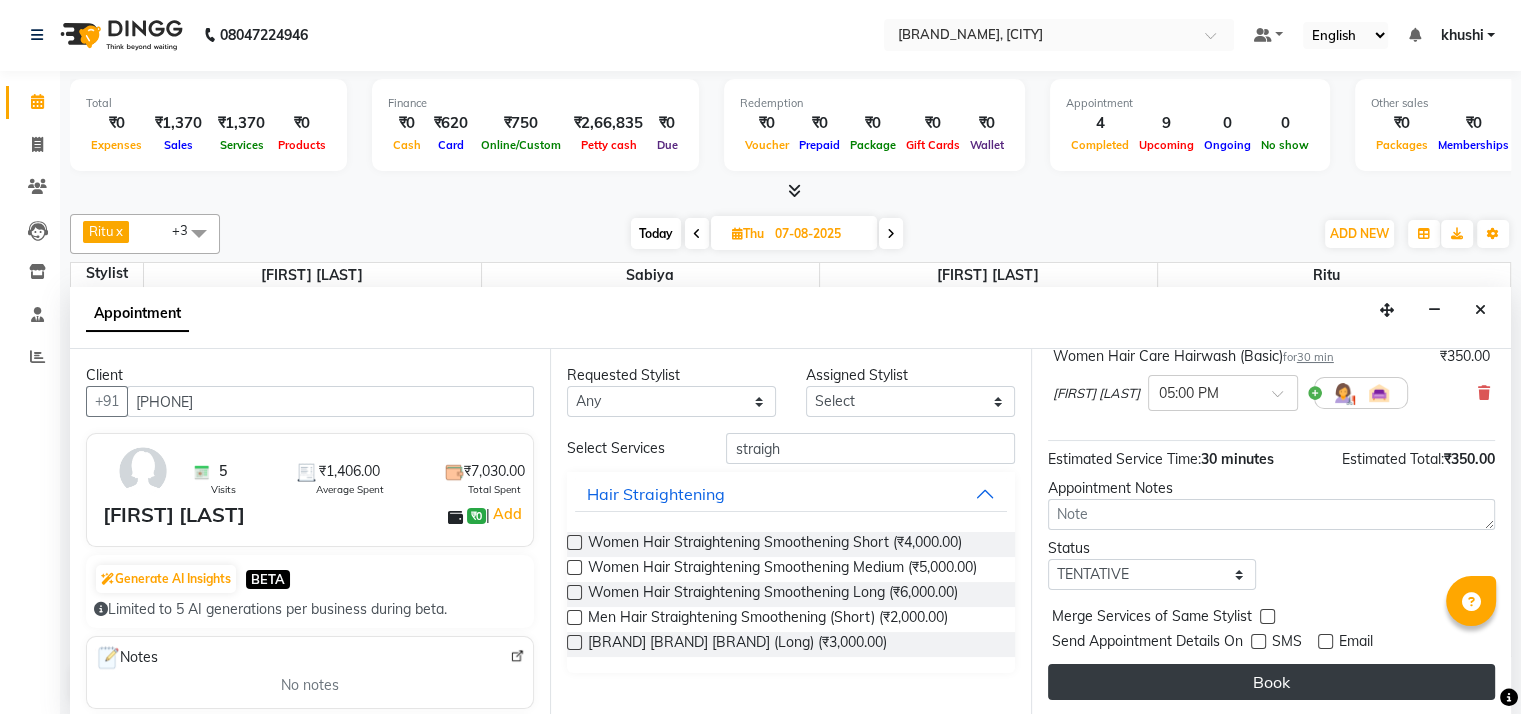 click on "Book" at bounding box center (1271, 682) 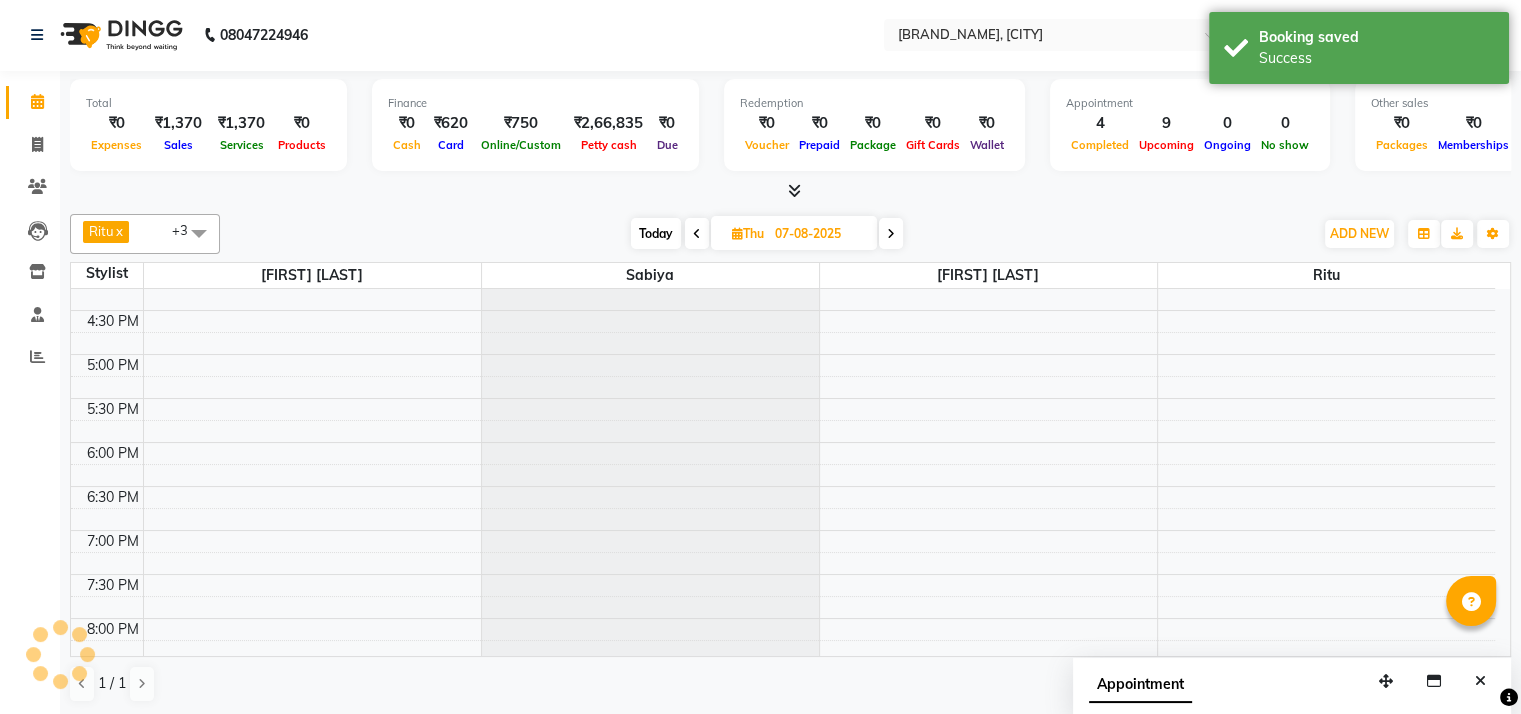 scroll, scrollTop: 0, scrollLeft: 0, axis: both 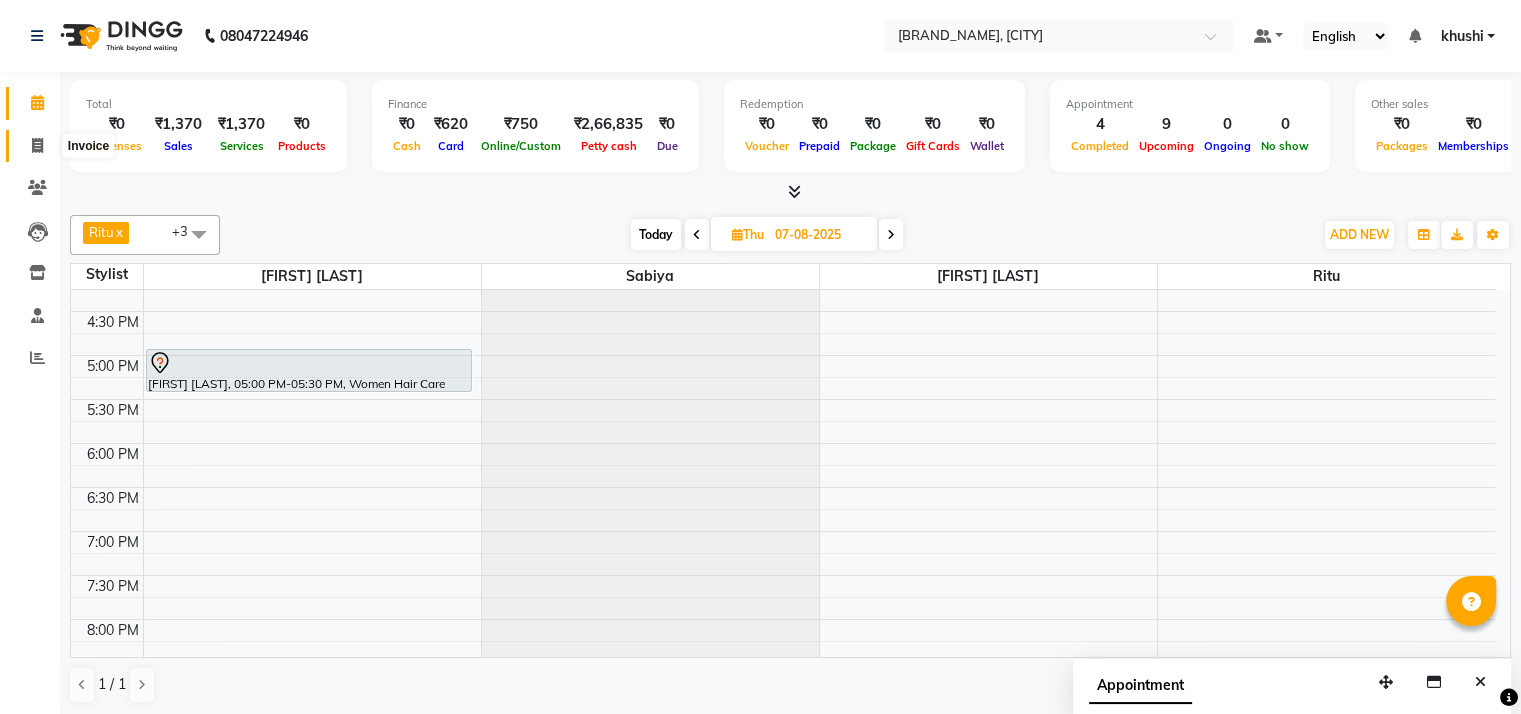 click 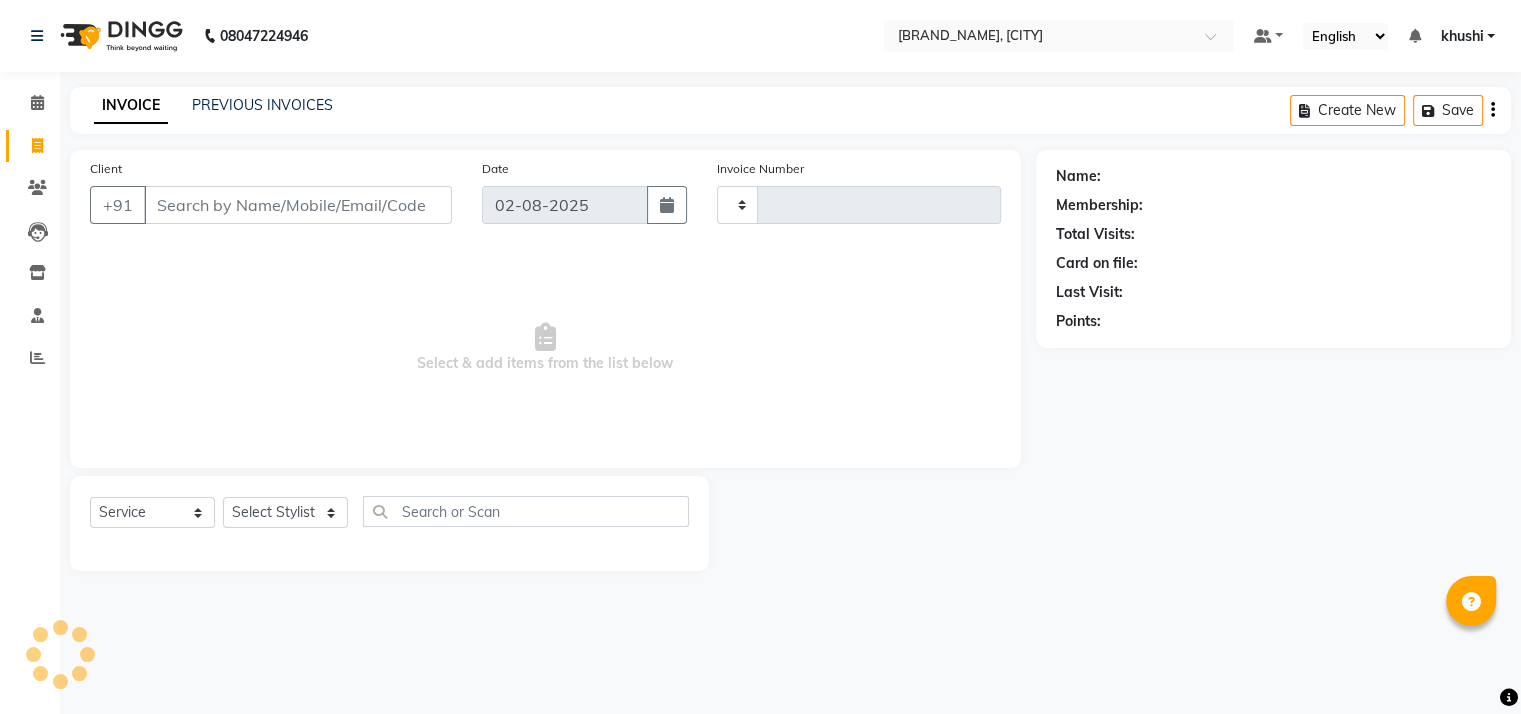 type on "0654" 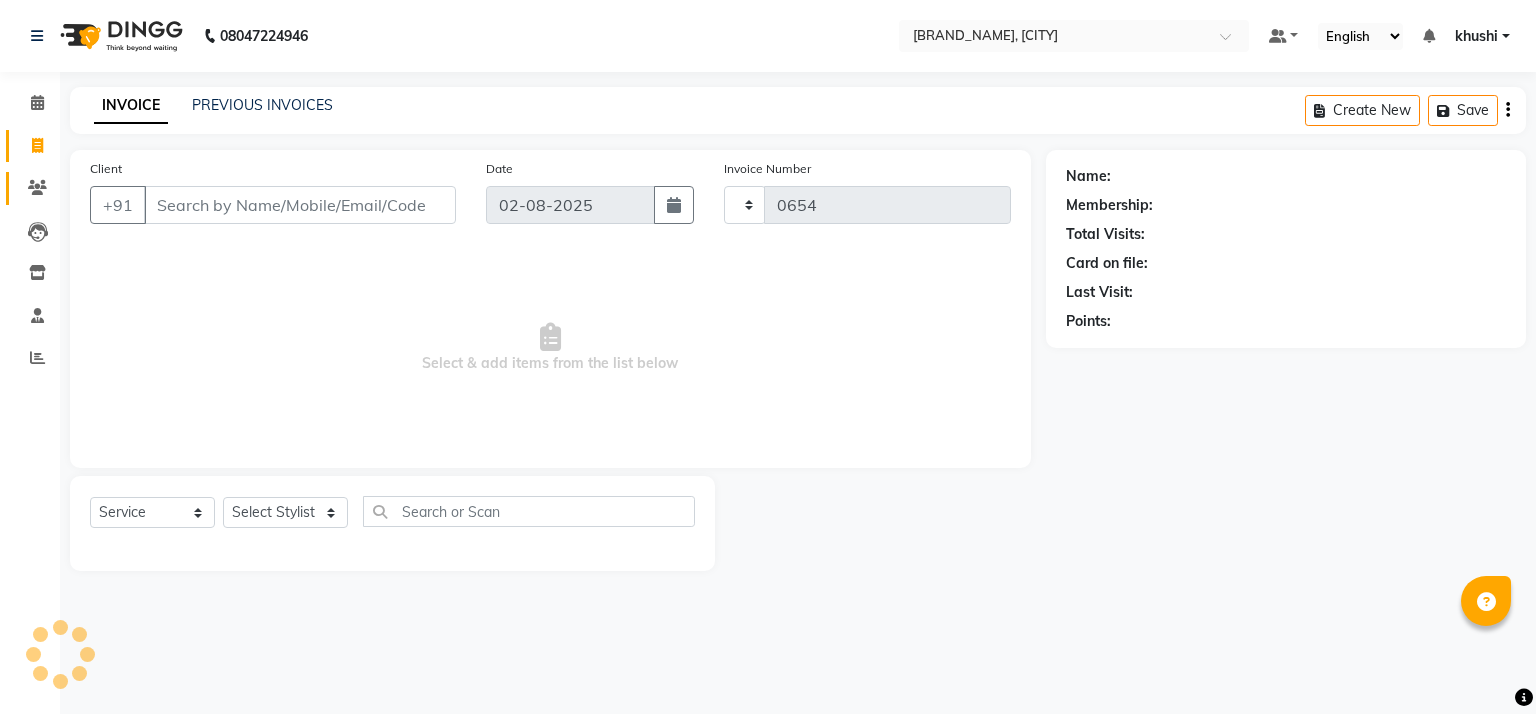 select on "6870" 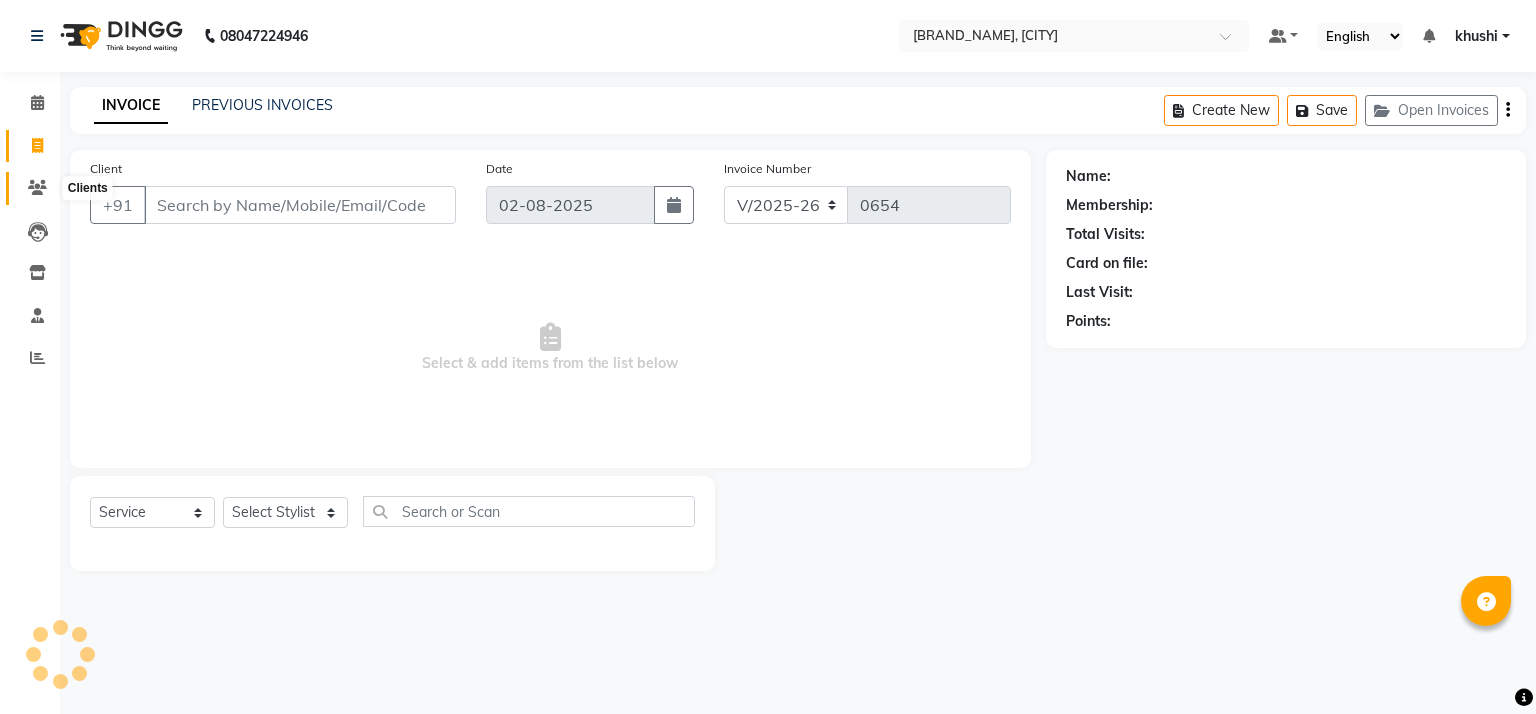 click 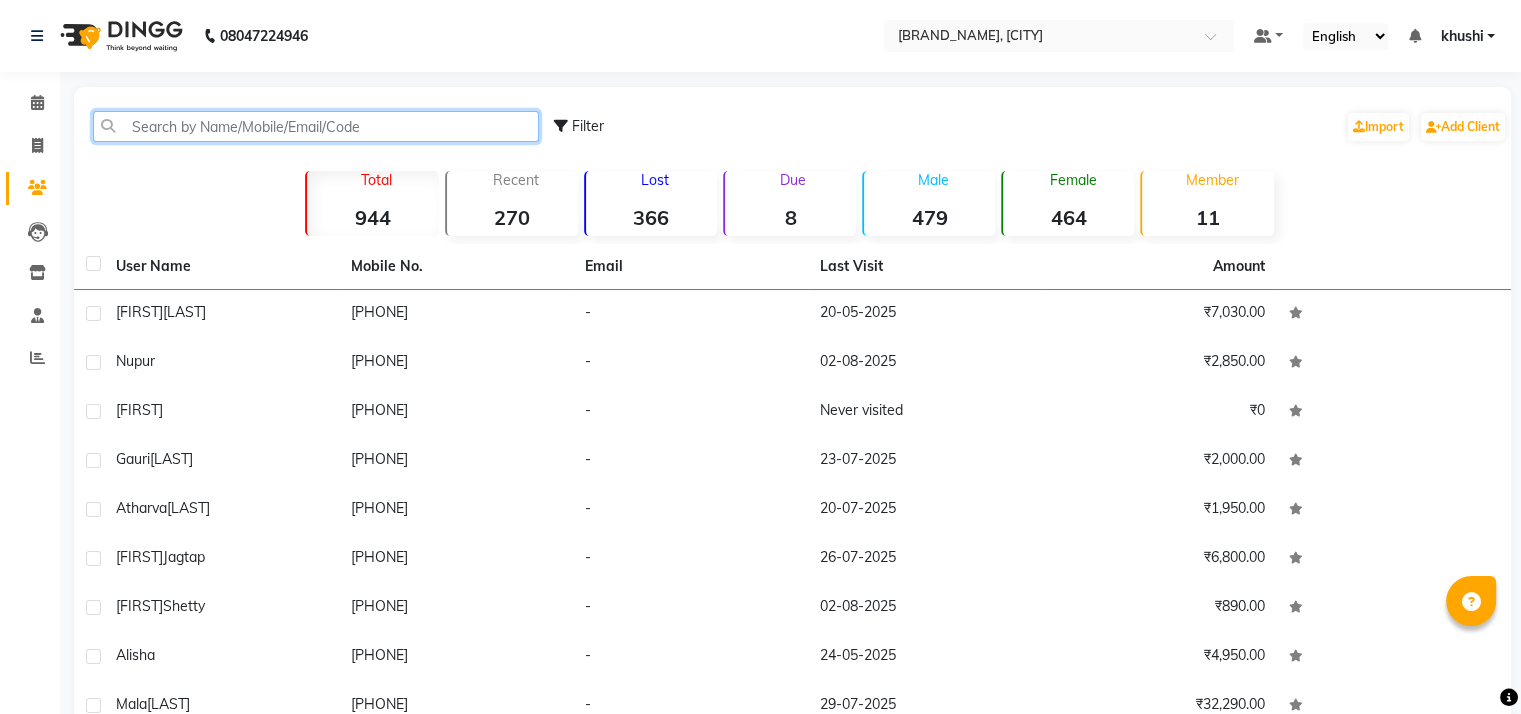 click 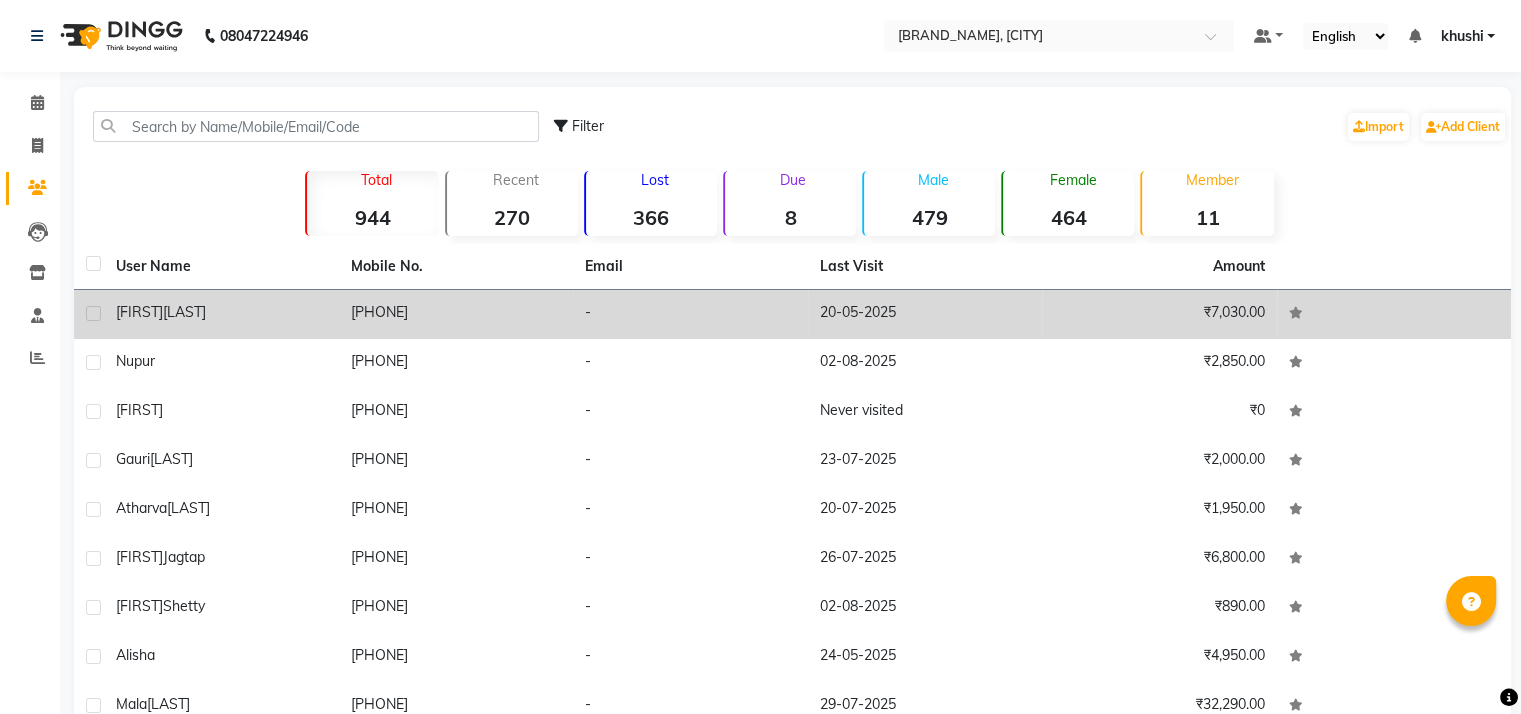 click on "Kshipra  Lele" 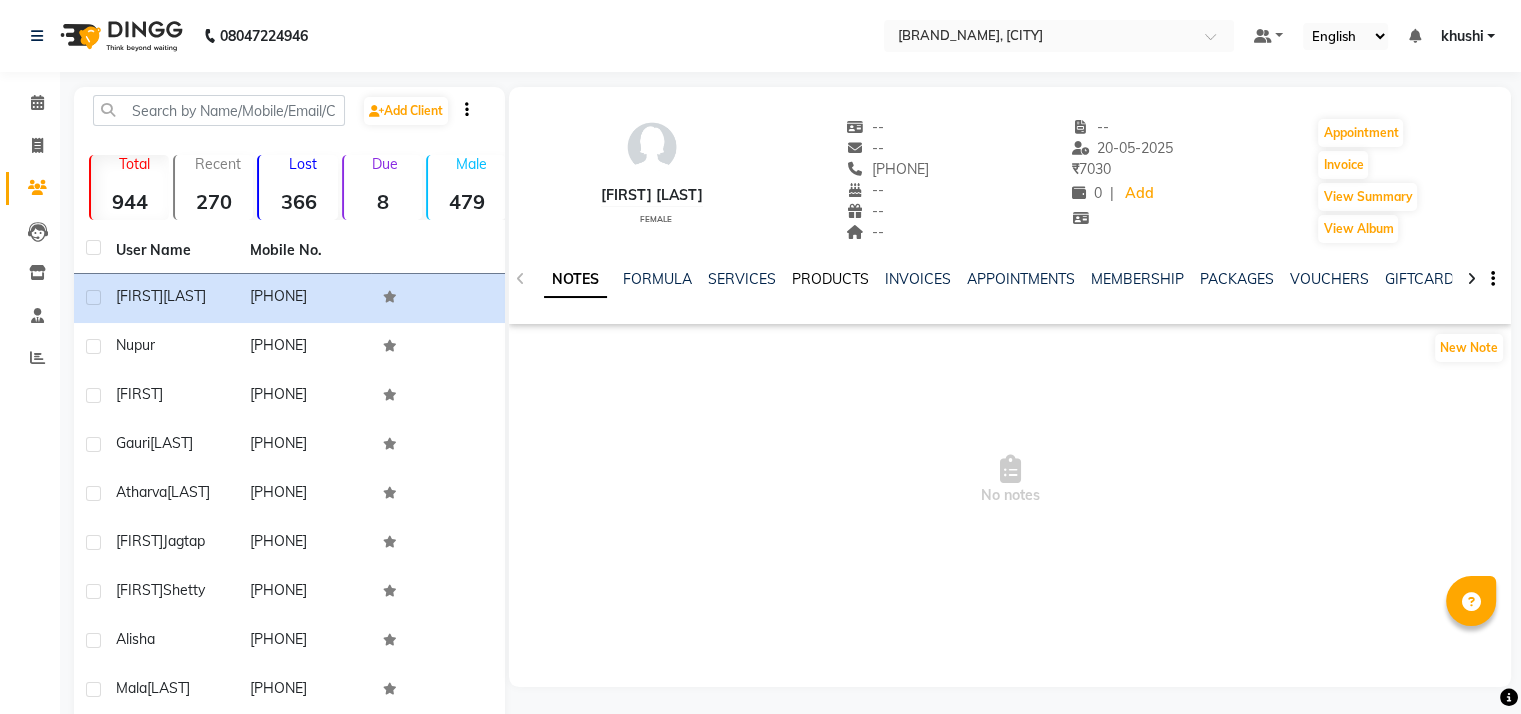 click on "PRODUCTS" 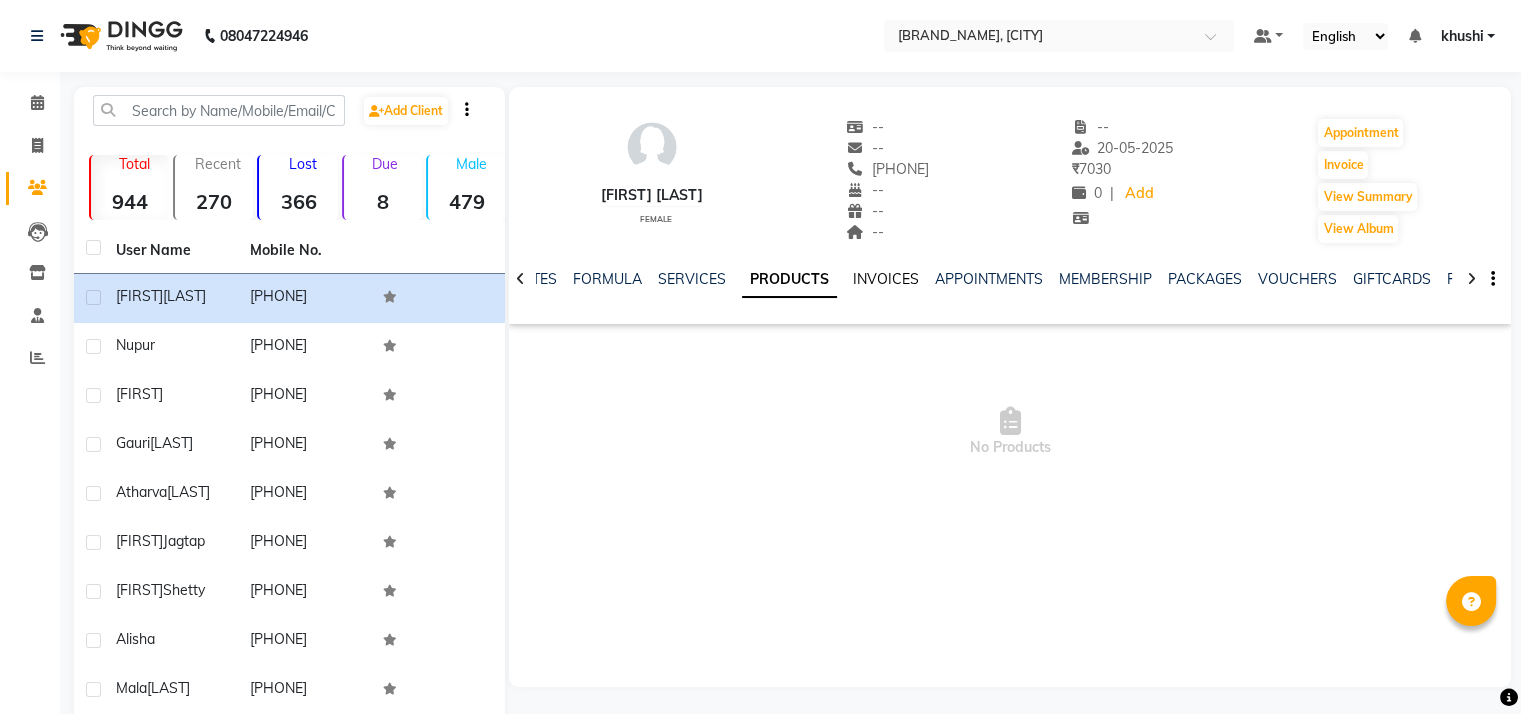 click on "INVOICES" 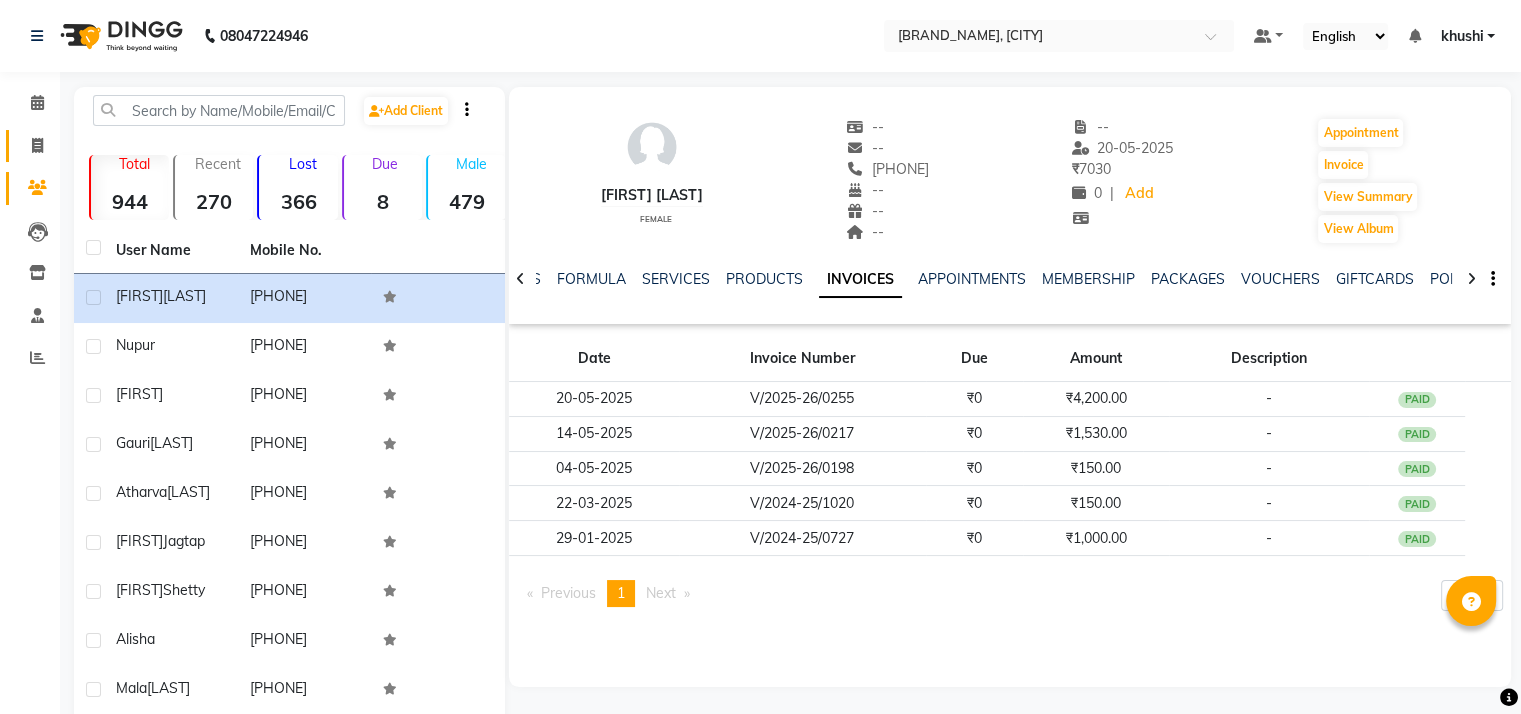 click 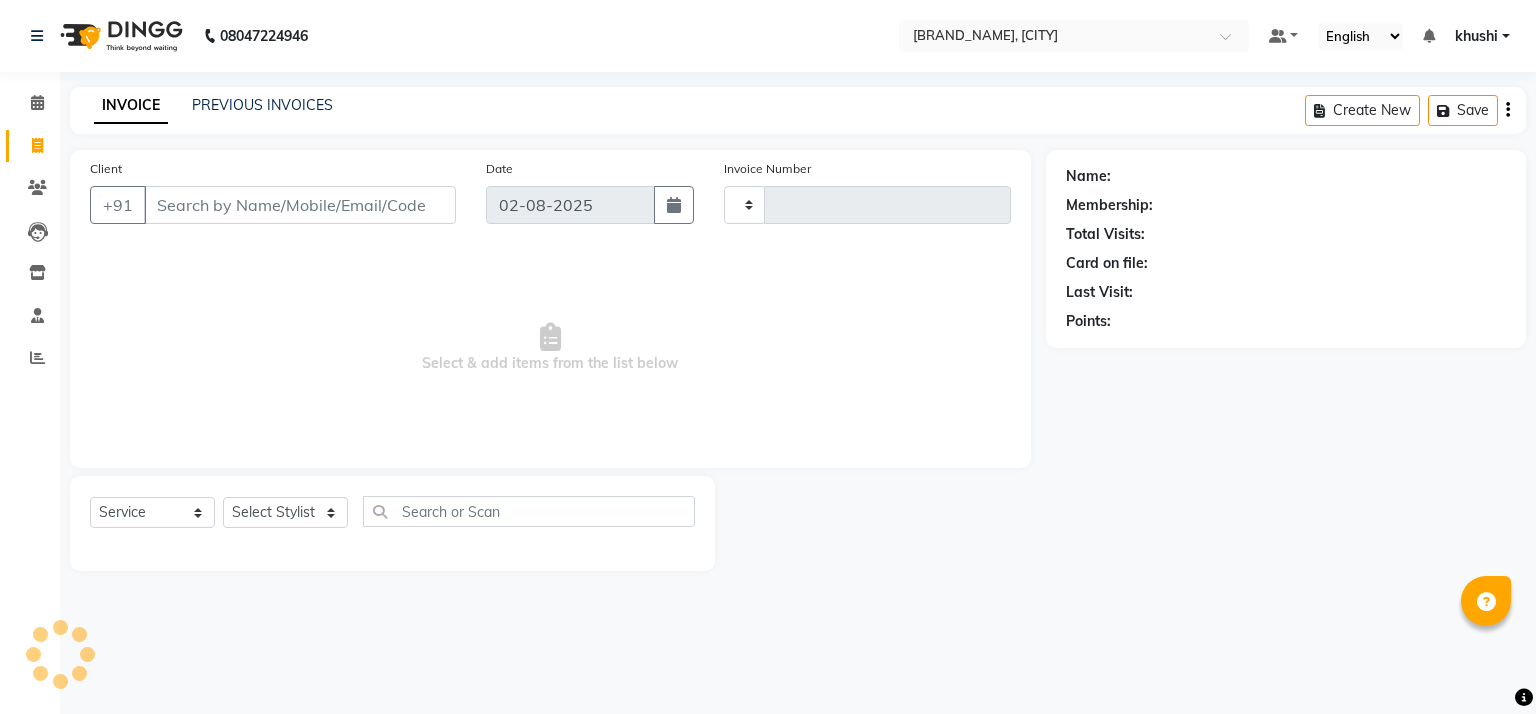 type on "0654" 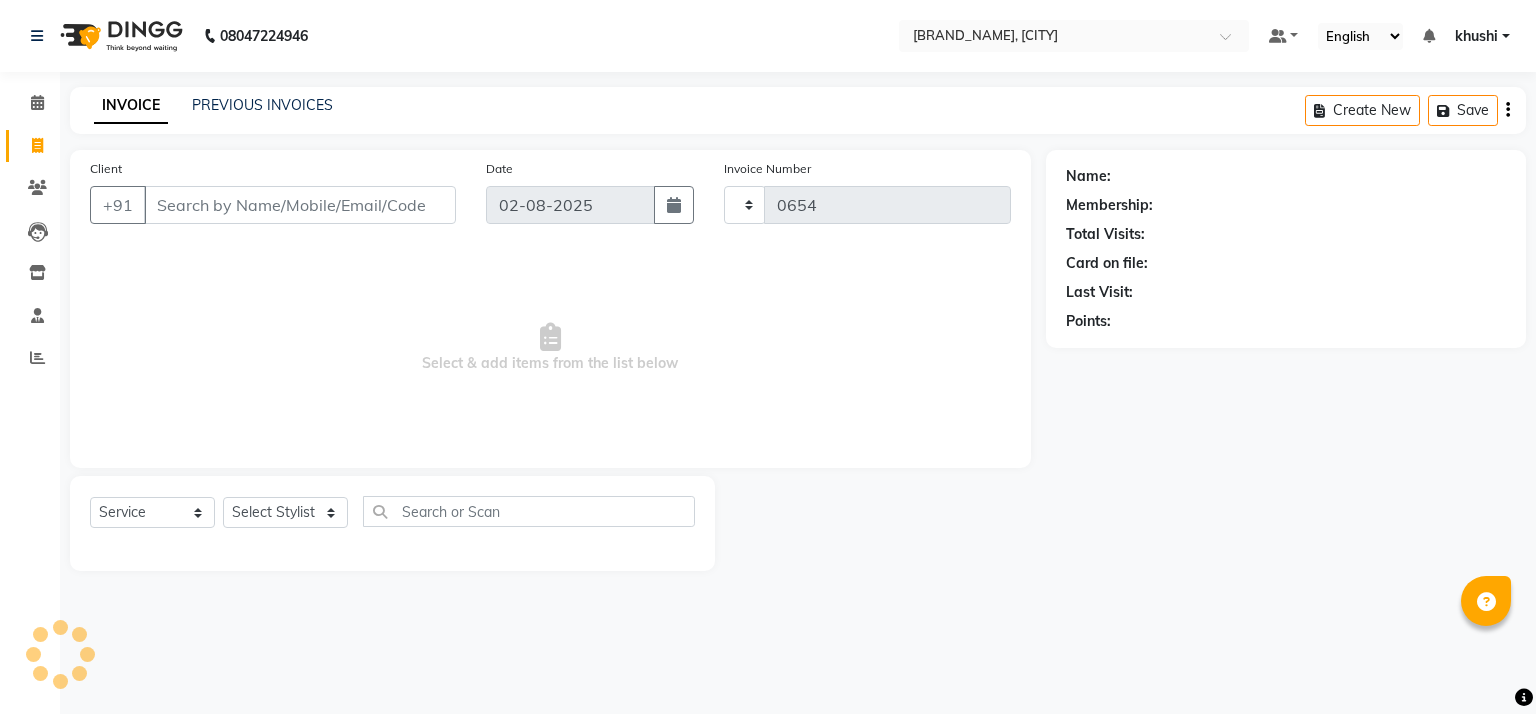 select on "6870" 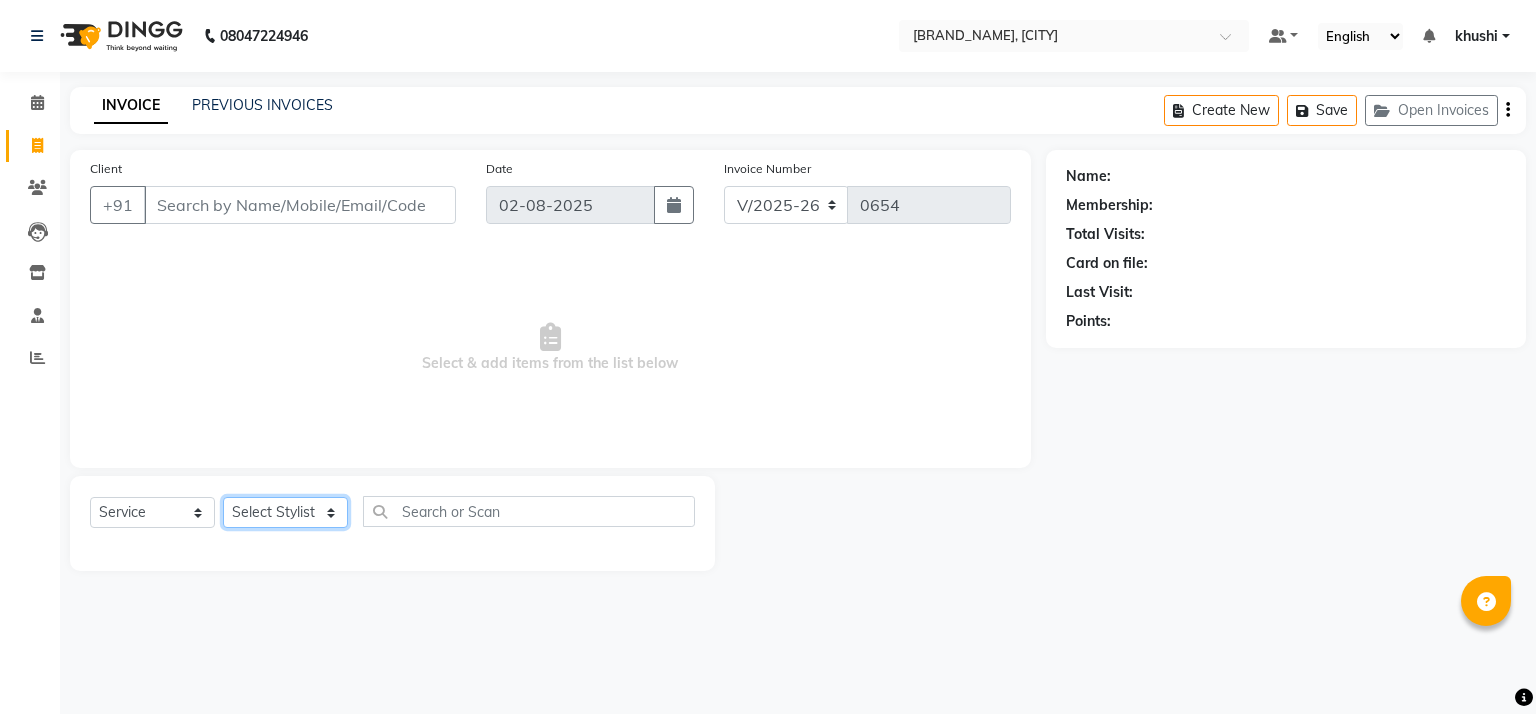 click on "Select Stylist [FIRST] [LAST], [STATION], [TIME] - [TIME], [SERVICE], [SERVICE]" 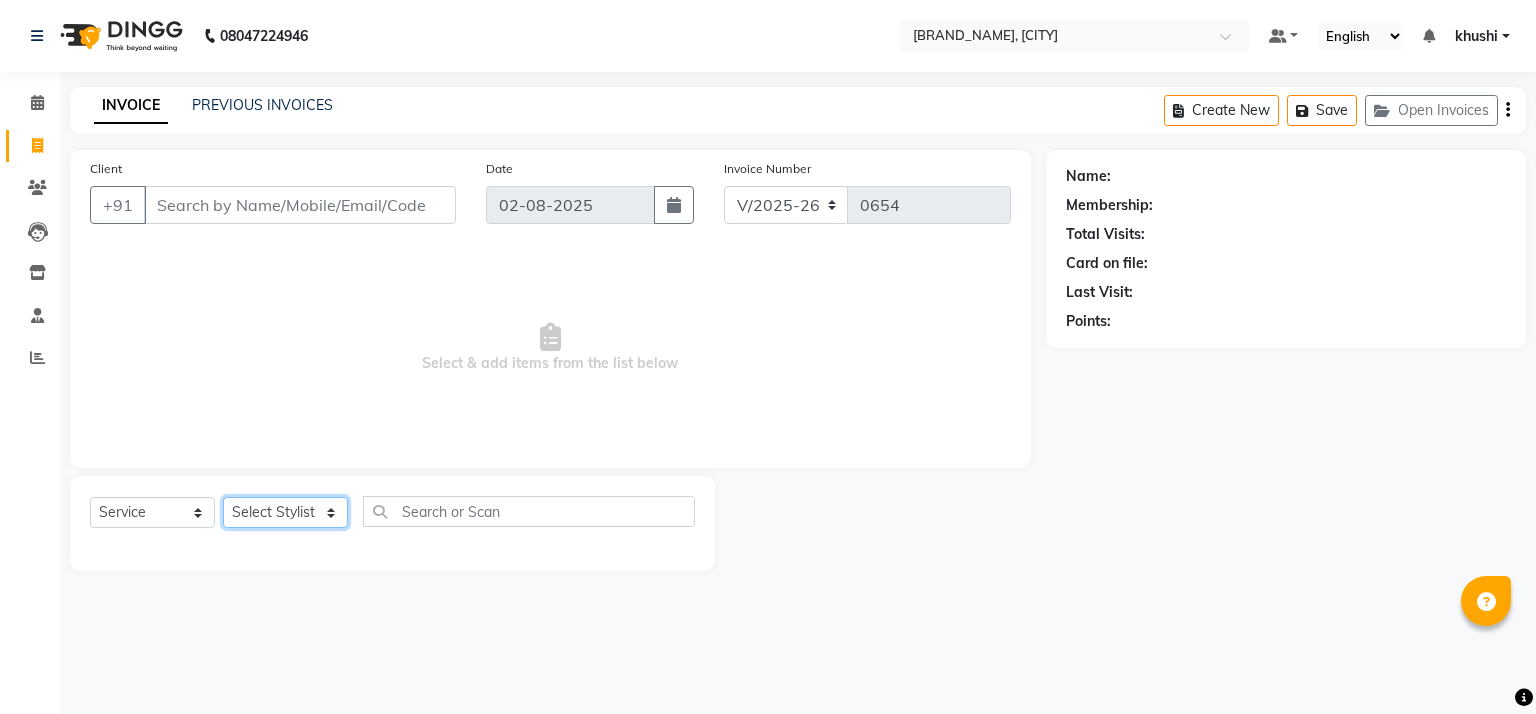 select on "[POSTAL_CODE]" 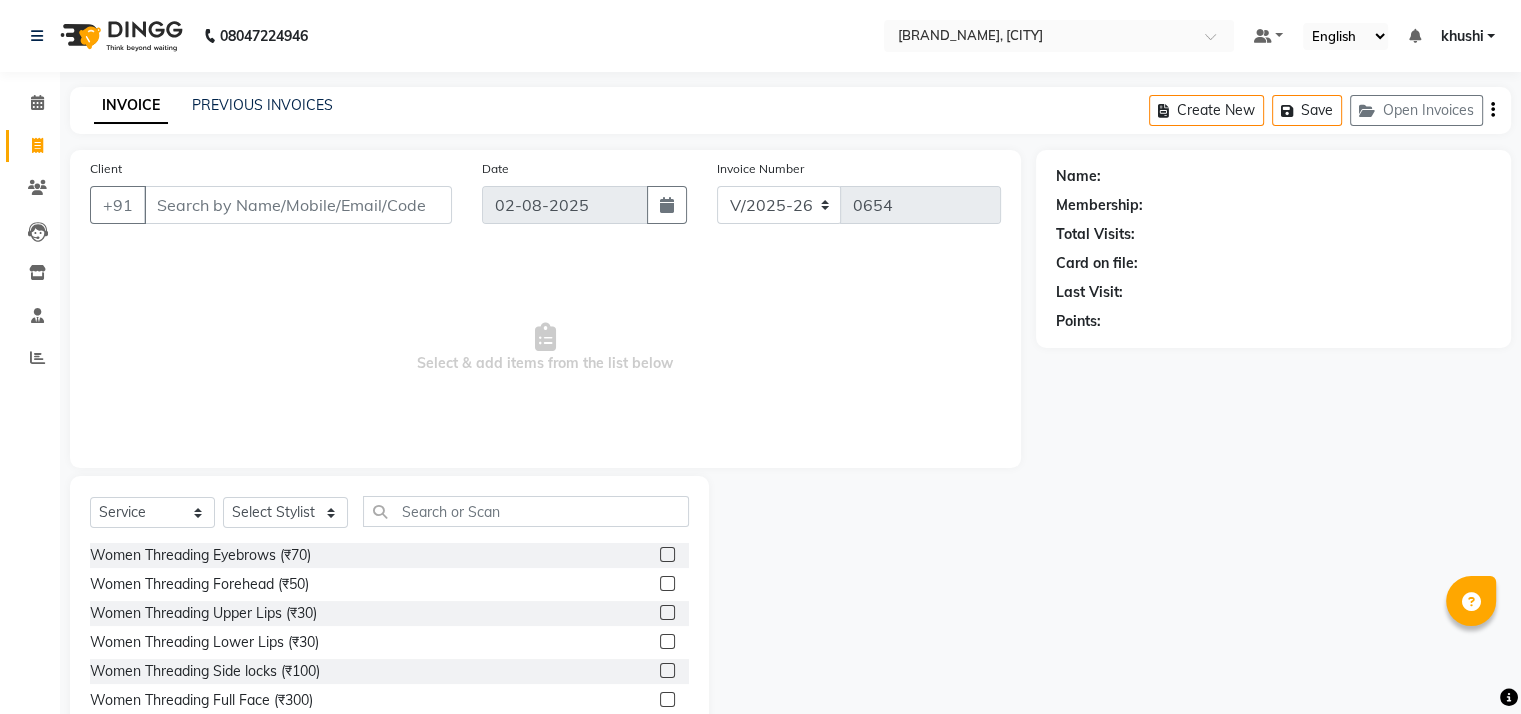 click on "Women Threading Eyebrows (₹70)" 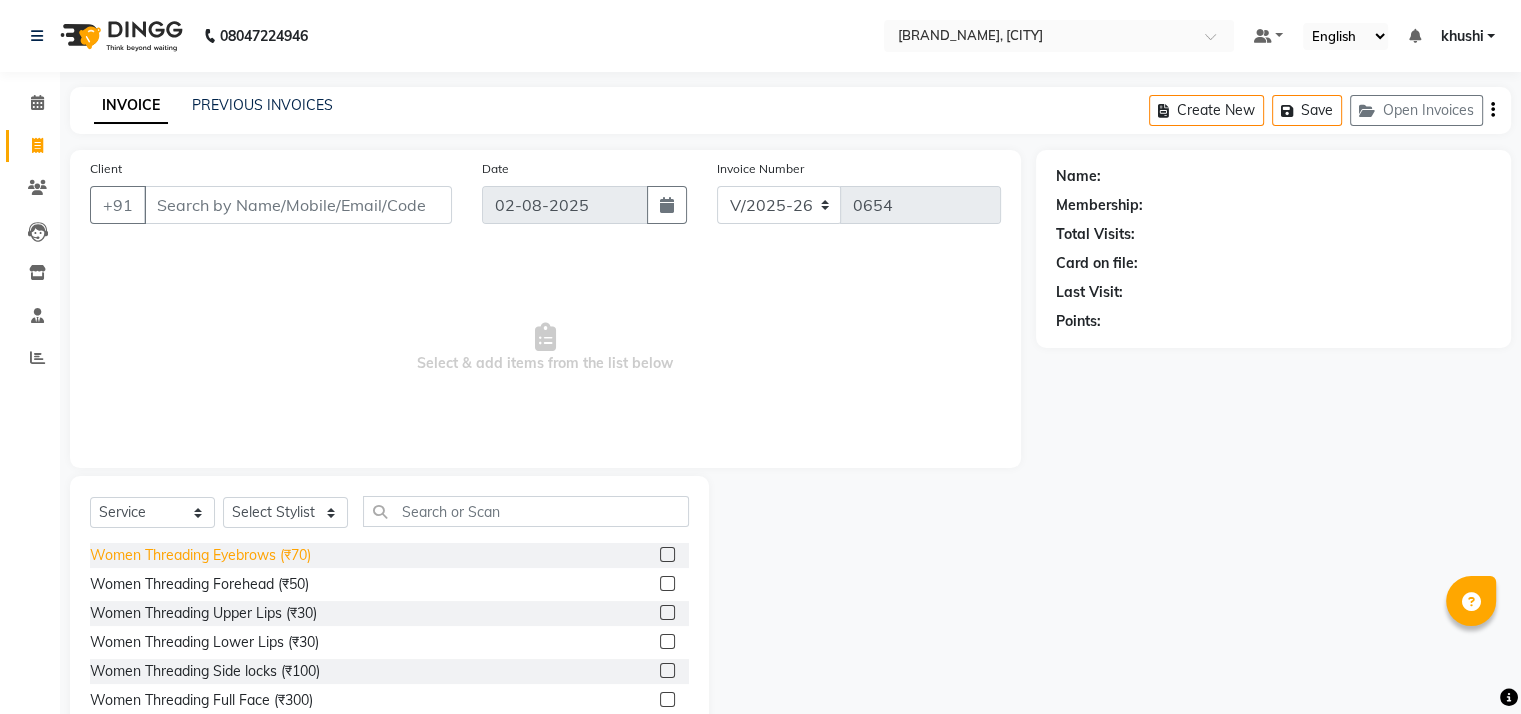 click on "Women Threading Eyebrows (₹70)" 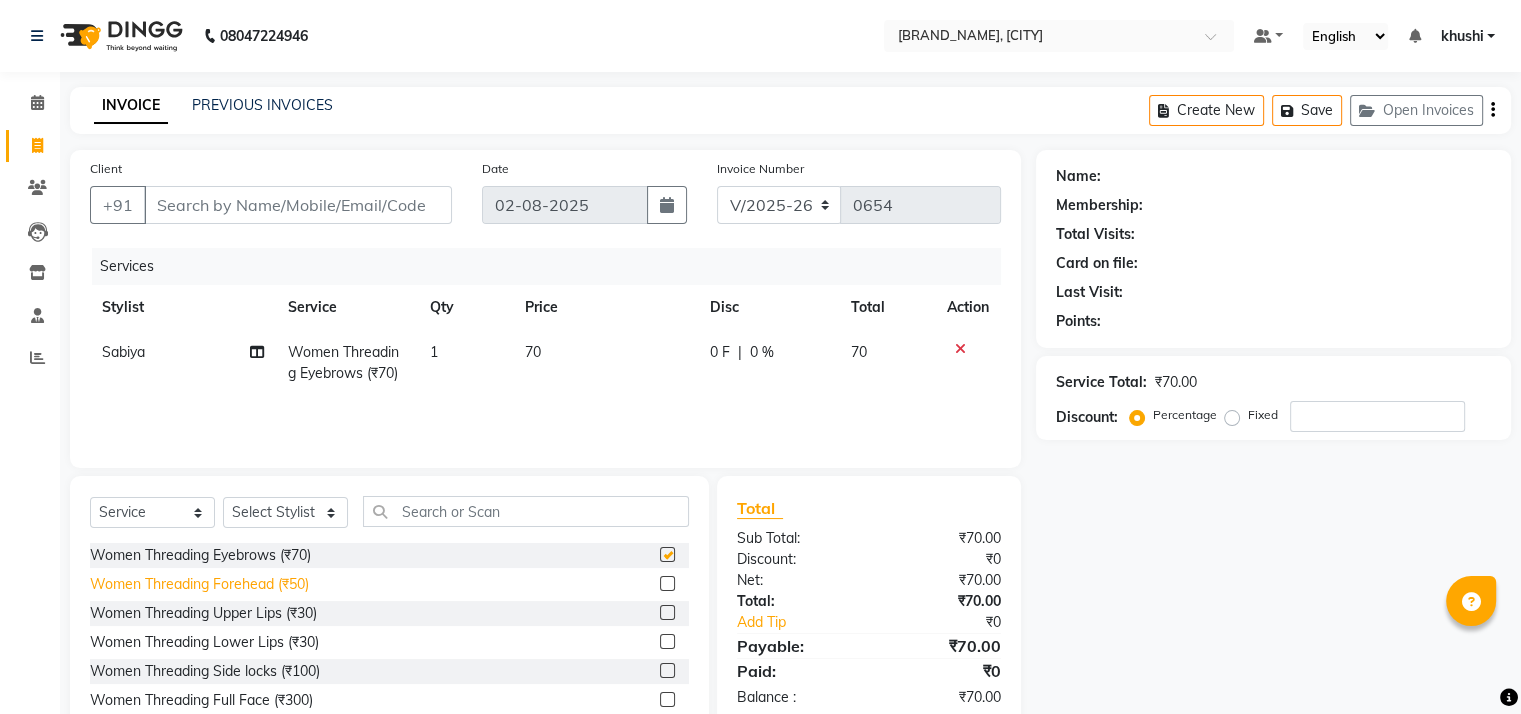 checkbox on "false" 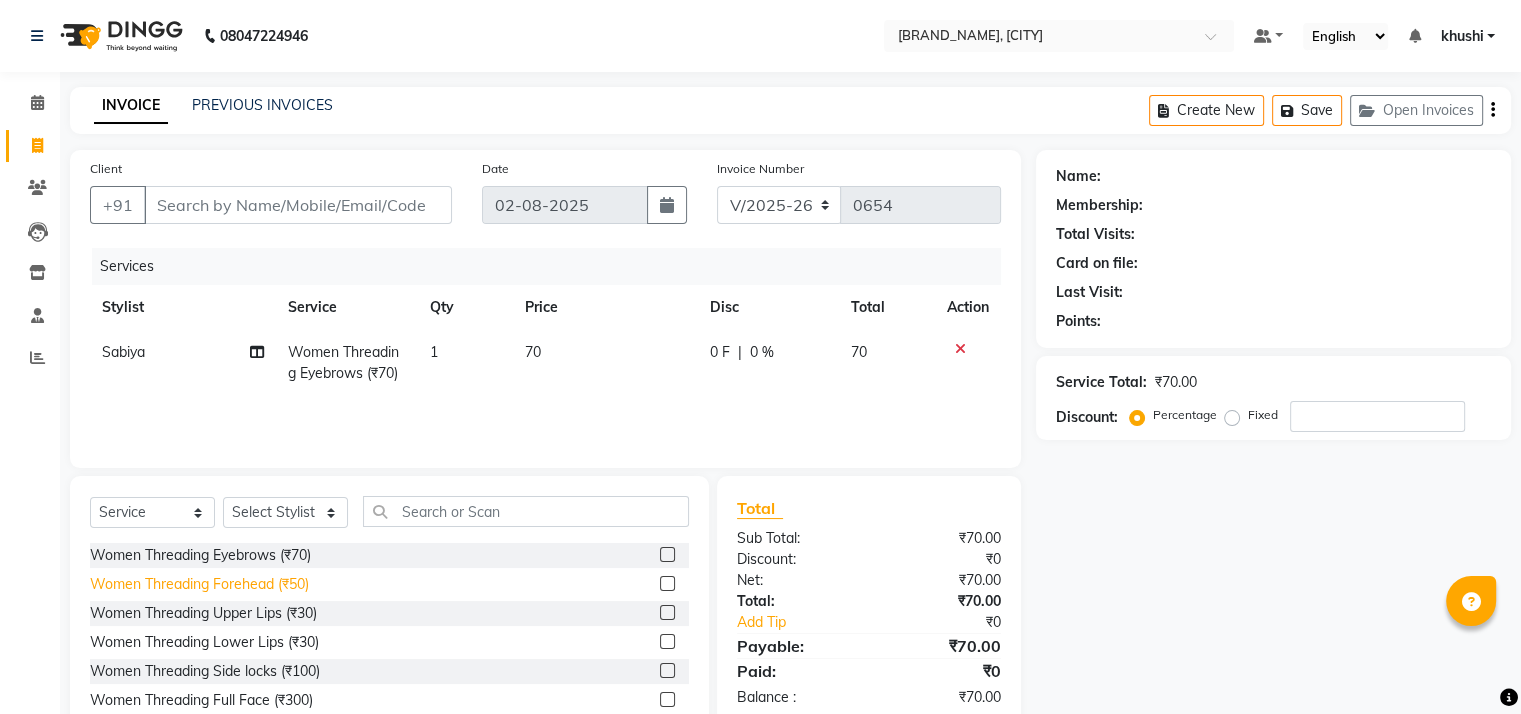 click on "Women Threading Forehead (₹50)" 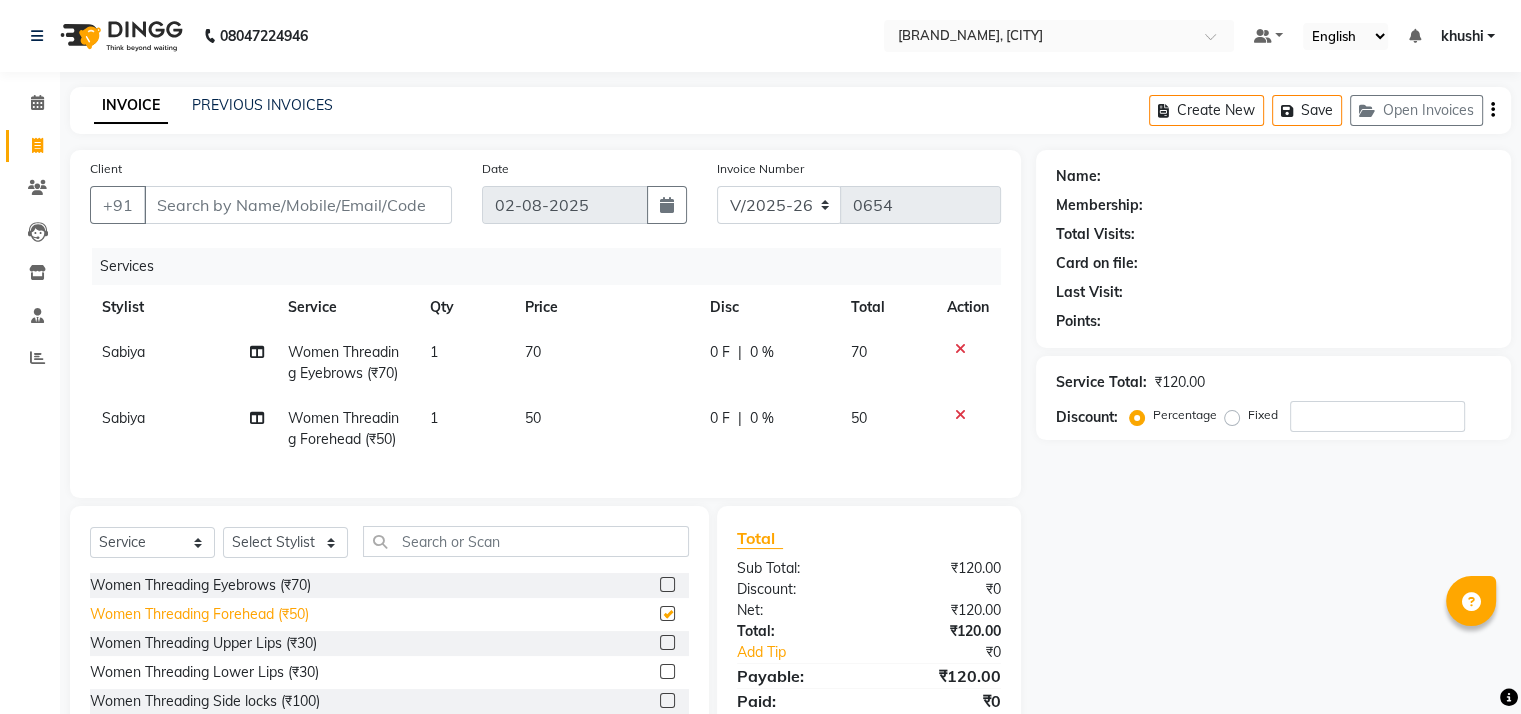 checkbox on "false" 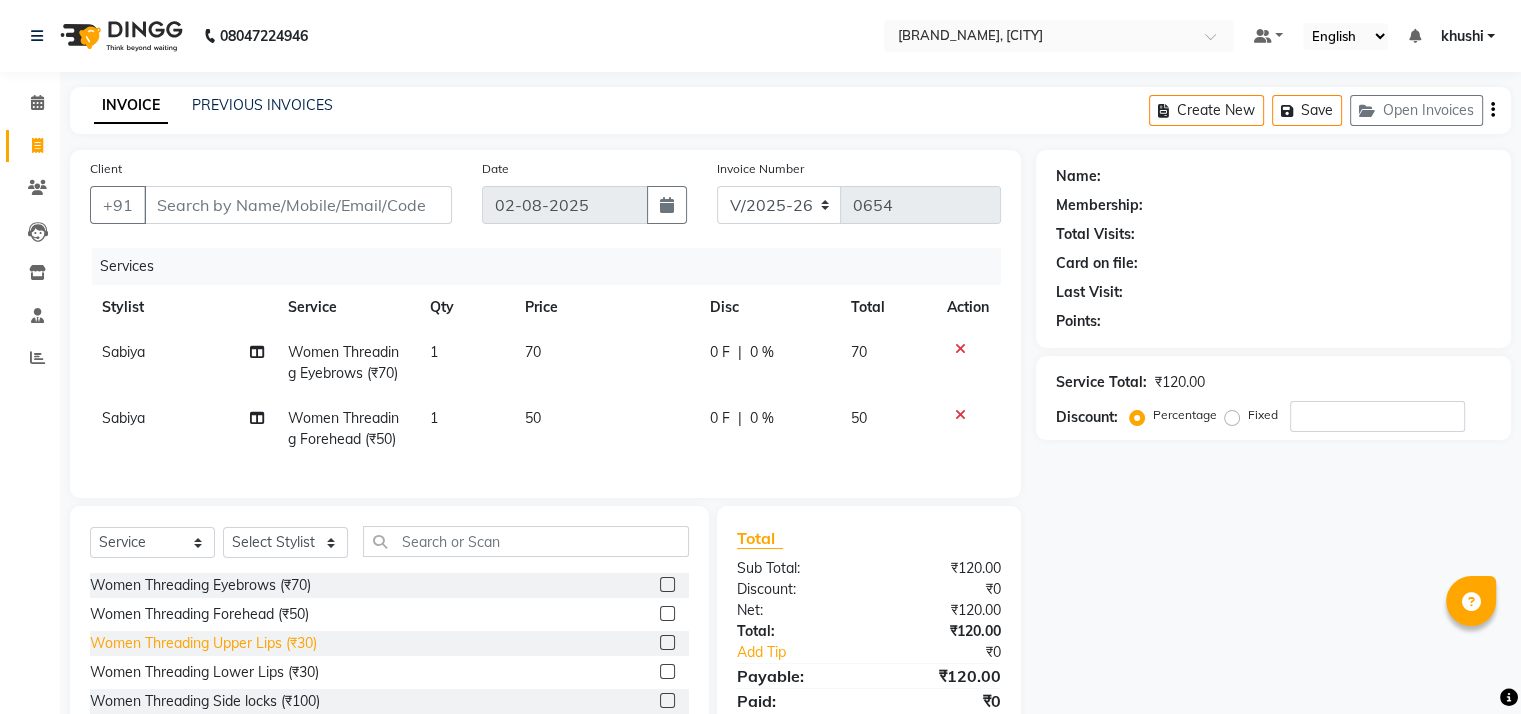 click on "Women Threading Upper Lips (₹30)" 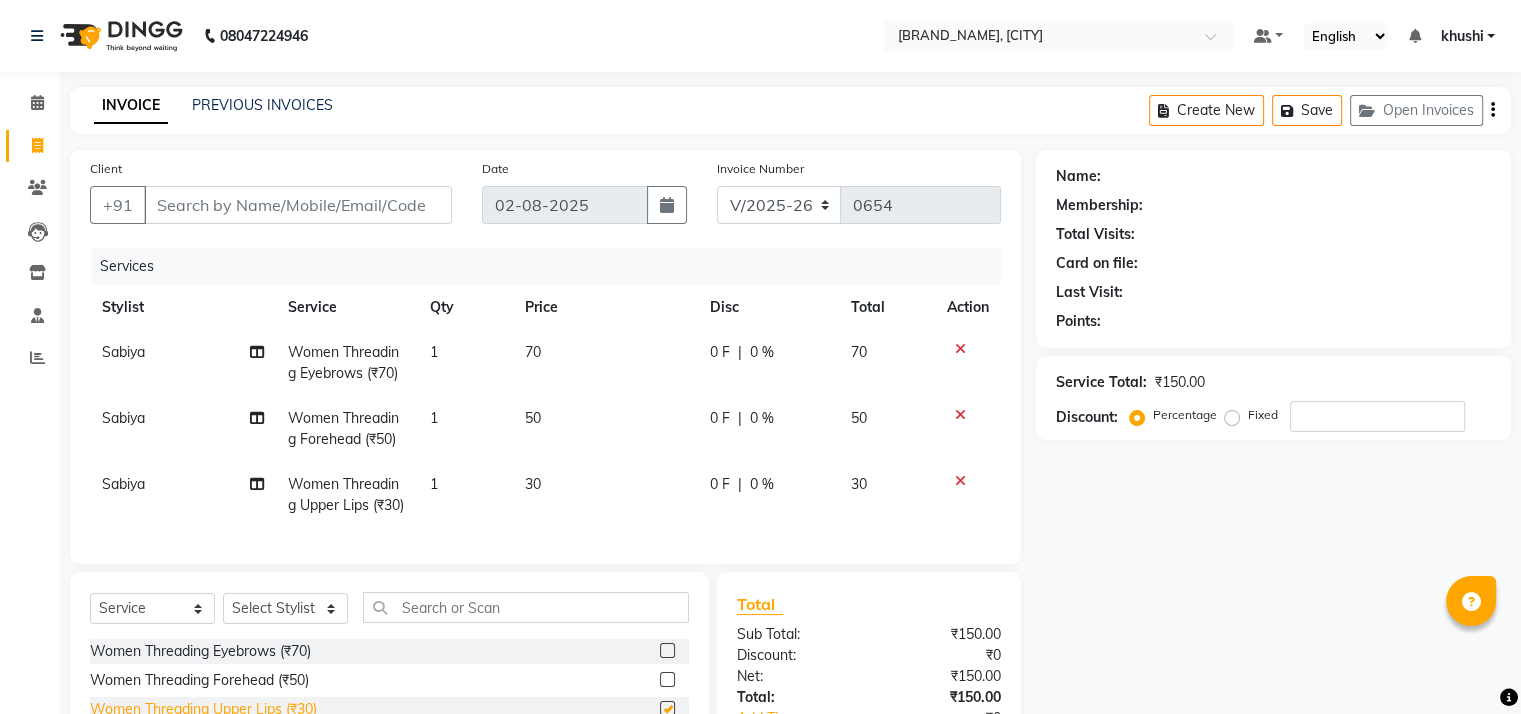 checkbox on "false" 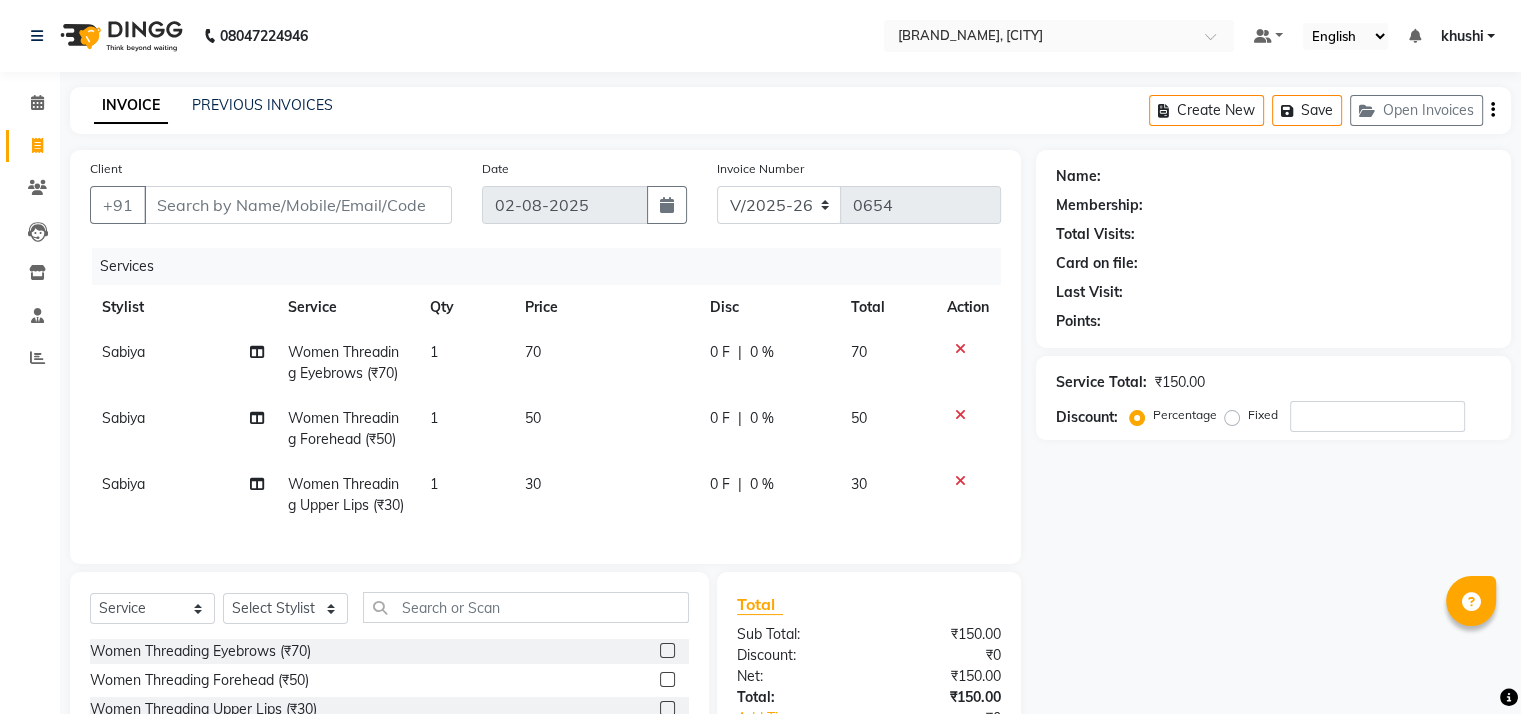 scroll, scrollTop: 220, scrollLeft: 0, axis: vertical 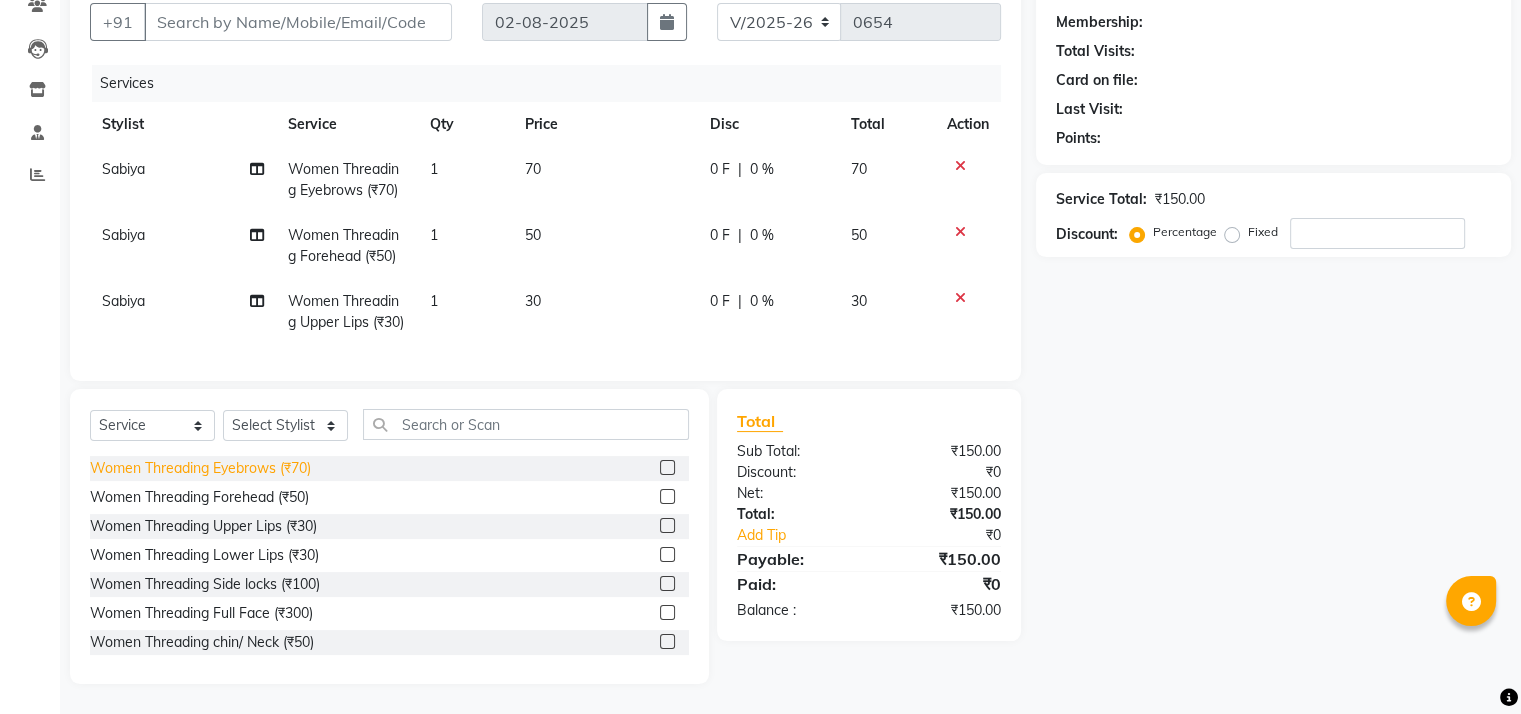 click on "Women Threading Eyebrows (₹70)" 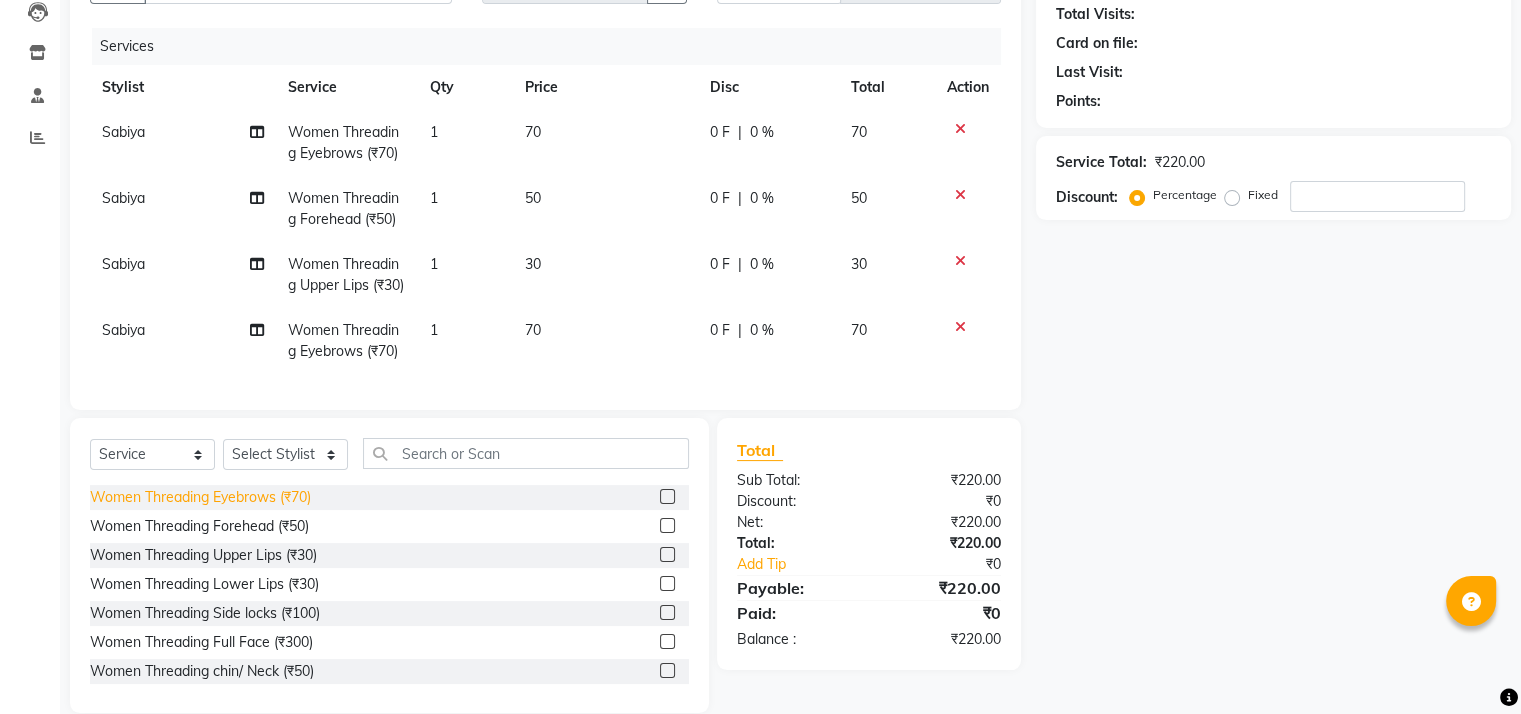 click on "Women Threading Eyebrows (₹70)" 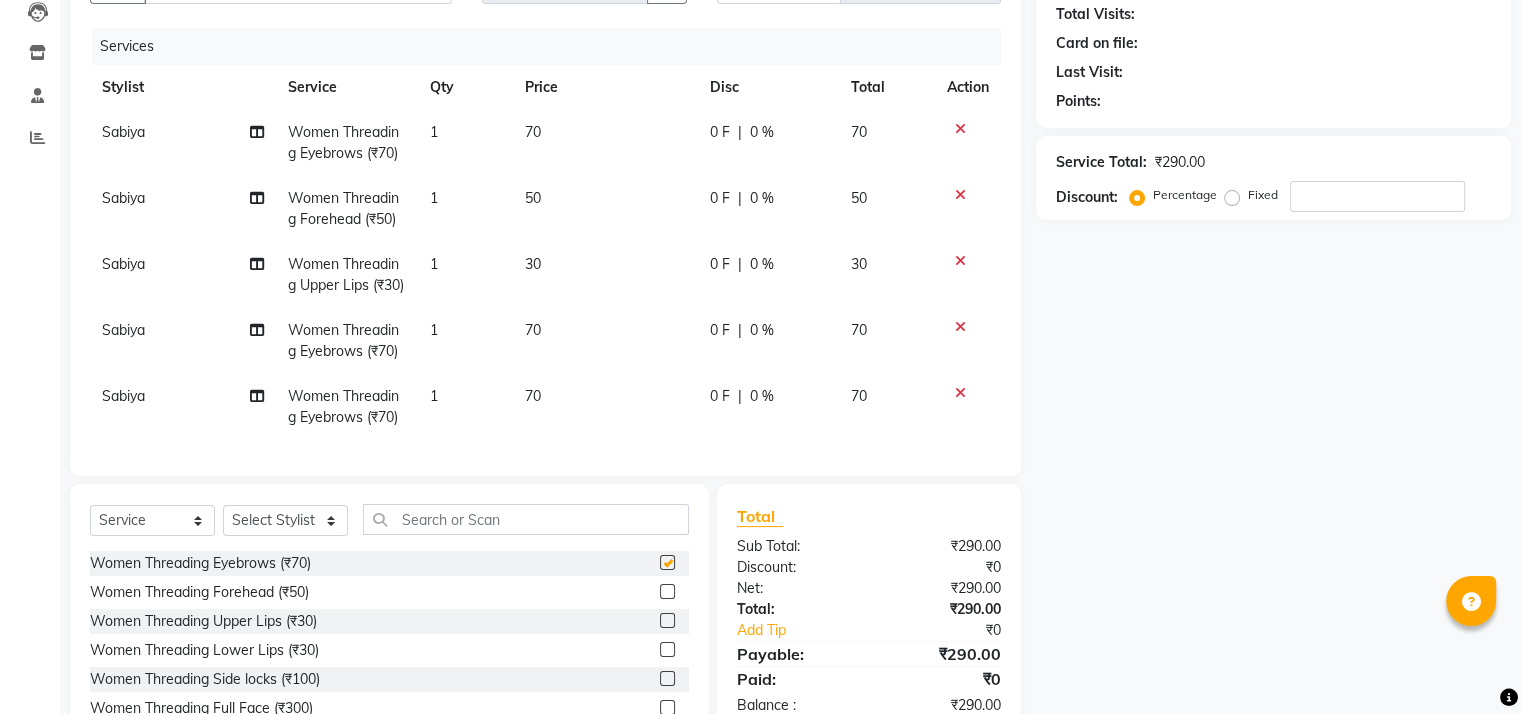 checkbox on "false" 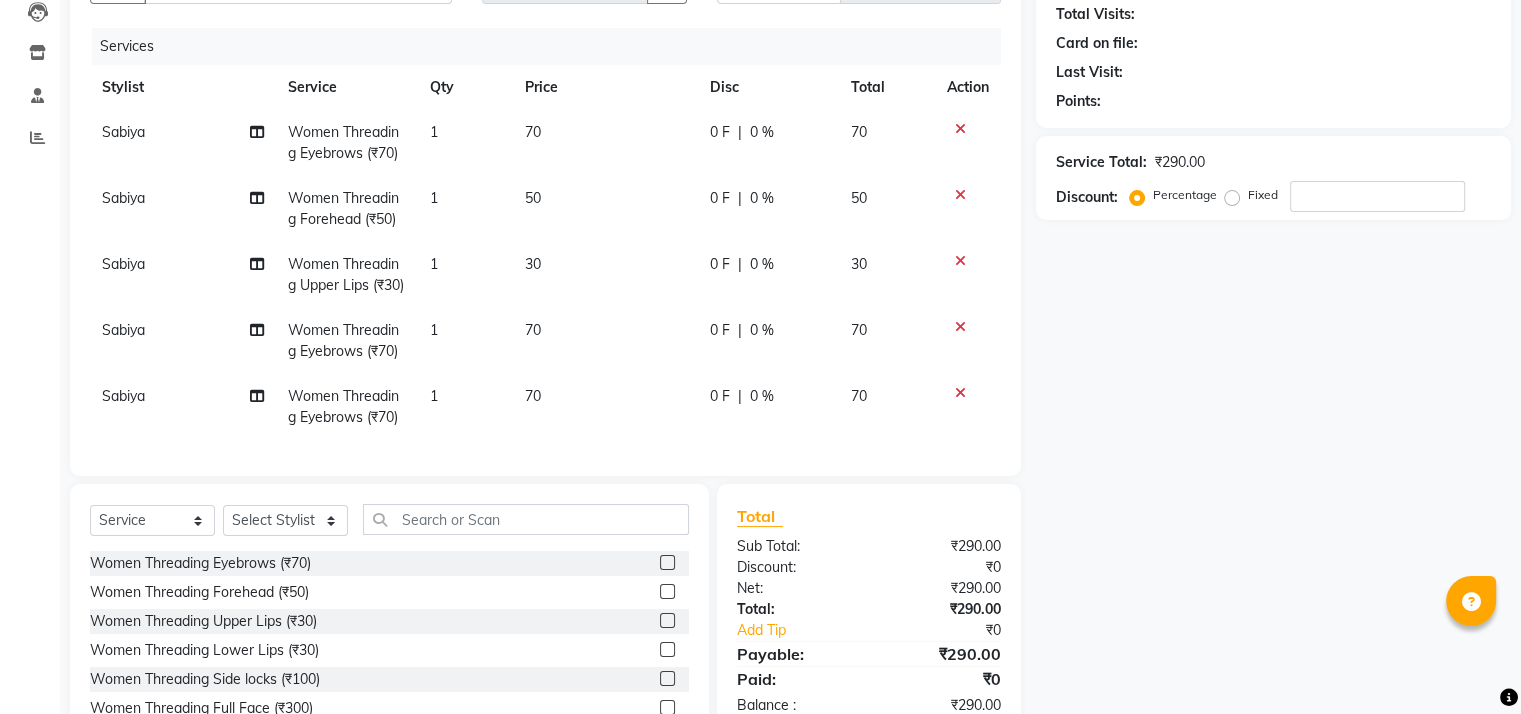 scroll, scrollTop: 328, scrollLeft: 0, axis: vertical 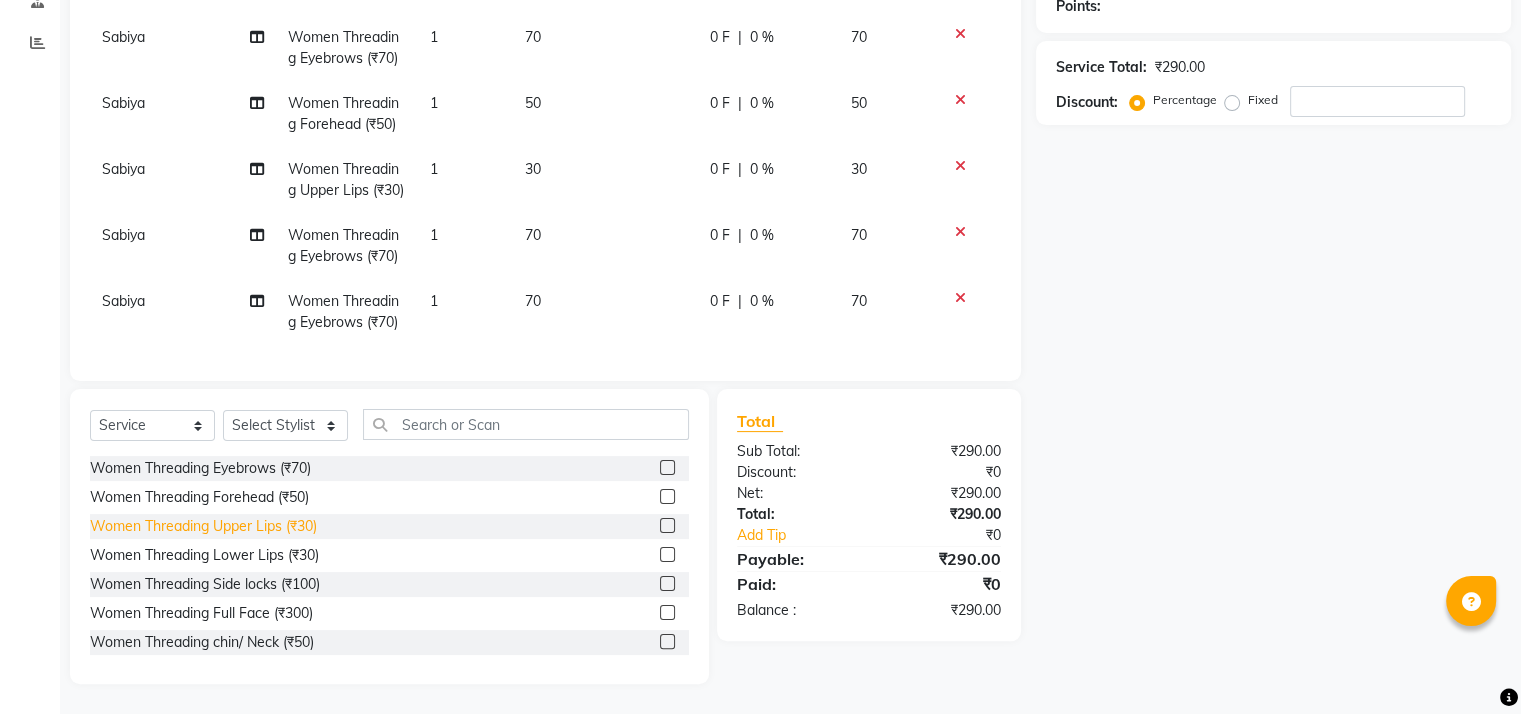 click on "Women Threading Upper Lips (₹30)" 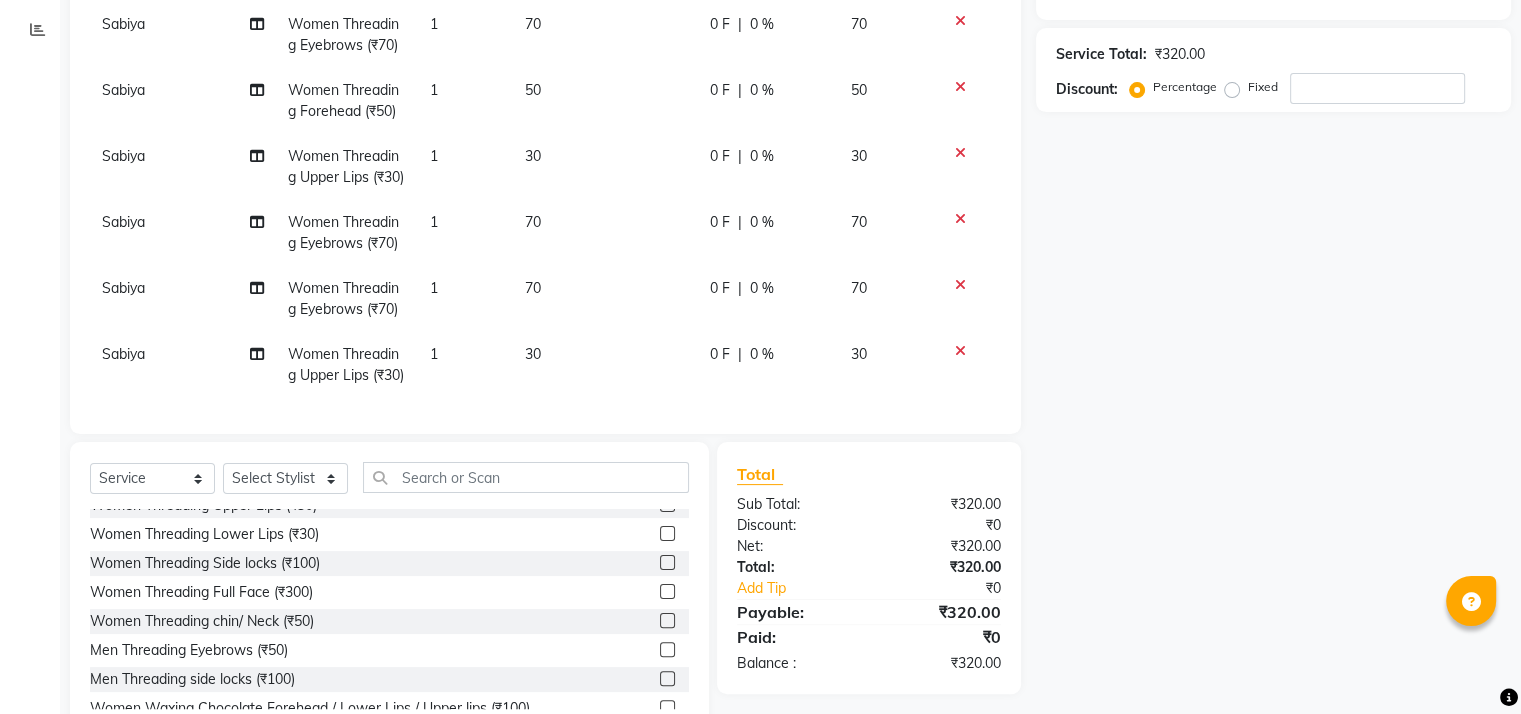 scroll, scrollTop: 58, scrollLeft: 0, axis: vertical 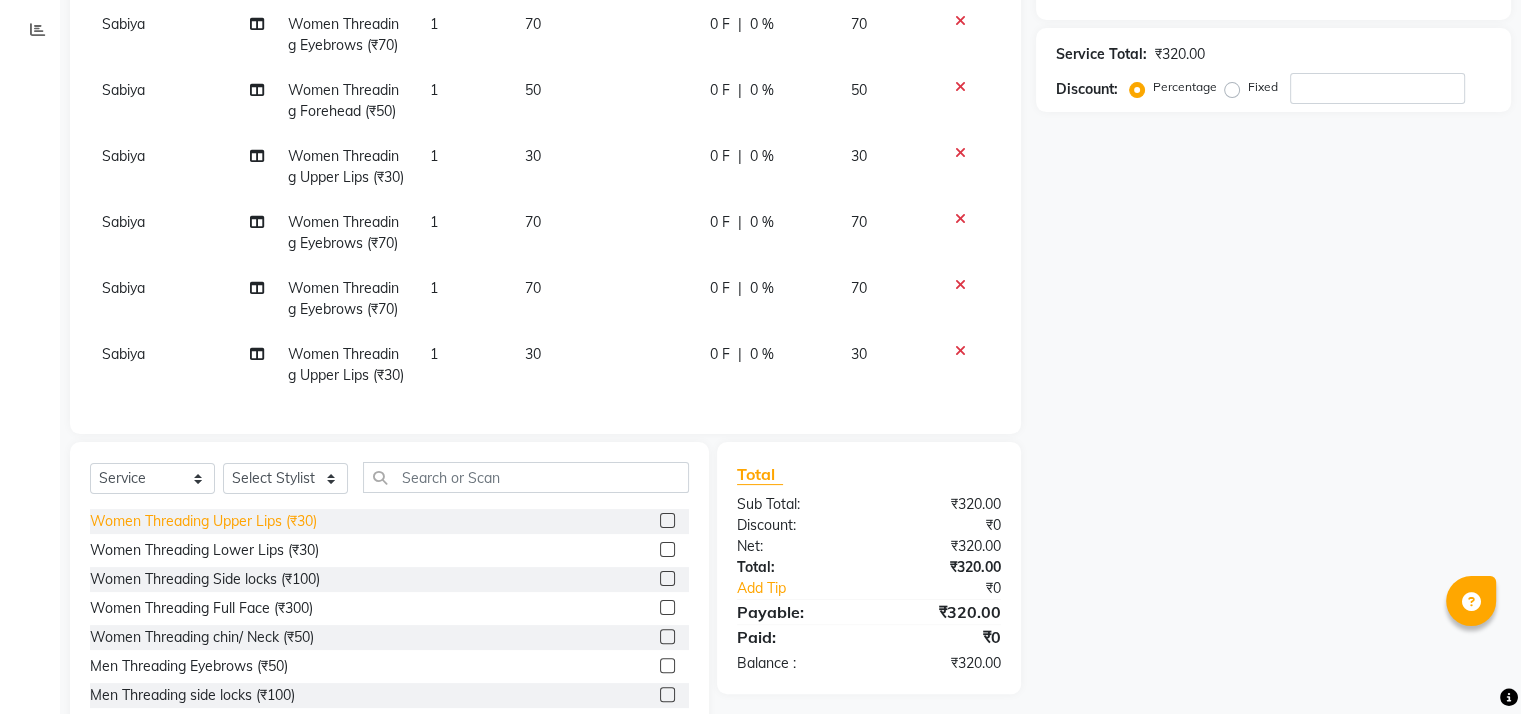 click on "Women Threading Upper Lips (₹30)" 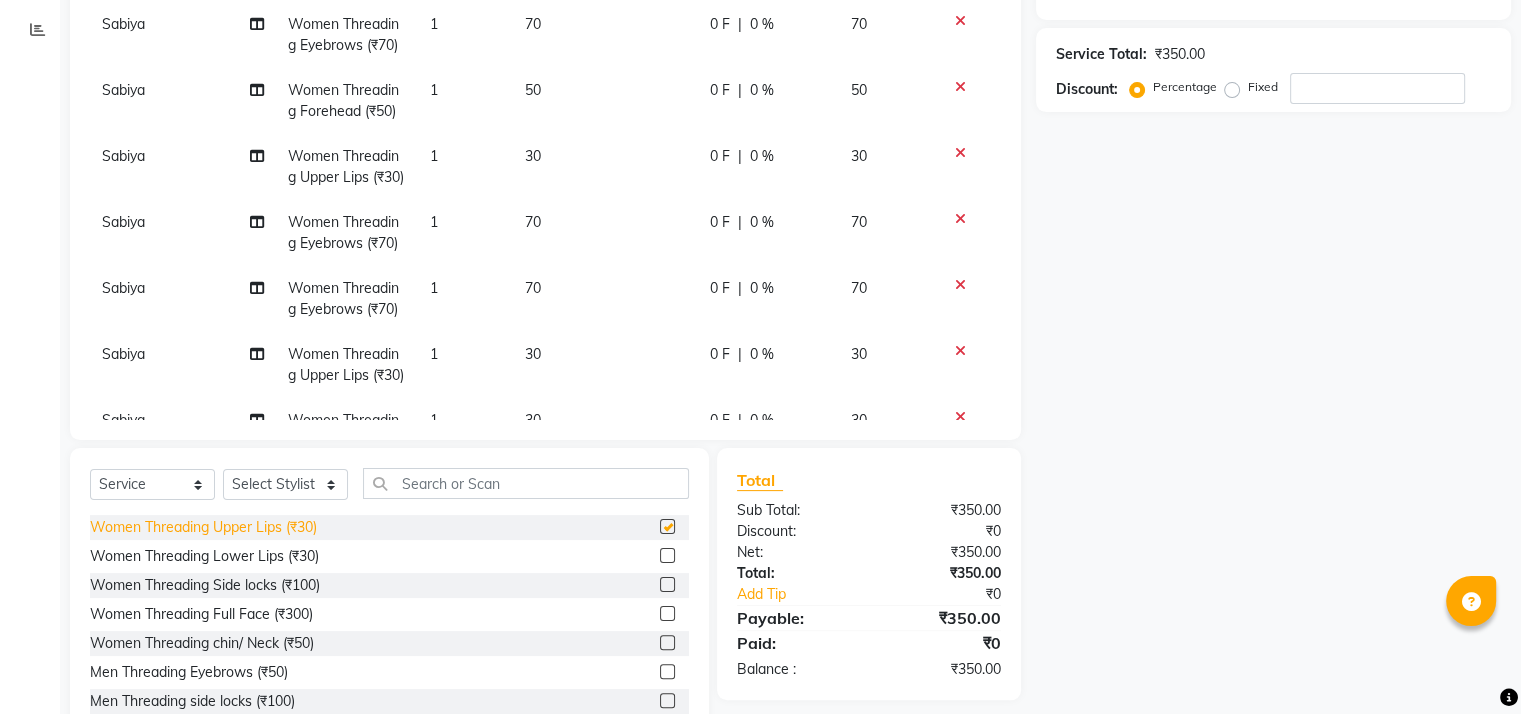checkbox on "false" 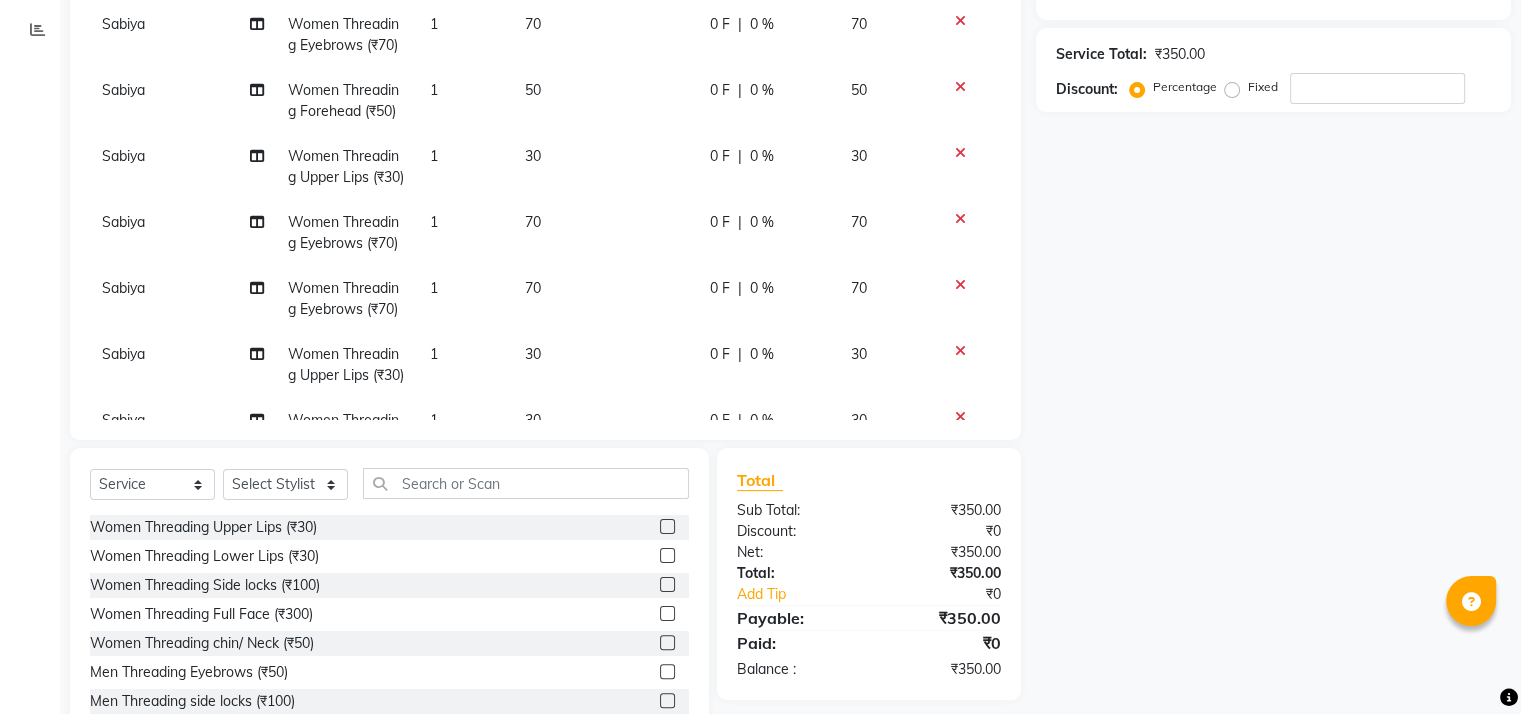 scroll, scrollTop: 388, scrollLeft: 0, axis: vertical 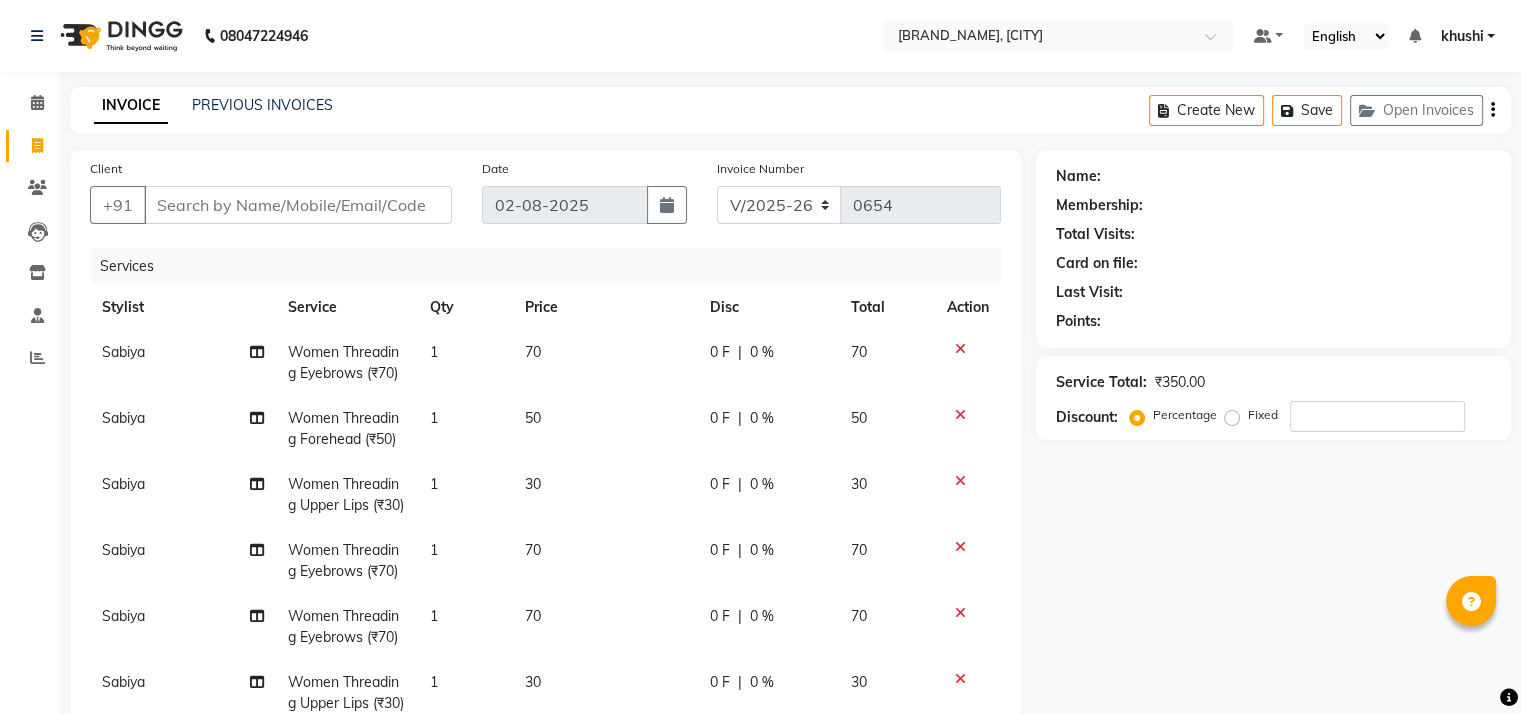 click 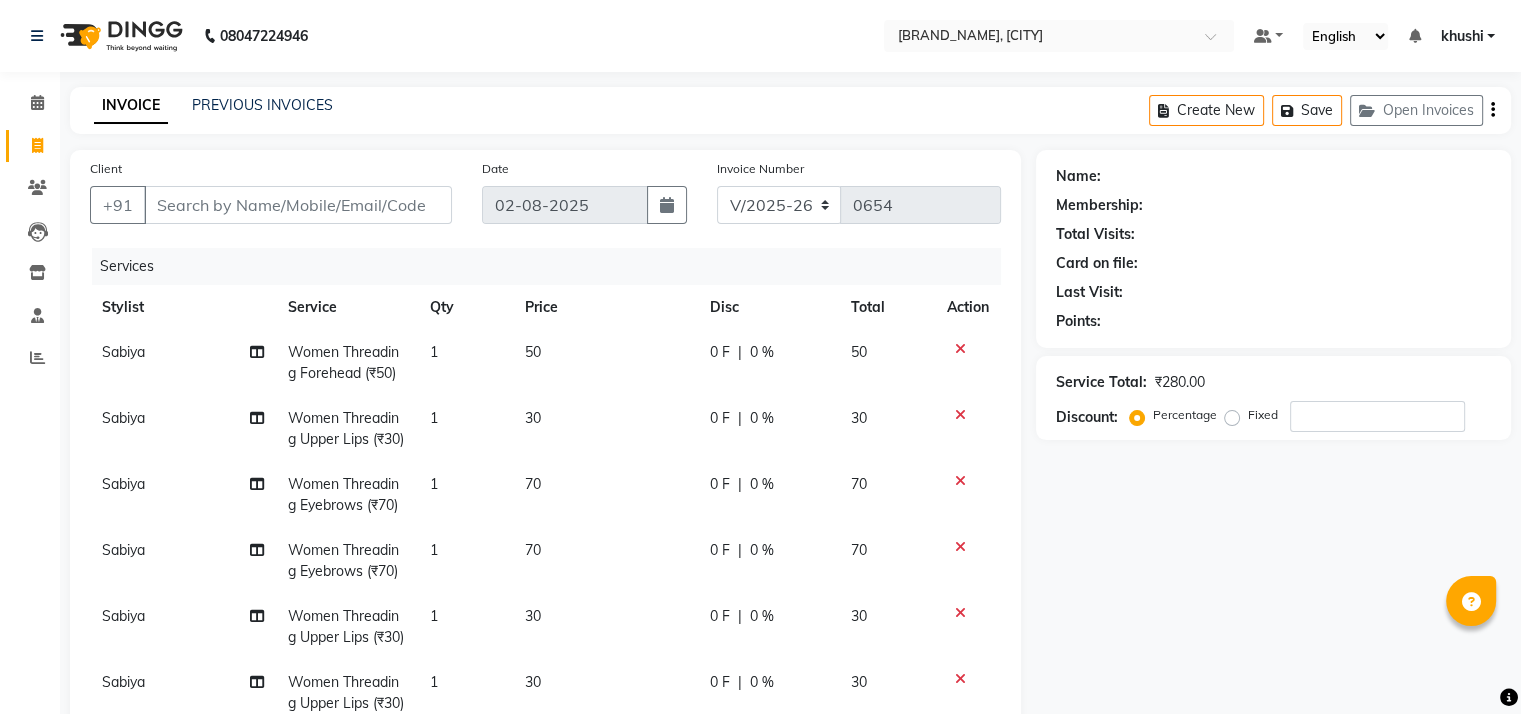 click 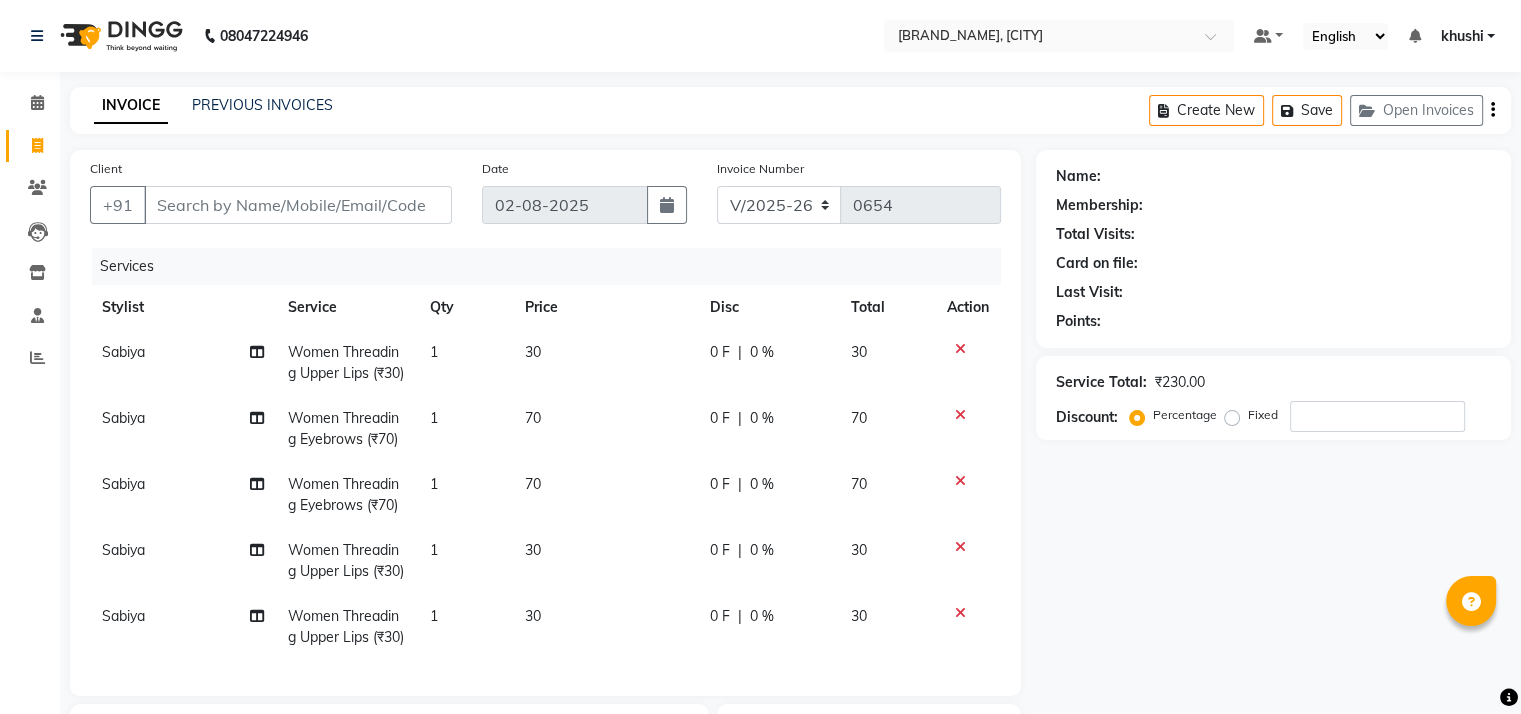 click 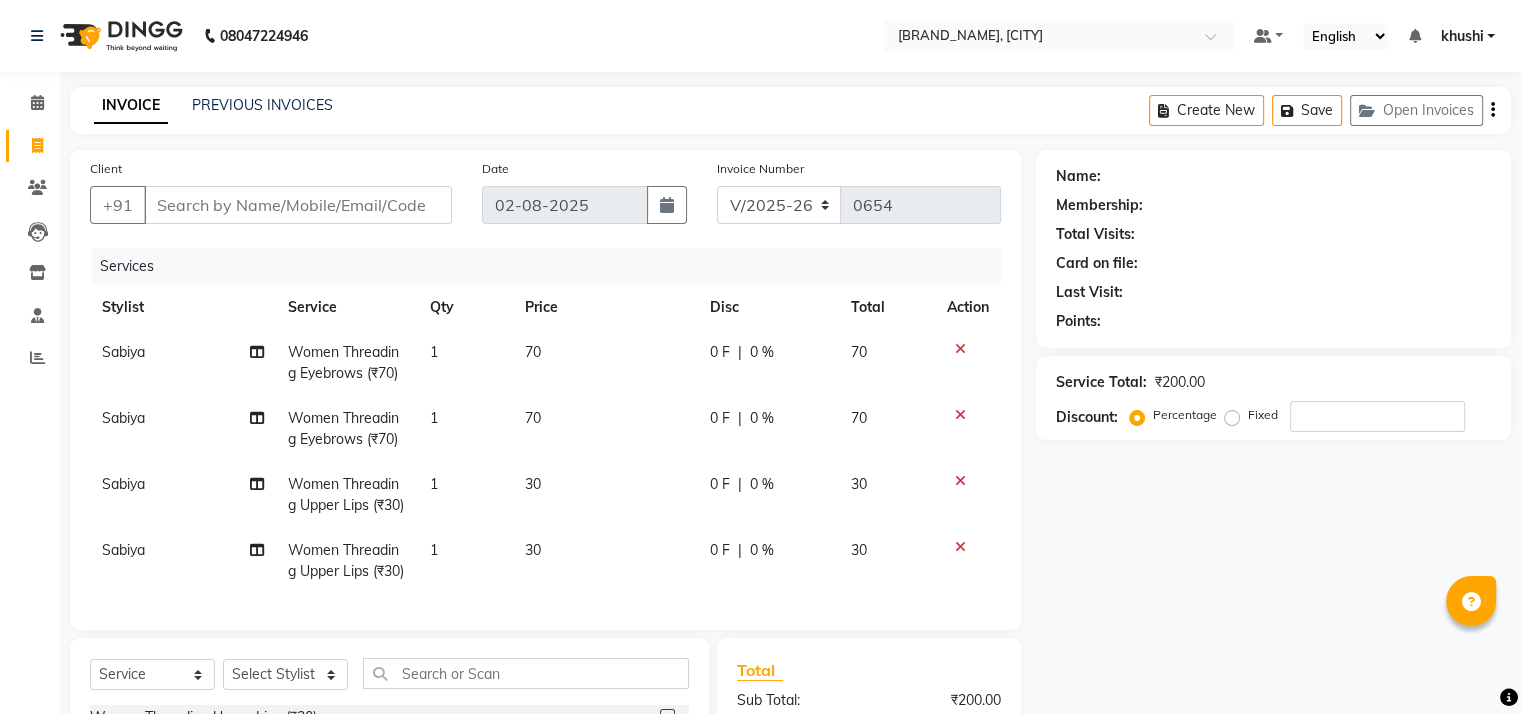scroll, scrollTop: 307, scrollLeft: 0, axis: vertical 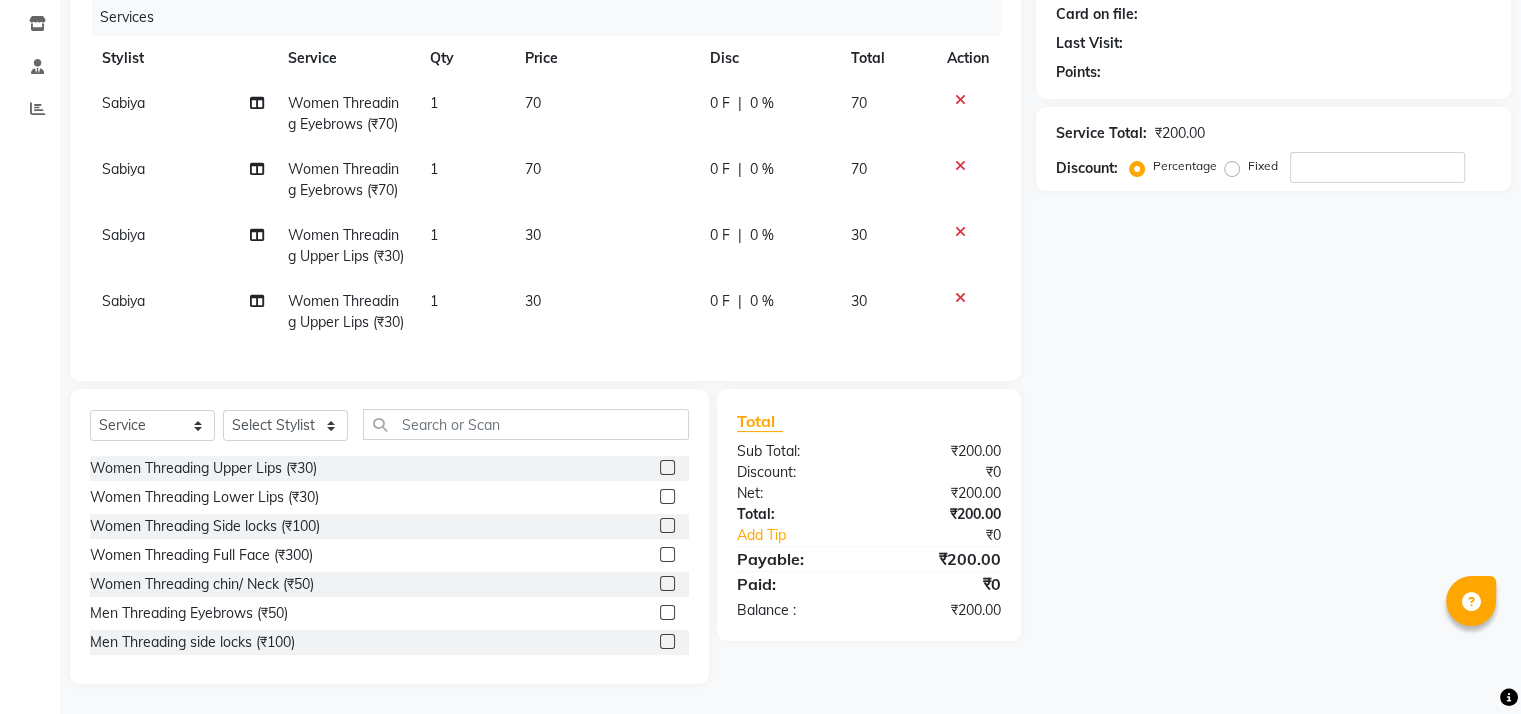 click on "Name: Membership: Total Visits: Card on file: Last Visit:  Points:  Service Total:  ₹200.00  Discount:  Percentage   Fixed" 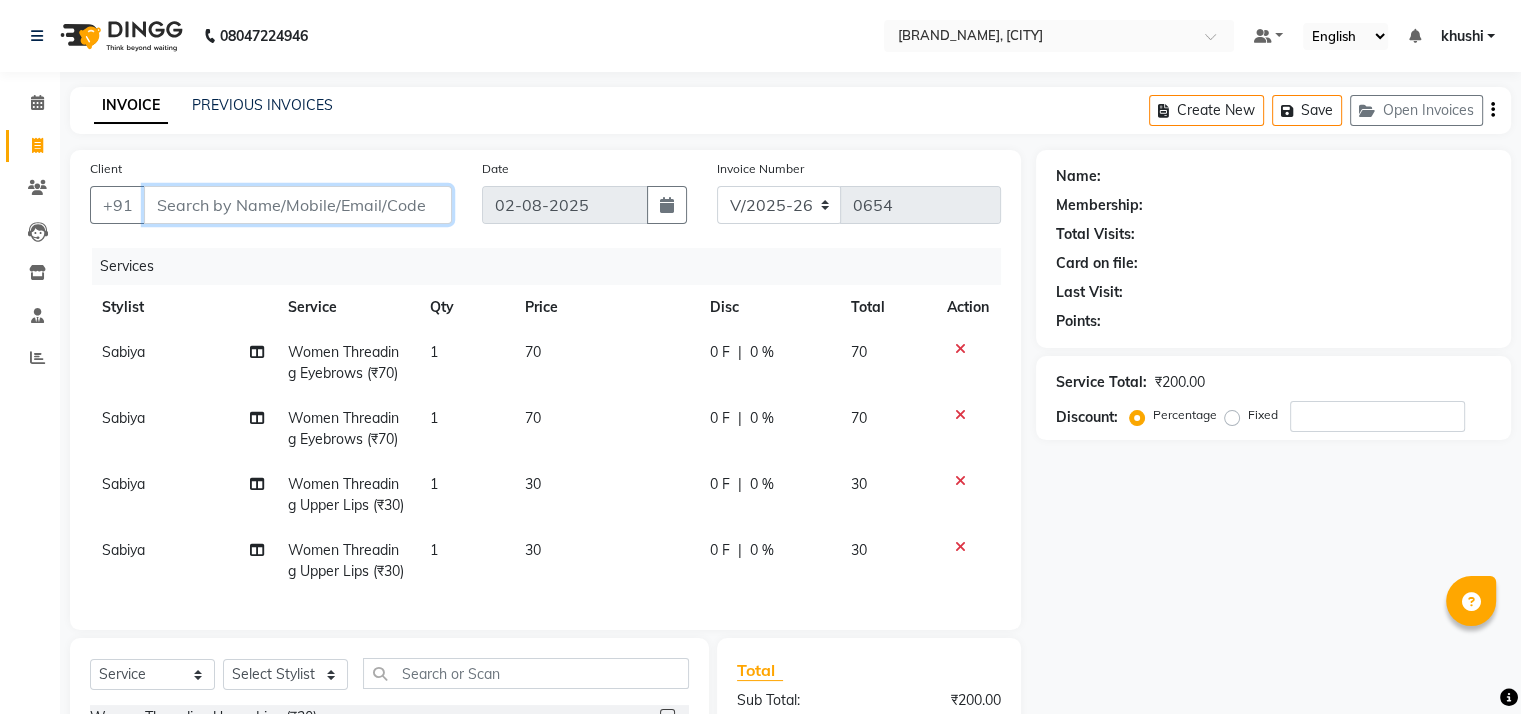 click on "Client" at bounding box center (298, 205) 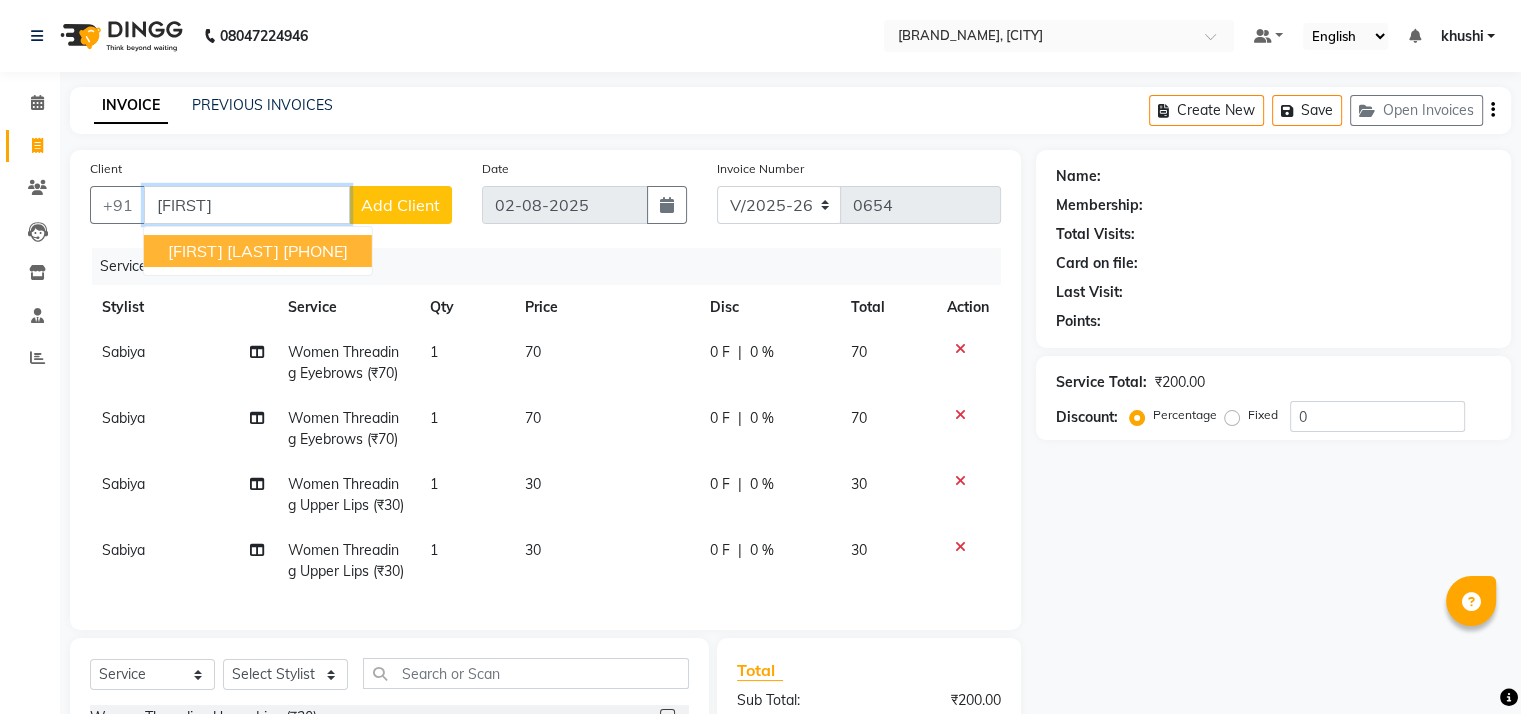 click on "[PHONE]" at bounding box center [315, 251] 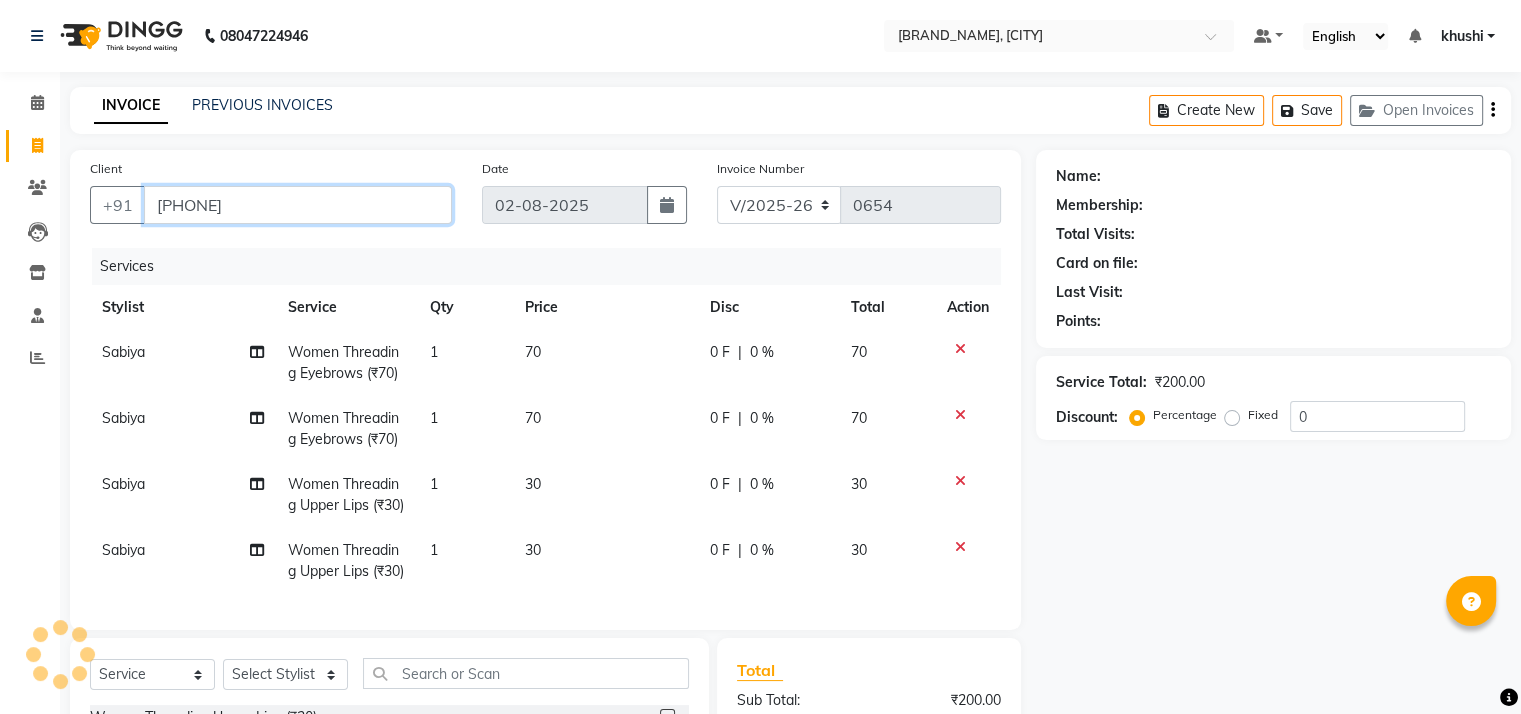 type on "[PHONE]" 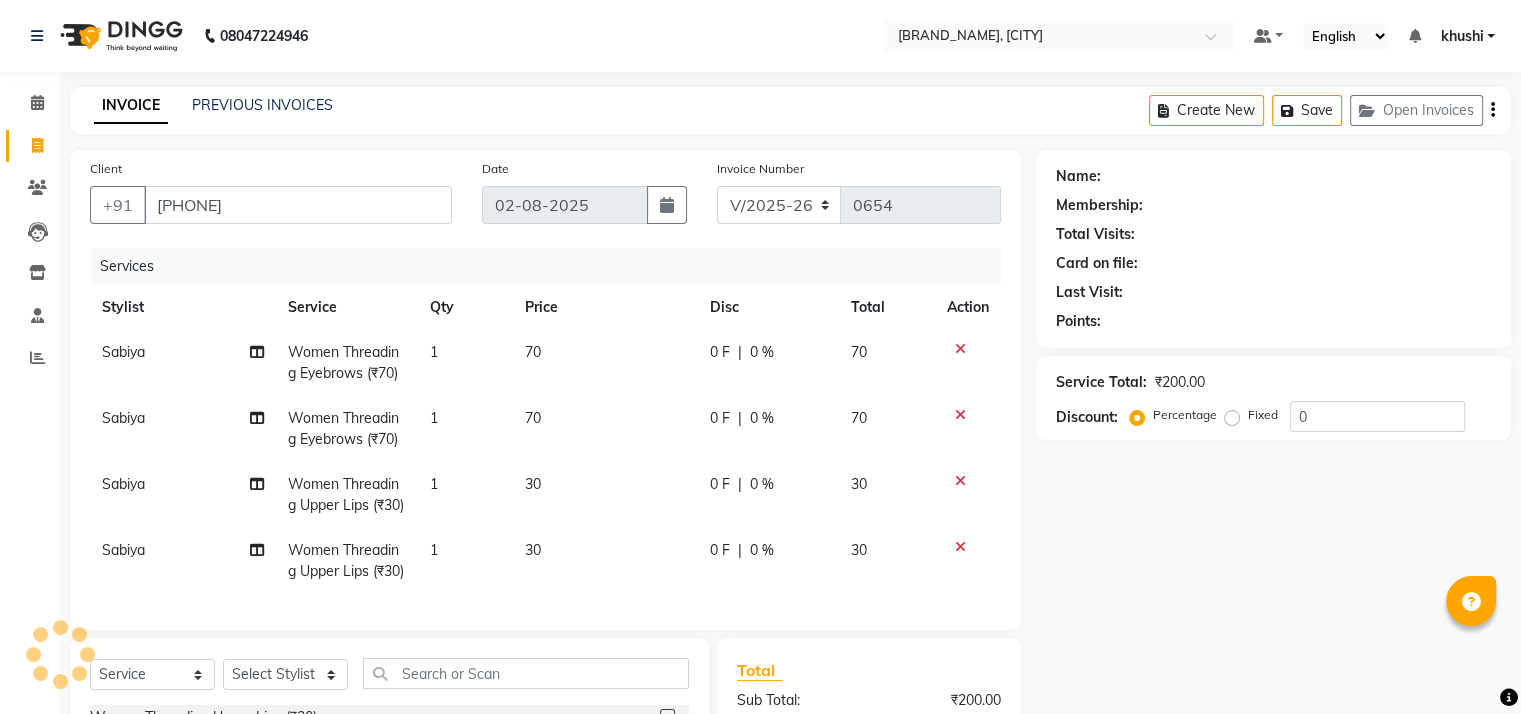 select on "1: Object" 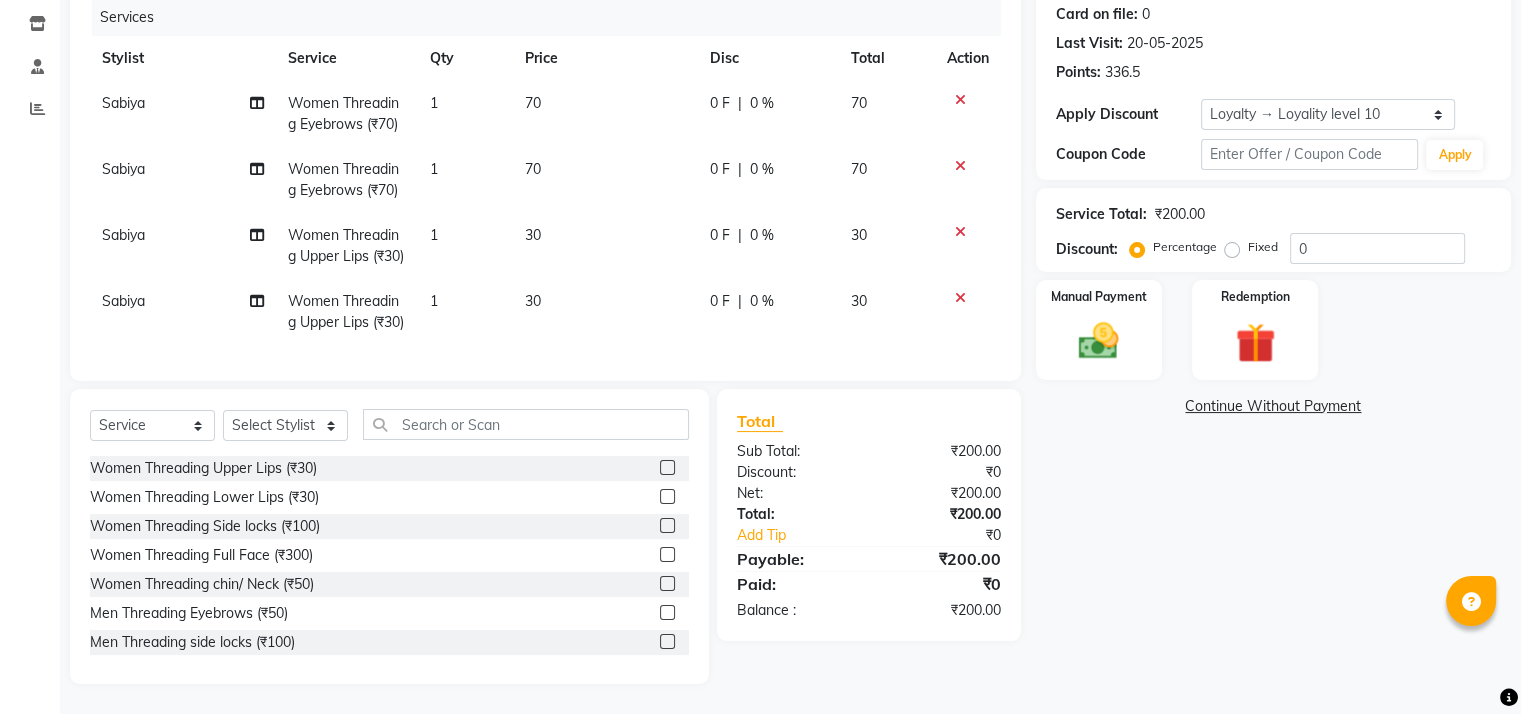 scroll, scrollTop: 0, scrollLeft: 0, axis: both 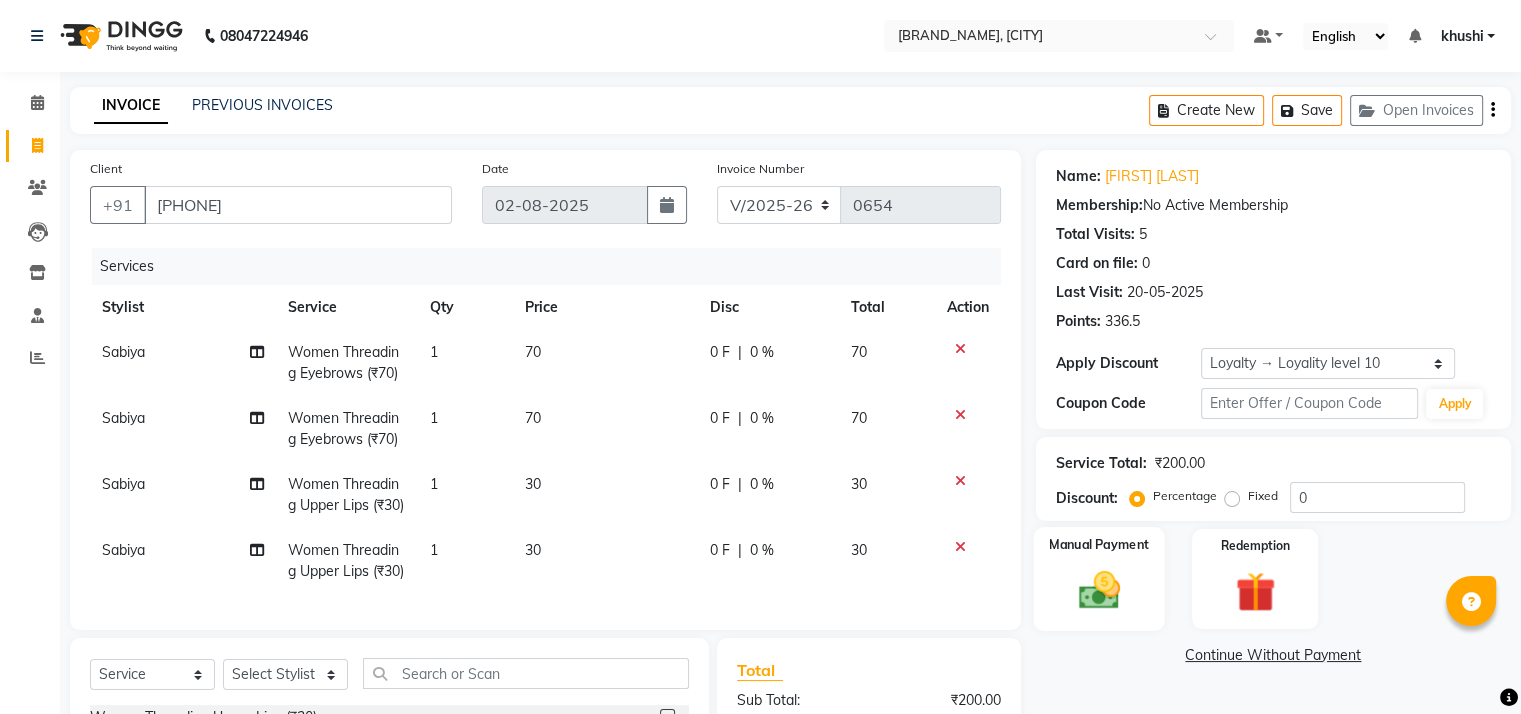 click 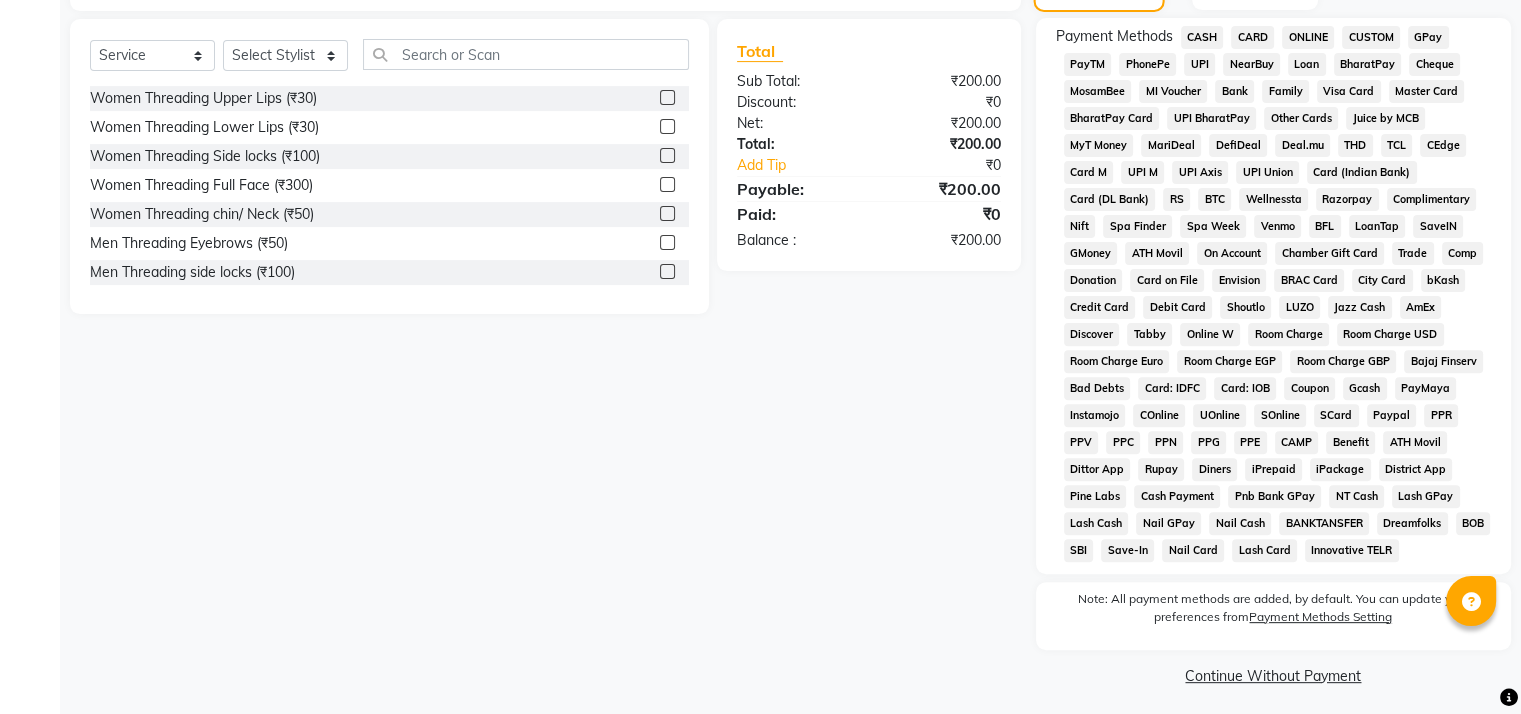 scroll, scrollTop: 618, scrollLeft: 0, axis: vertical 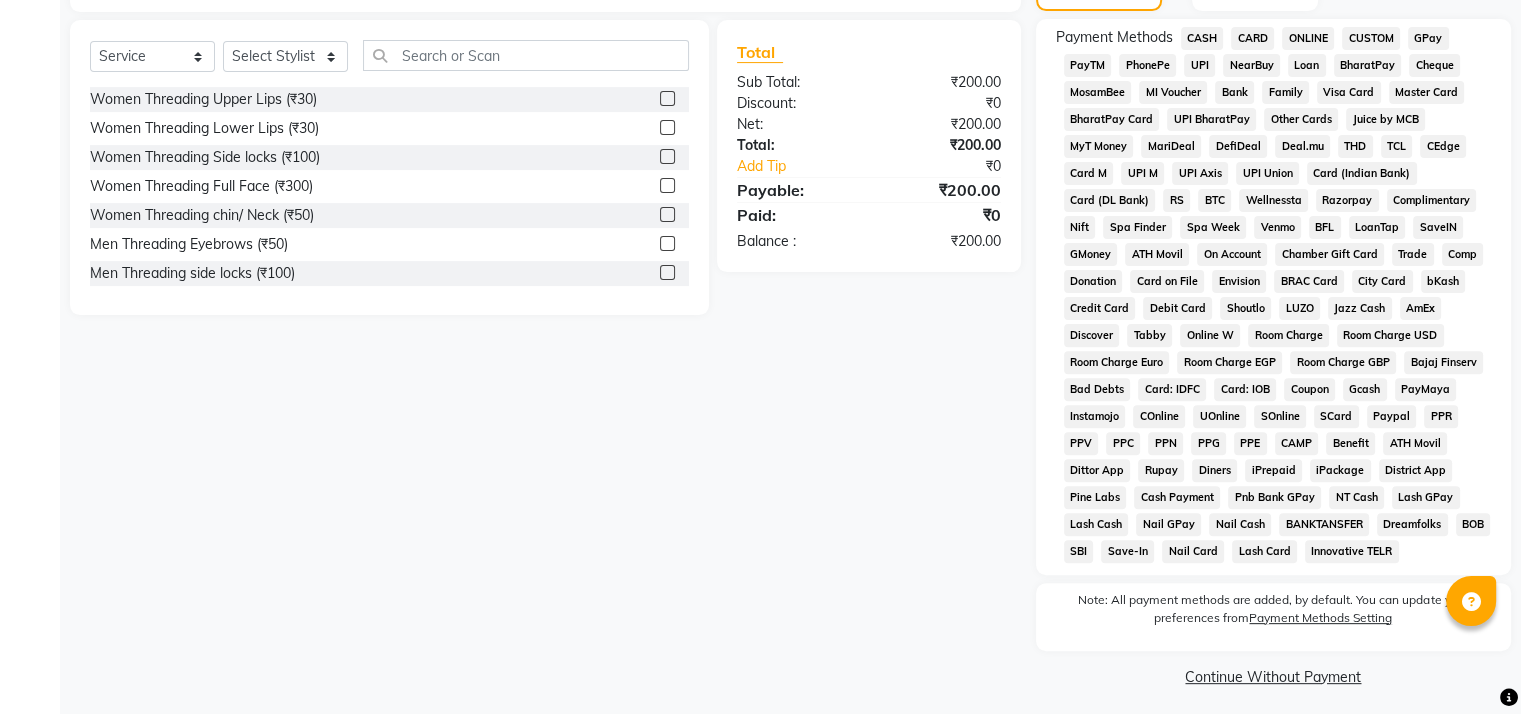 click on "CASH" 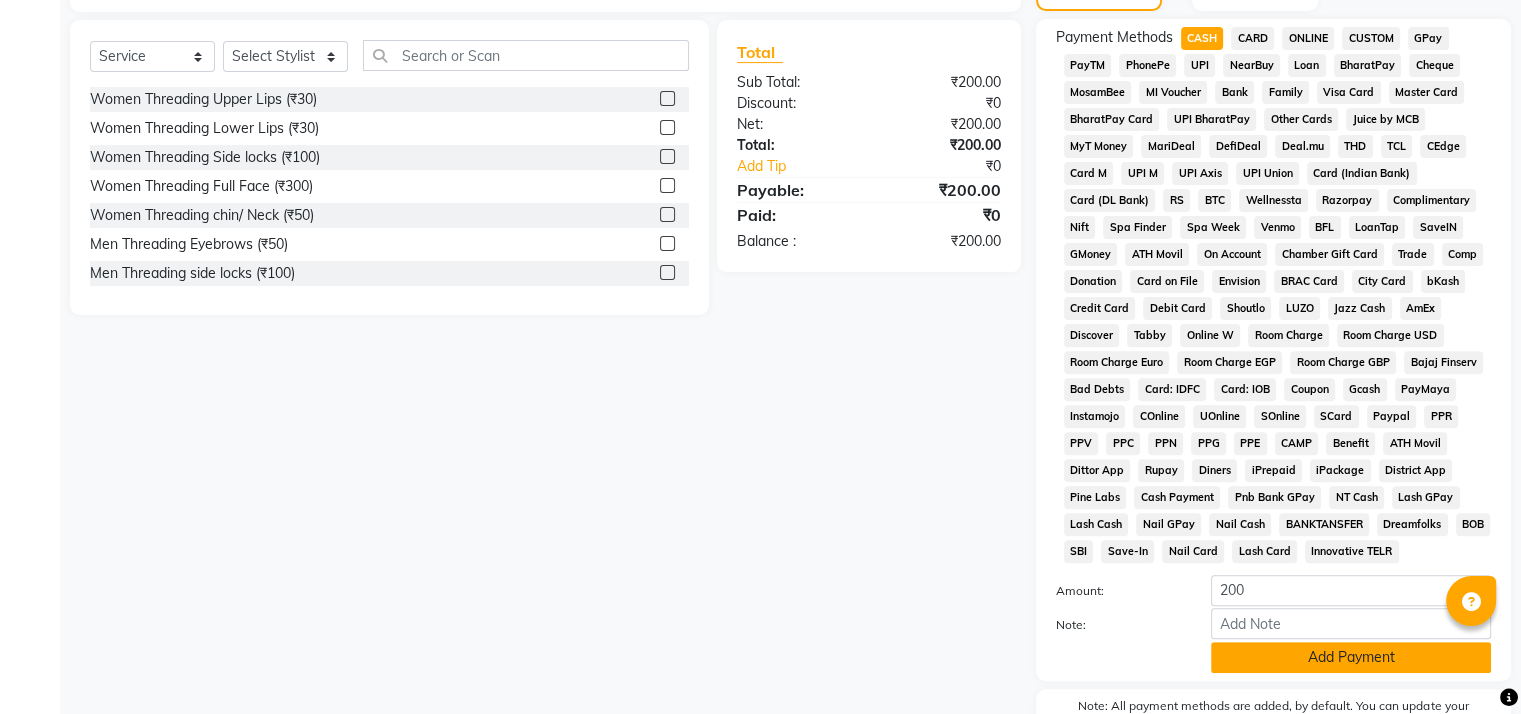 click on "Add Payment" 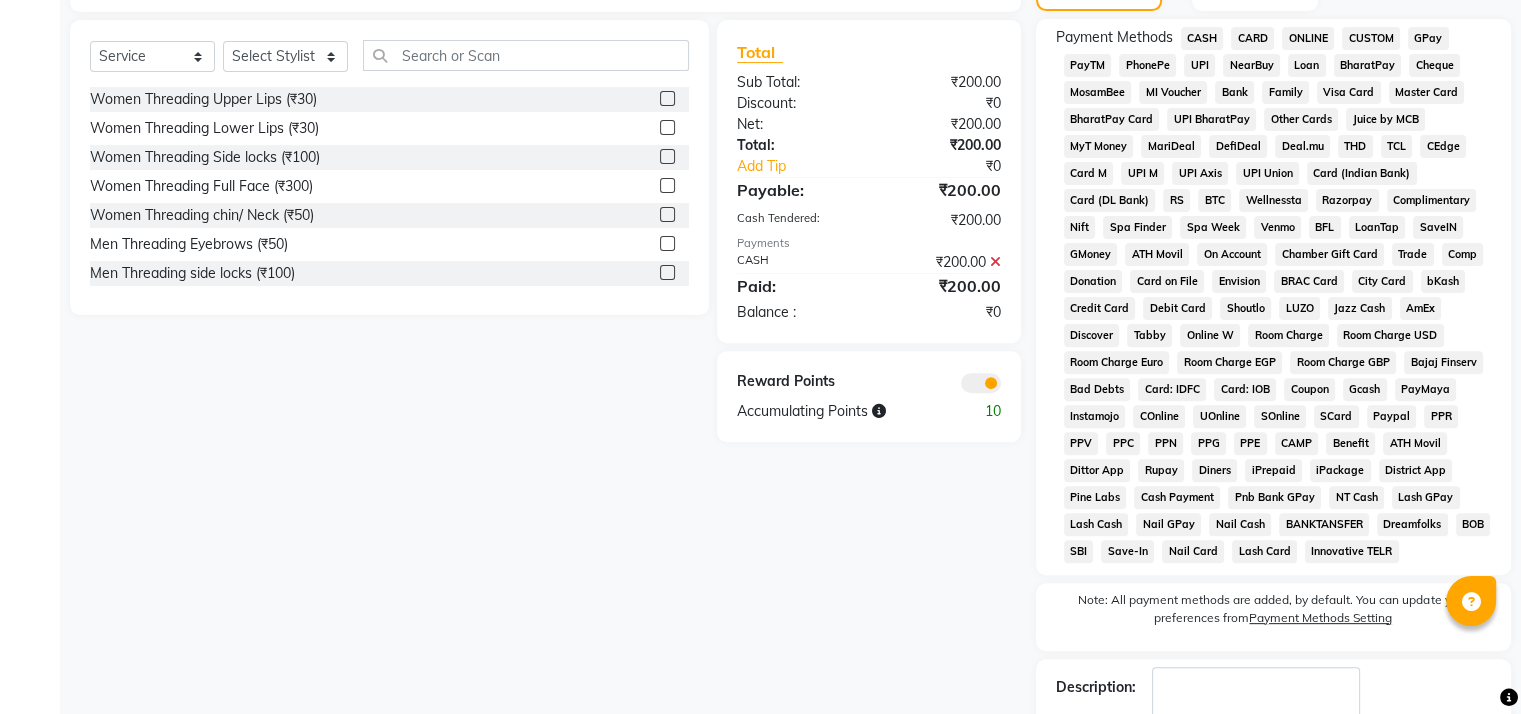 scroll, scrollTop: 753, scrollLeft: 0, axis: vertical 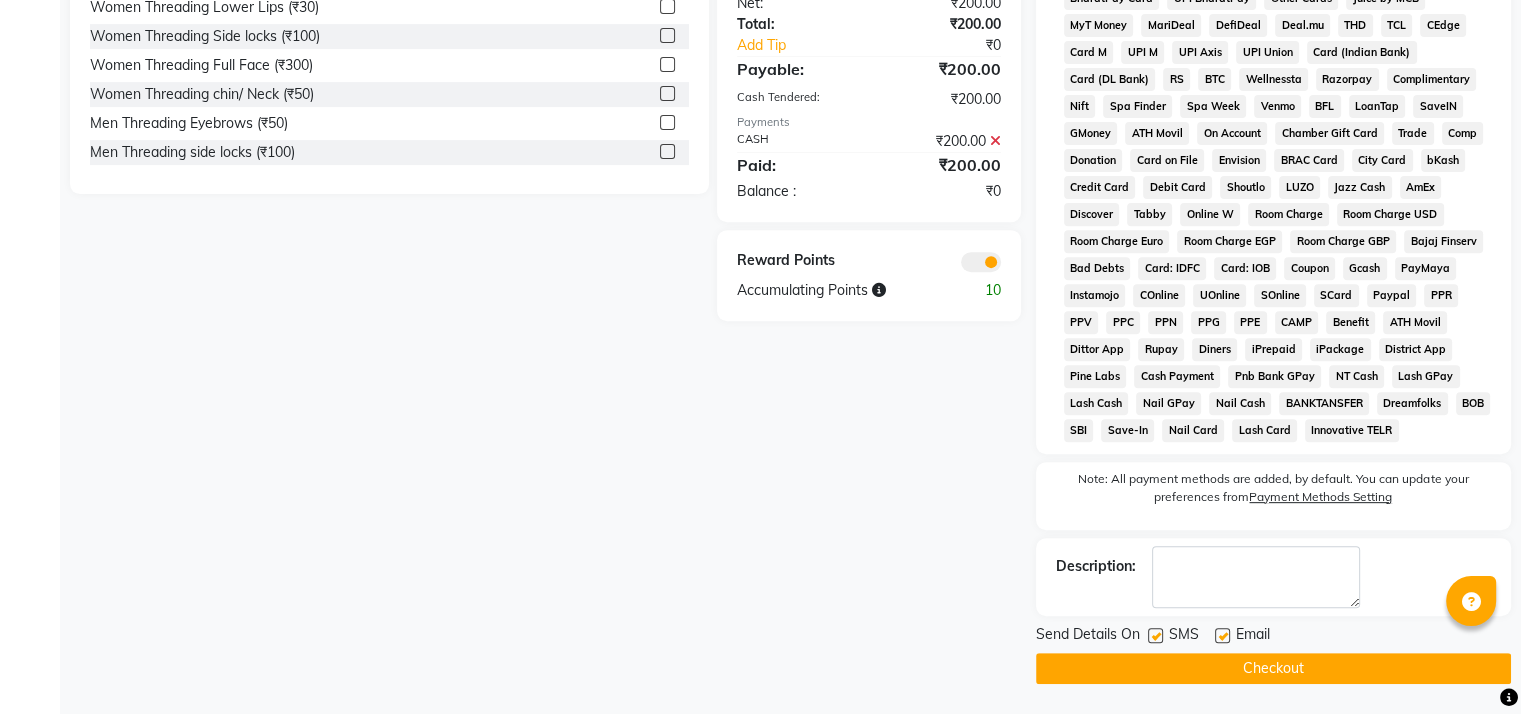 click 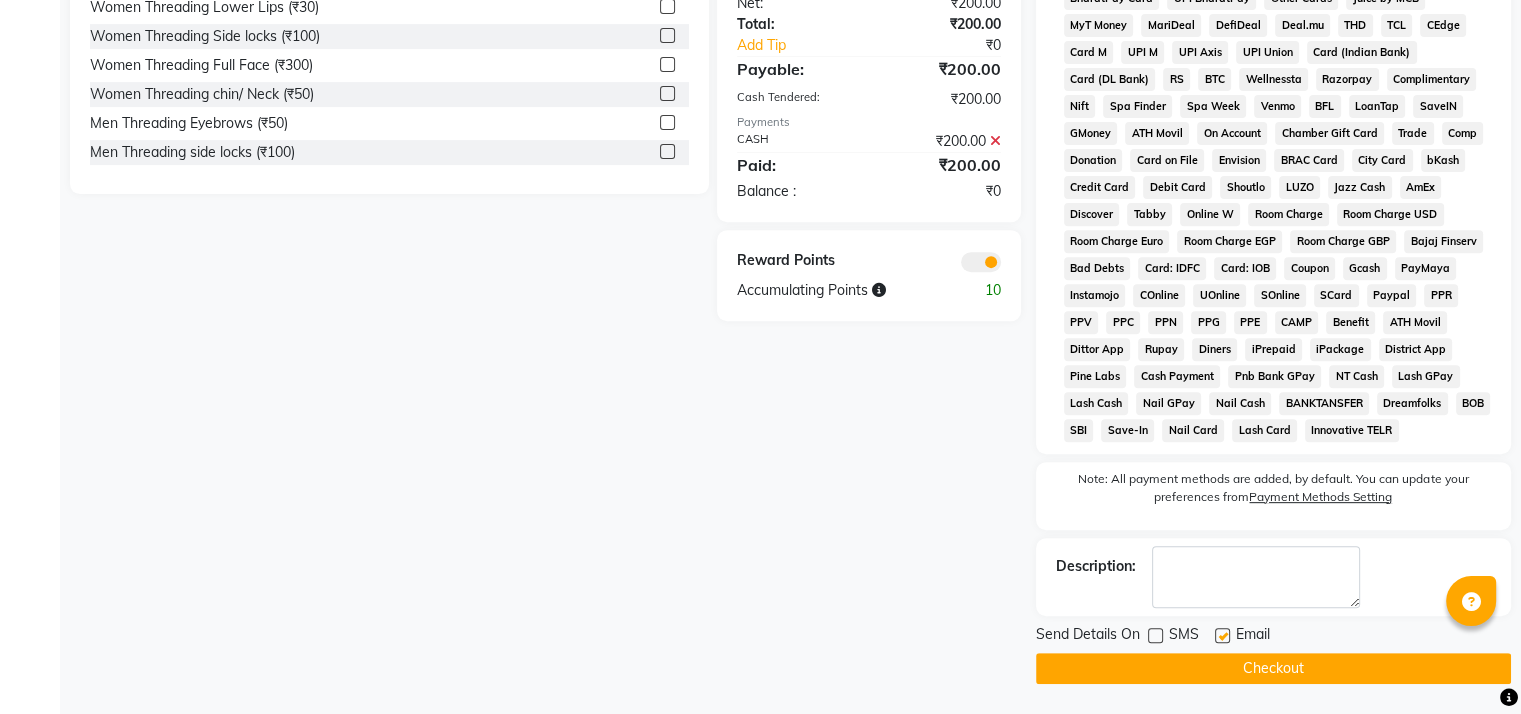 click 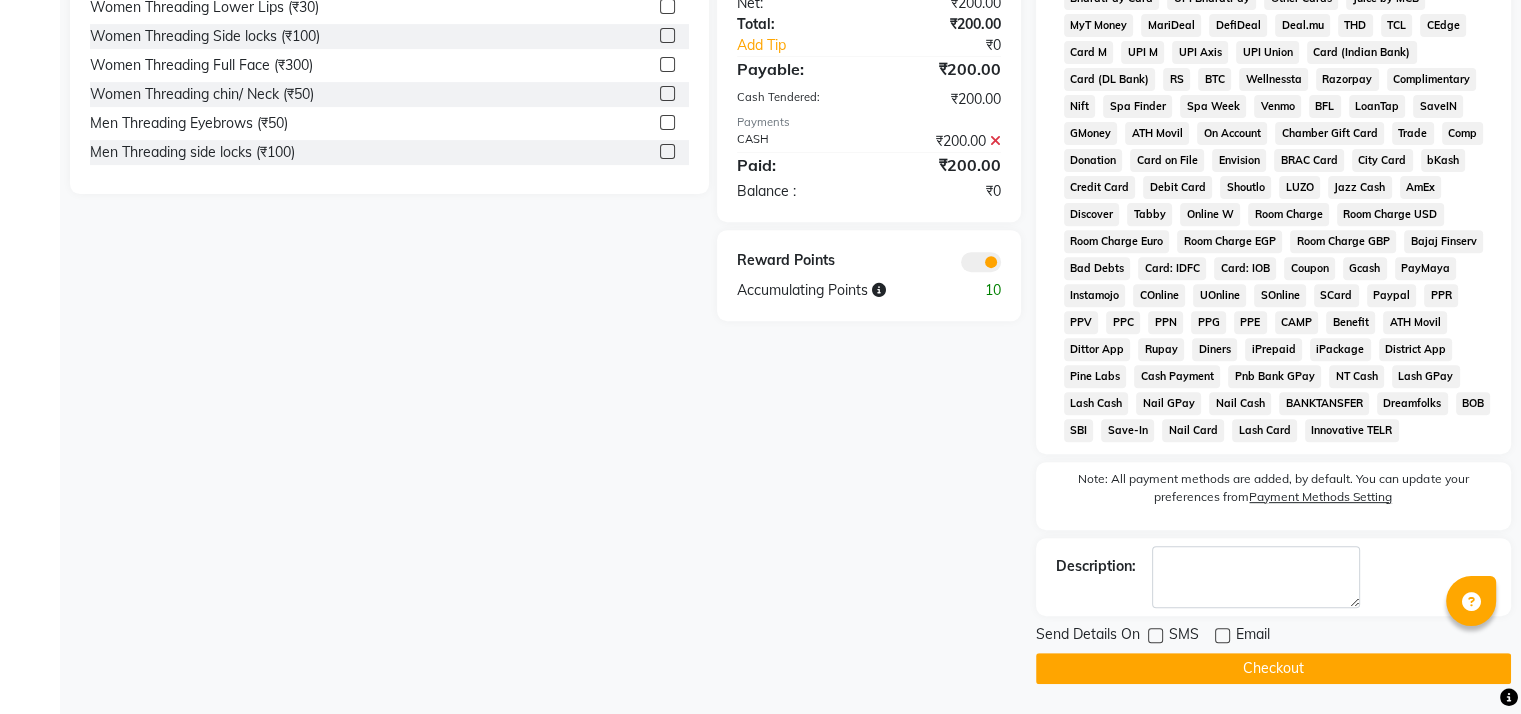 click on "Checkout" 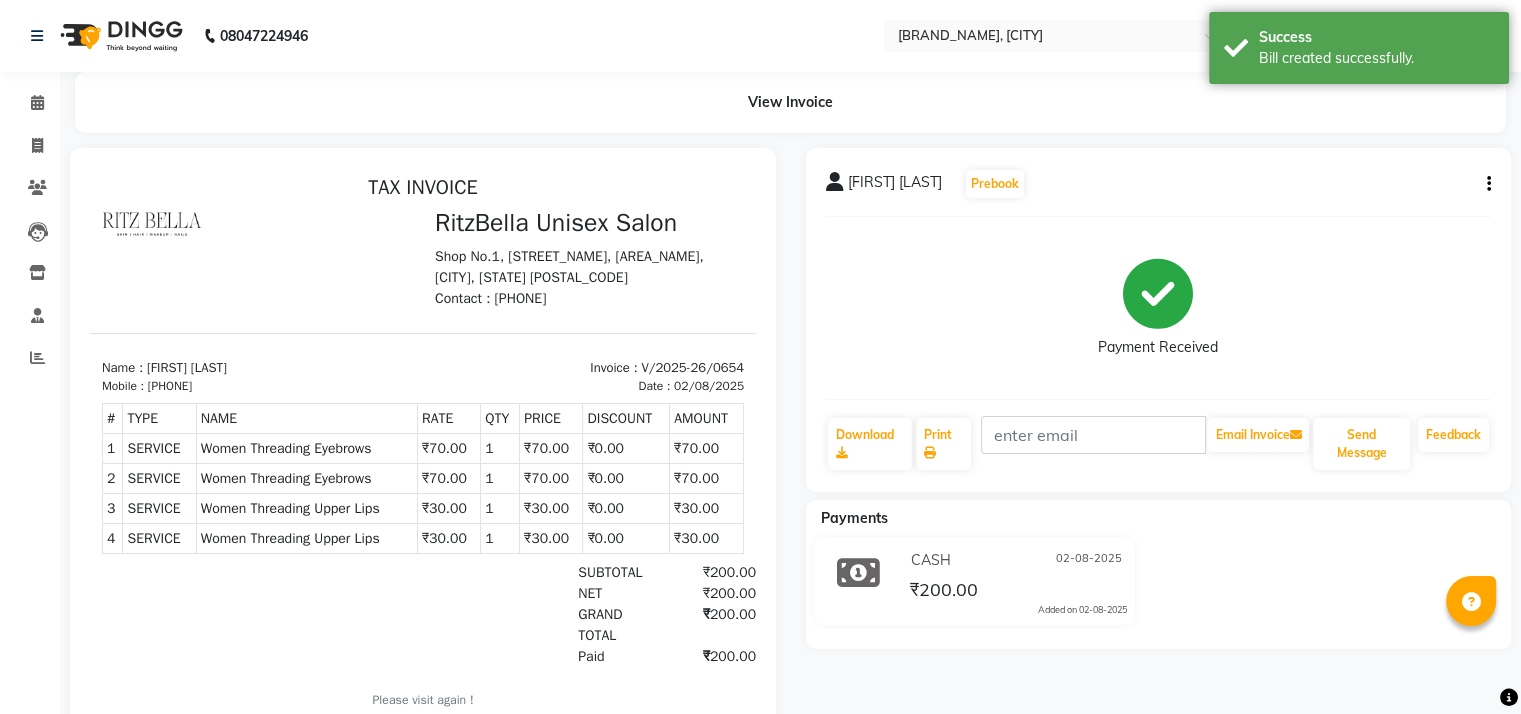 scroll, scrollTop: 0, scrollLeft: 0, axis: both 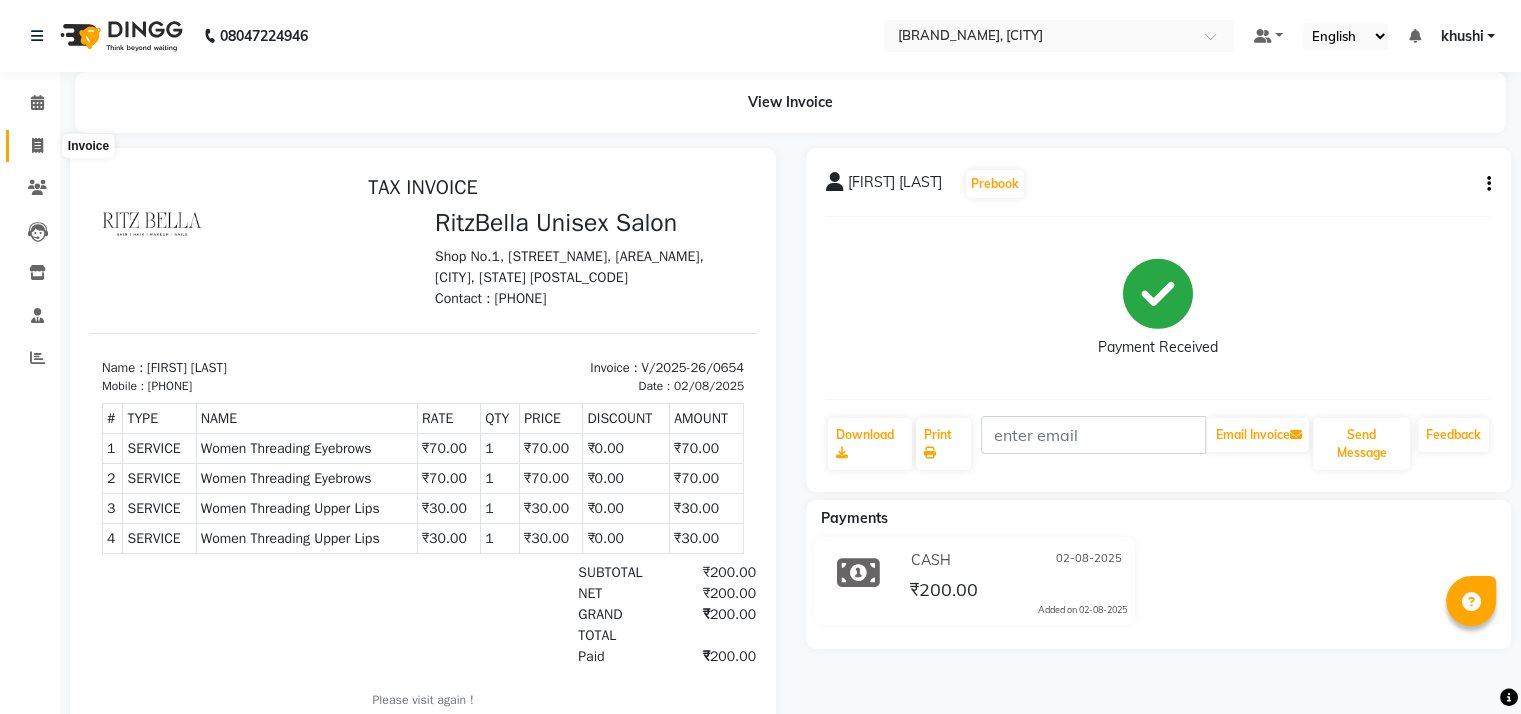 click 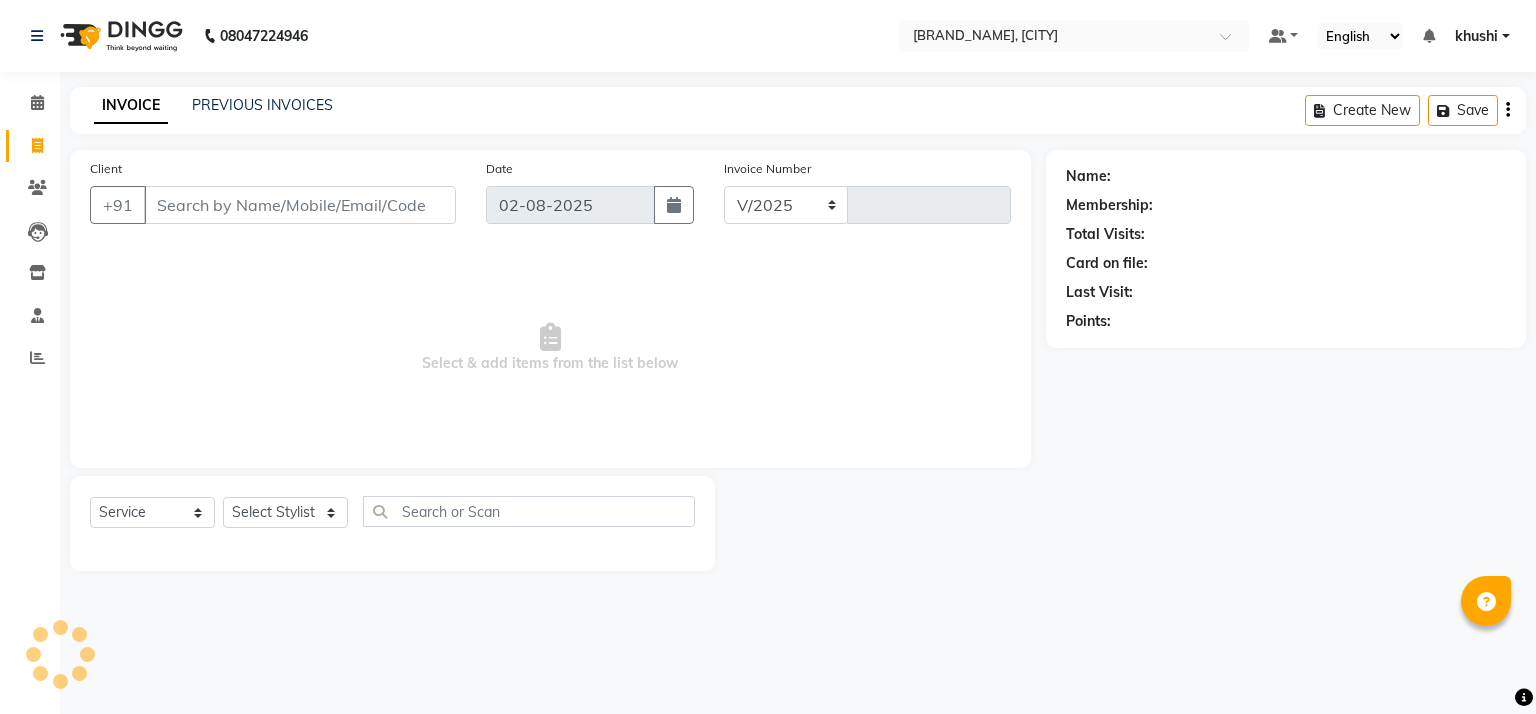 select on "6870" 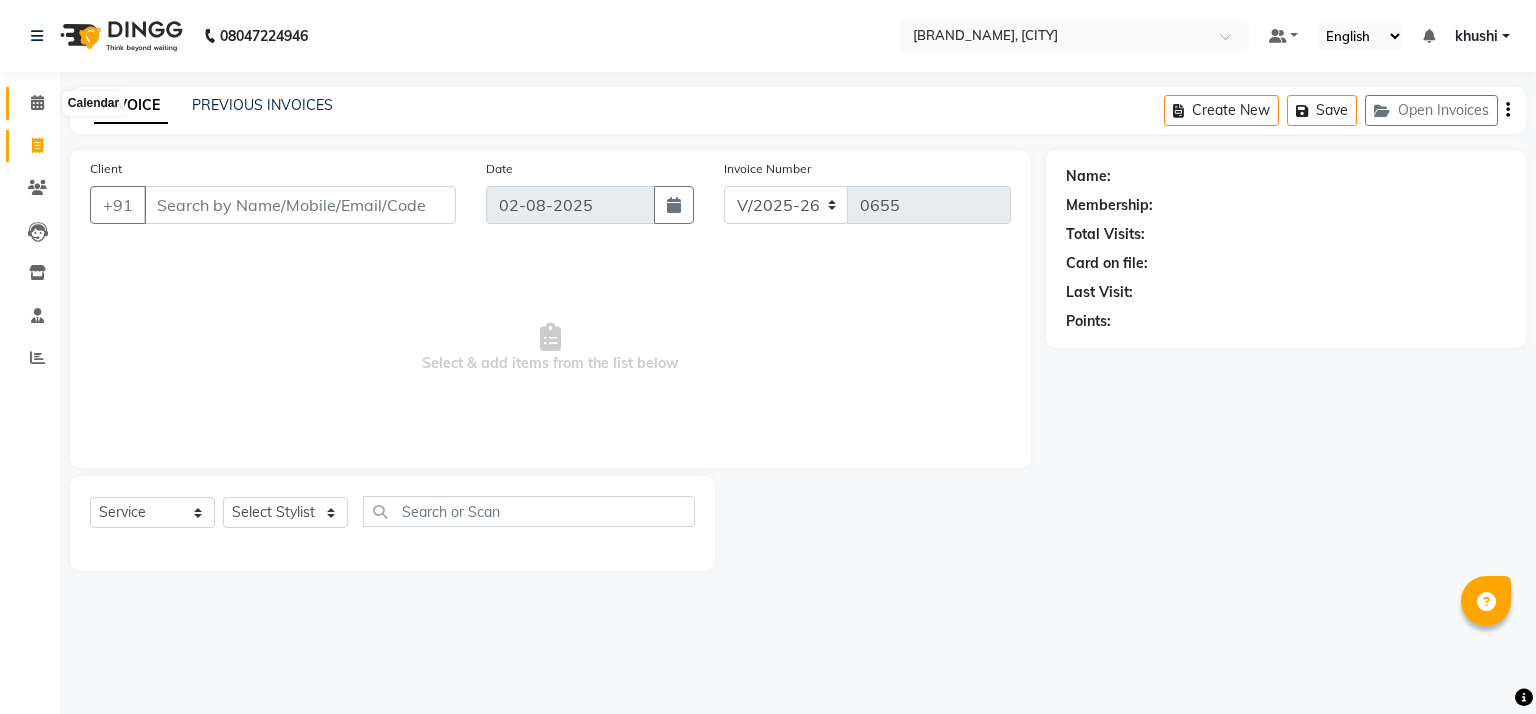 click 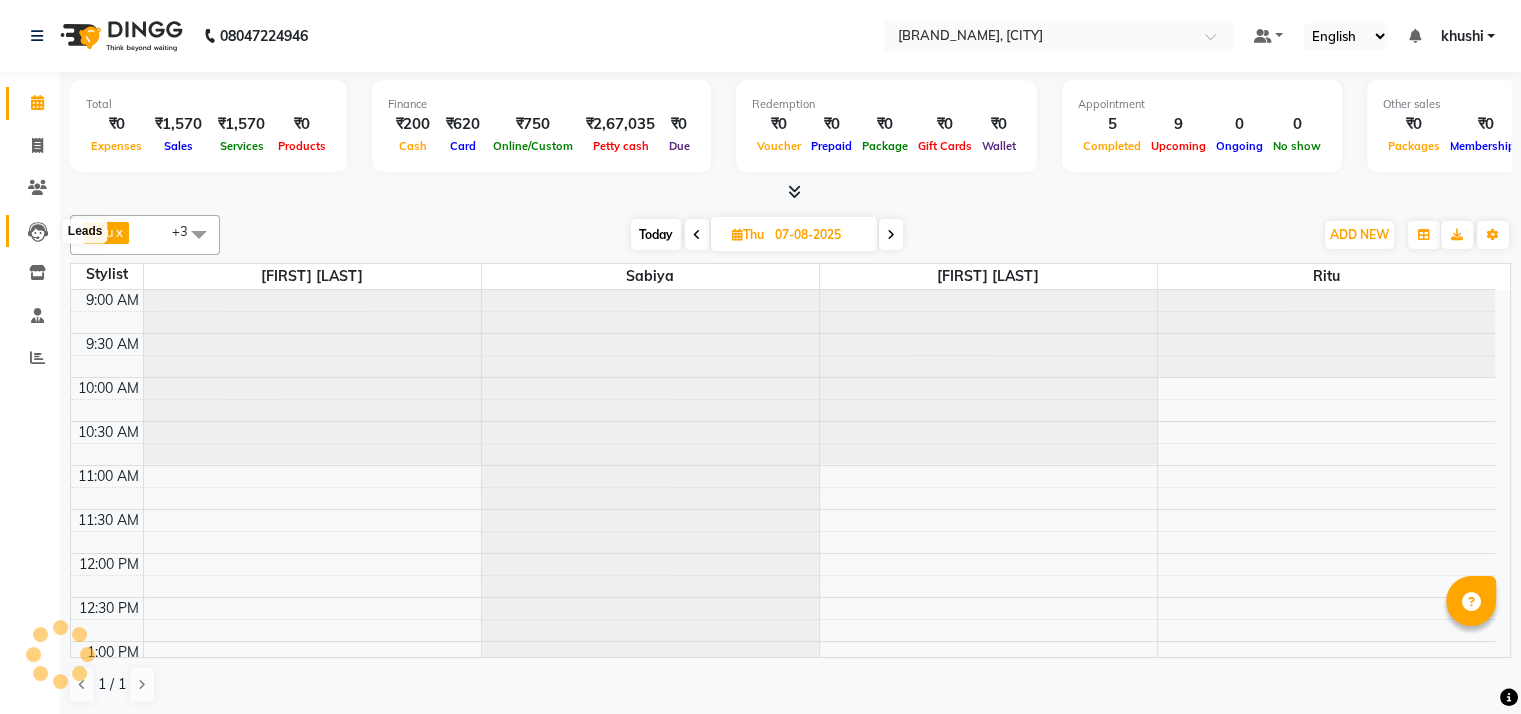 scroll, scrollTop: 0, scrollLeft: 0, axis: both 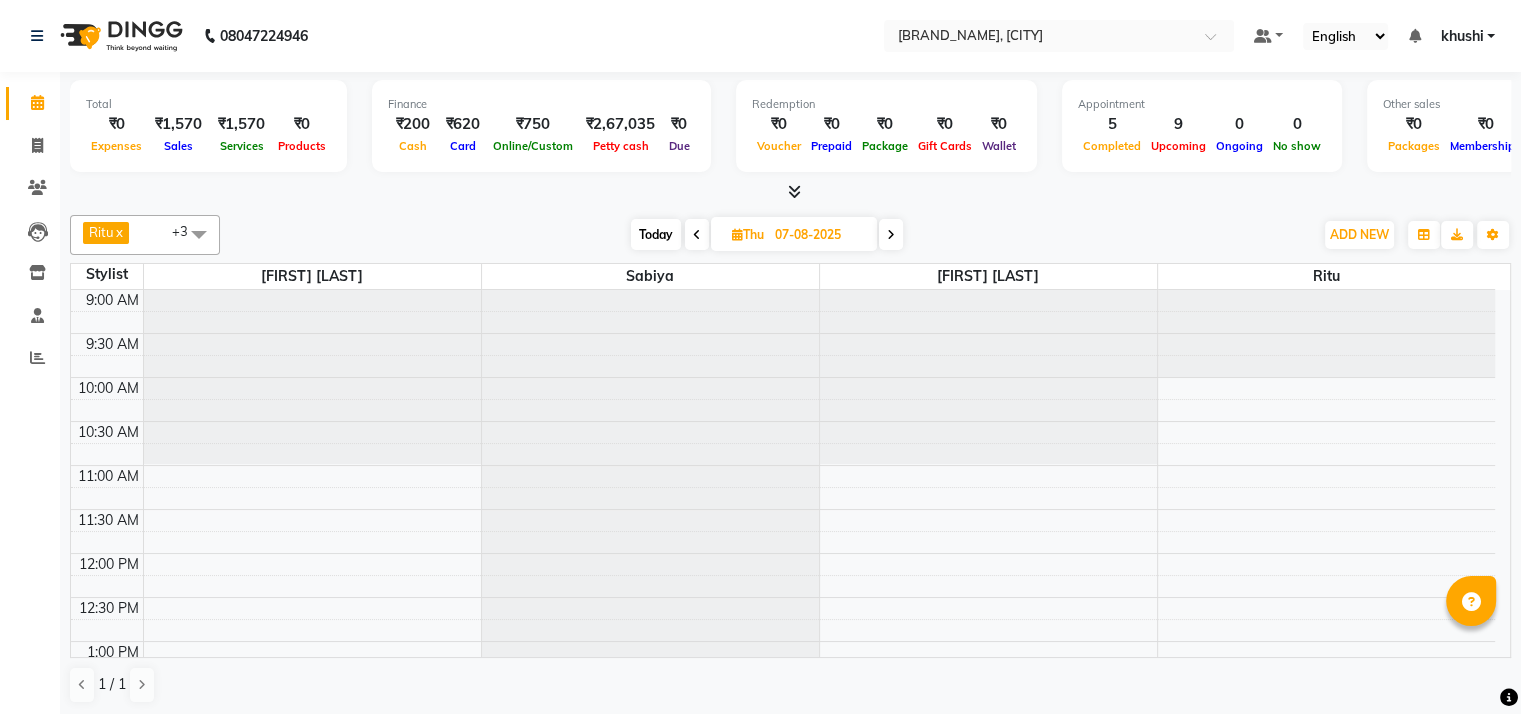 click on "Today" at bounding box center [656, 234] 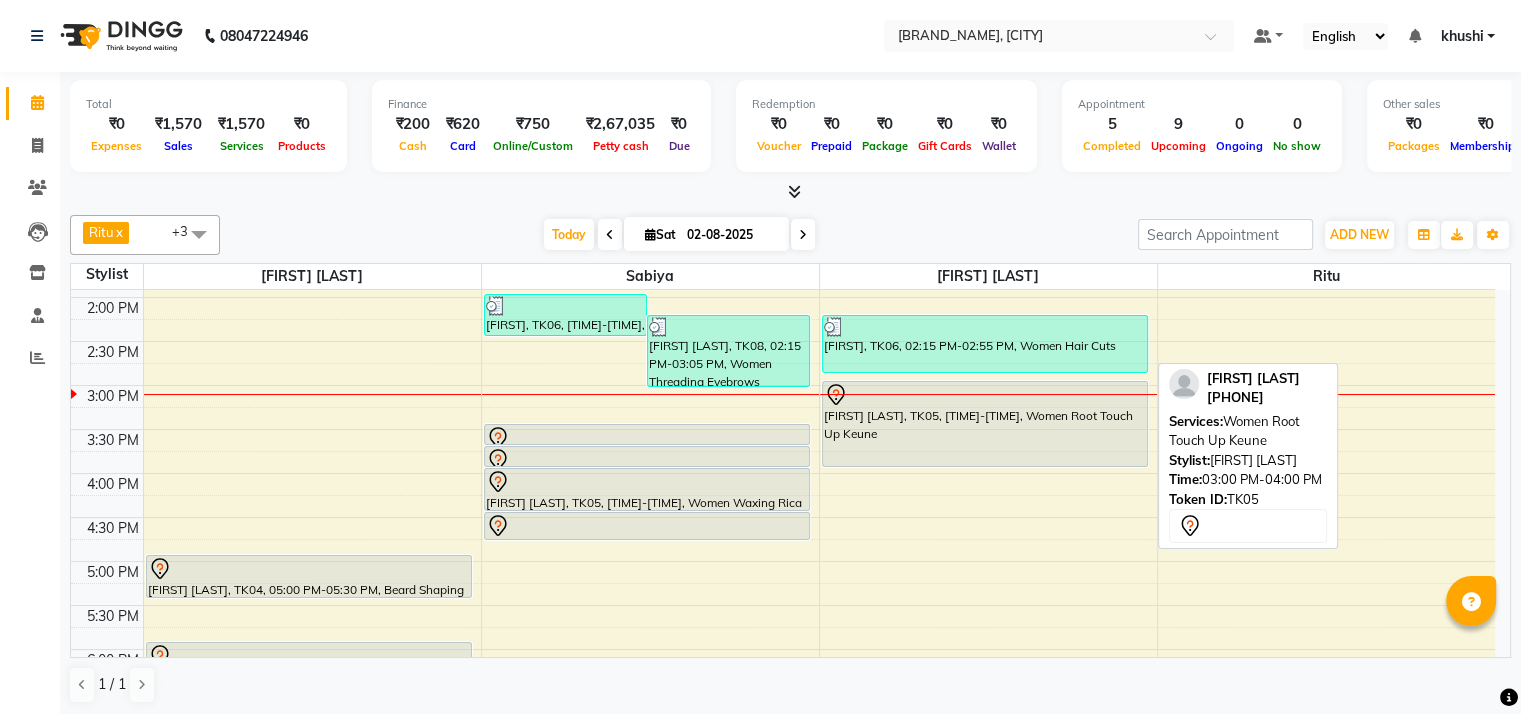 scroll, scrollTop: 432, scrollLeft: 0, axis: vertical 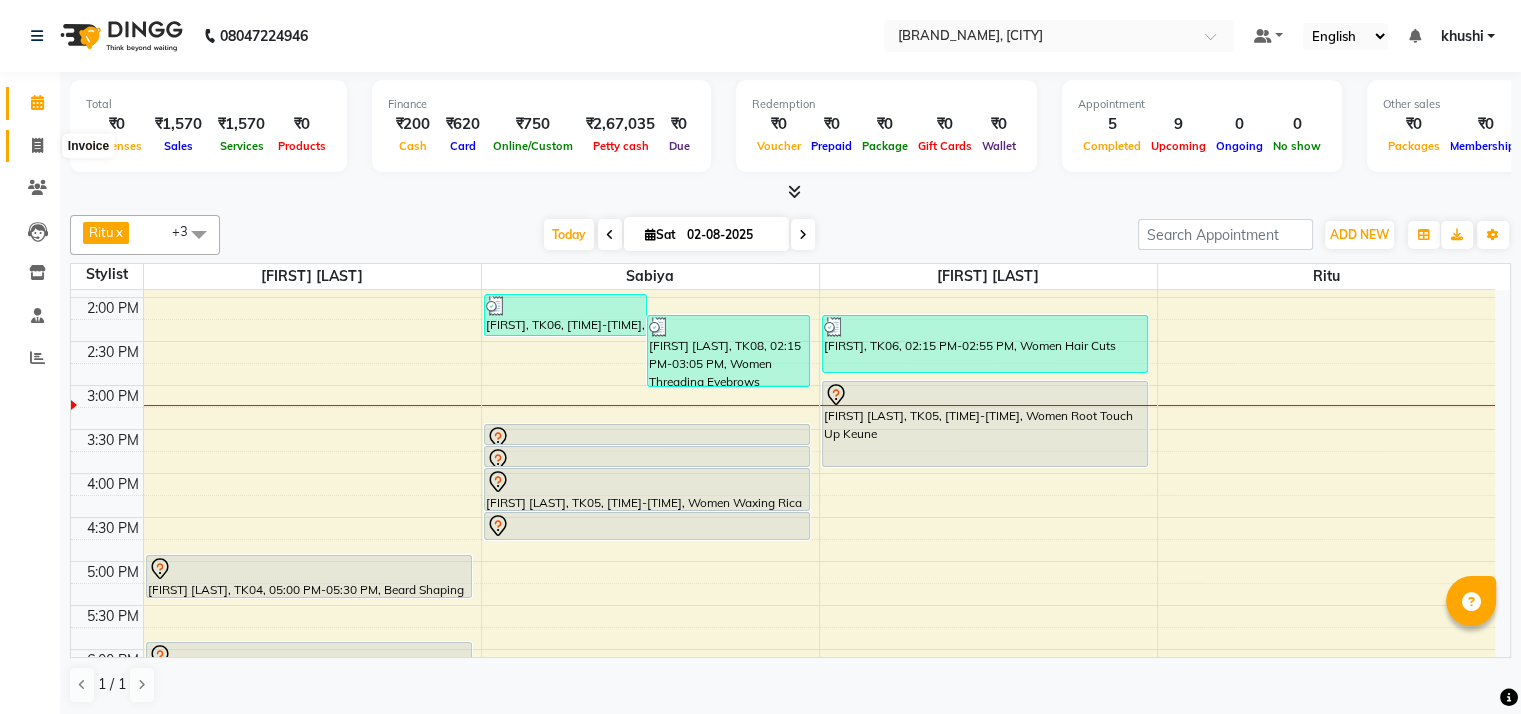 click 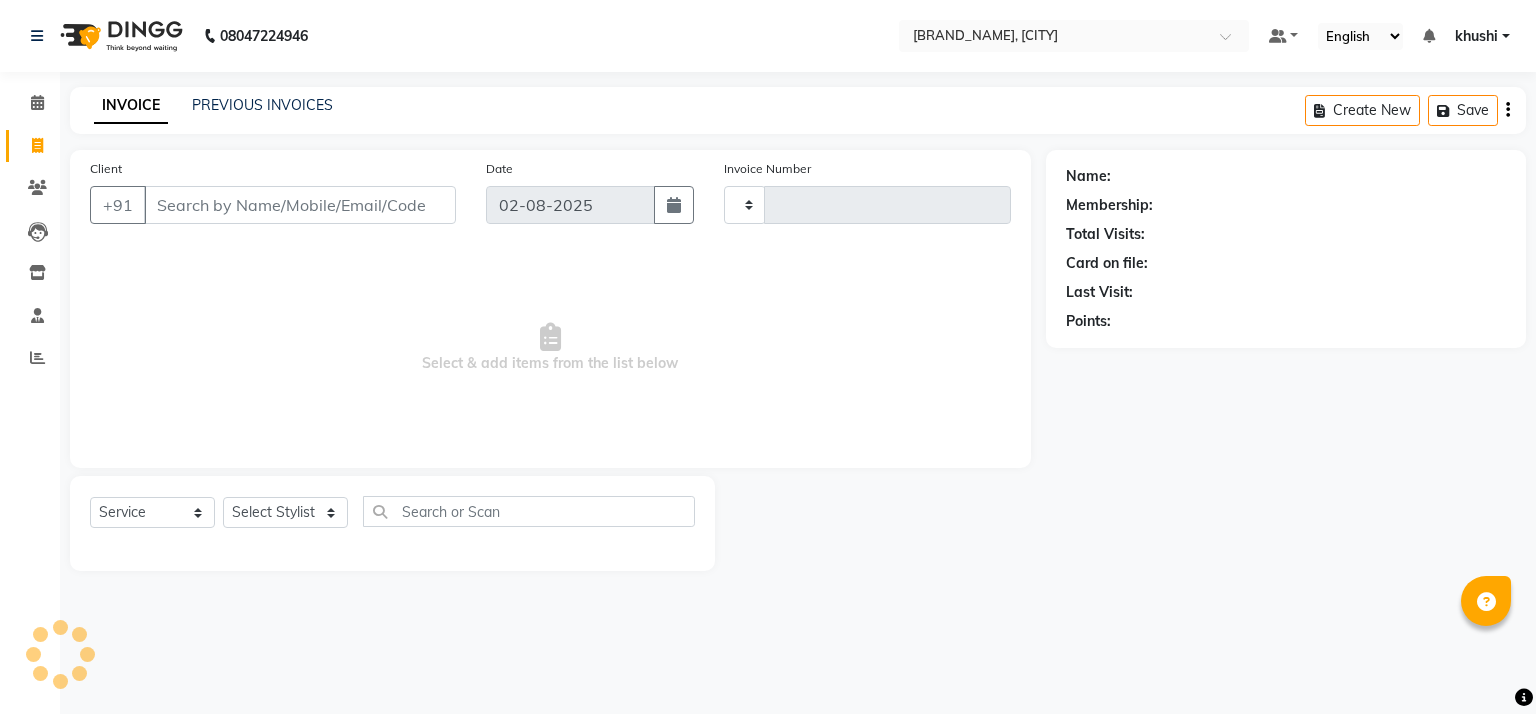 type on "0655" 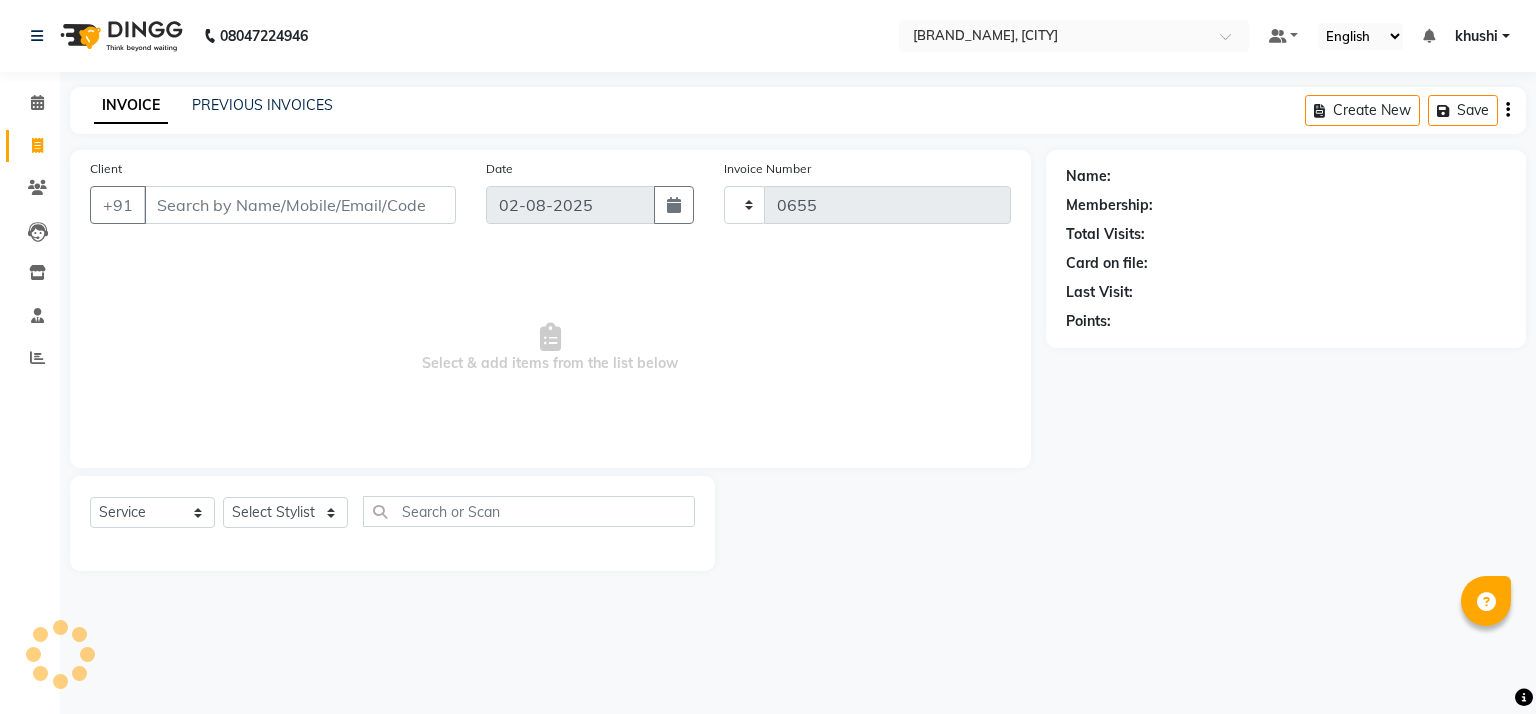 select on "6870" 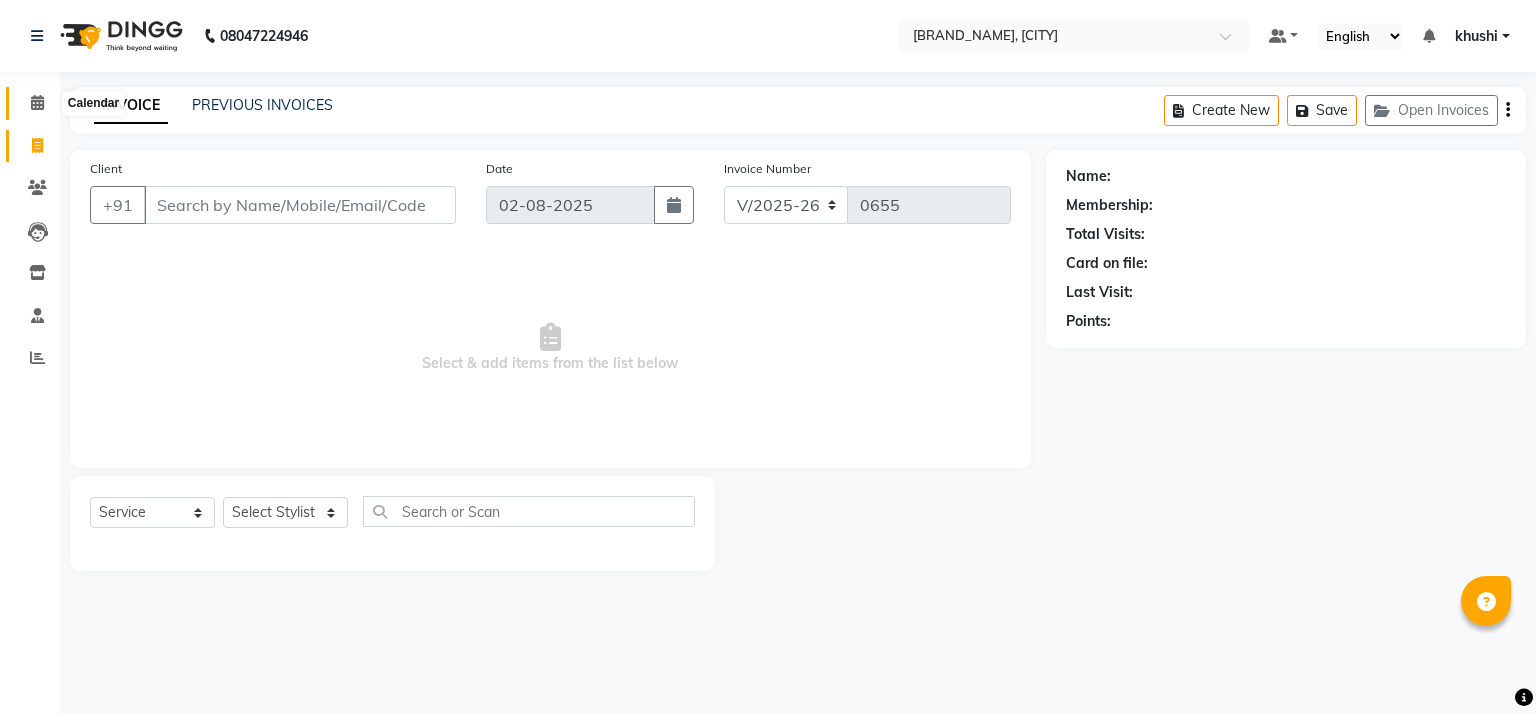 click 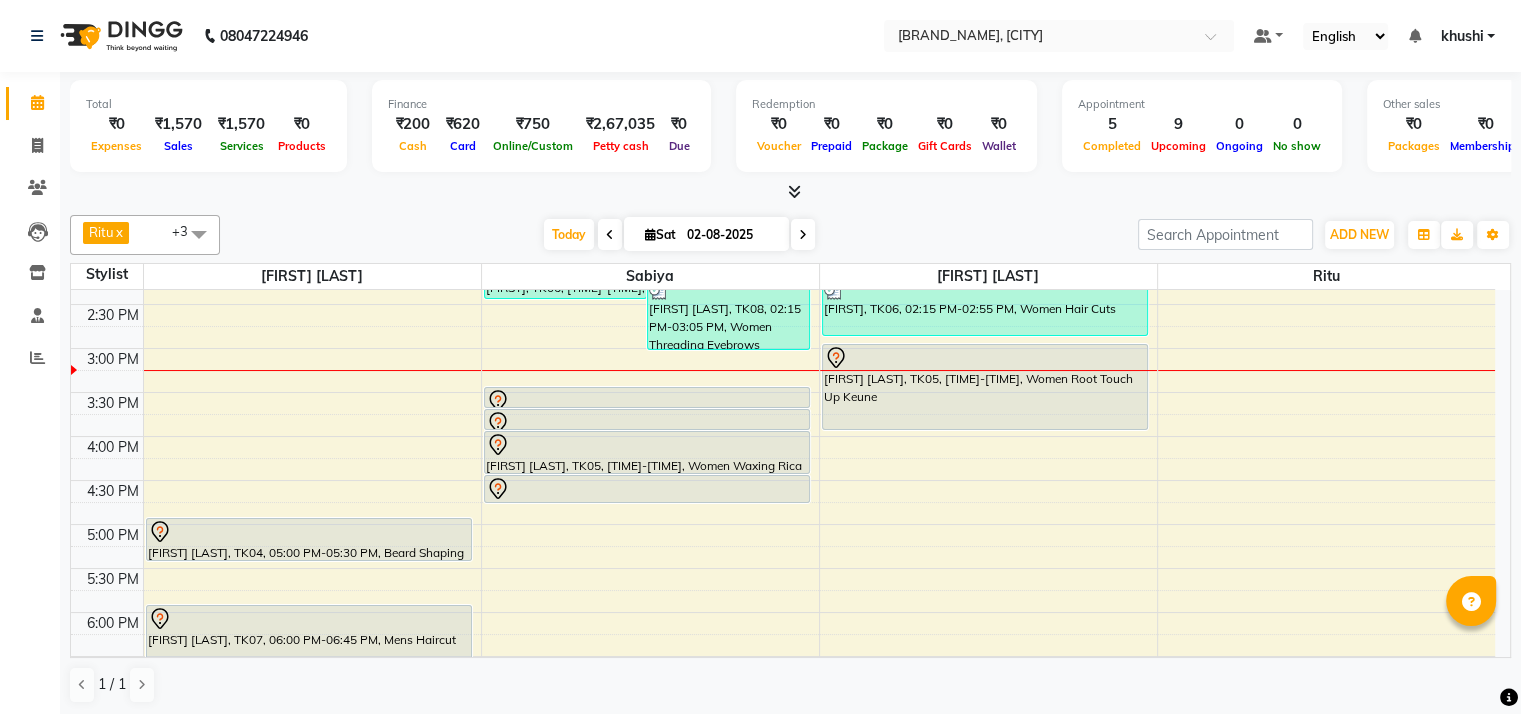 scroll, scrollTop: 497, scrollLeft: 0, axis: vertical 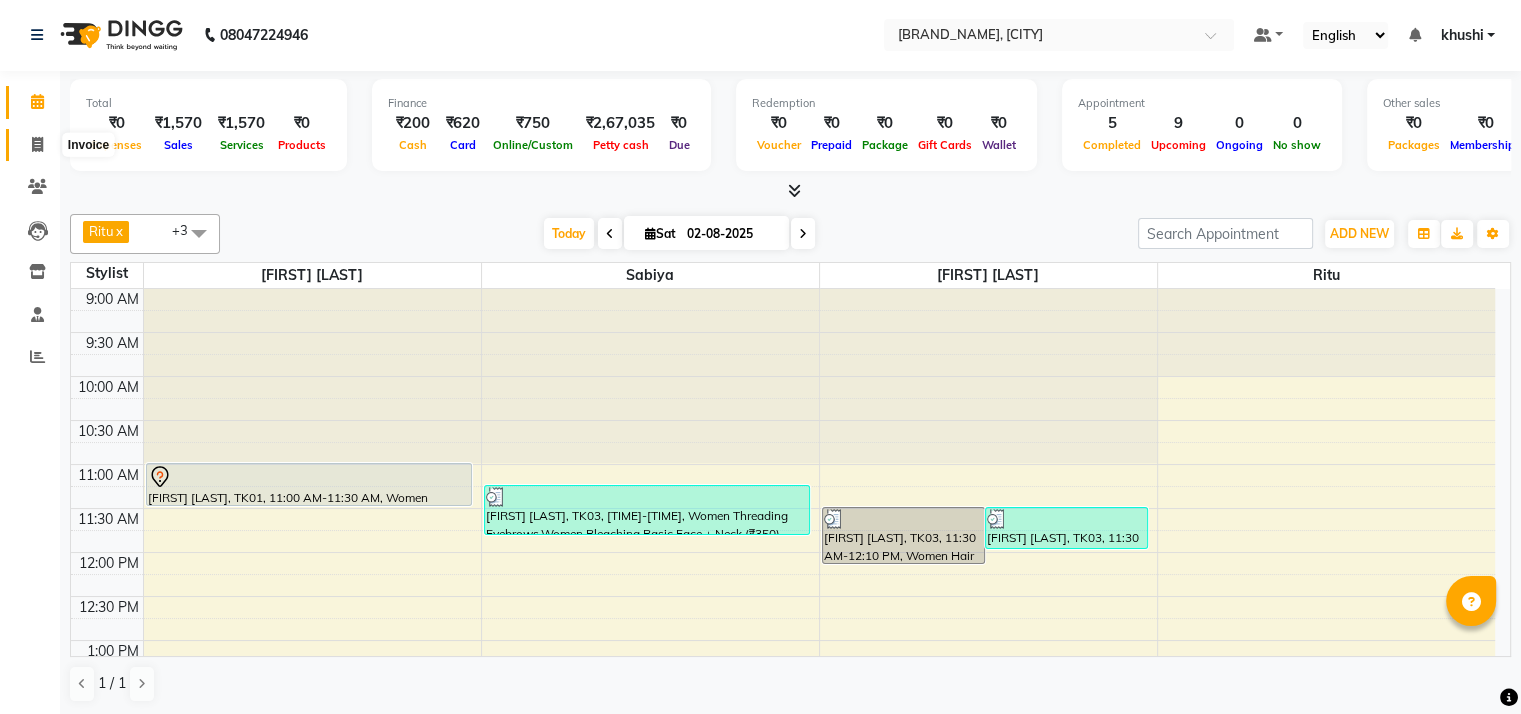 click 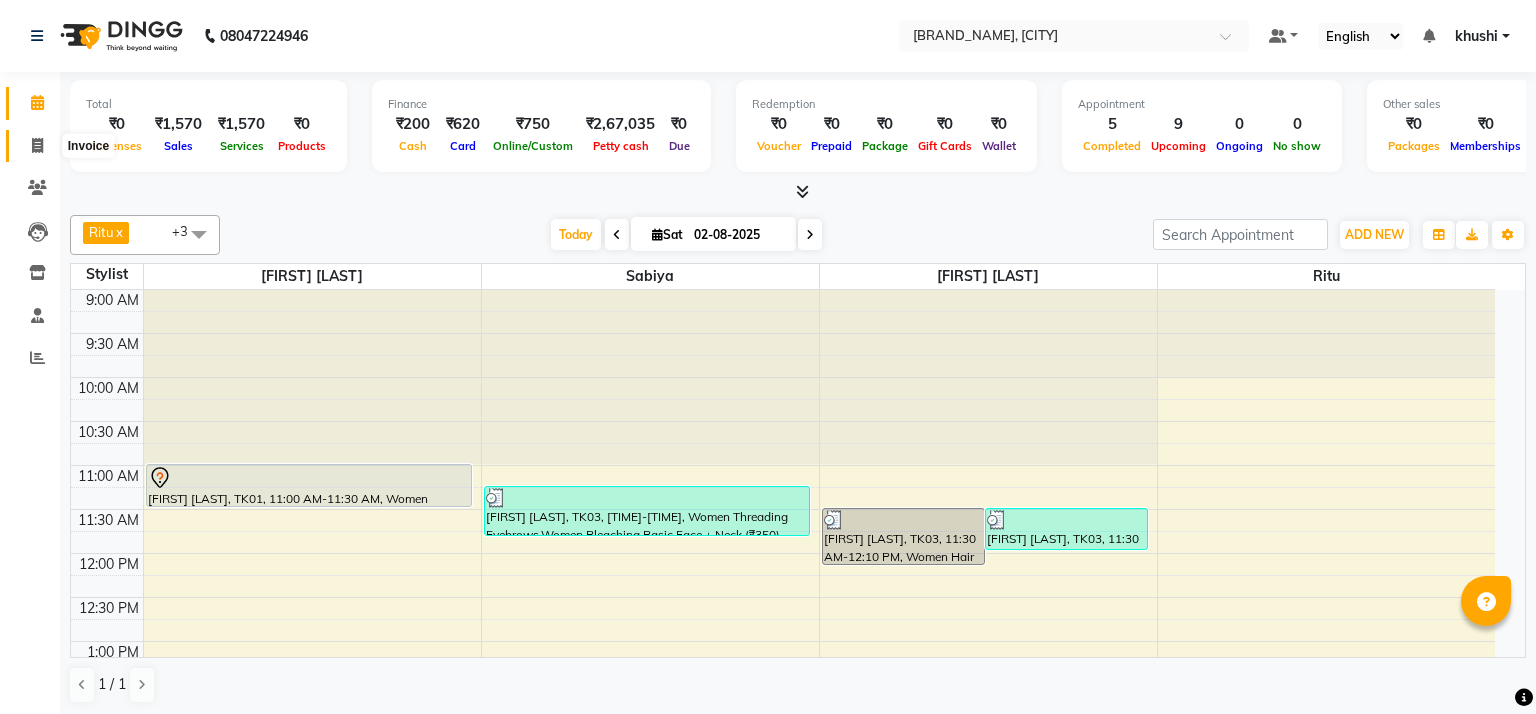 select on "6870" 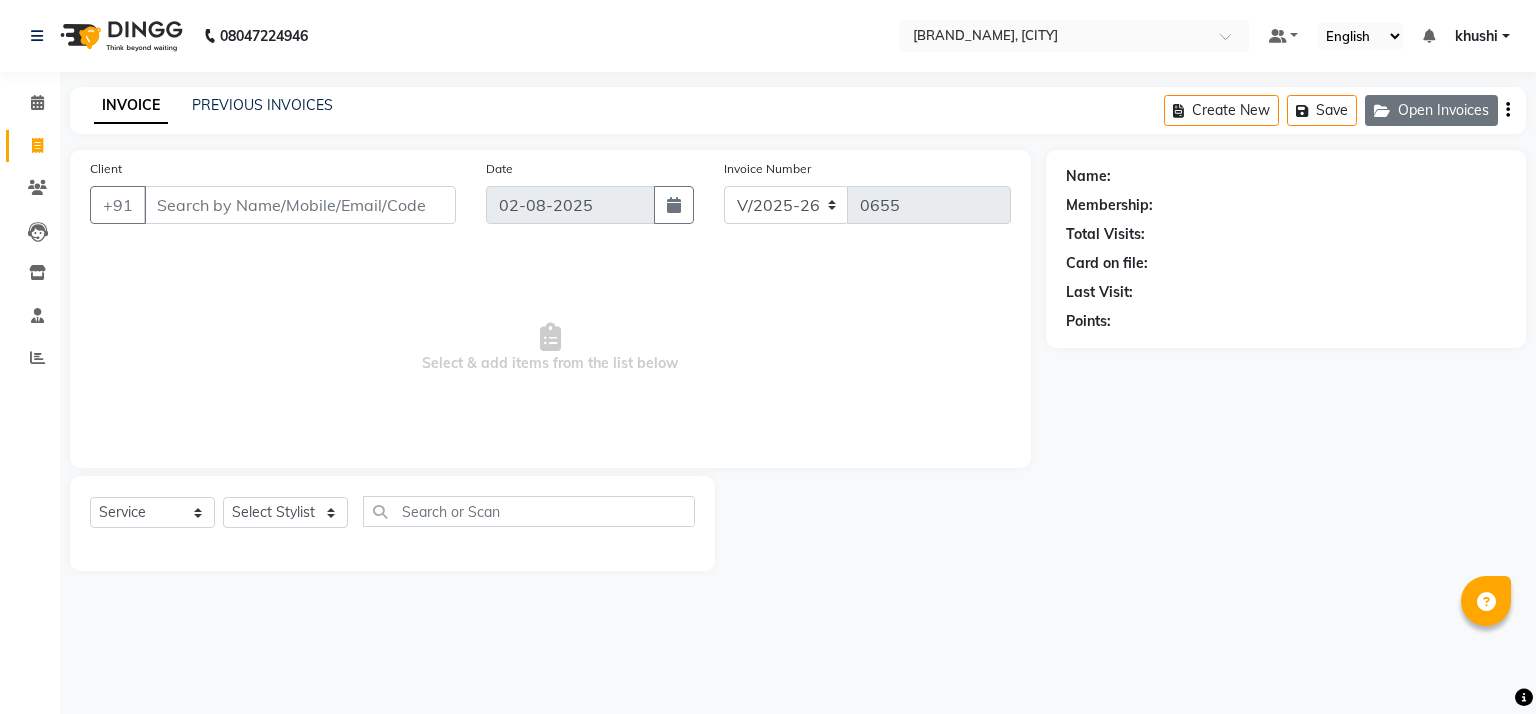 click on "Open Invoices" 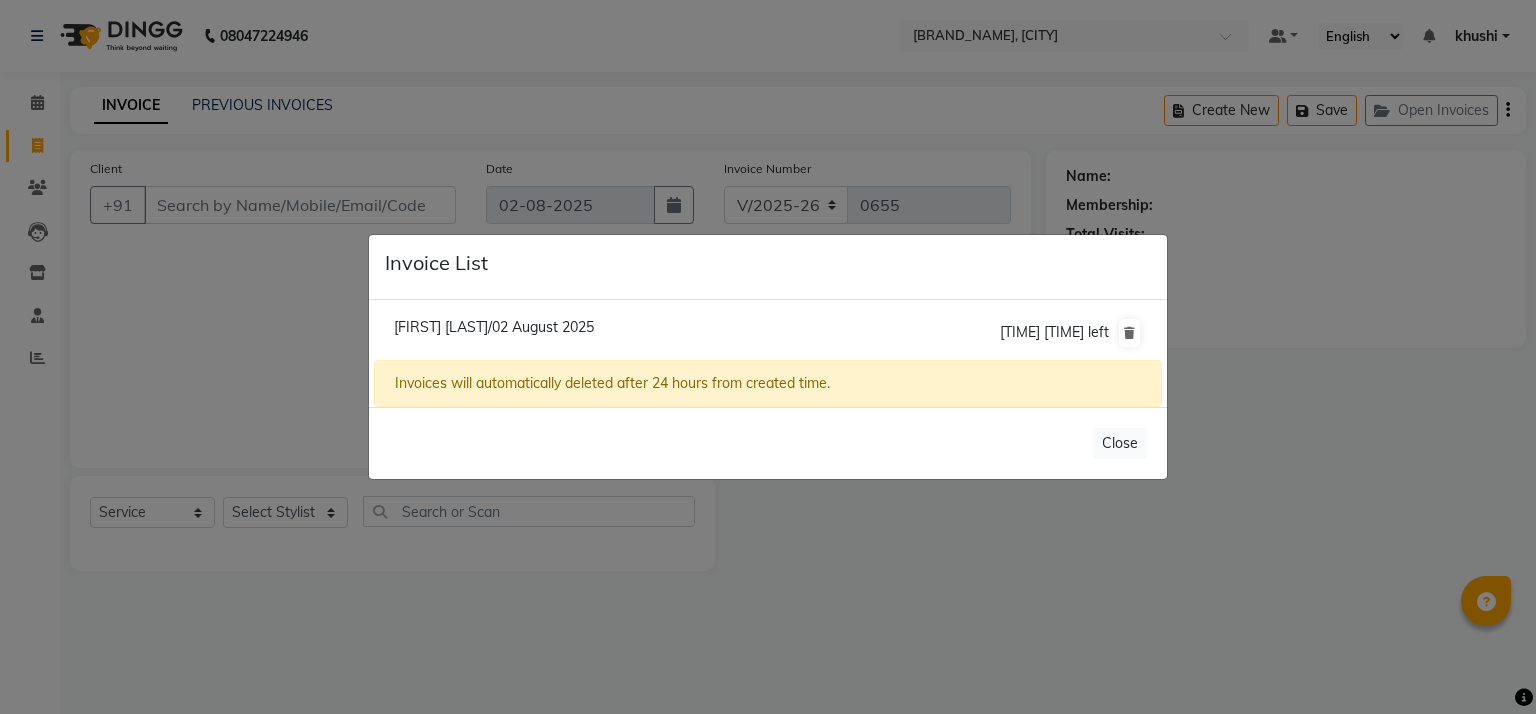 click on "Vaishali Khongade/02 August 2025" 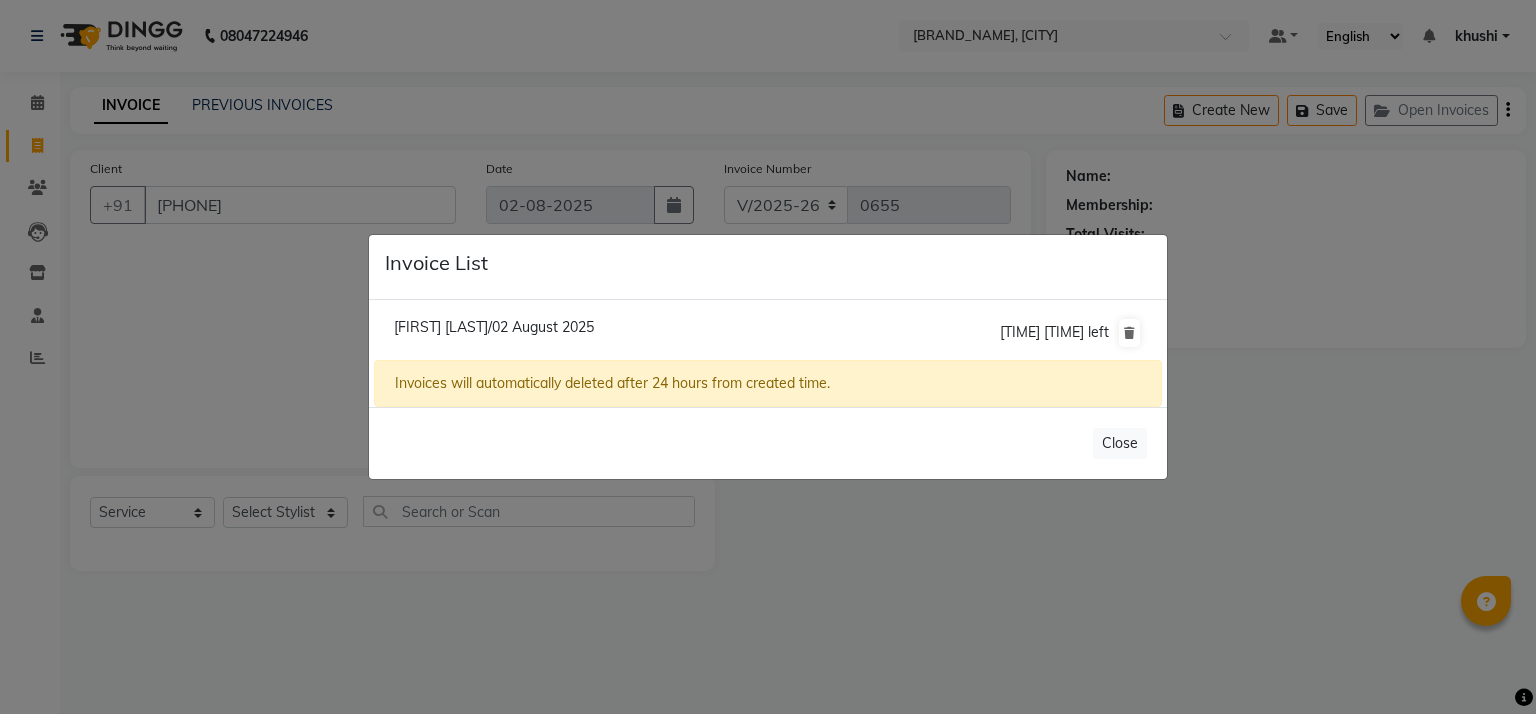 select on "1: Object" 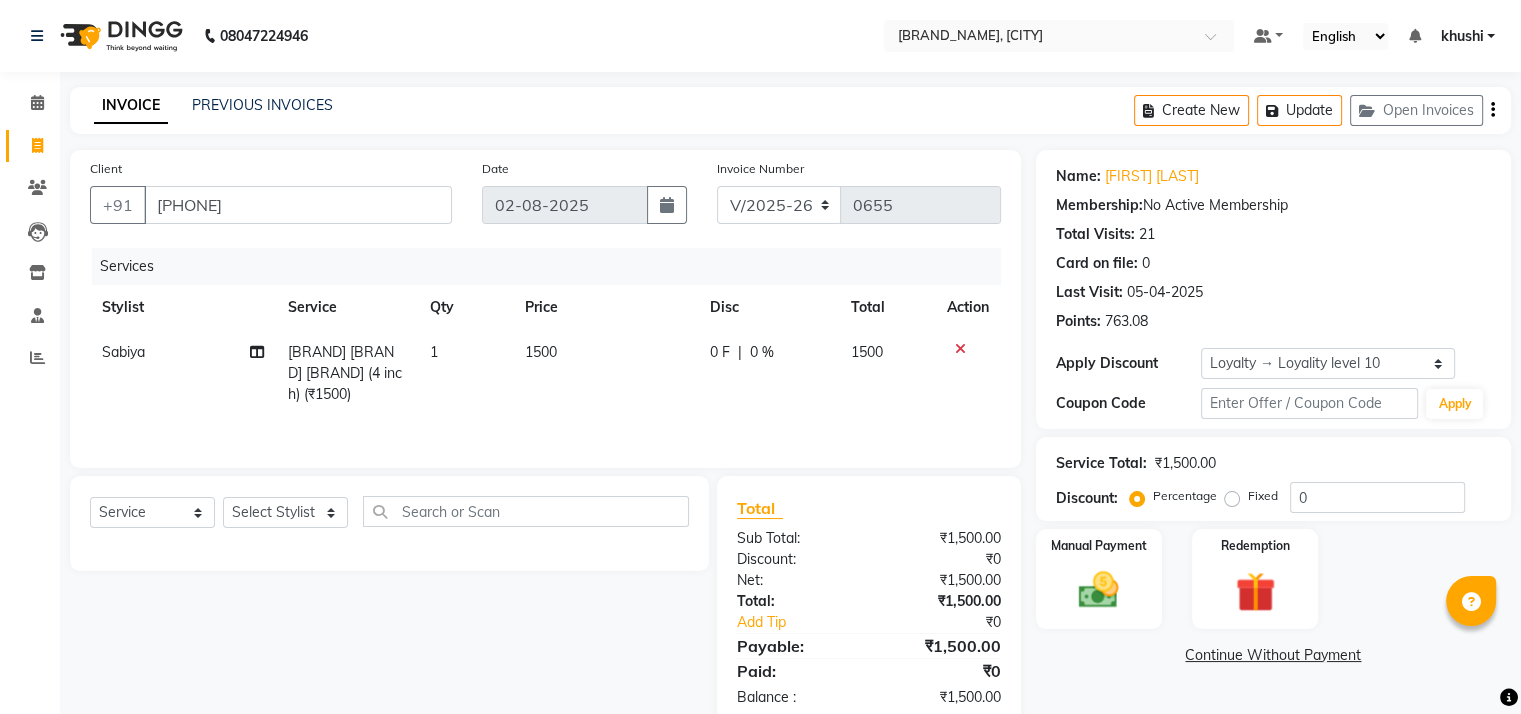 click on "Name: Vaishali Khongade Membership:  No Active Membership  Total Visits:  21 Card on file:  0 Last Visit:   05-04-2025 Points:   763.08  Apply Discount Select  Loyalty → Loyality level 10  Coupon Code Apply Service Total:  ₹1,500.00  Discount:  Percentage   Fixed  0 Manual Payment Redemption  Continue Without Payment" 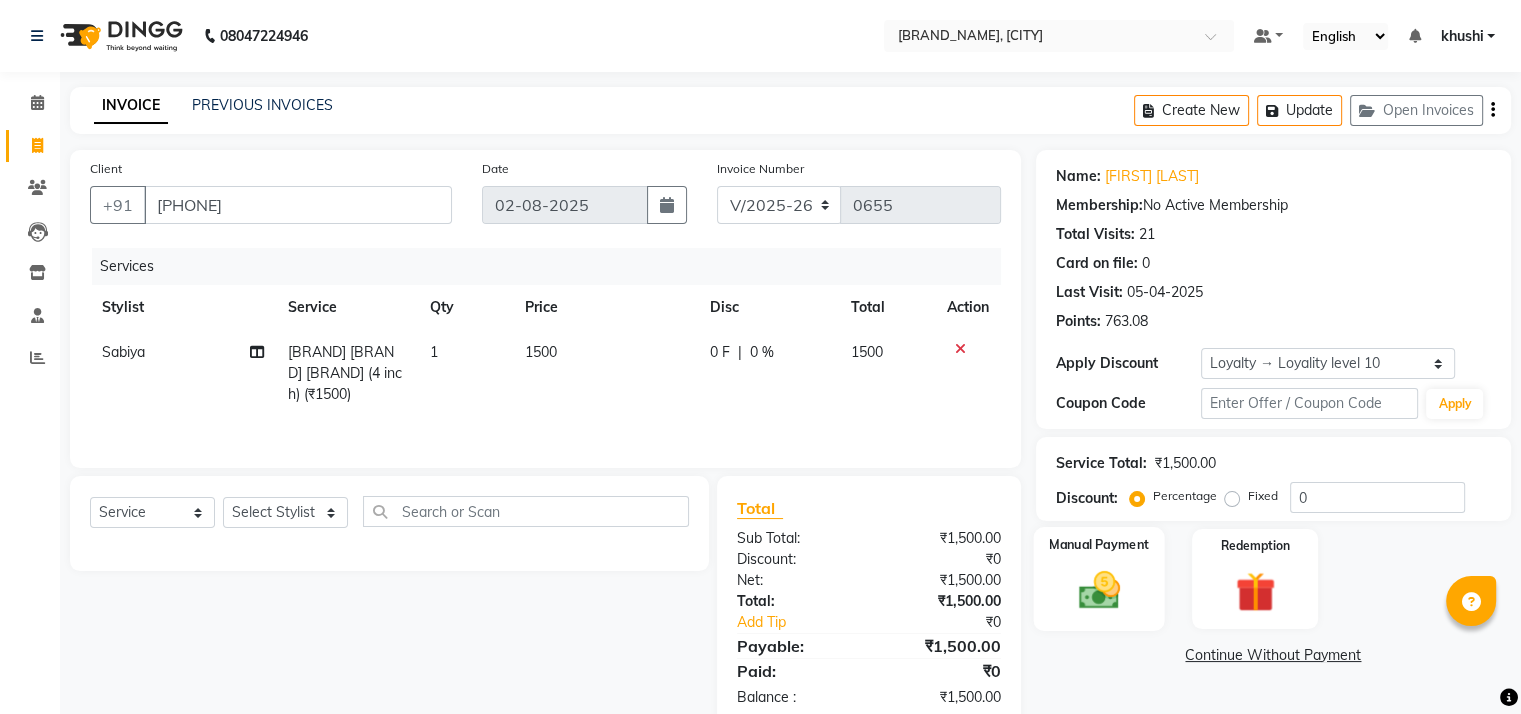 scroll, scrollTop: 44, scrollLeft: 0, axis: vertical 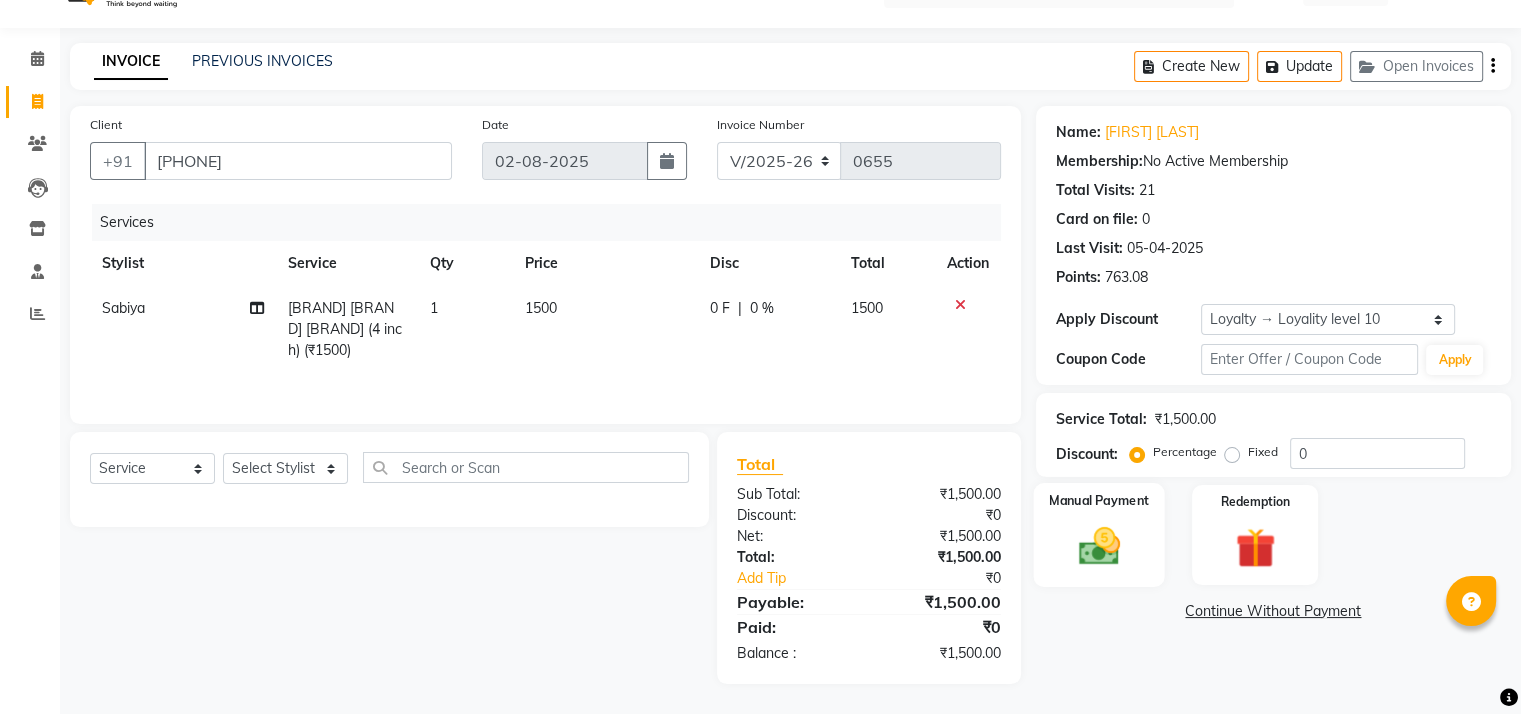 click on "Manual Payment" 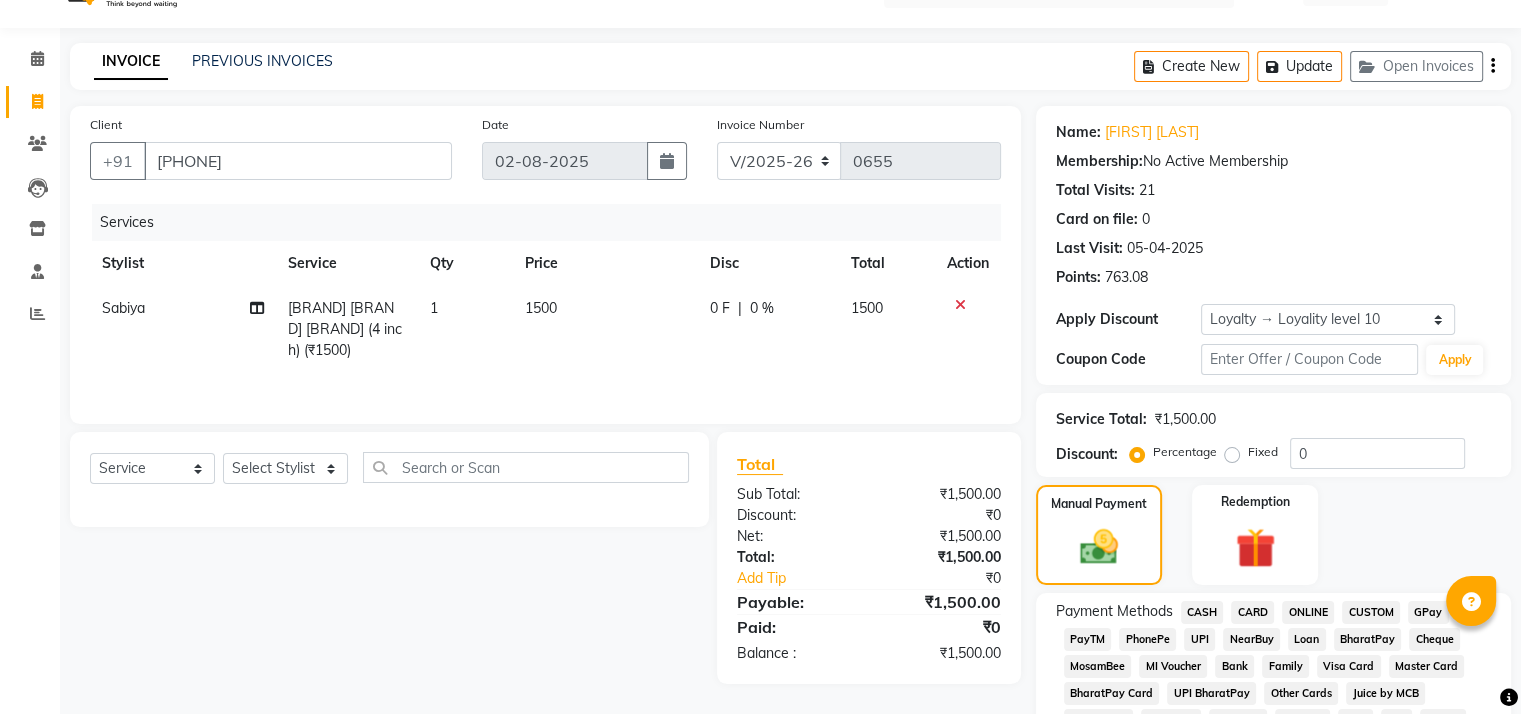 click on "CASH" 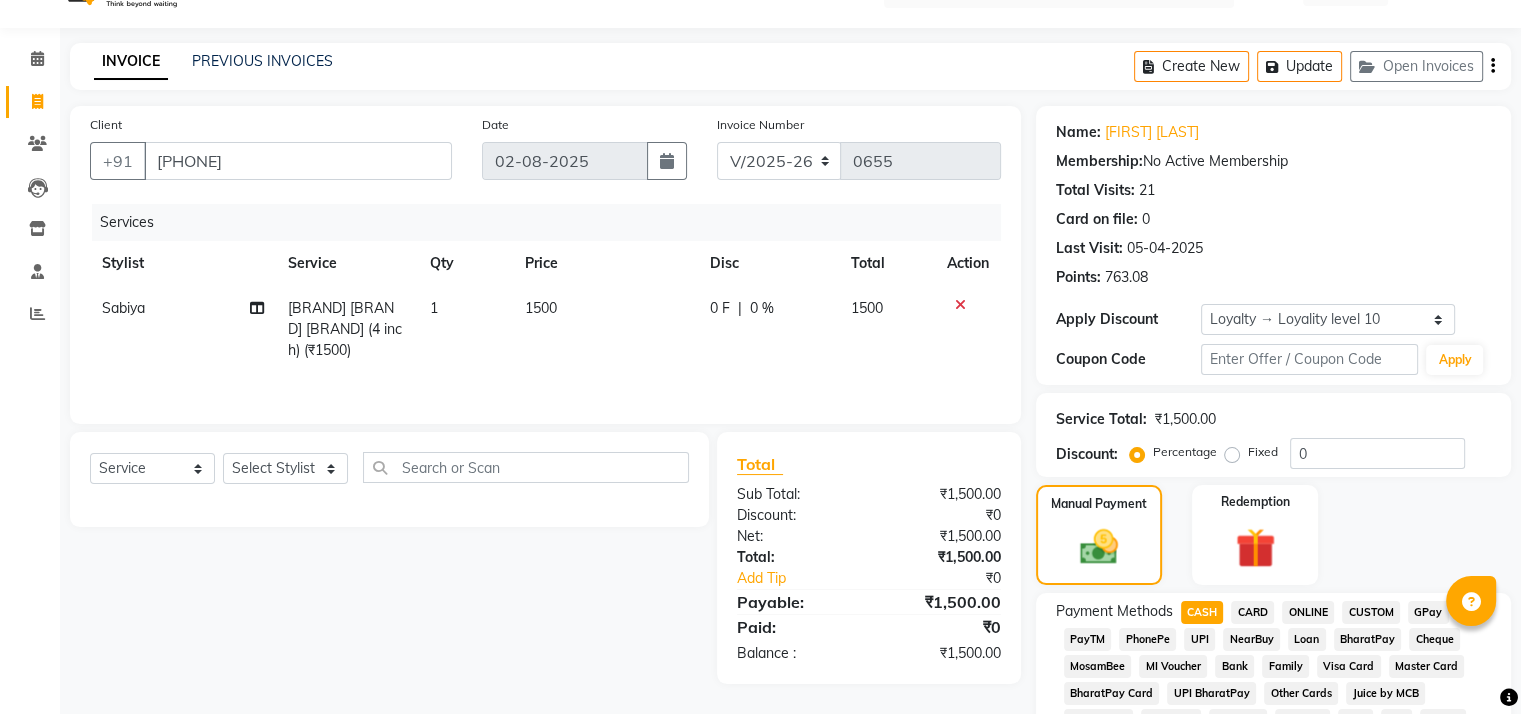 scroll, scrollTop: 748, scrollLeft: 0, axis: vertical 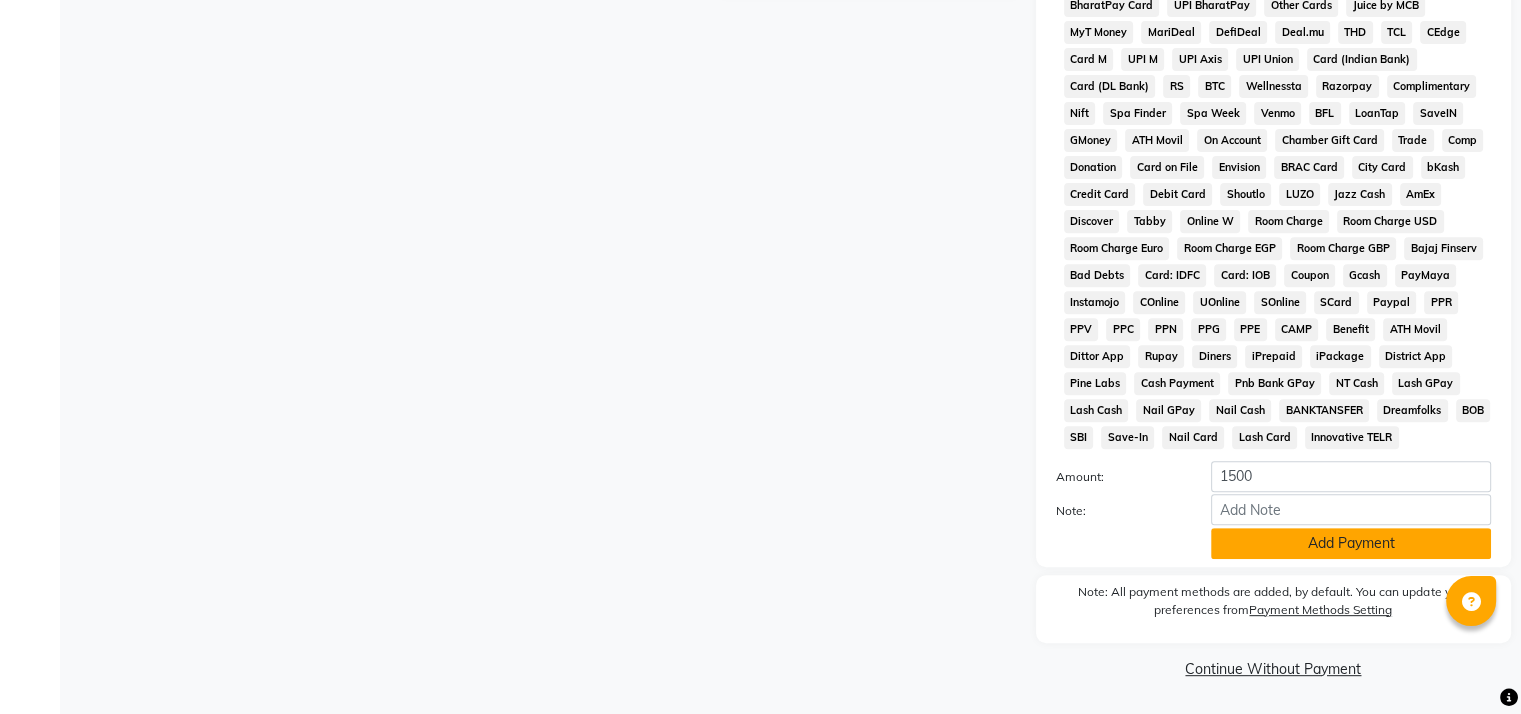 click on "Add Payment" 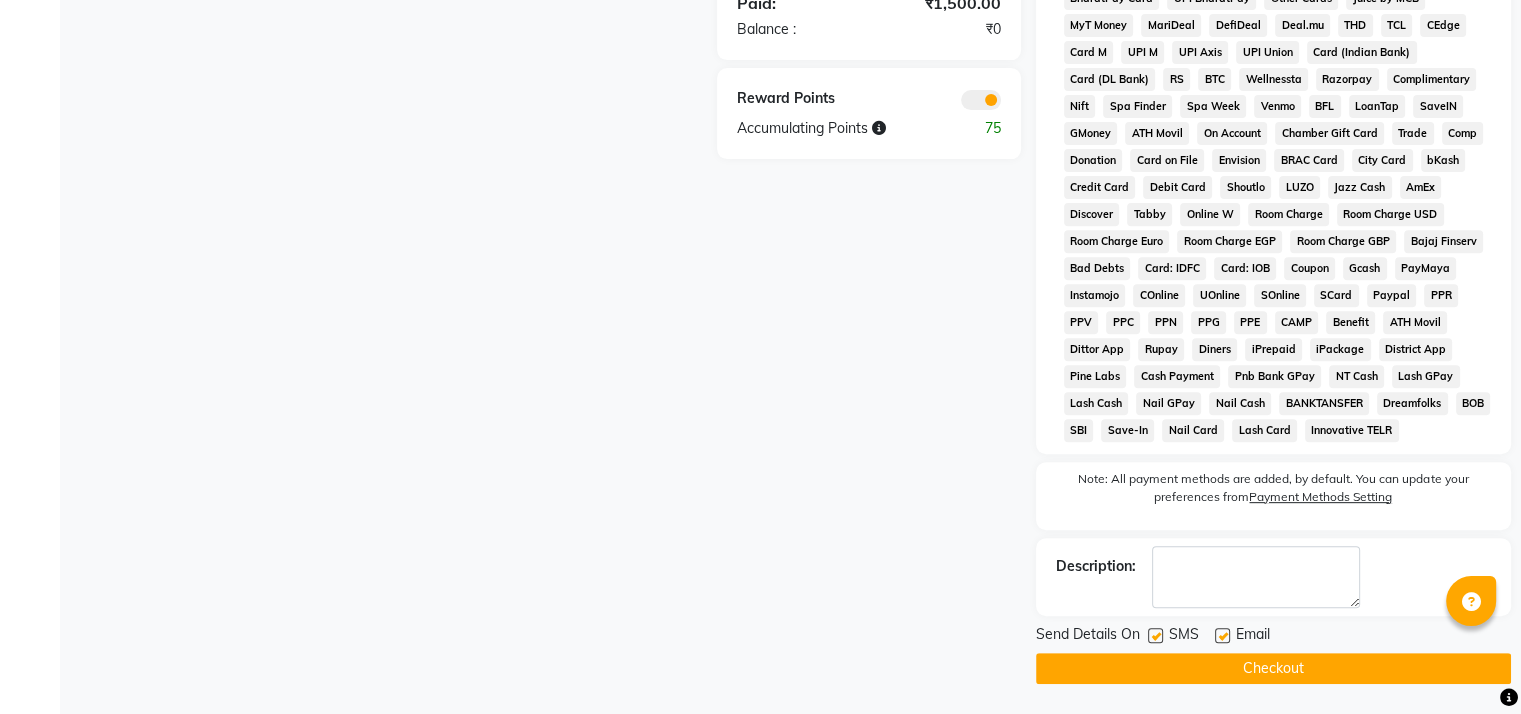 click 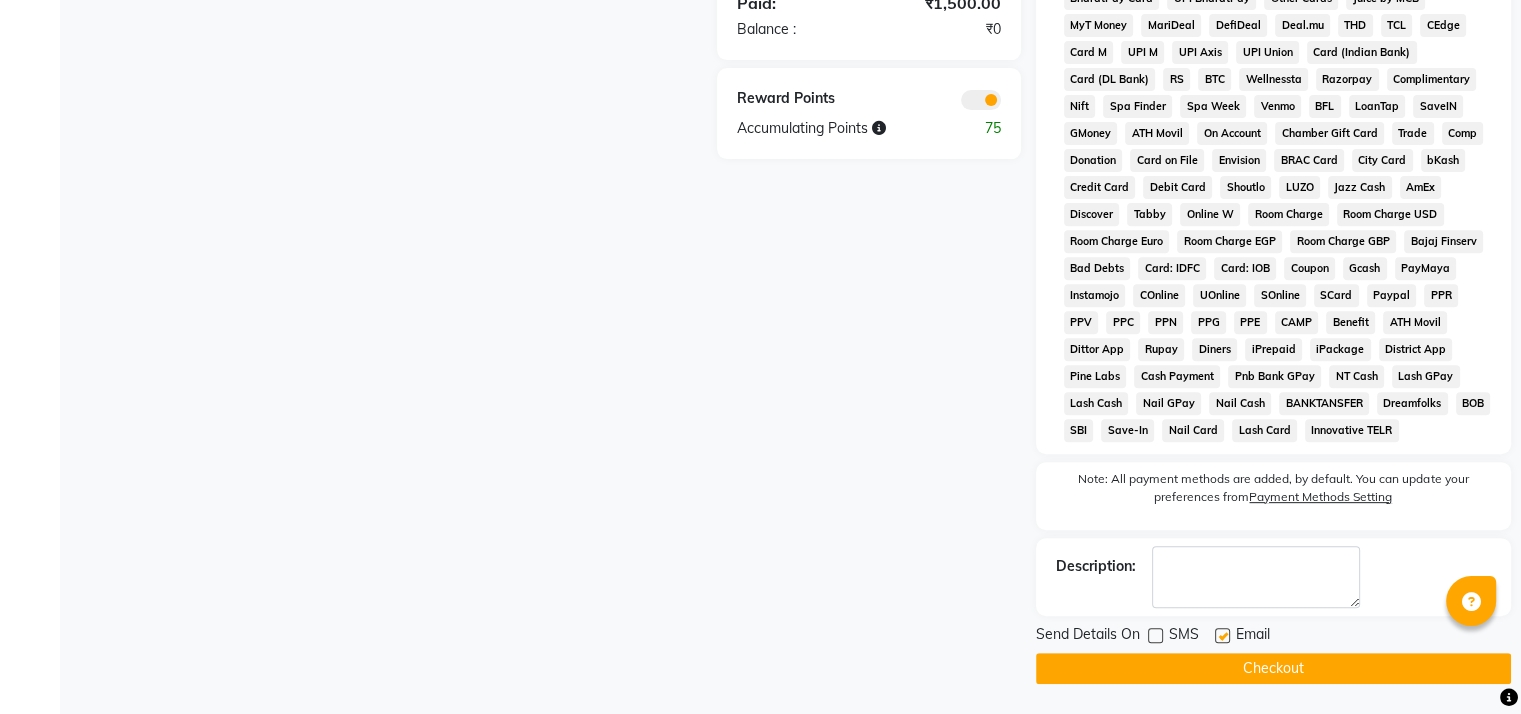 click 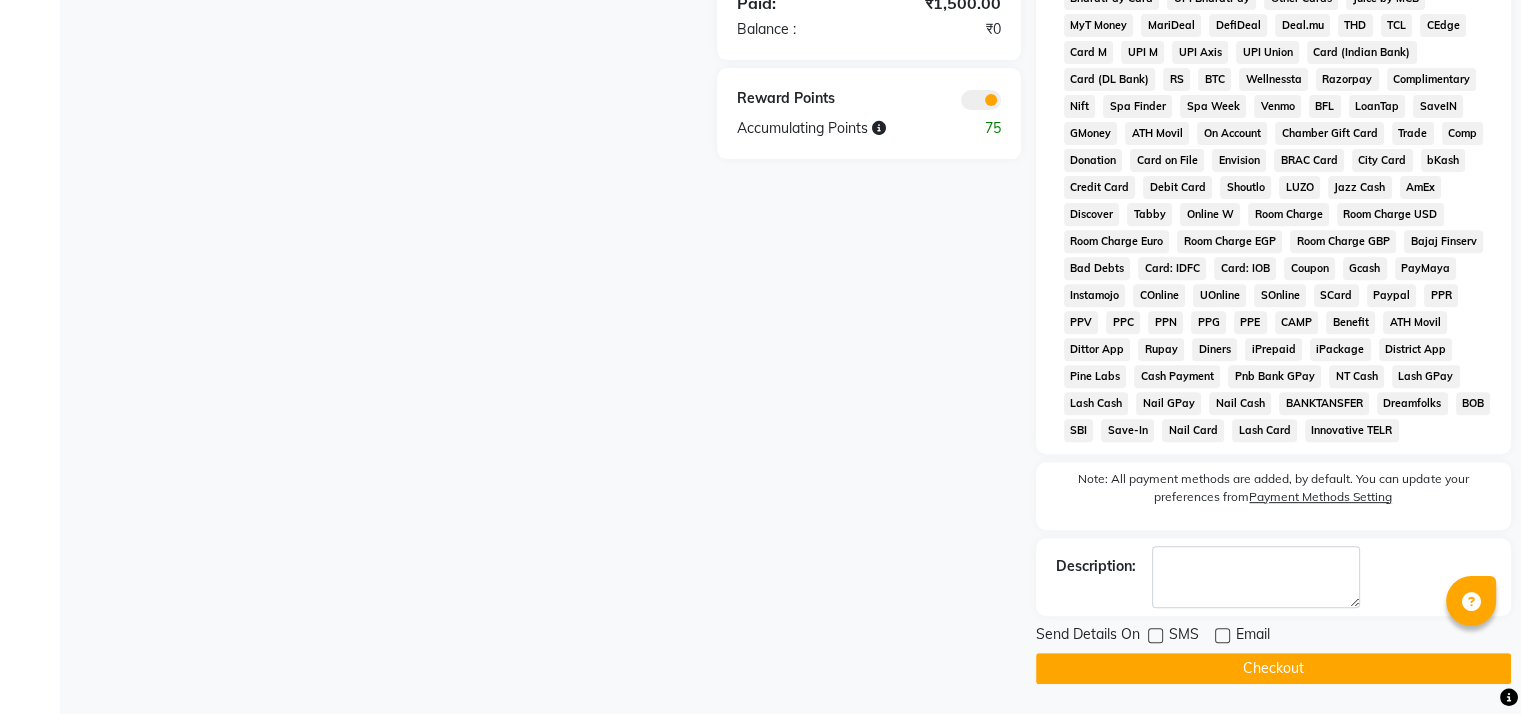 click on "Checkout" 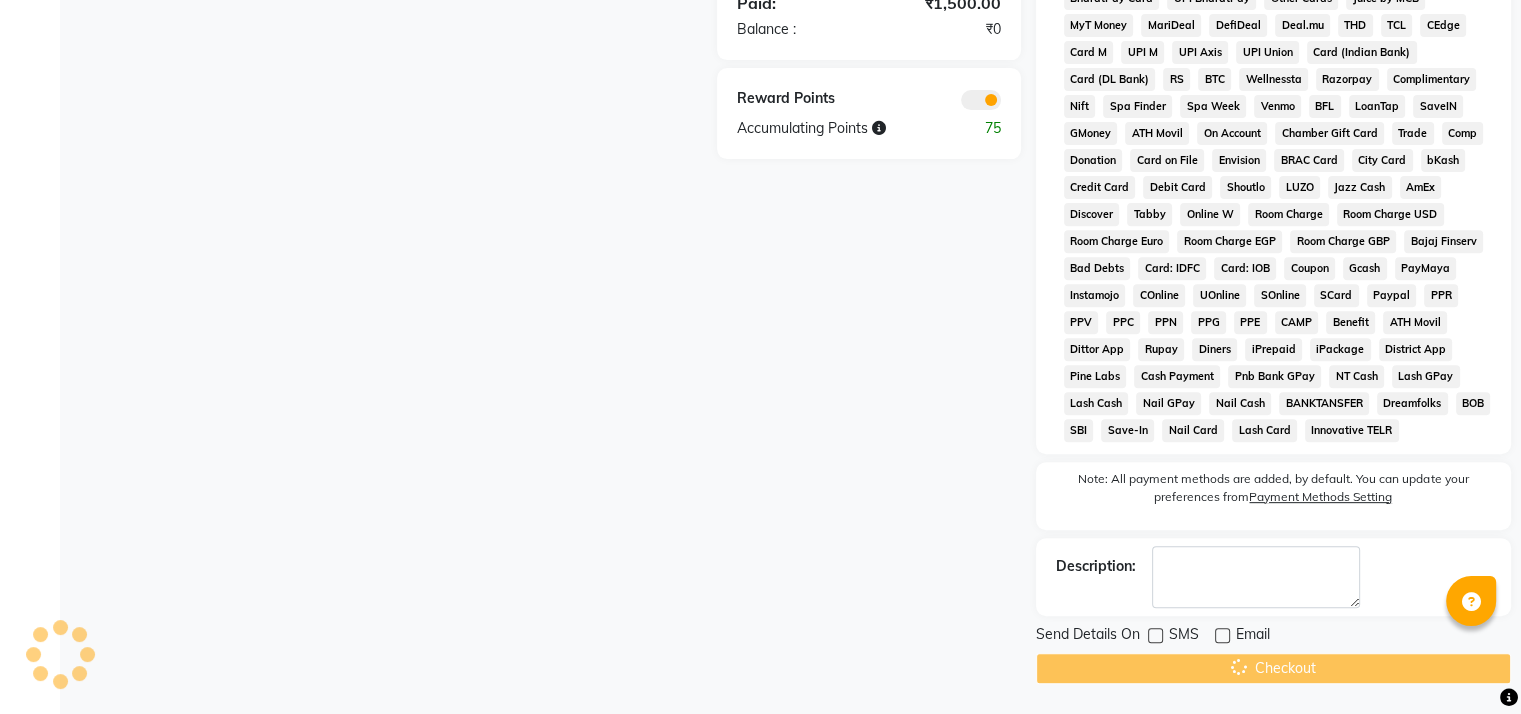 scroll, scrollTop: 0, scrollLeft: 0, axis: both 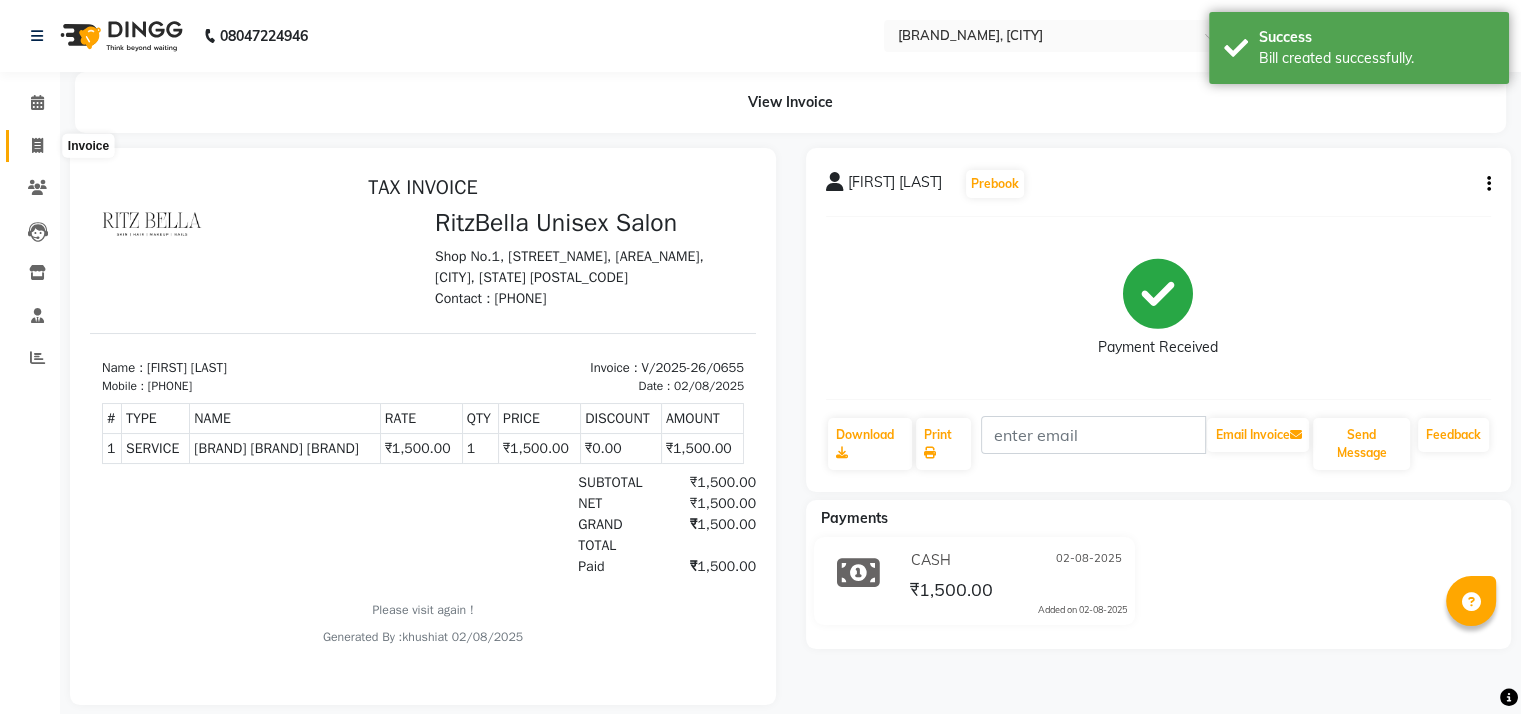 click 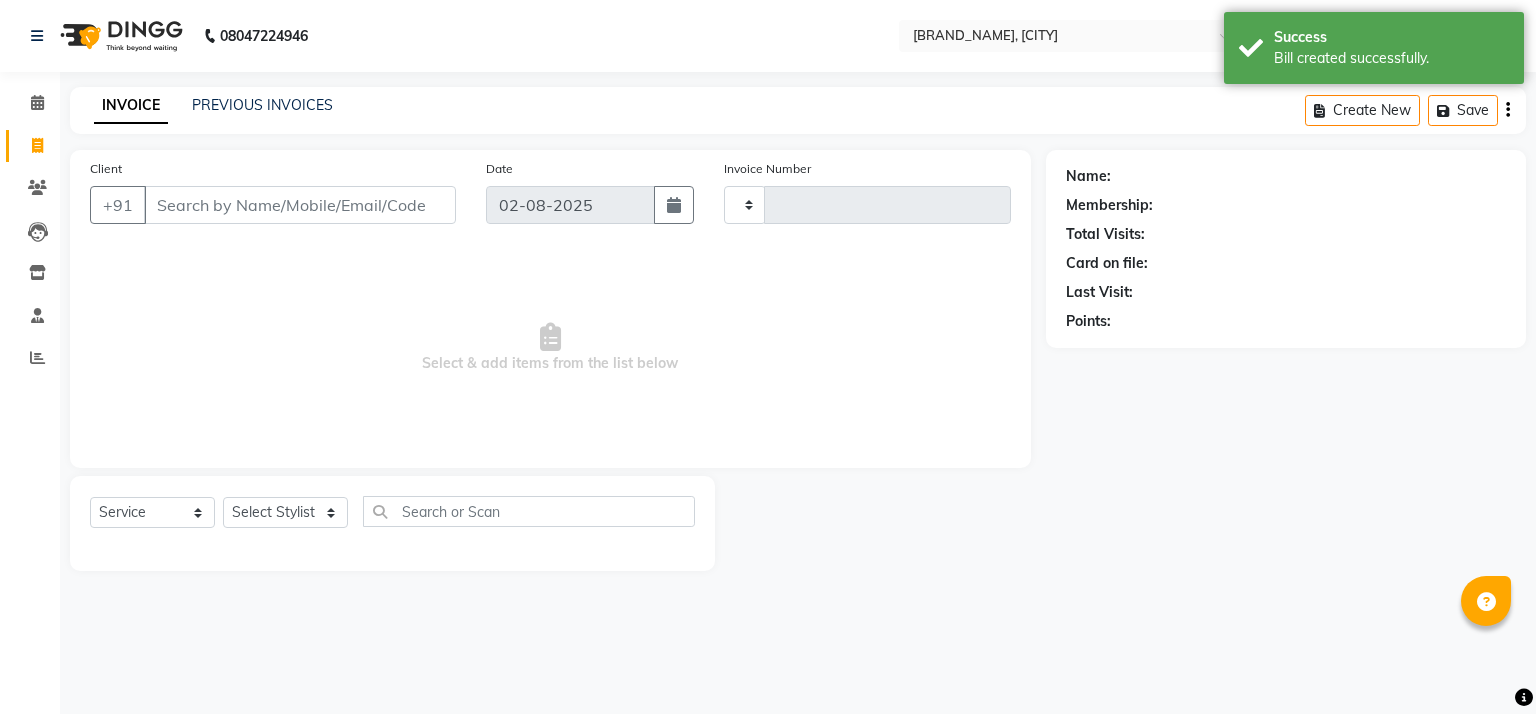 type on "0656" 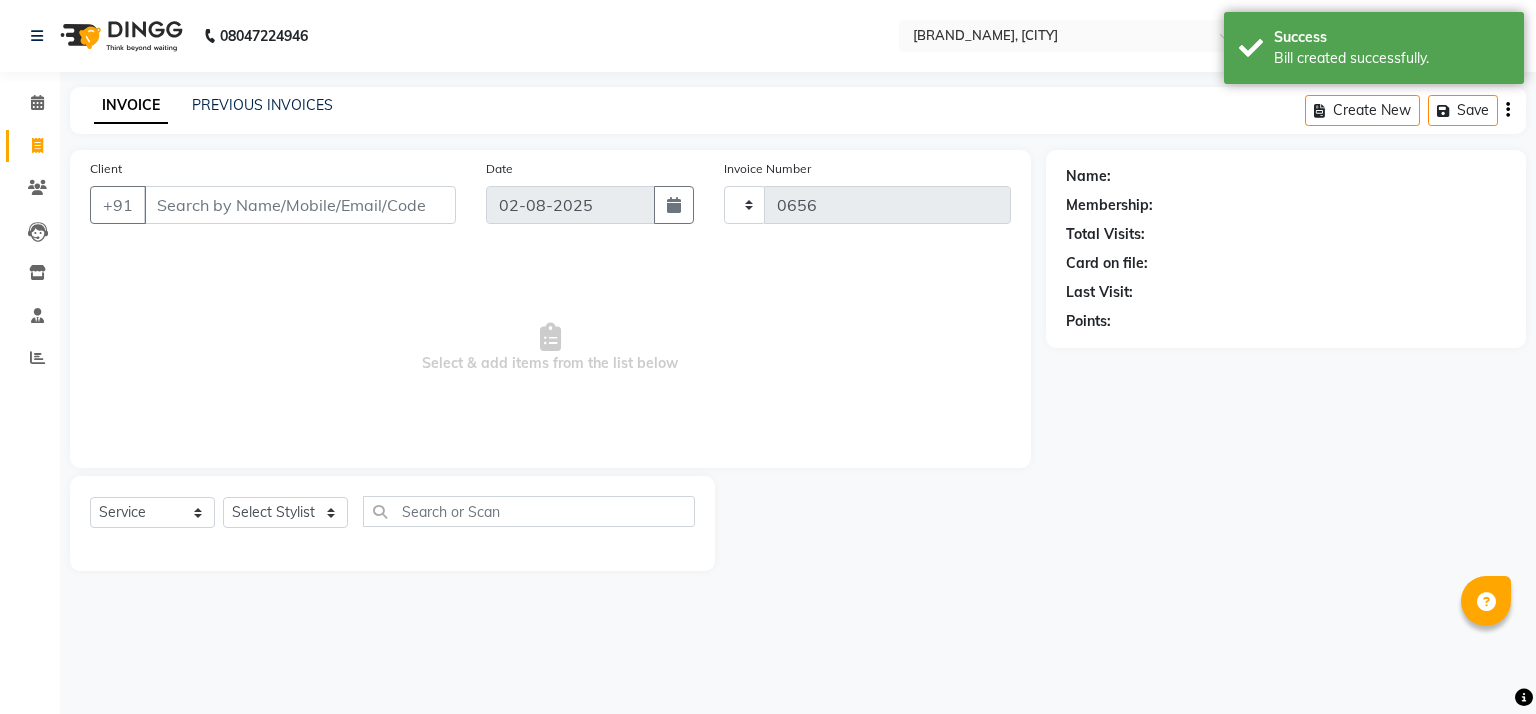 select on "6870" 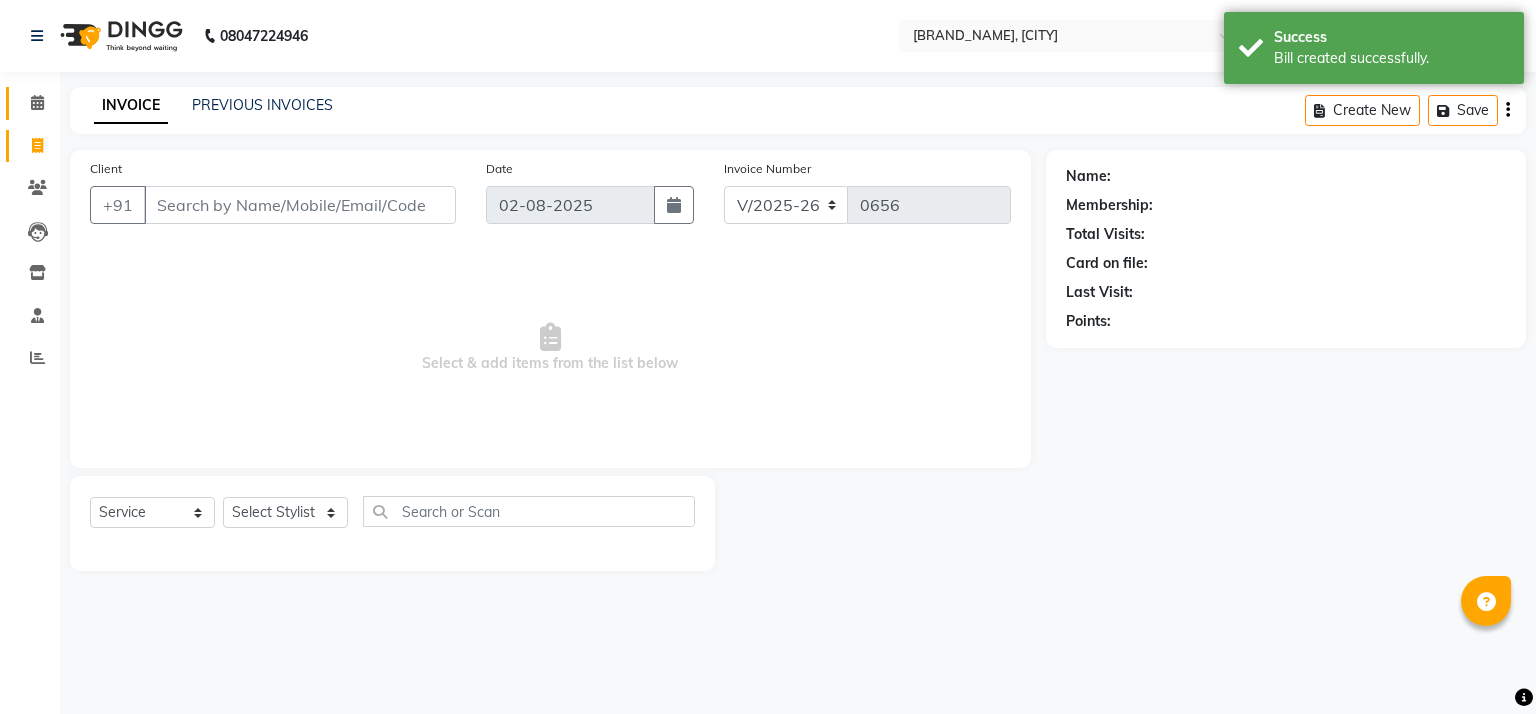 click on "Calendar" 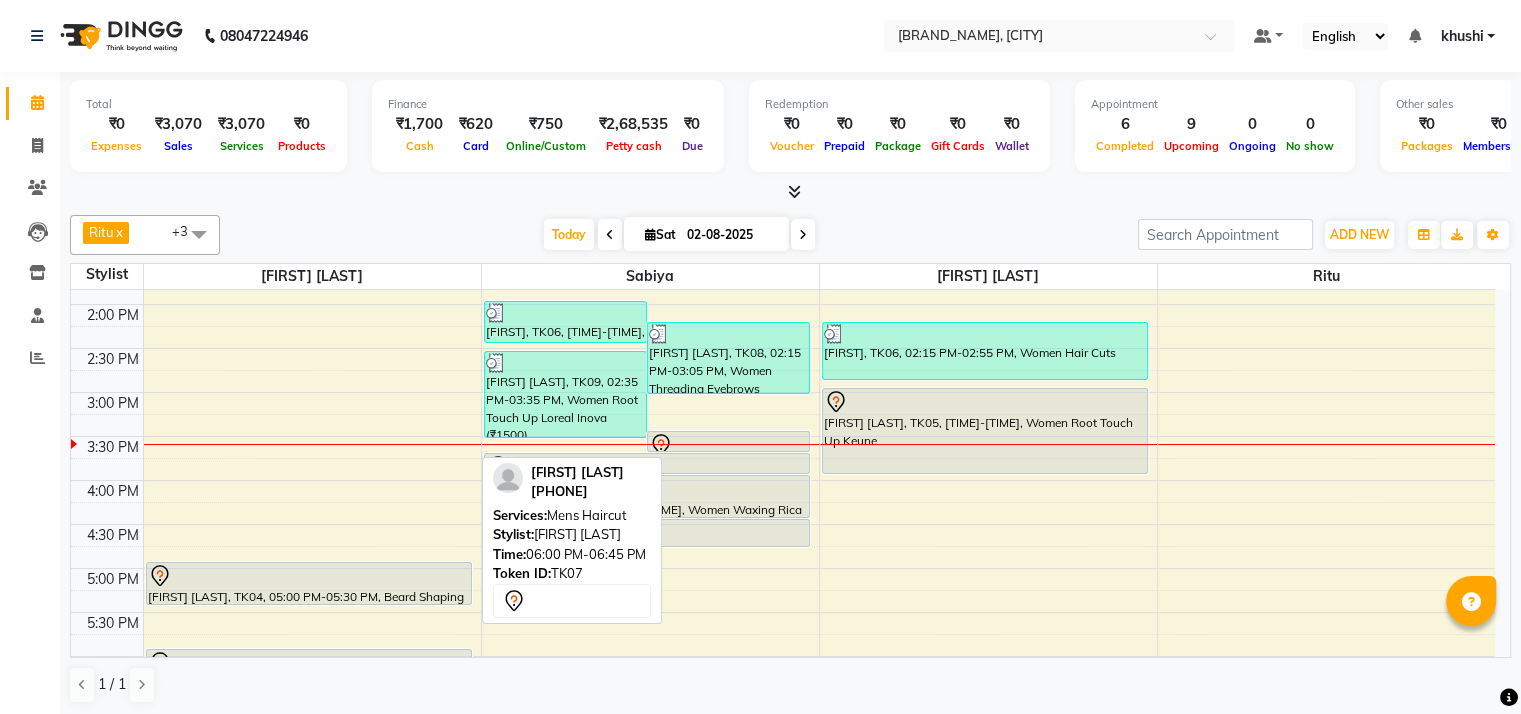 scroll, scrollTop: 424, scrollLeft: 0, axis: vertical 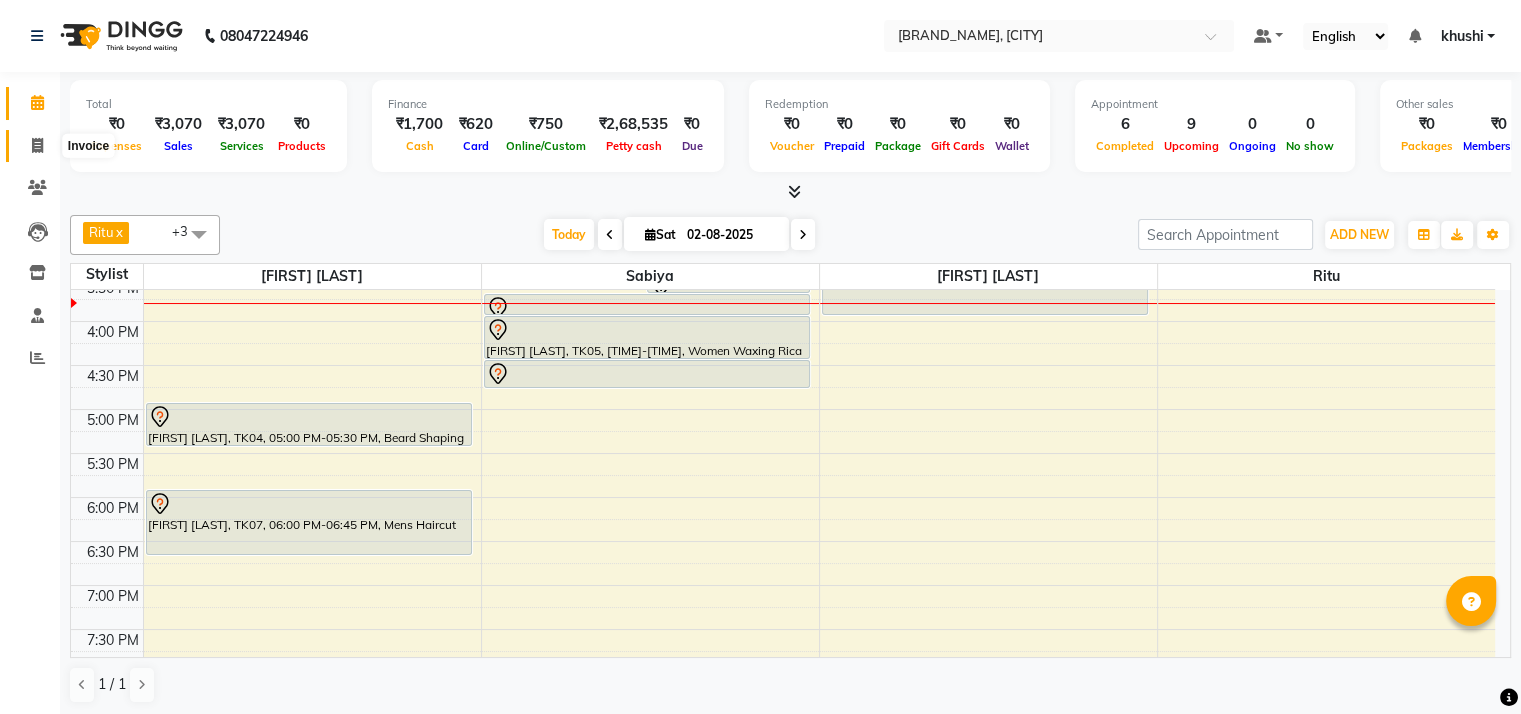click 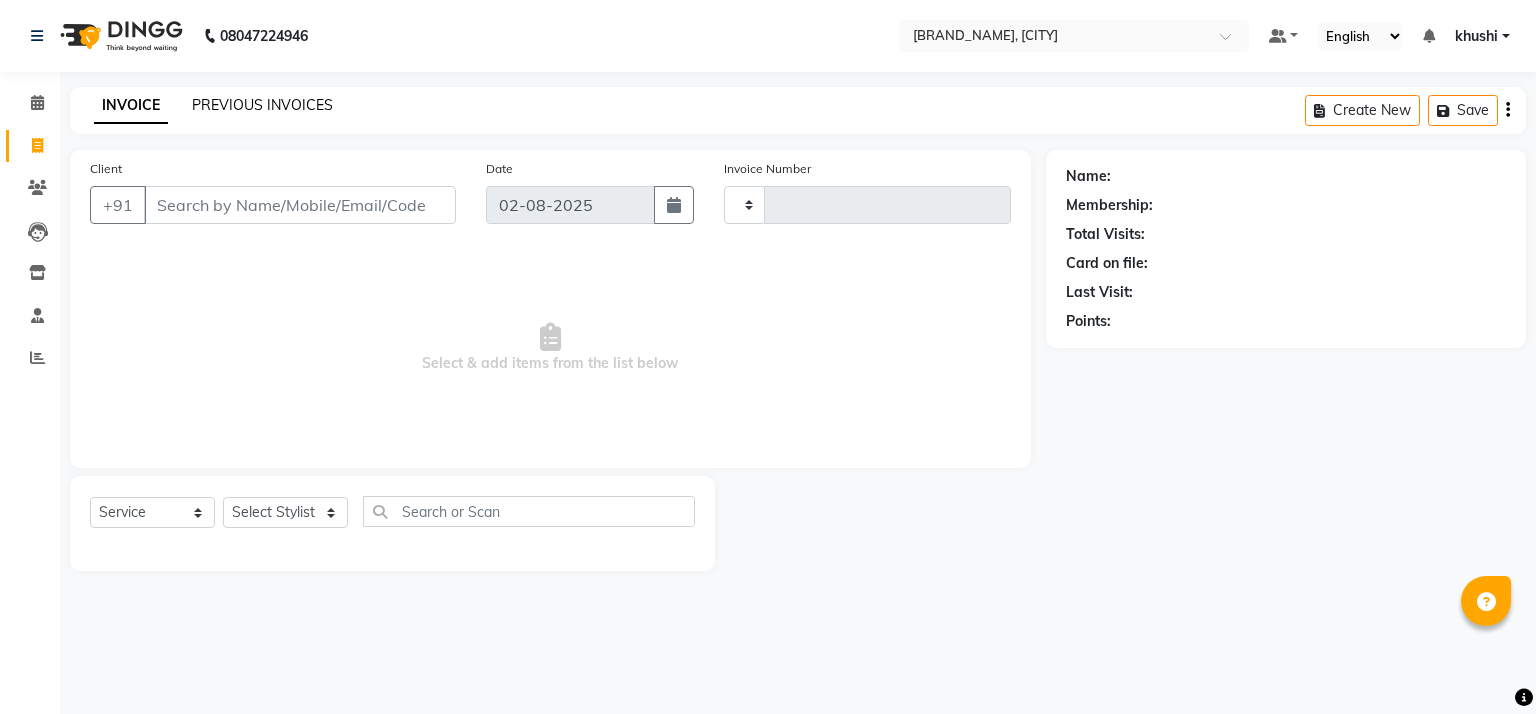 click on "PREVIOUS INVOICES" 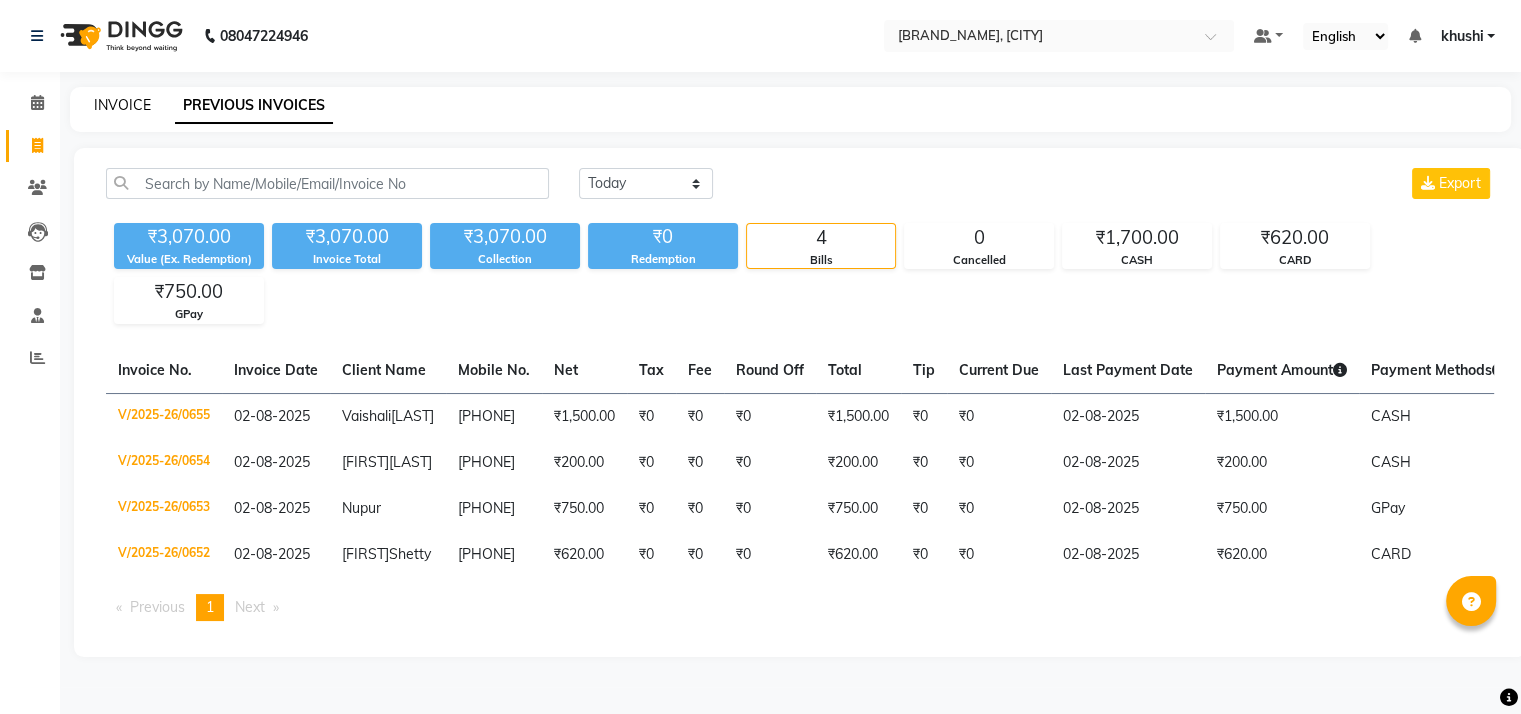 click on "INVOICE" 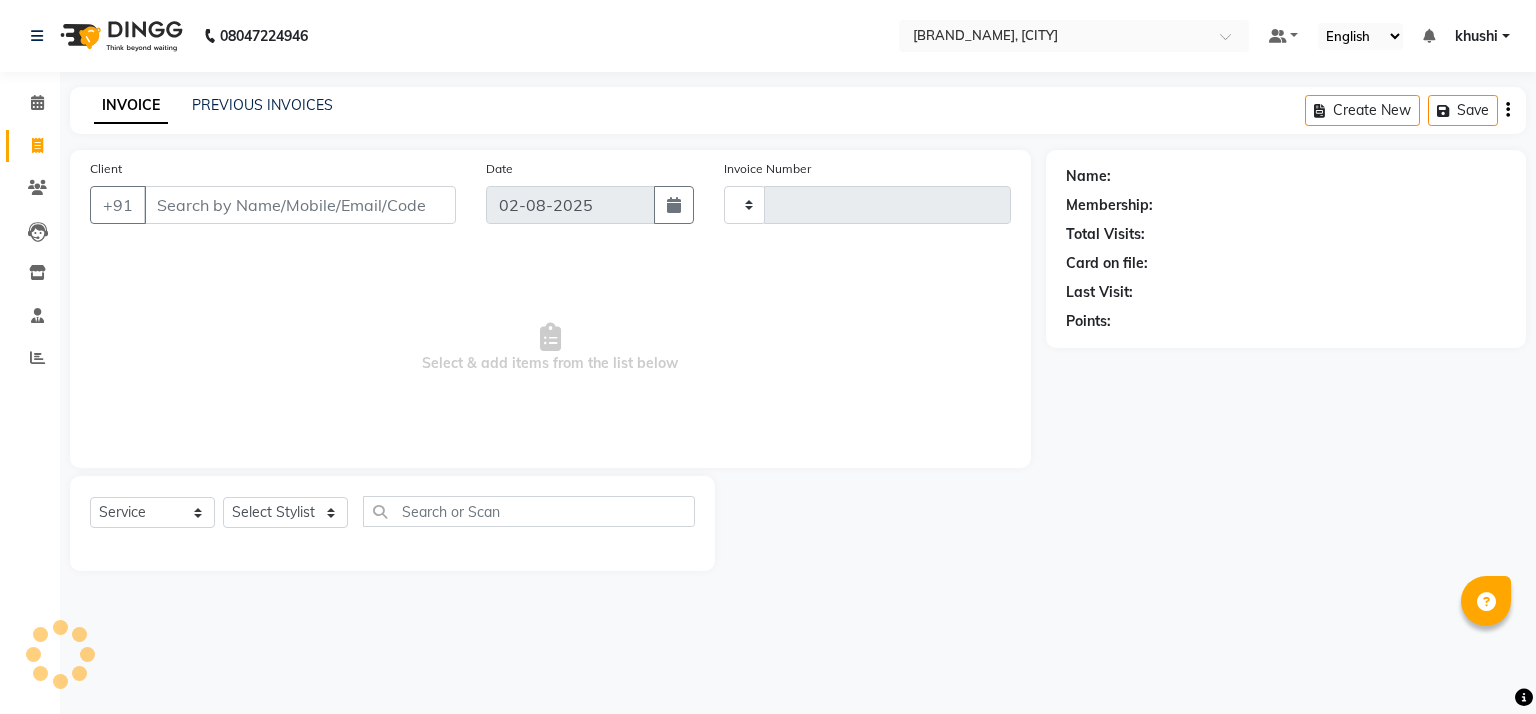 type on "0656" 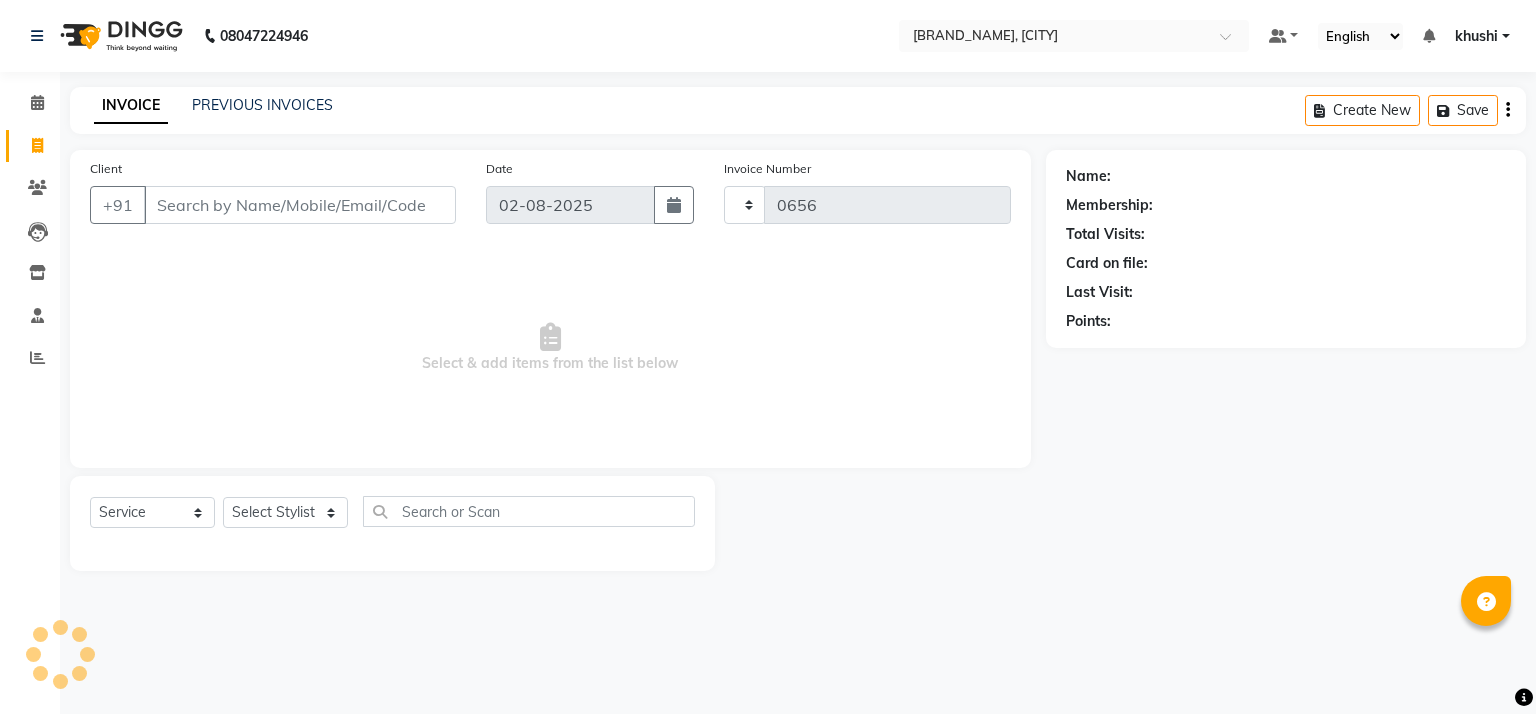select on "6870" 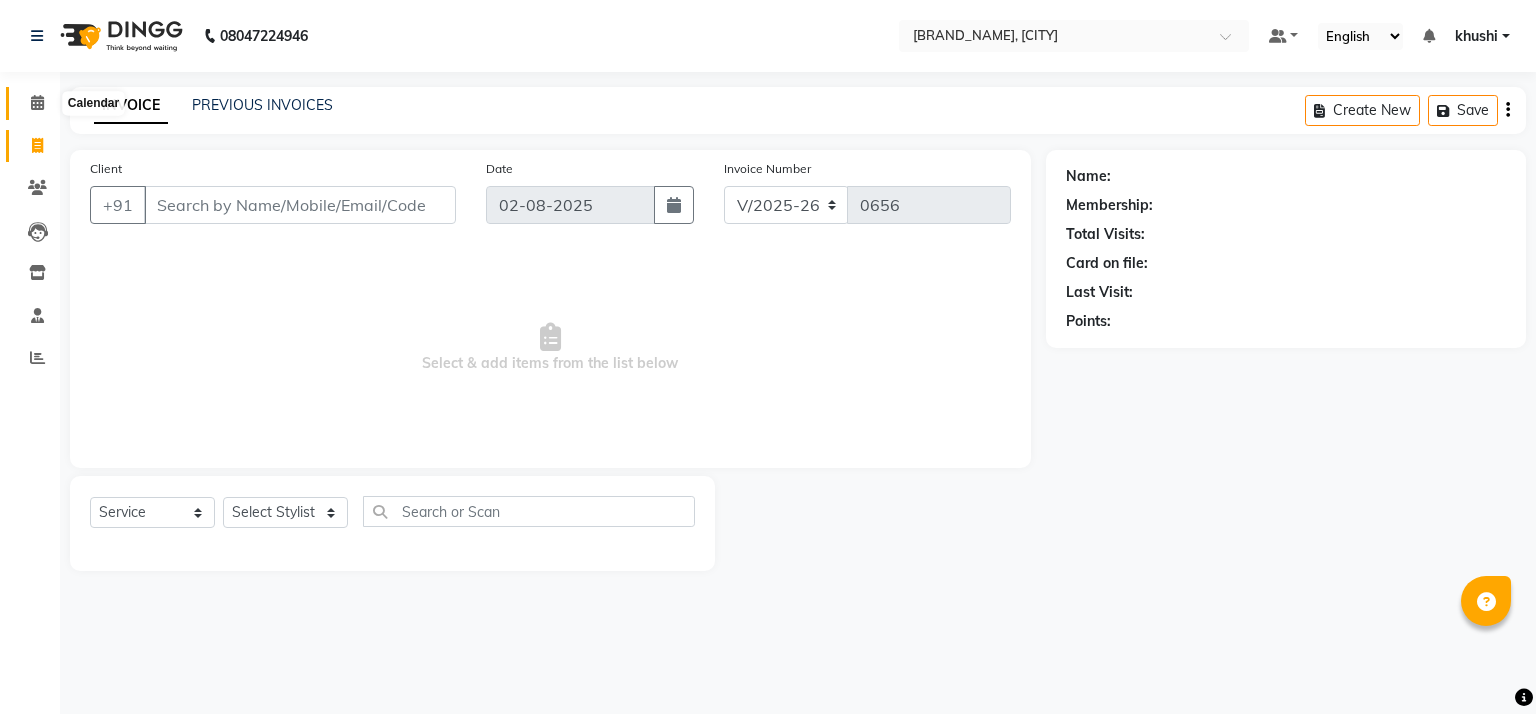 click 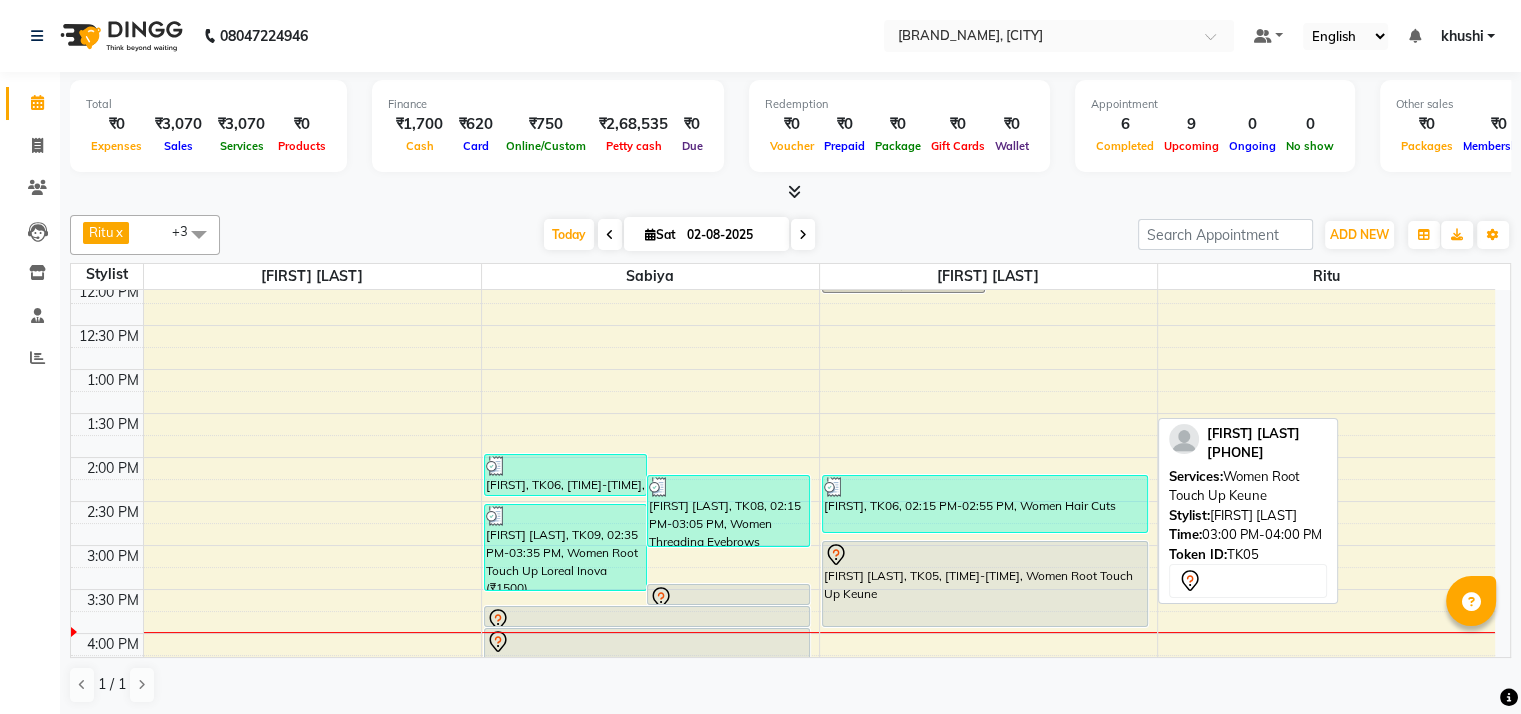 scroll, scrollTop: 552, scrollLeft: 0, axis: vertical 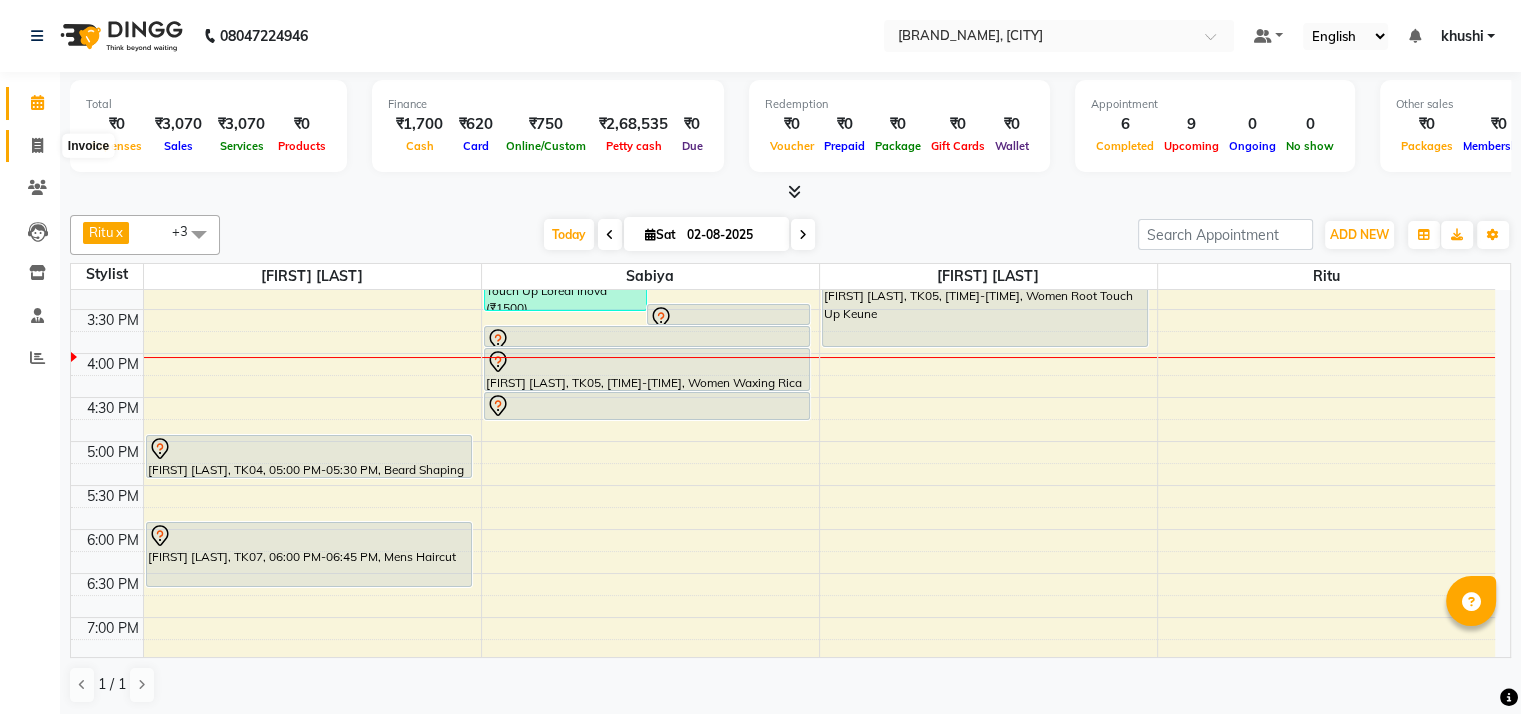 click 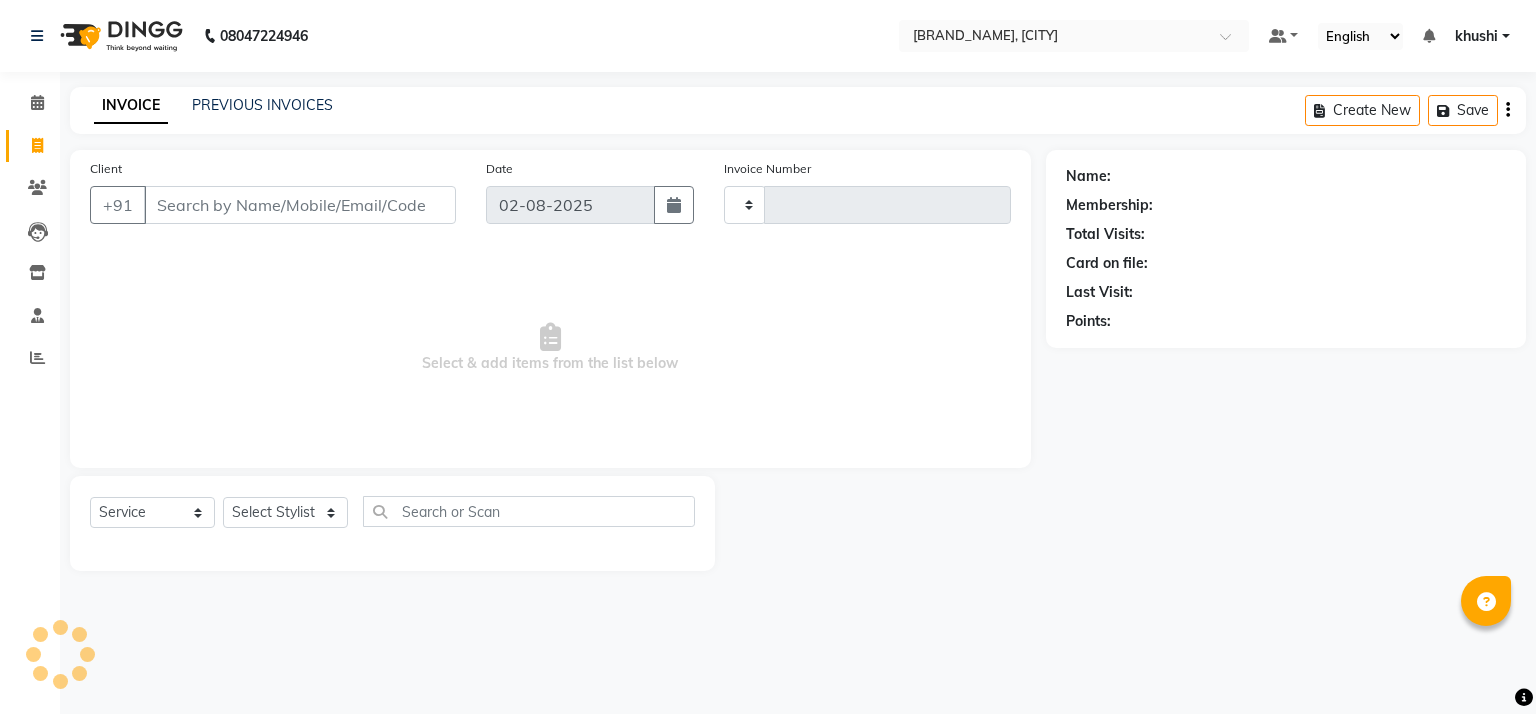 type on "0656" 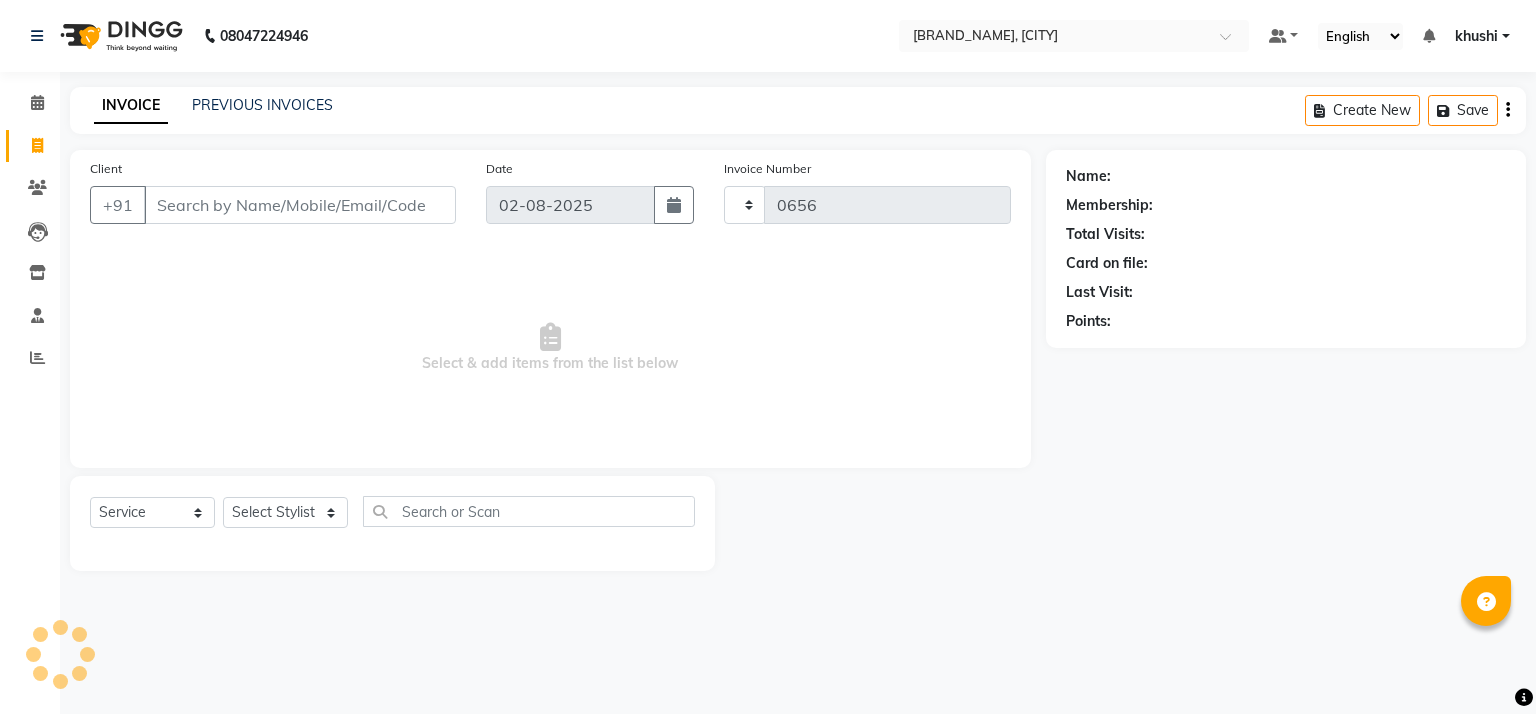 select on "6870" 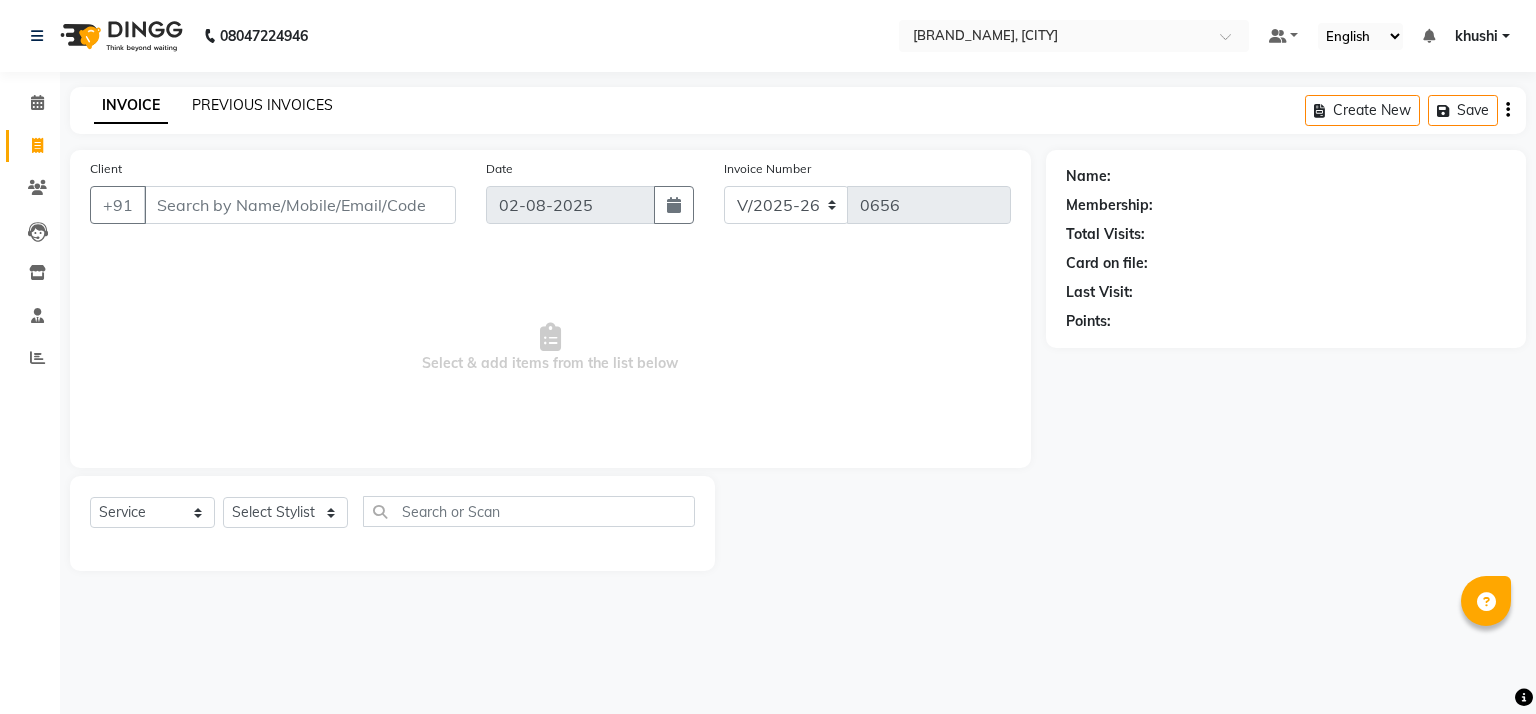 click on "PREVIOUS INVOICES" 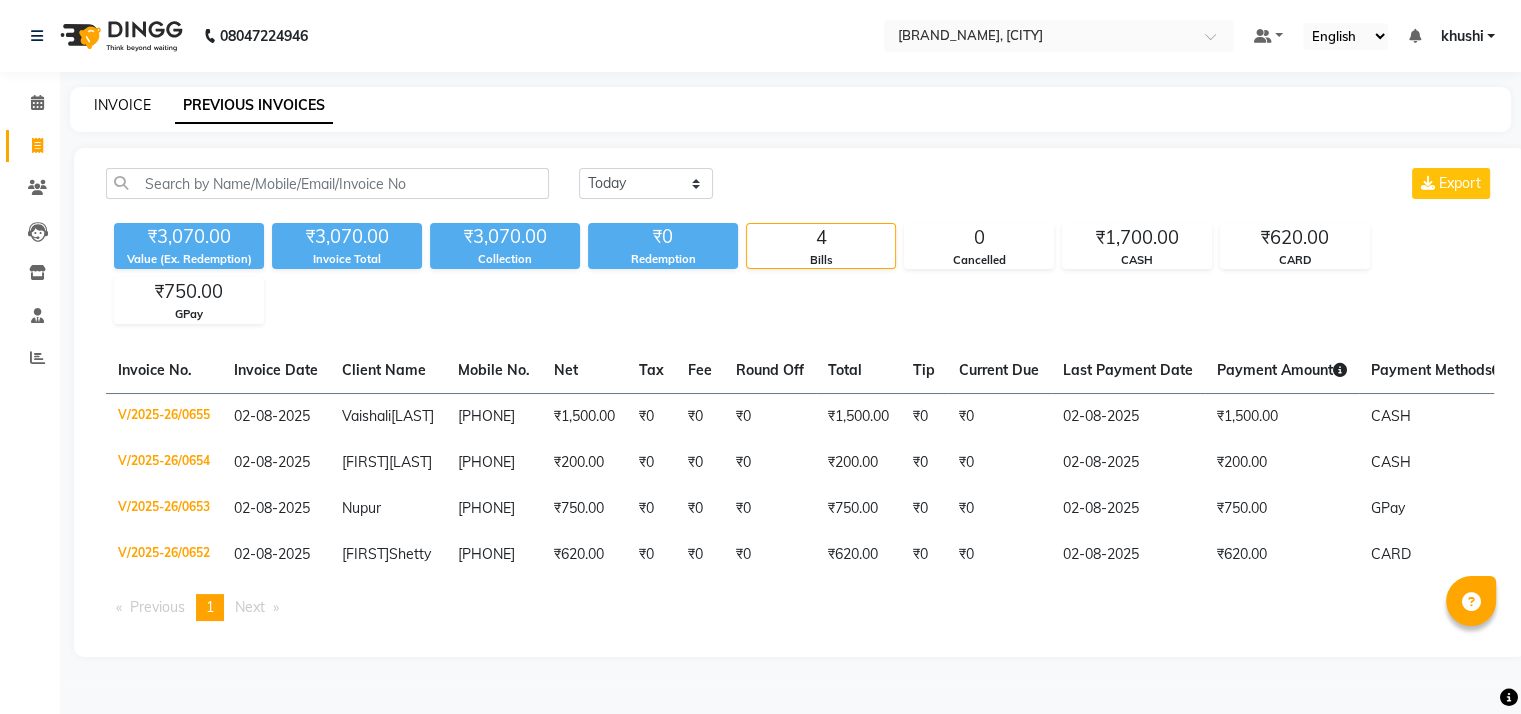 click on "INVOICE" 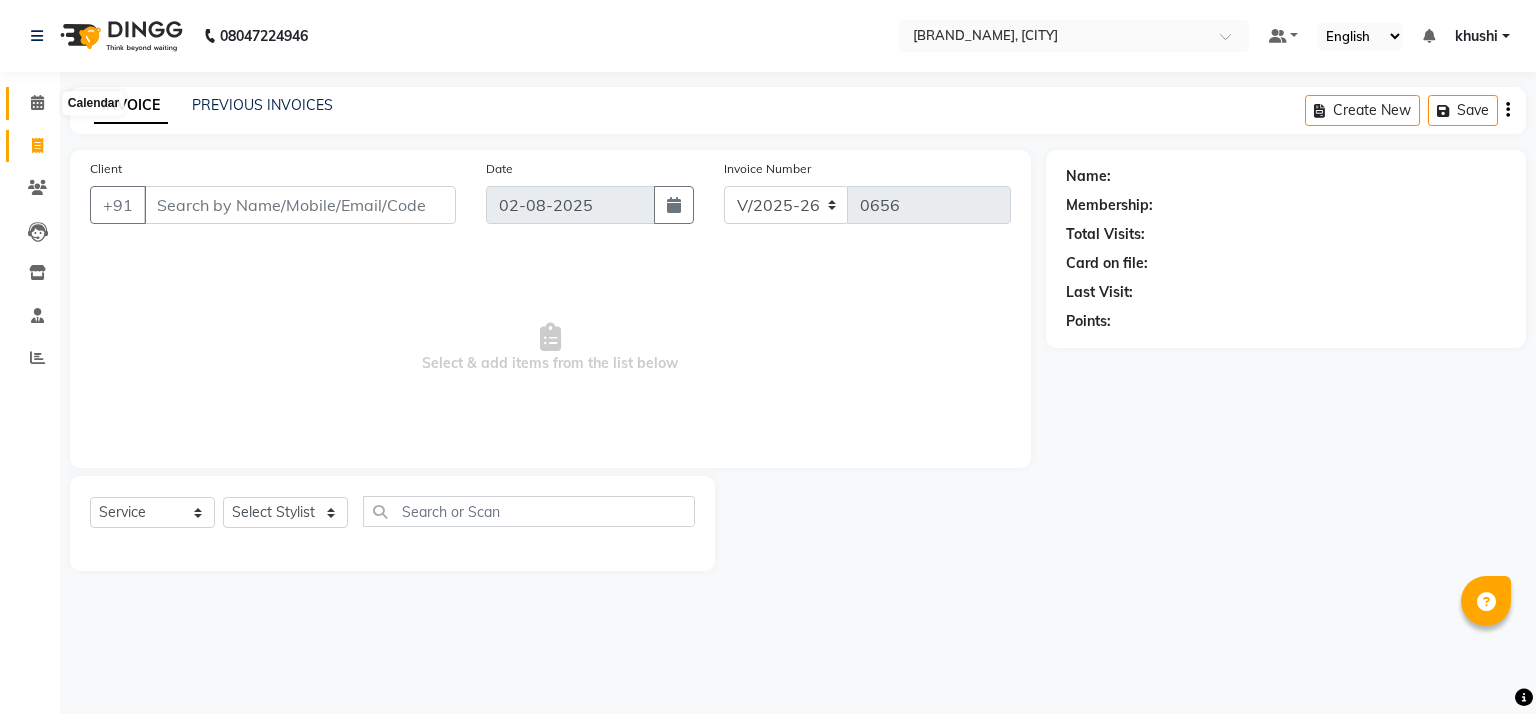 click 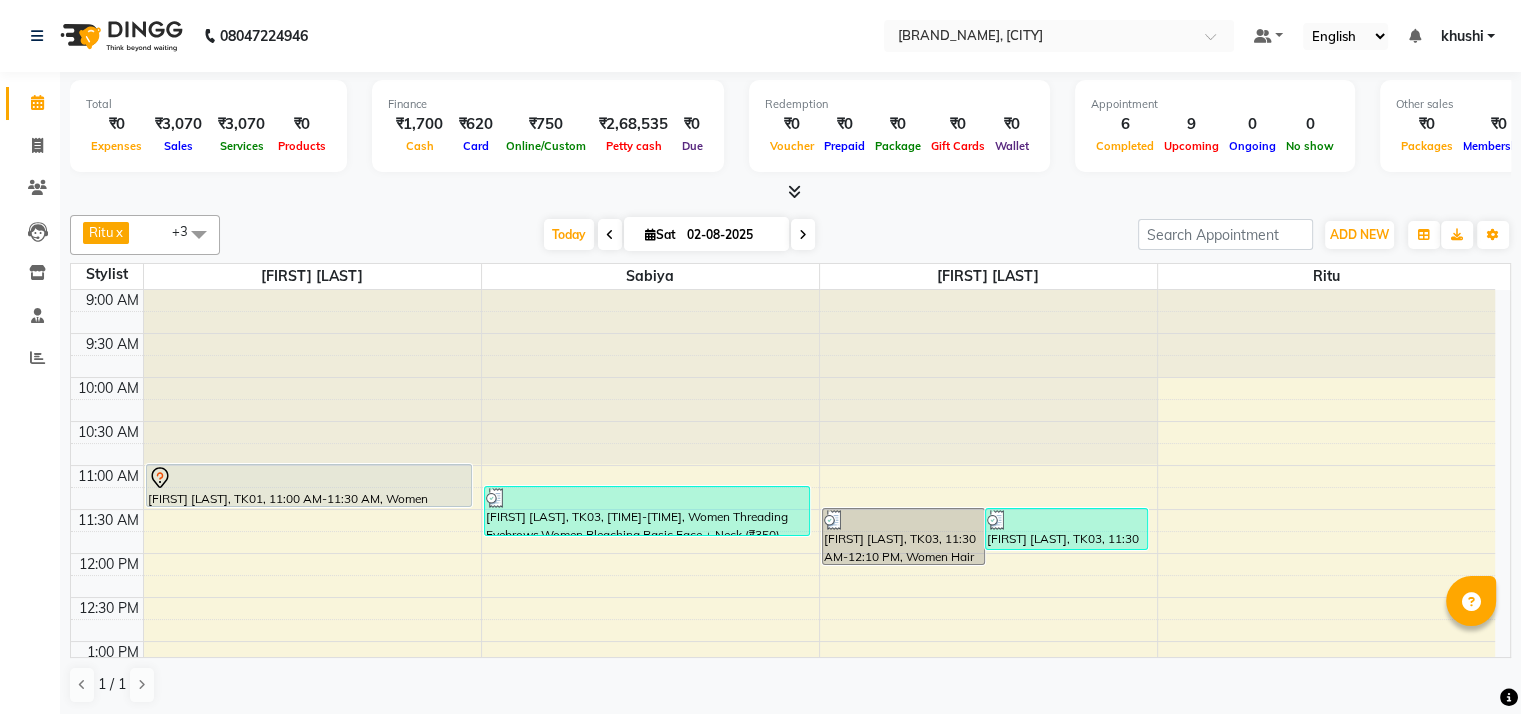 scroll, scrollTop: 0, scrollLeft: 0, axis: both 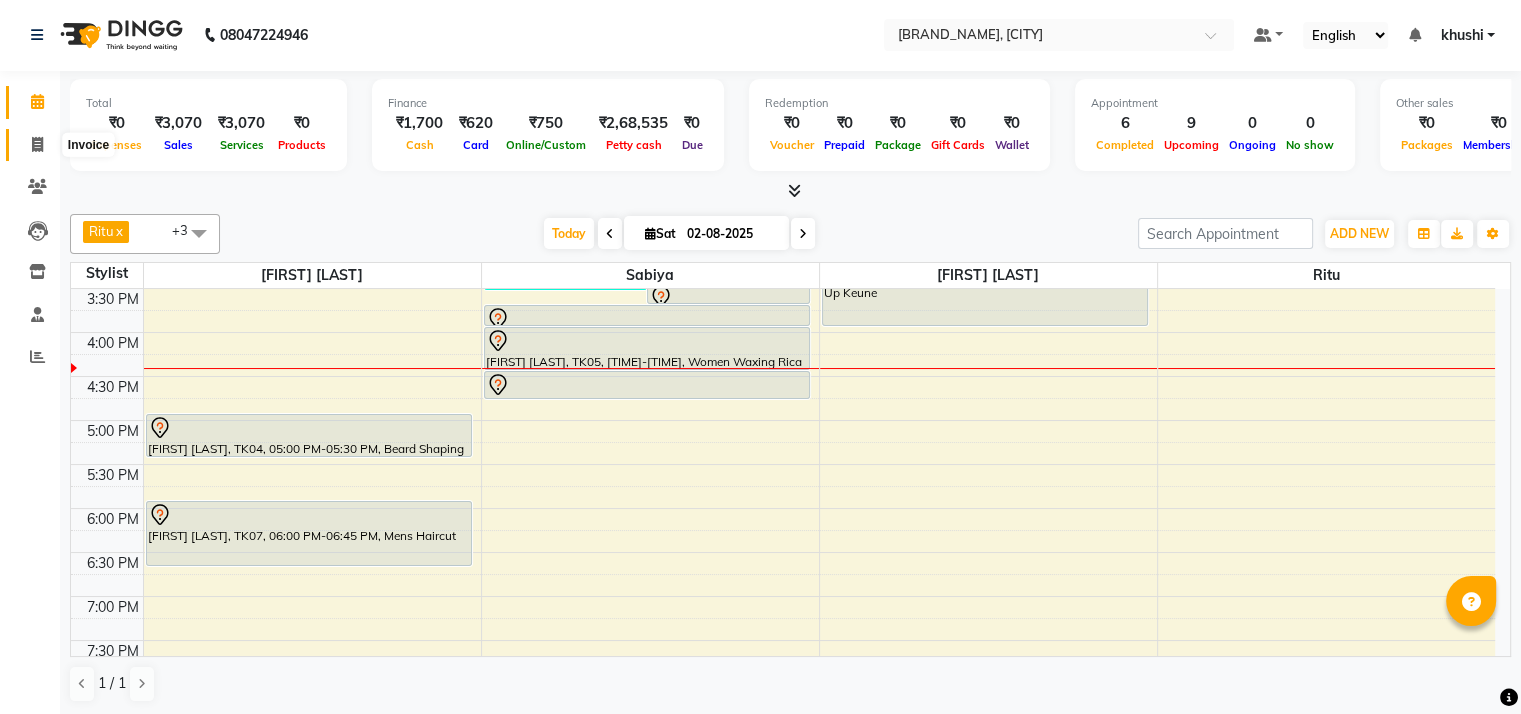 click 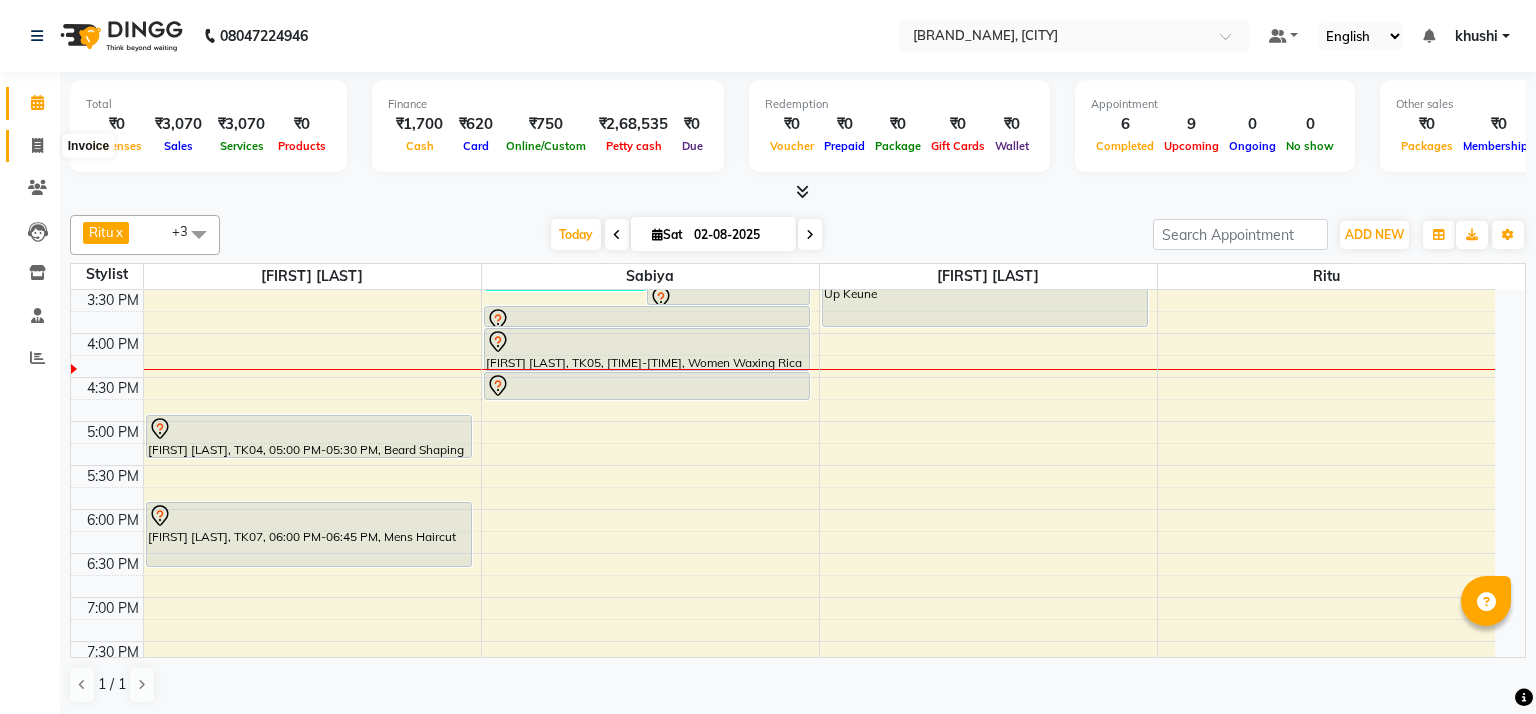 select on "service" 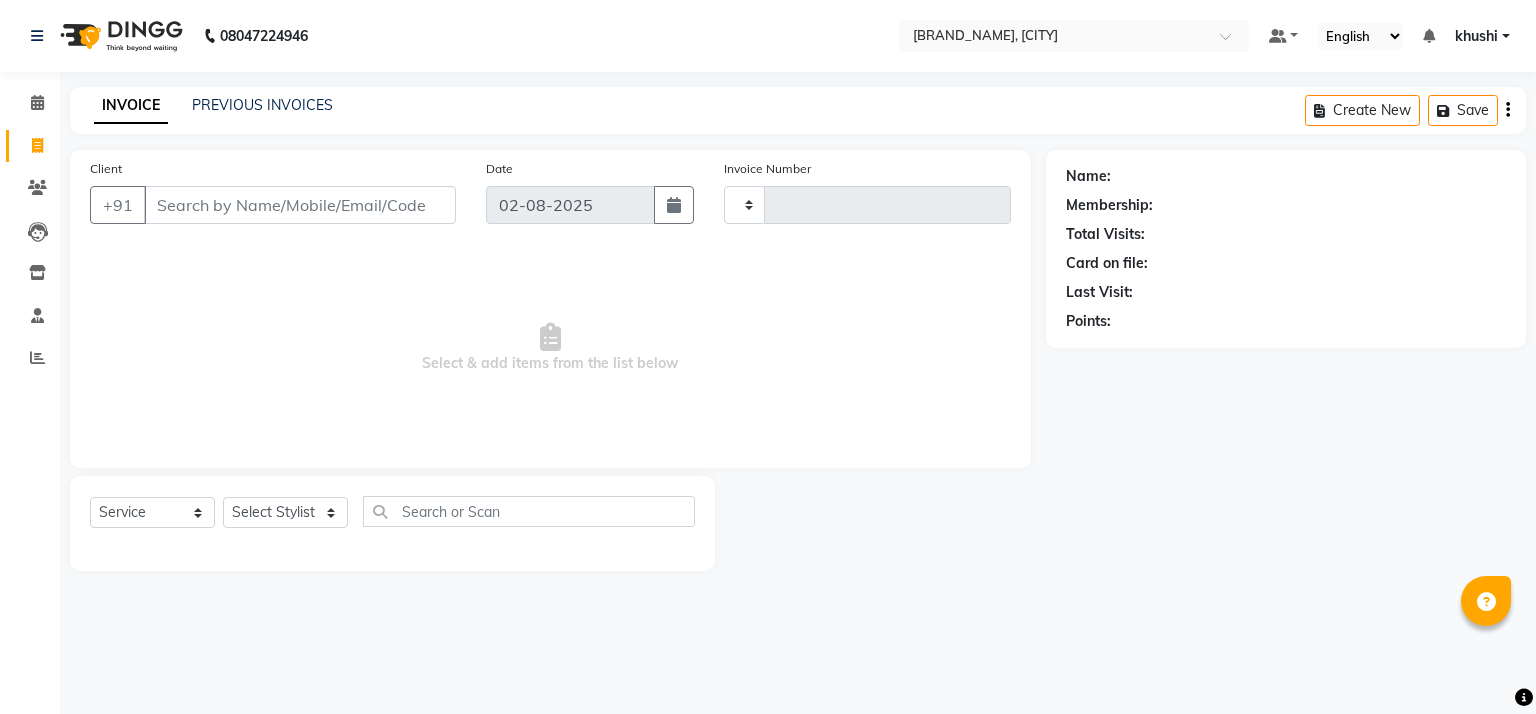 type on "0656" 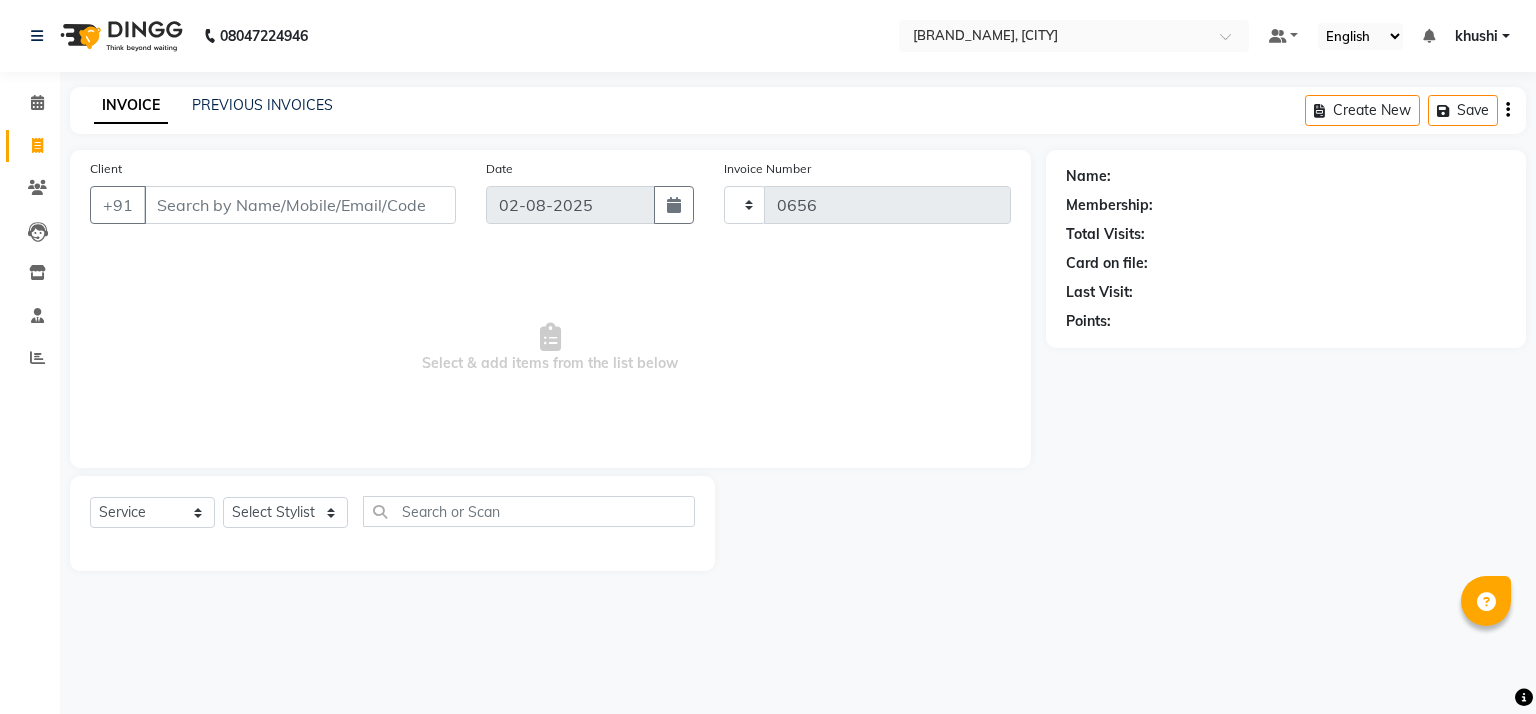 select on "6870" 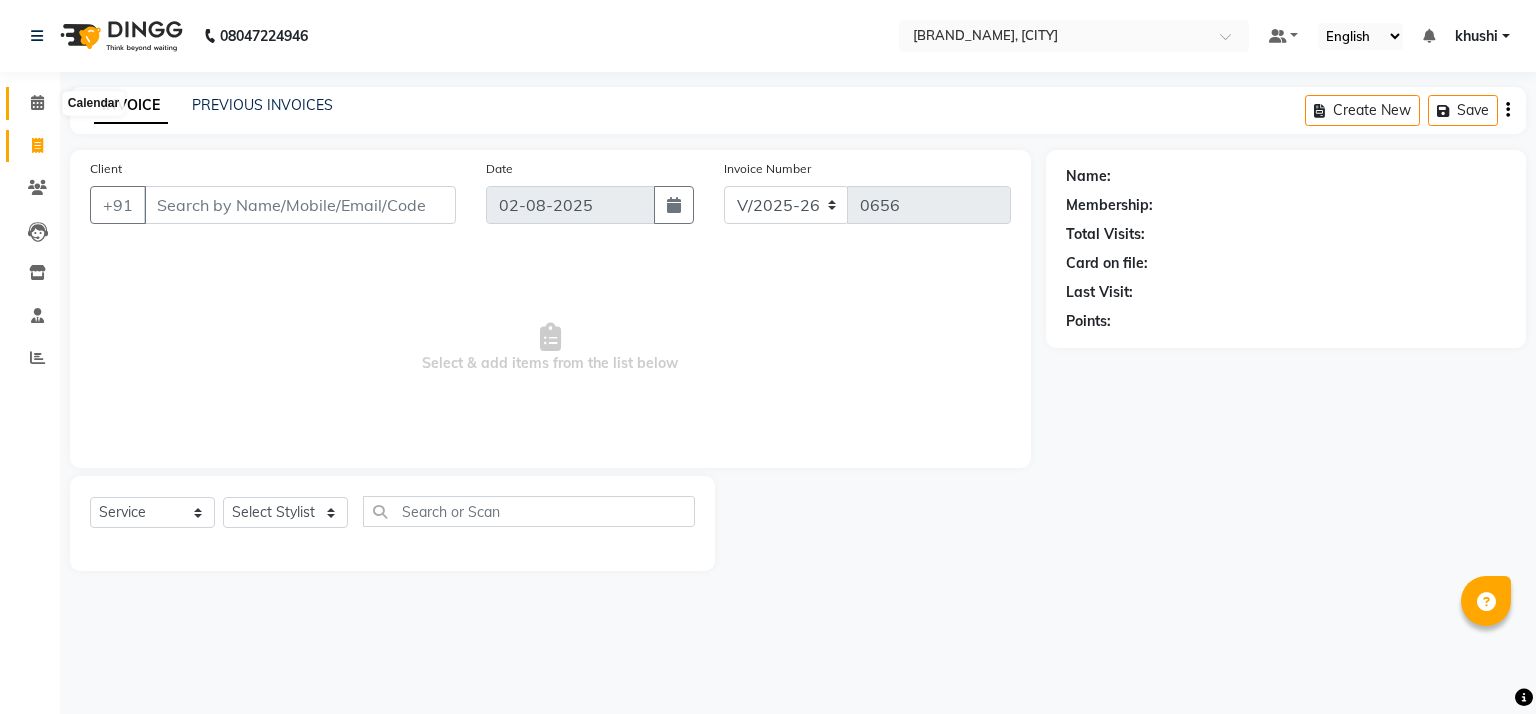 click 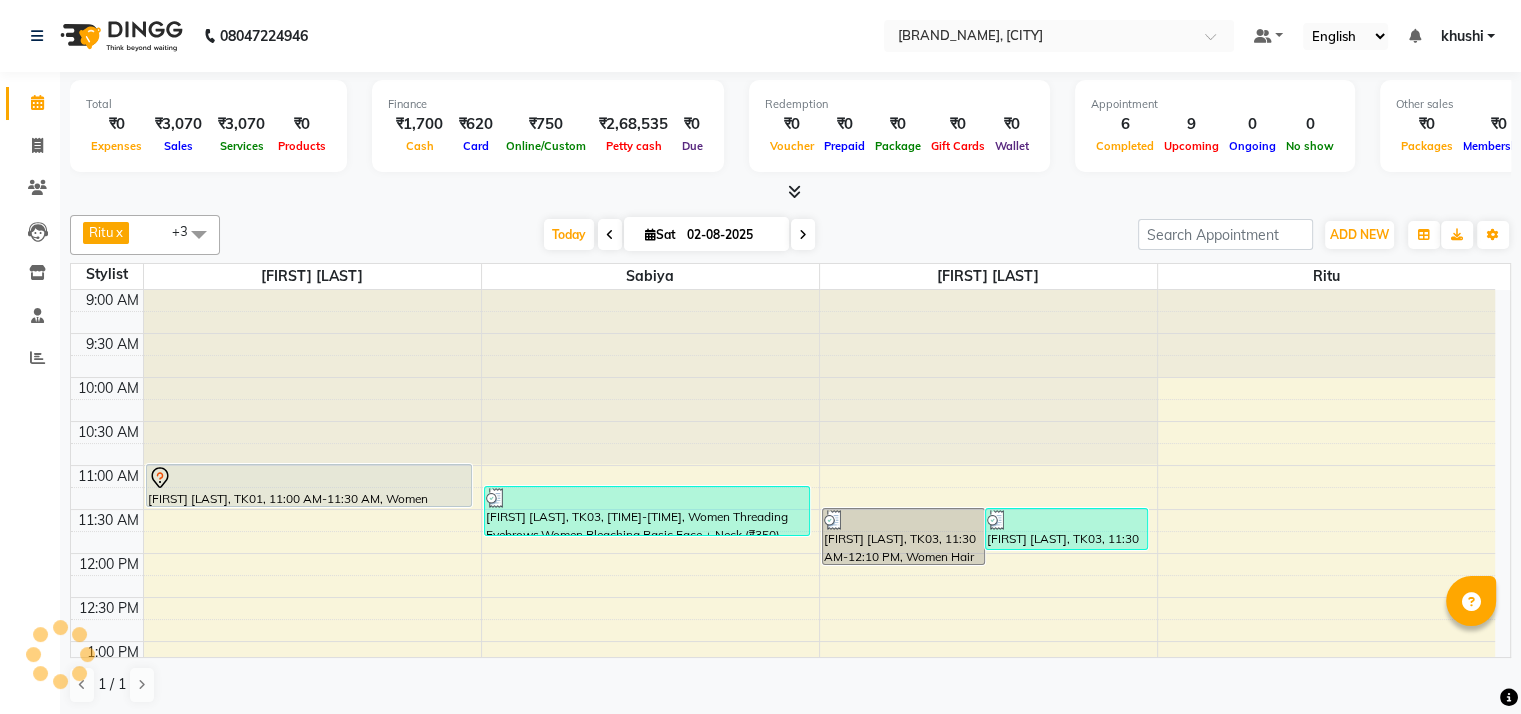scroll, scrollTop: 0, scrollLeft: 0, axis: both 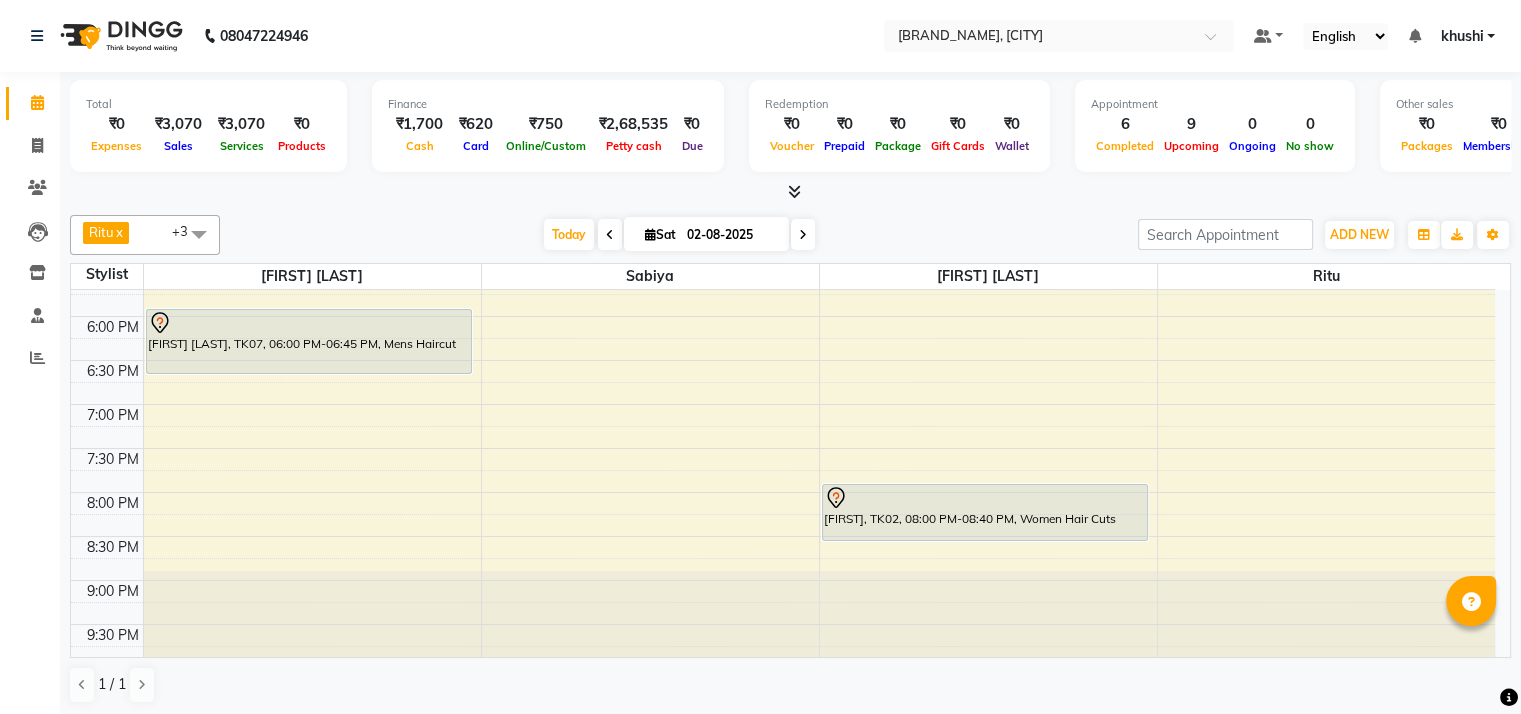 drag, startPoint x: 285, startPoint y: 442, endPoint x: 756, endPoint y: 37, distance: 621.18115 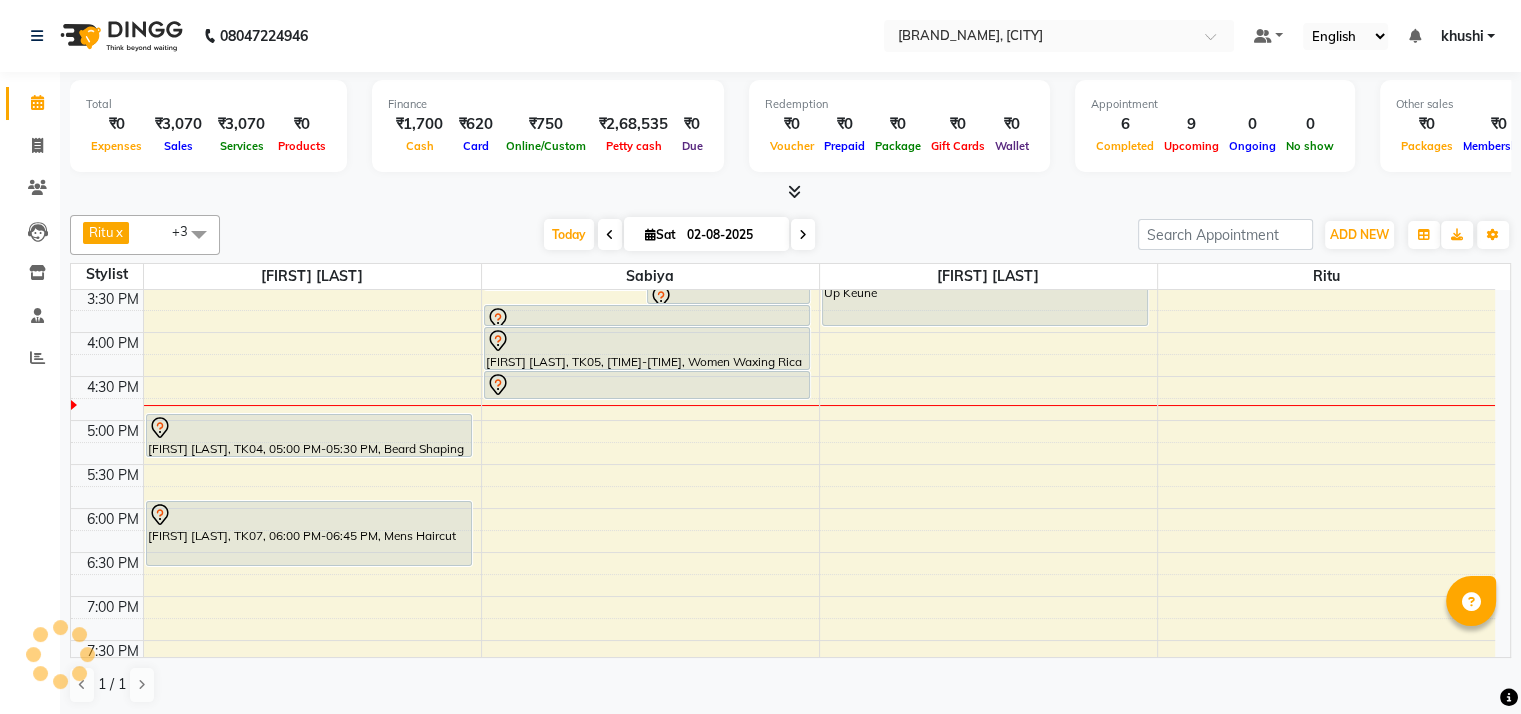scroll, scrollTop: 573, scrollLeft: 0, axis: vertical 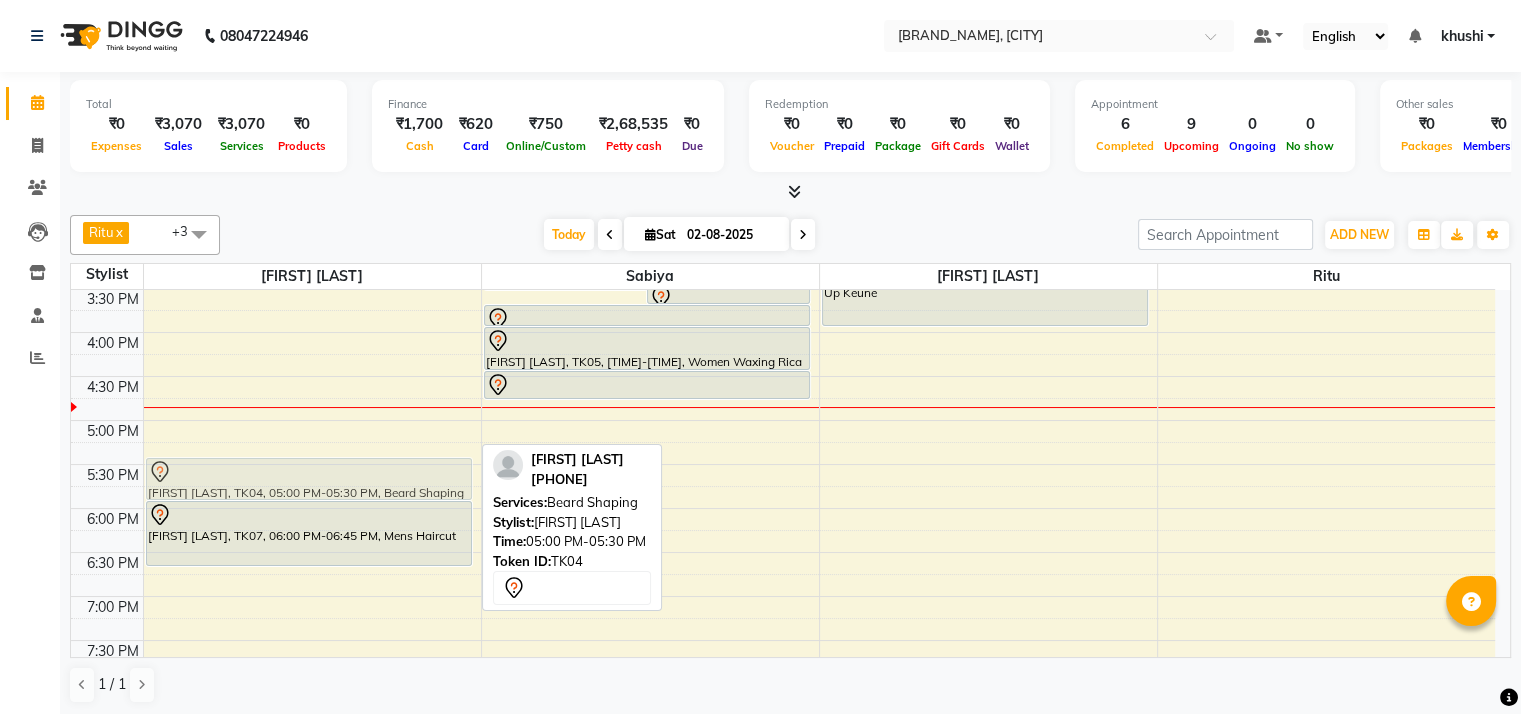 drag, startPoint x: 329, startPoint y: 441, endPoint x: 320, endPoint y: 482, distance: 41.976185 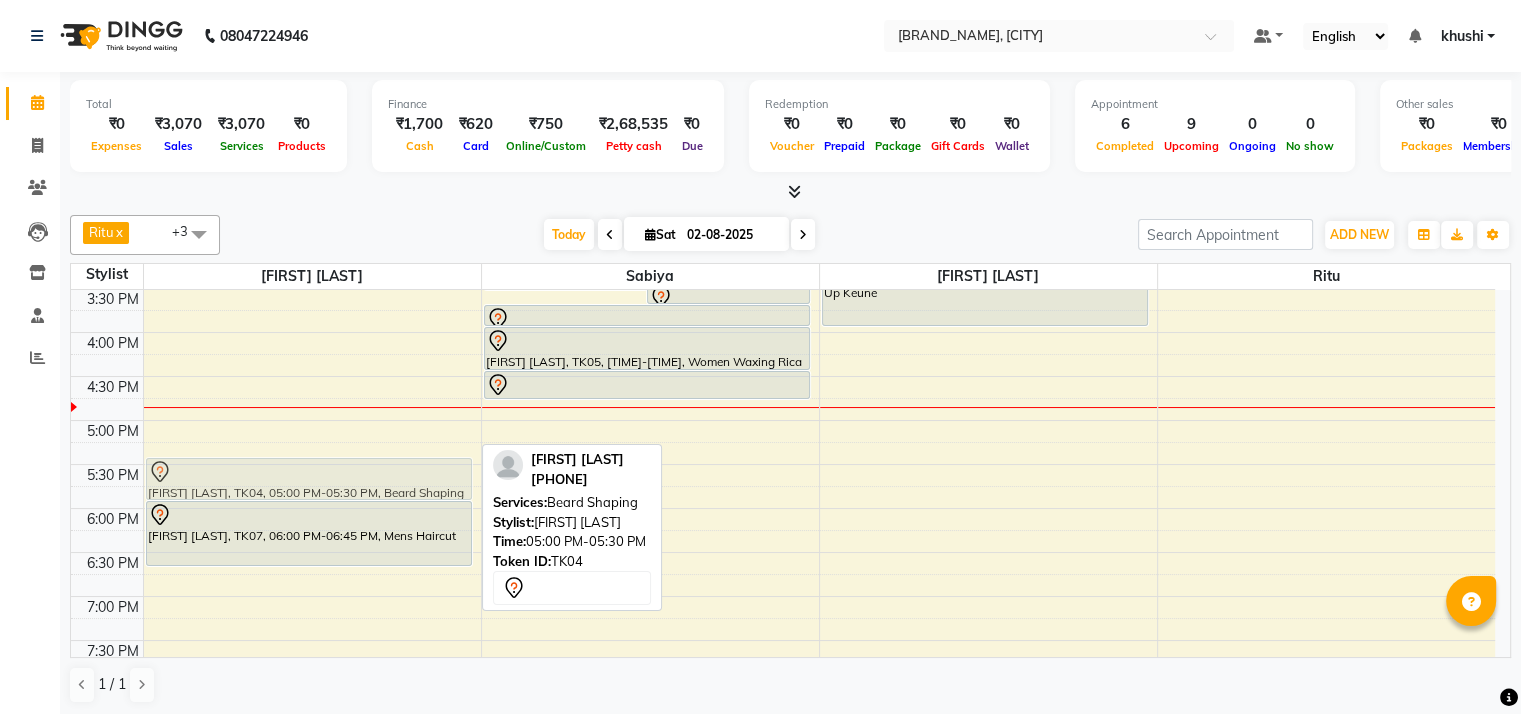 click on "Mala Lall, TK01, 11:00 AM-11:30 AM, Women Highlights Per Streak             prathamesh jagtap, TK04, 05:00 PM-05:30 PM, Beard Shaping             Atharva Pardesi, TK07, 06:00 PM-06:45 PM, Mens Haircut              prathamesh jagtap, TK04, 05:00 PM-05:30 PM, Beard Shaping" at bounding box center (312, 288) 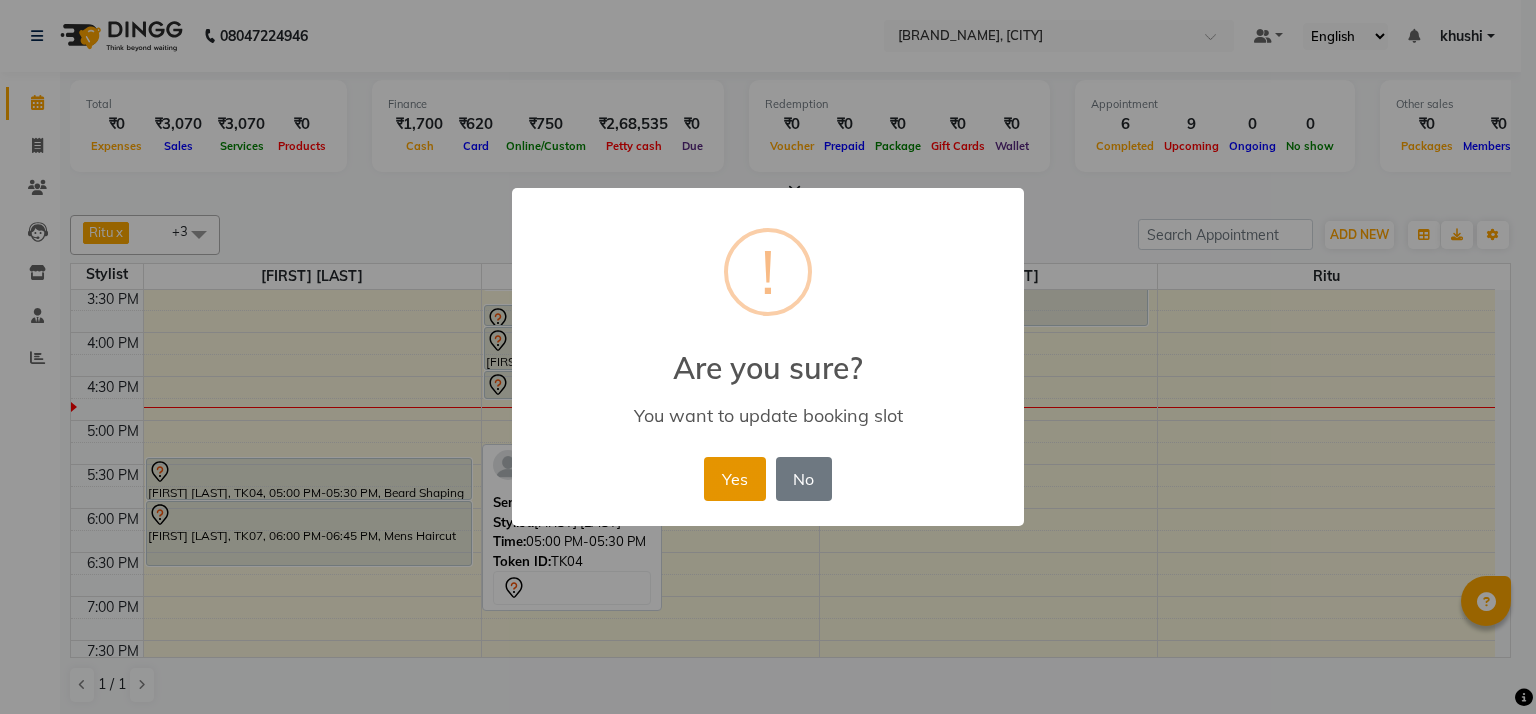 click on "Yes" at bounding box center [734, 479] 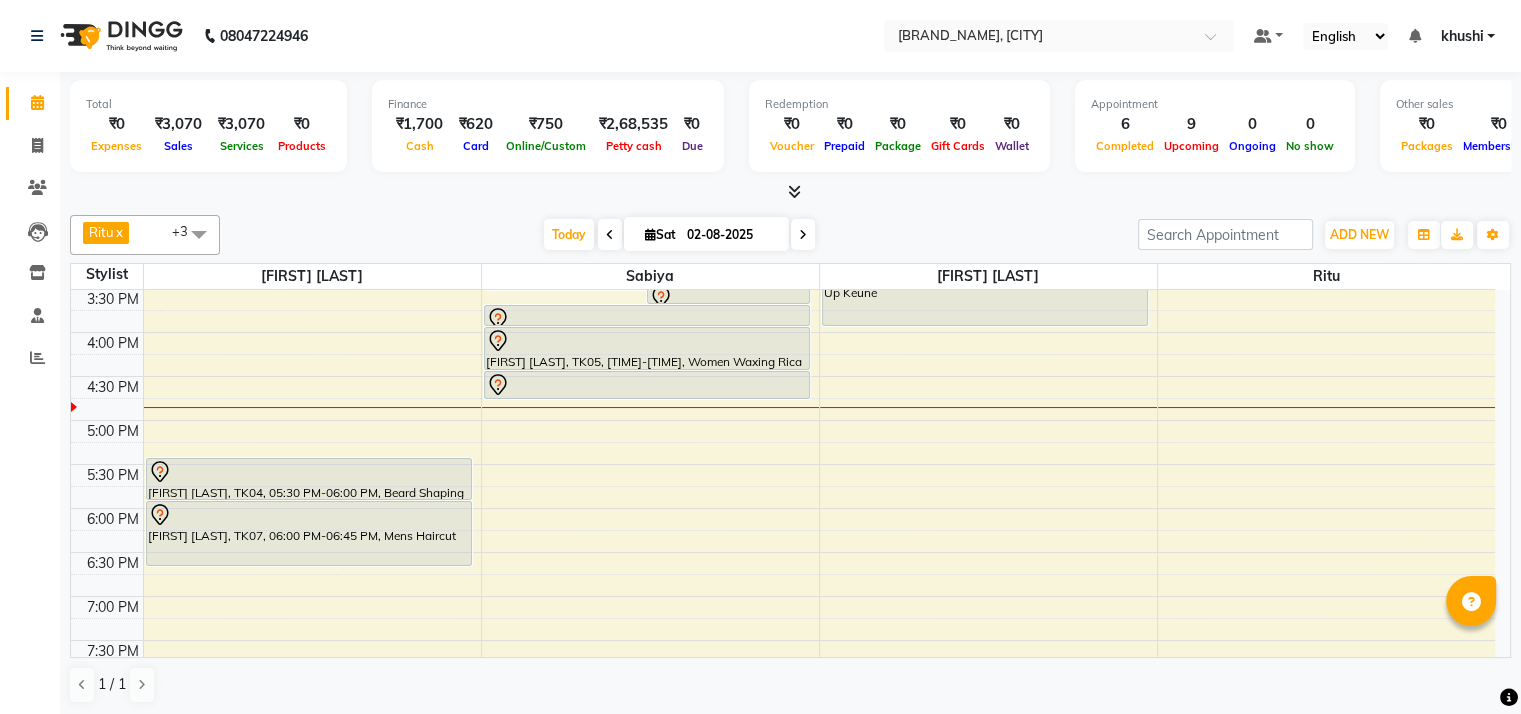 click at bounding box center (803, 235) 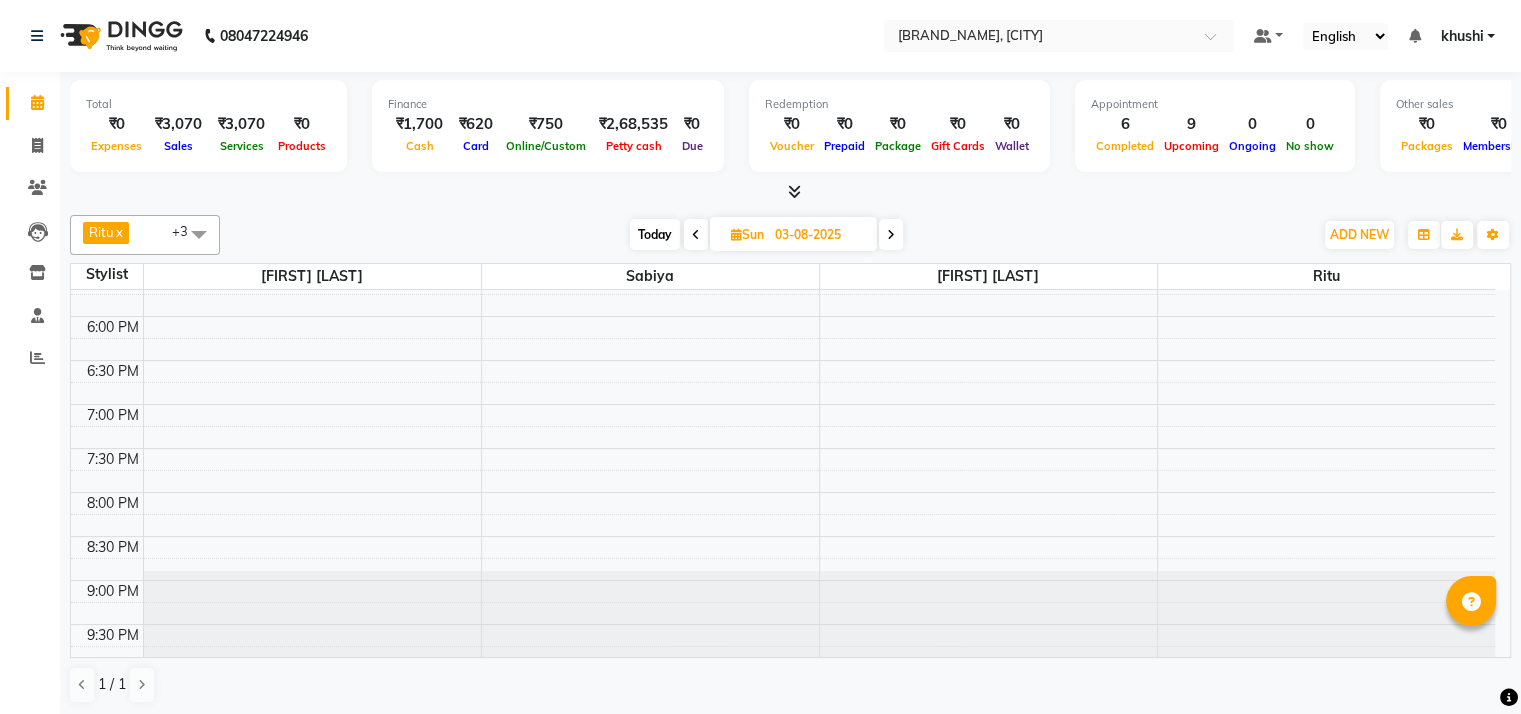 scroll, scrollTop: 0, scrollLeft: 0, axis: both 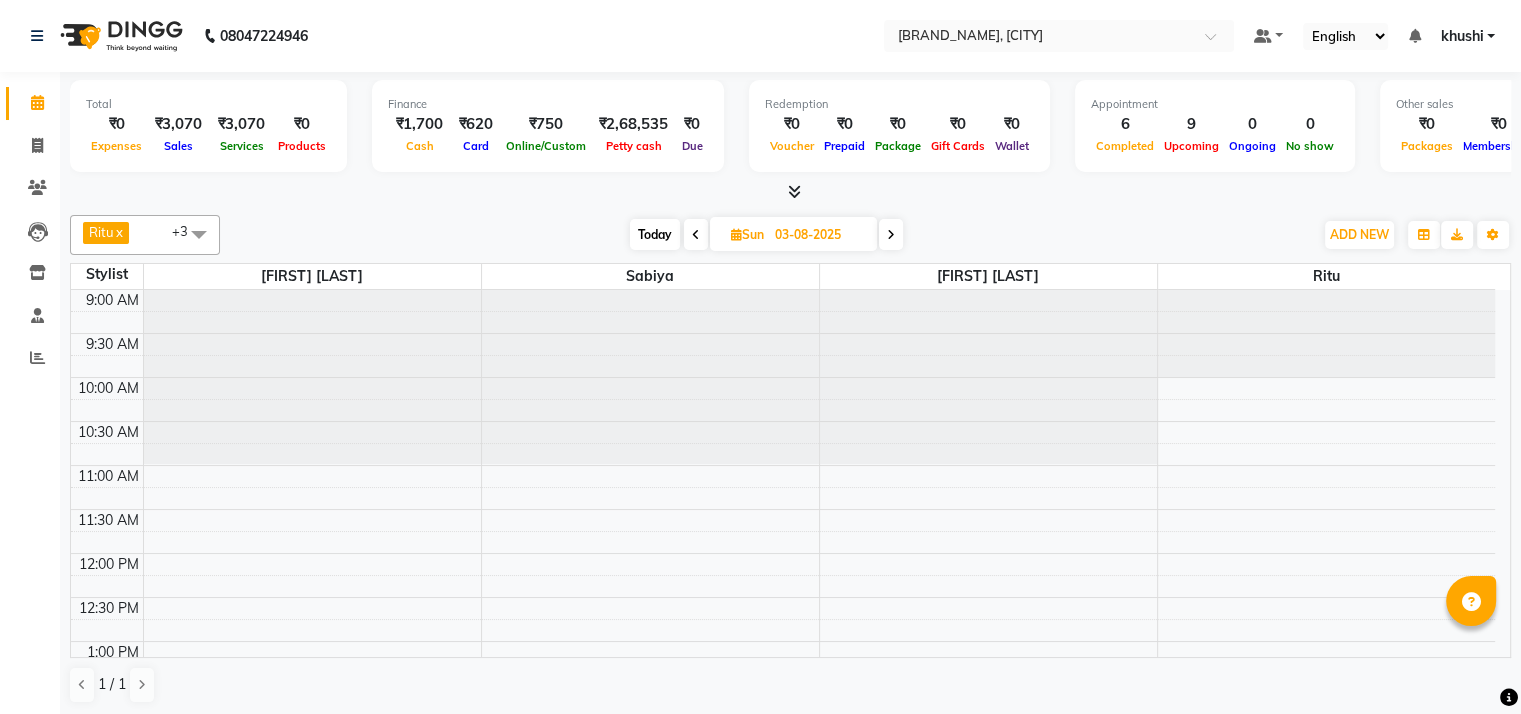 click on "Today" at bounding box center [655, 234] 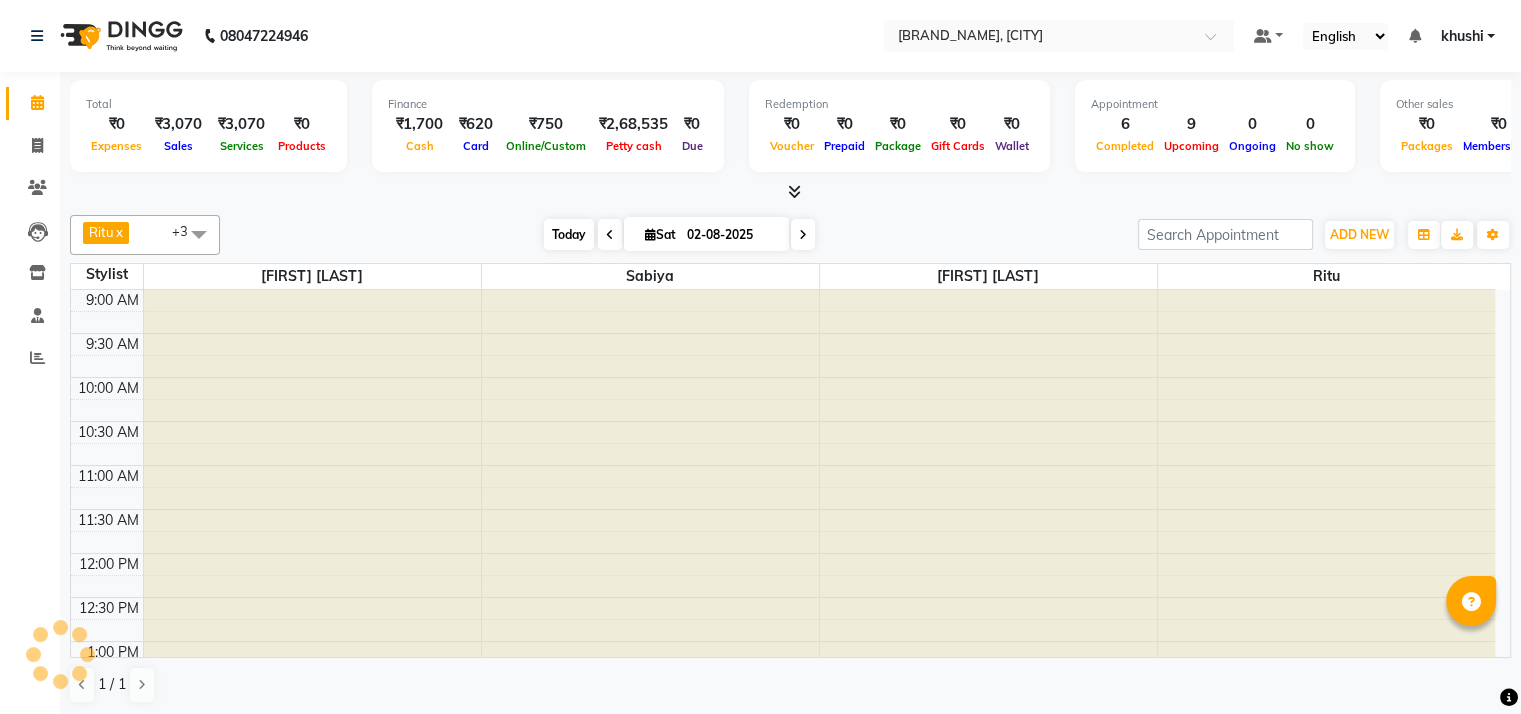 scroll, scrollTop: 612, scrollLeft: 0, axis: vertical 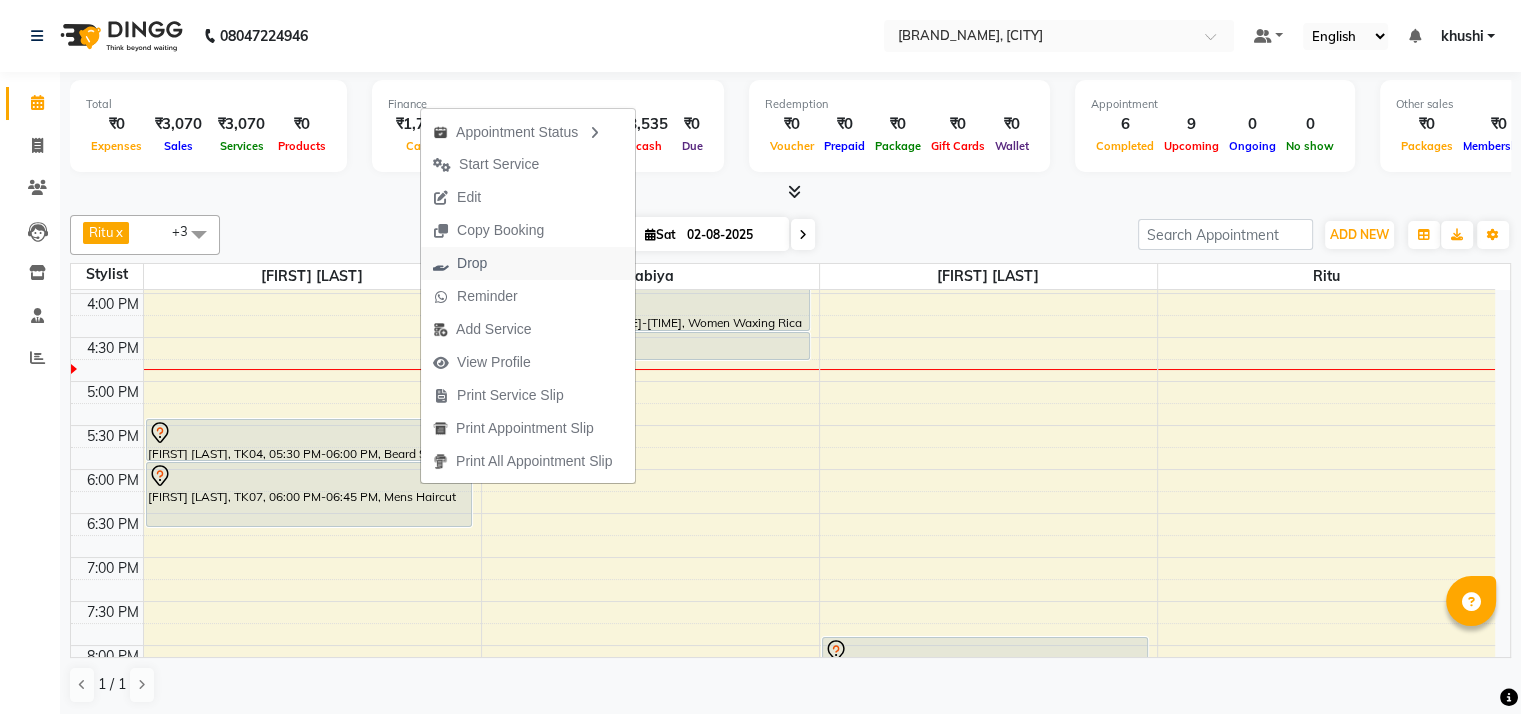 click on "Drop" at bounding box center (472, 263) 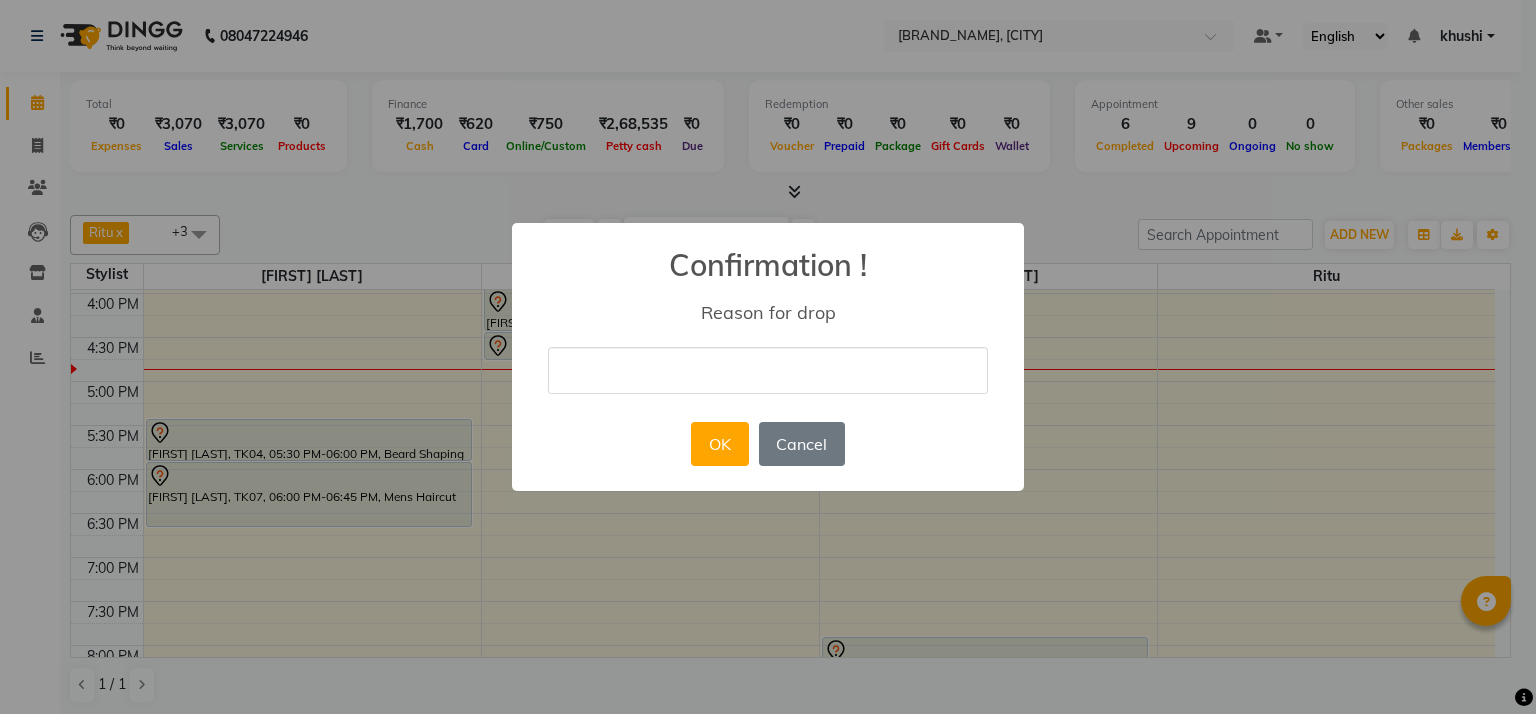 click at bounding box center (768, 370) 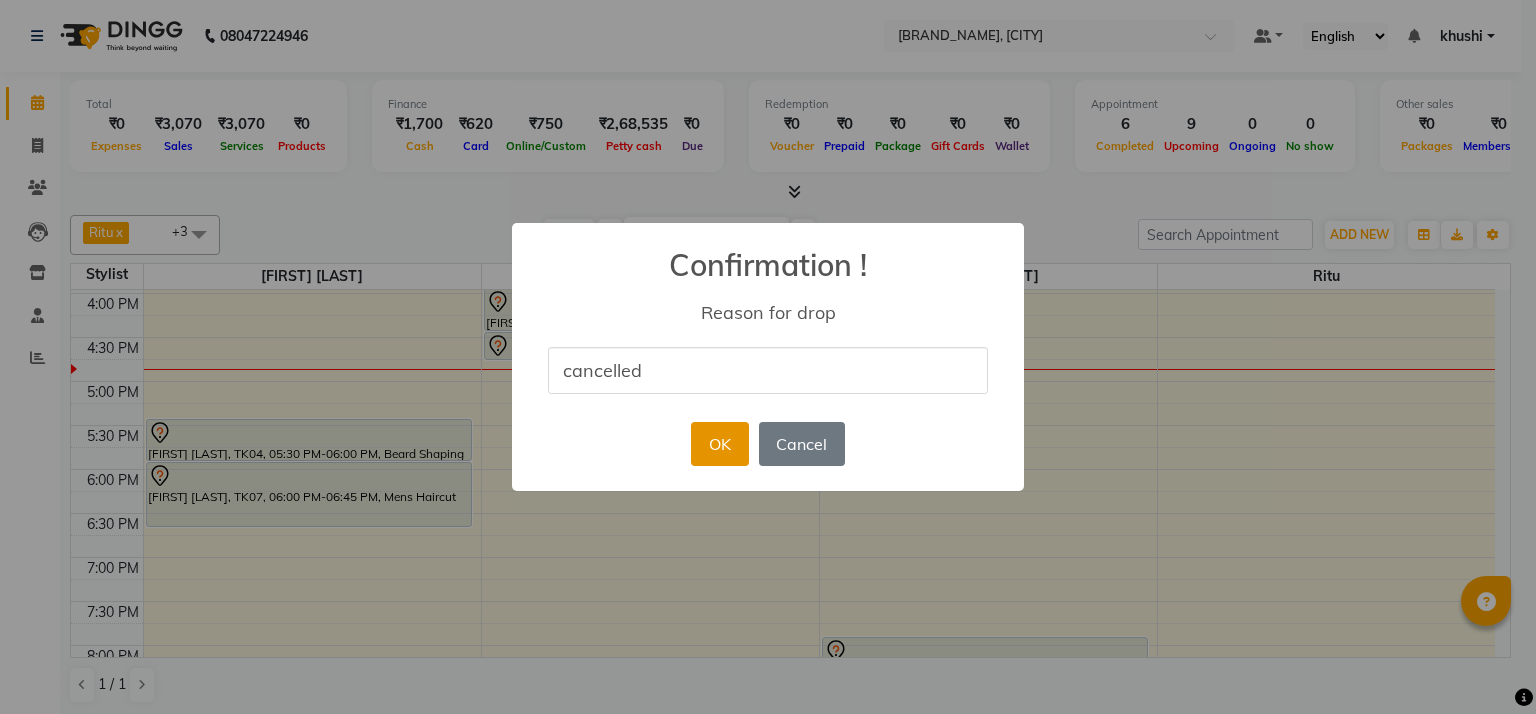 click on "OK" at bounding box center (719, 444) 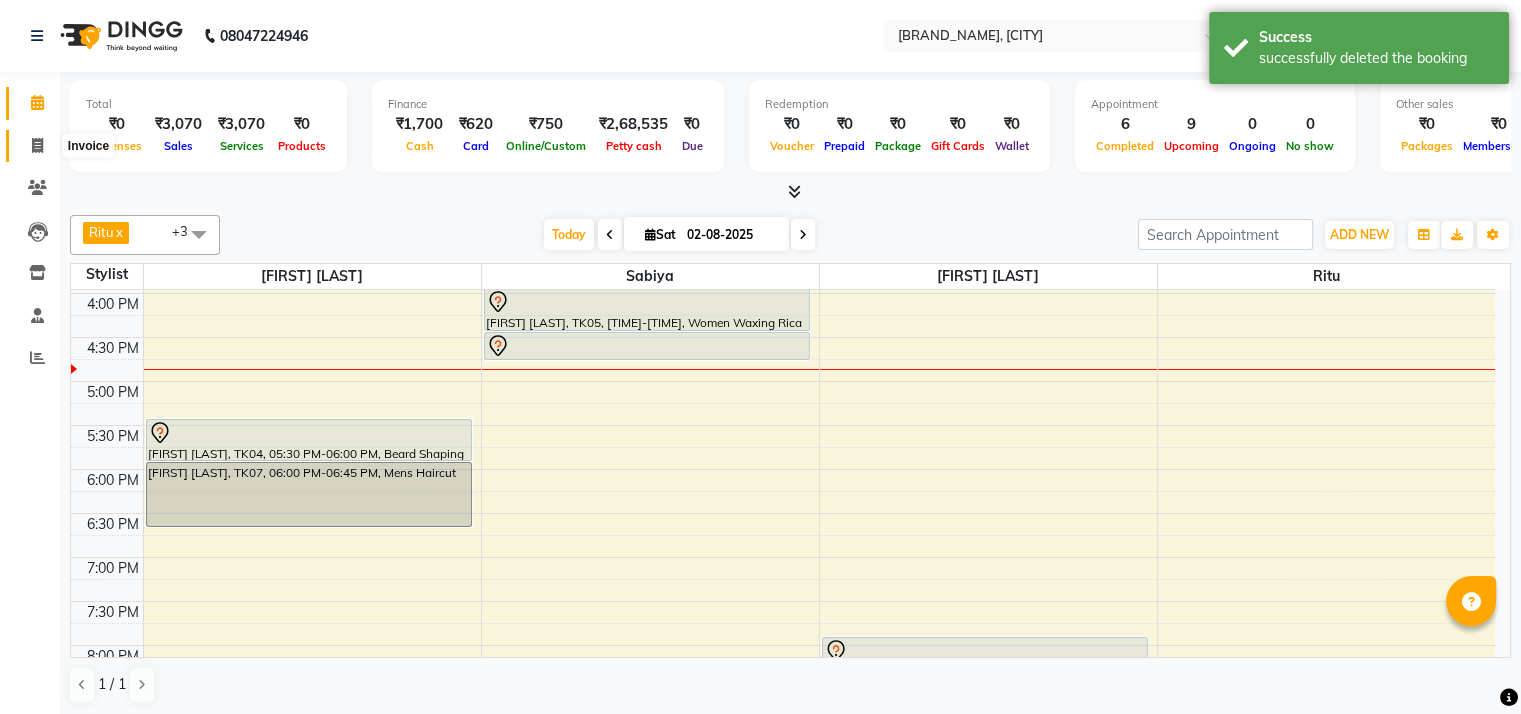 click 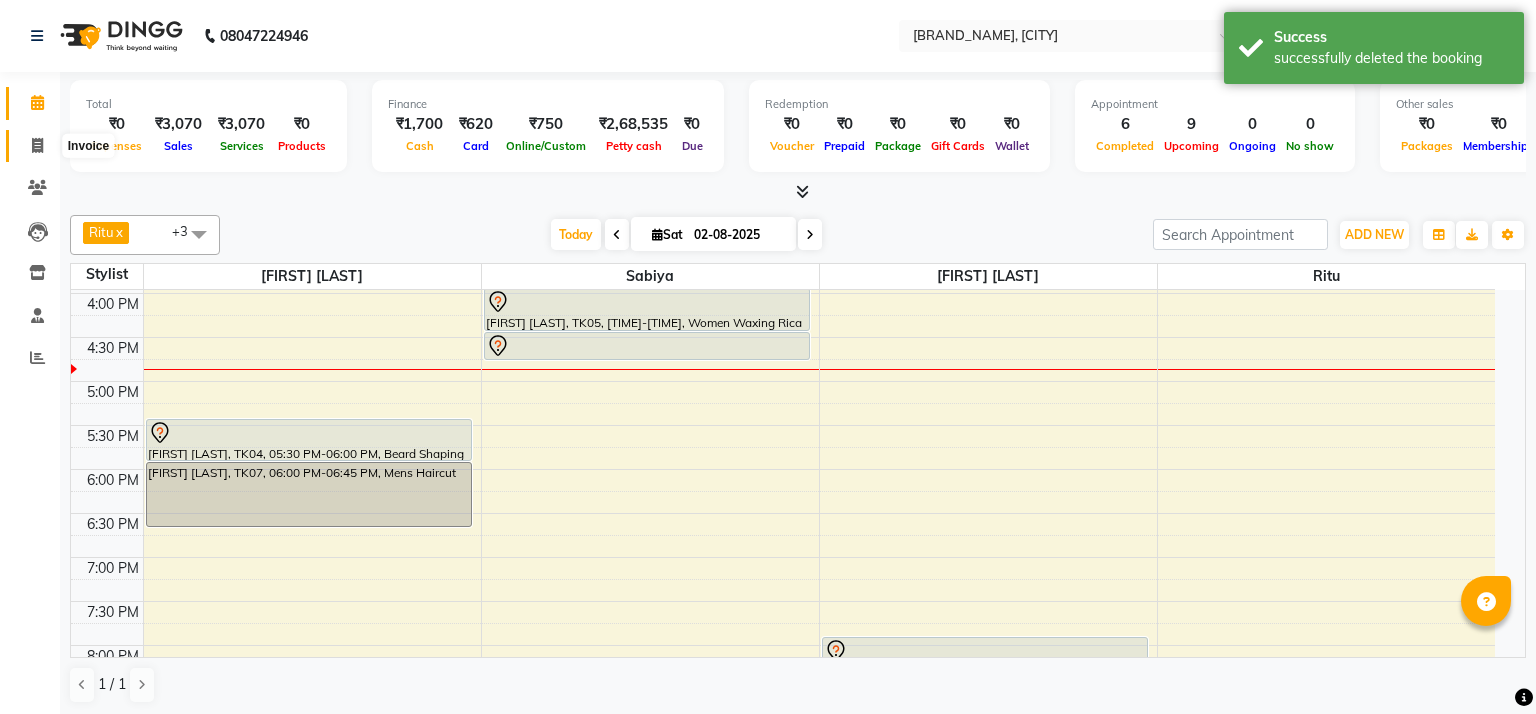 select on "6870" 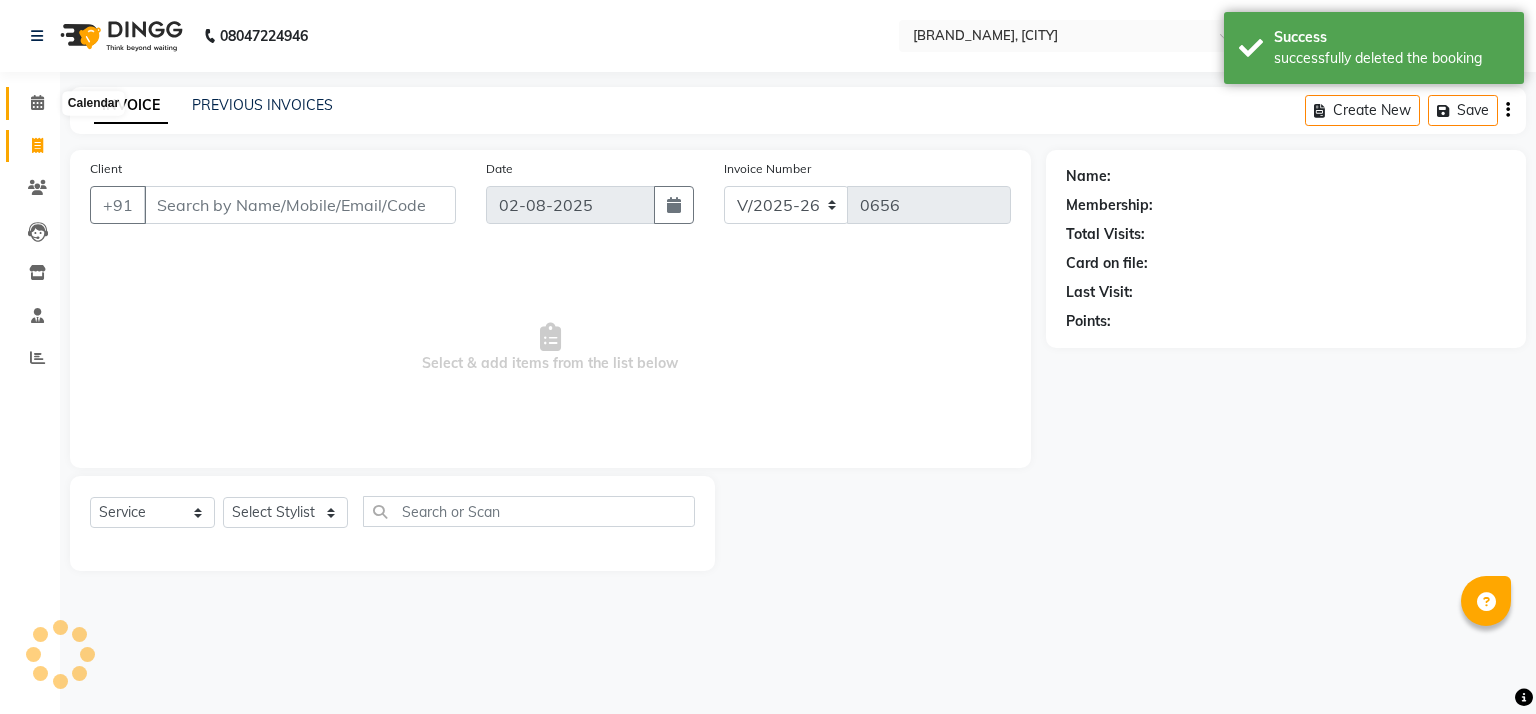 click 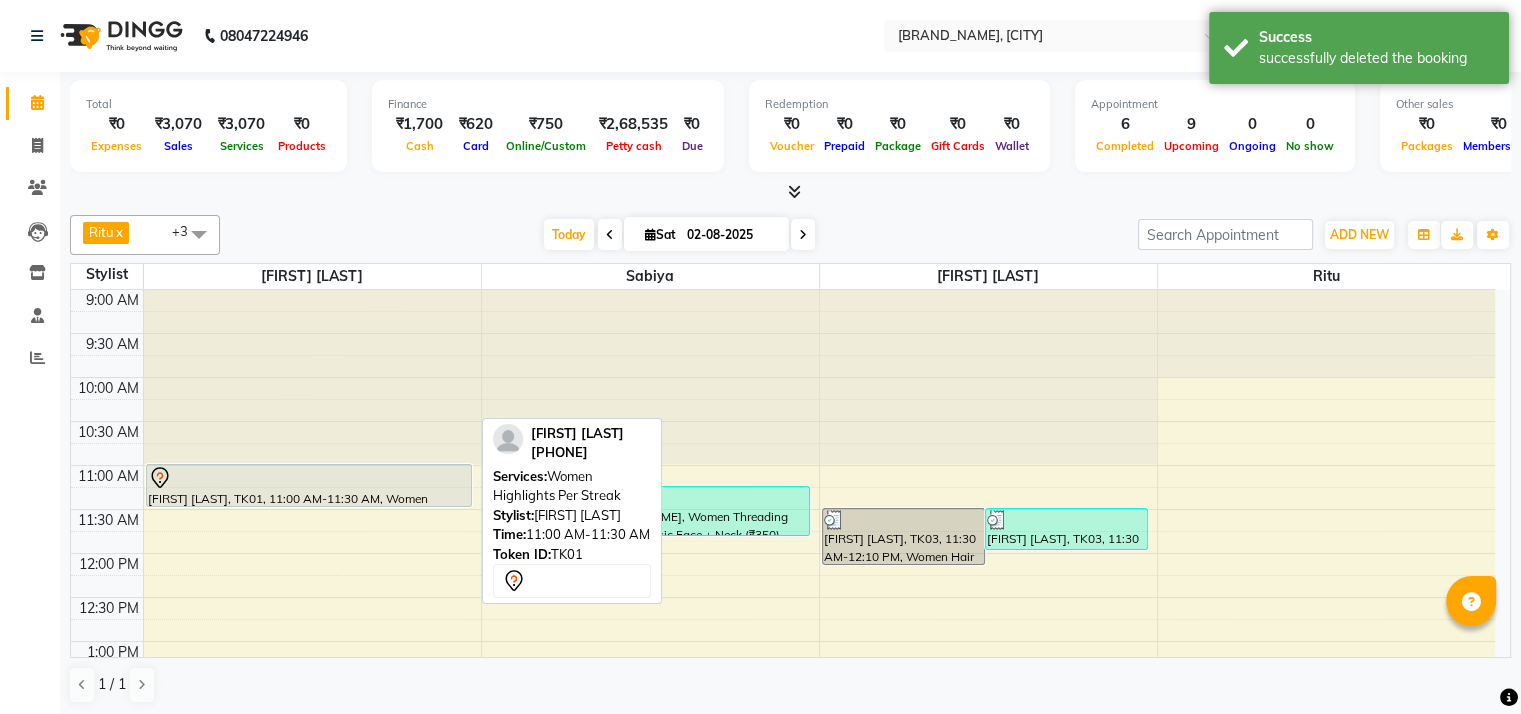 click at bounding box center (309, 506) 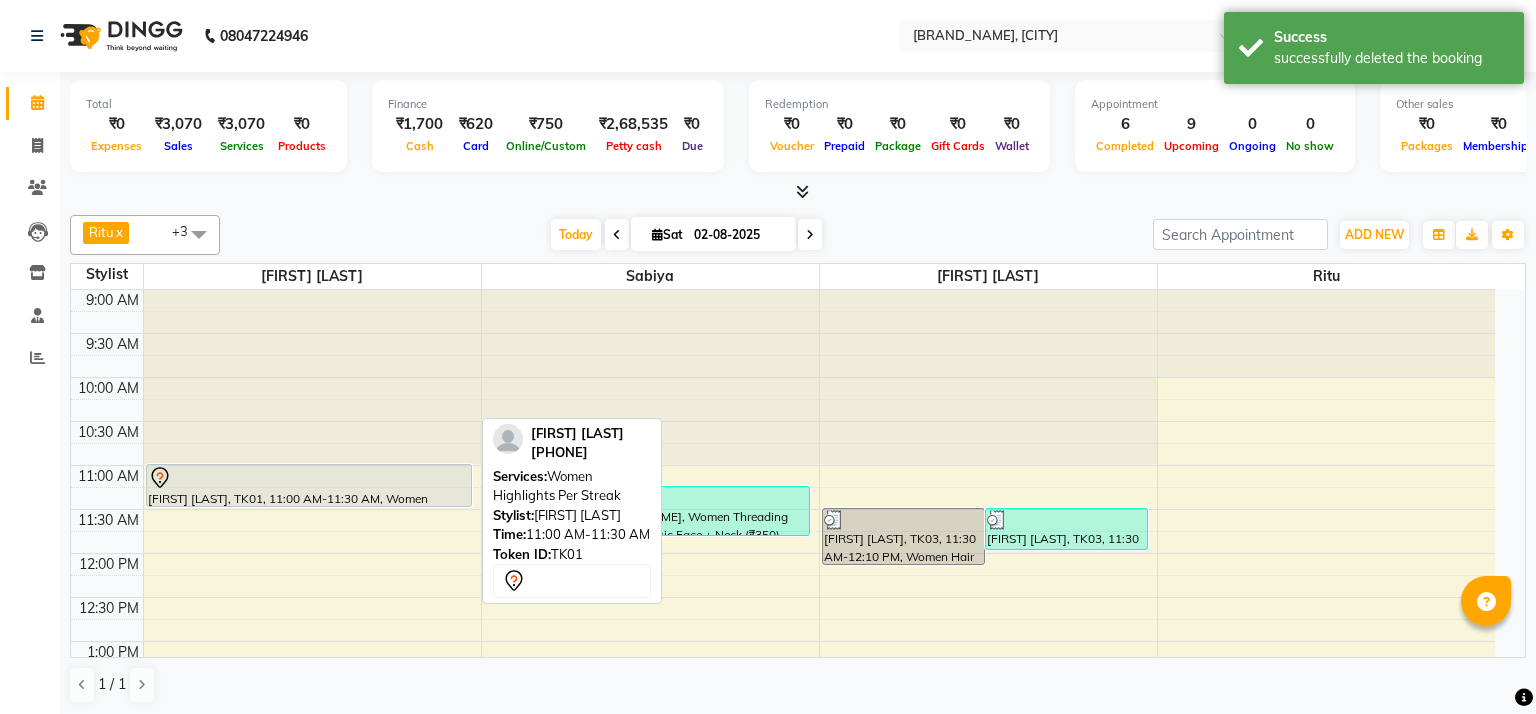 select on "7" 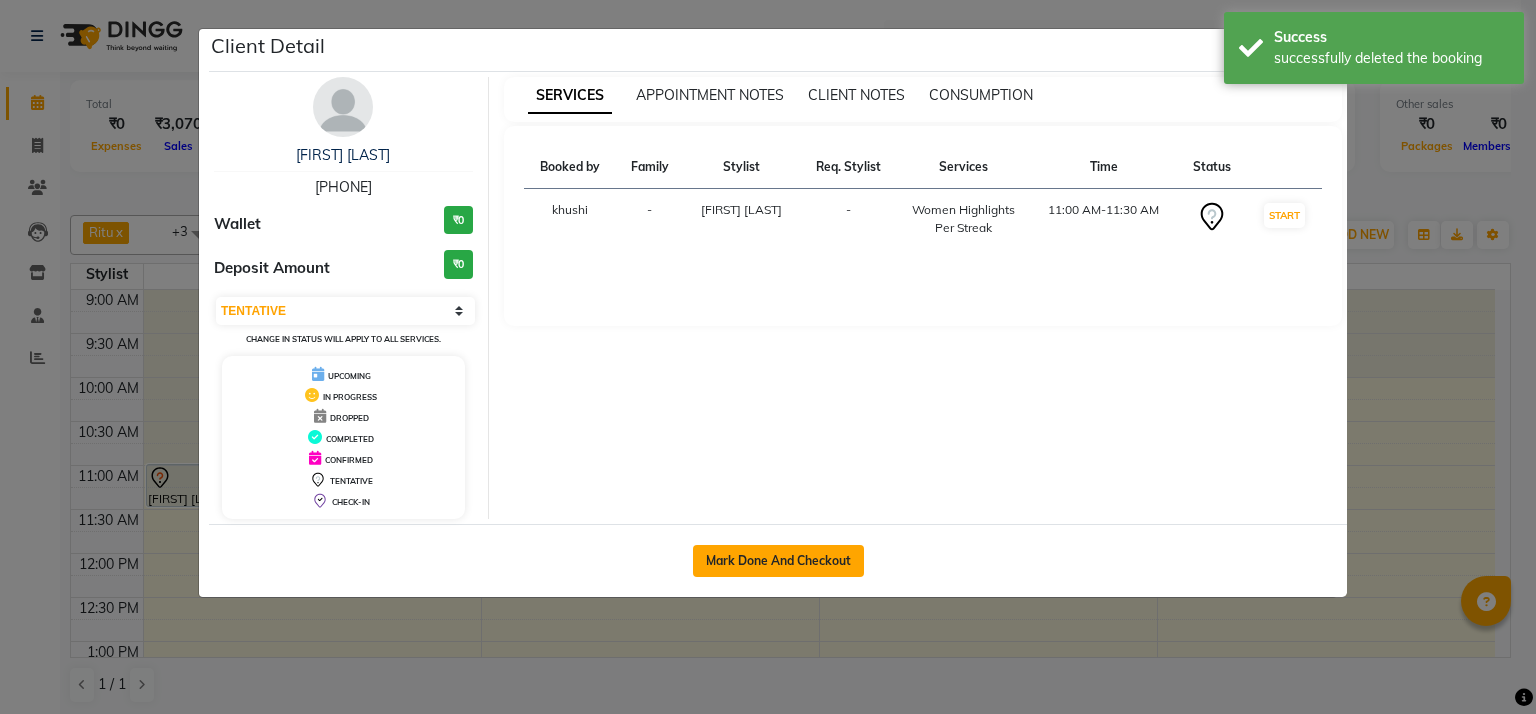 click on "Mark Done And Checkout" 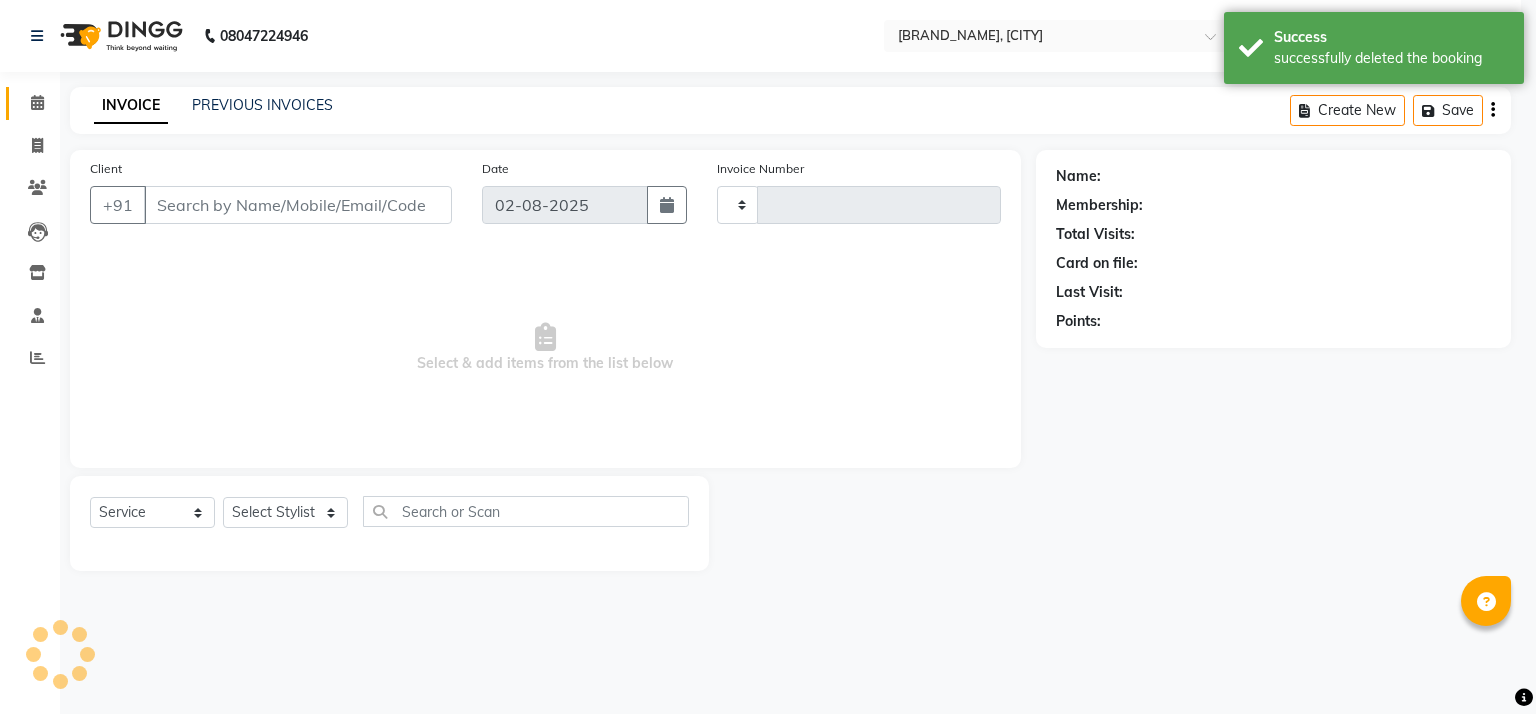 type on "0656" 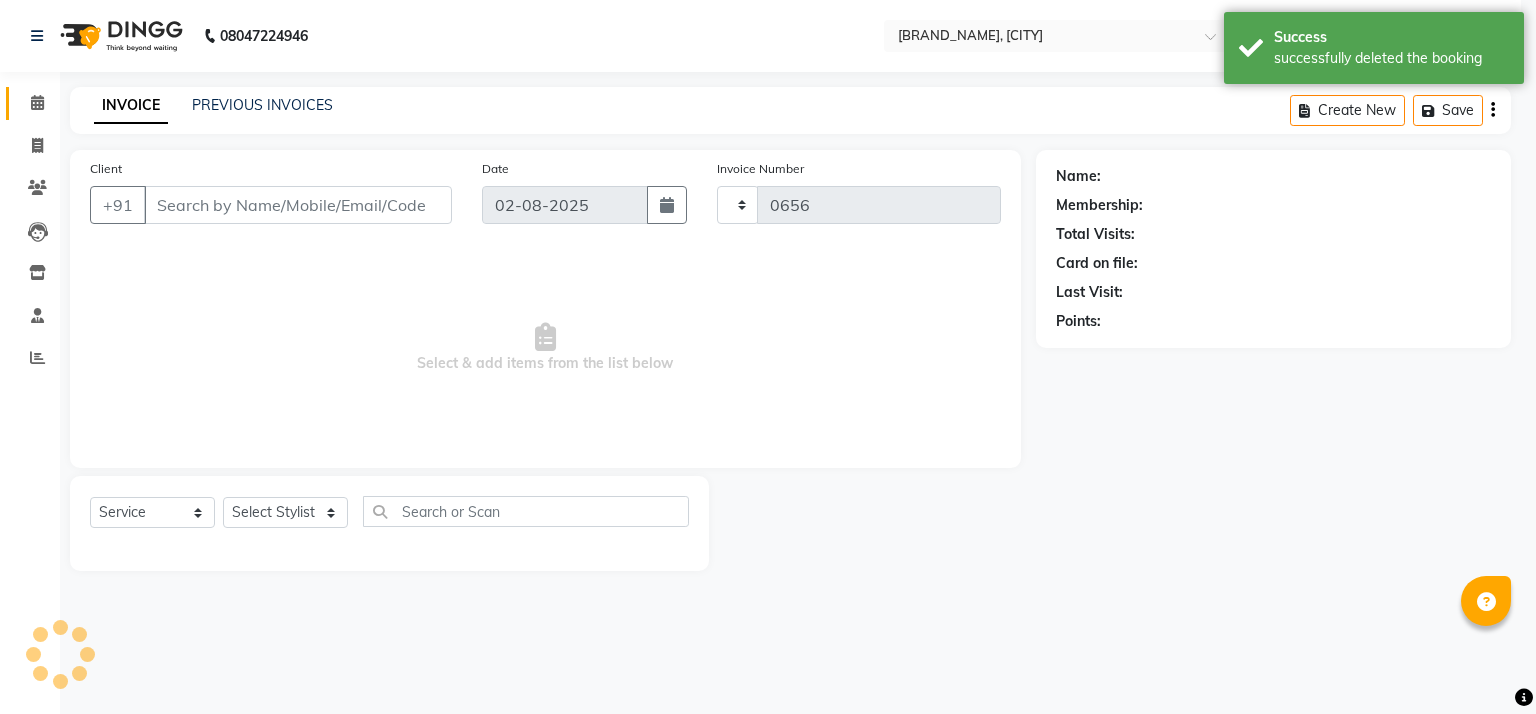 select on "6870" 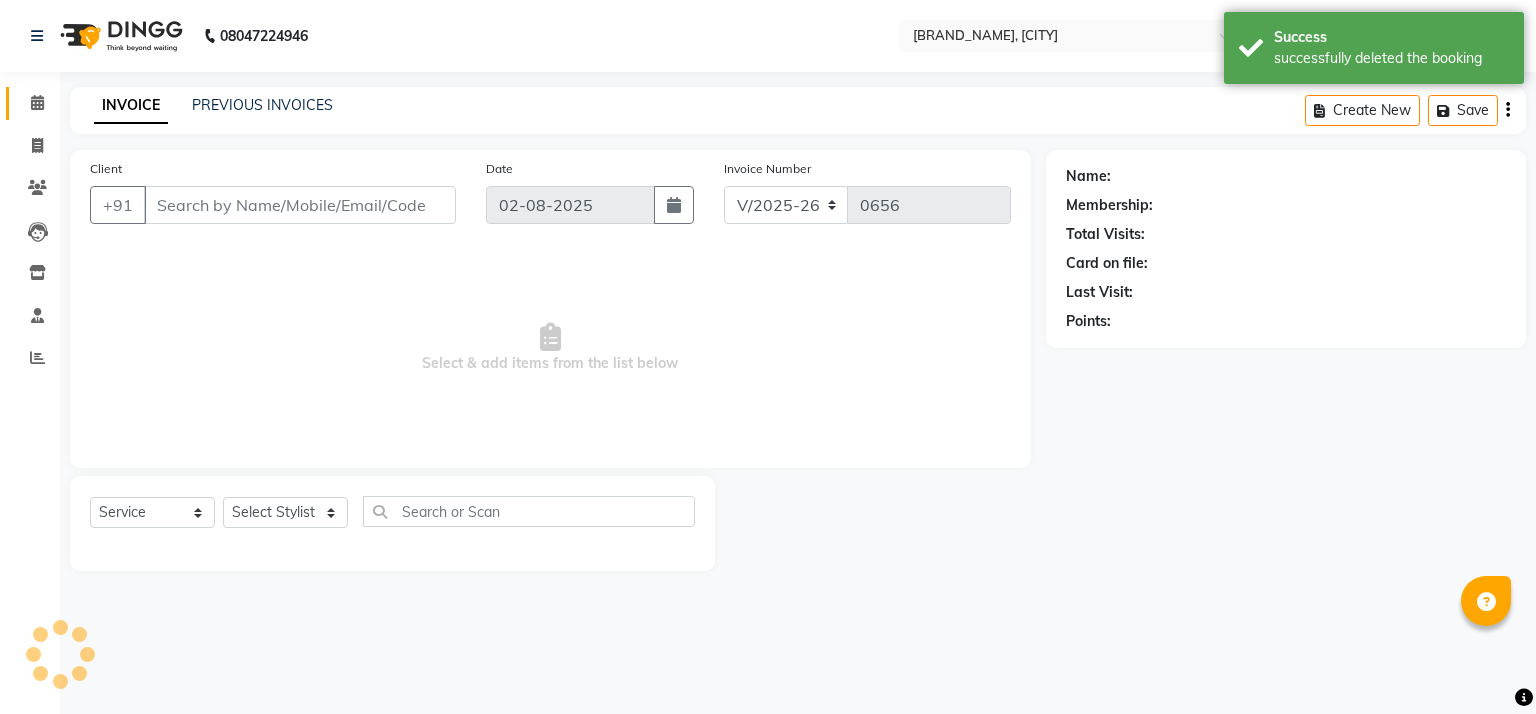type on "[PHONE]" 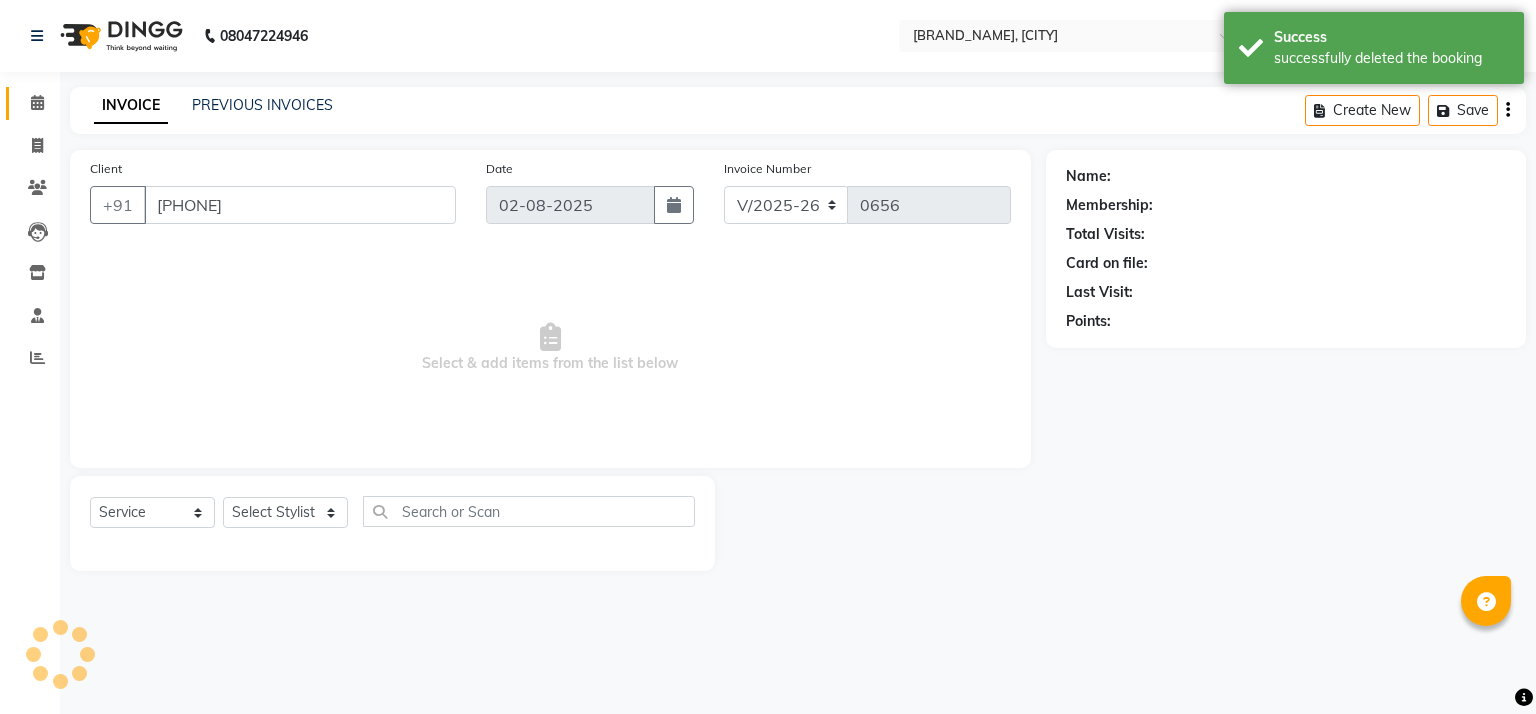 select on "59016" 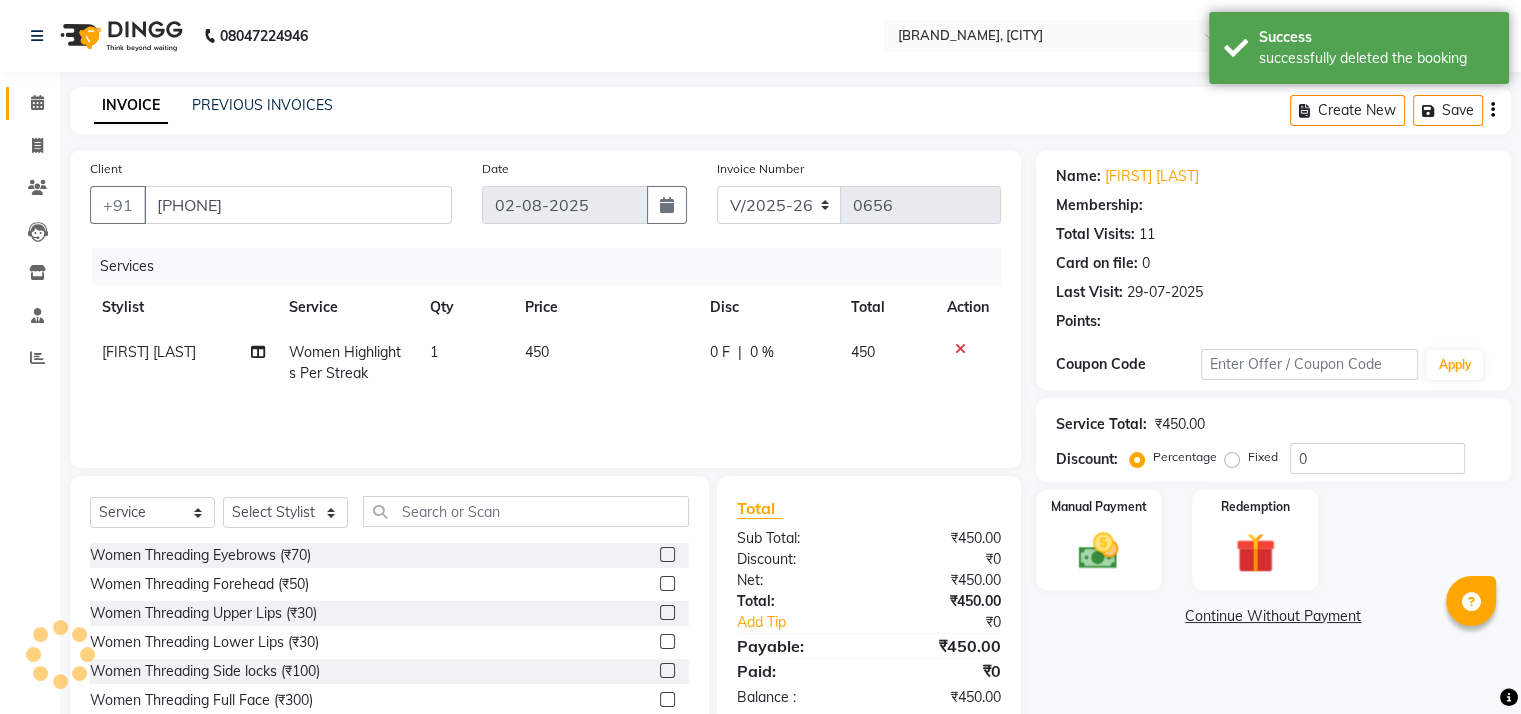 select on "1: Object" 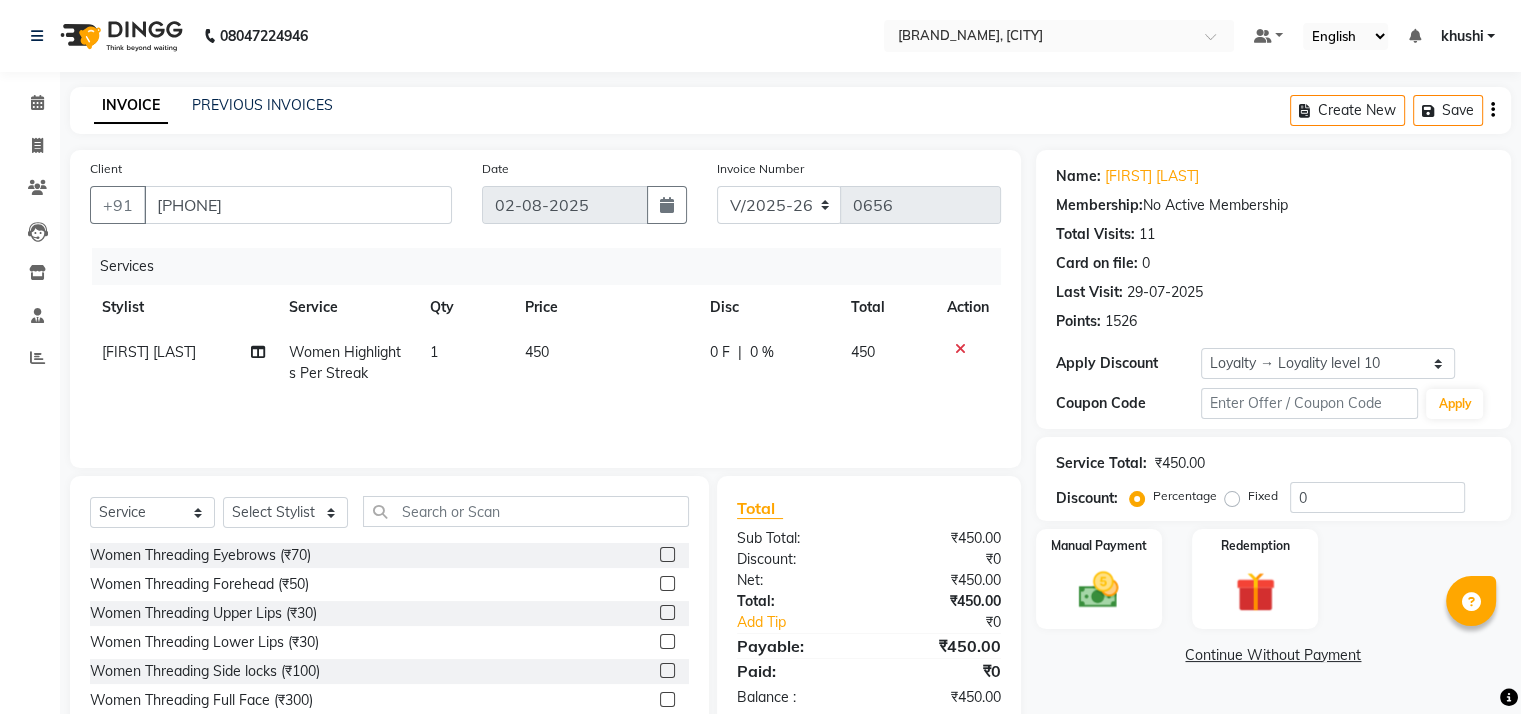 click 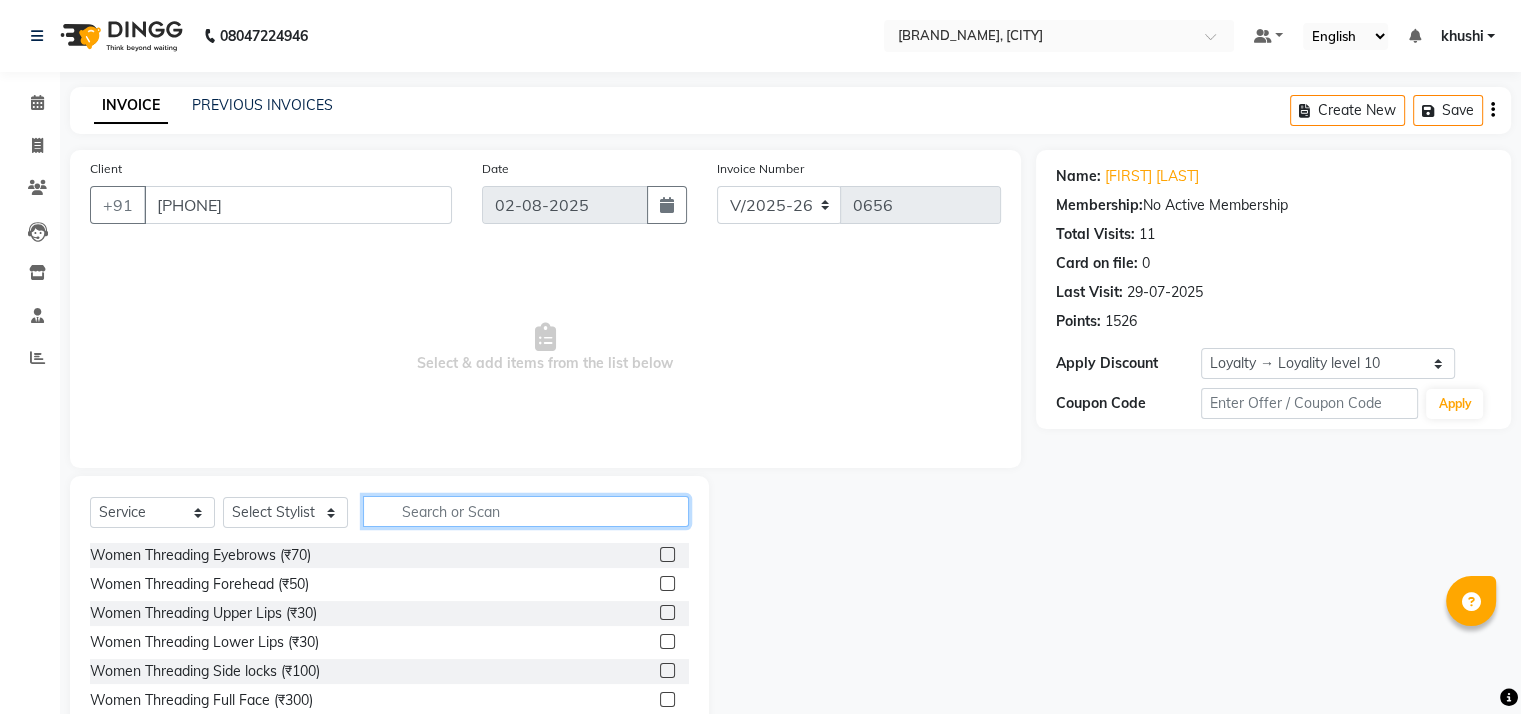 click 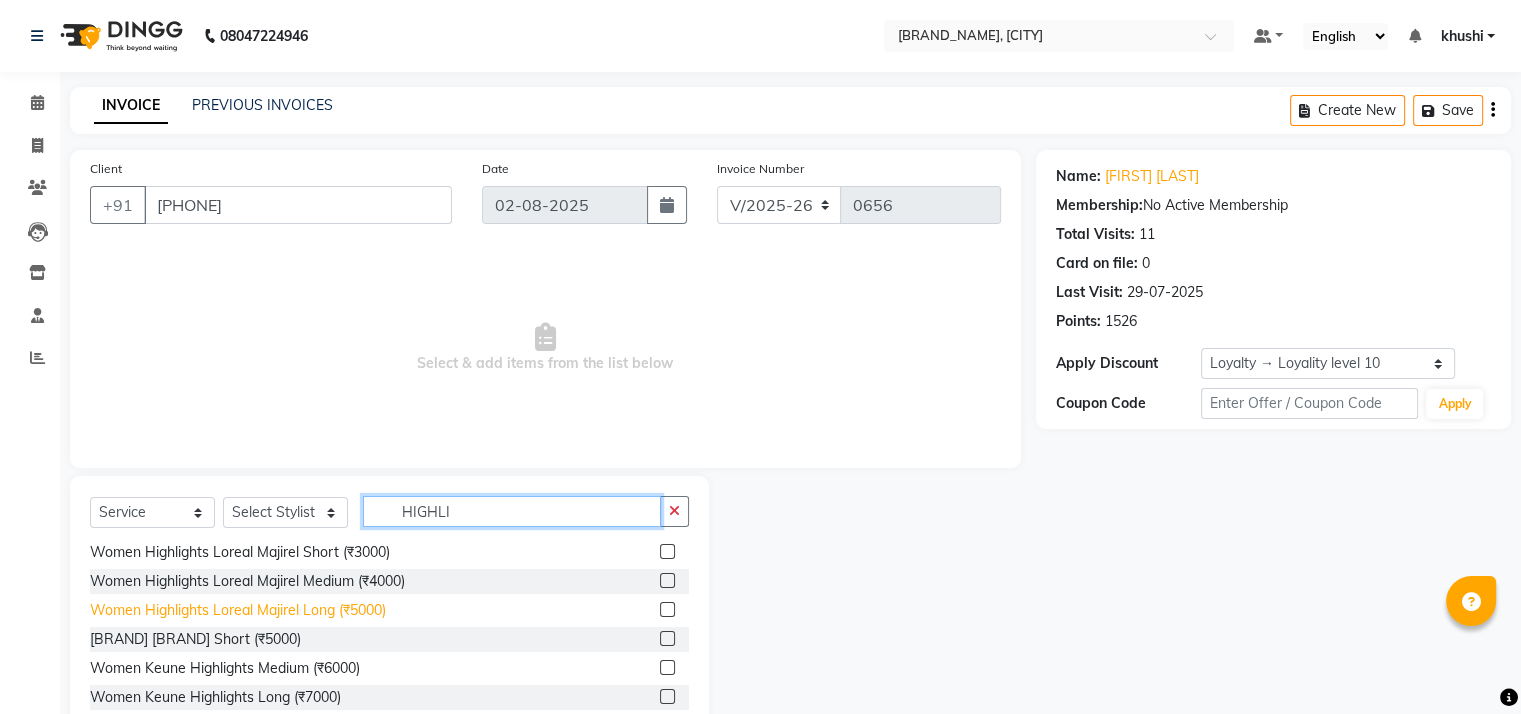 scroll, scrollTop: 3, scrollLeft: 0, axis: vertical 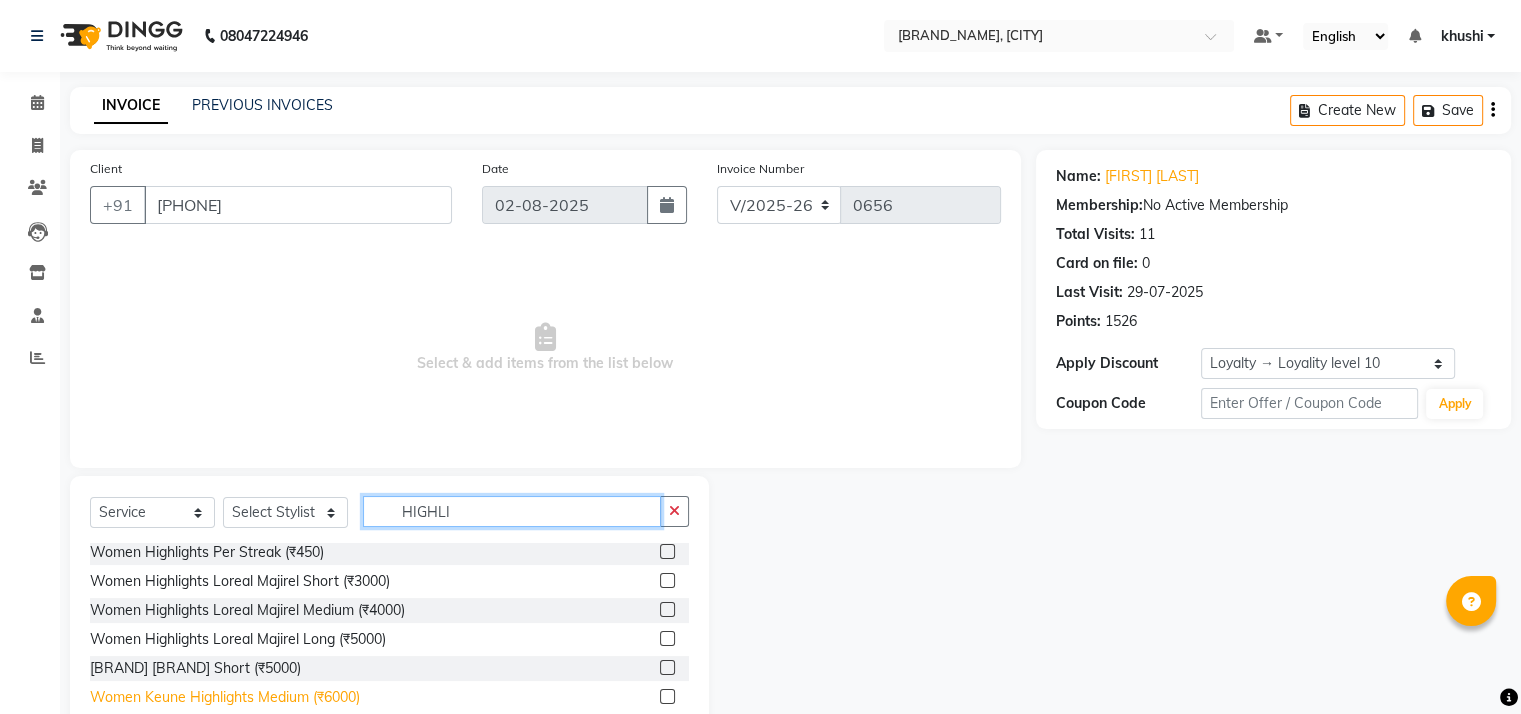 type on "HIGHLI" 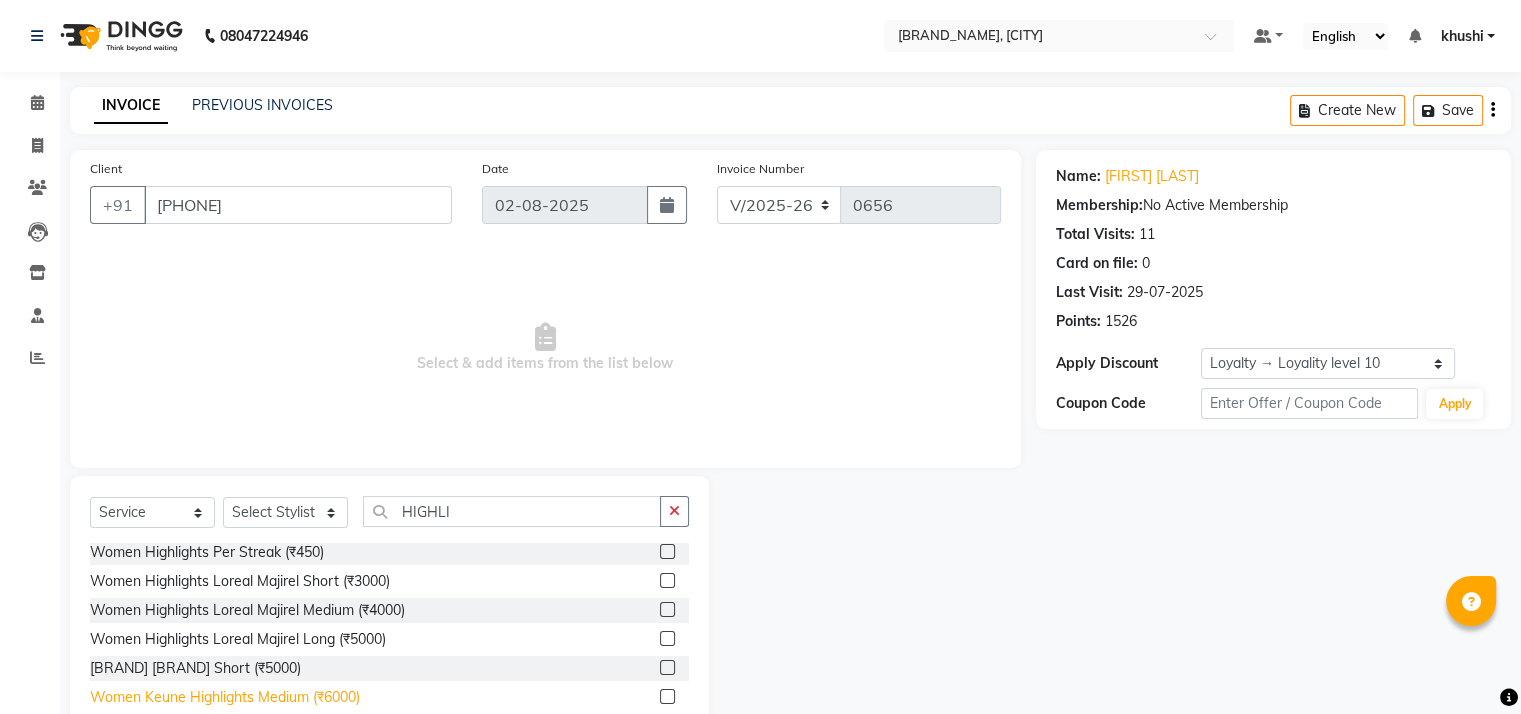 click on "Women Keune Highlights Medium ([CURRENCY]6000)" 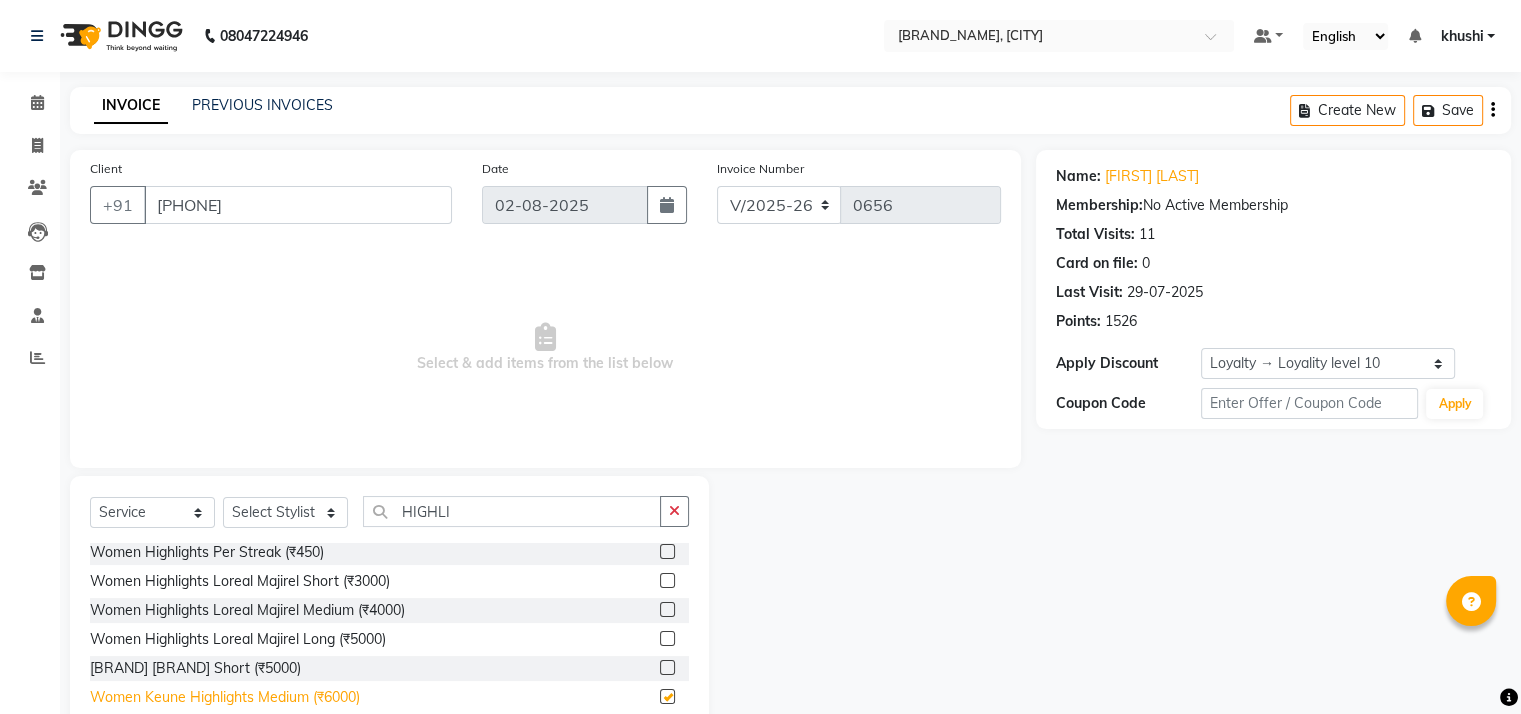 checkbox on "false" 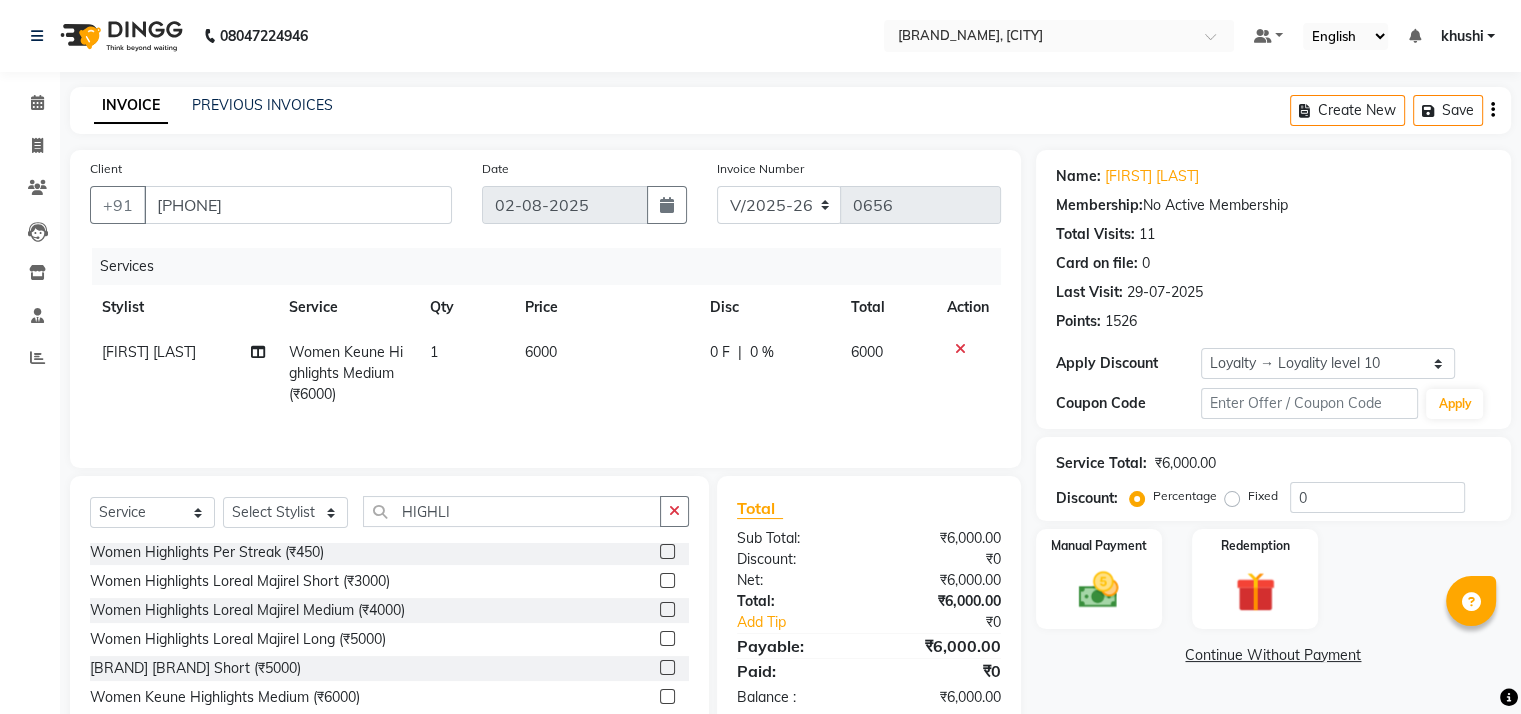 click on "6000" 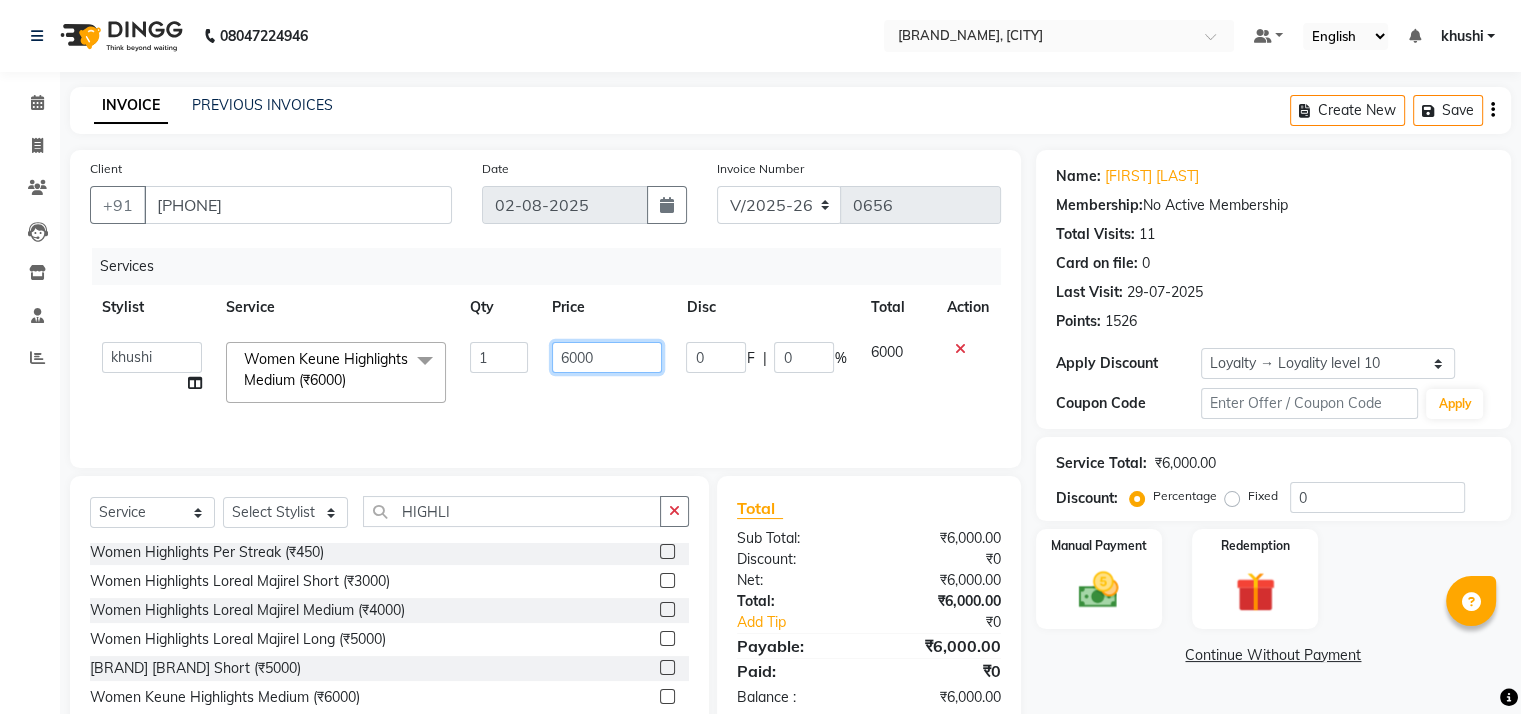 click on "6000" 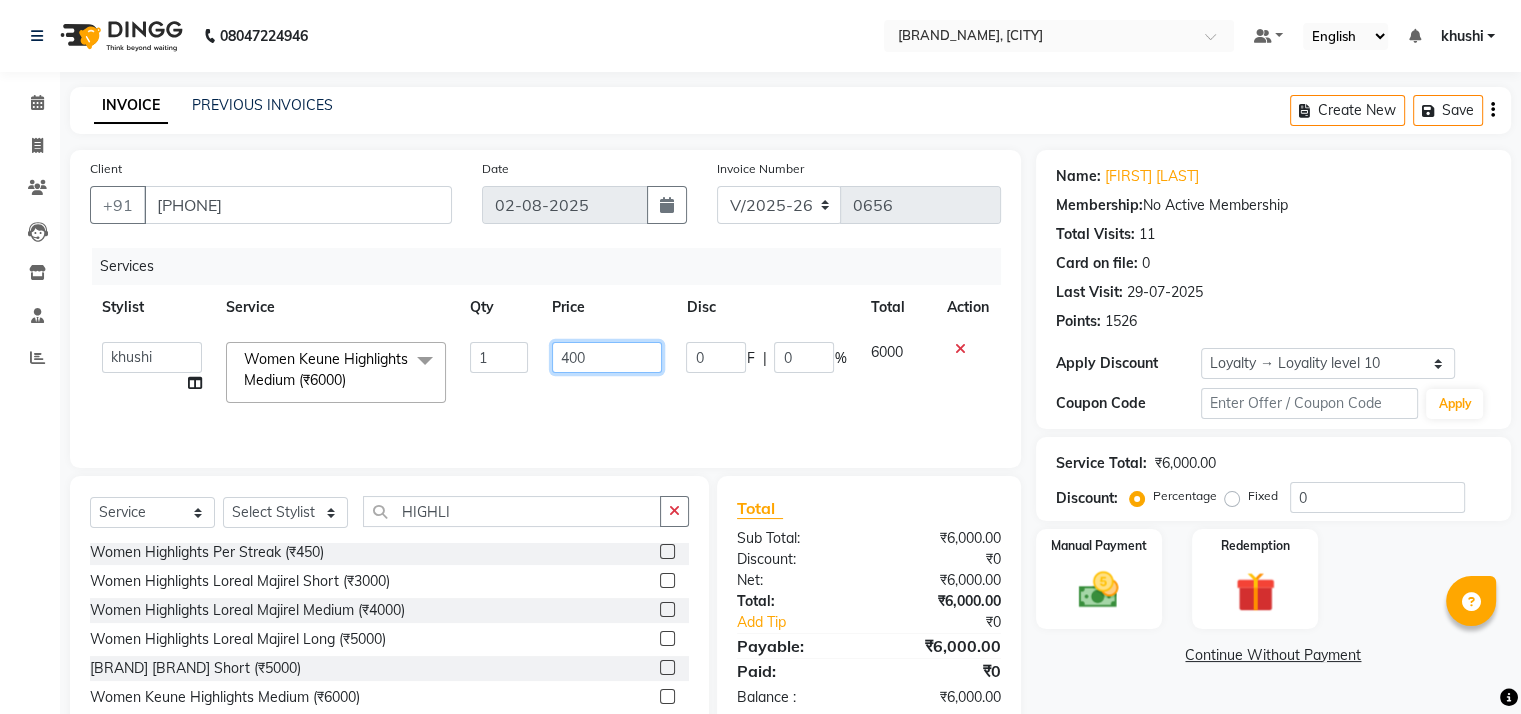 type on "4500" 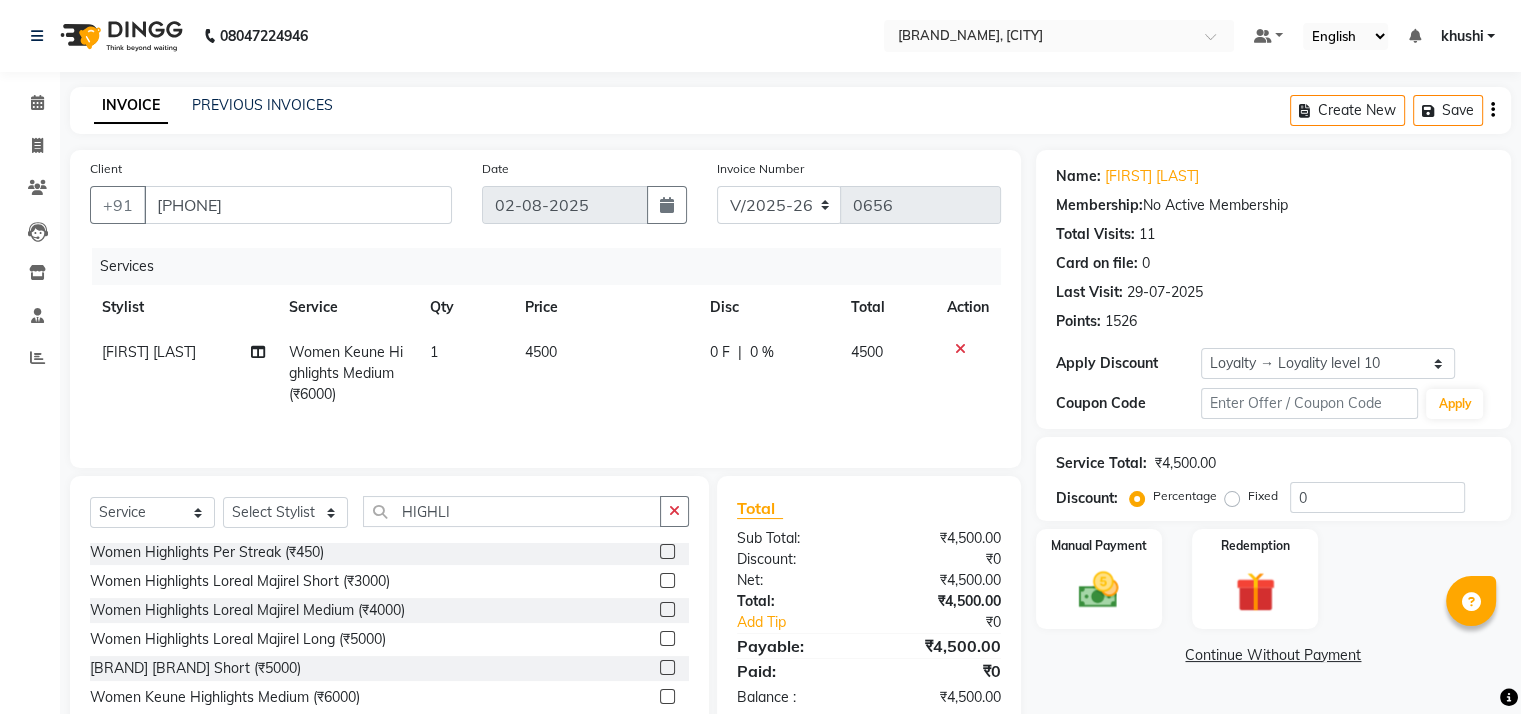 click on "Continue Without Payment" 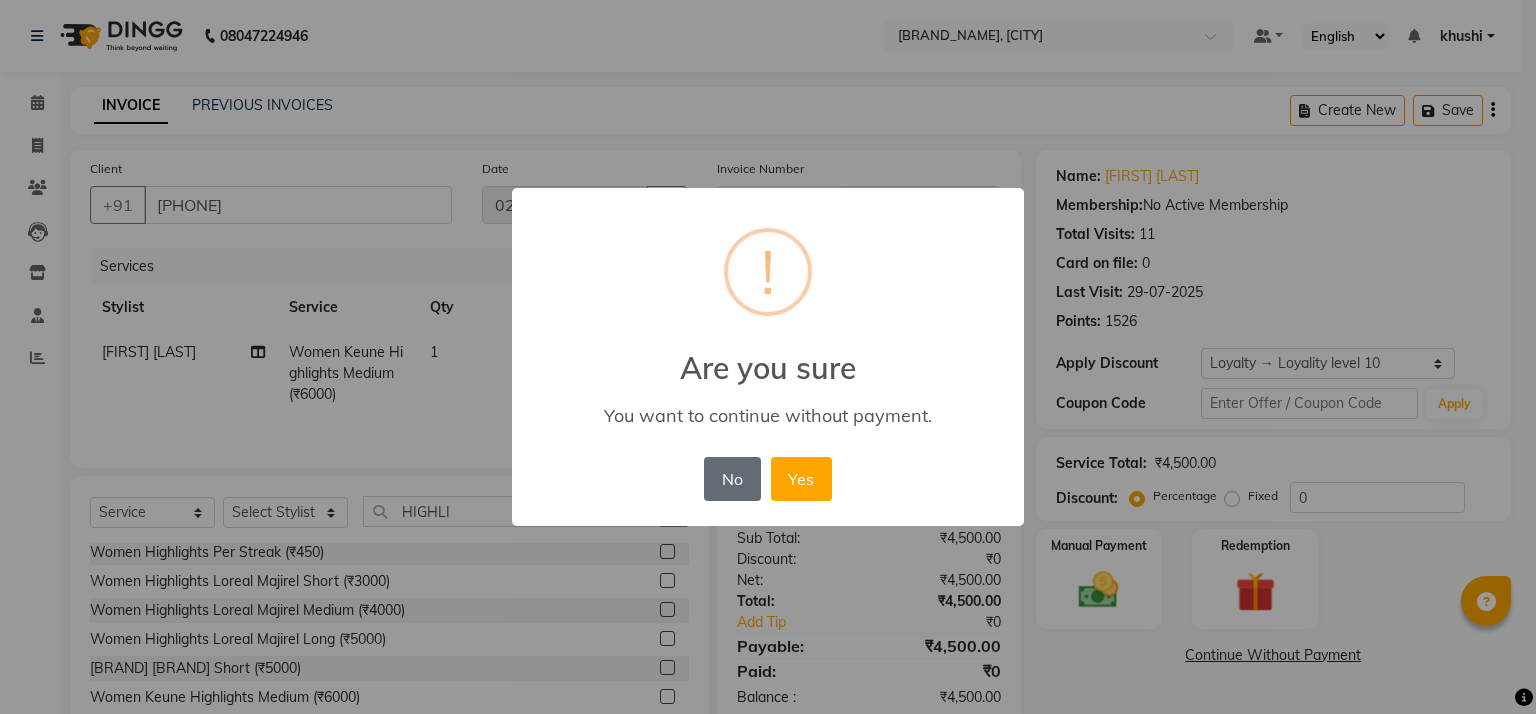 click on "No" at bounding box center (732, 479) 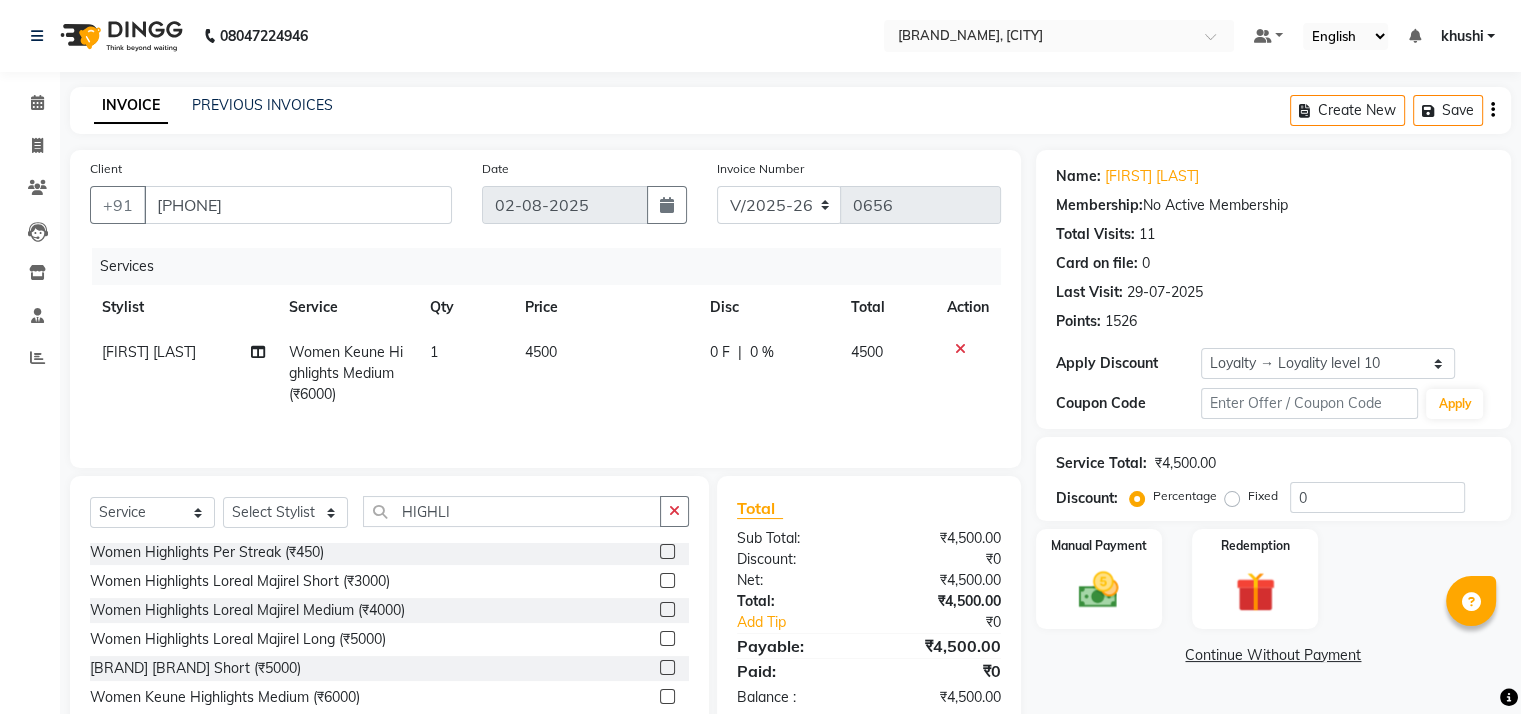 scroll, scrollTop: 88, scrollLeft: 0, axis: vertical 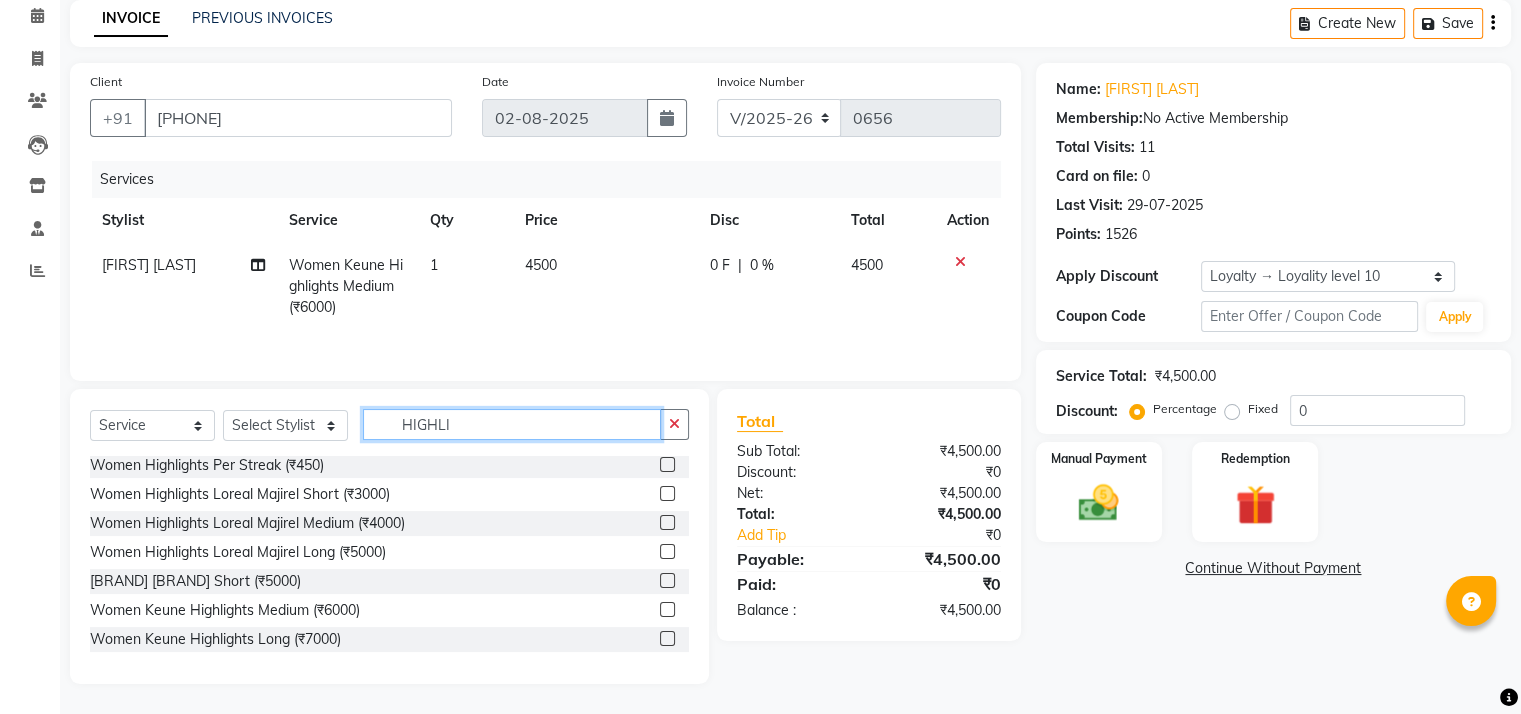 click on "HIGHLI" 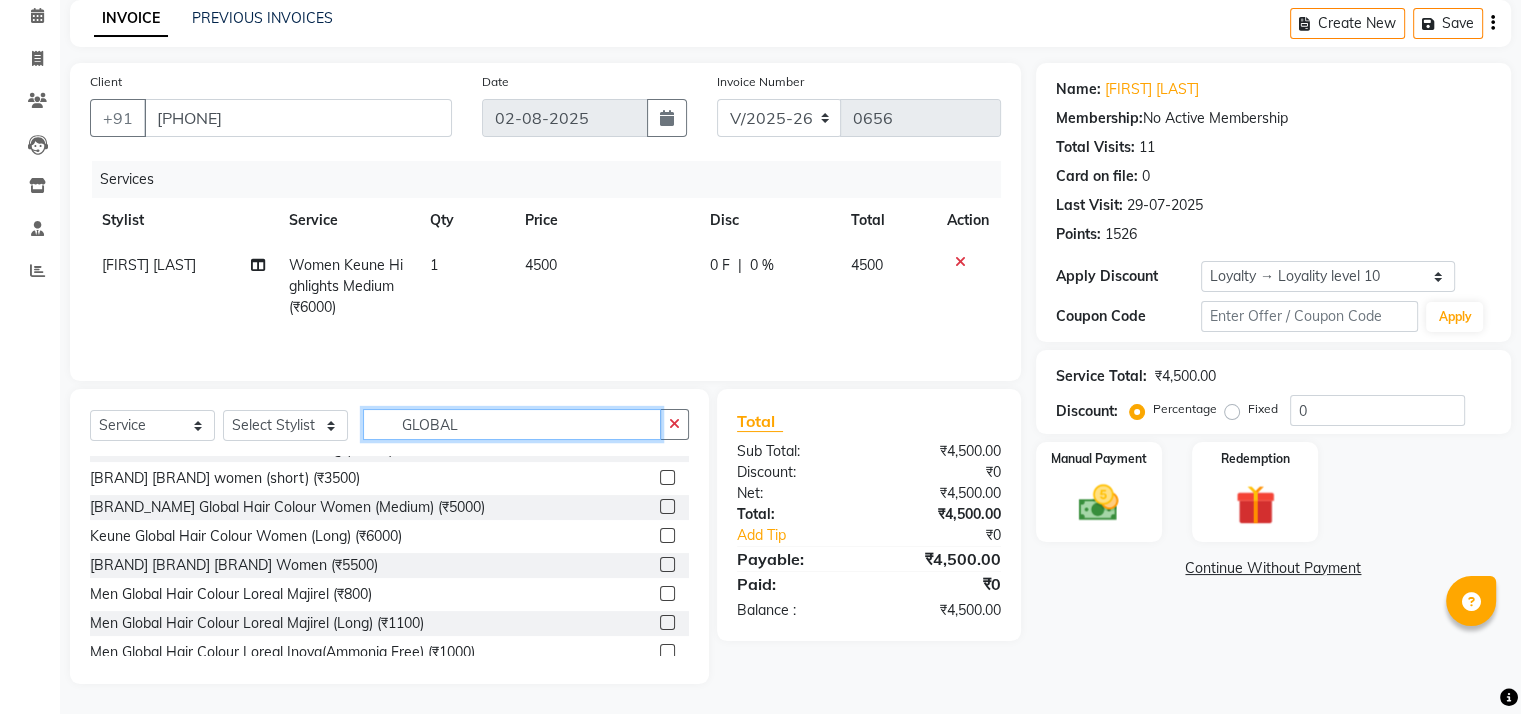 scroll, scrollTop: 252, scrollLeft: 0, axis: vertical 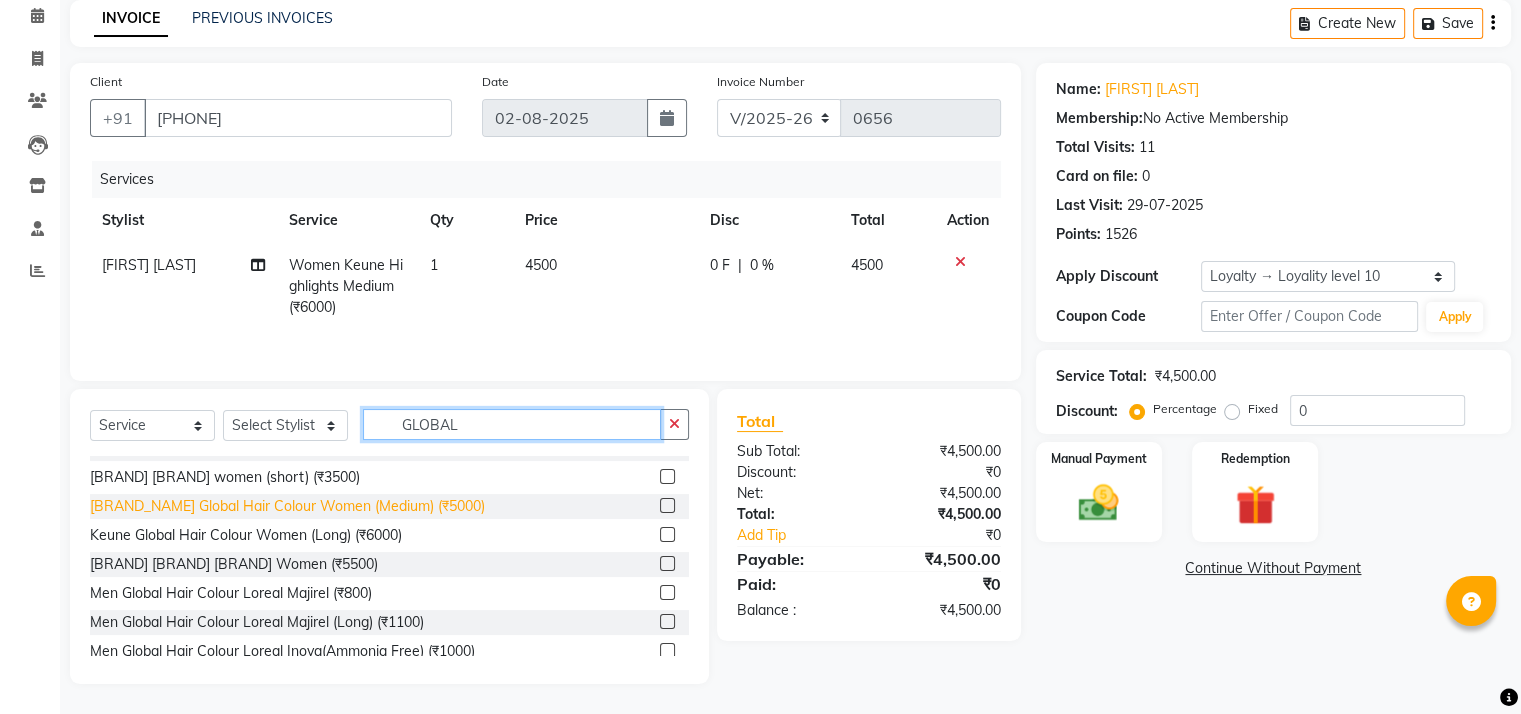 type on "GLOBAL" 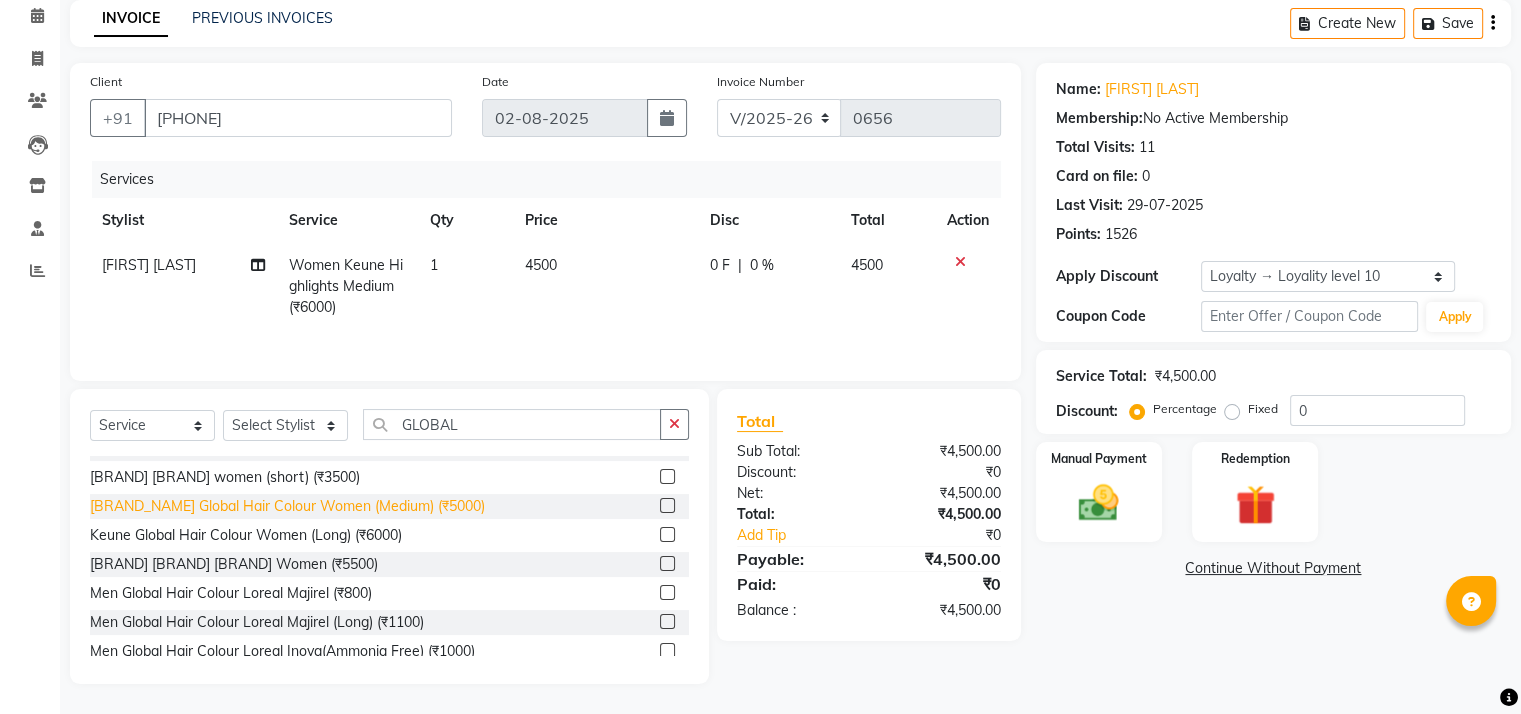 click on "Keune Global Hair Colour Women (Medium) (₹5000)" 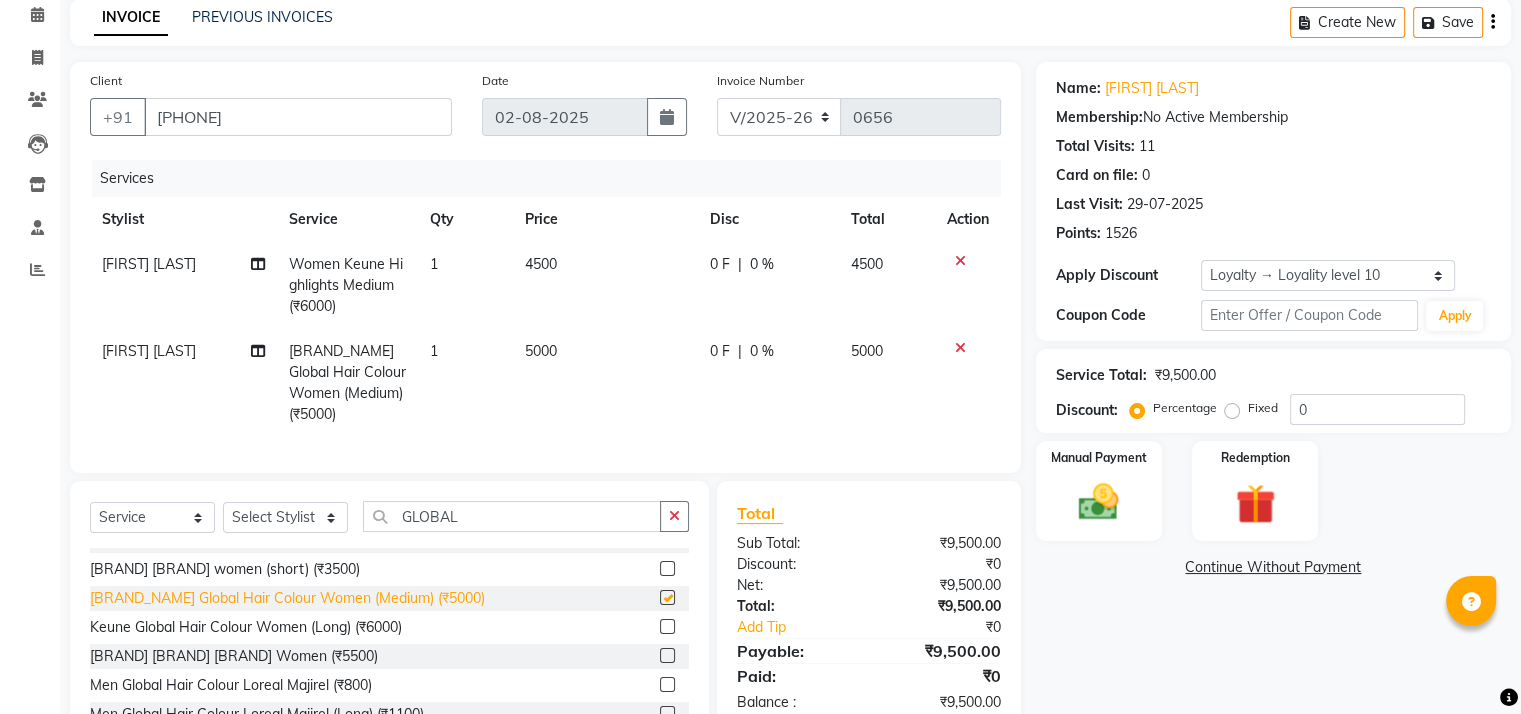 checkbox on "false" 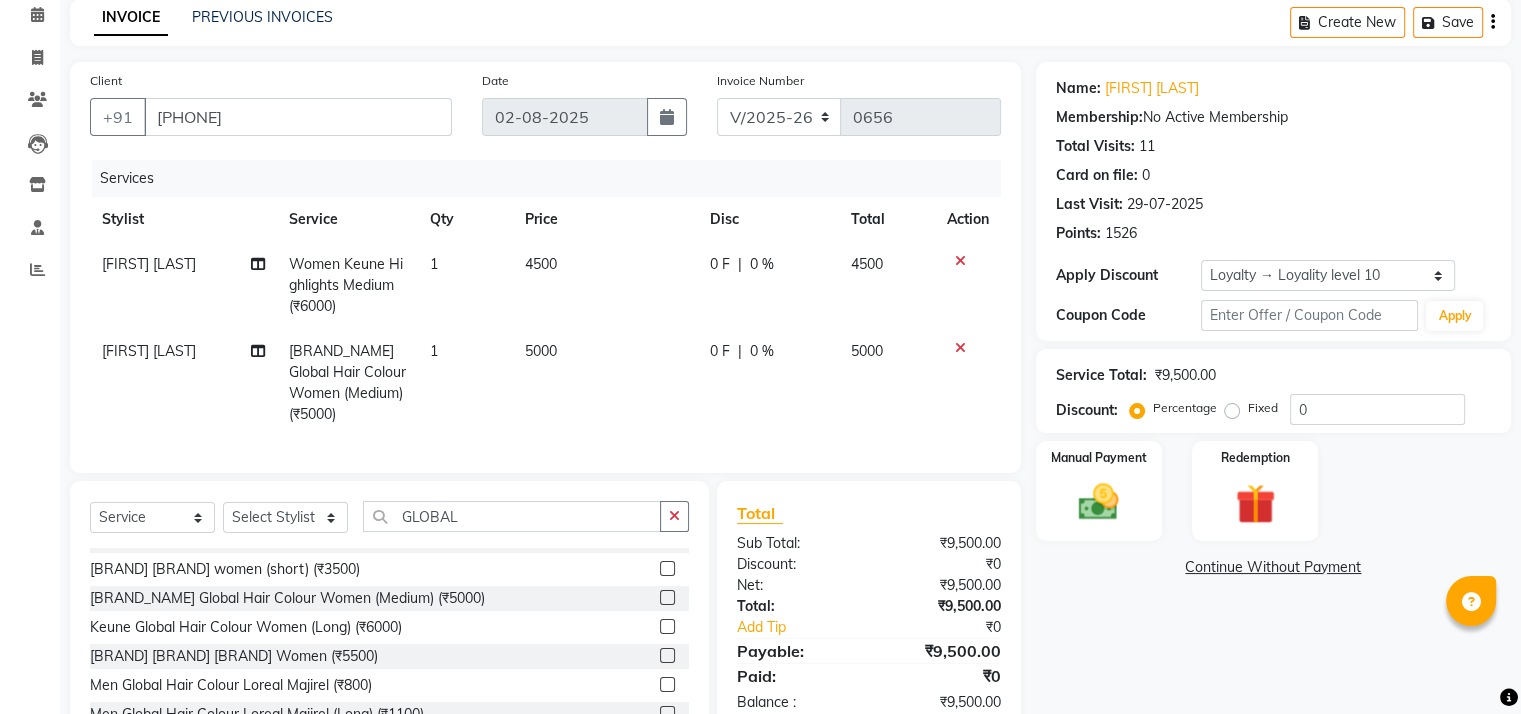 click on "5000" 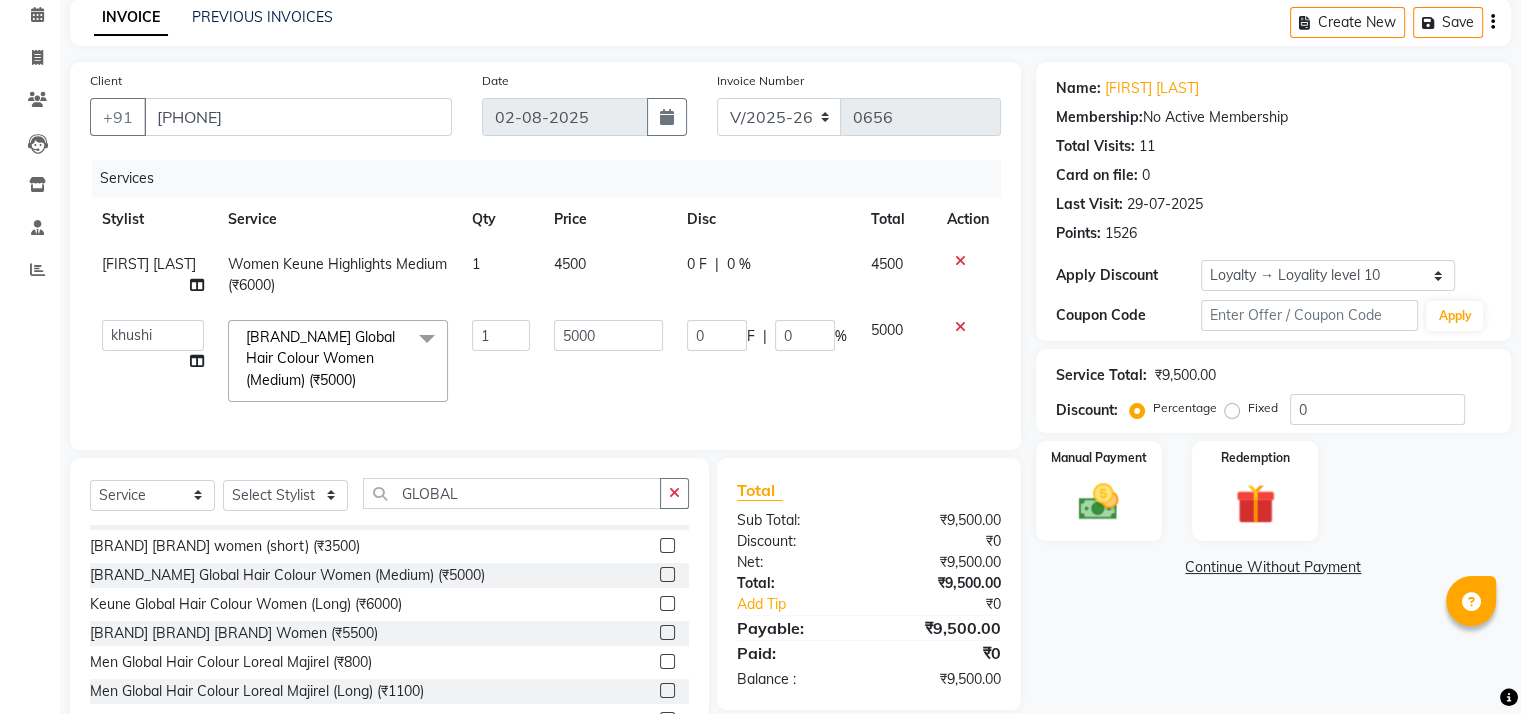 click on "Keune Global Hair Colour Women (Medium) (₹5000)" 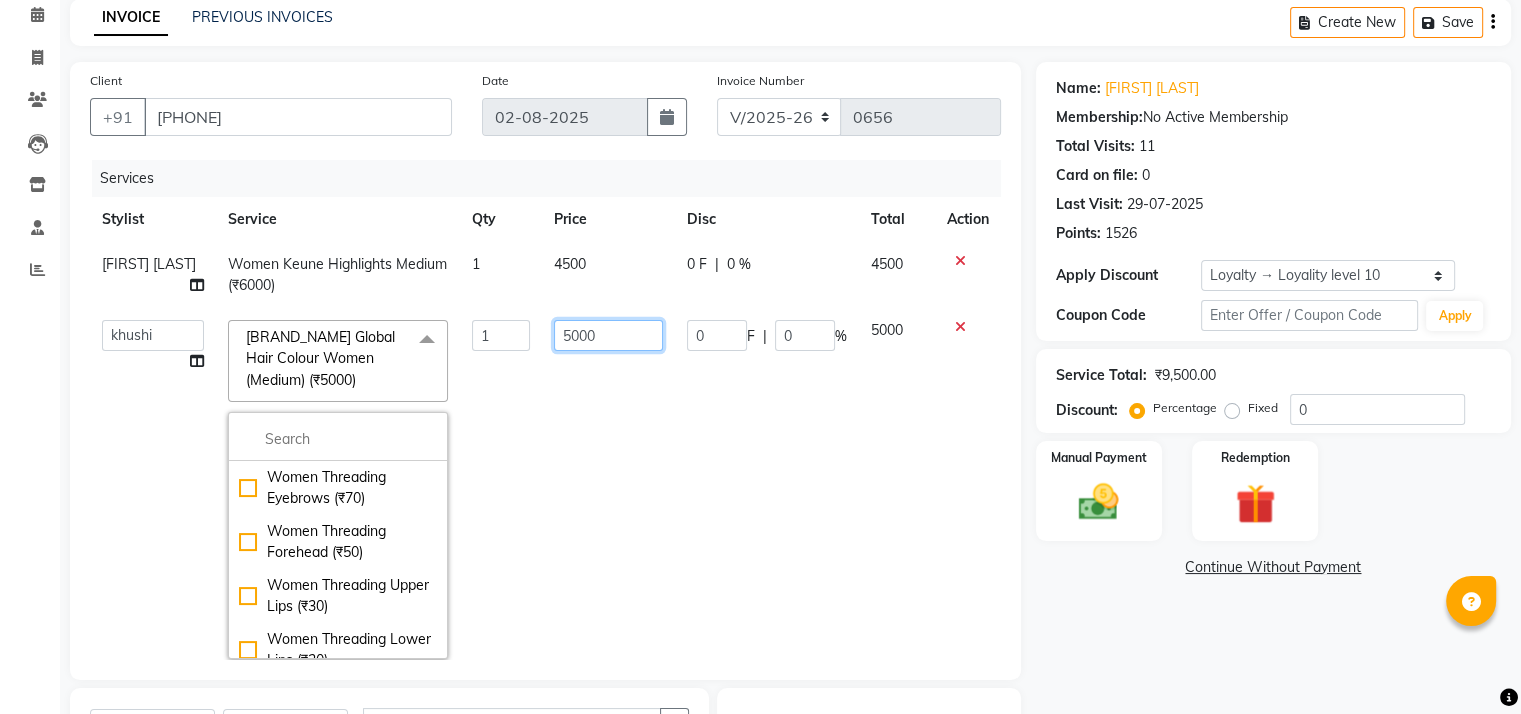 click on "5000" 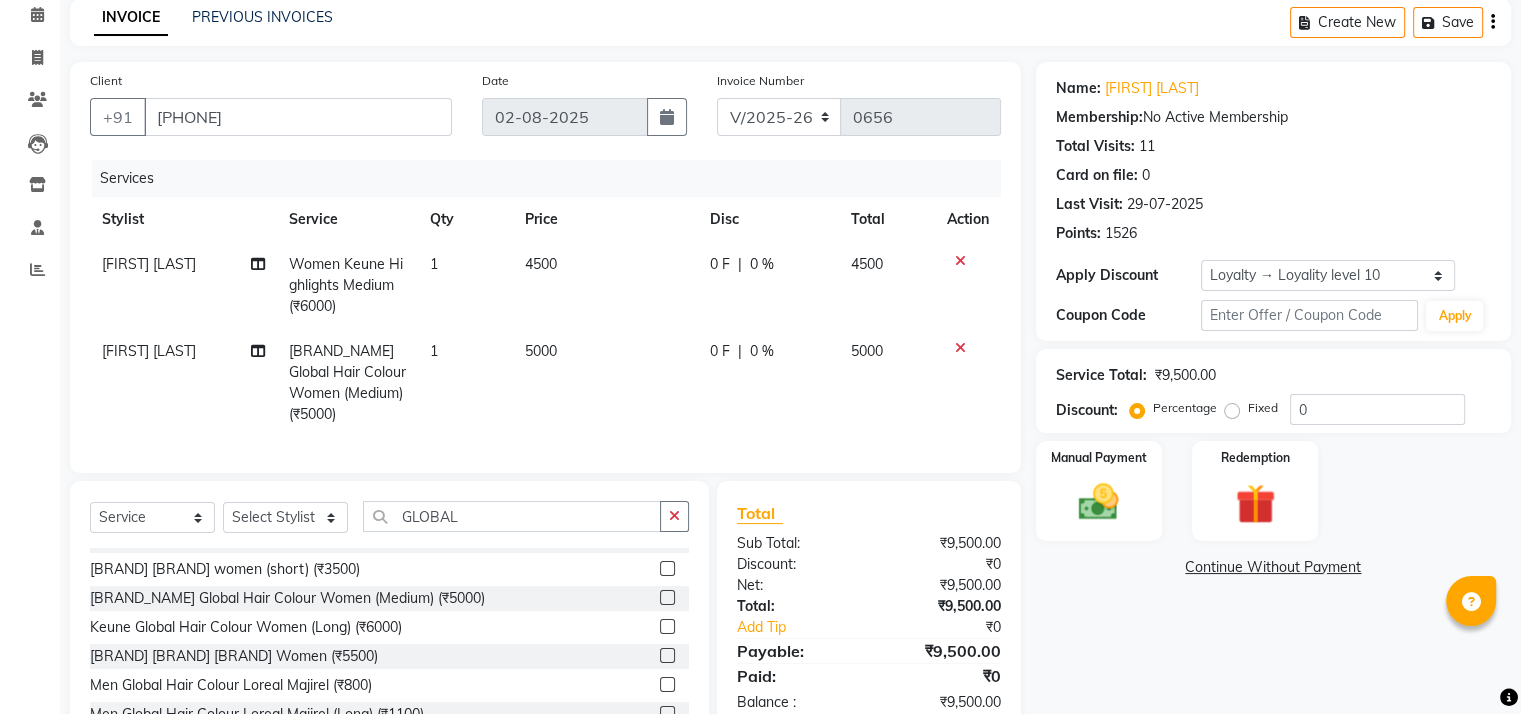 click on "Name: Mala Lall Membership:  No Active Membership  Total Visits:  11 Card on file:  0 Last Visit:   29-07-2025 Points:   1526  Apply Discount Select  Loyalty → Loyality level 10  Coupon Code Apply Service Total:  ₹9,500.00  Discount:  Percentage   Fixed  0 Manual Payment Redemption  Continue Without Payment" 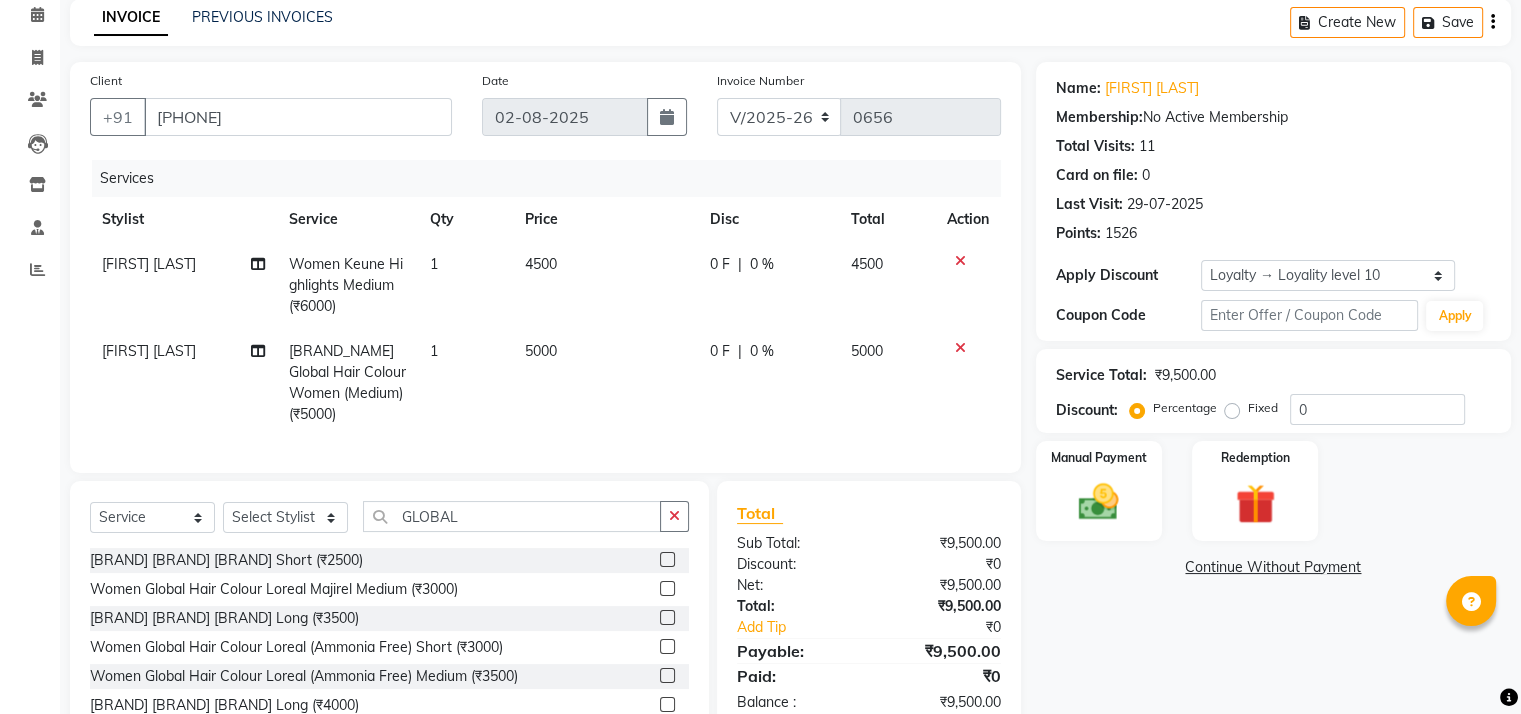 scroll, scrollTop: 0, scrollLeft: 0, axis: both 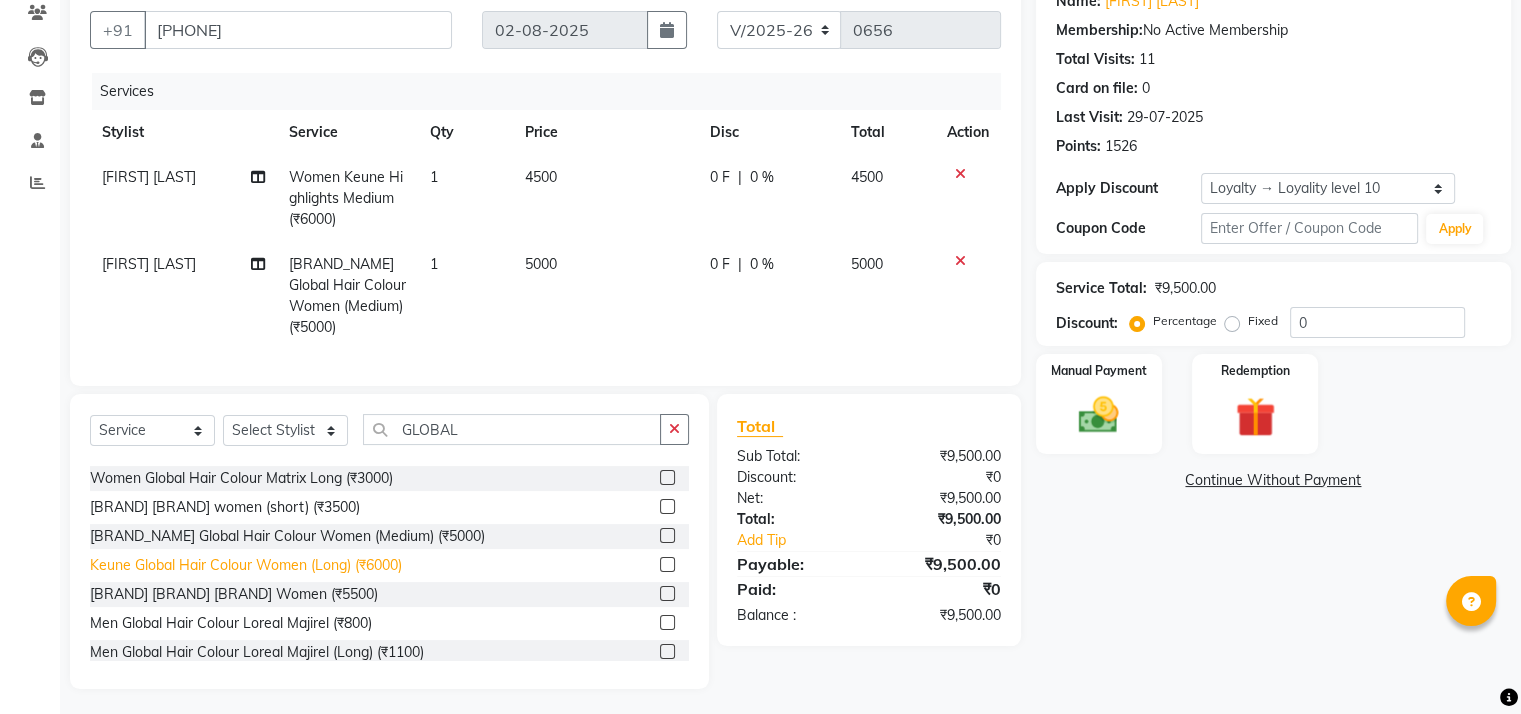 click on "Keune Global Hair Colour Women (Long) ([CURRENCY]6000)" 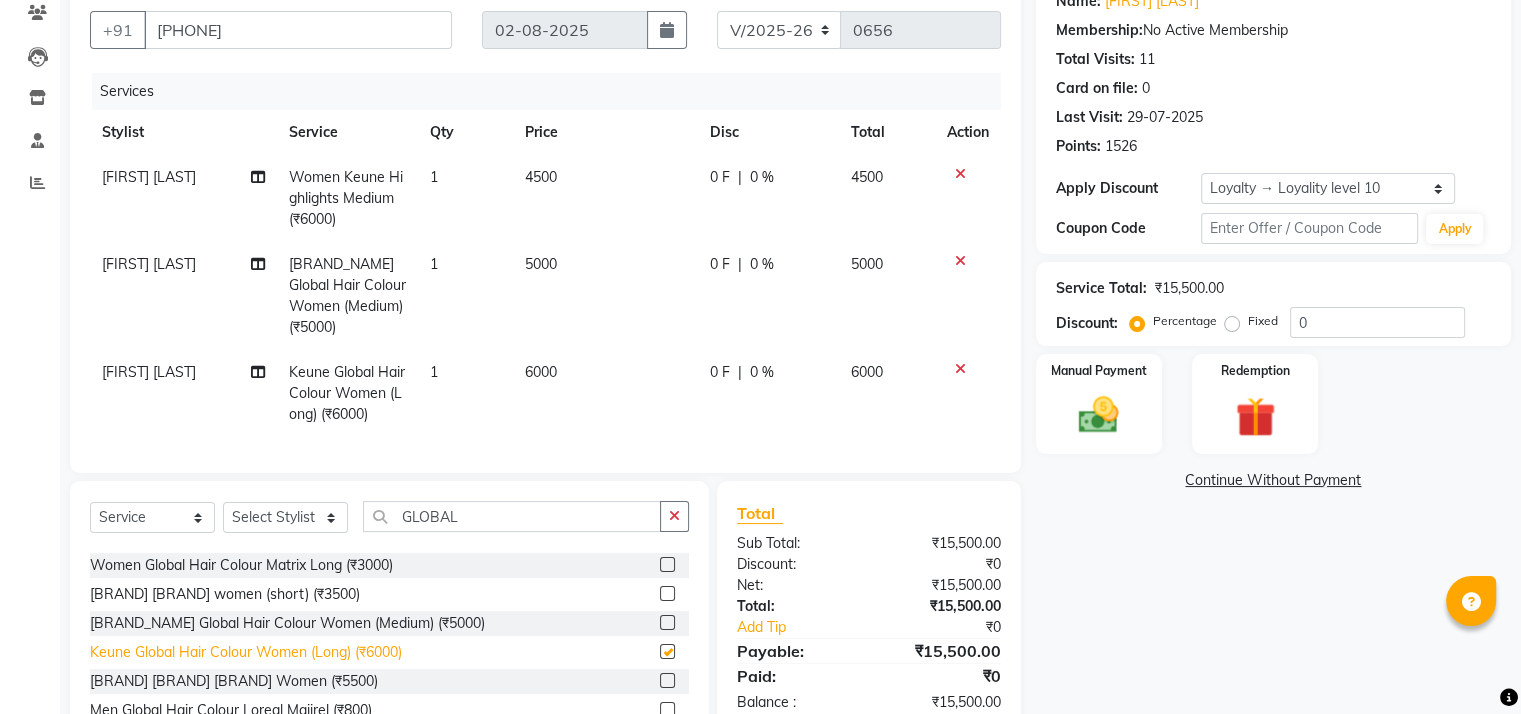 checkbox on "false" 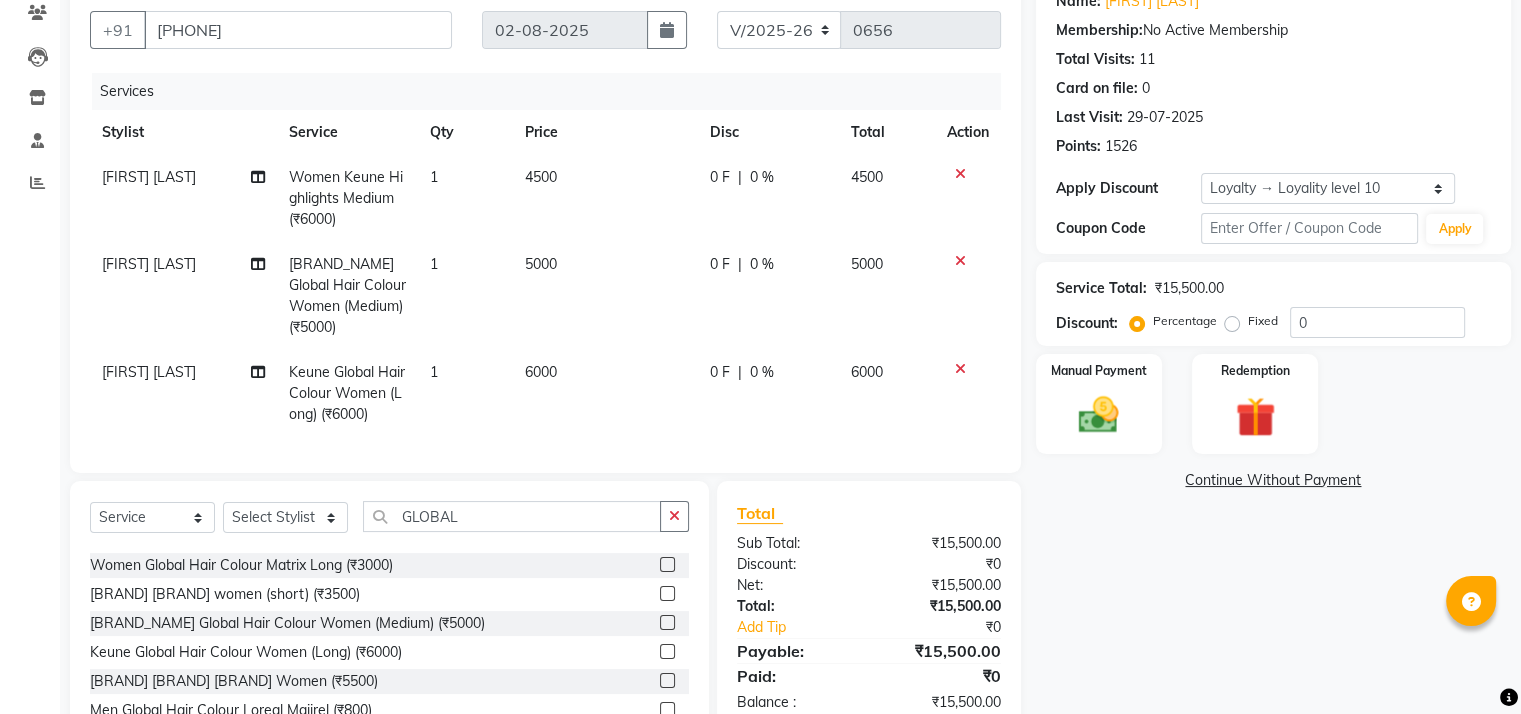 click 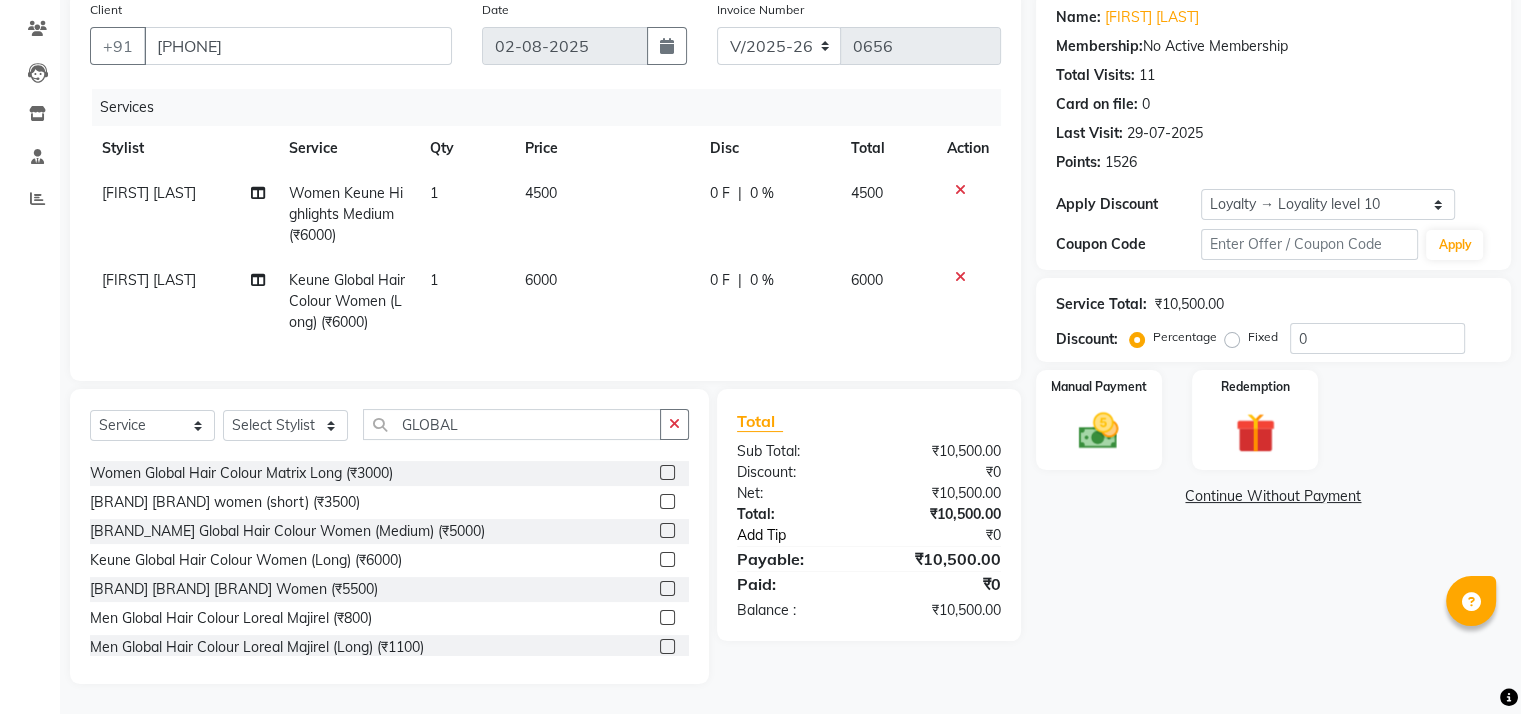 scroll, scrollTop: 0, scrollLeft: 0, axis: both 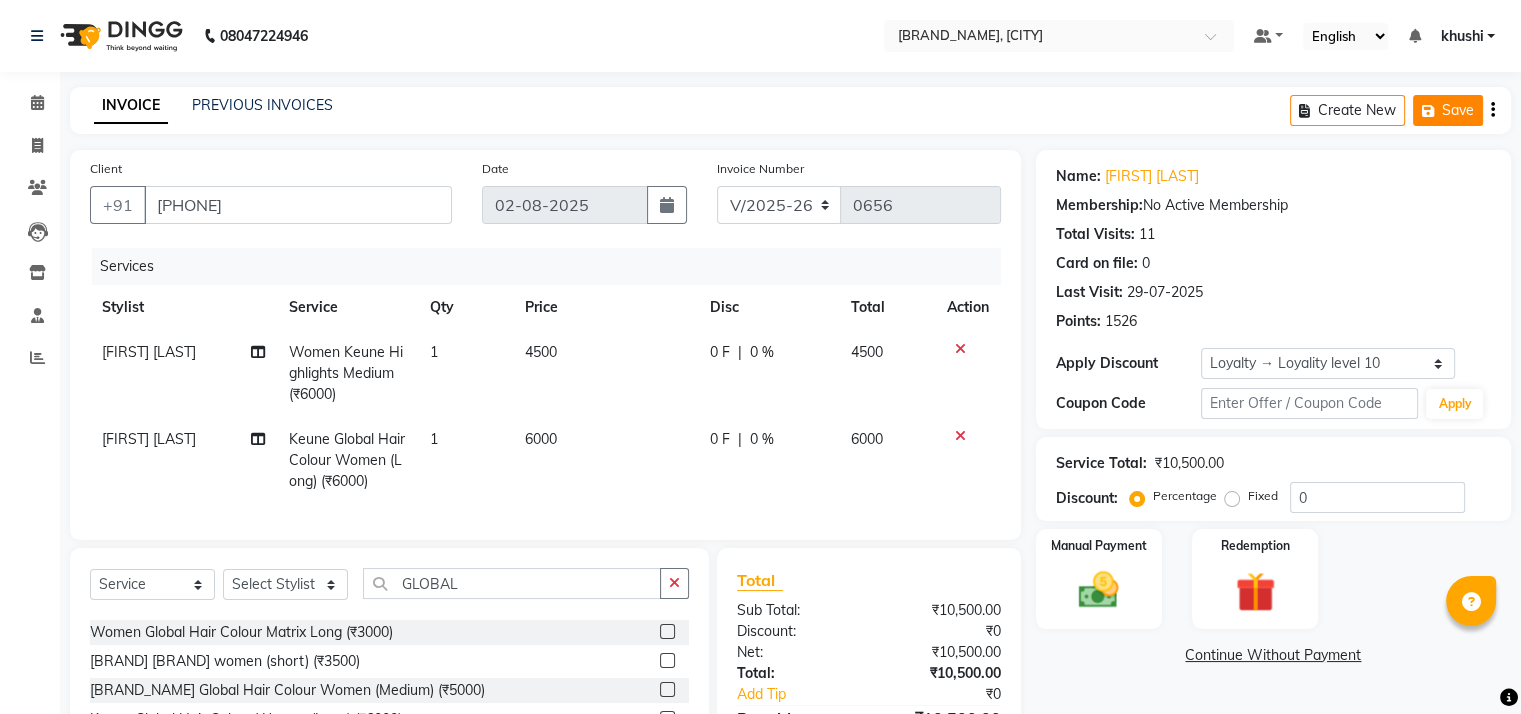 click on "Save" 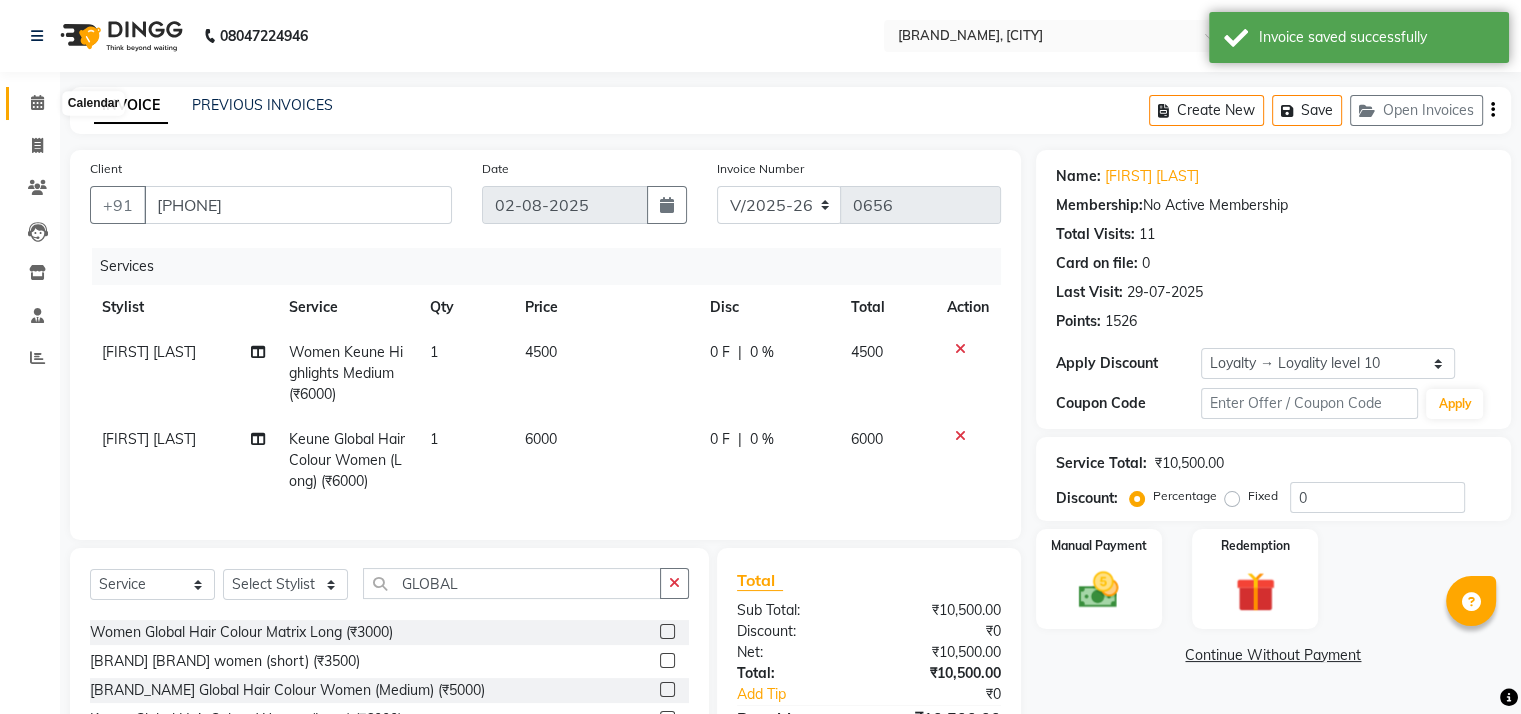 click 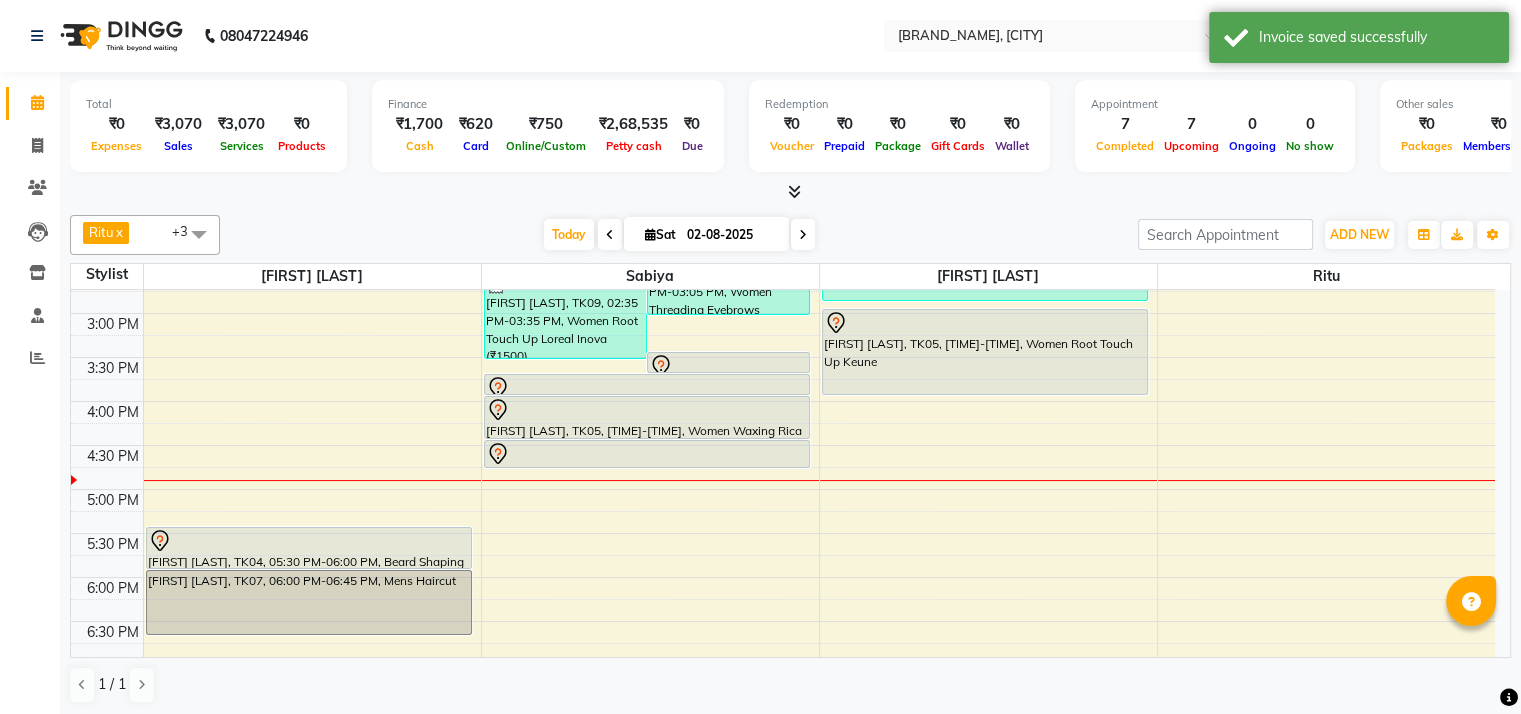 scroll, scrollTop: 504, scrollLeft: 0, axis: vertical 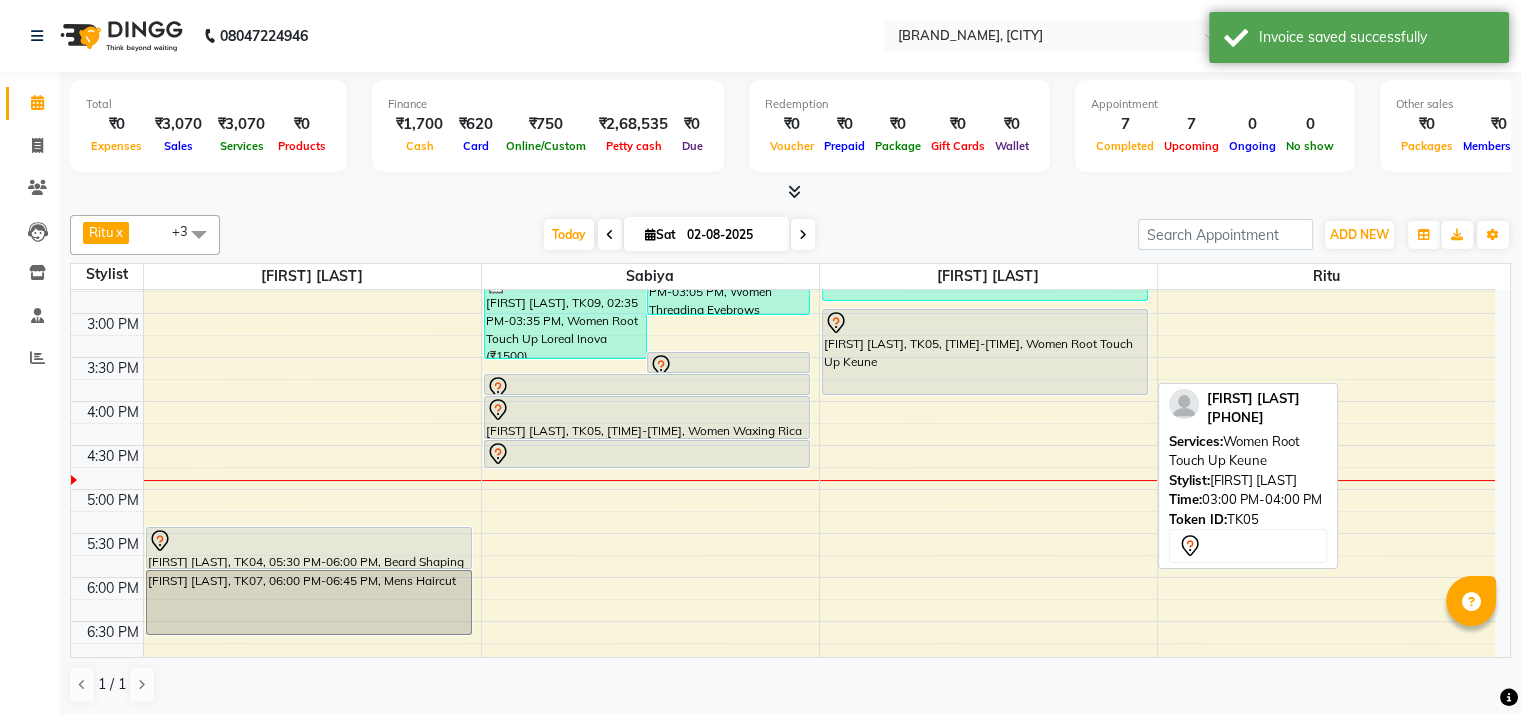 click on "Gauri Ketkar, TK05, 03:00 PM-04:00 PM, Women Root Touch Up Keune" at bounding box center (985, 352) 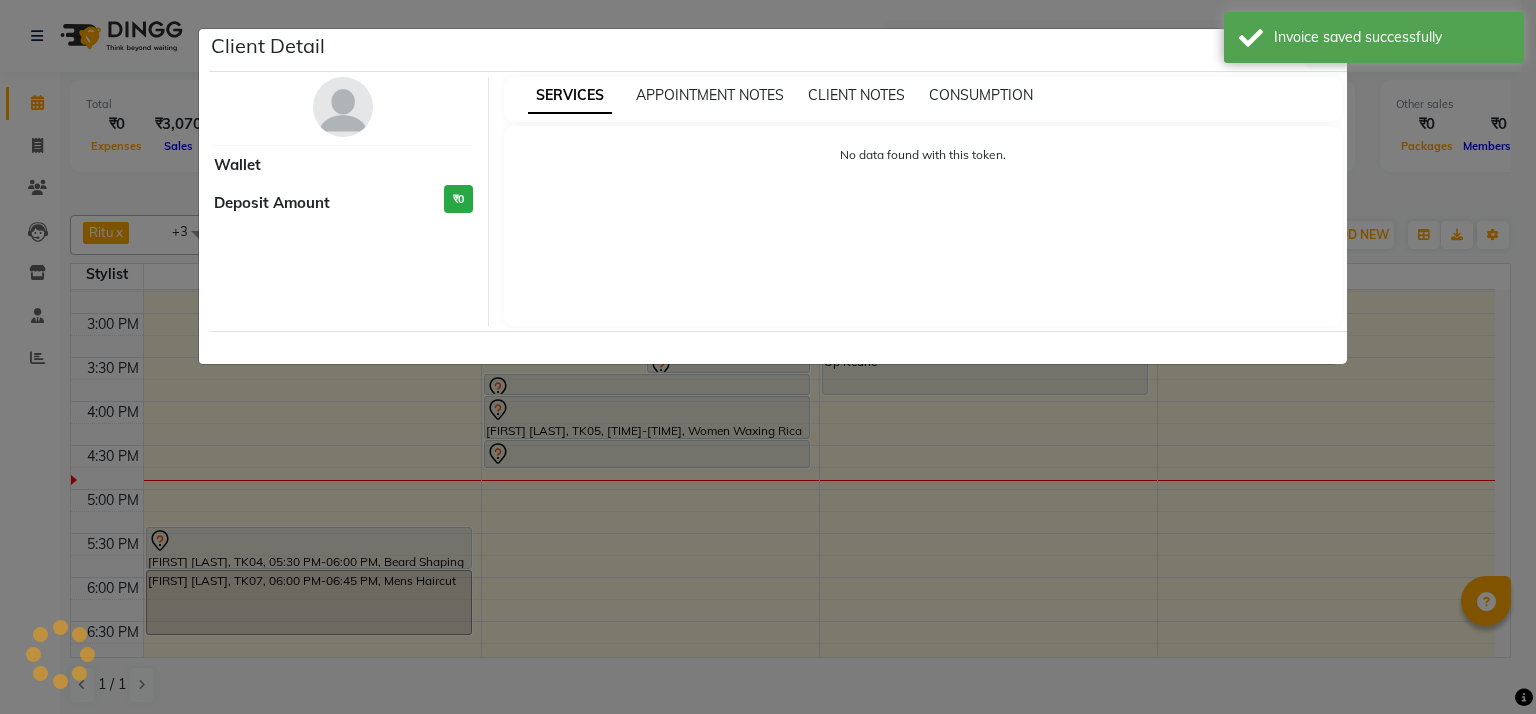 select on "7" 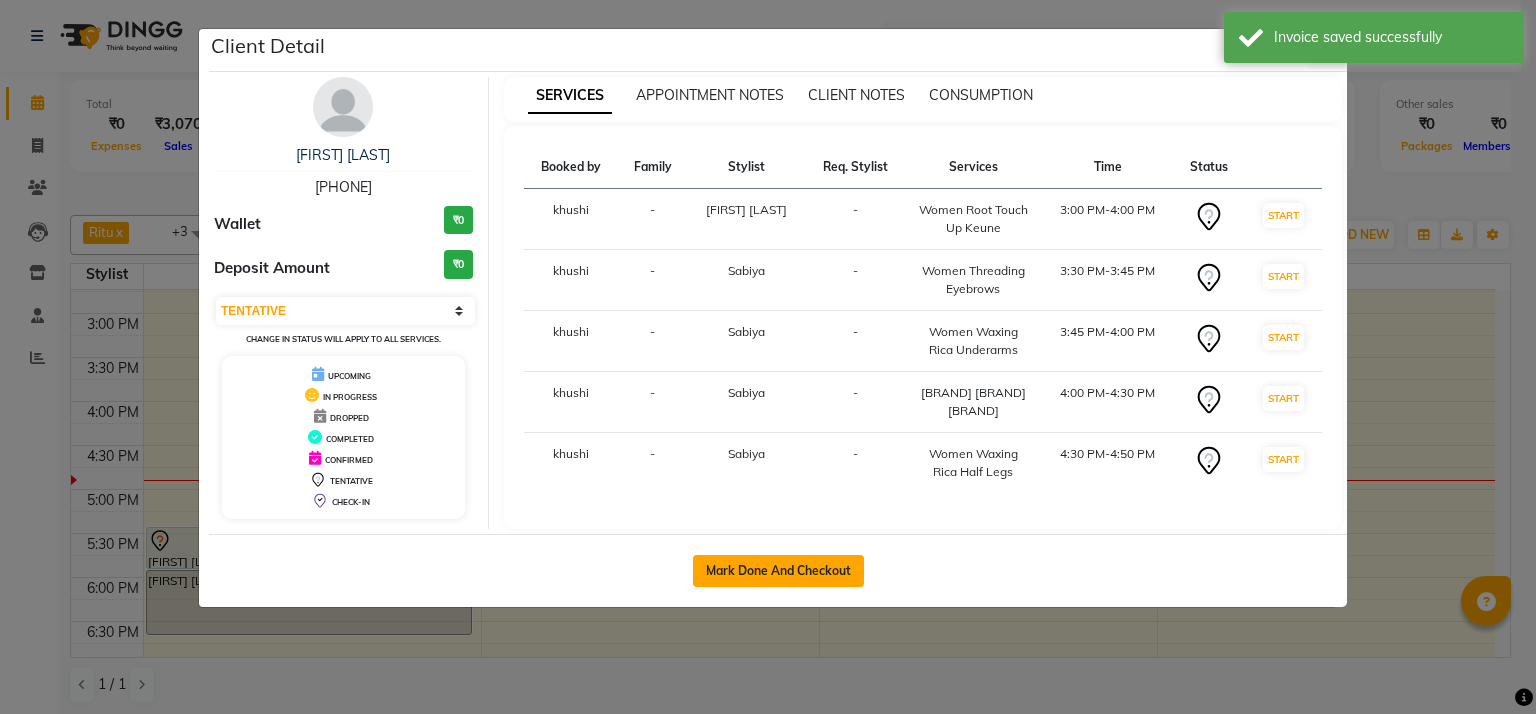 click on "Mark Done And Checkout" 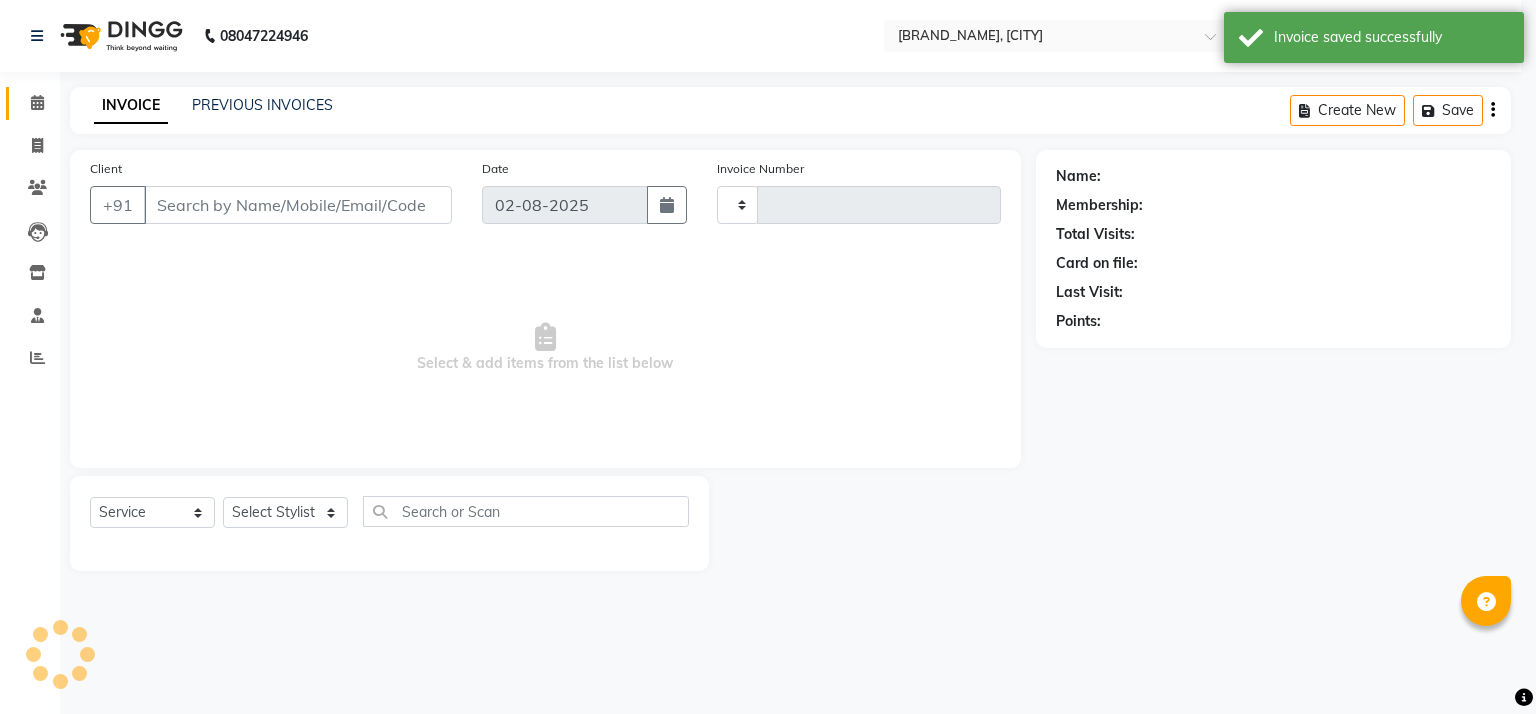 type on "0656" 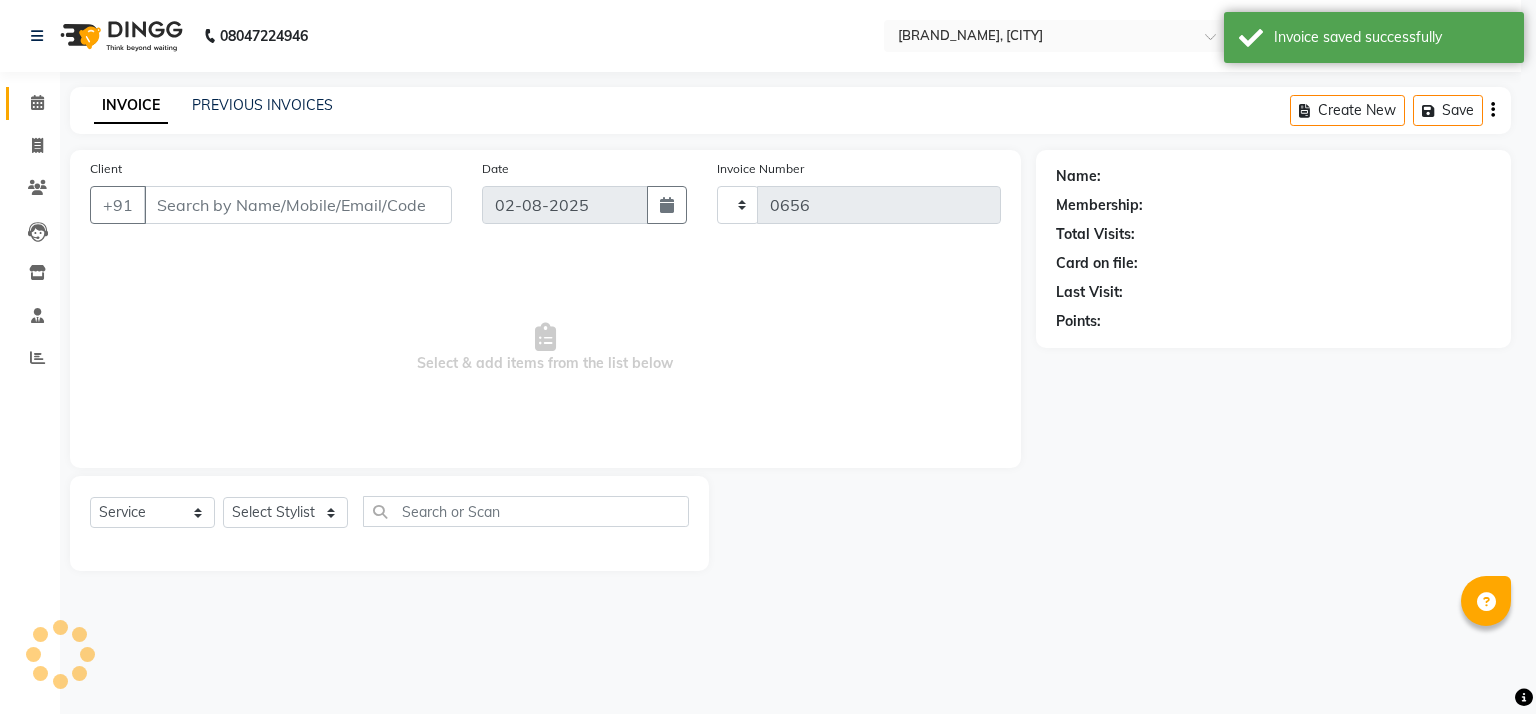 select on "6870" 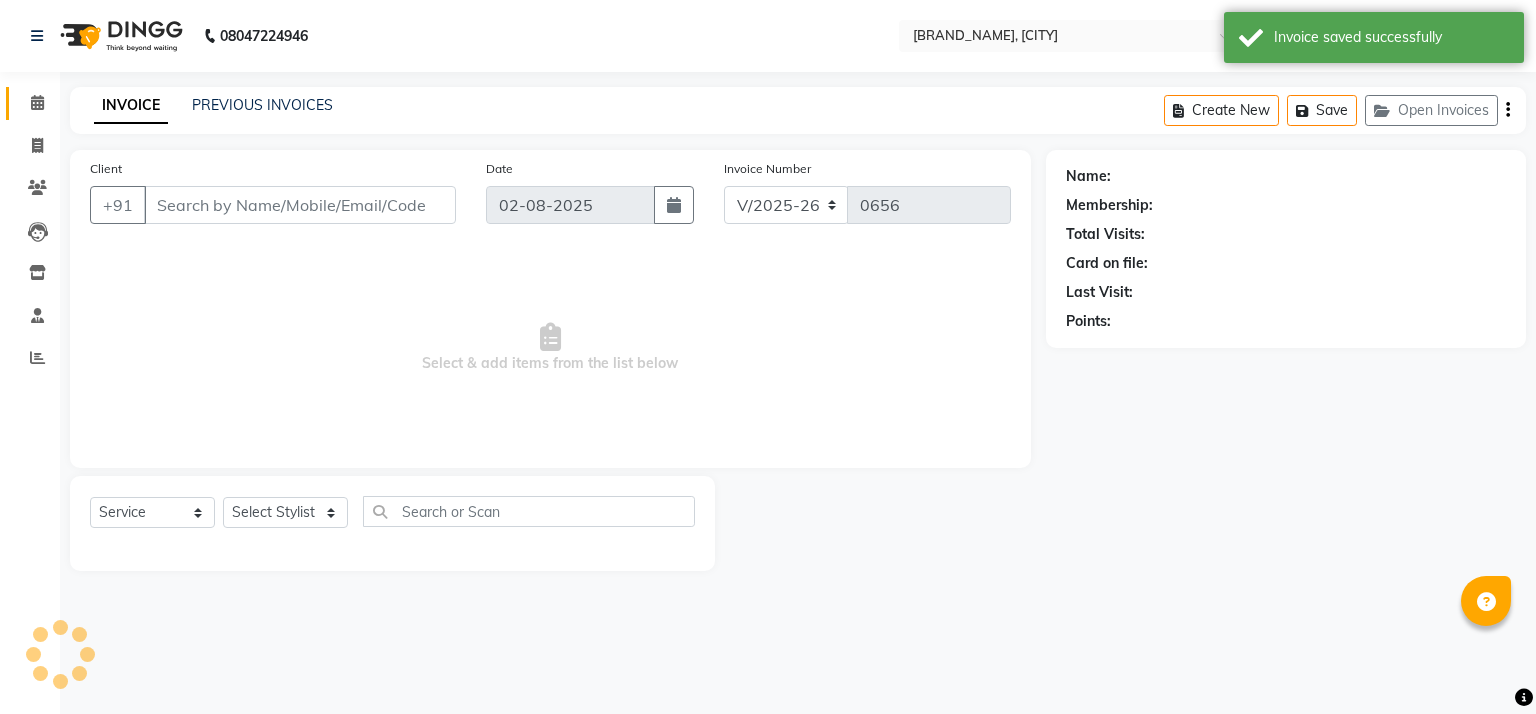 type on "[PHONE]" 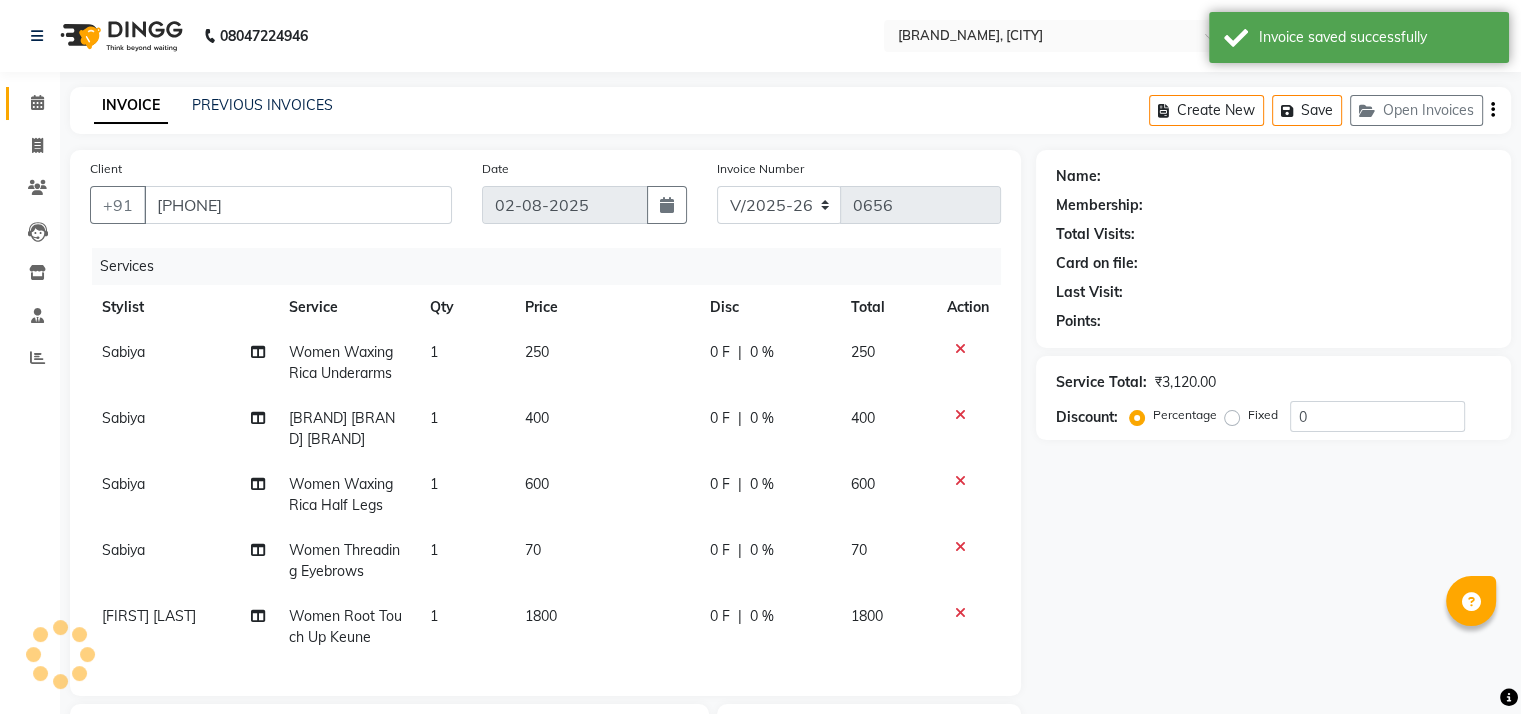select on "1: Object" 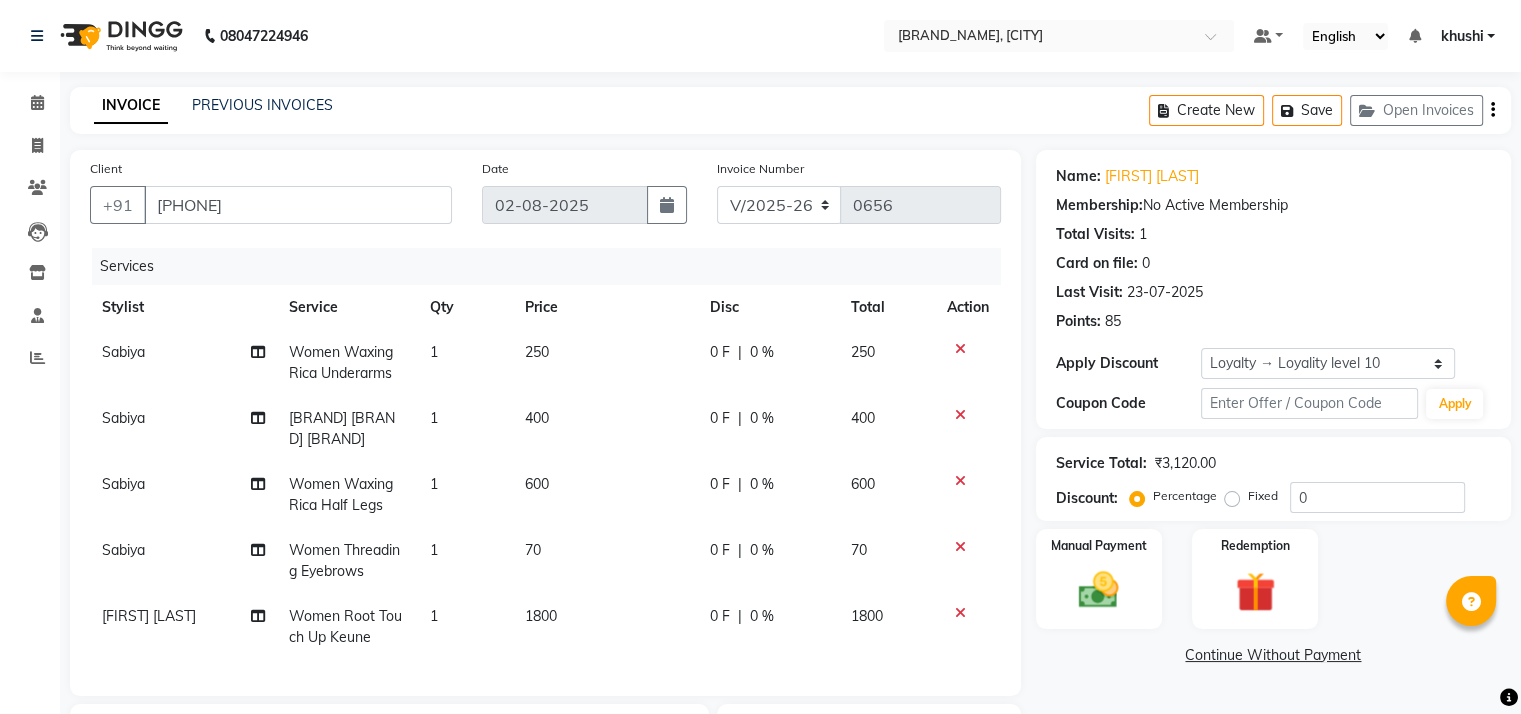 click 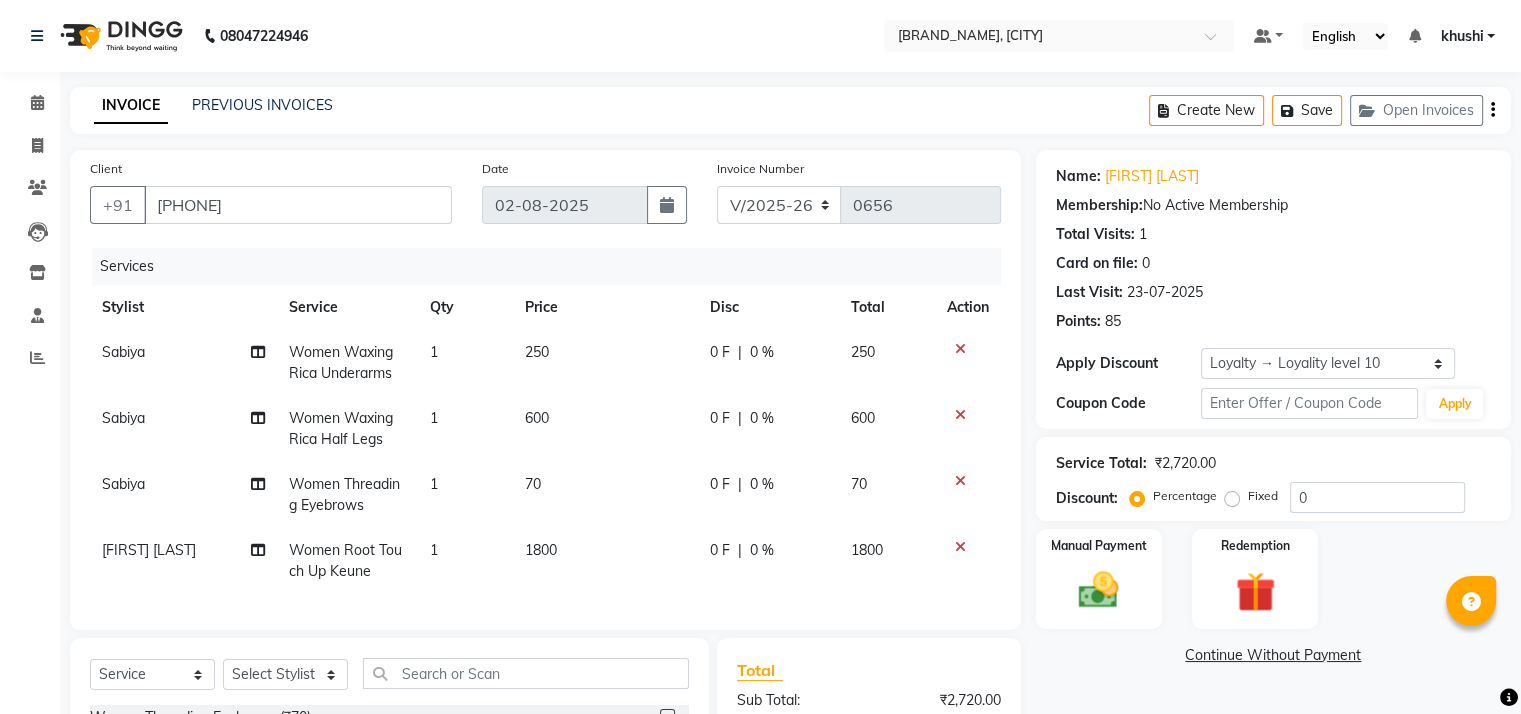 click 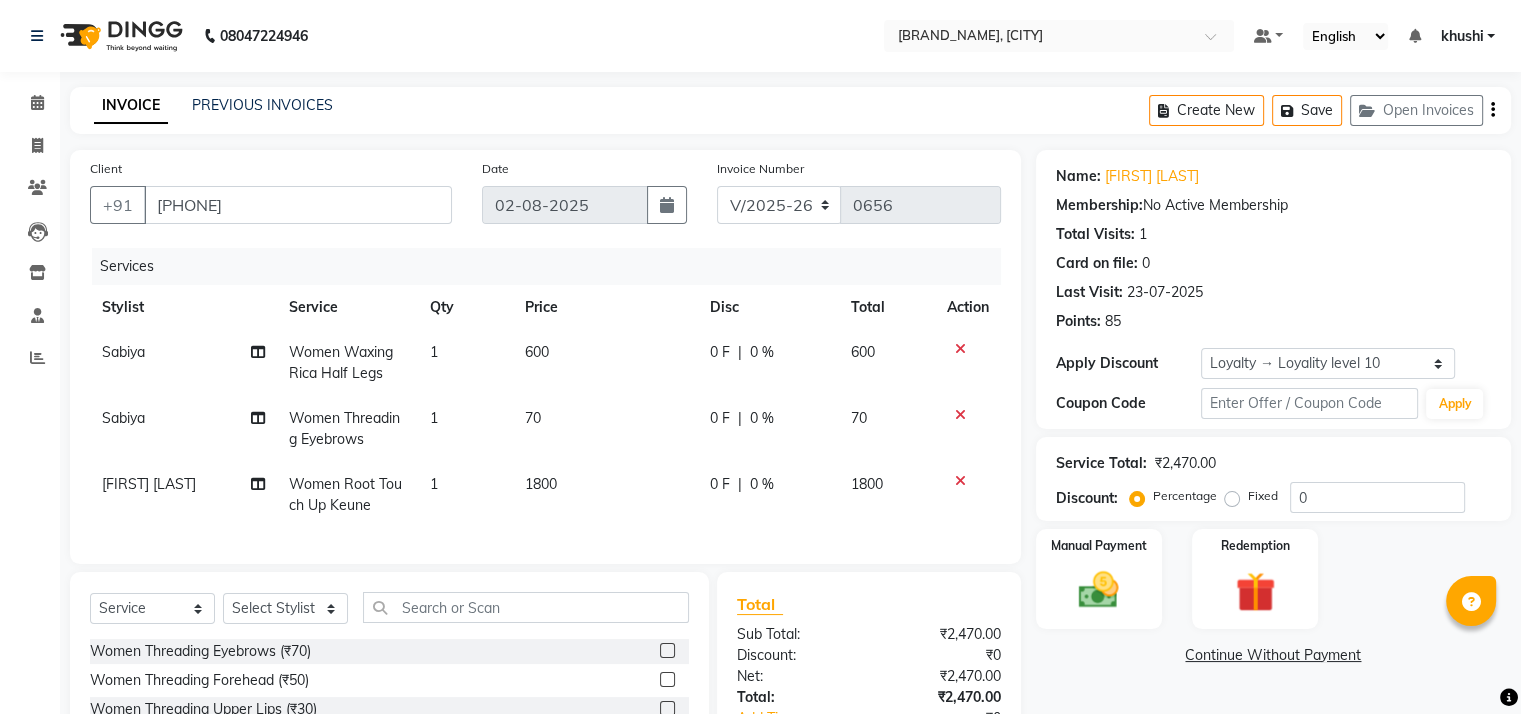 scroll, scrollTop: 164, scrollLeft: 0, axis: vertical 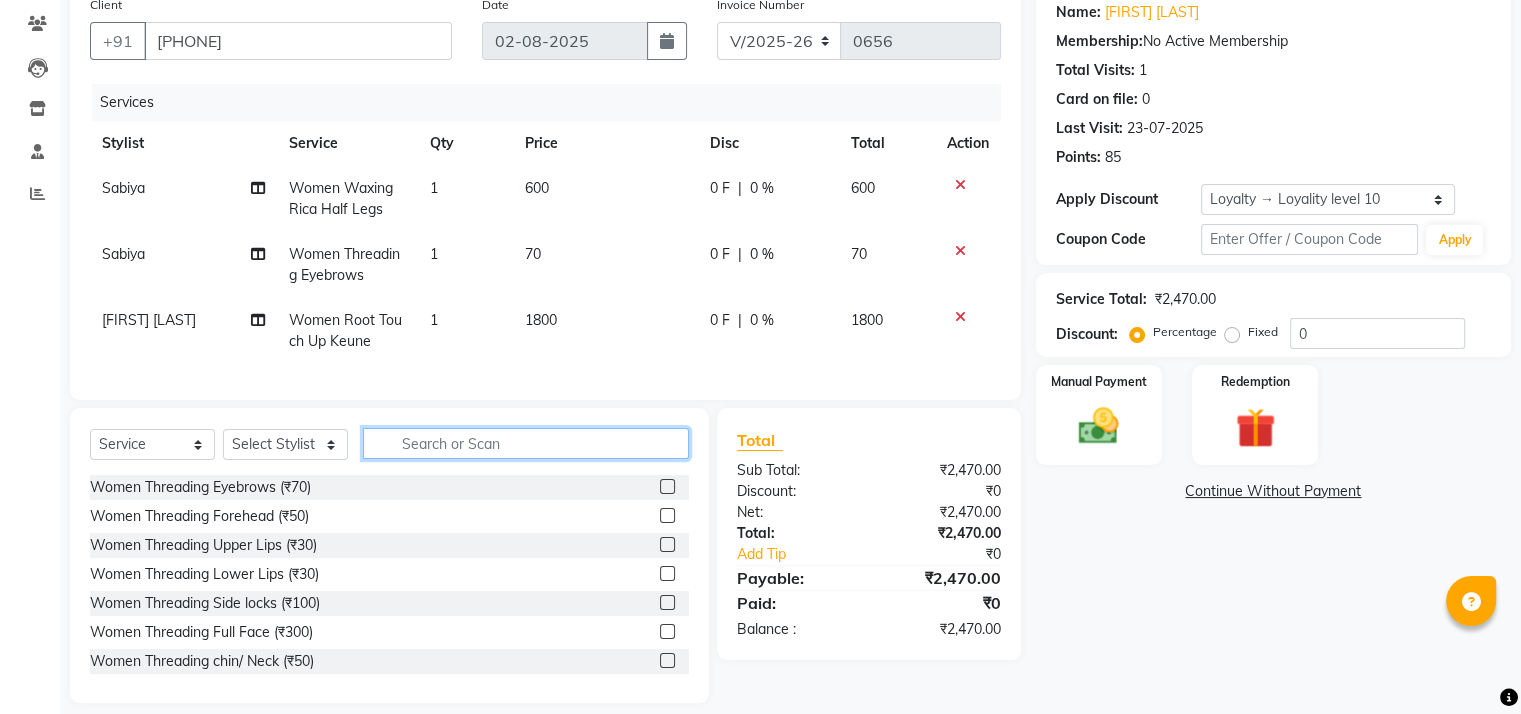 click 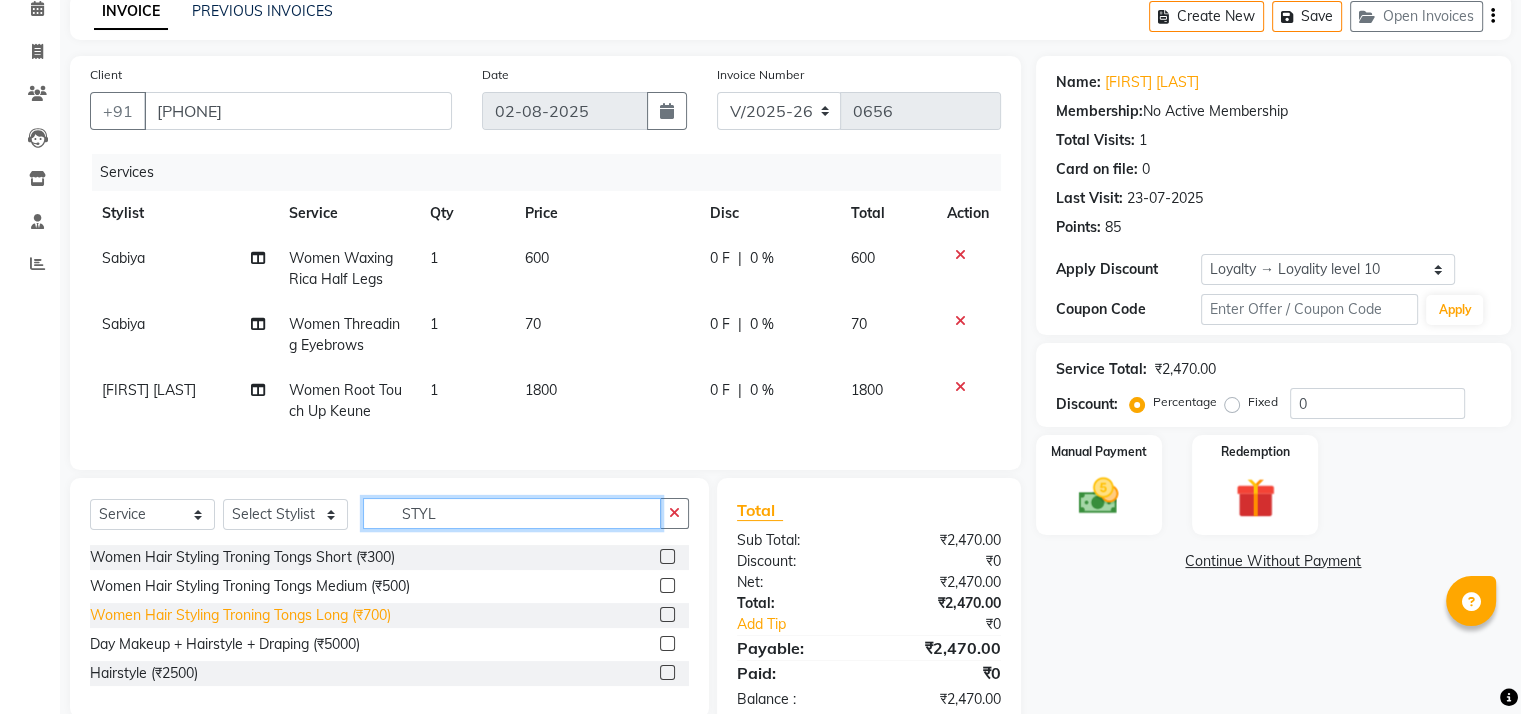 scroll, scrollTop: 156, scrollLeft: 0, axis: vertical 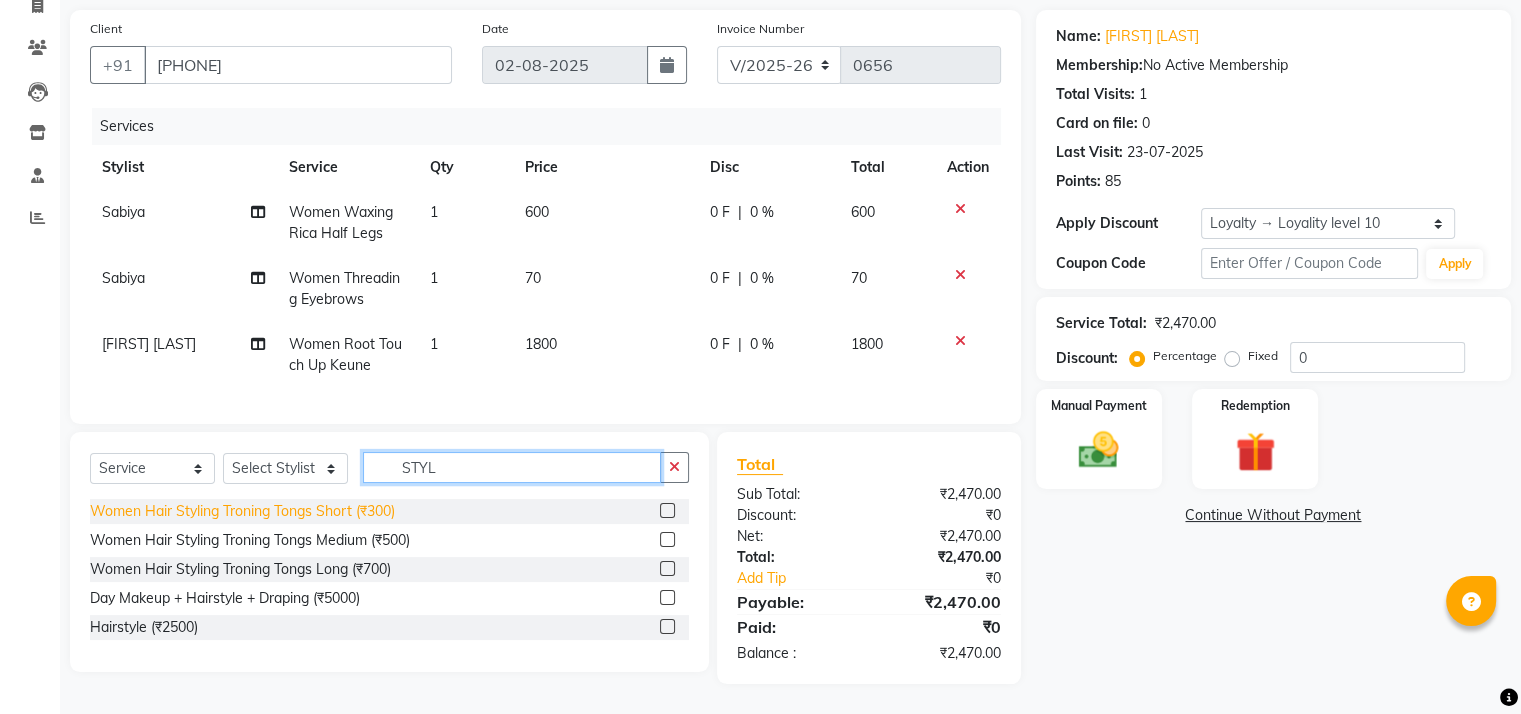 type on "STYL" 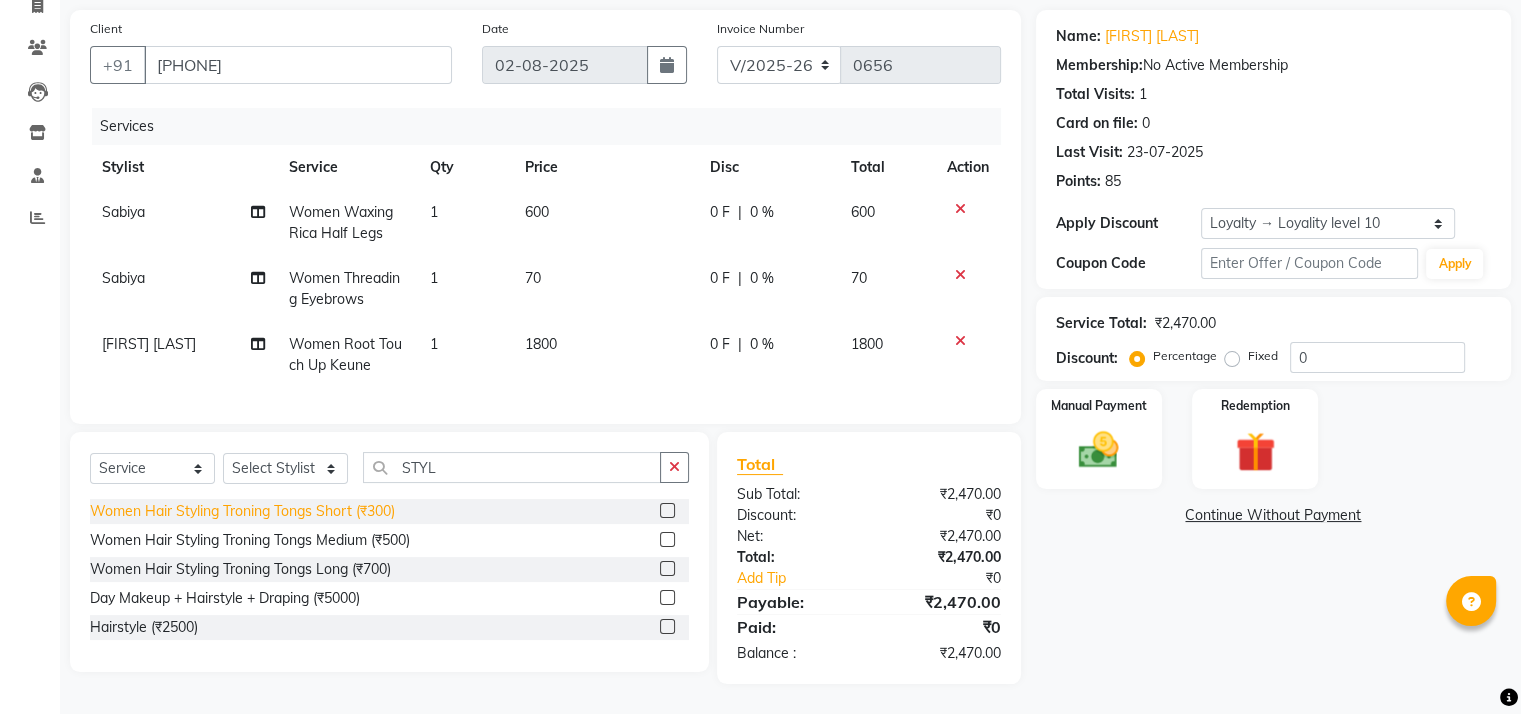 click on "Women Hair Styling Troning Tongs Short ([CURRENCY]300)" 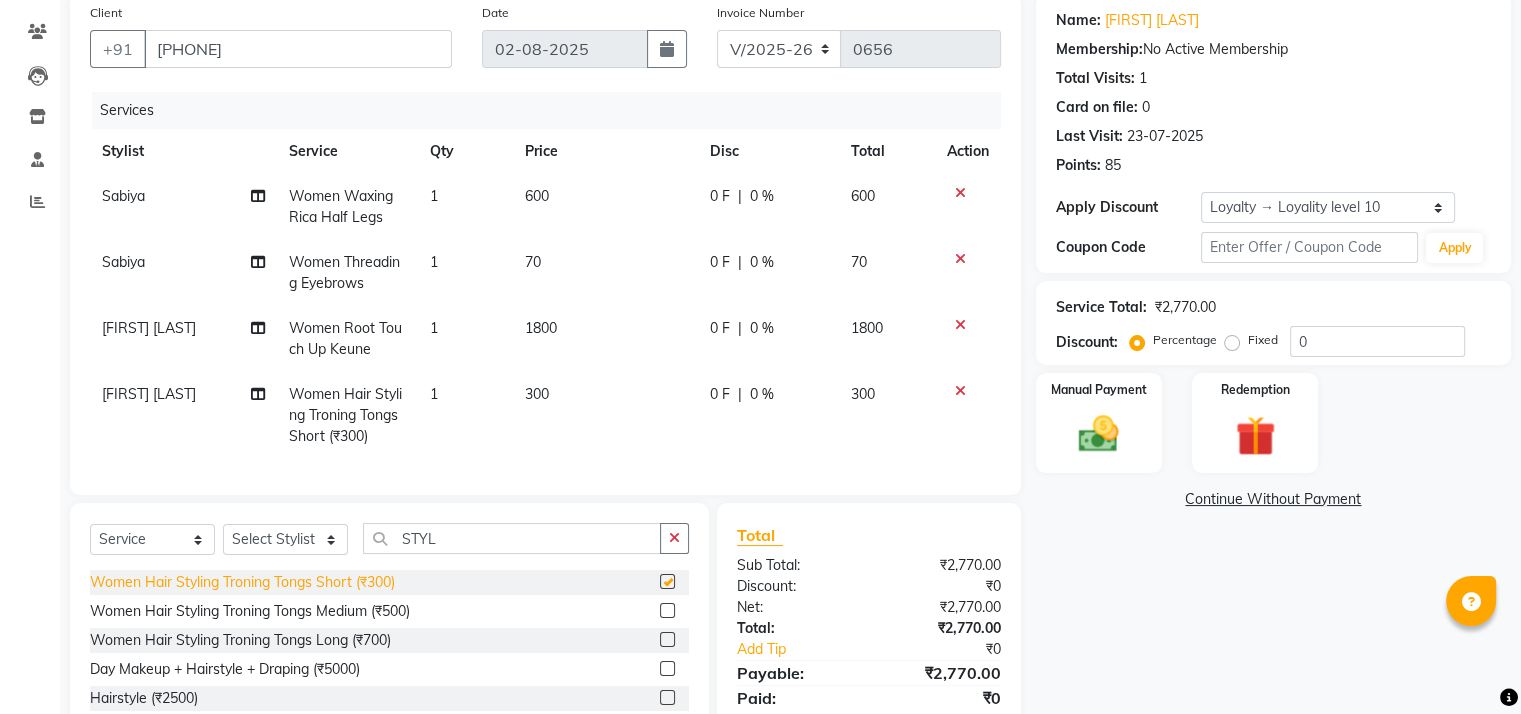 checkbox on "false" 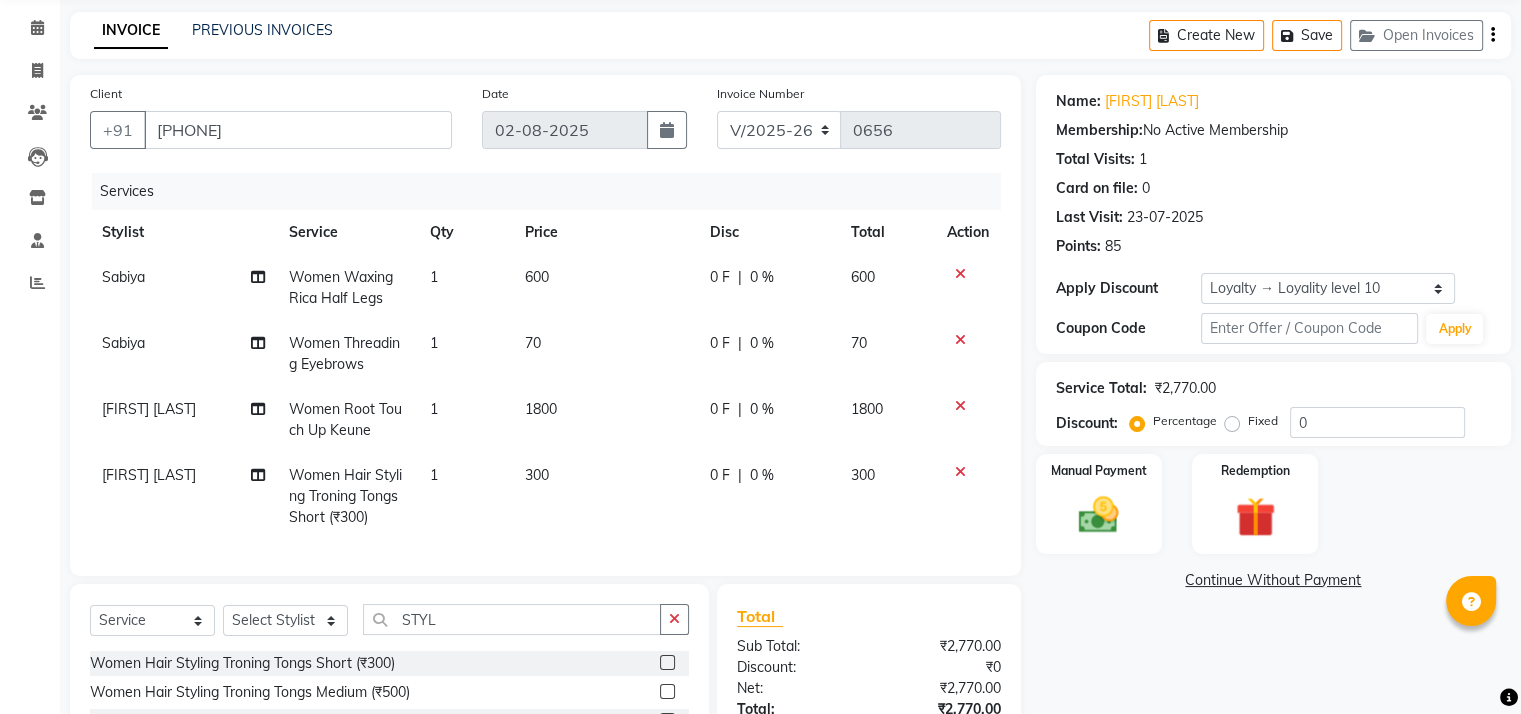 scroll, scrollTop: 243, scrollLeft: 0, axis: vertical 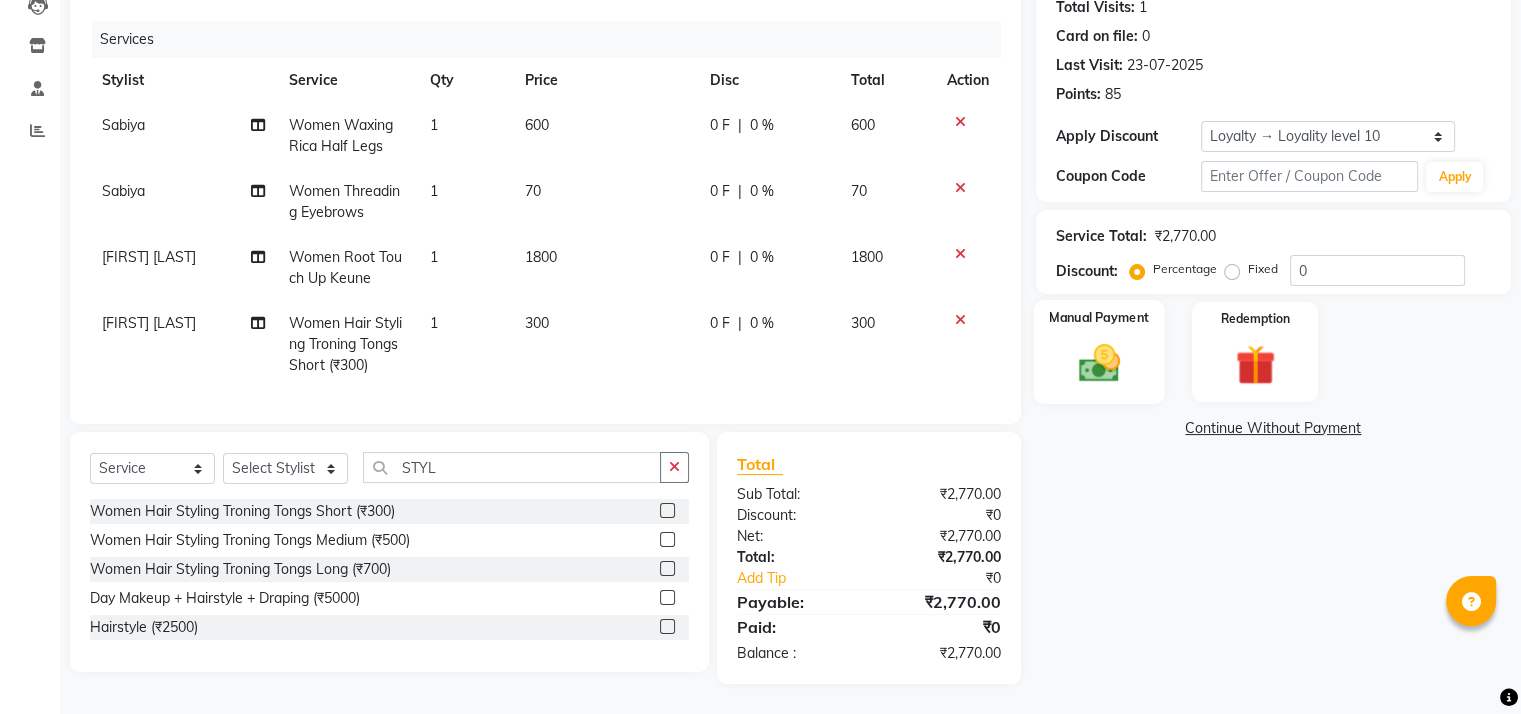 click 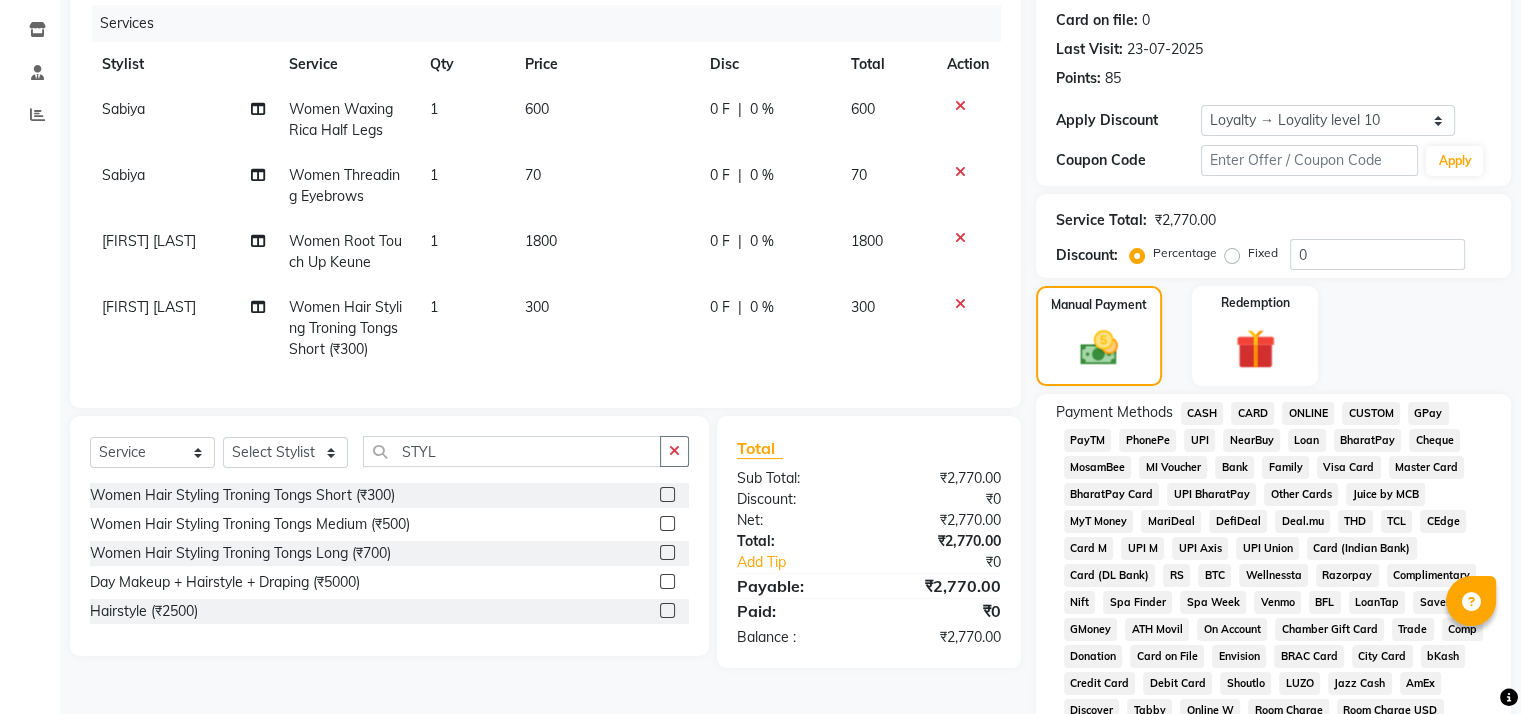 scroll, scrollTop: 401, scrollLeft: 0, axis: vertical 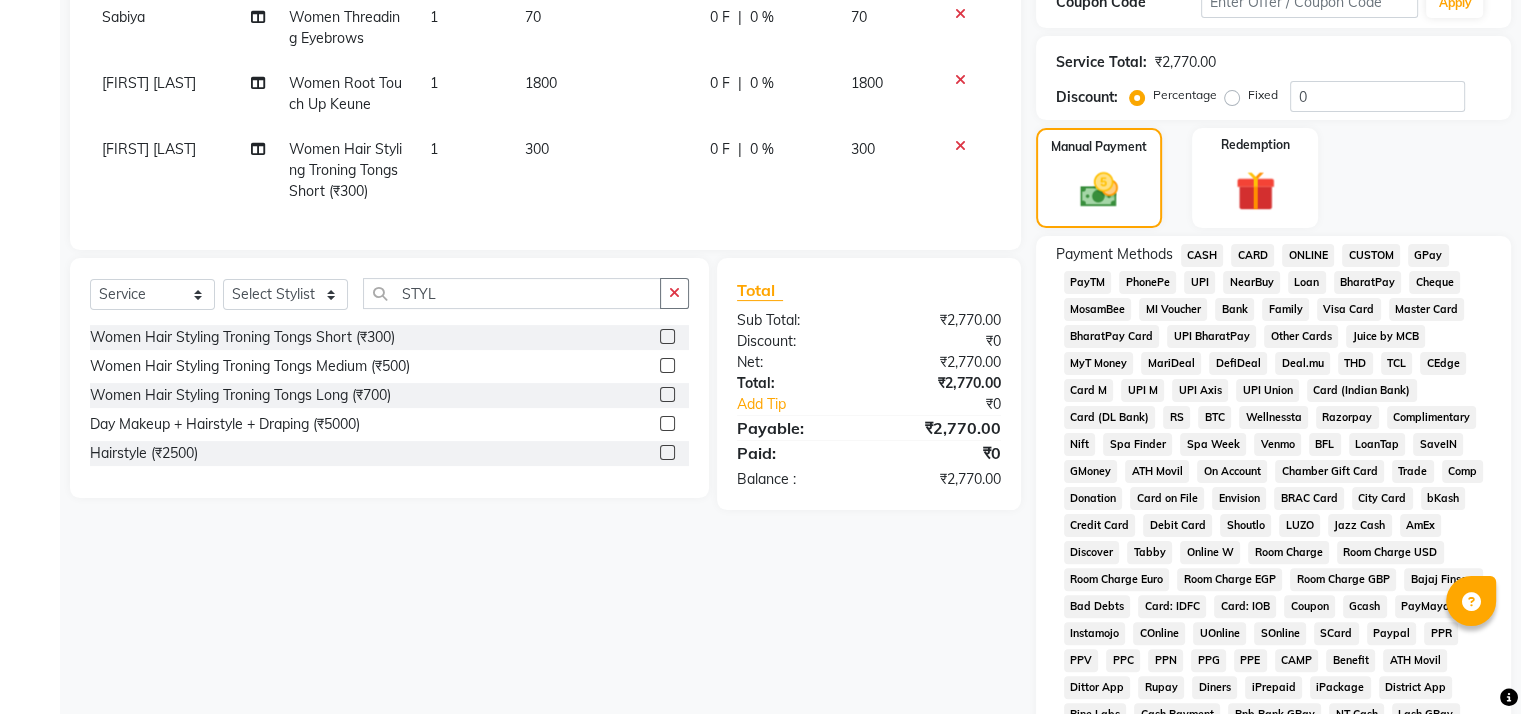 click on "CARD" 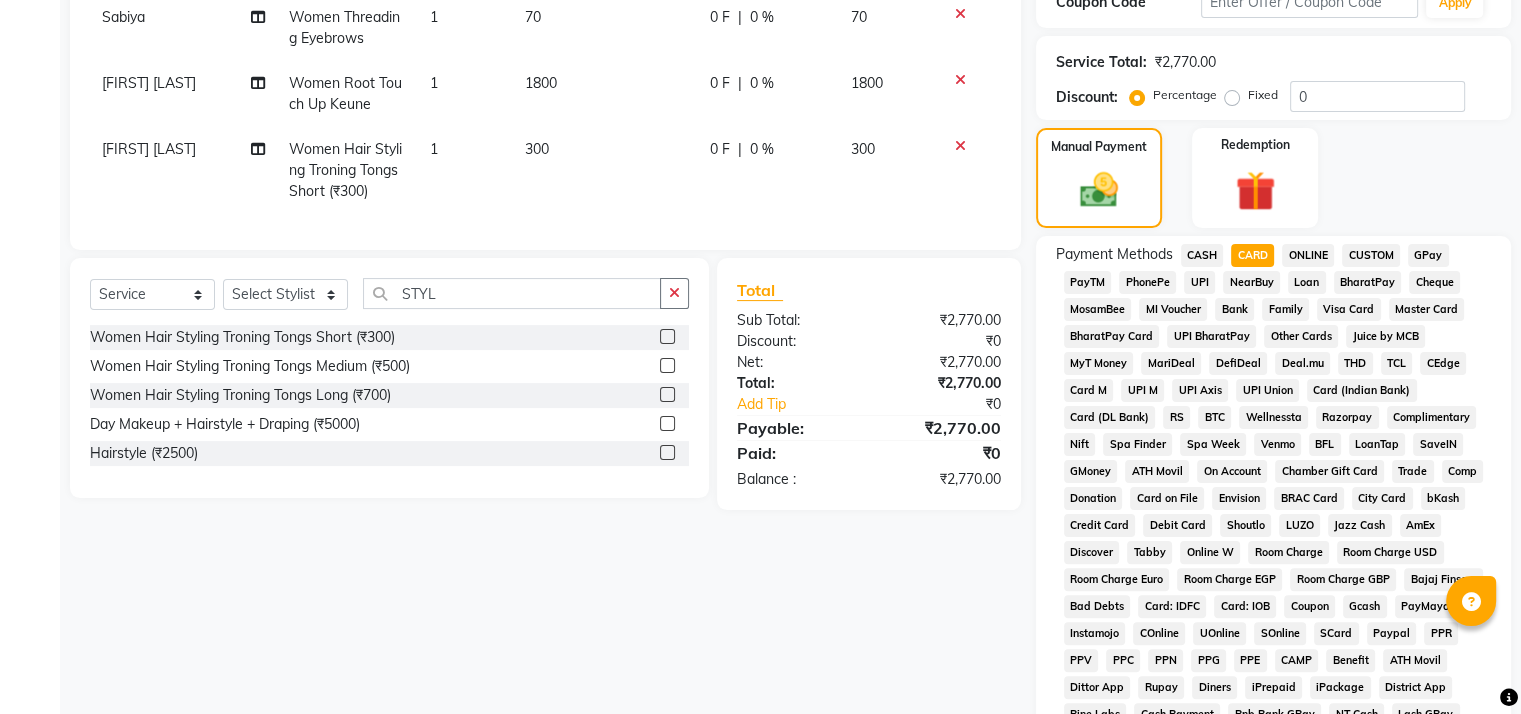 scroll, scrollTop: 561, scrollLeft: 0, axis: vertical 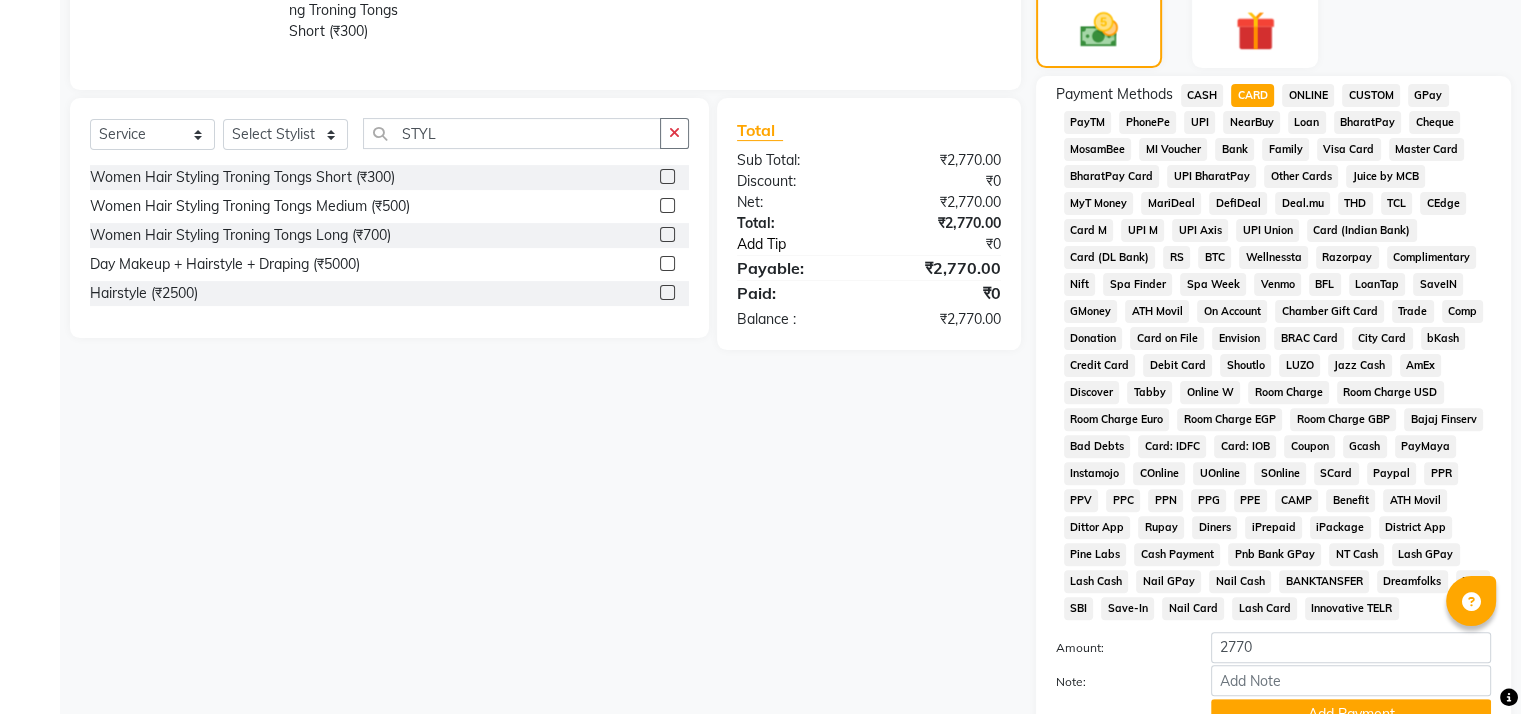 click on "Add Tip" 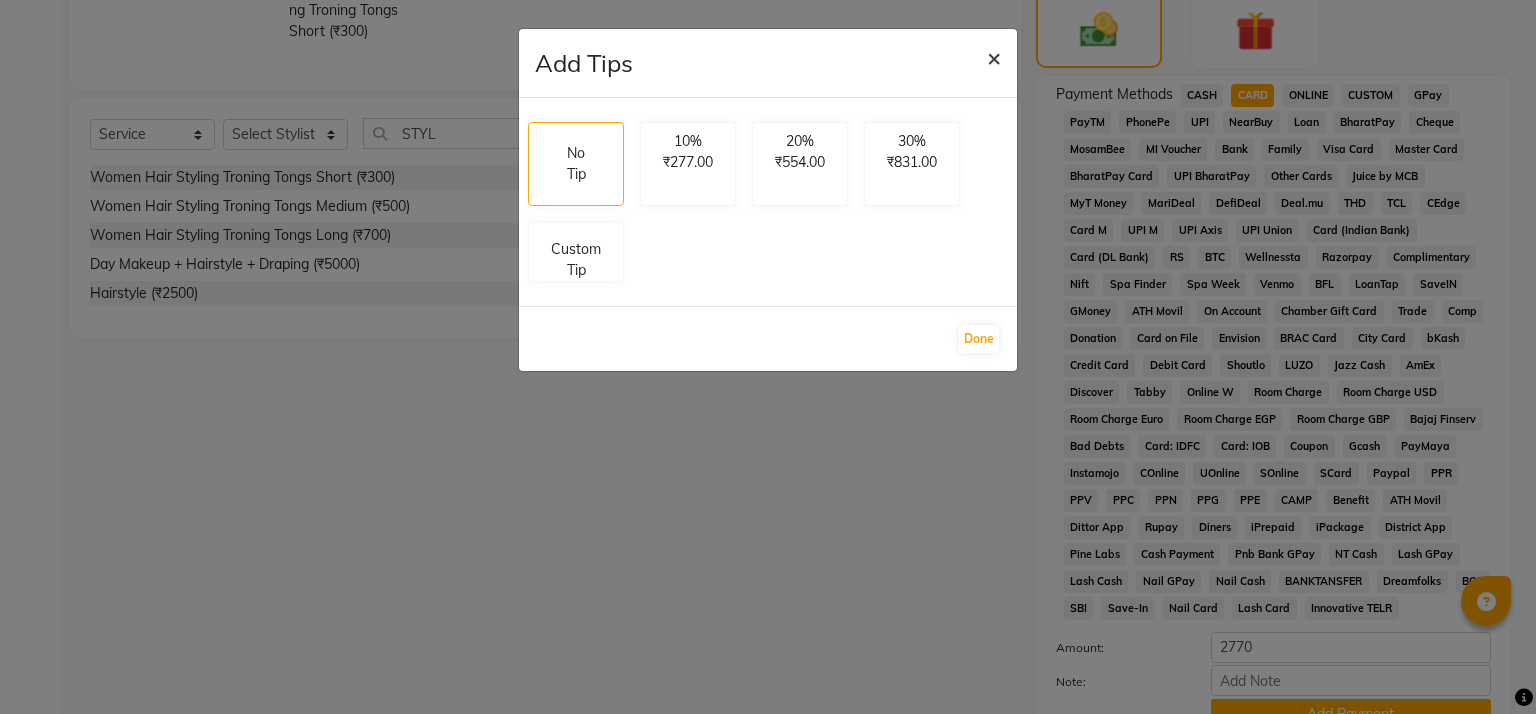 click on "×" 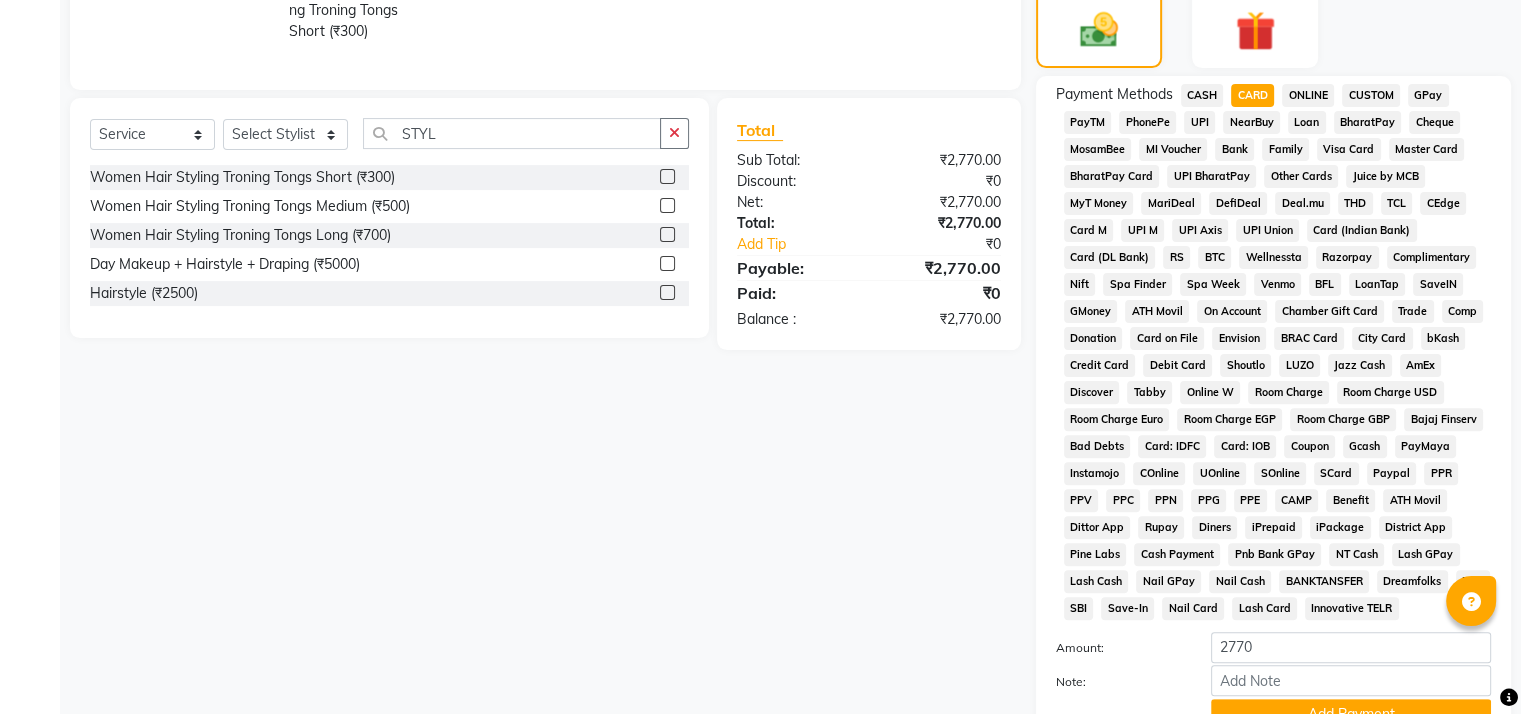 scroll, scrollTop: 748, scrollLeft: 0, axis: vertical 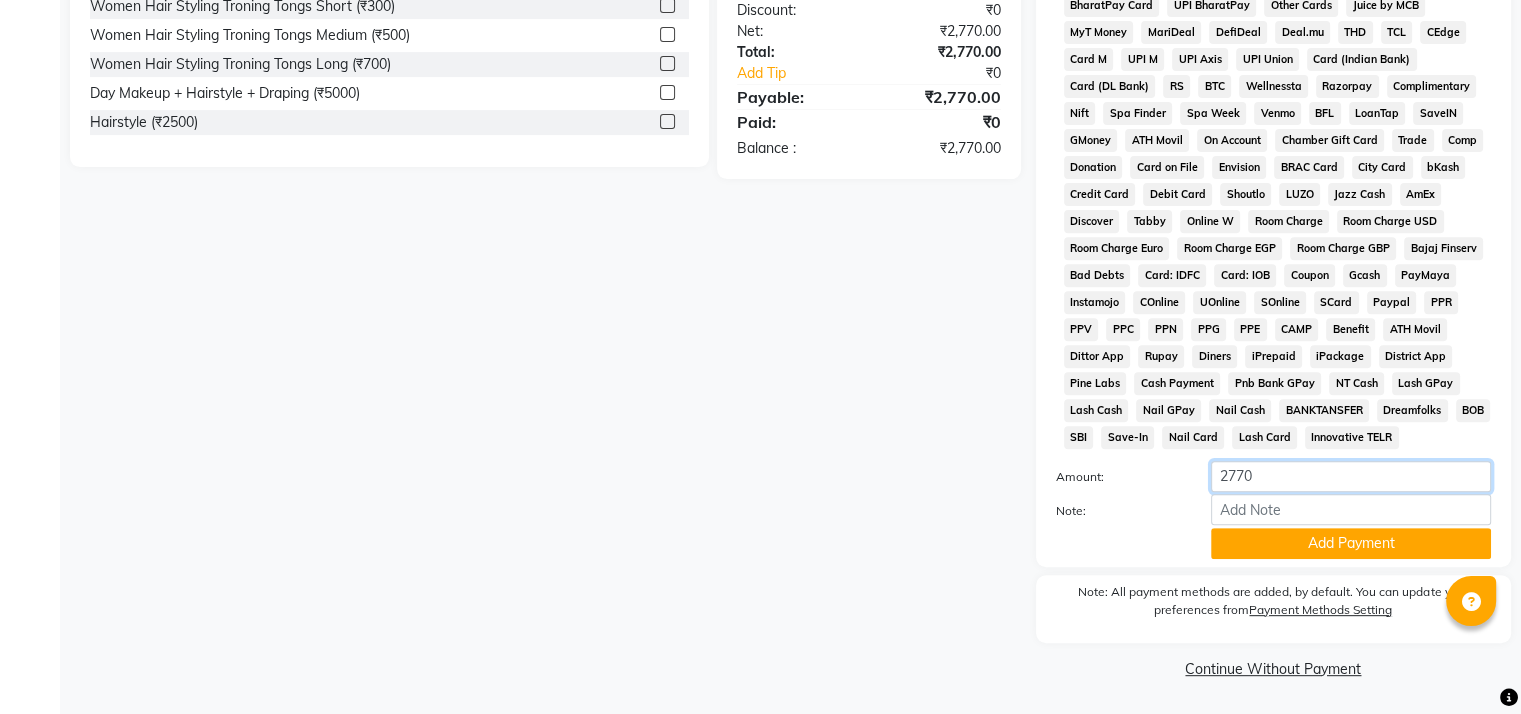 click on "2770" 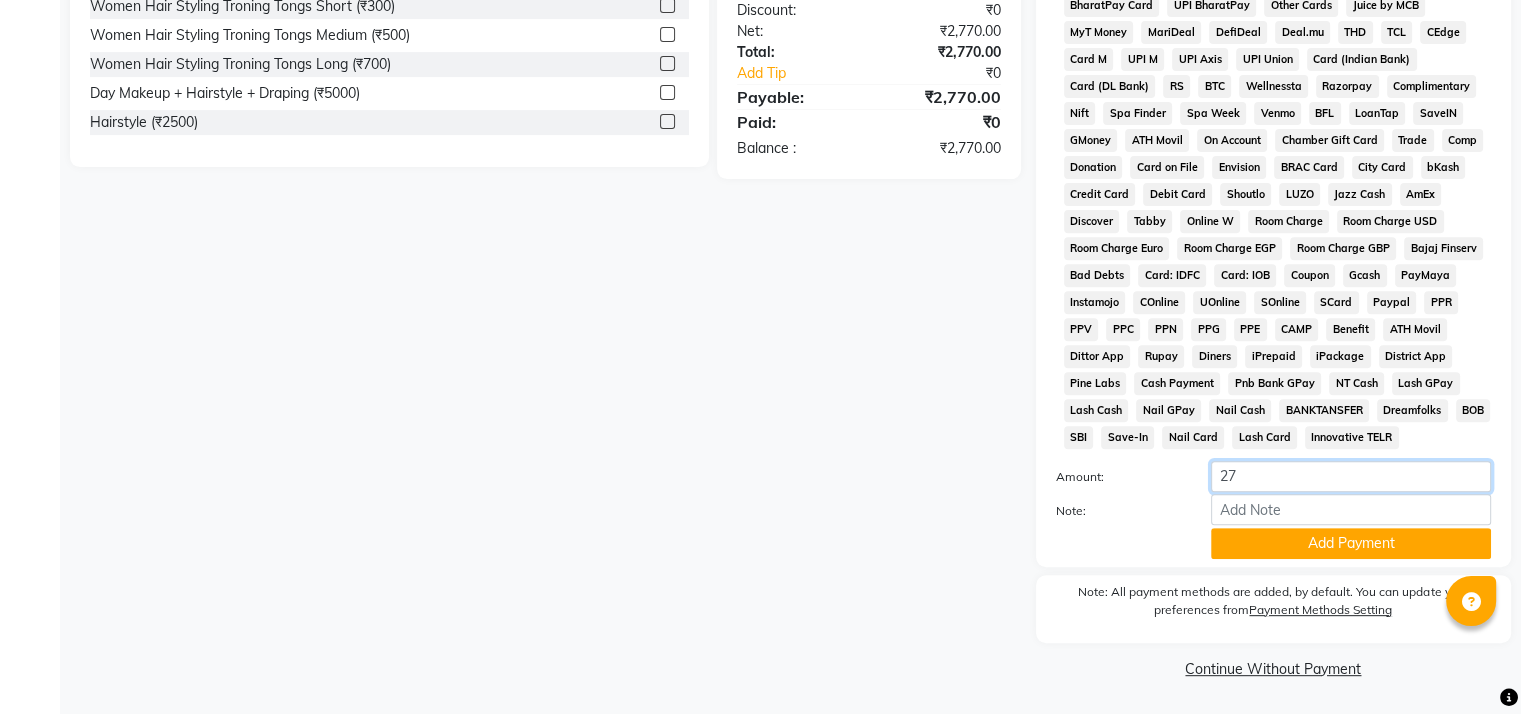 type on "2" 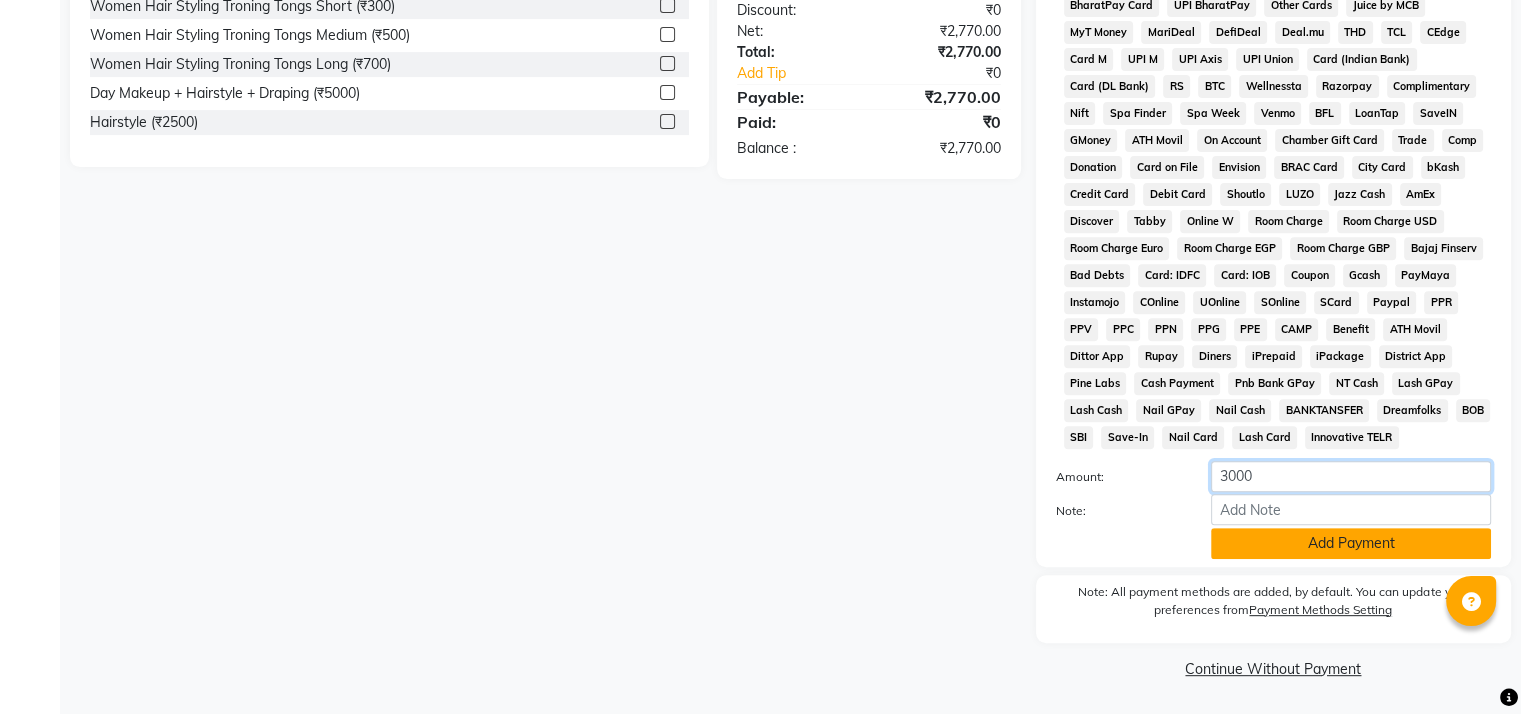 type on "3000" 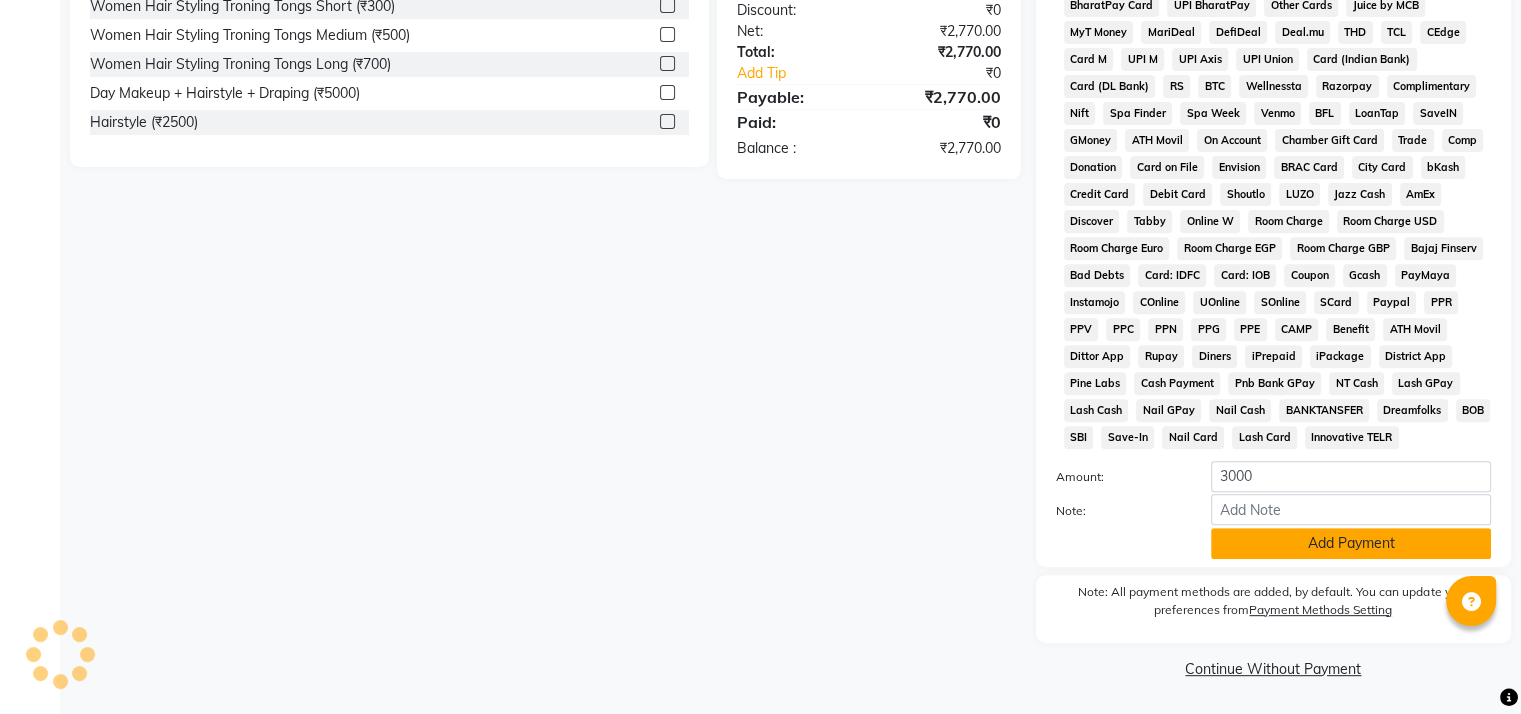 click on "Add Payment" 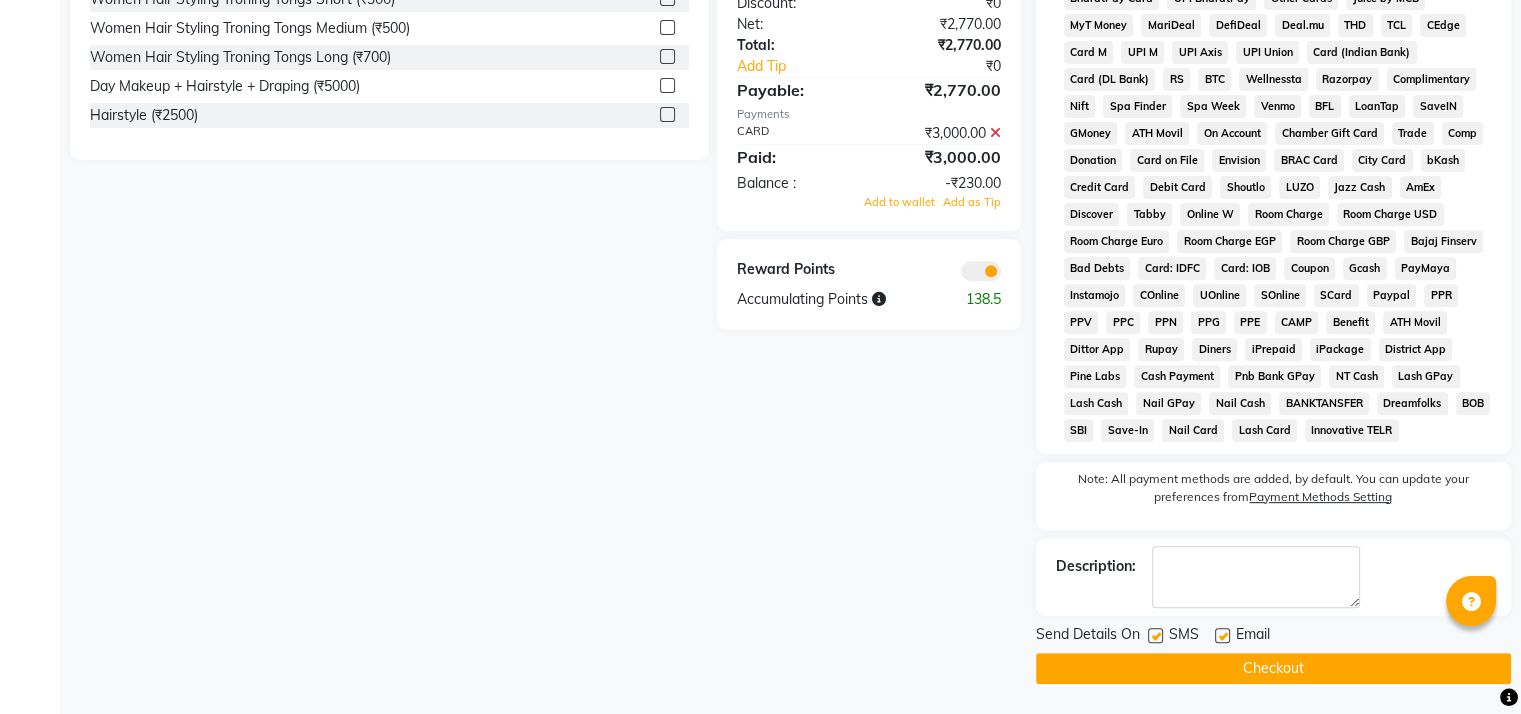 scroll, scrollTop: 753, scrollLeft: 0, axis: vertical 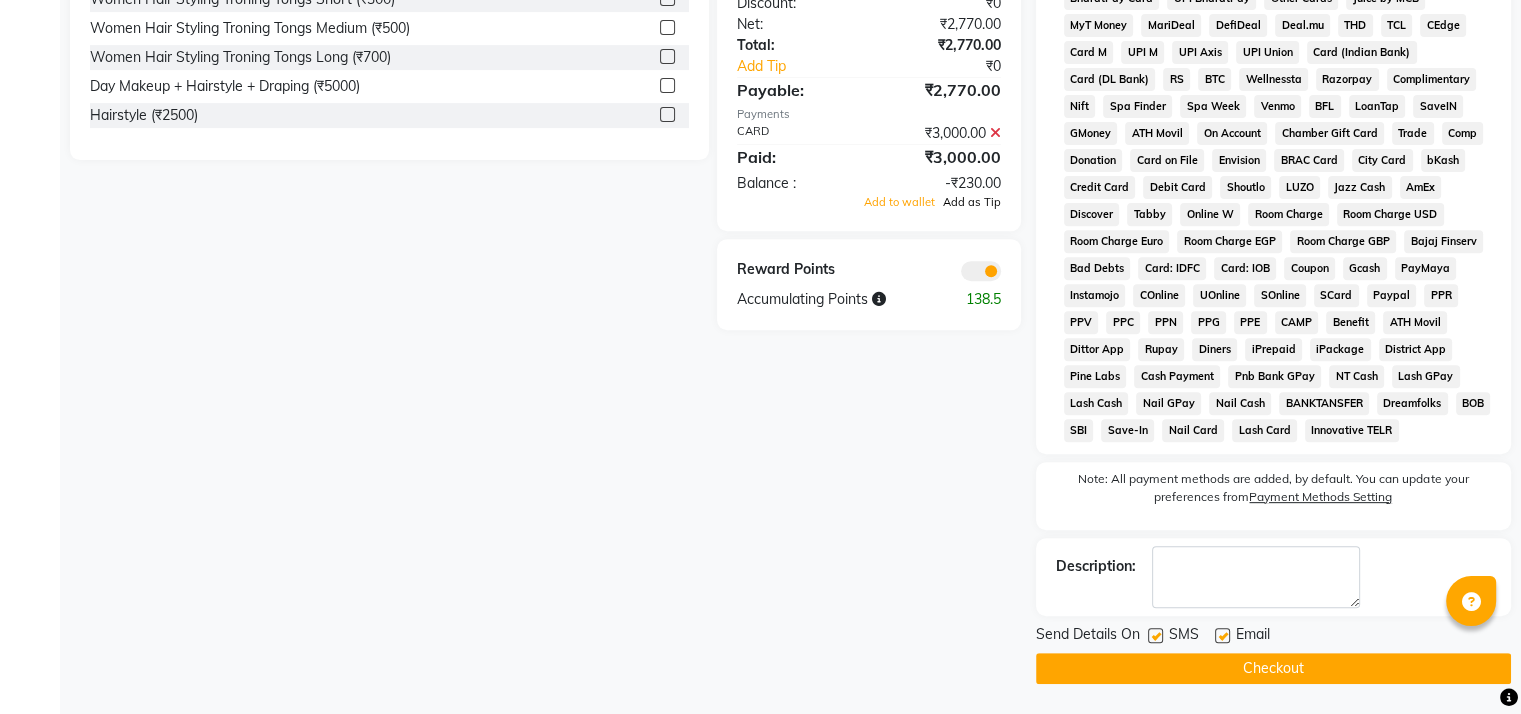 click on "Add as Tip" 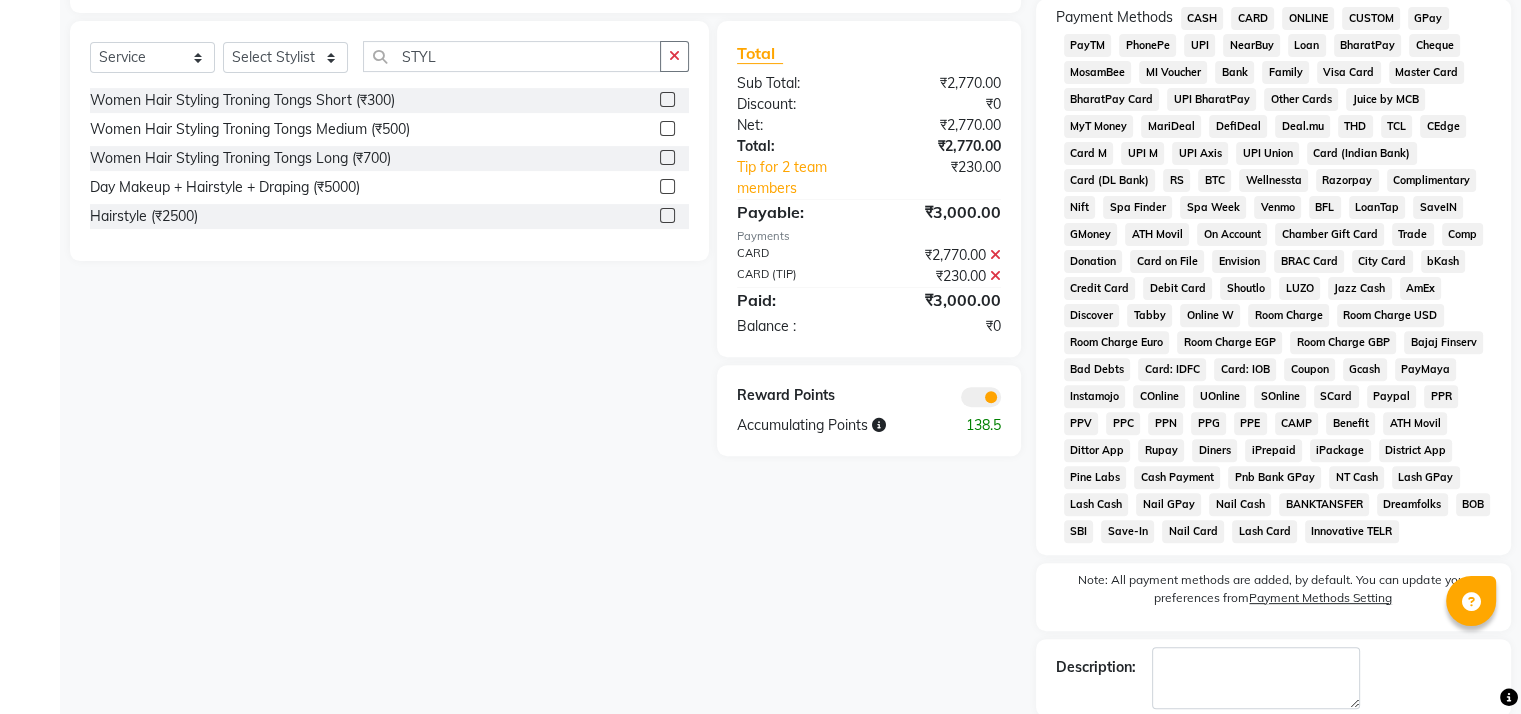 scroll, scrollTop: 580, scrollLeft: 0, axis: vertical 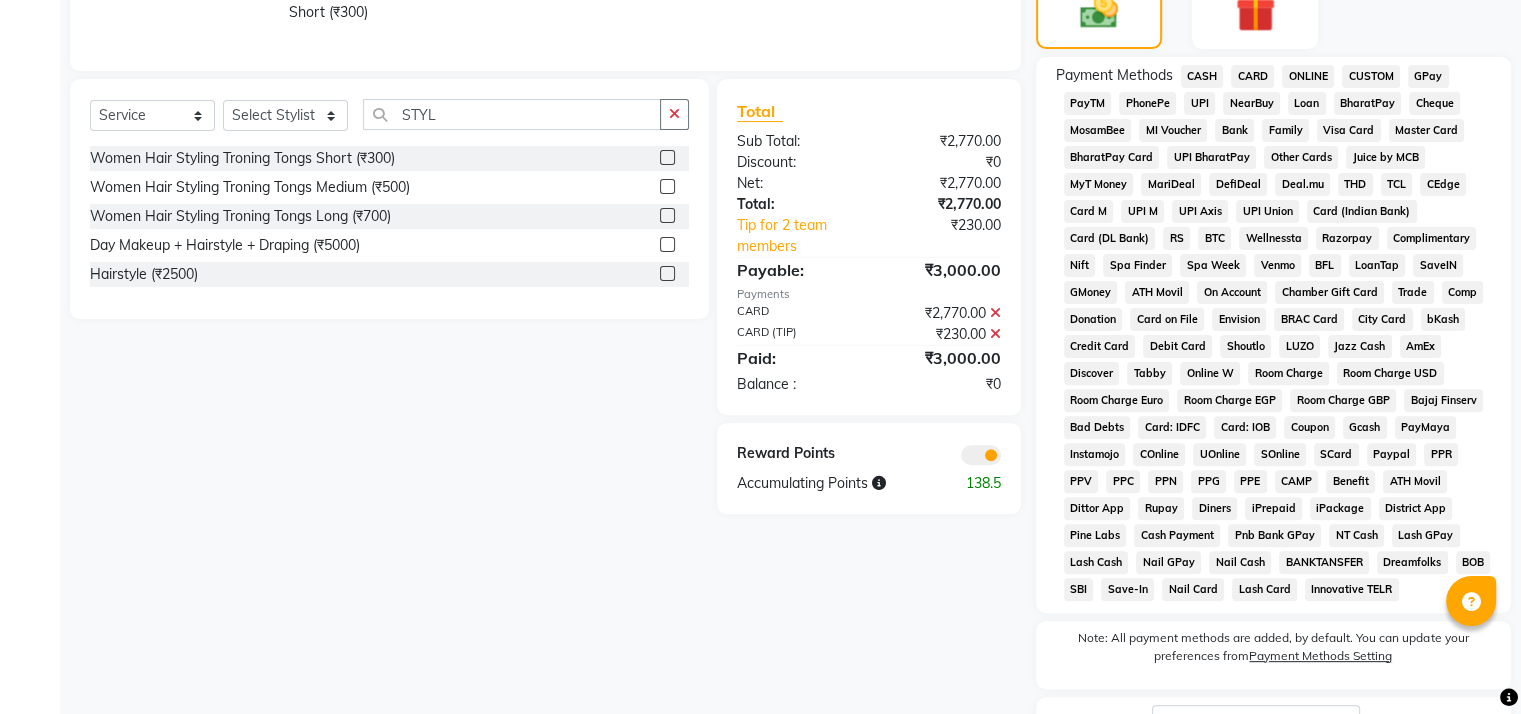 click on "GPay" 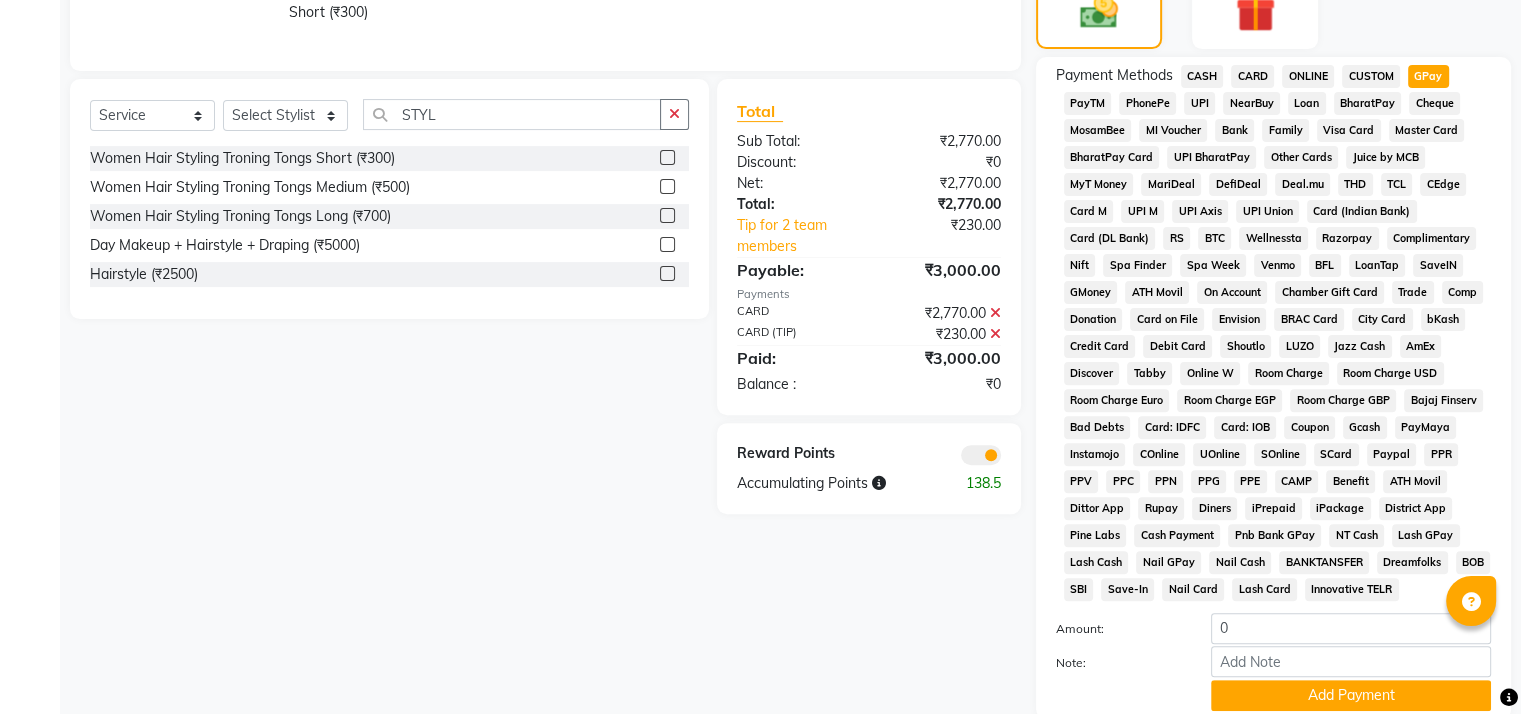 click 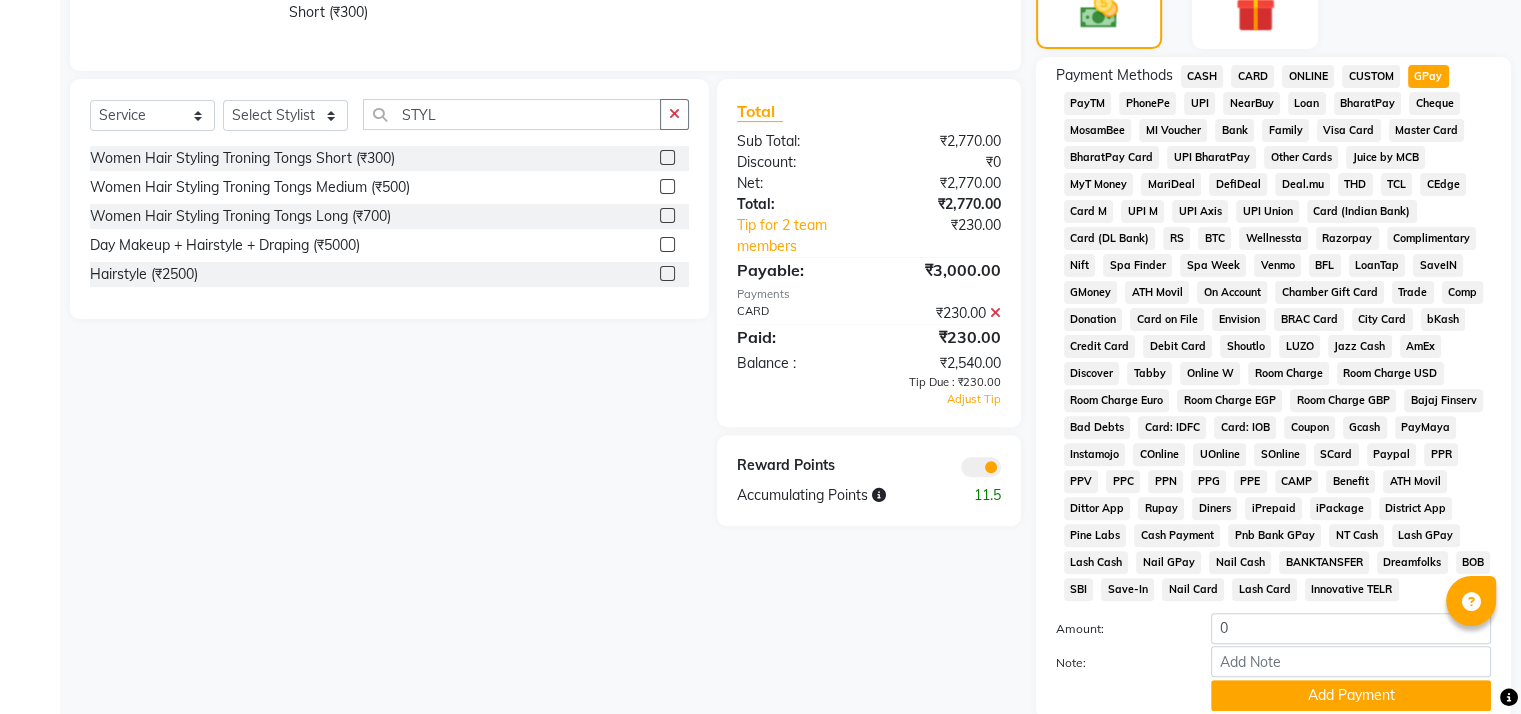 click 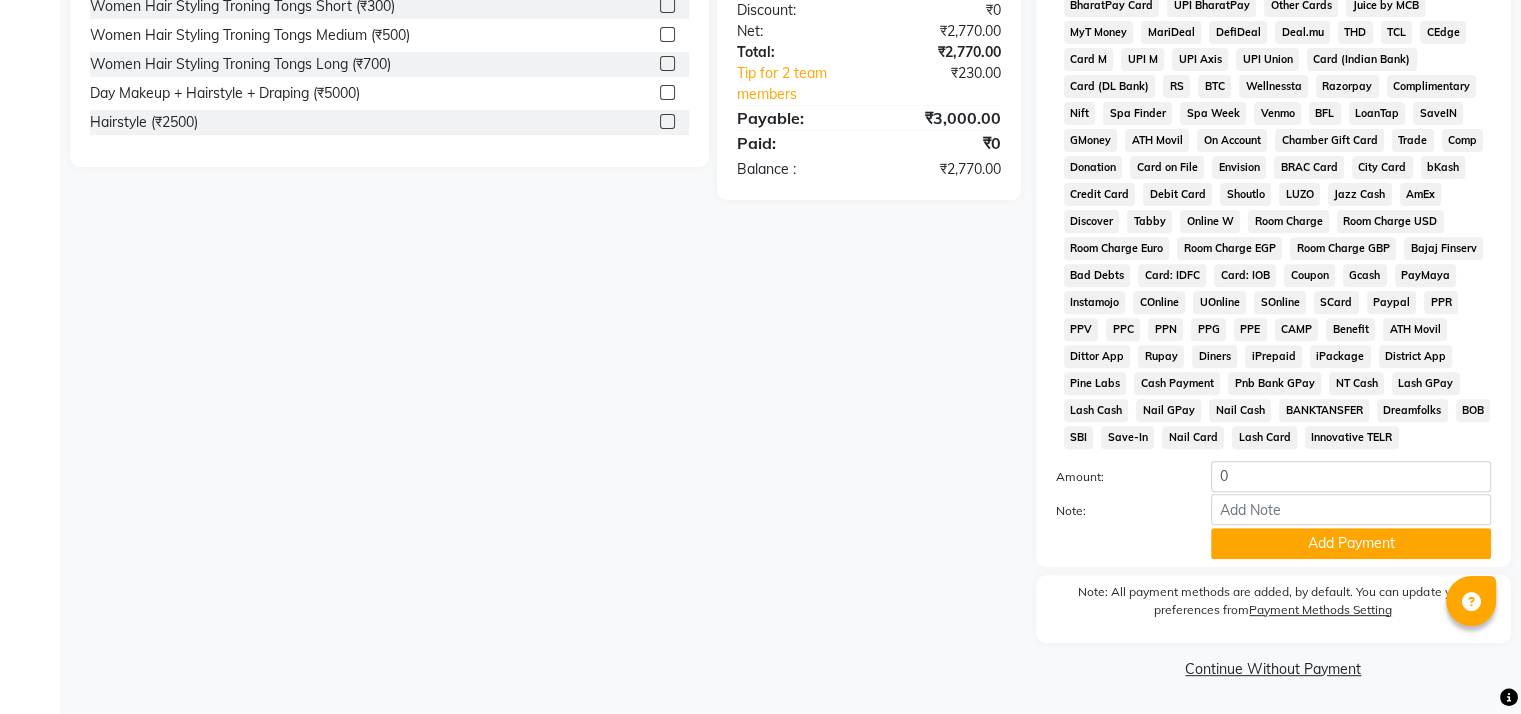 scroll, scrollTop: 487, scrollLeft: 0, axis: vertical 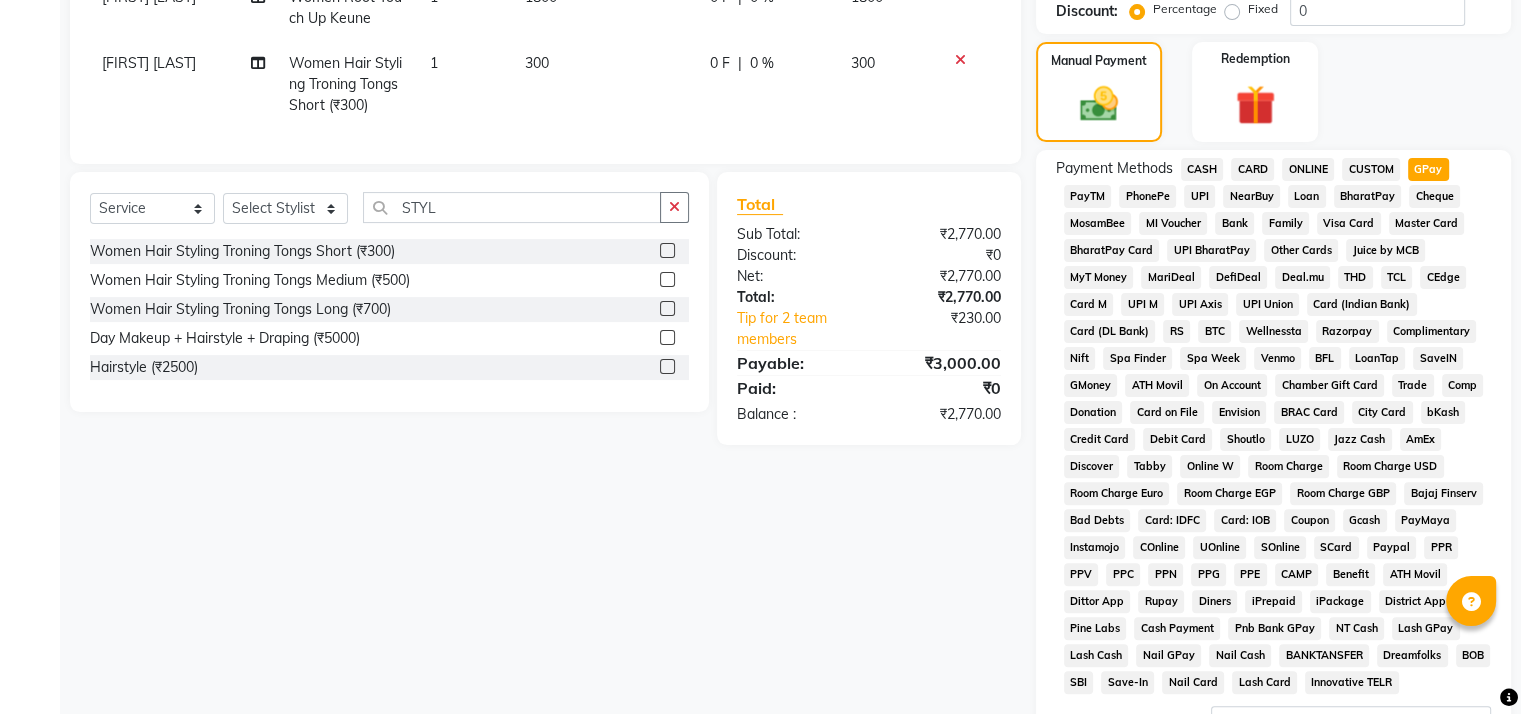 click on "CASH" 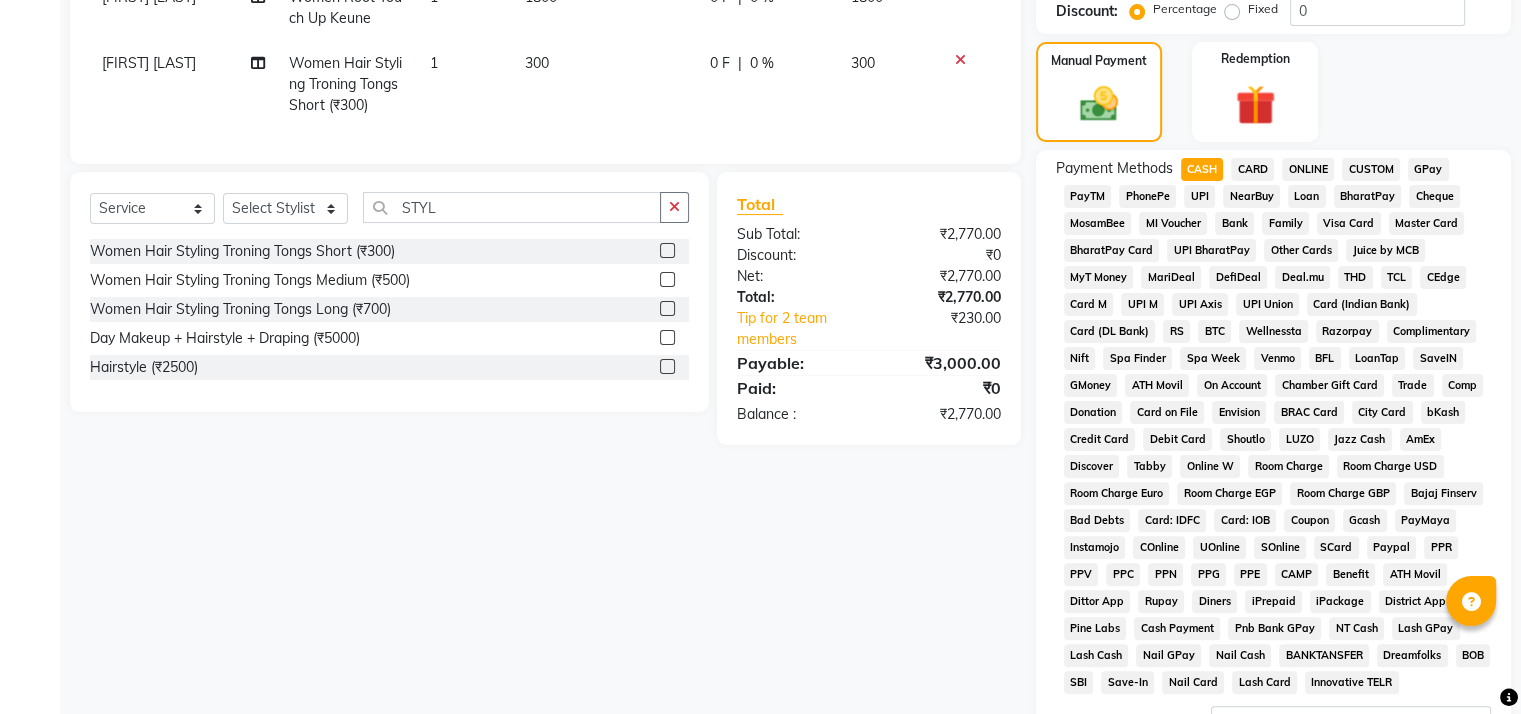 click on "GPay" 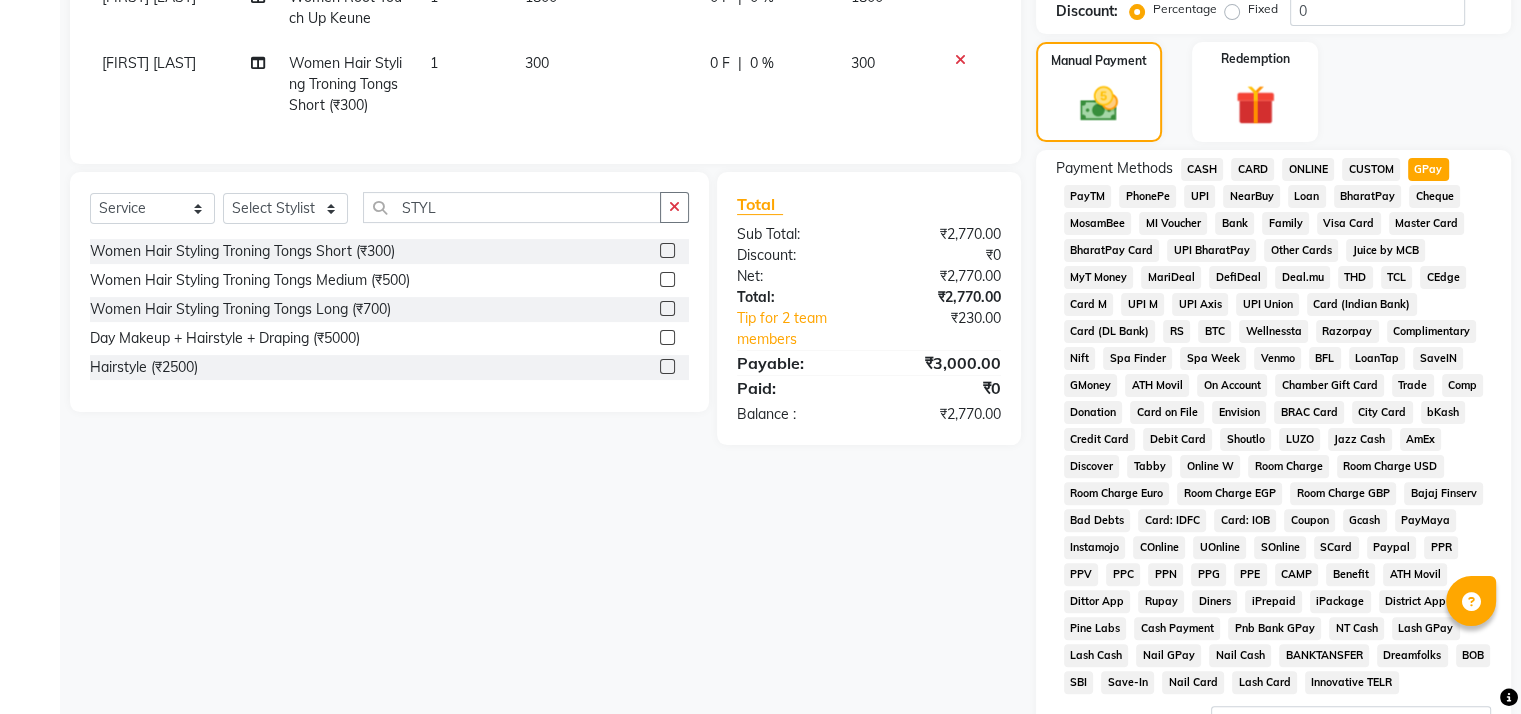 scroll, scrollTop: 748, scrollLeft: 0, axis: vertical 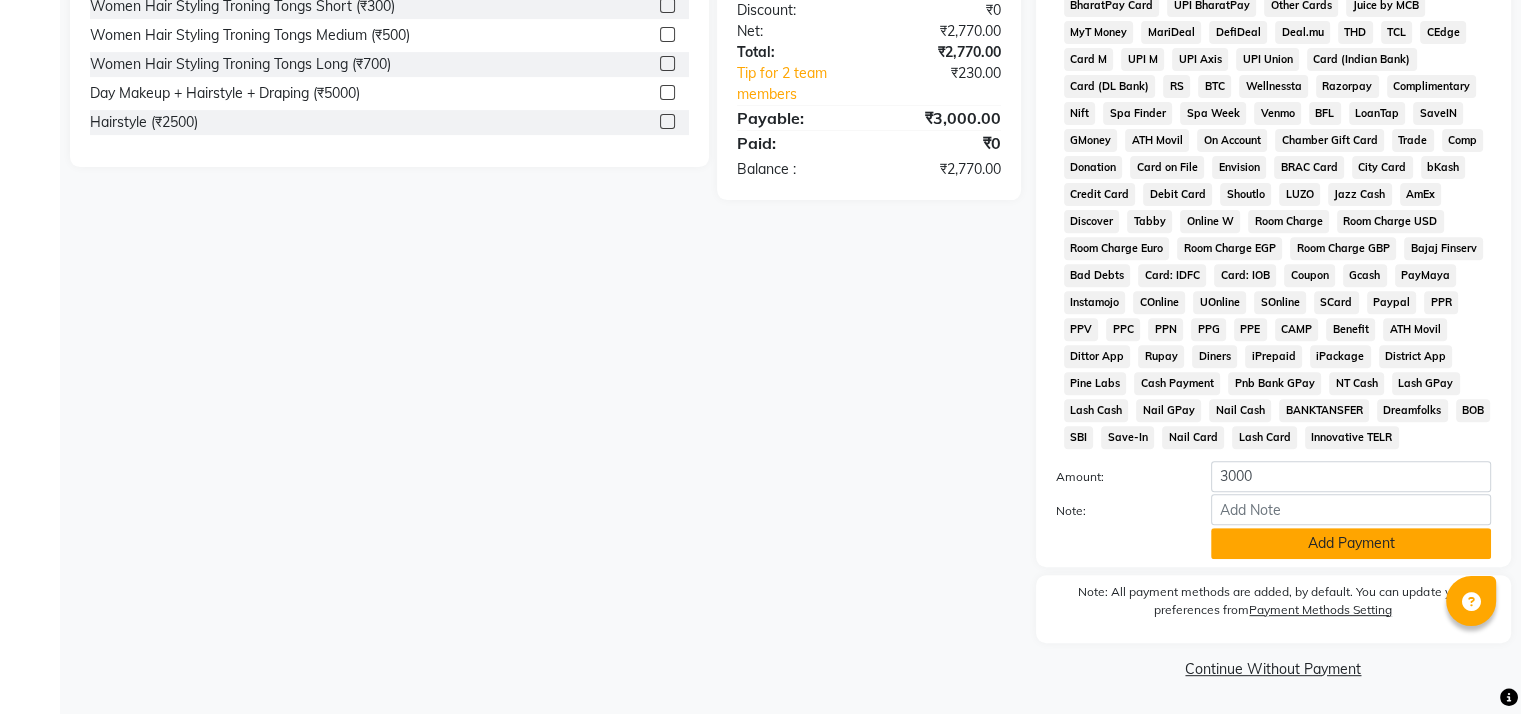 click on "Add Payment" 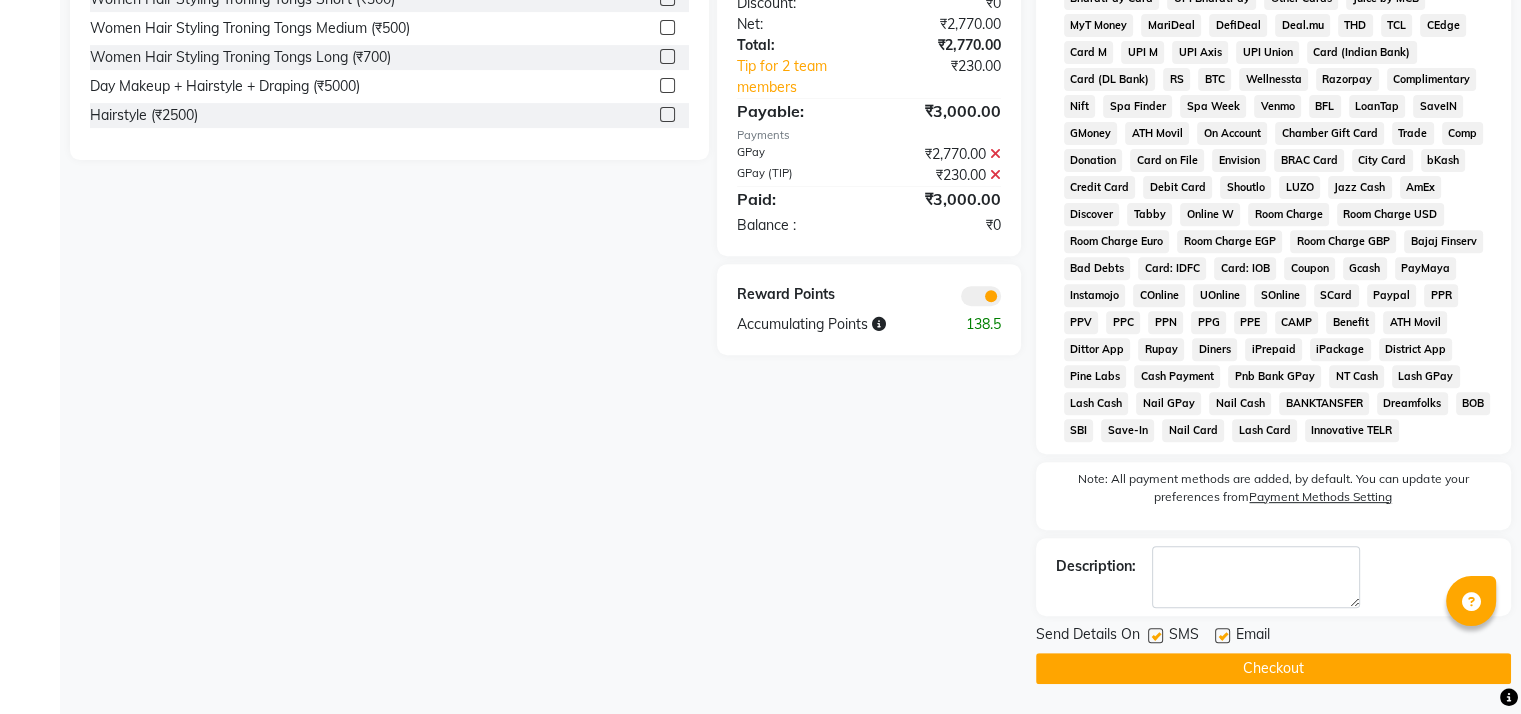 drag, startPoint x: 991, startPoint y: 169, endPoint x: 996, endPoint y: 157, distance: 13 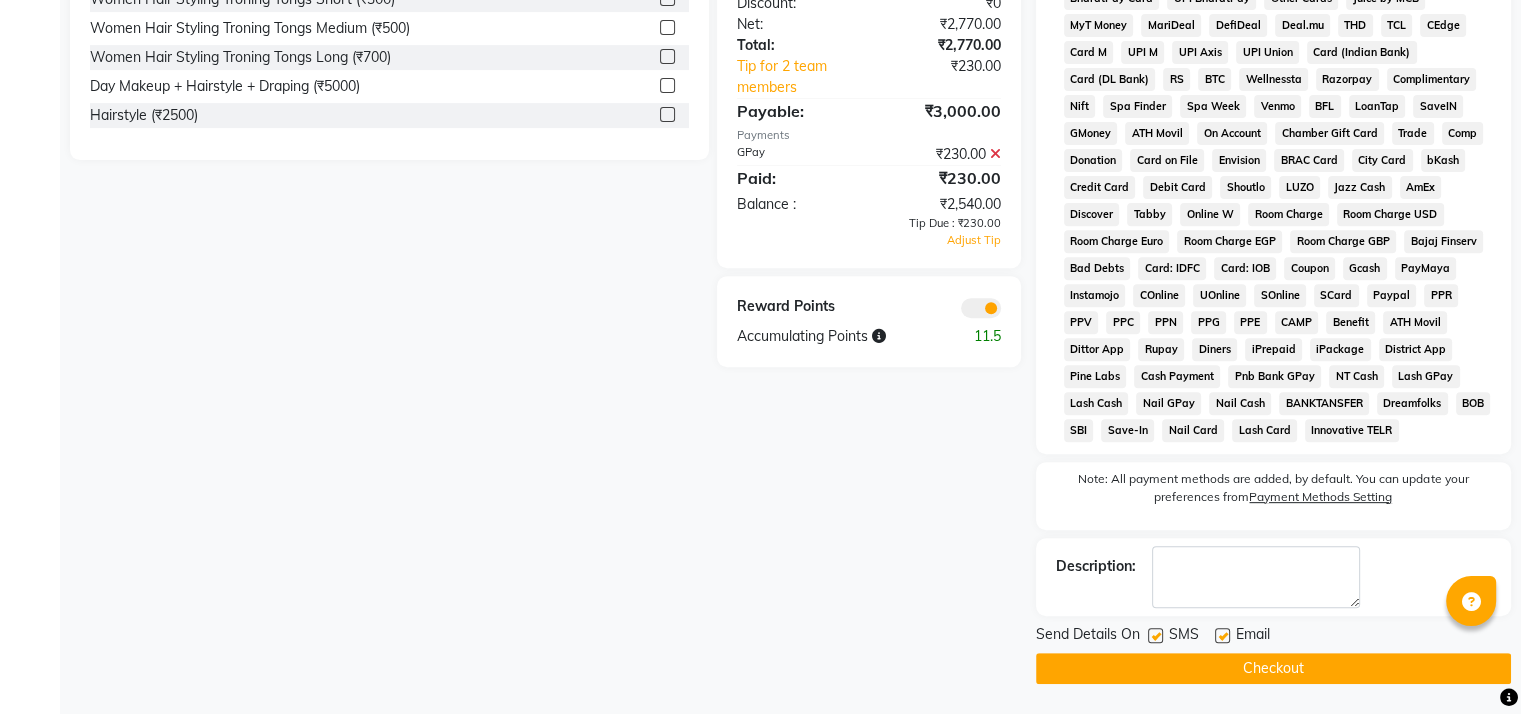click 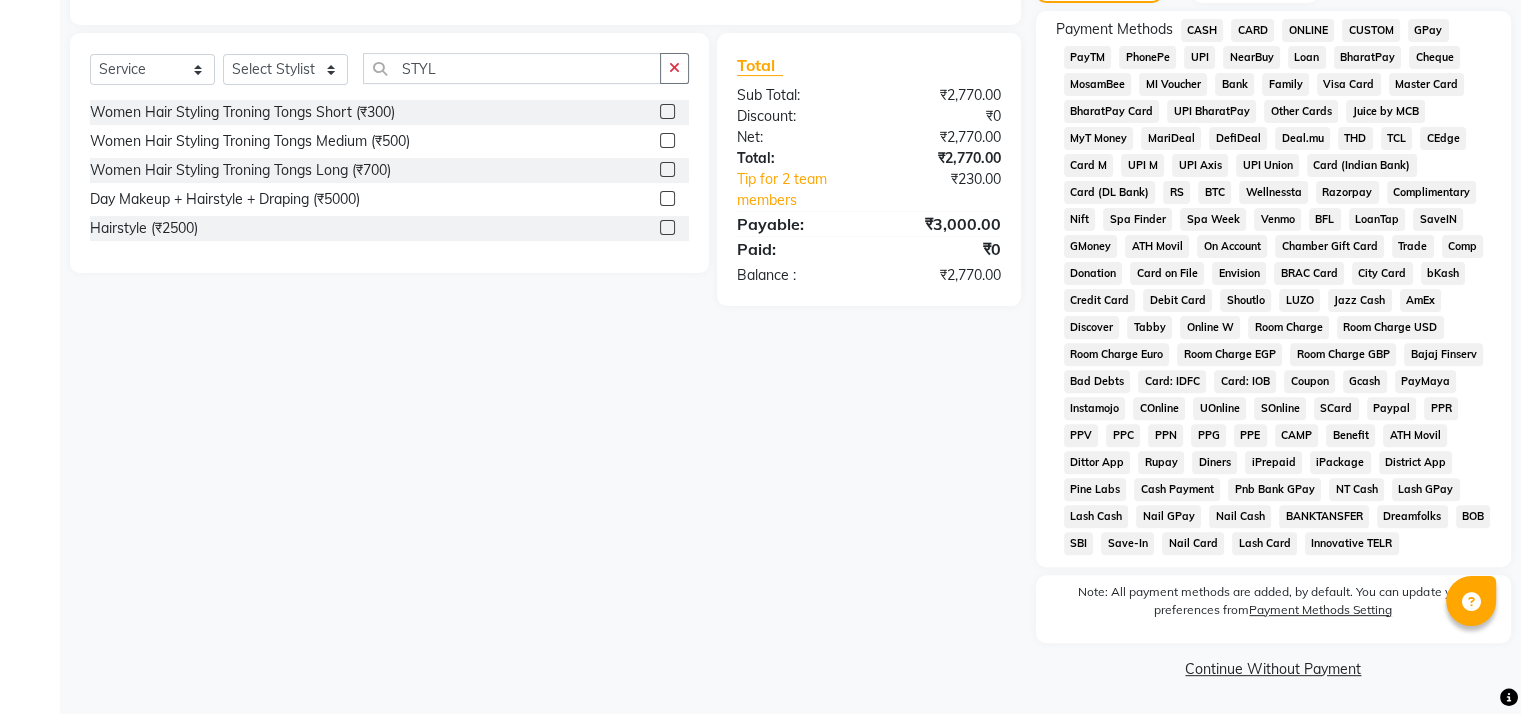scroll, scrollTop: 561, scrollLeft: 0, axis: vertical 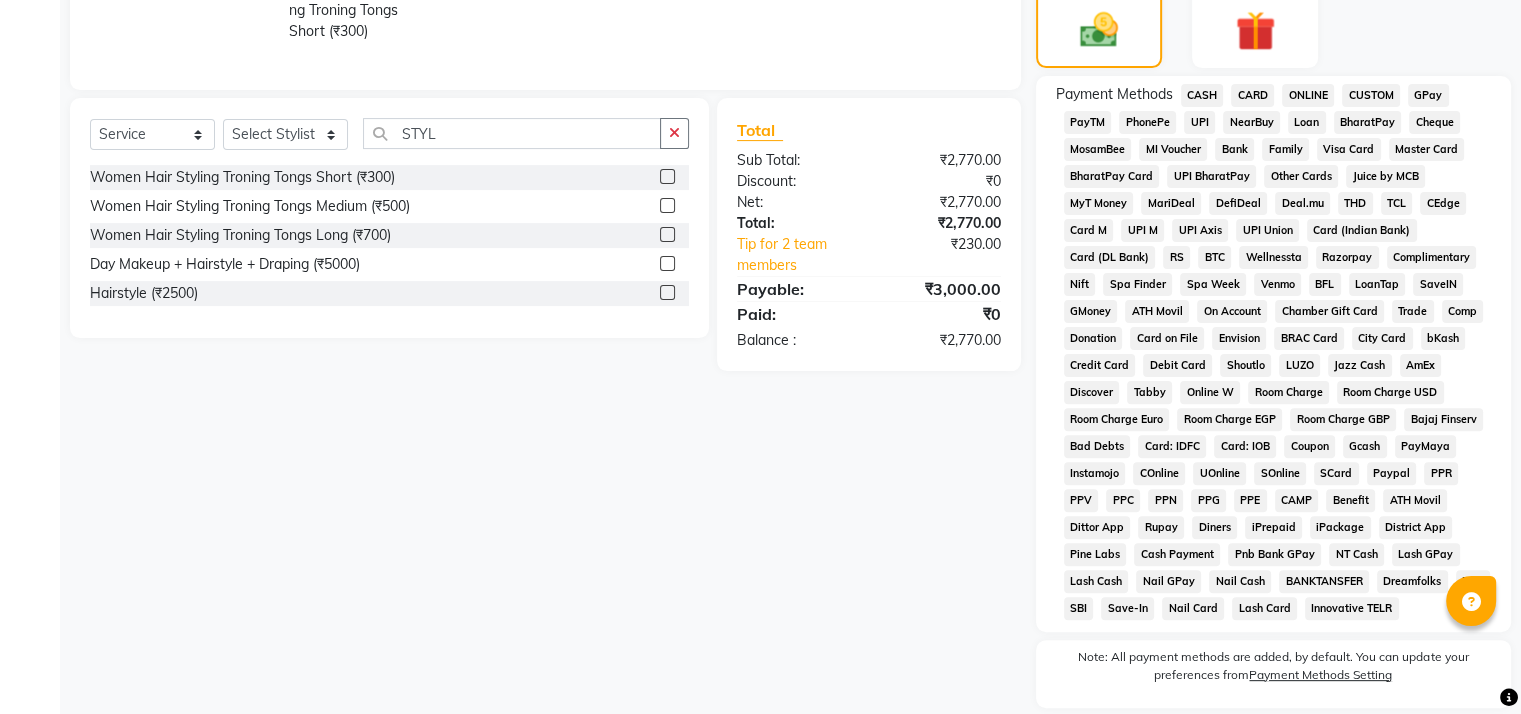 click on "CARD" 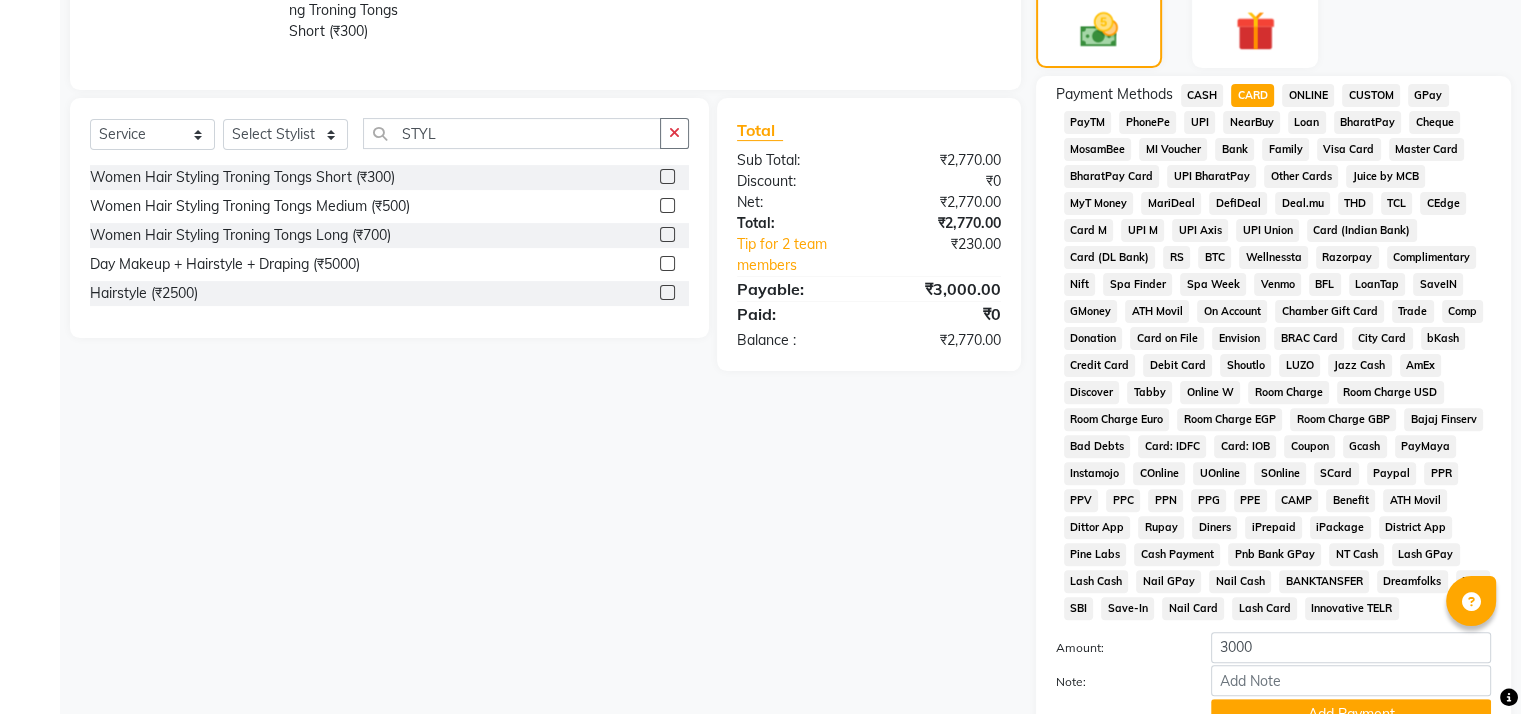 scroll, scrollTop: 748, scrollLeft: 0, axis: vertical 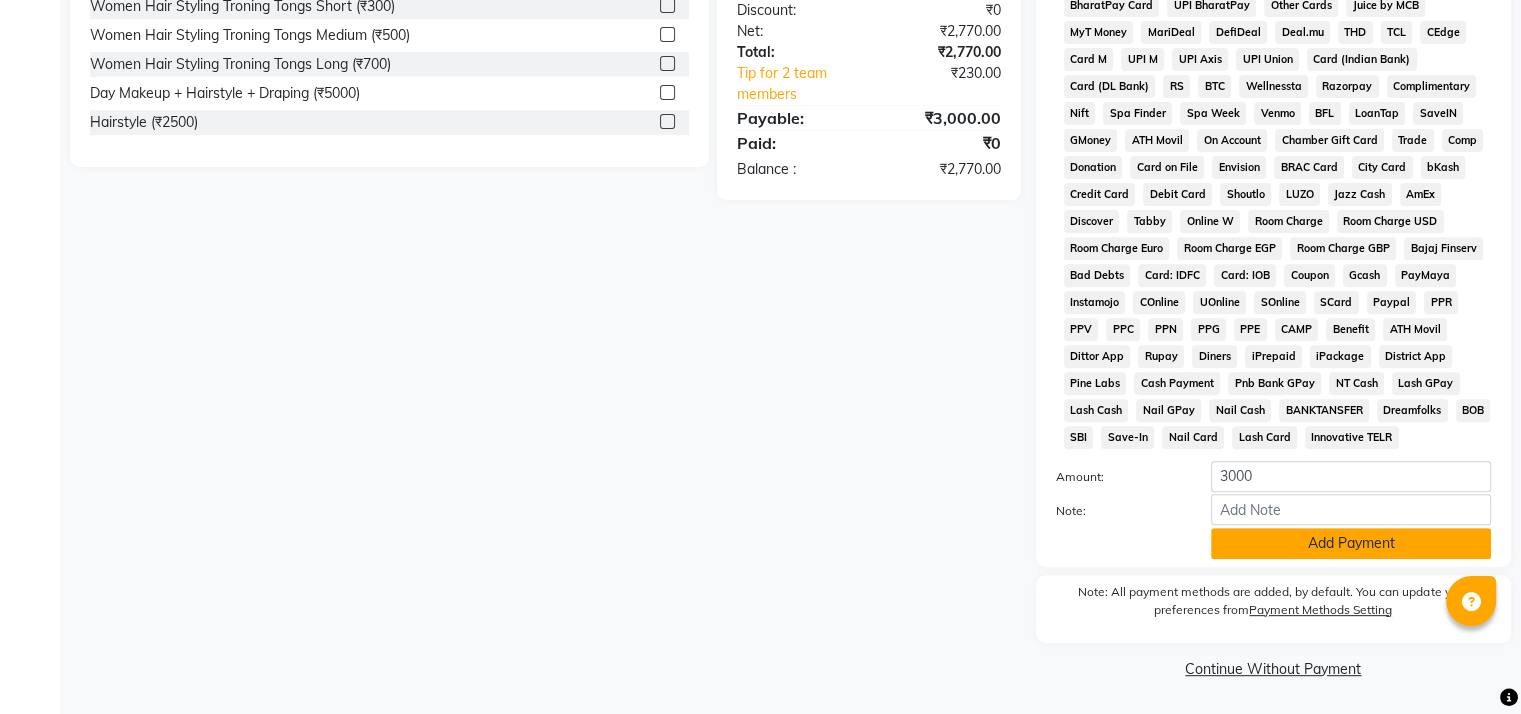 click on "Add Payment" 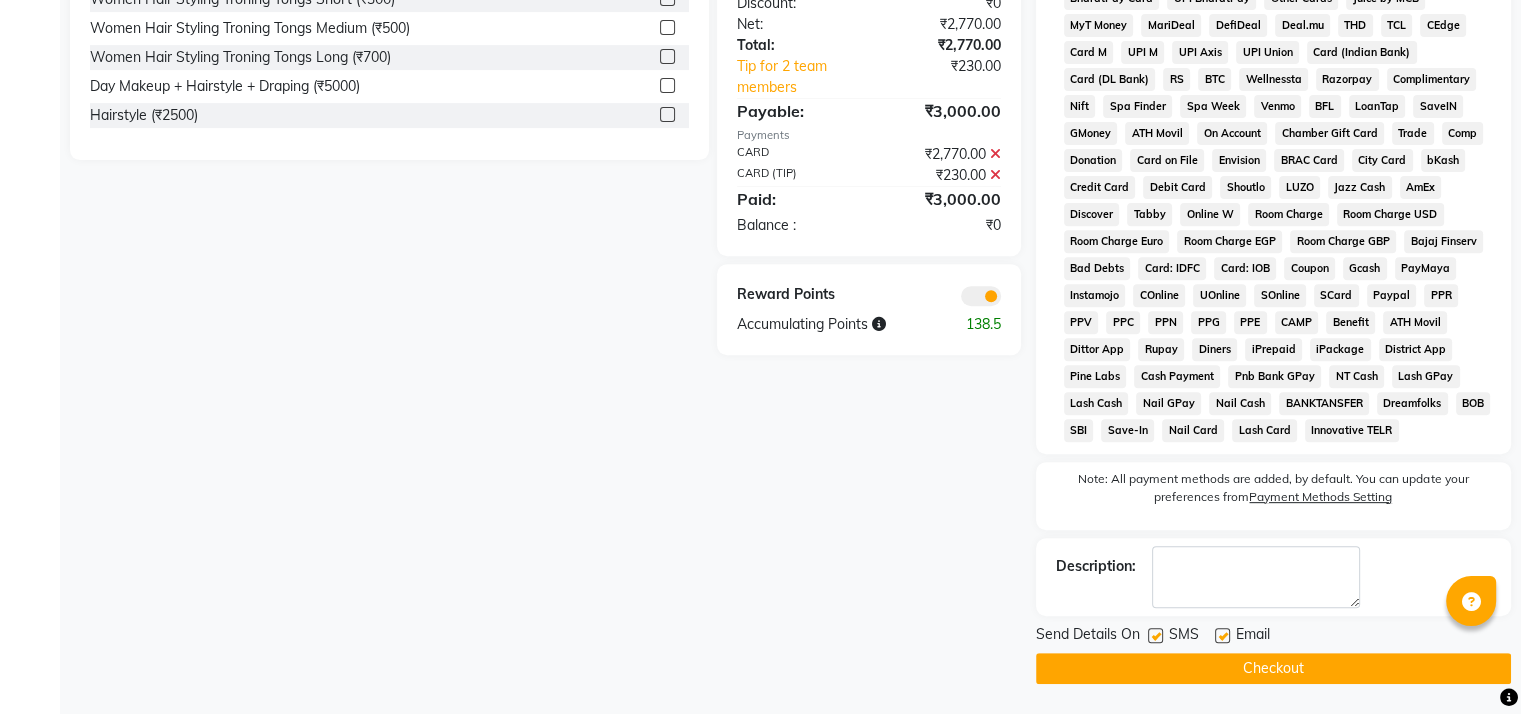 scroll, scrollTop: 753, scrollLeft: 0, axis: vertical 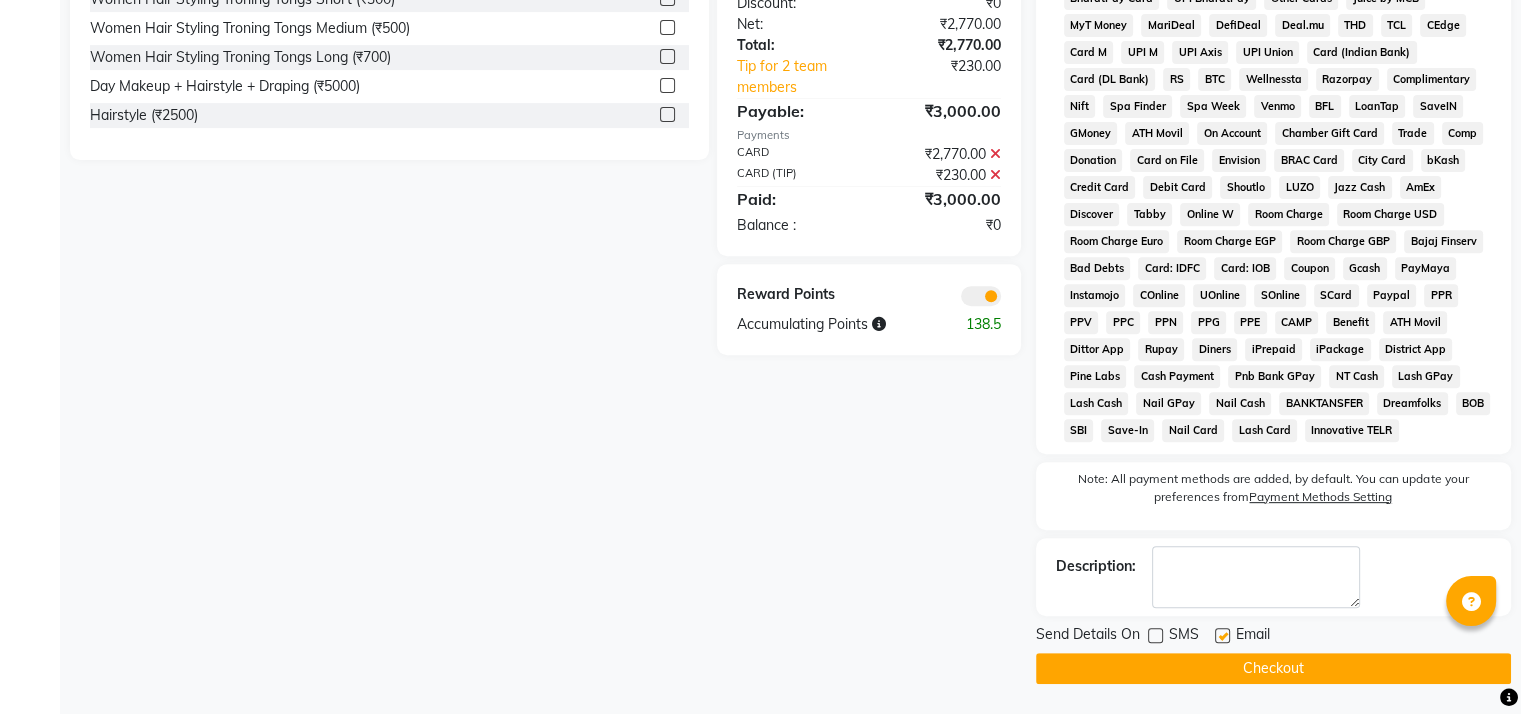 click 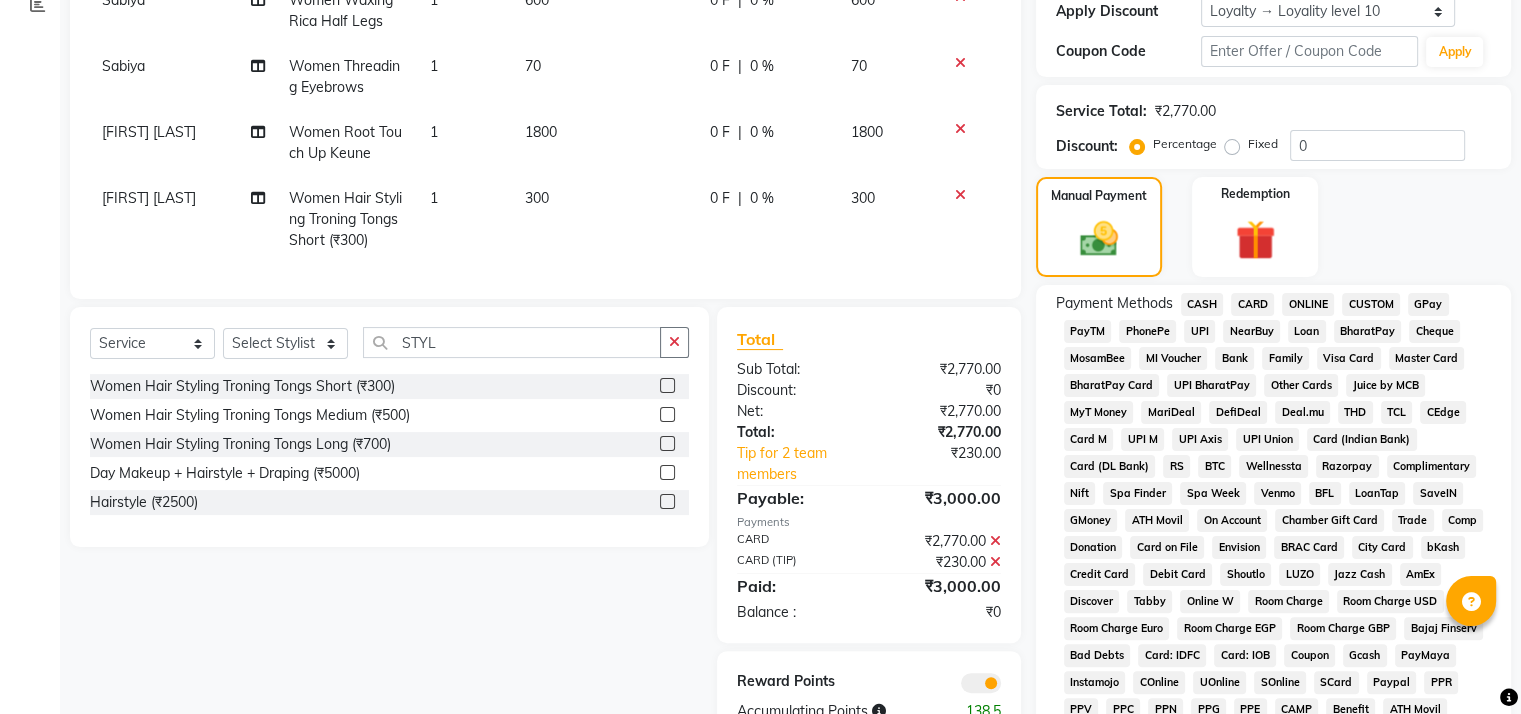 scroll, scrollTop: 753, scrollLeft: 0, axis: vertical 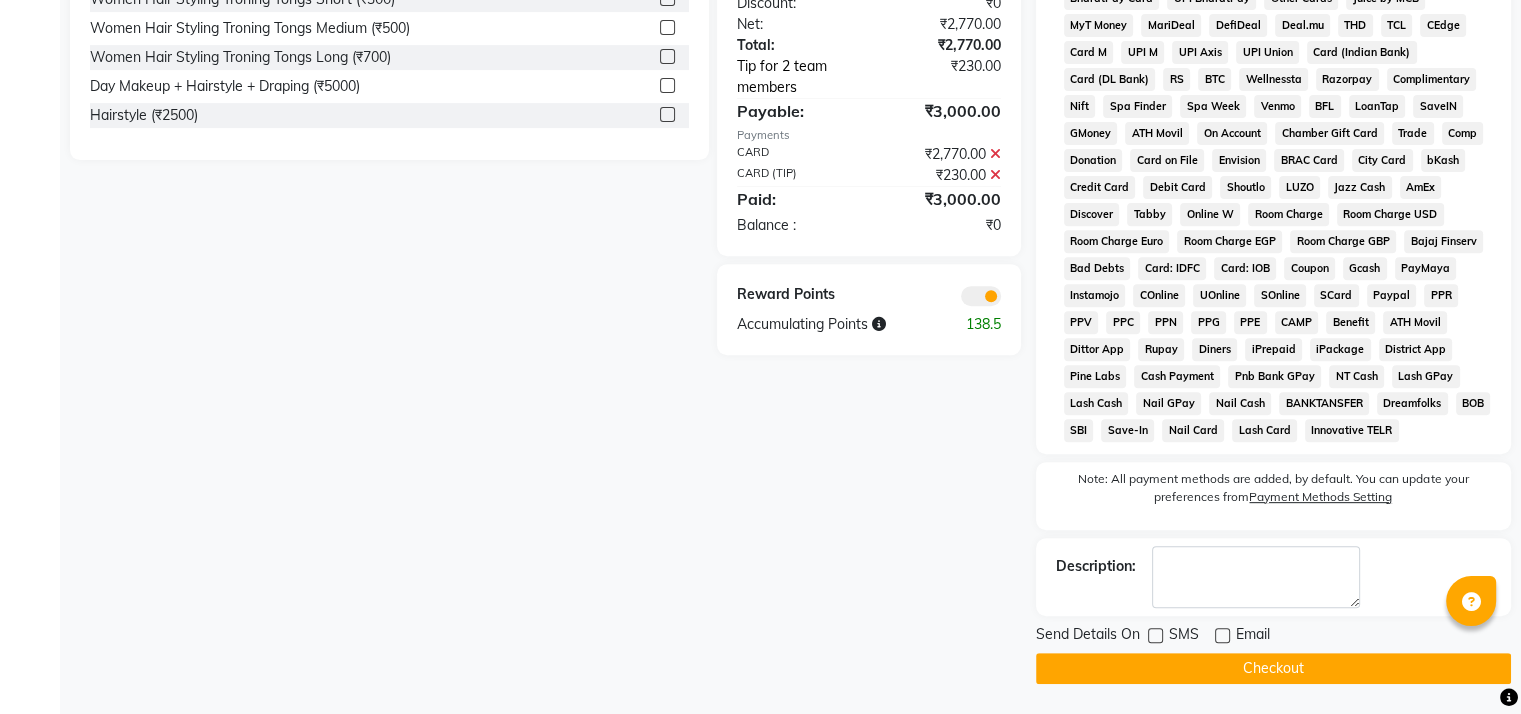 click on "Tip for 2 team members" 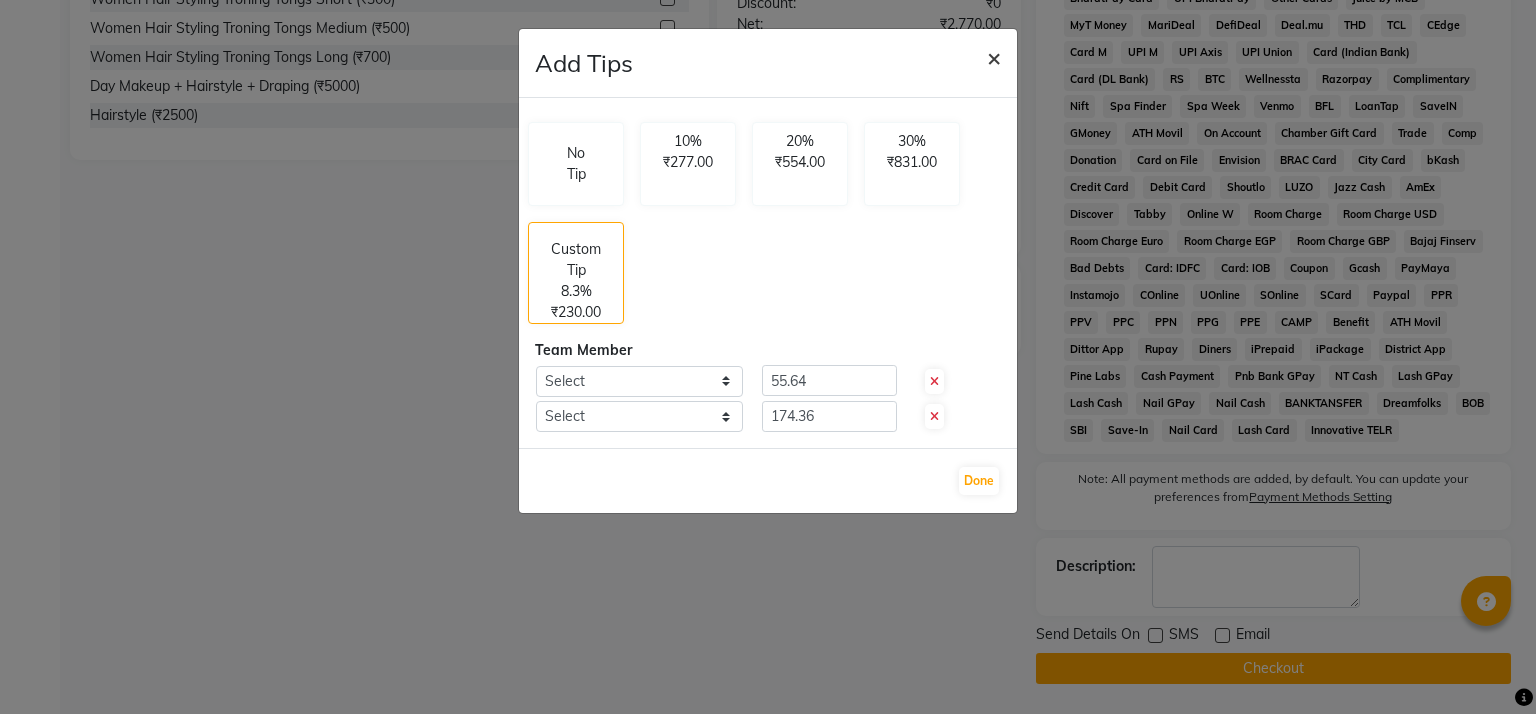 click on "×" 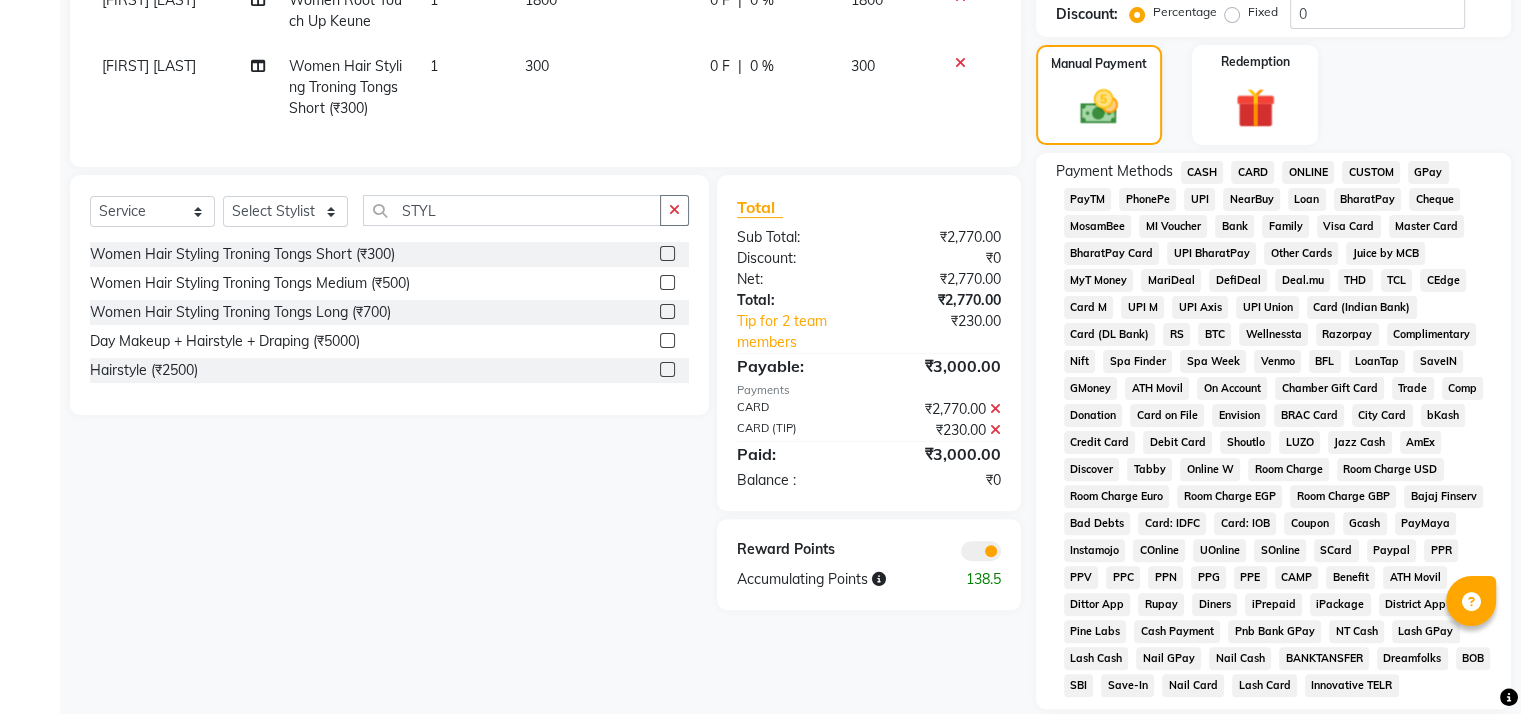 scroll, scrollTop: 753, scrollLeft: 0, axis: vertical 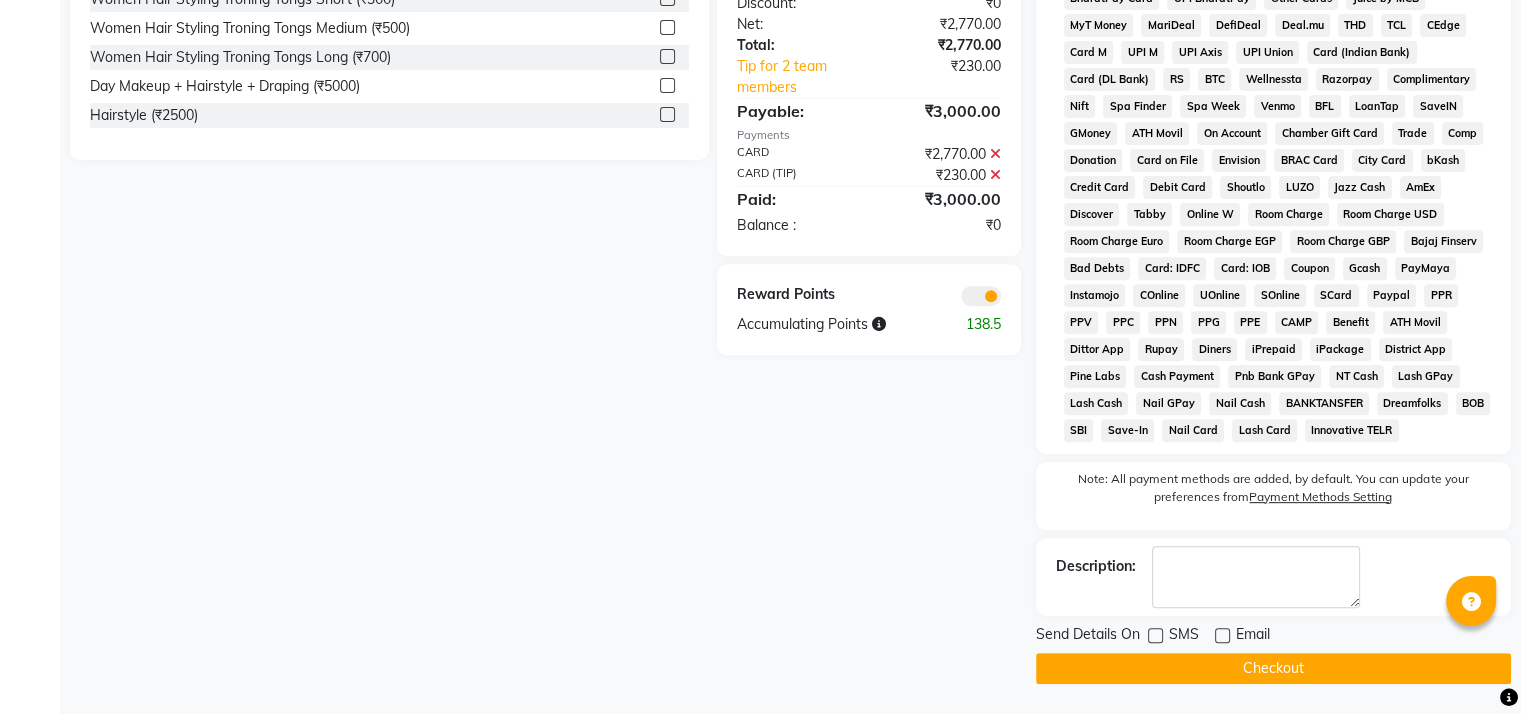 click on "Checkout" 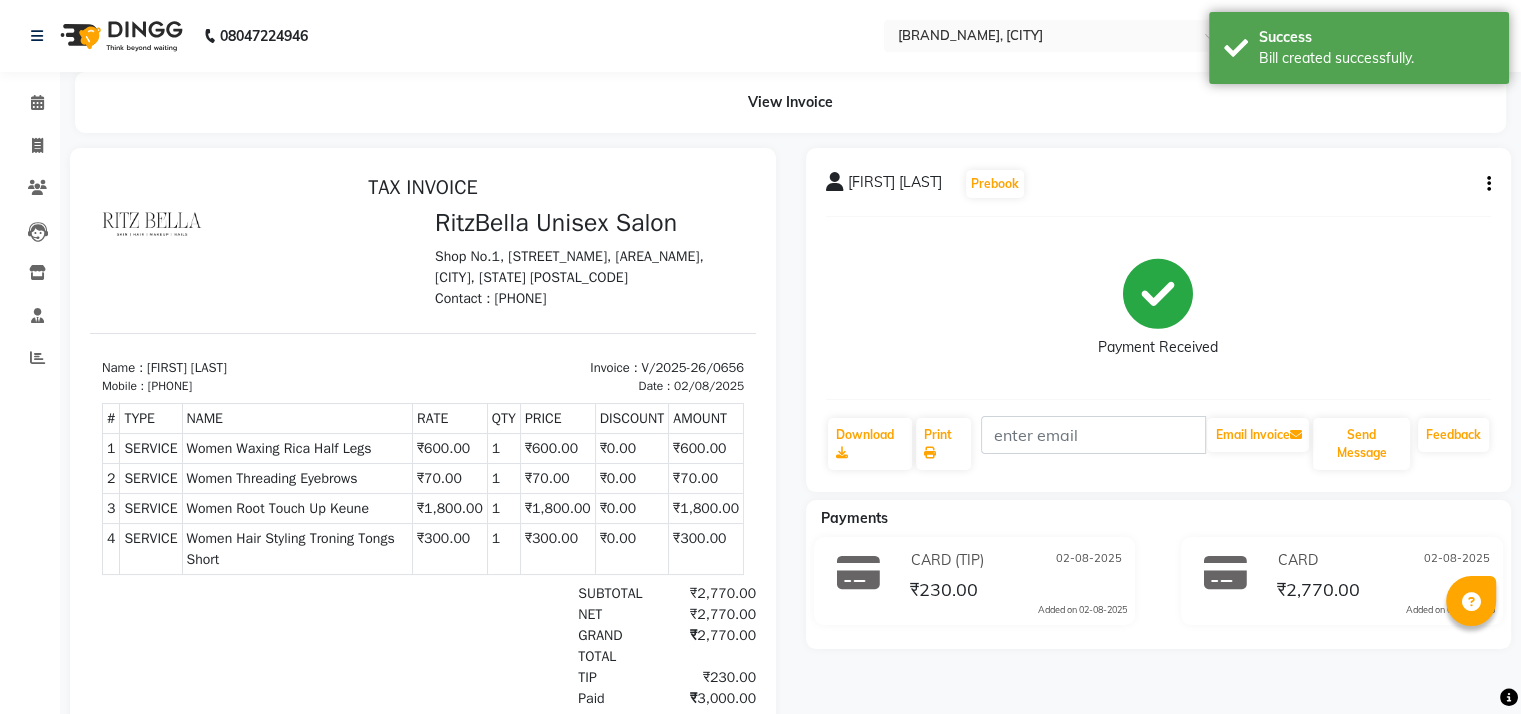 scroll, scrollTop: 0, scrollLeft: 0, axis: both 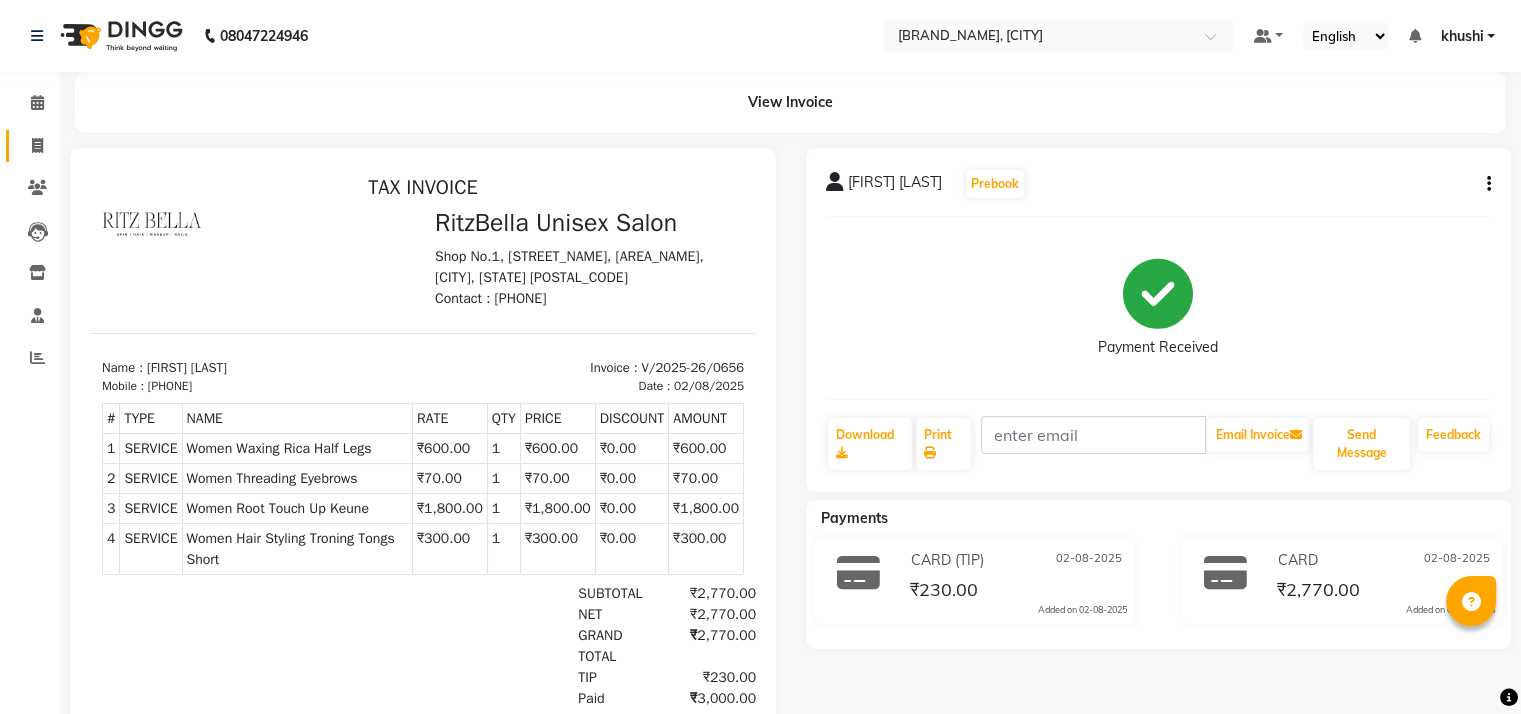 click 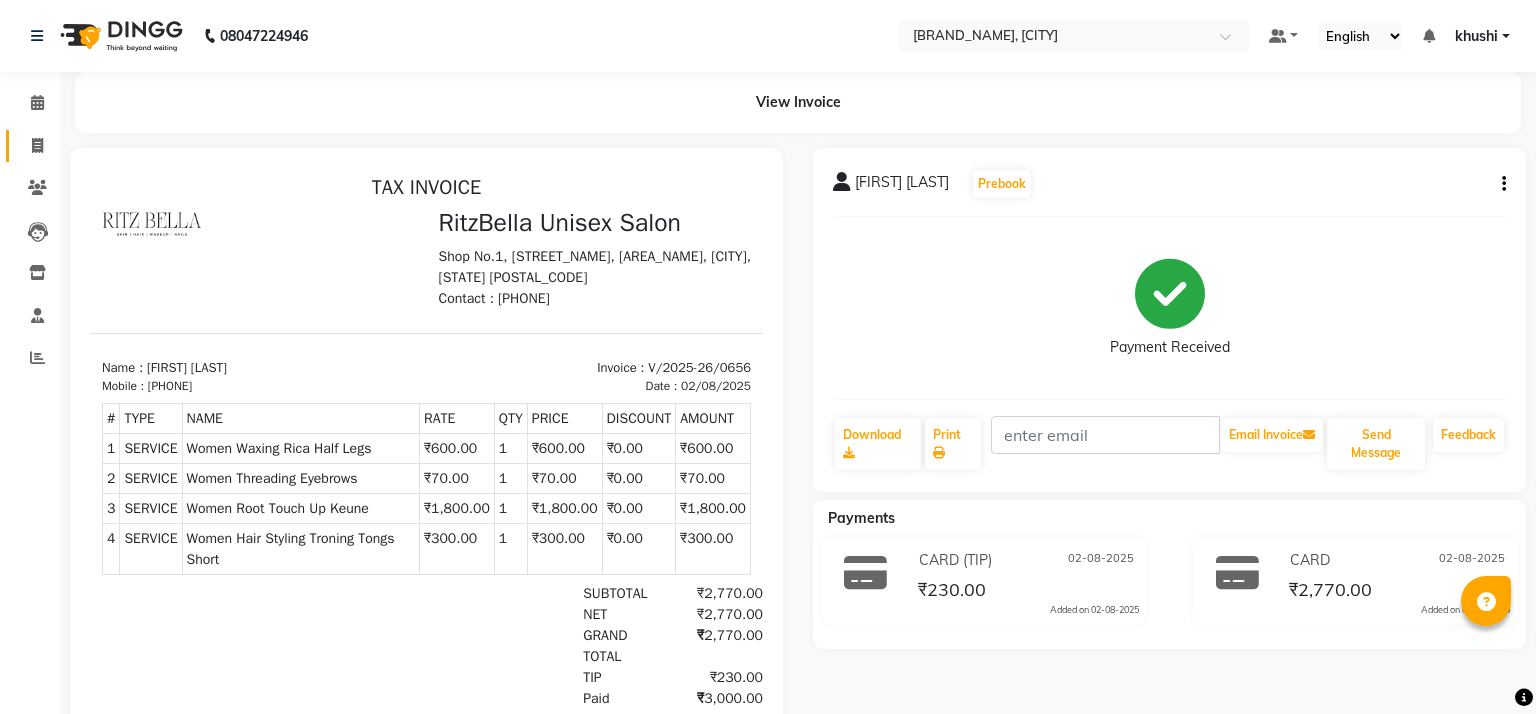 select on "service" 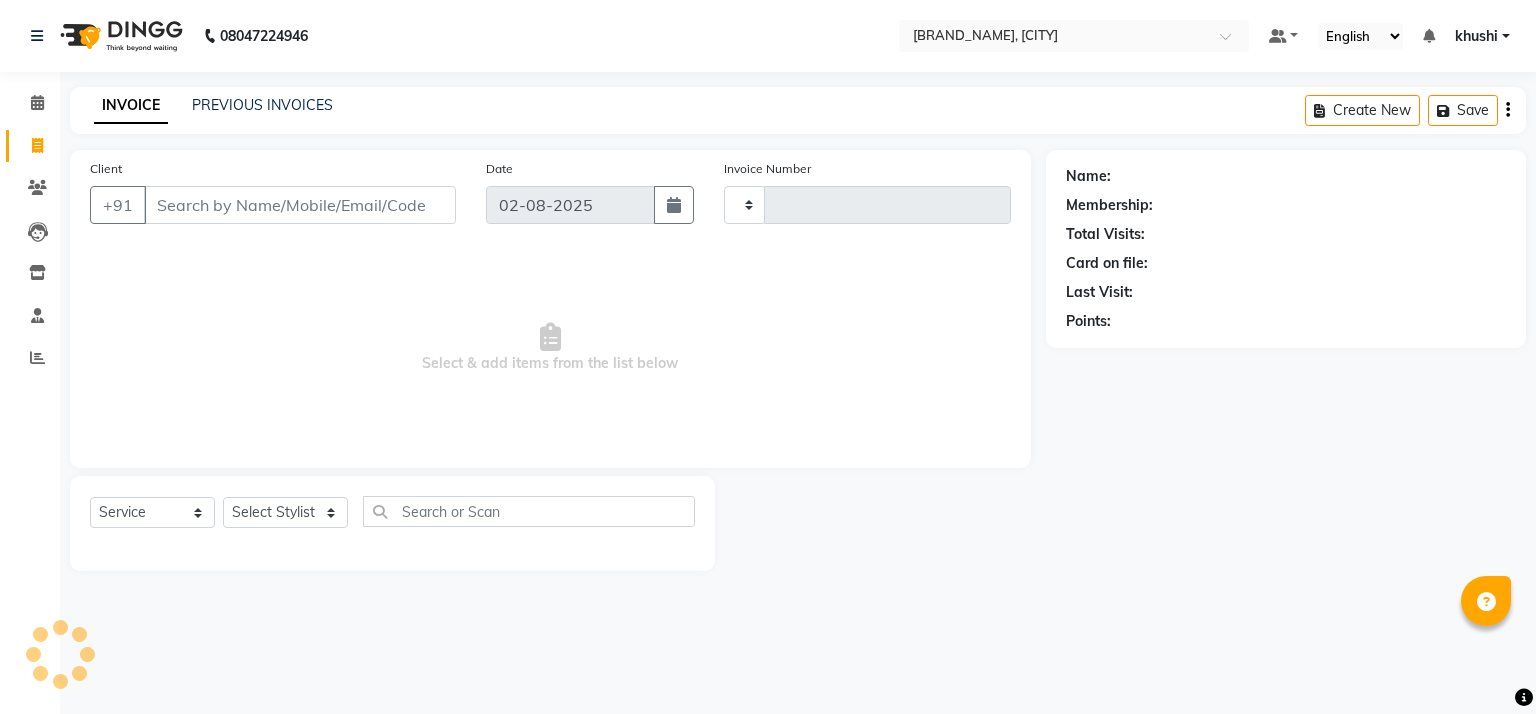 type on "0657" 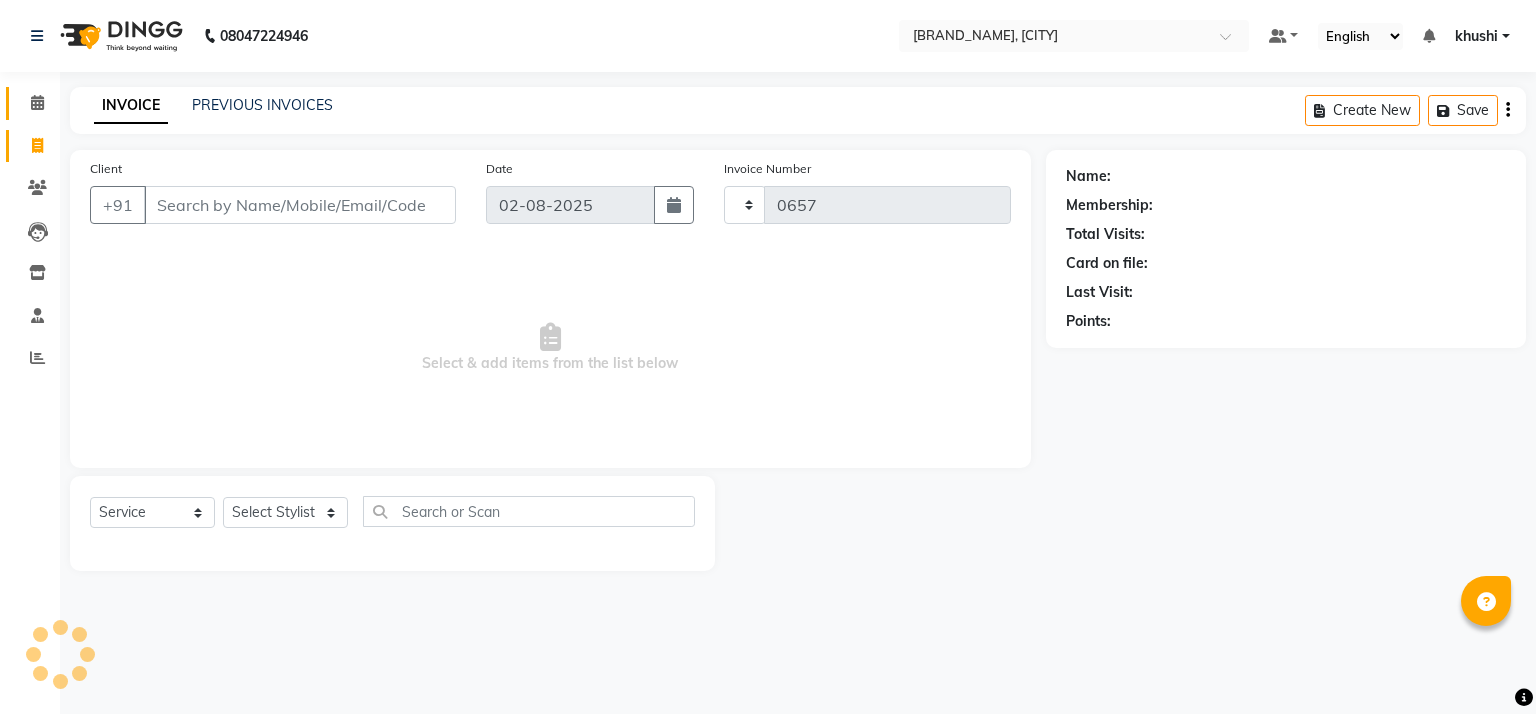 select on "6870" 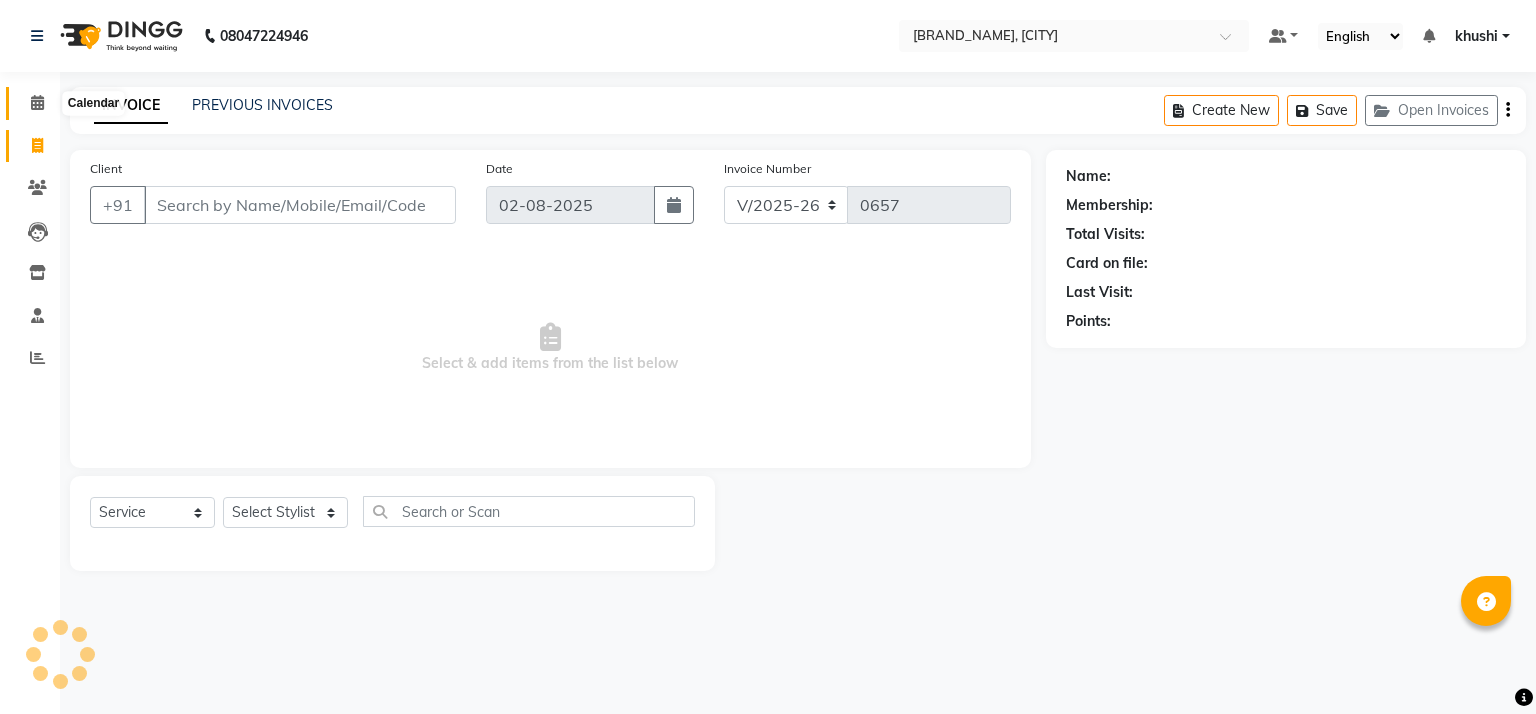 click 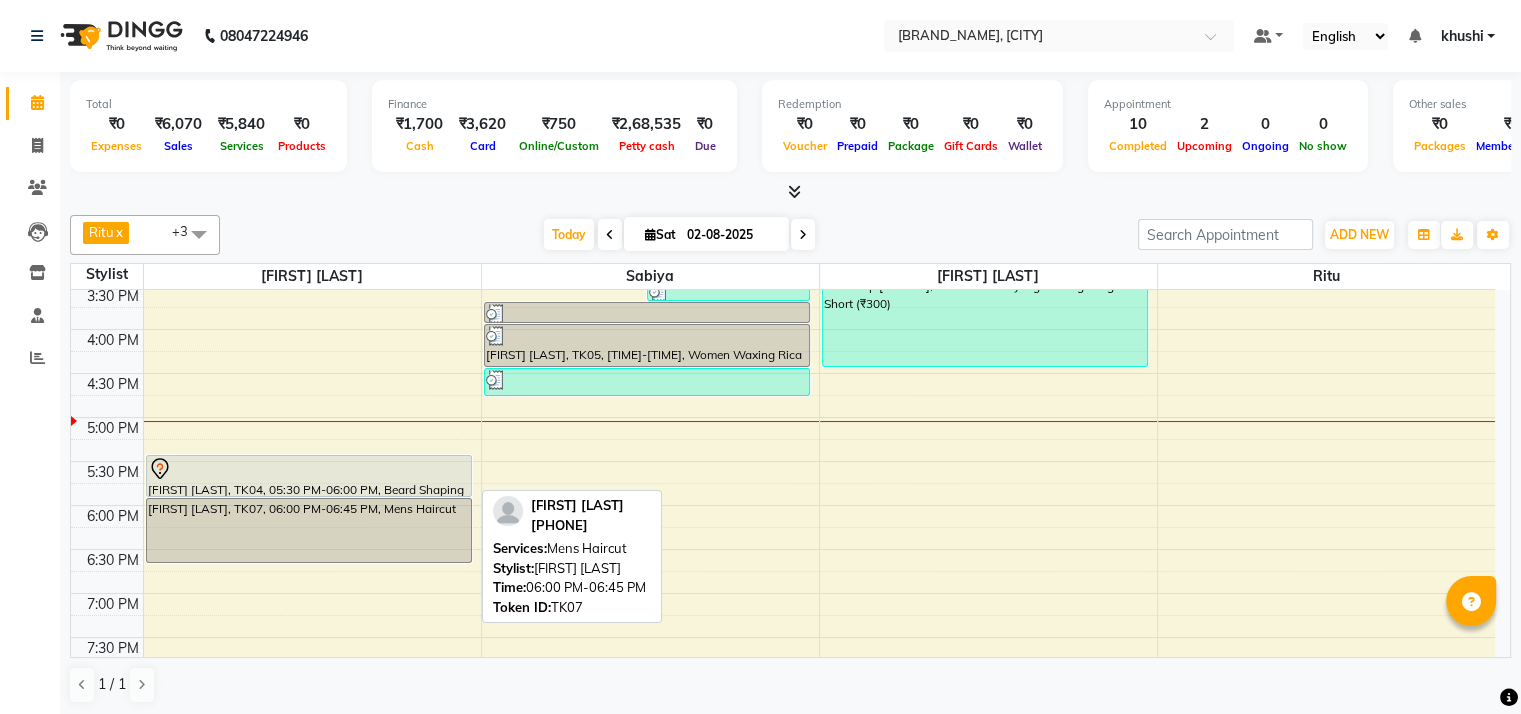 scroll, scrollTop: 574, scrollLeft: 0, axis: vertical 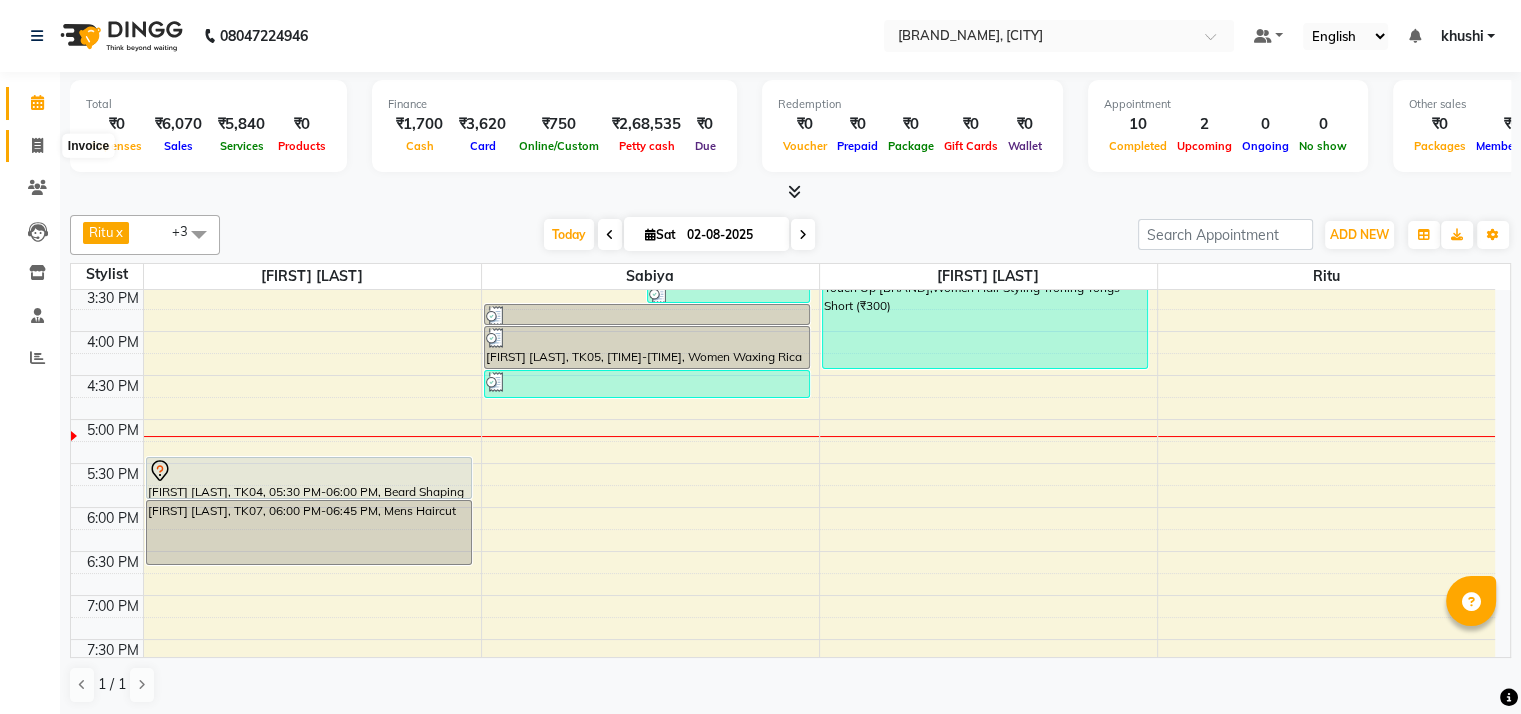 click 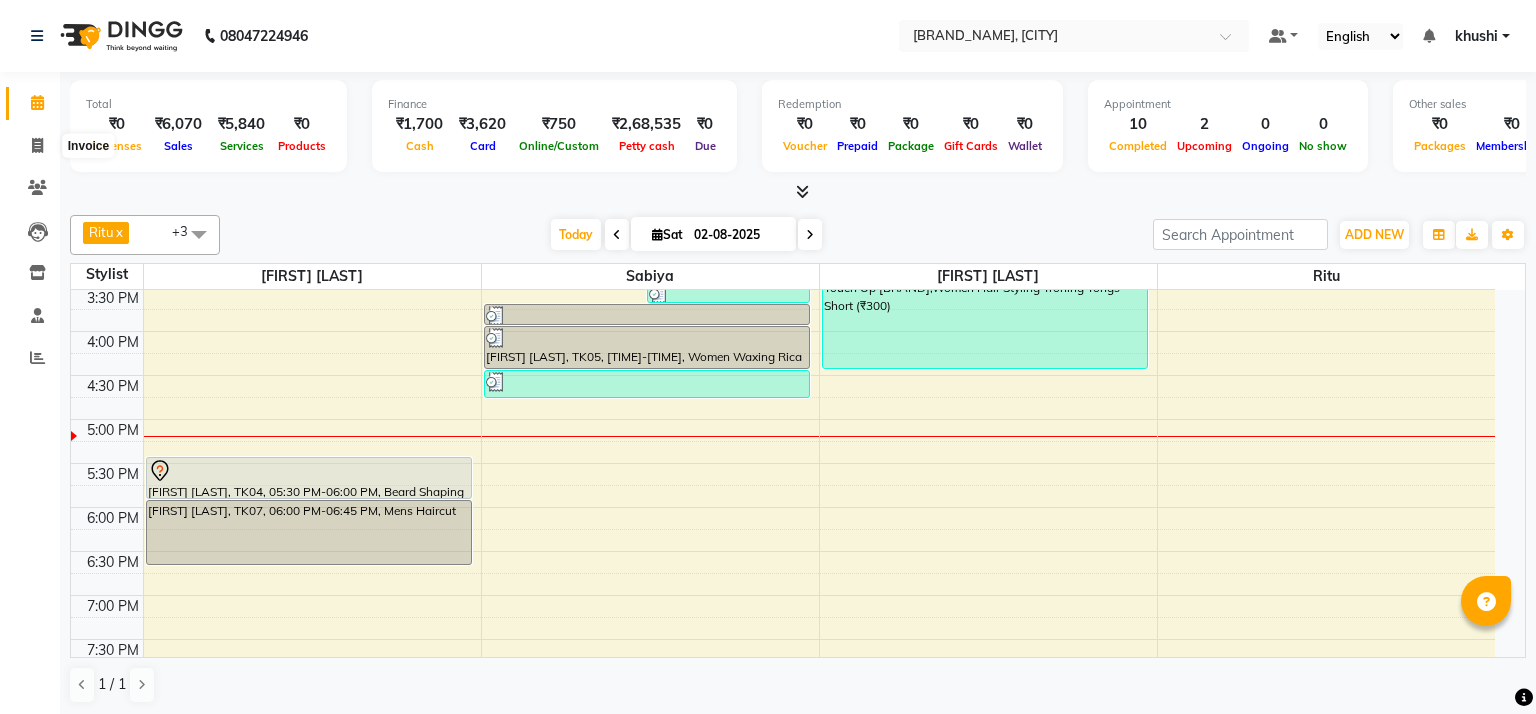 select on "6870" 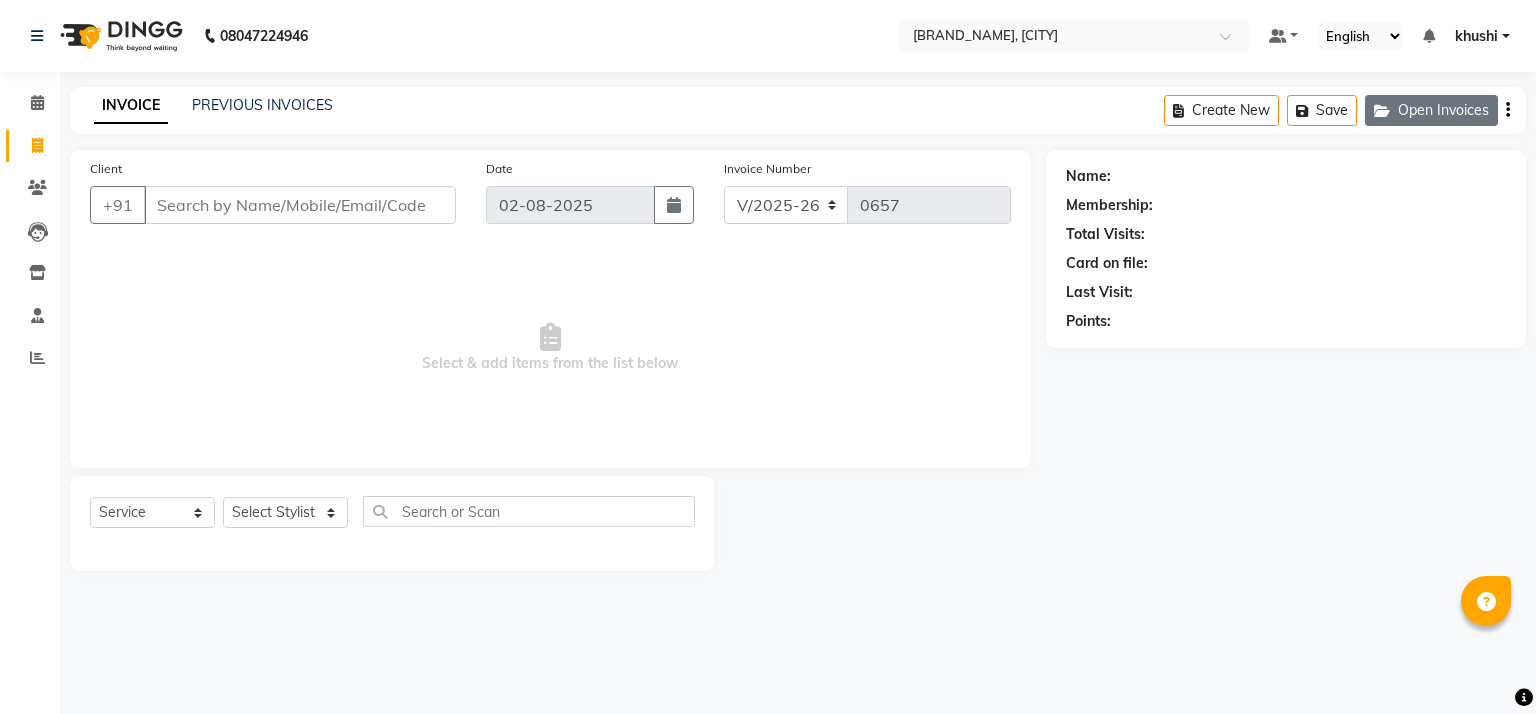 click on "Open Invoices" 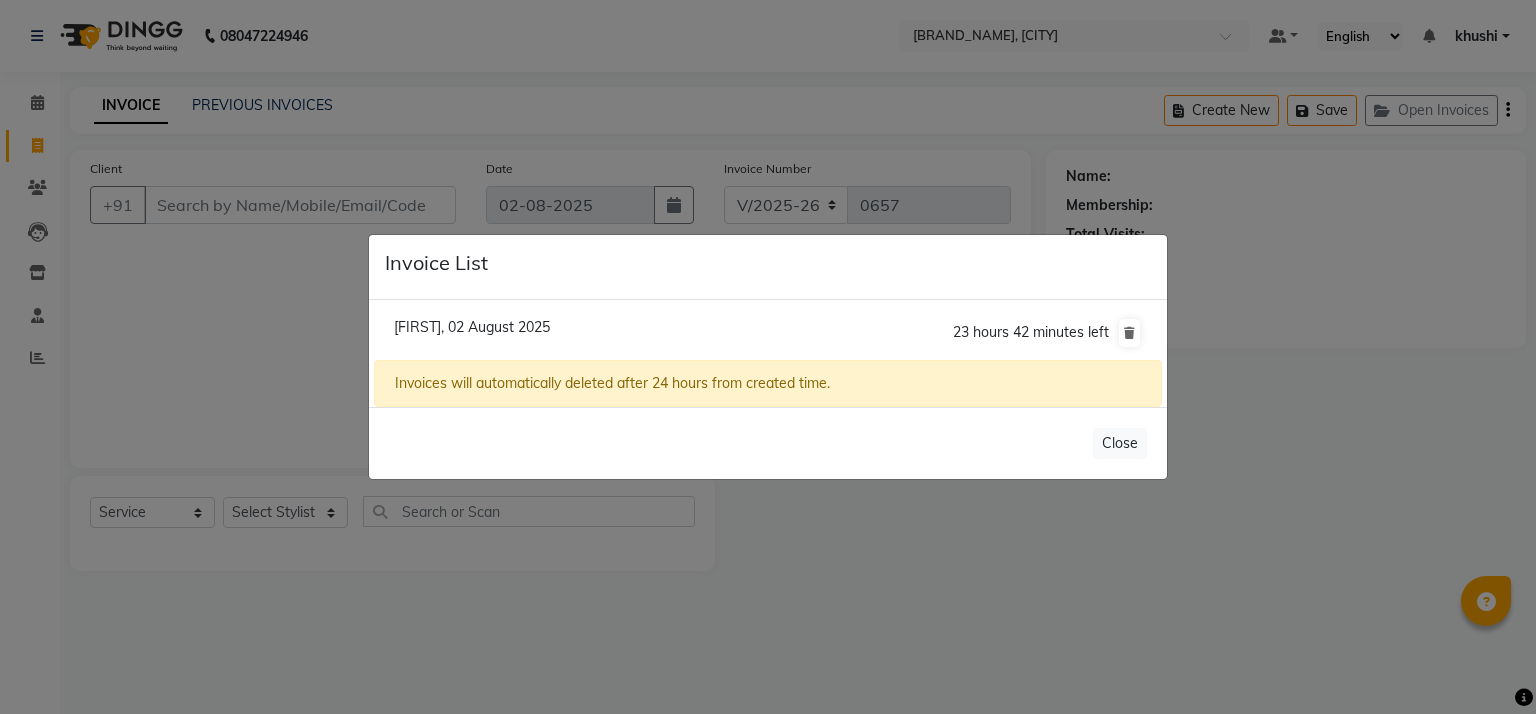 click on "Mala Lall/02 August 2025" 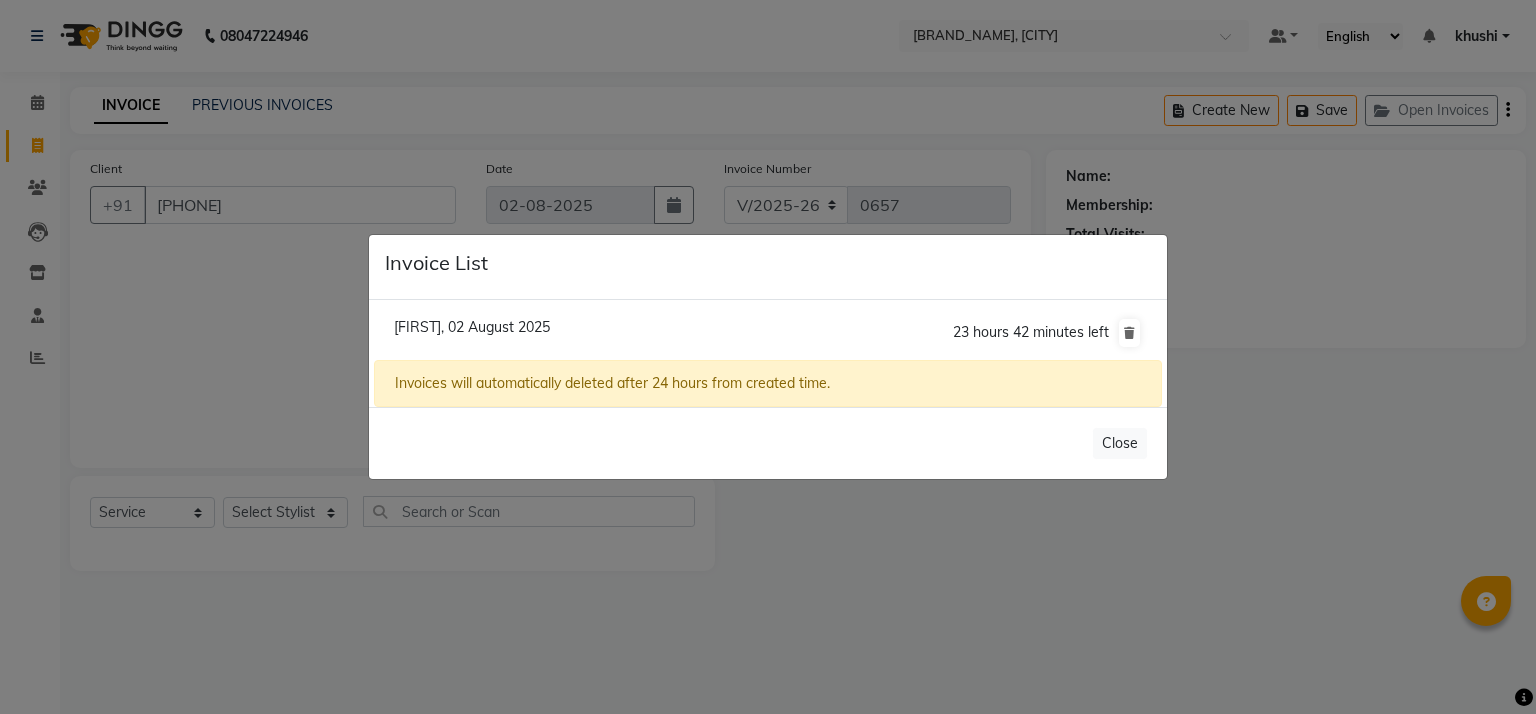 select on "1: Object" 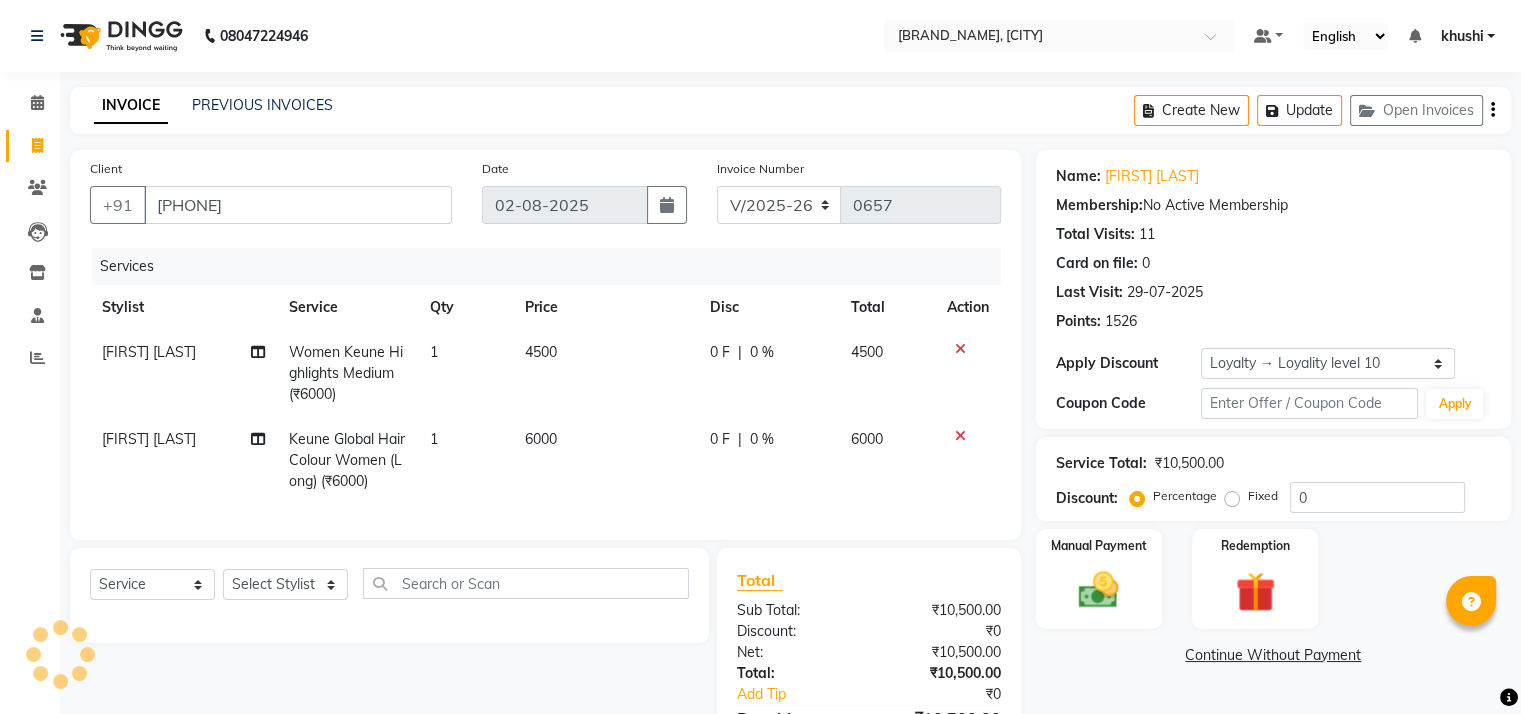 scroll, scrollTop: 132, scrollLeft: 0, axis: vertical 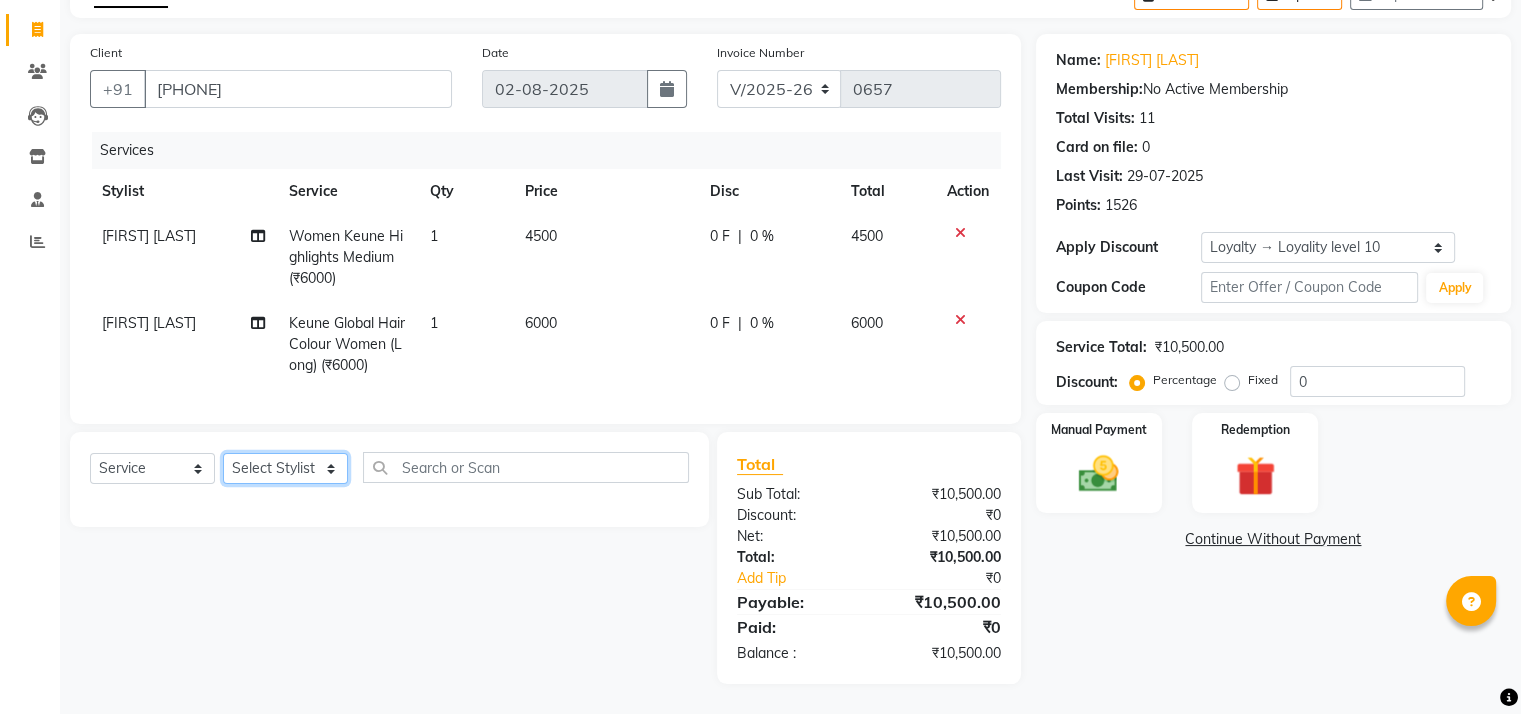click on "Select Stylist [FIRST] [LAST], [STATION], [TIME] - [TIME], [SERVICE], [SERVICE]" 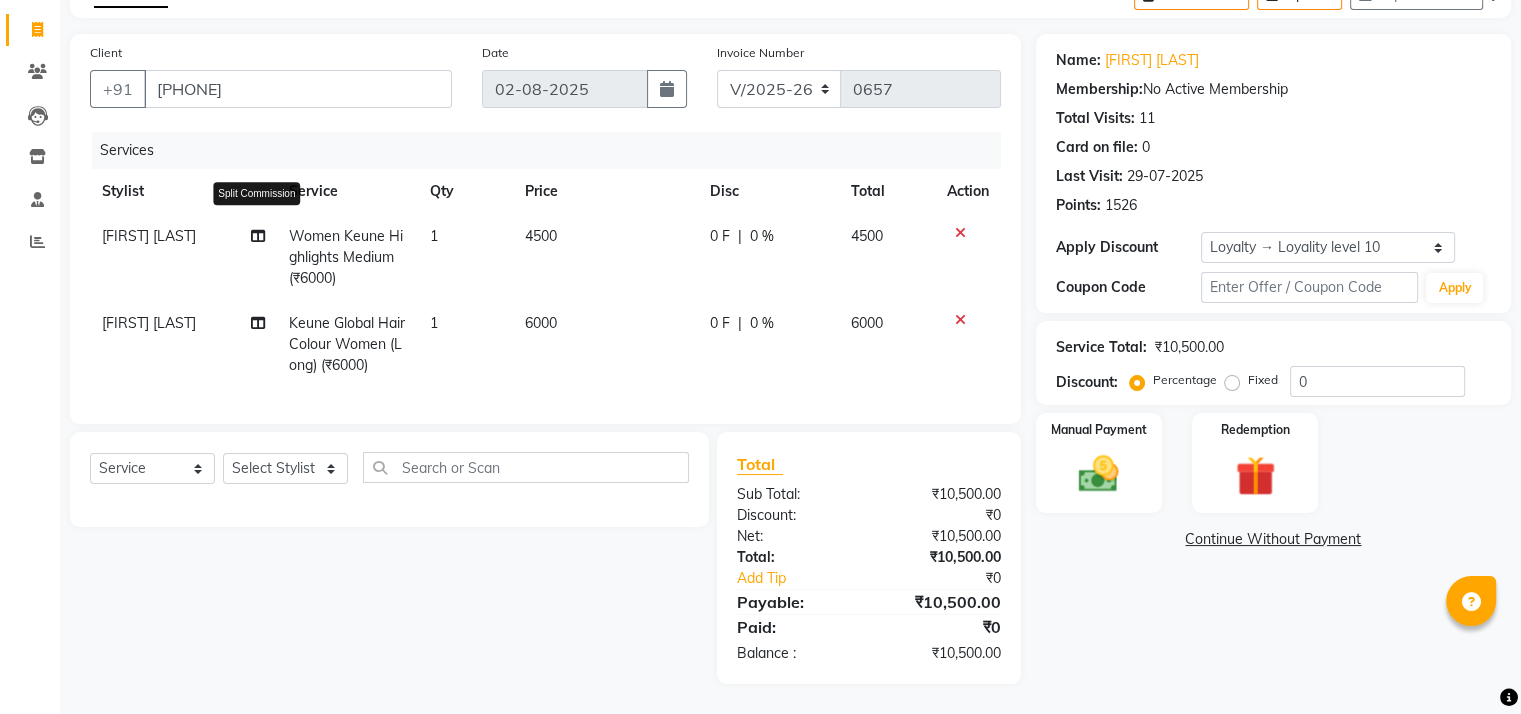 click 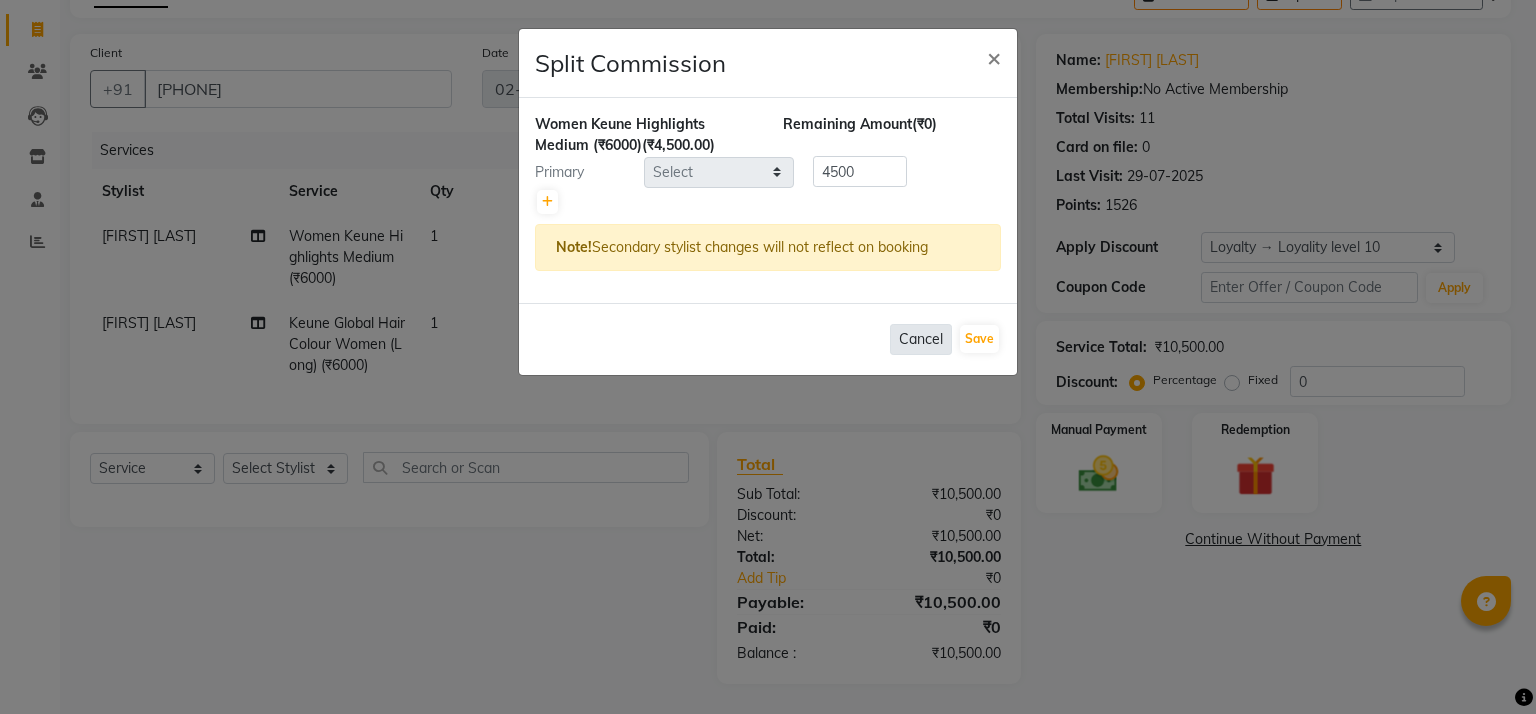 click on "Cancel" 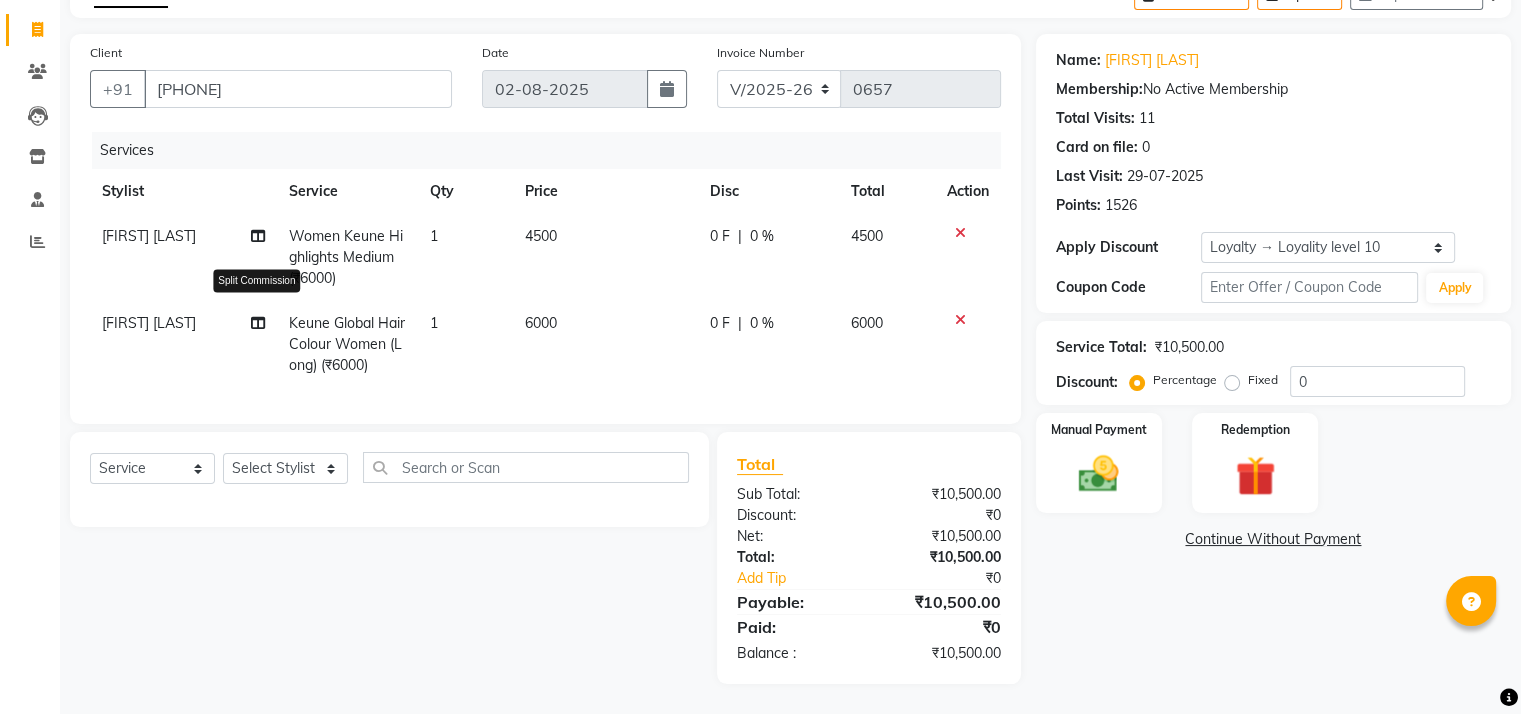click 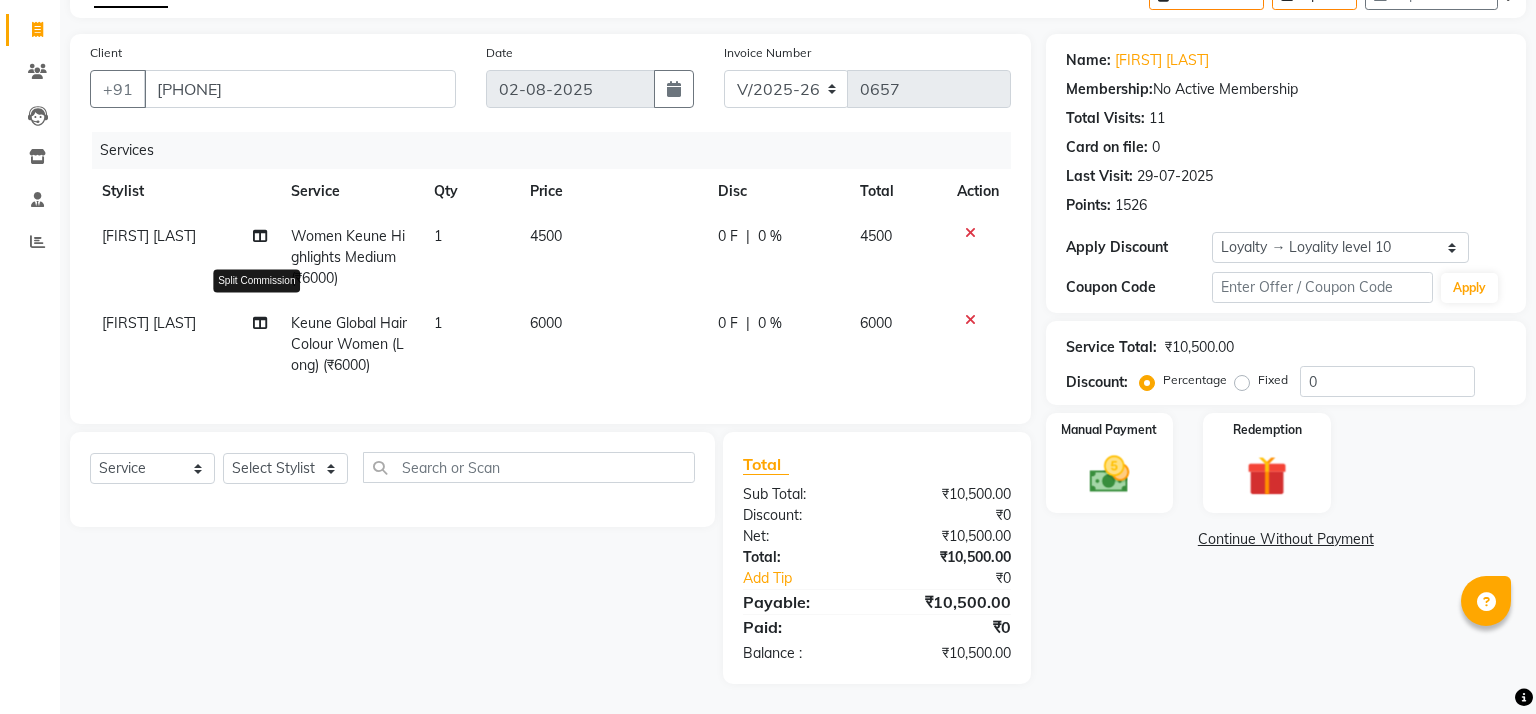 select on "59016" 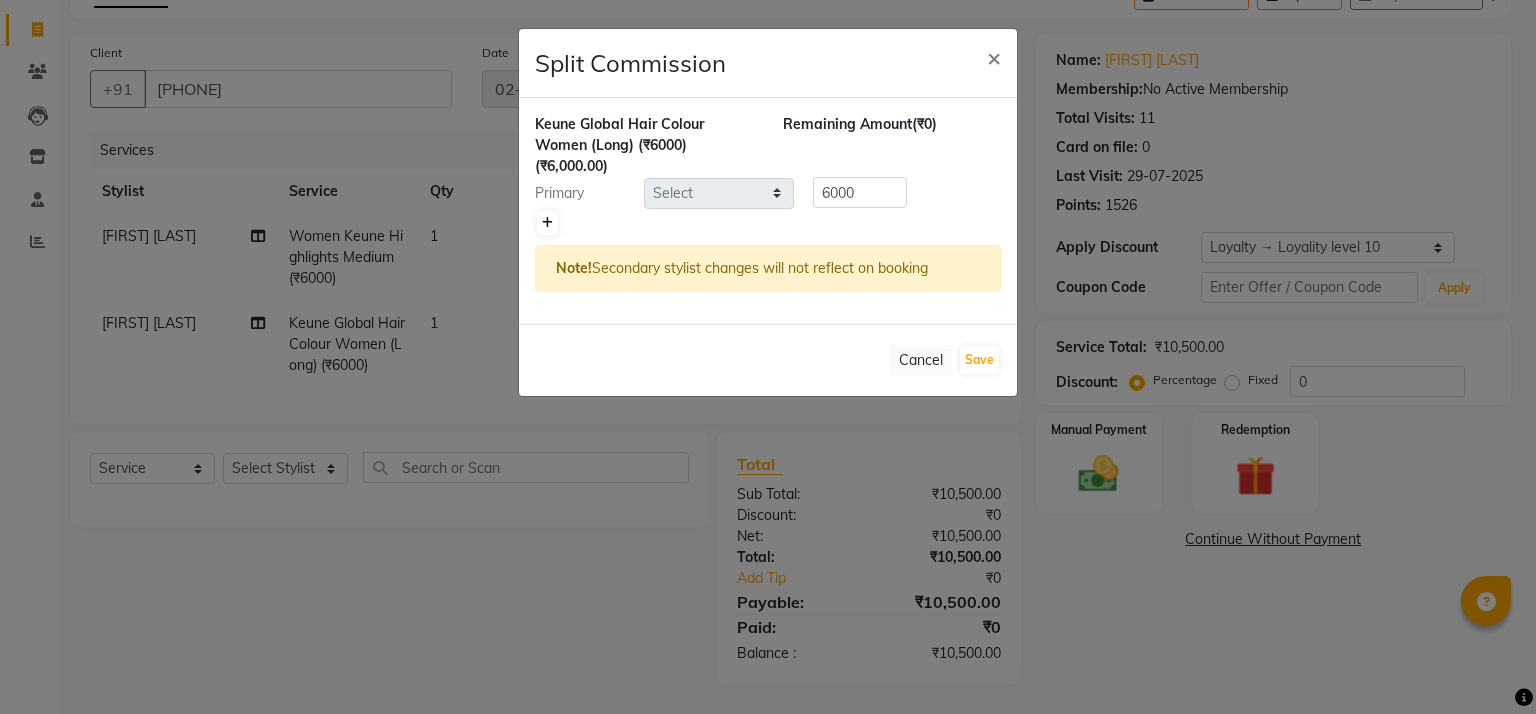 click 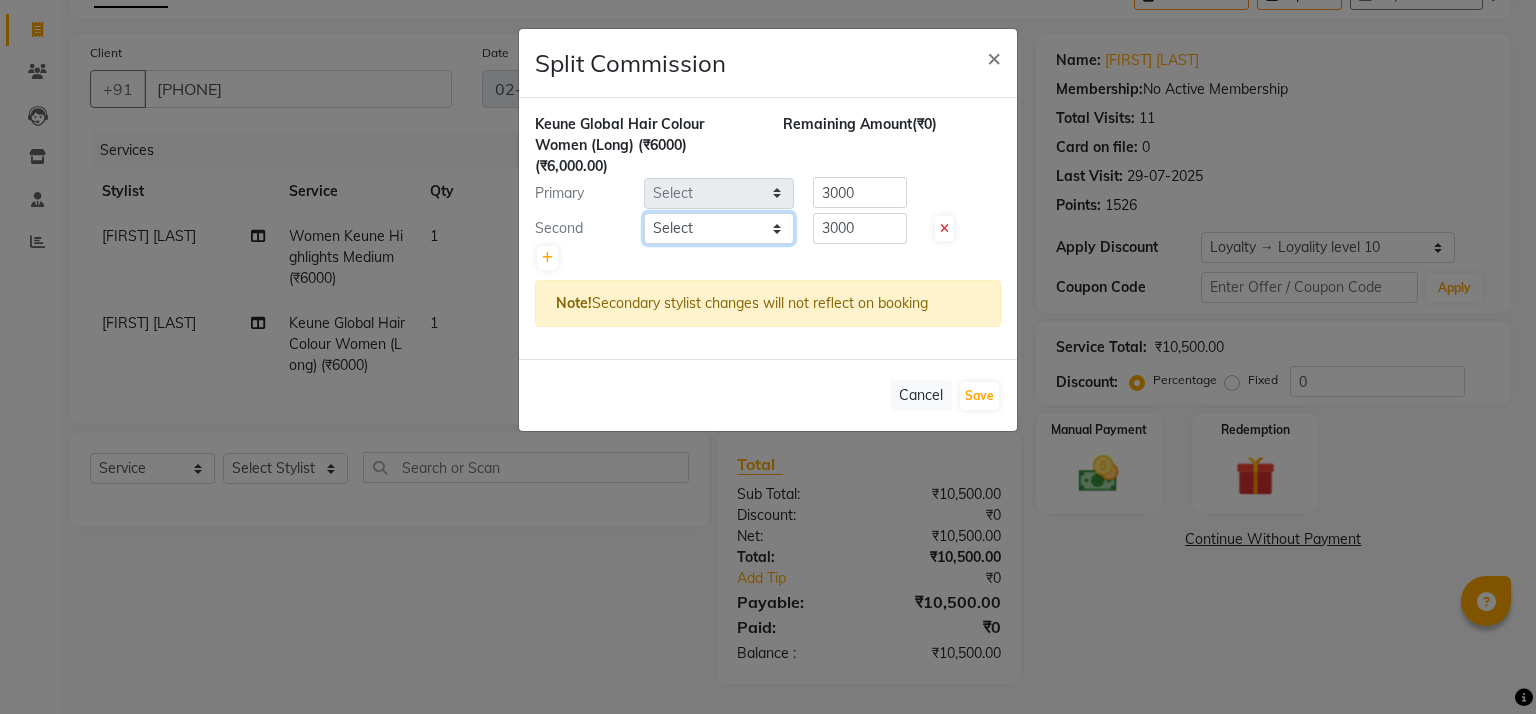 click on "Select  khushi   Nitesh shil   Ritu   Sabiya   vaishnav khandagale" 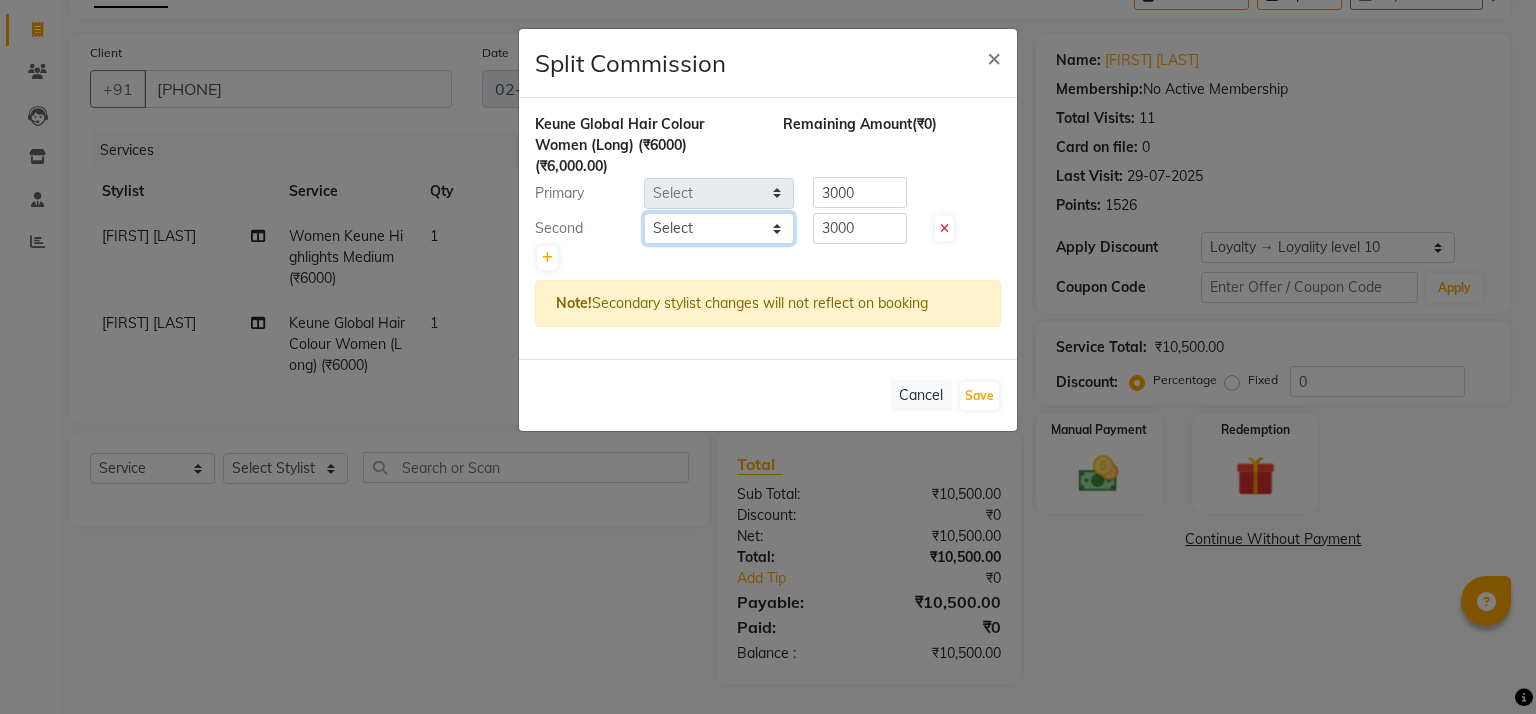 select on "85147" 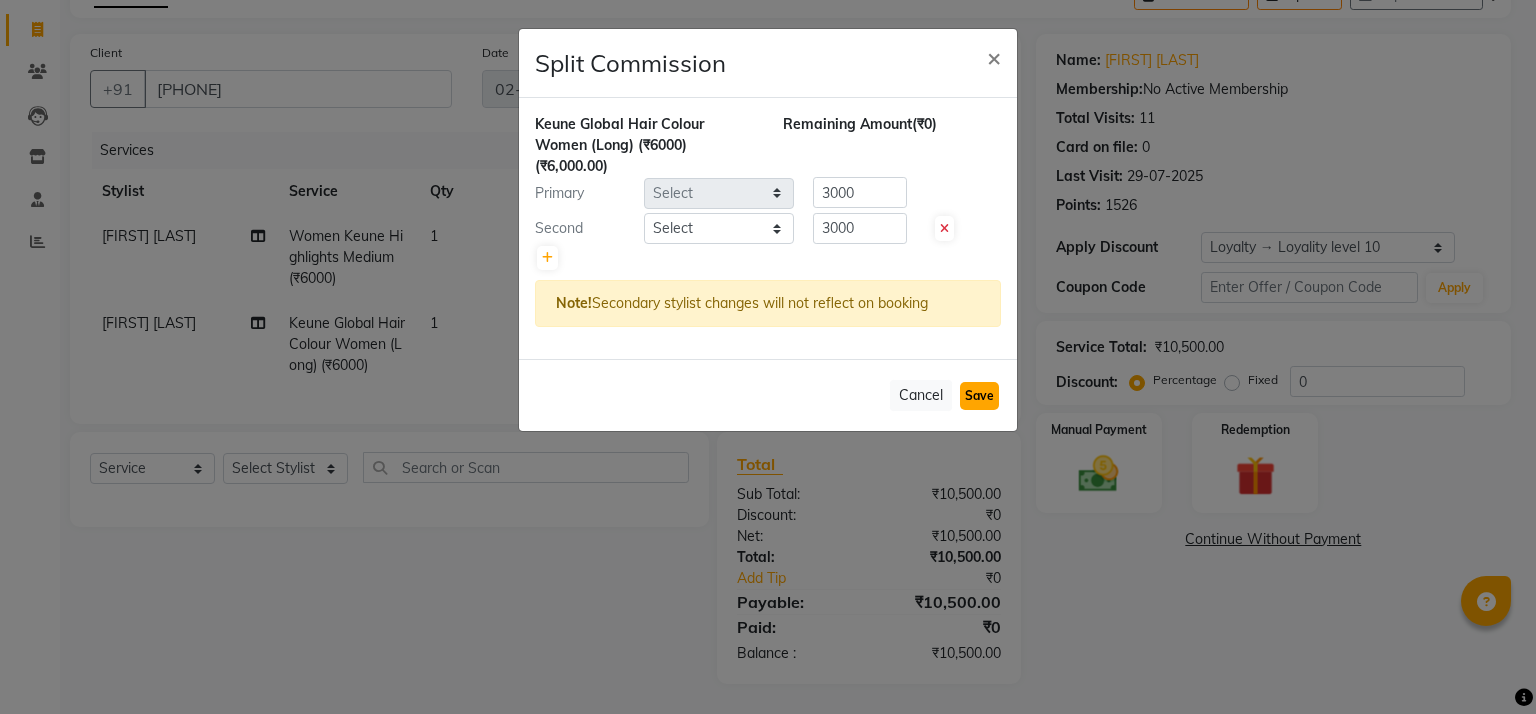 click on "Save" 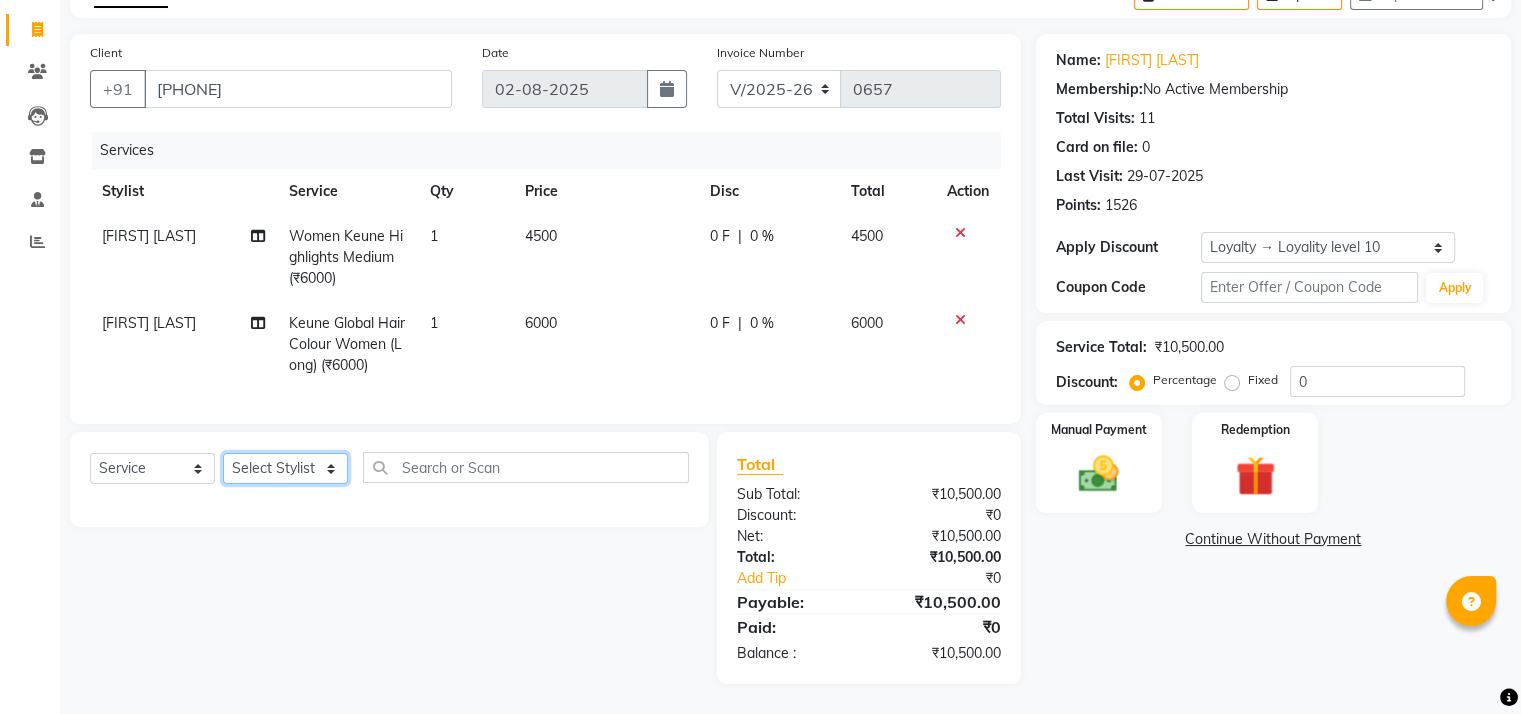 click on "Select Stylist [FIRST] [LAST], [STATION], [TIME] - [TIME], [SERVICE], [SERVICE]" 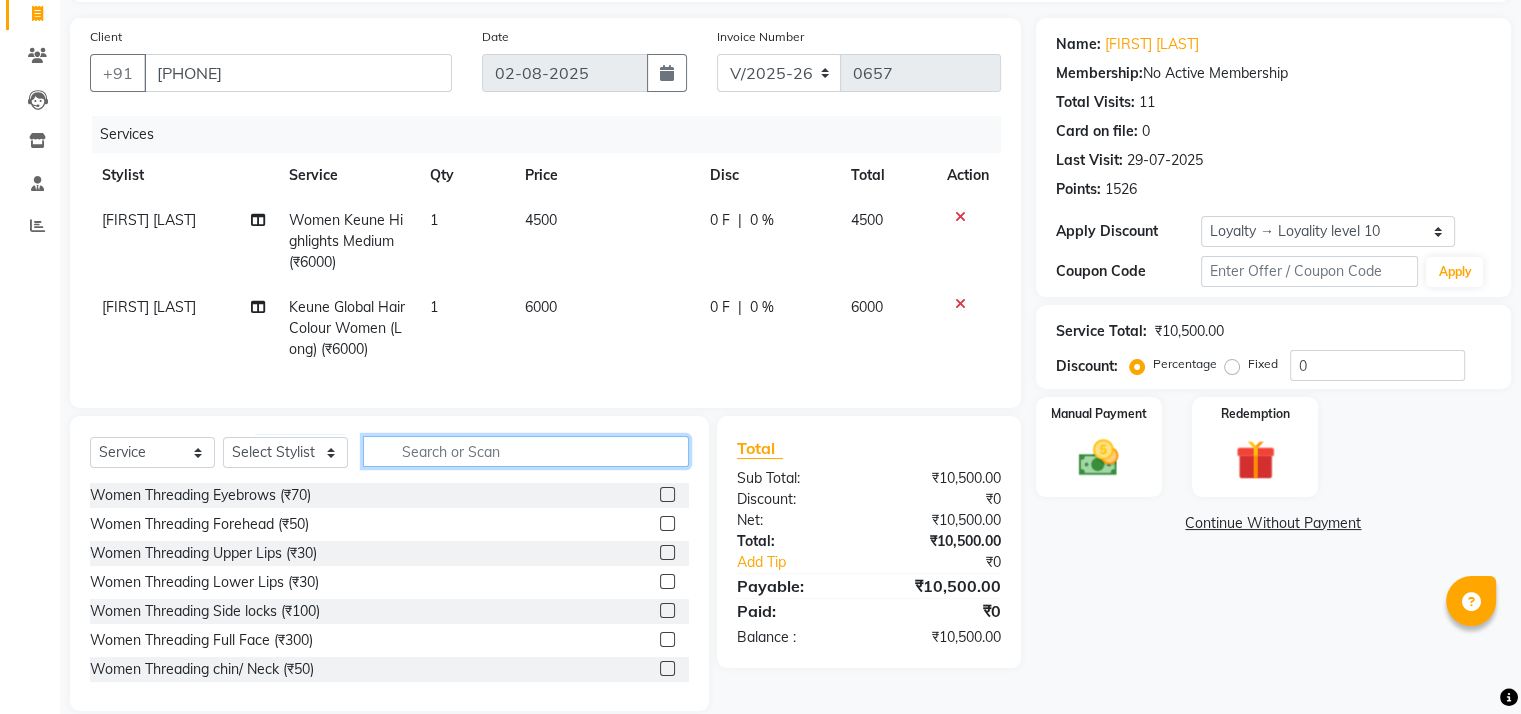 click 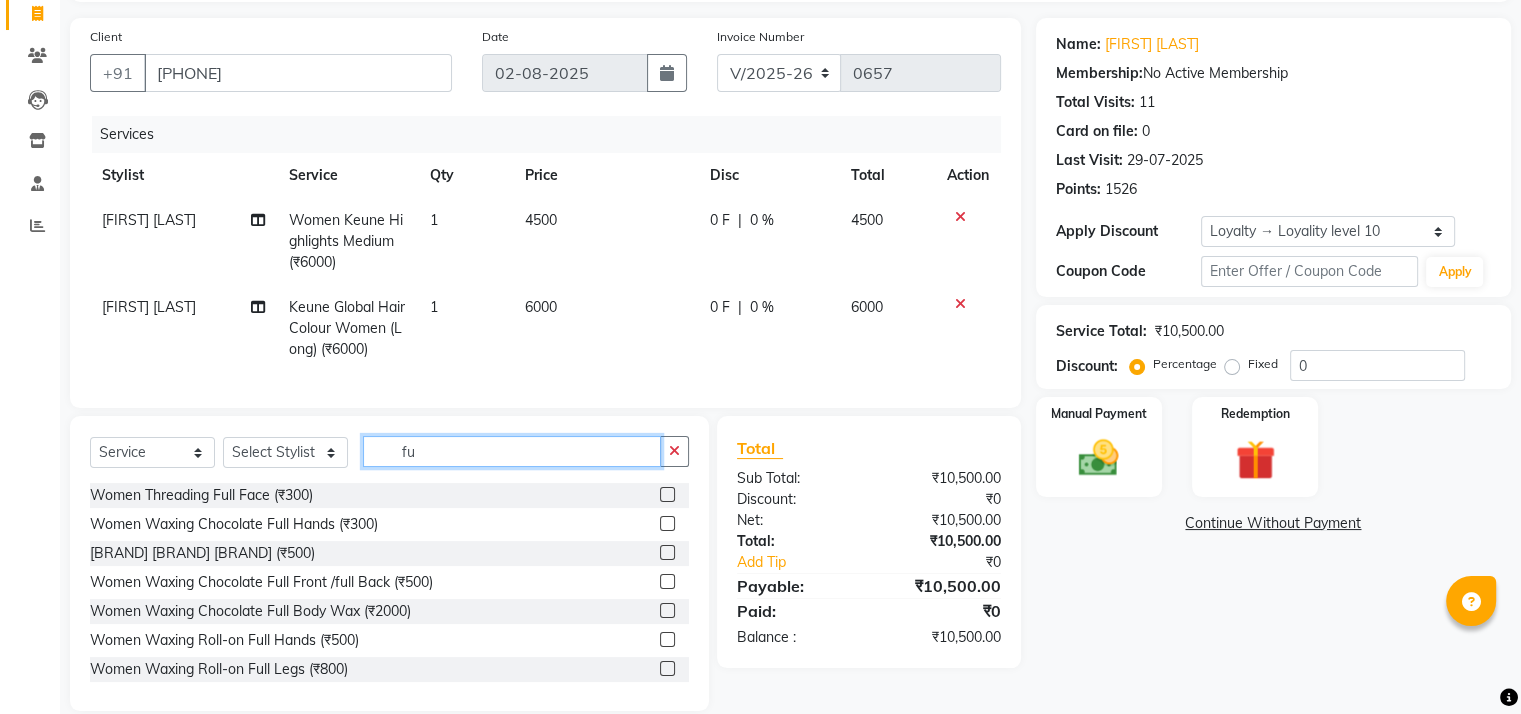 type on "f" 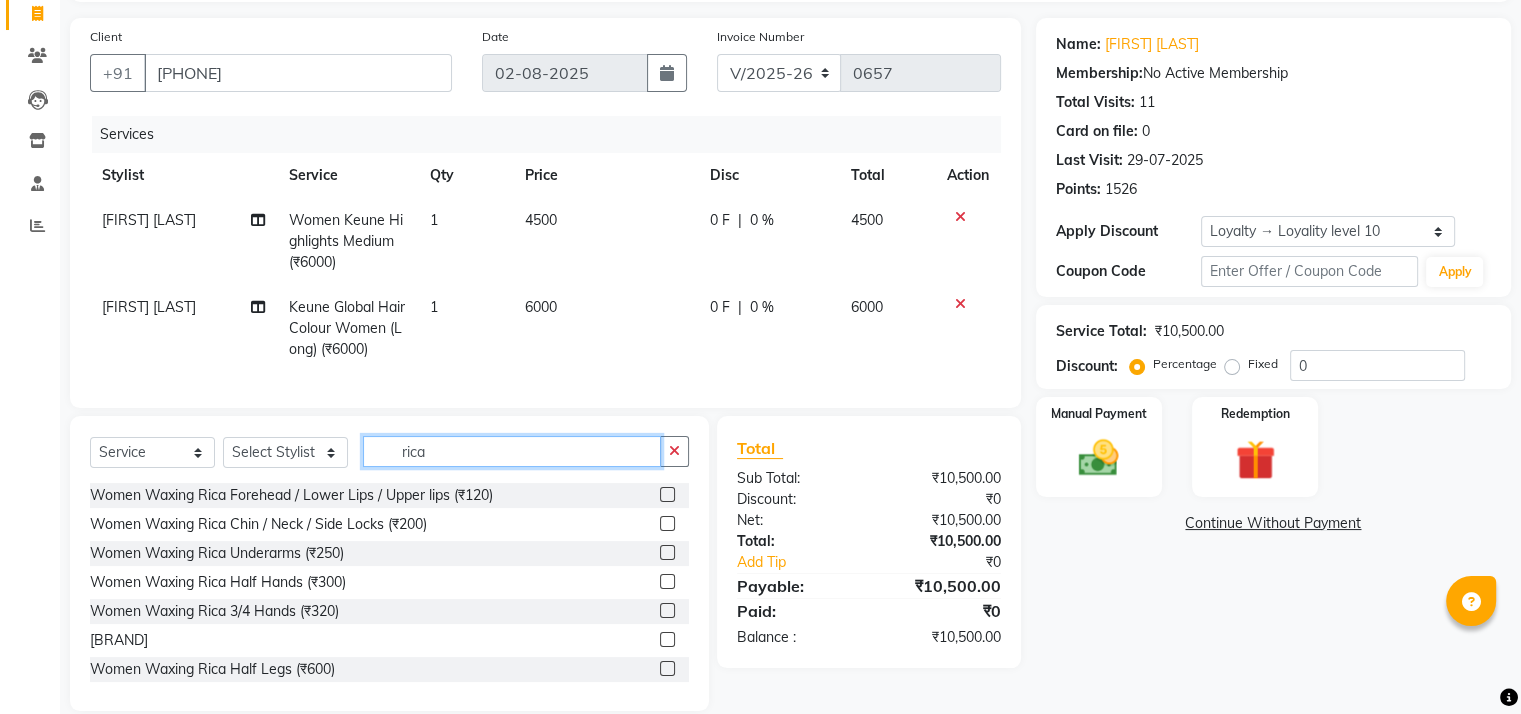 type on "rica" 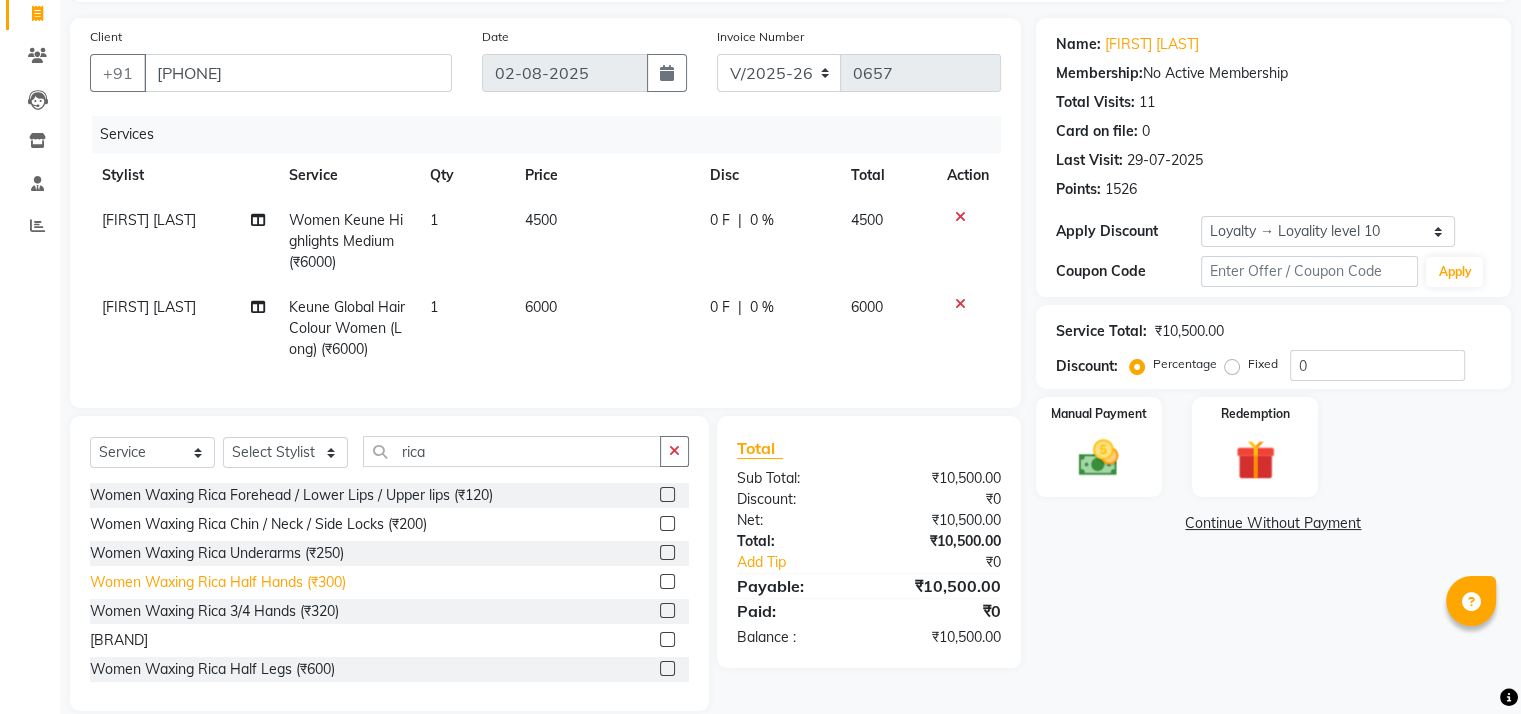 click on "Women Waxing Rica Half Hands (₹300)" 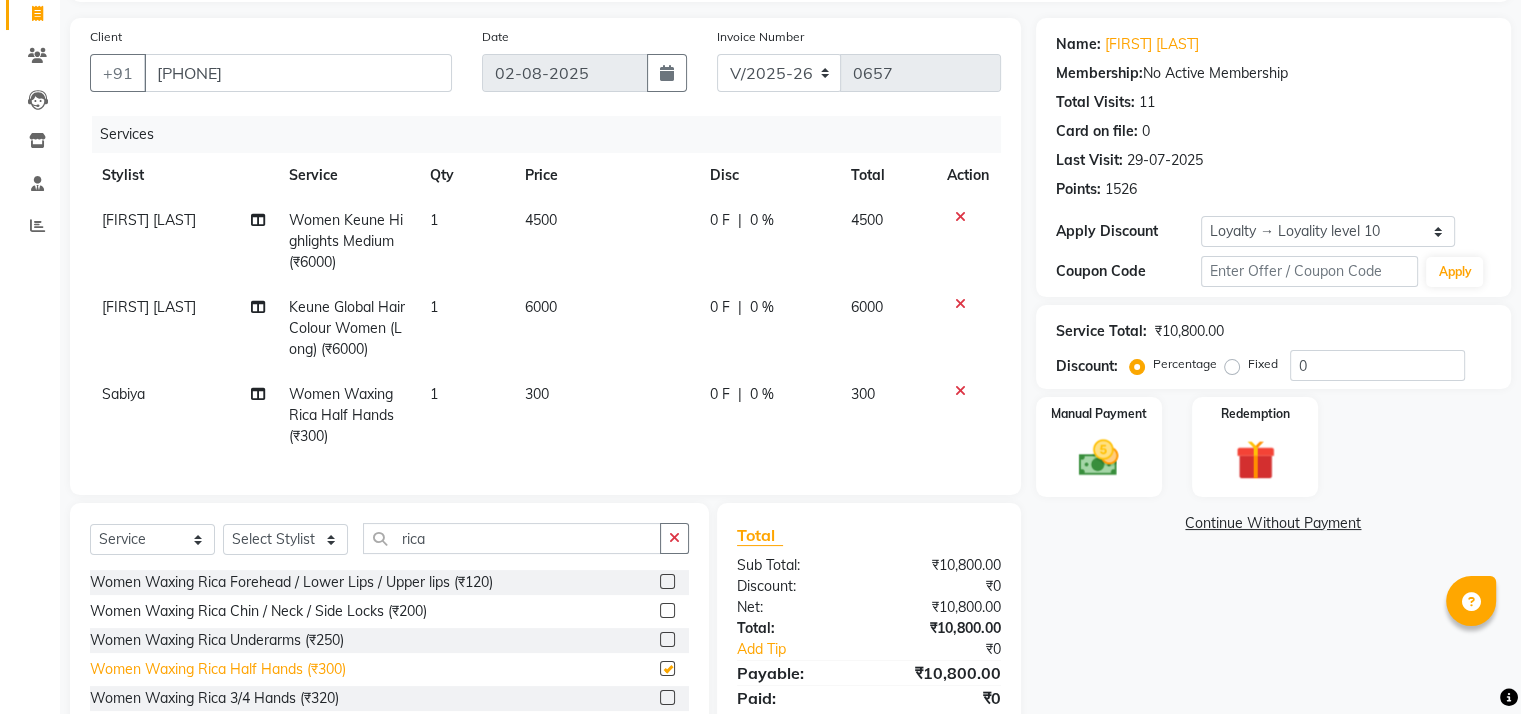 checkbox on "false" 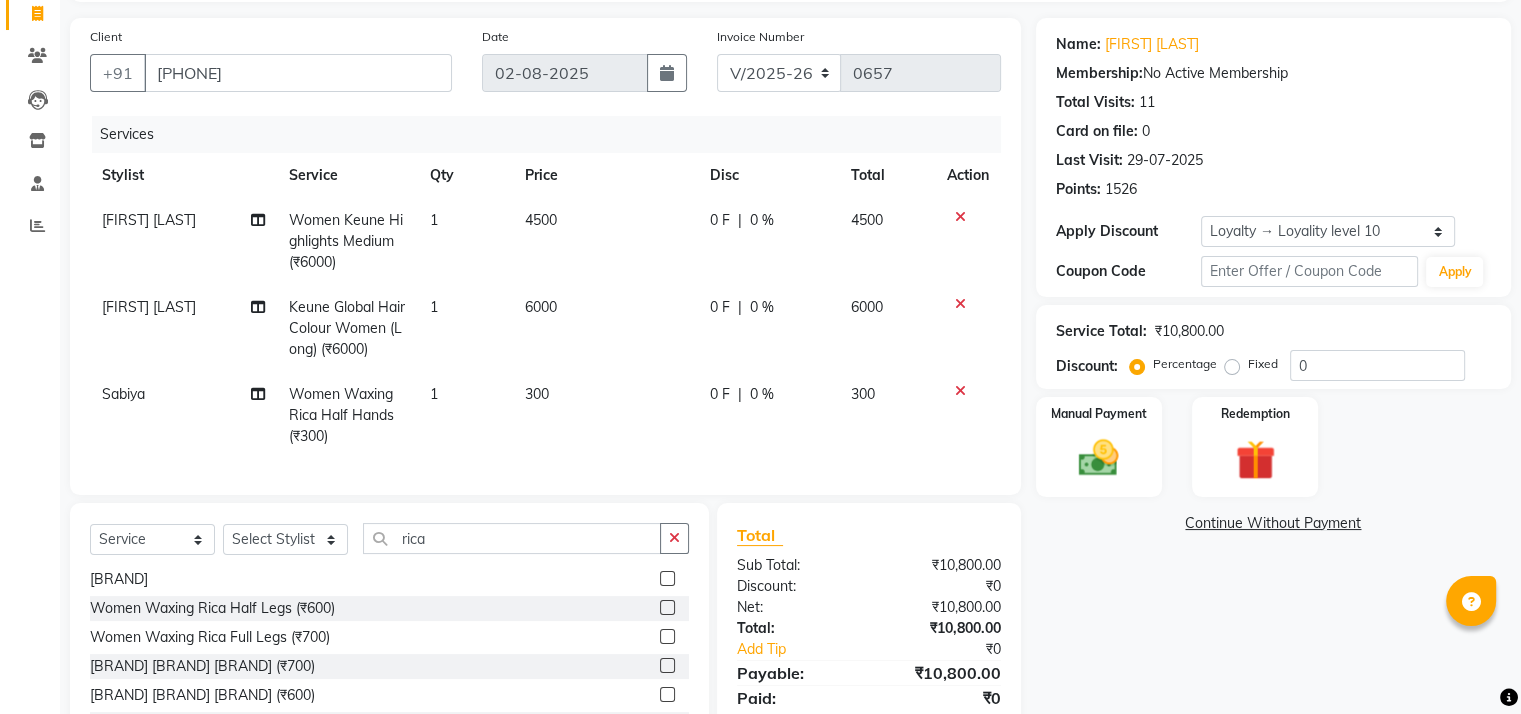 scroll, scrollTop: 176, scrollLeft: 0, axis: vertical 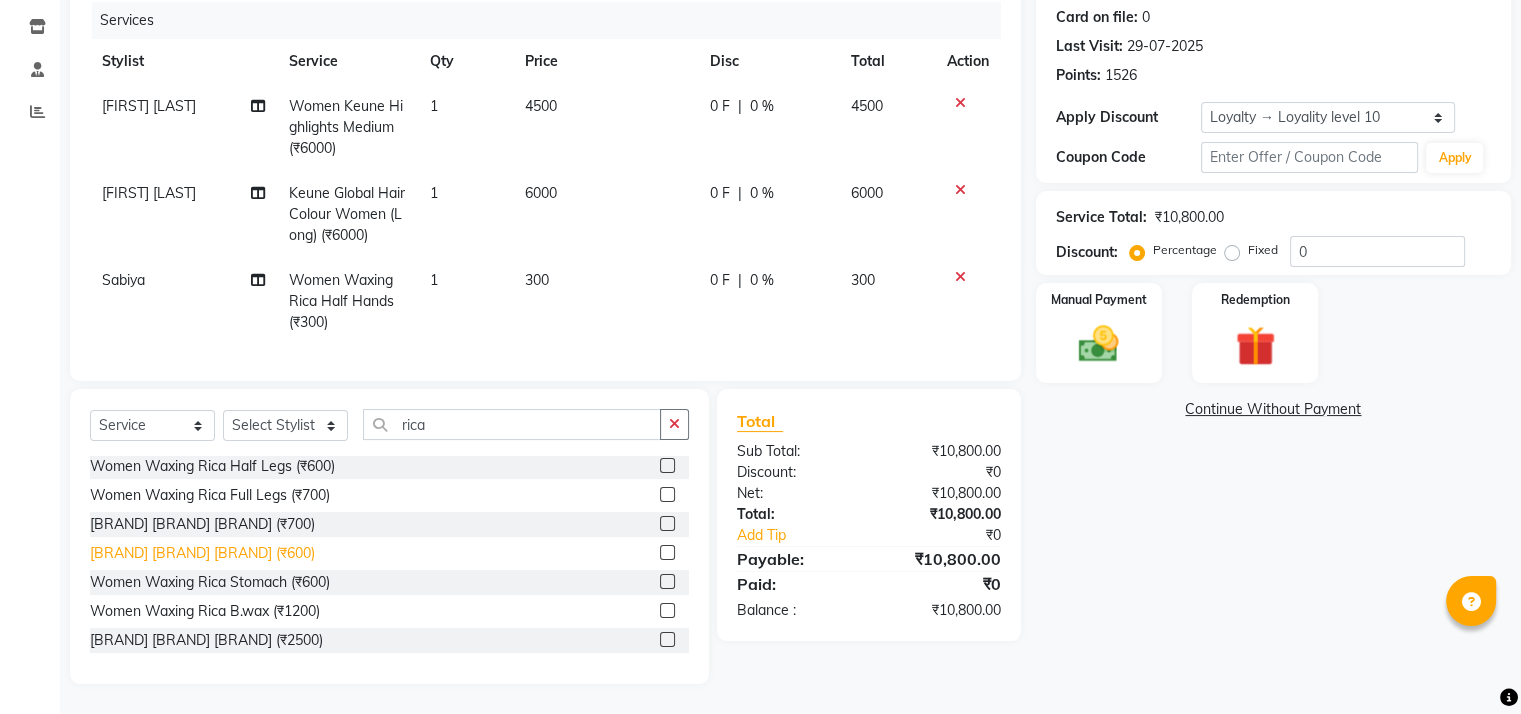 click on "Women Waxing Rica Half Front / Half Back ([CURRENCY]600)" 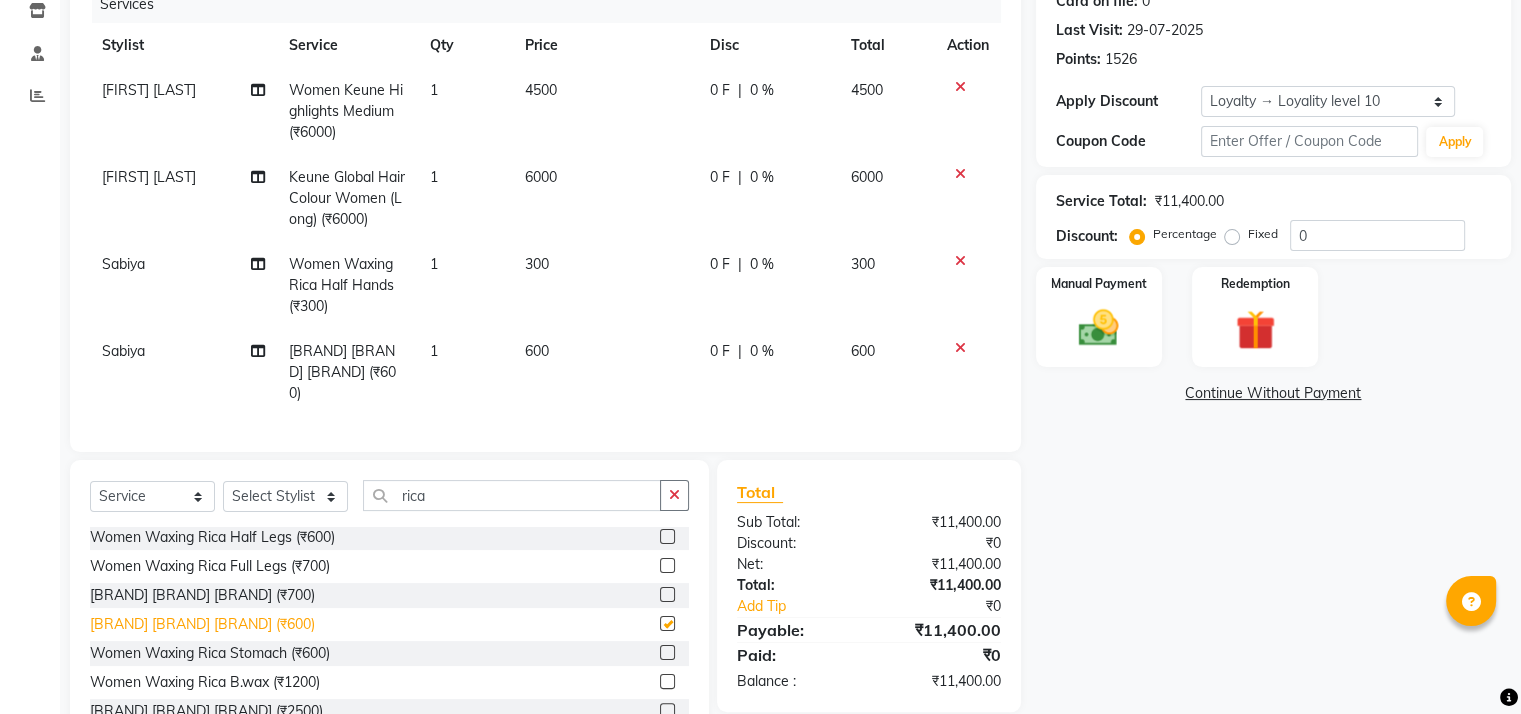 checkbox on "false" 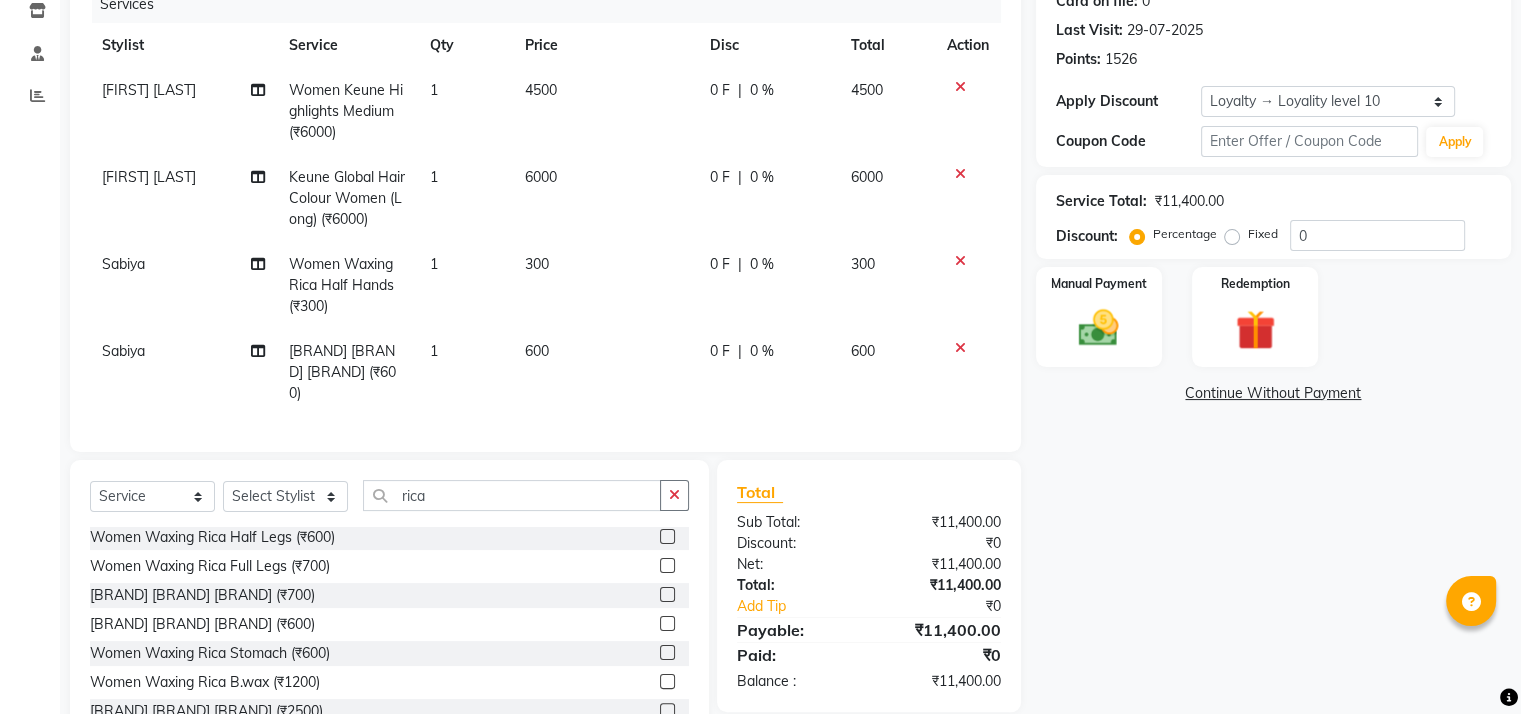 scroll, scrollTop: 349, scrollLeft: 0, axis: vertical 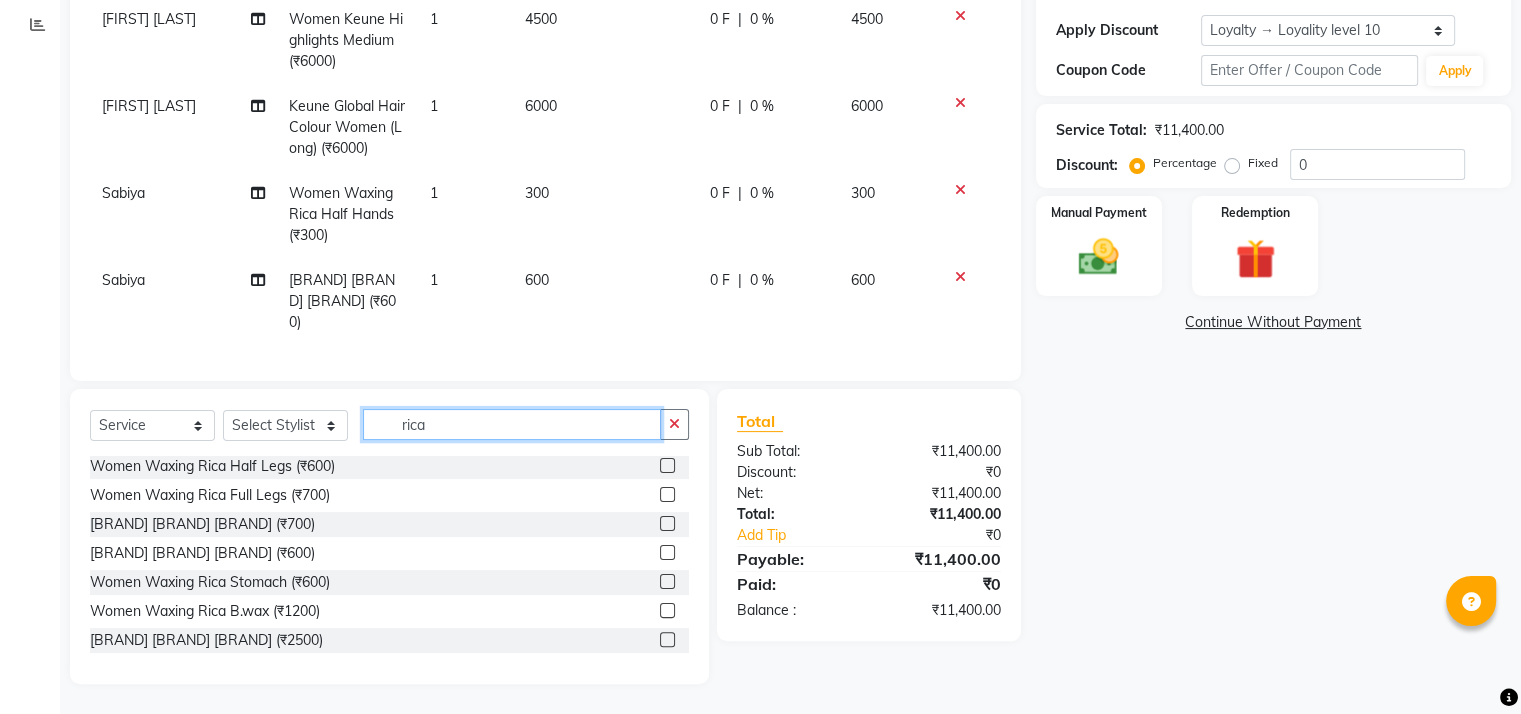 click on "rica" 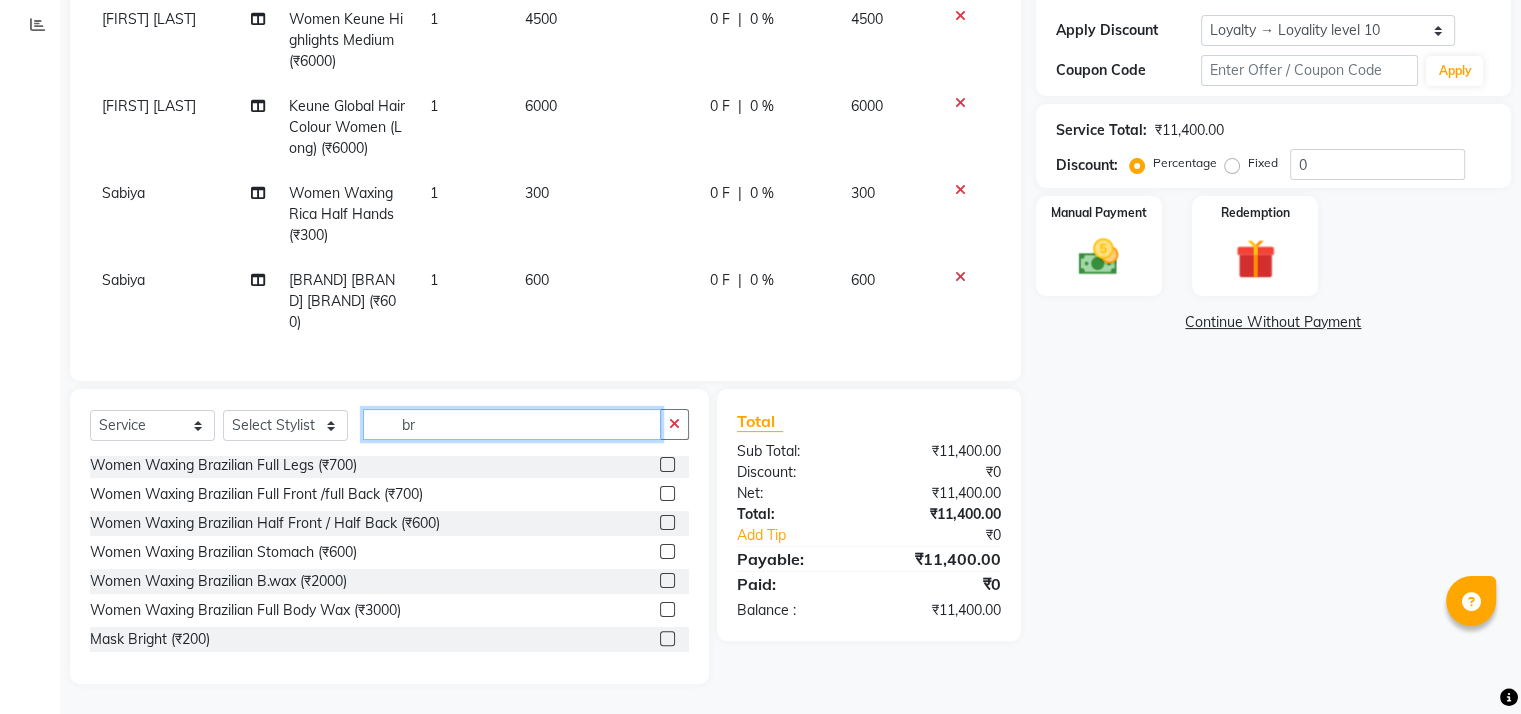 scroll, scrollTop: 0, scrollLeft: 0, axis: both 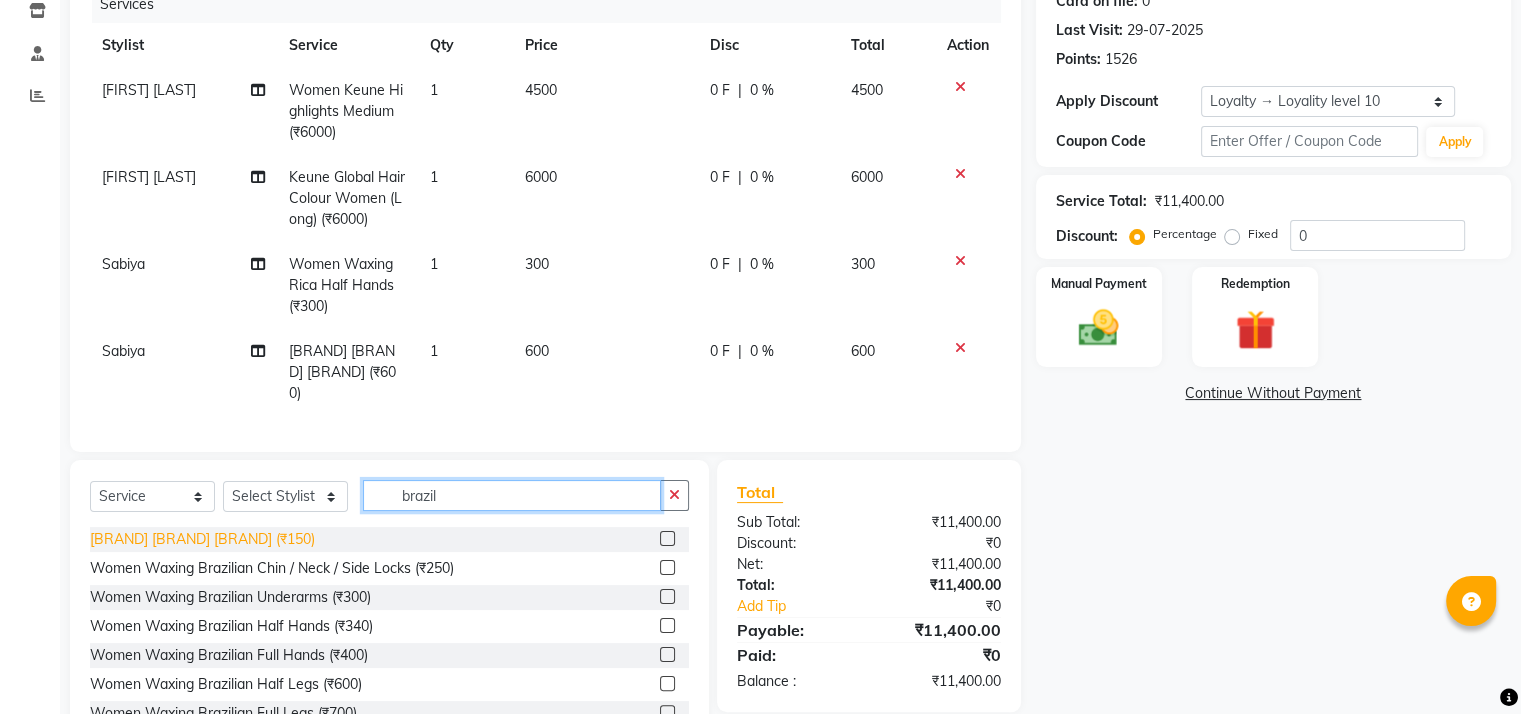 type on "brazil" 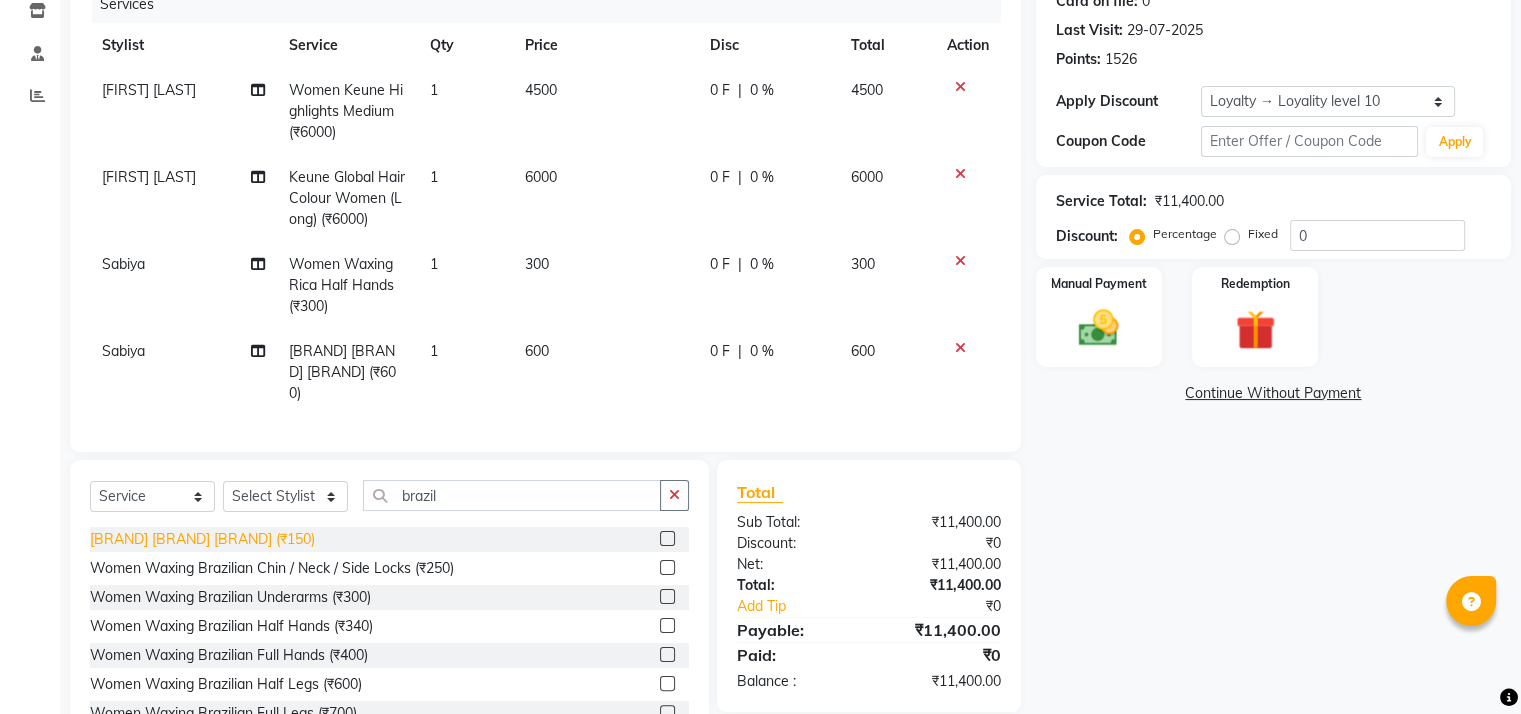 click on "Women Waxing Brazilian Forehead / Lower Lips / Upper lips ([CURRENCY]150)" 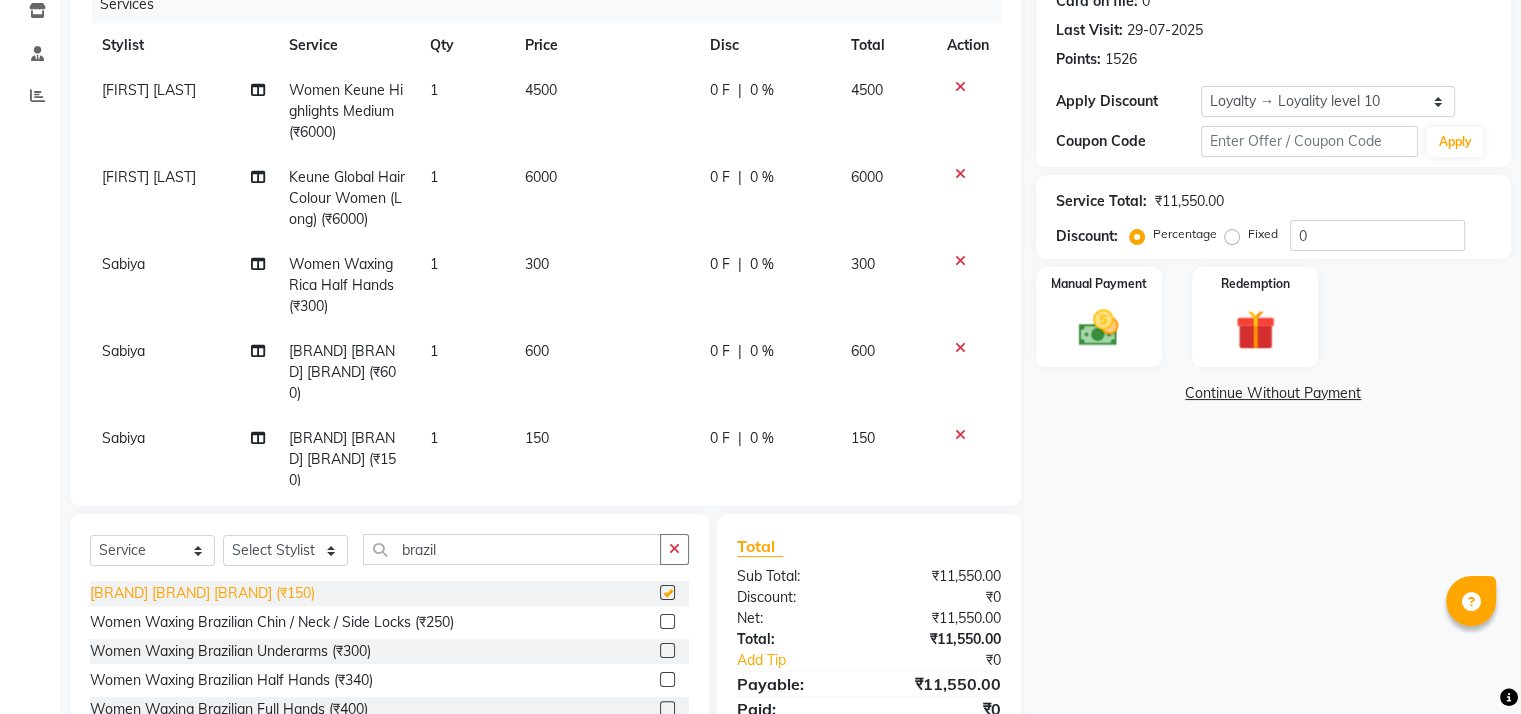 checkbox on "false" 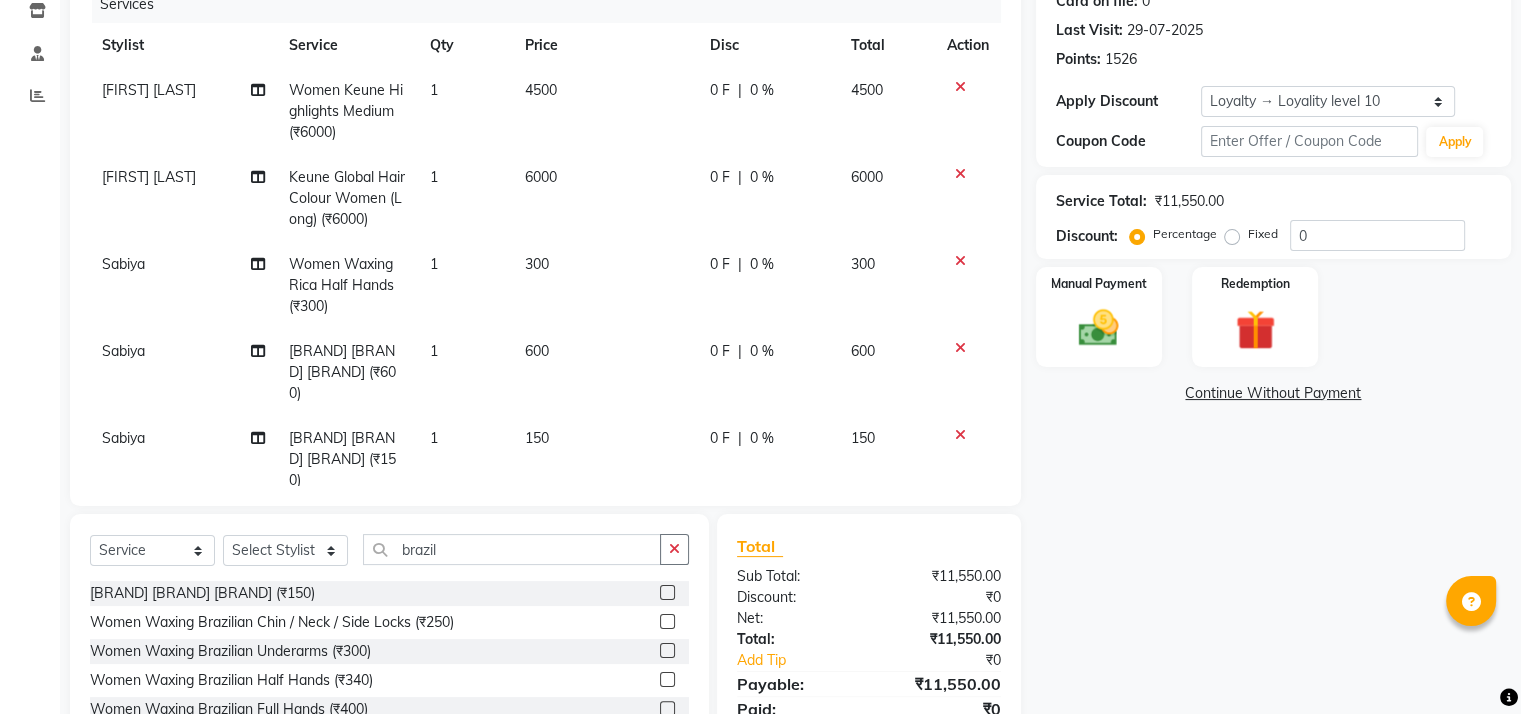 scroll, scrollTop: 388, scrollLeft: 0, axis: vertical 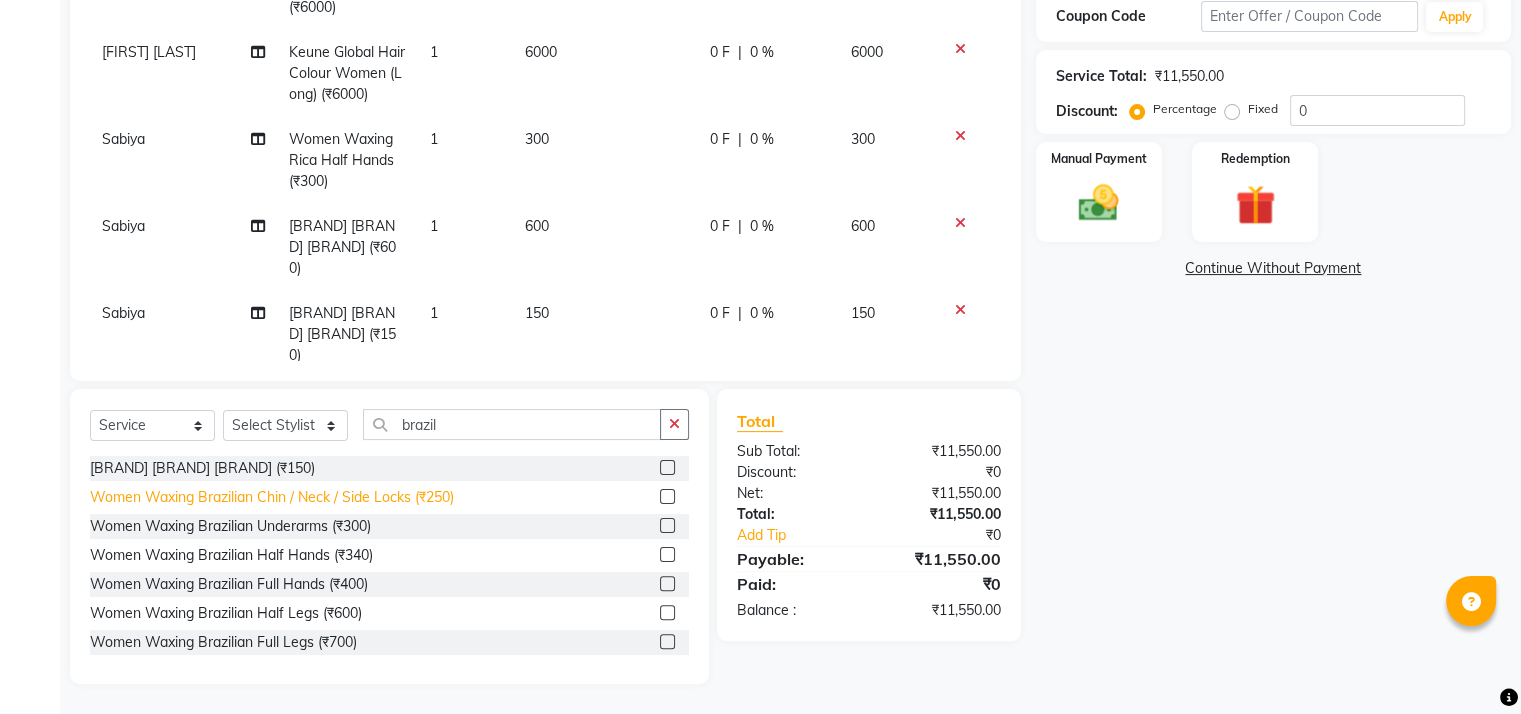click on "Women Waxing Brazilian Chin / Neck / Side Locks ([CURRENCY]250)" 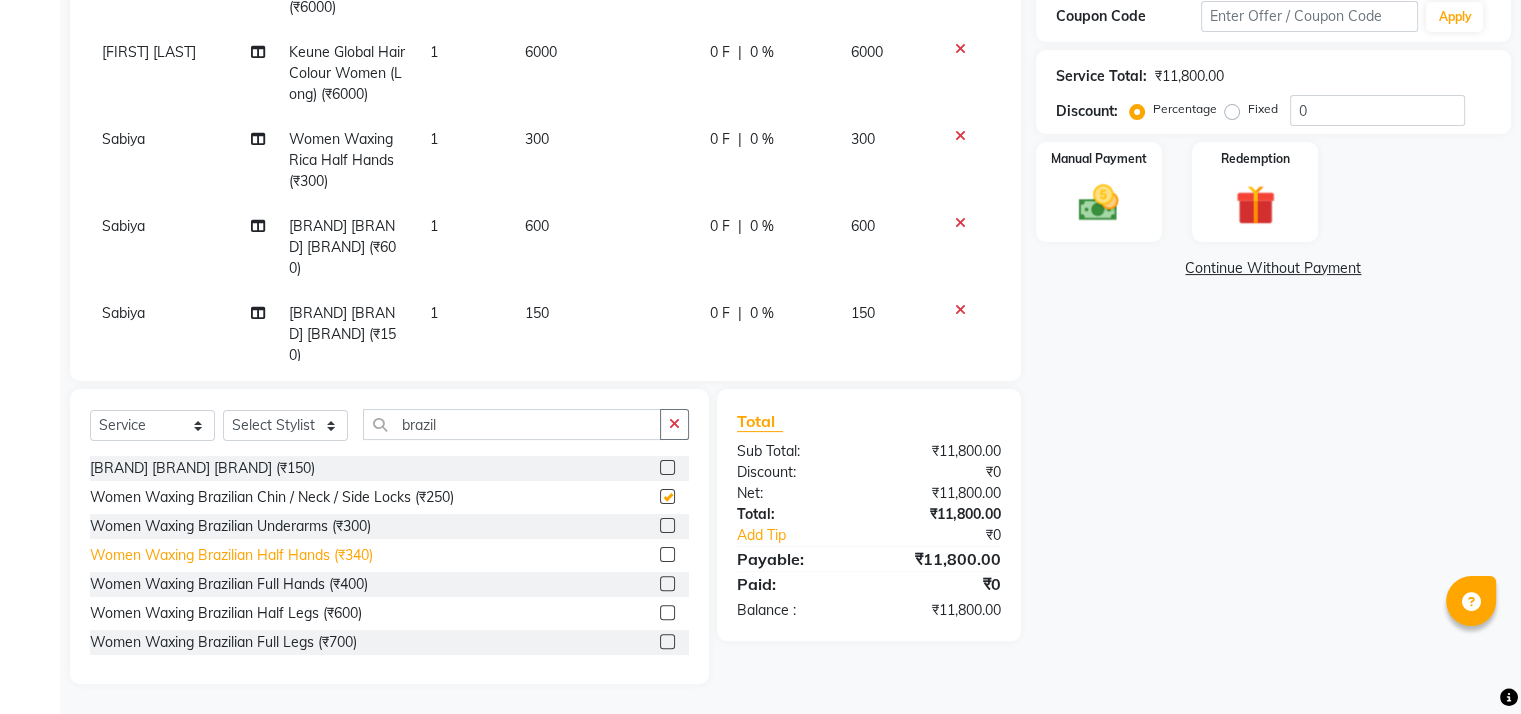 checkbox on "false" 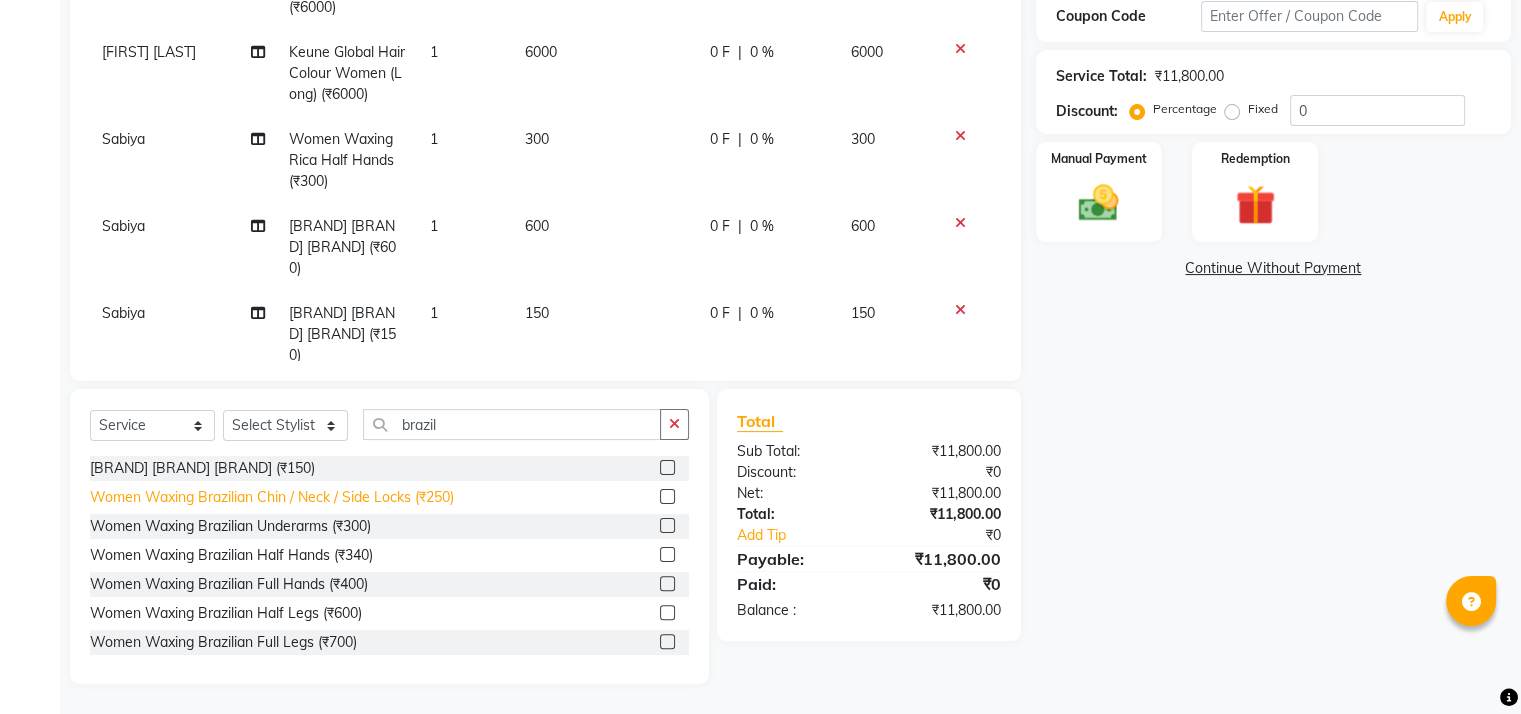 scroll, scrollTop: 388, scrollLeft: 0, axis: vertical 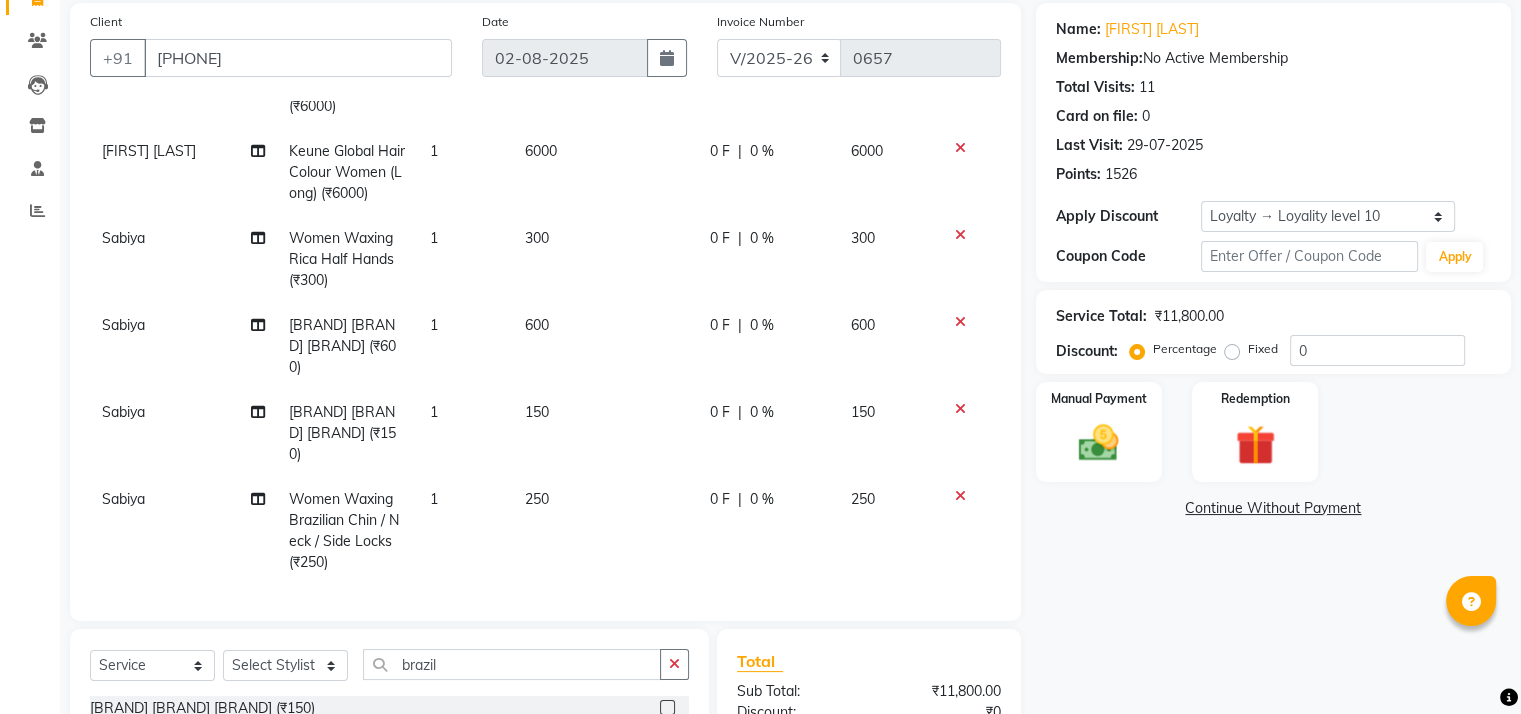 click on "1" 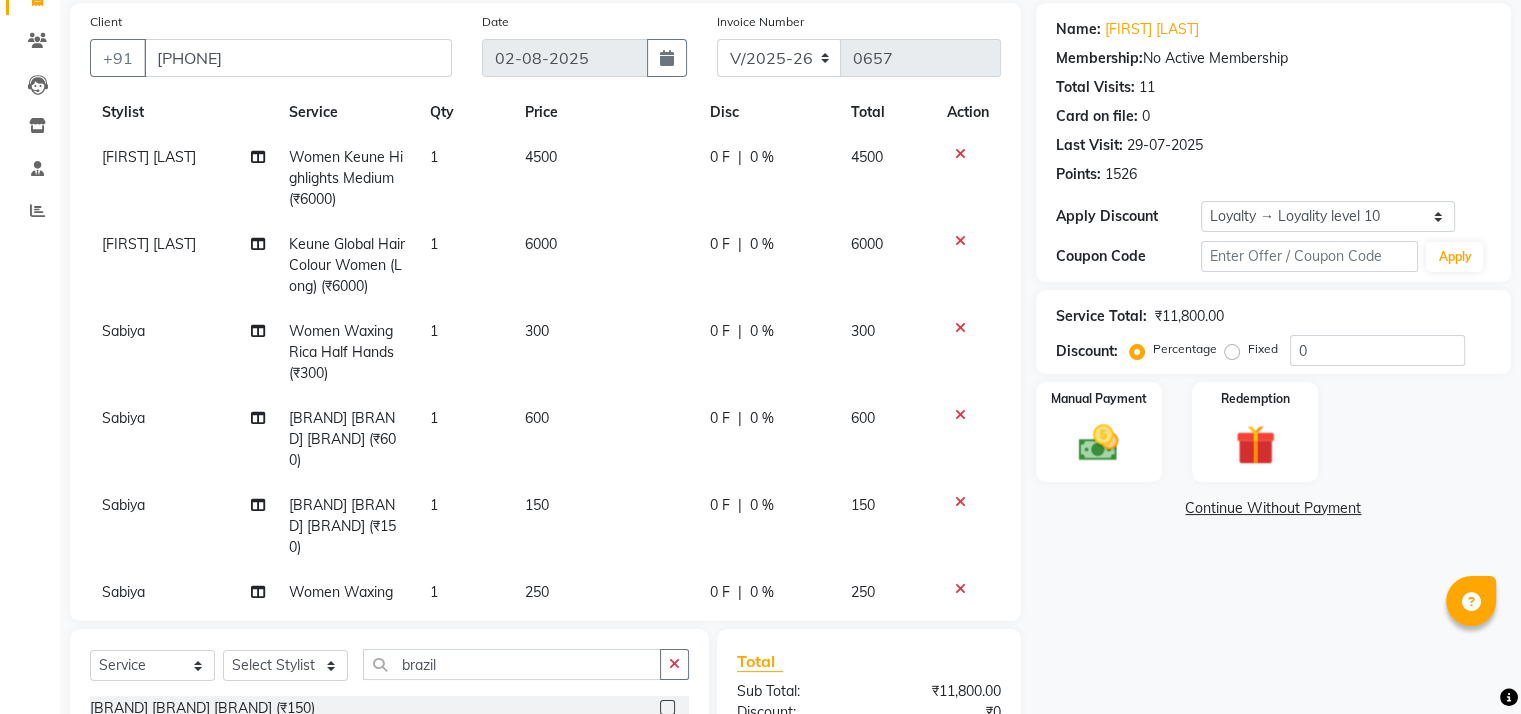select on "[POSTAL_CODE]" 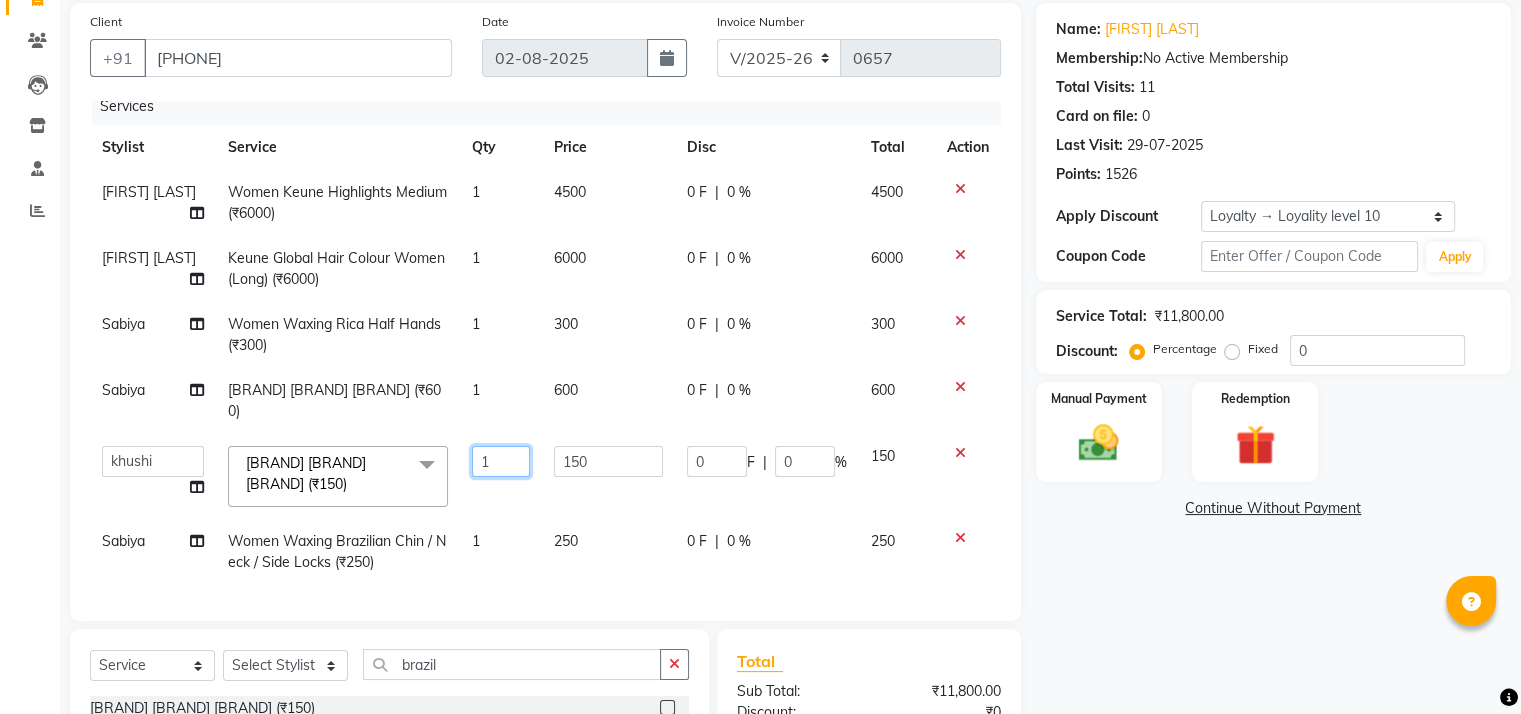 click on "1" 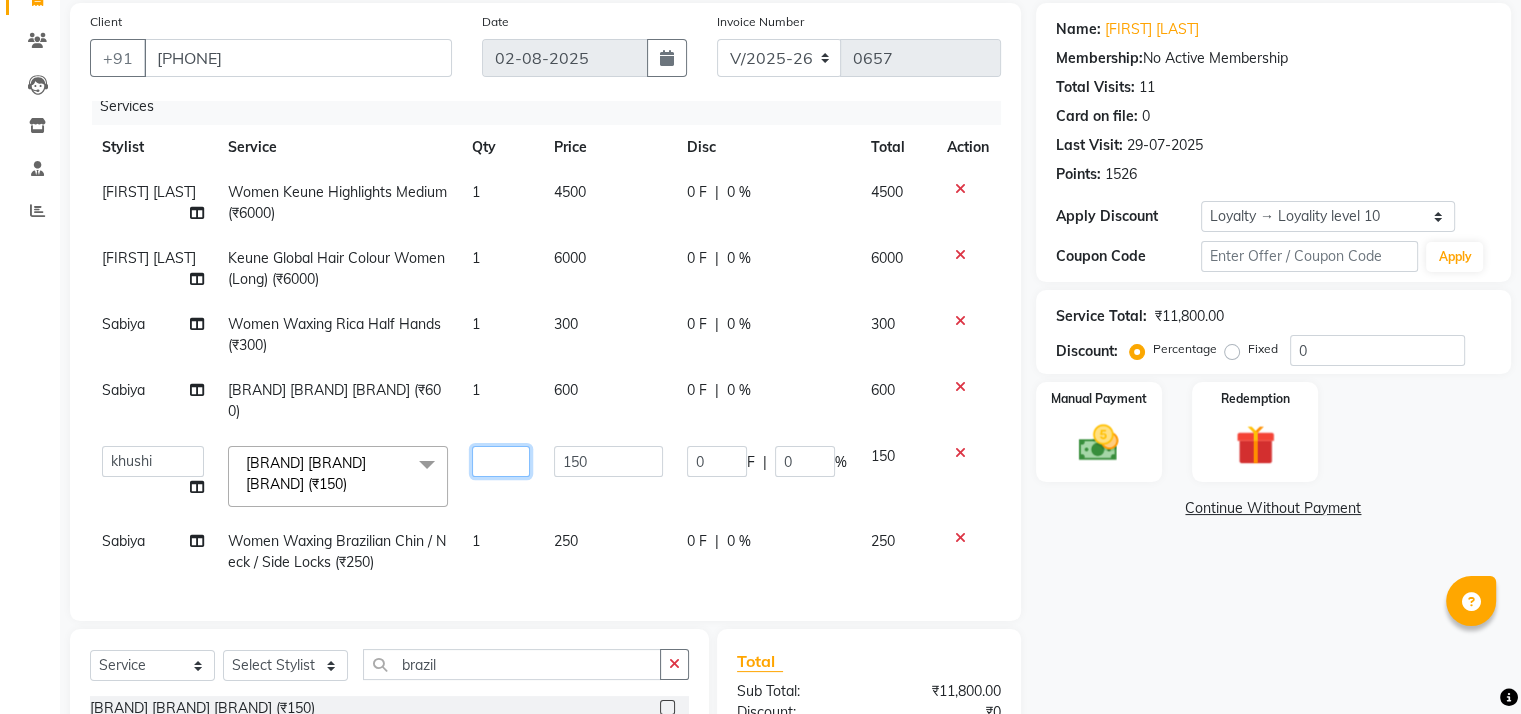 type on "2" 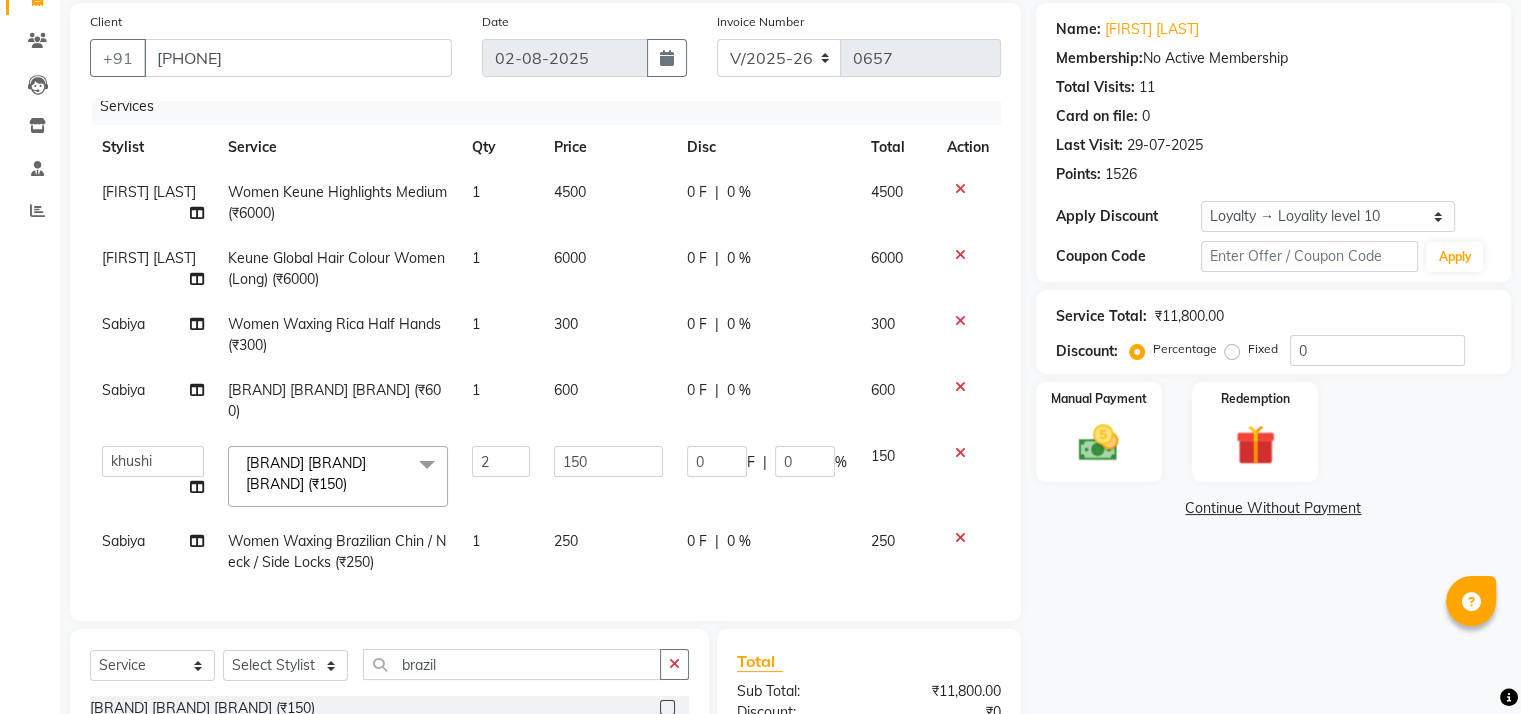 click on "Name: Mala Lall Membership:  No Active Membership  Total Visits:  11 Card on file:  0 Last Visit:   29-07-2025 Points:   1526  Apply Discount Select  Loyalty → Loyality level 10  Coupon Code Apply Service Total:  ₹11,800.00  Discount:  Percentage   Fixed  0 Manual Payment Redemption  Continue Without Payment" 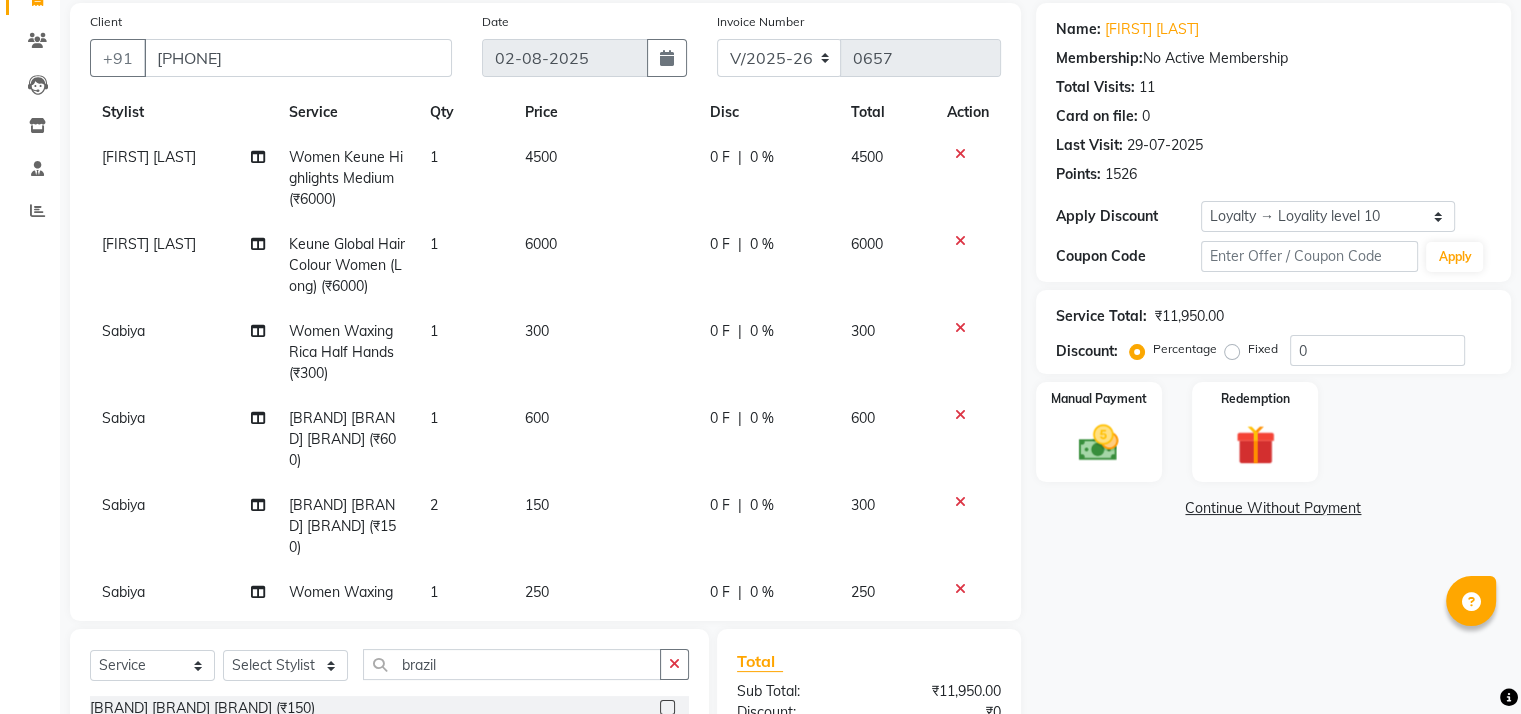 scroll, scrollTop: 177, scrollLeft: 0, axis: vertical 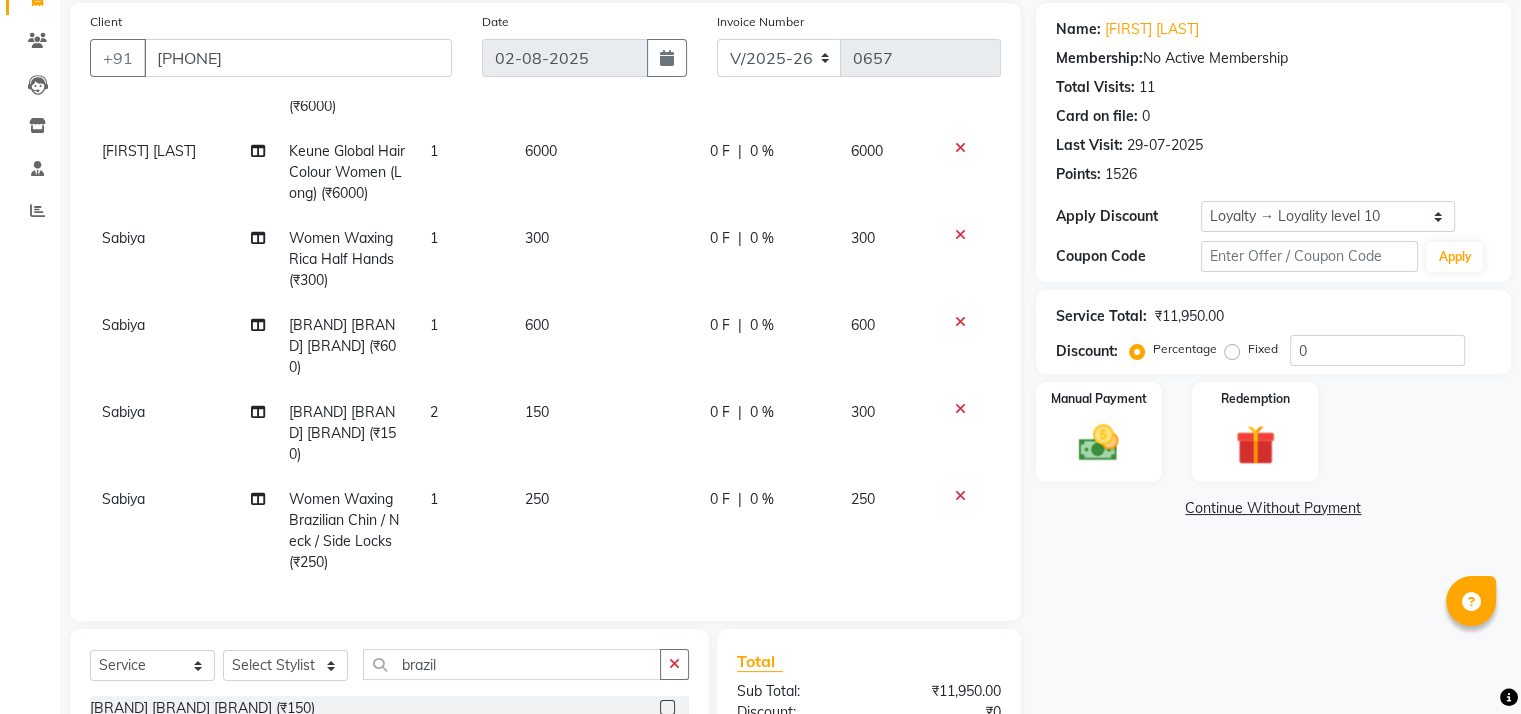 click on "1" 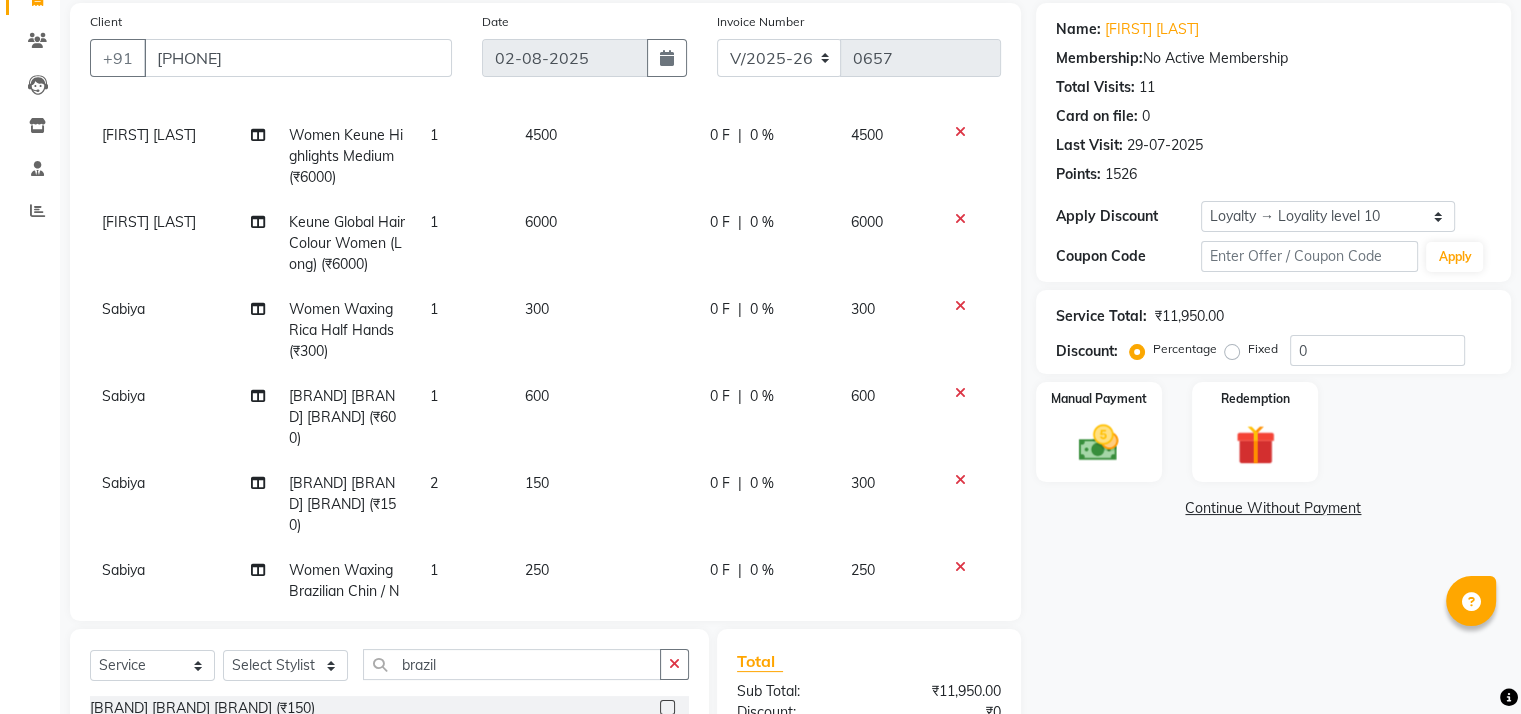select on "[POSTAL_CODE]" 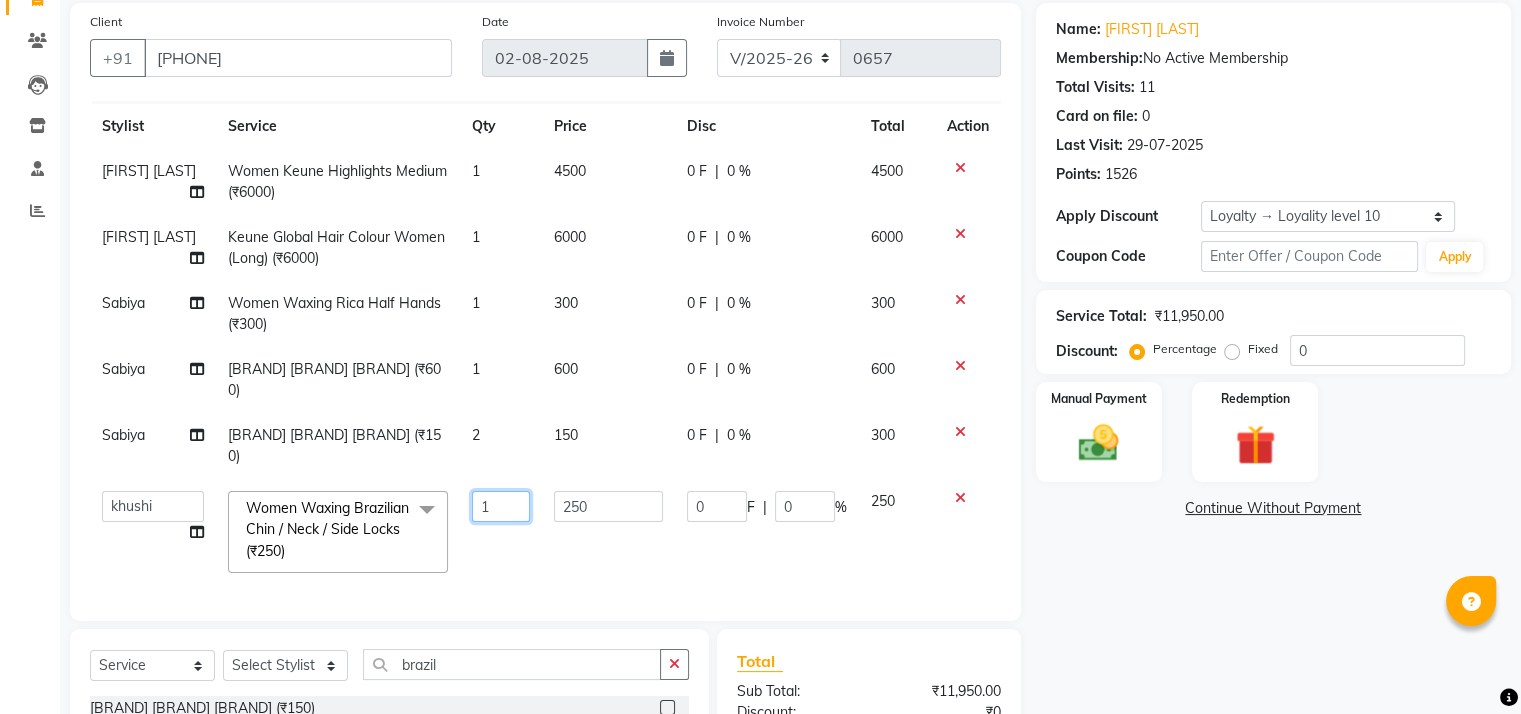 click on "1" 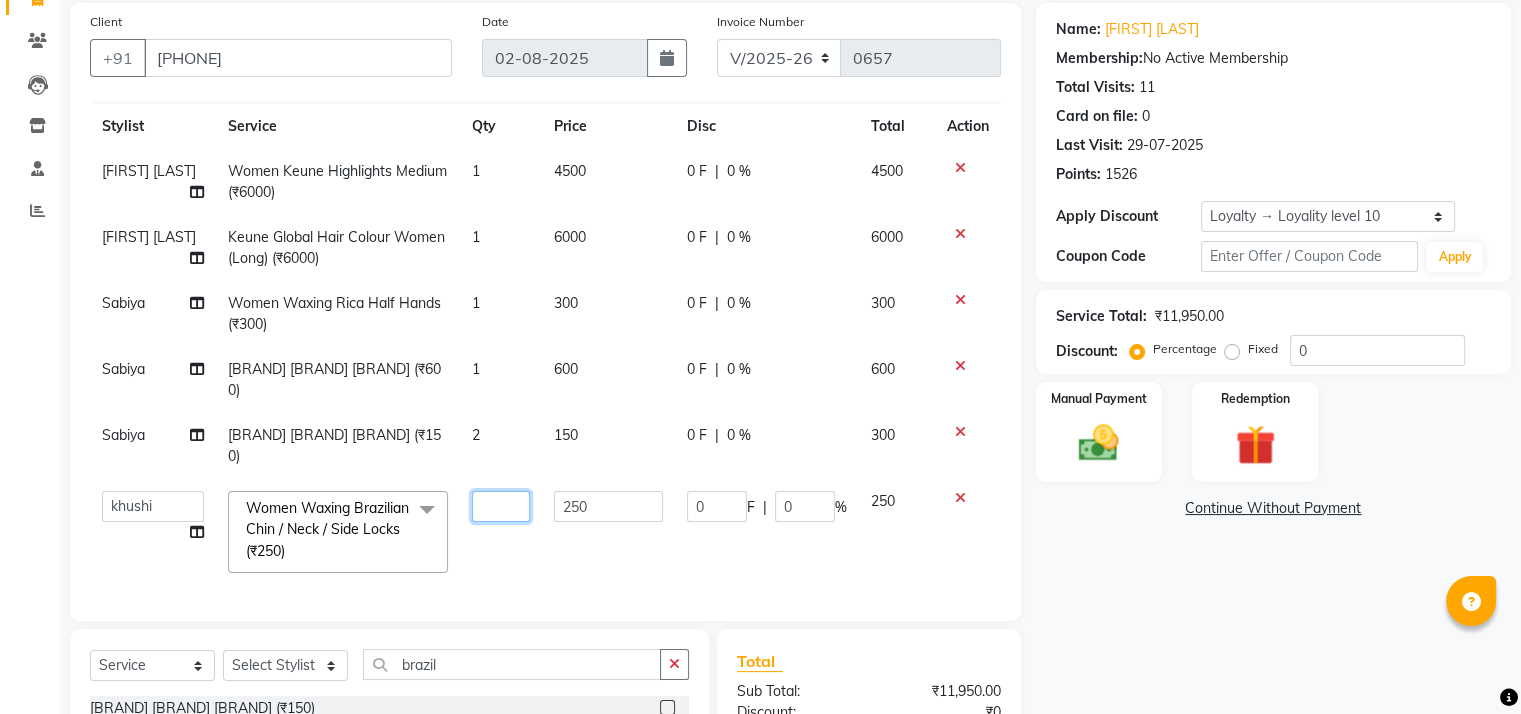 type on "2" 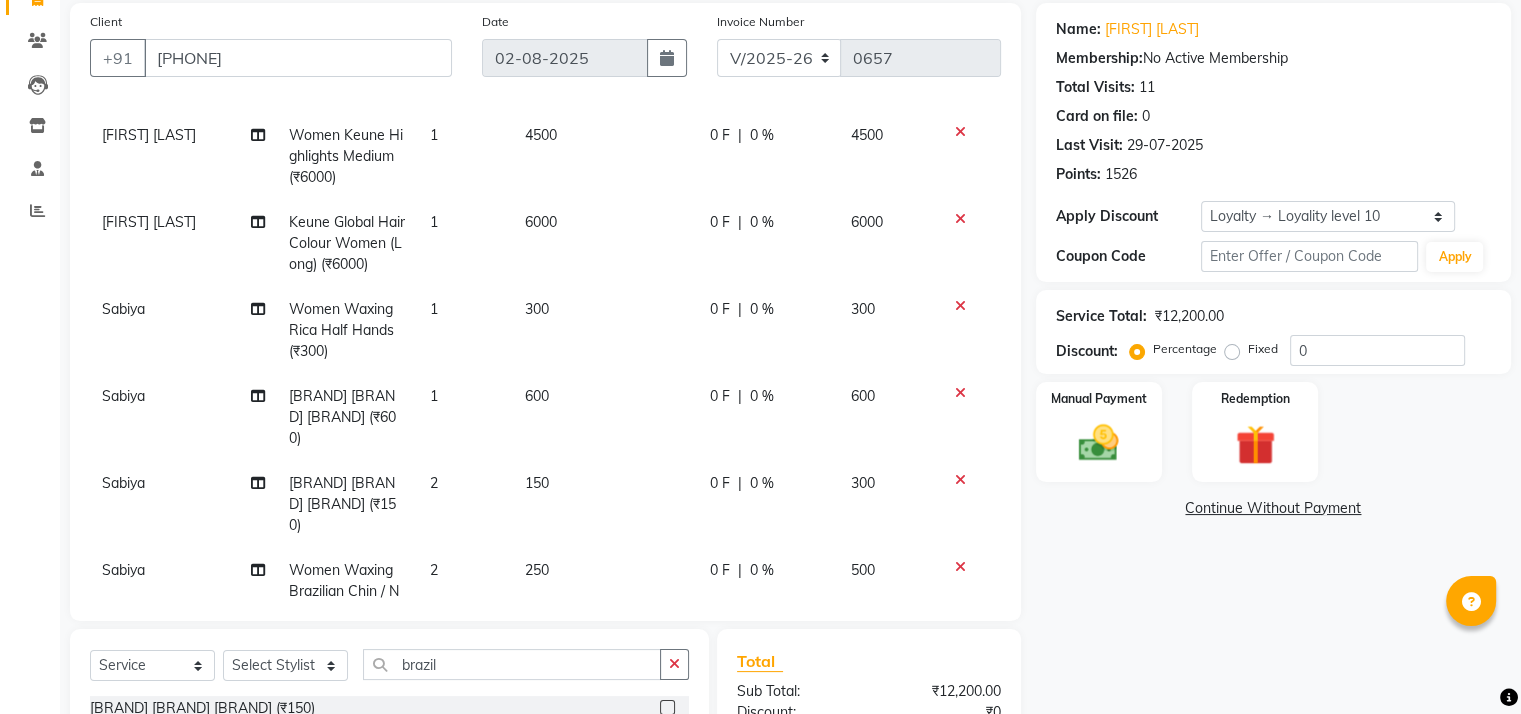 click on "Name: Mala Lall Membership:  No Active Membership  Total Visits:  11 Card on file:  0 Last Visit:   29-07-2025 Points:   1526  Apply Discount Select  Loyalty → Loyality level 10  Coupon Code Apply Service Total:  ₹12,200.00  Discount:  Percentage   Fixed  0 Manual Payment Redemption  Continue Without Payment" 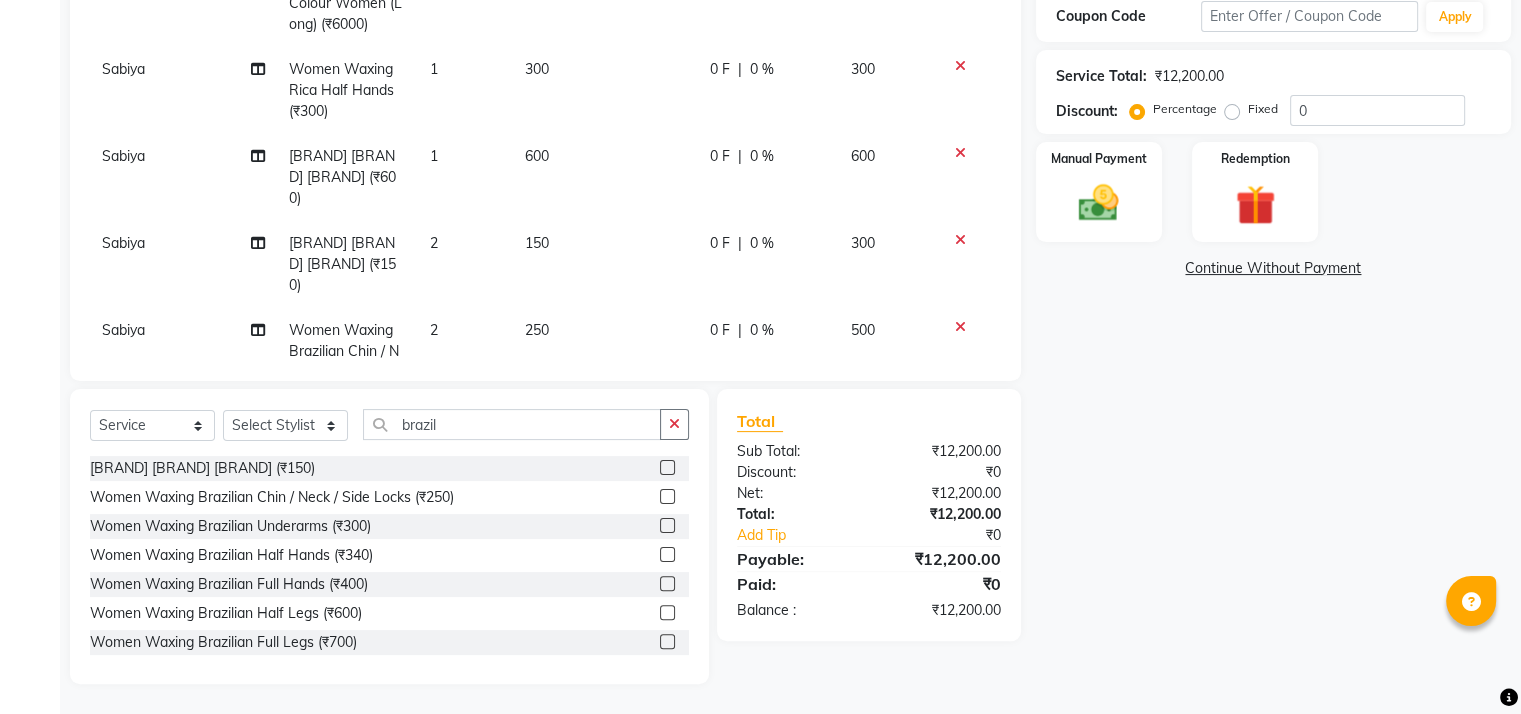 scroll, scrollTop: 0, scrollLeft: 0, axis: both 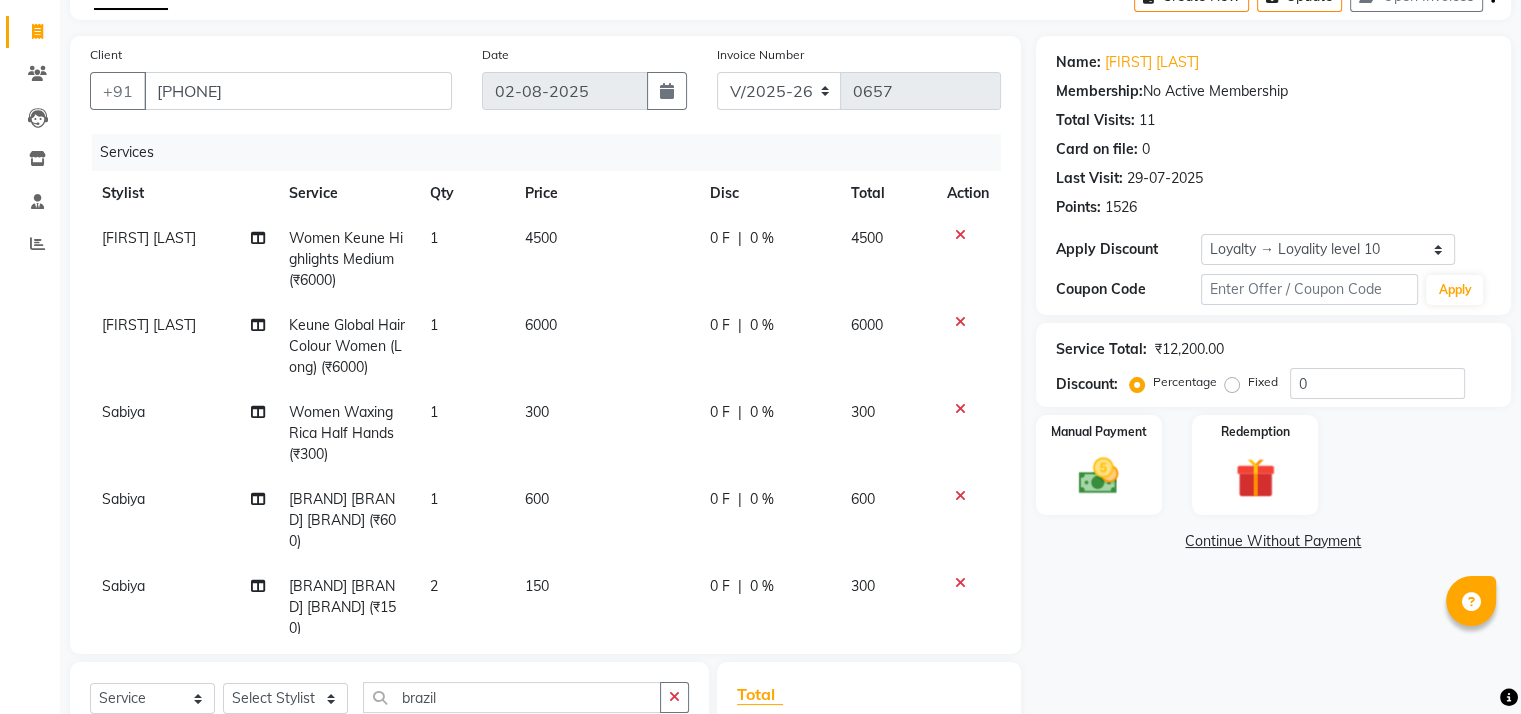 click on "Name: Mala Lall Membership:  No Active Membership  Total Visits:  11 Card on file:  0 Last Visit:   29-07-2025 Points:   1526  Apply Discount Select  Loyalty → Loyality level 10  Coupon Code Apply Service Total:  ₹12,200.00  Discount:  Percentage   Fixed  0 Manual Payment Redemption  Continue Without Payment" 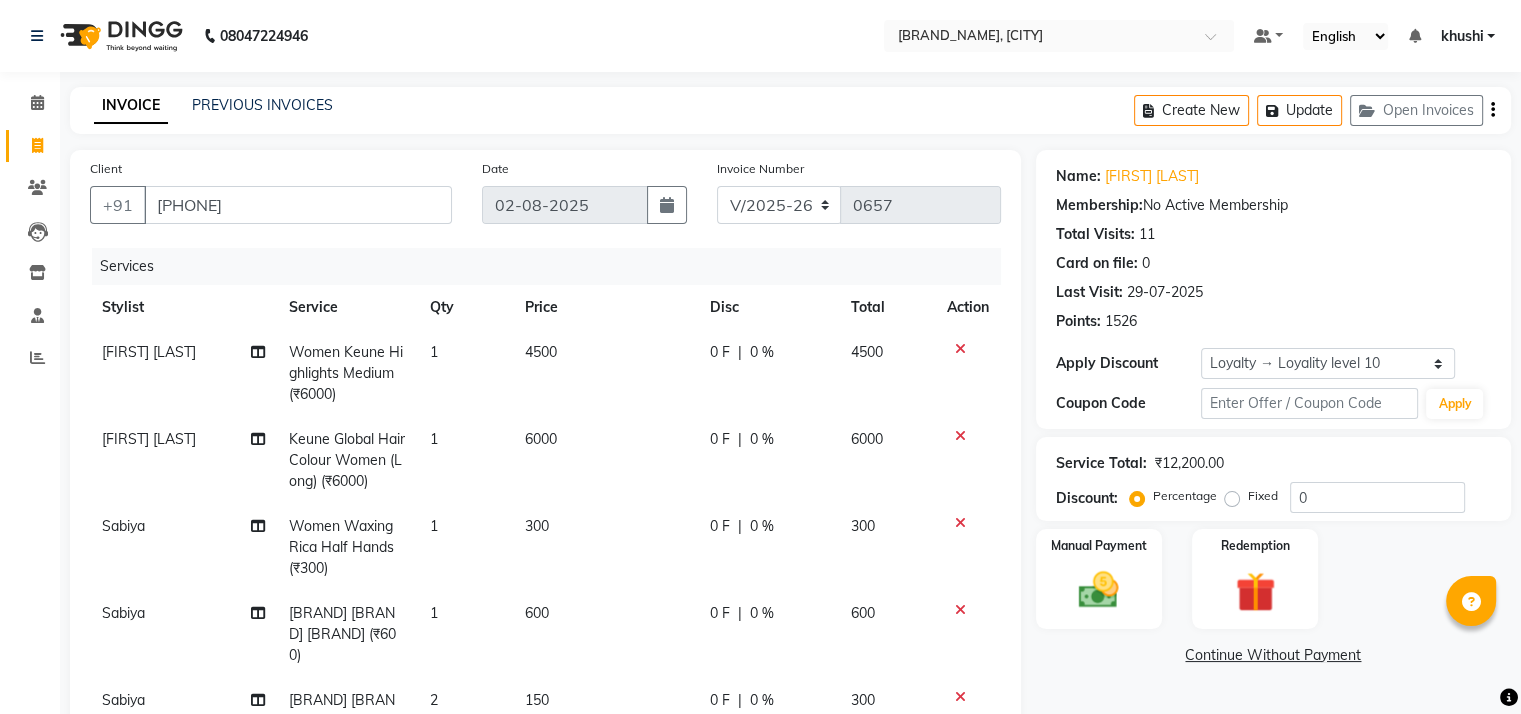 scroll, scrollTop: 388, scrollLeft: 0, axis: vertical 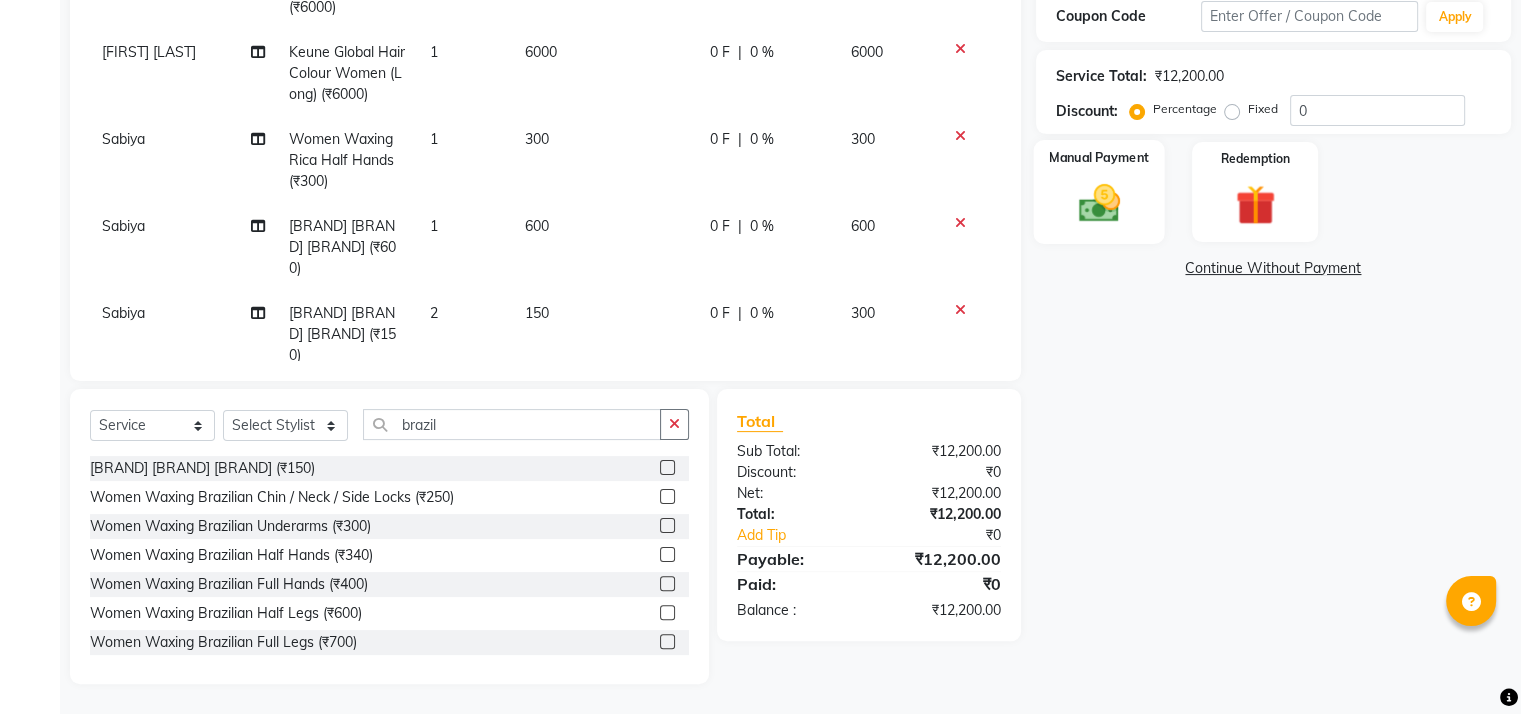 click on "Manual Payment" 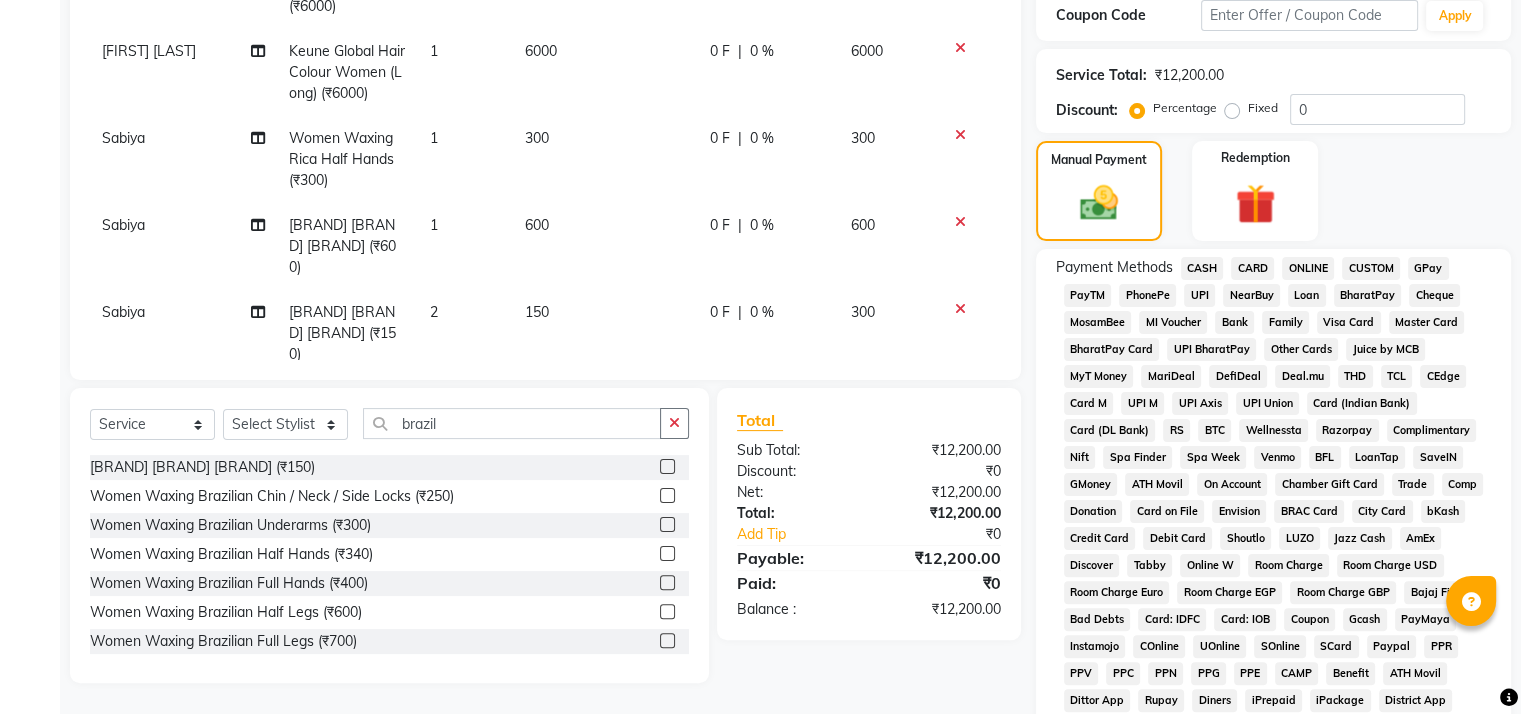 click on "CARD" 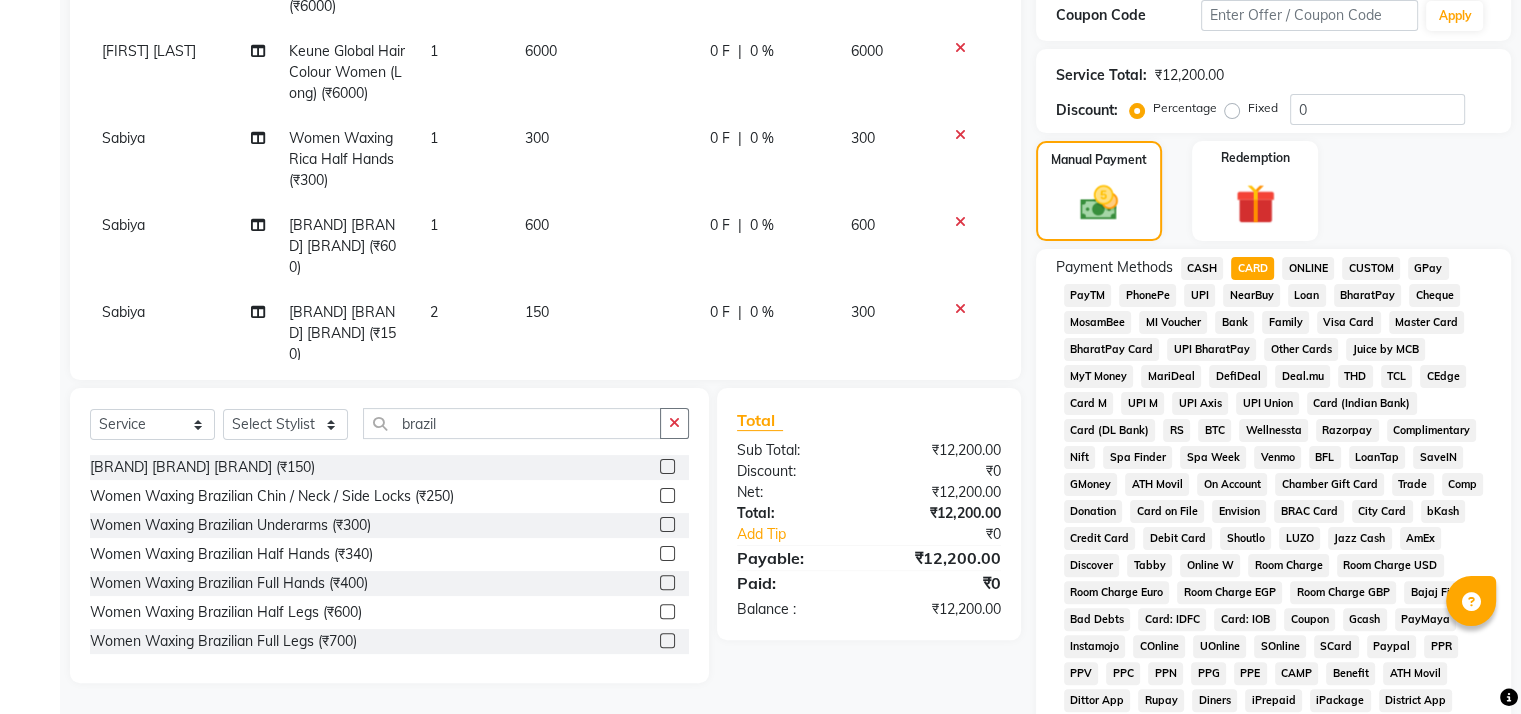 scroll, scrollTop: 177, scrollLeft: 0, axis: vertical 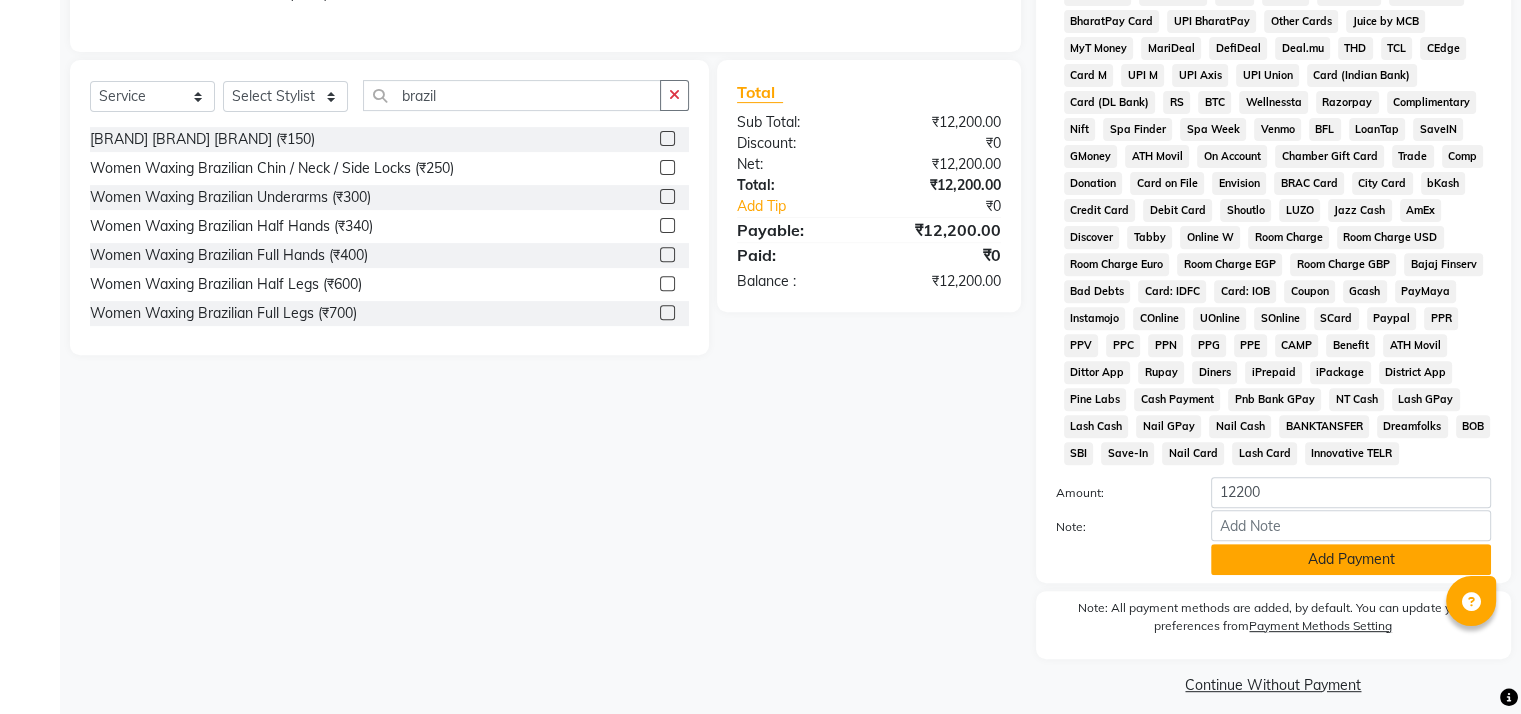 click on "Add Payment" 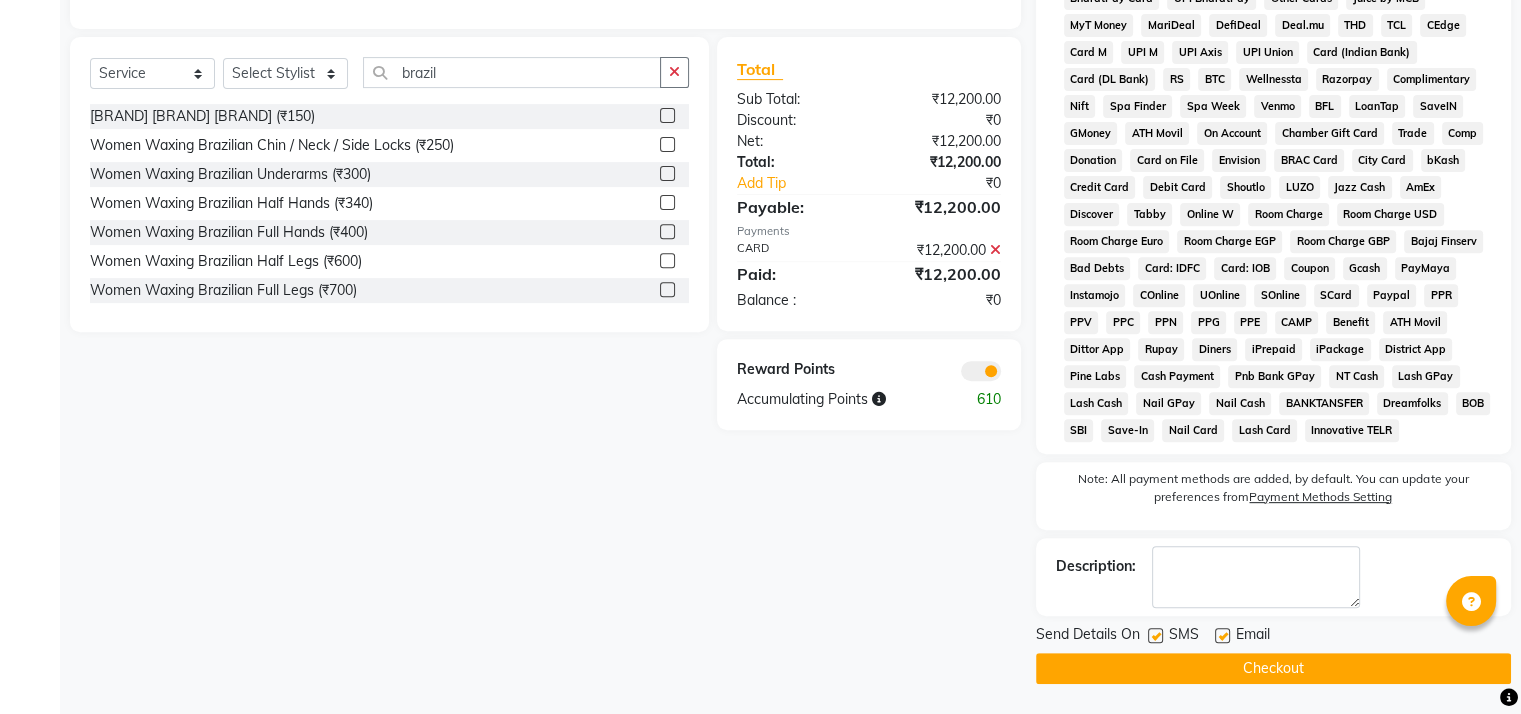 scroll, scrollTop: 604, scrollLeft: 0, axis: vertical 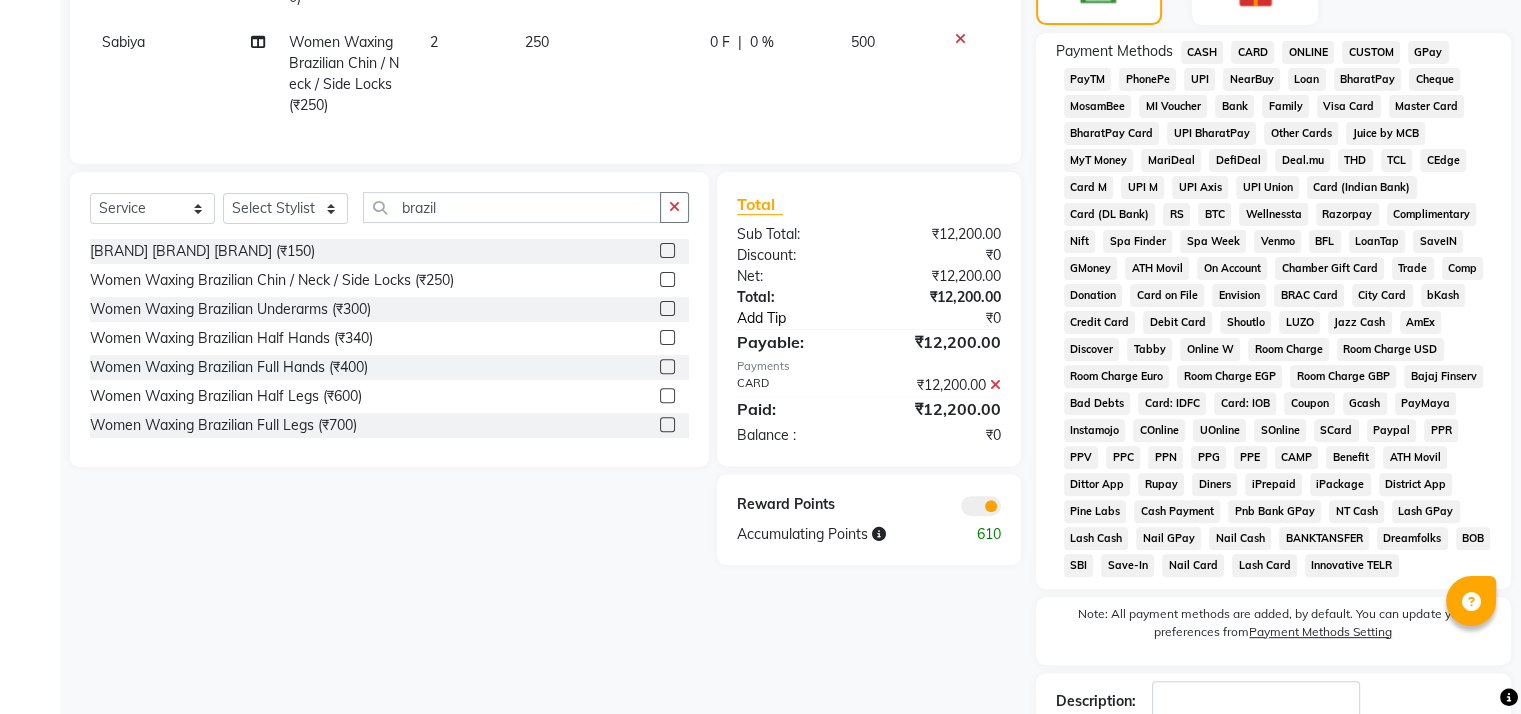 click on "Add Tip" 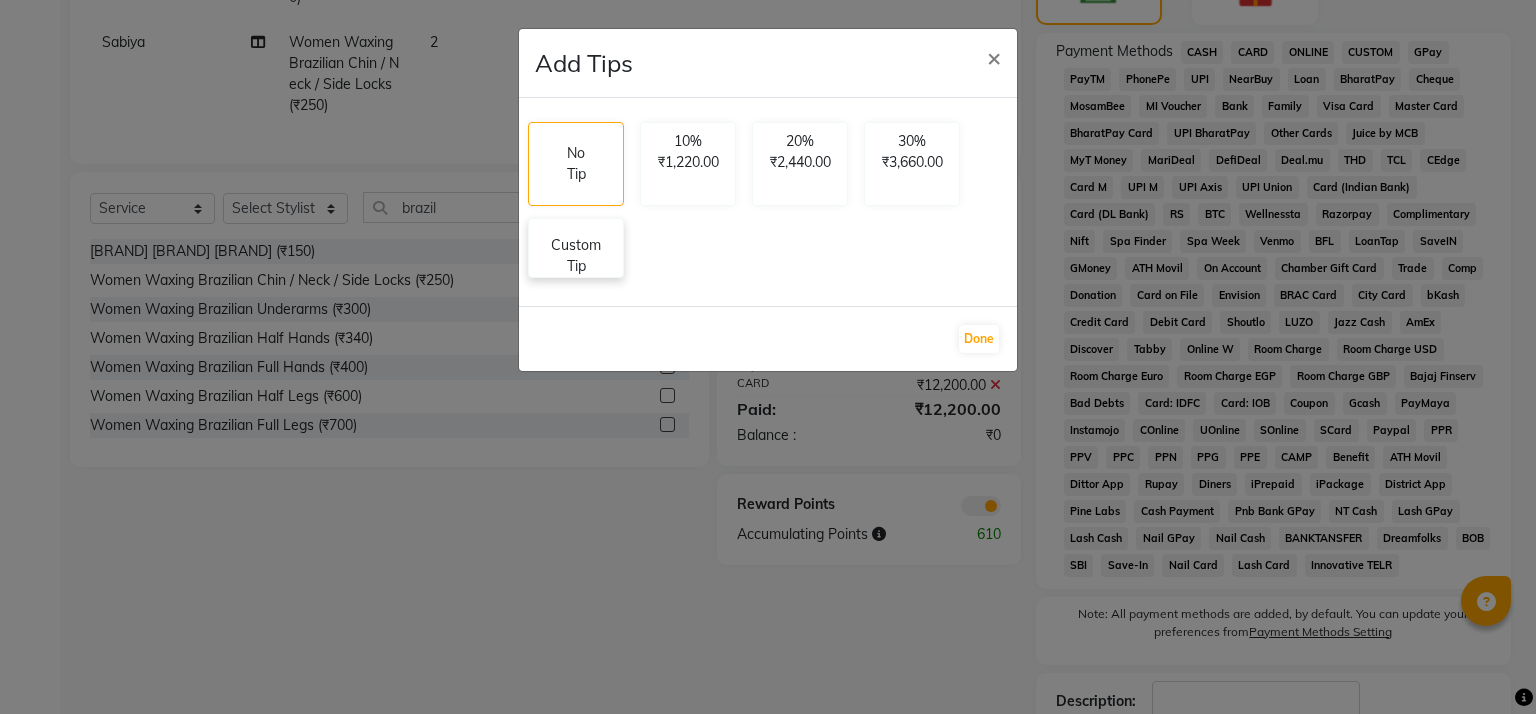 click on "Custom Tip" 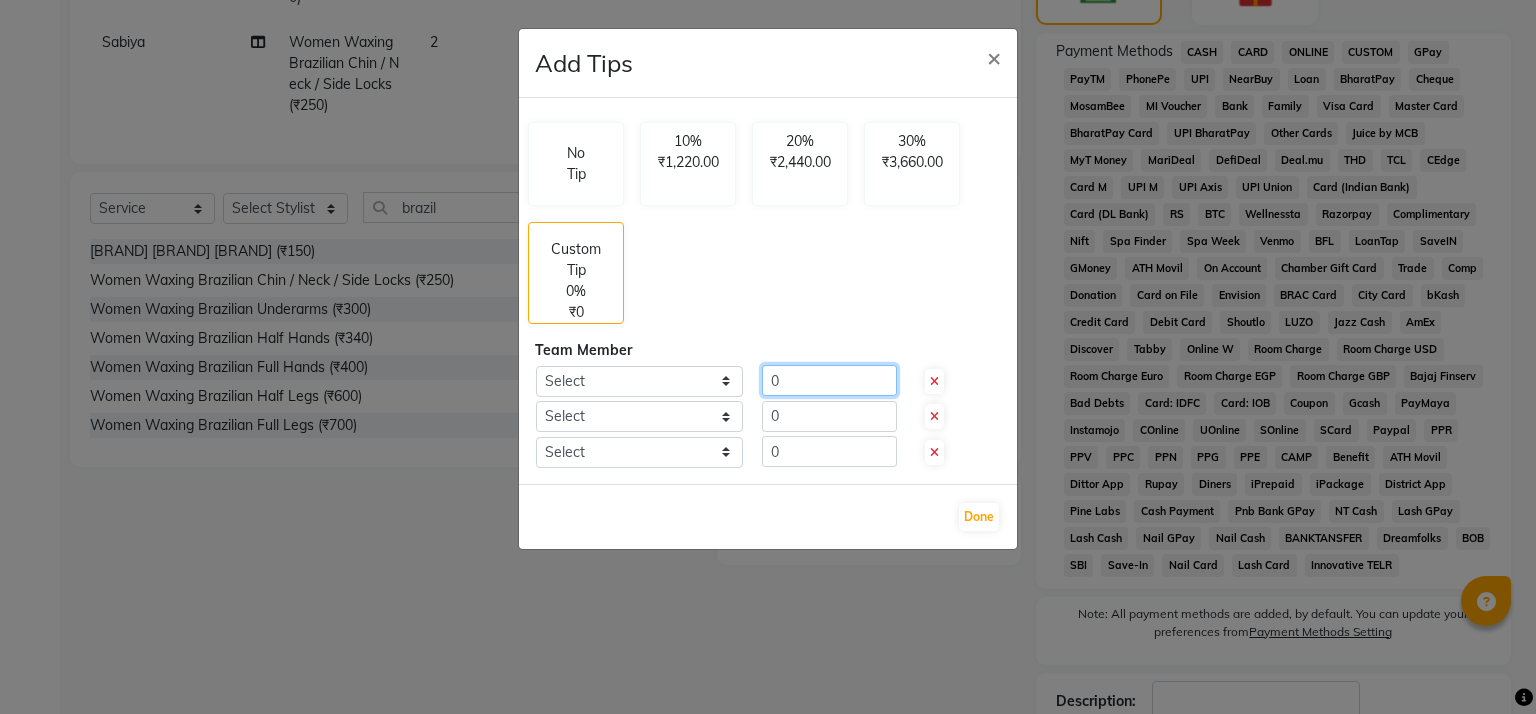 click on "0" 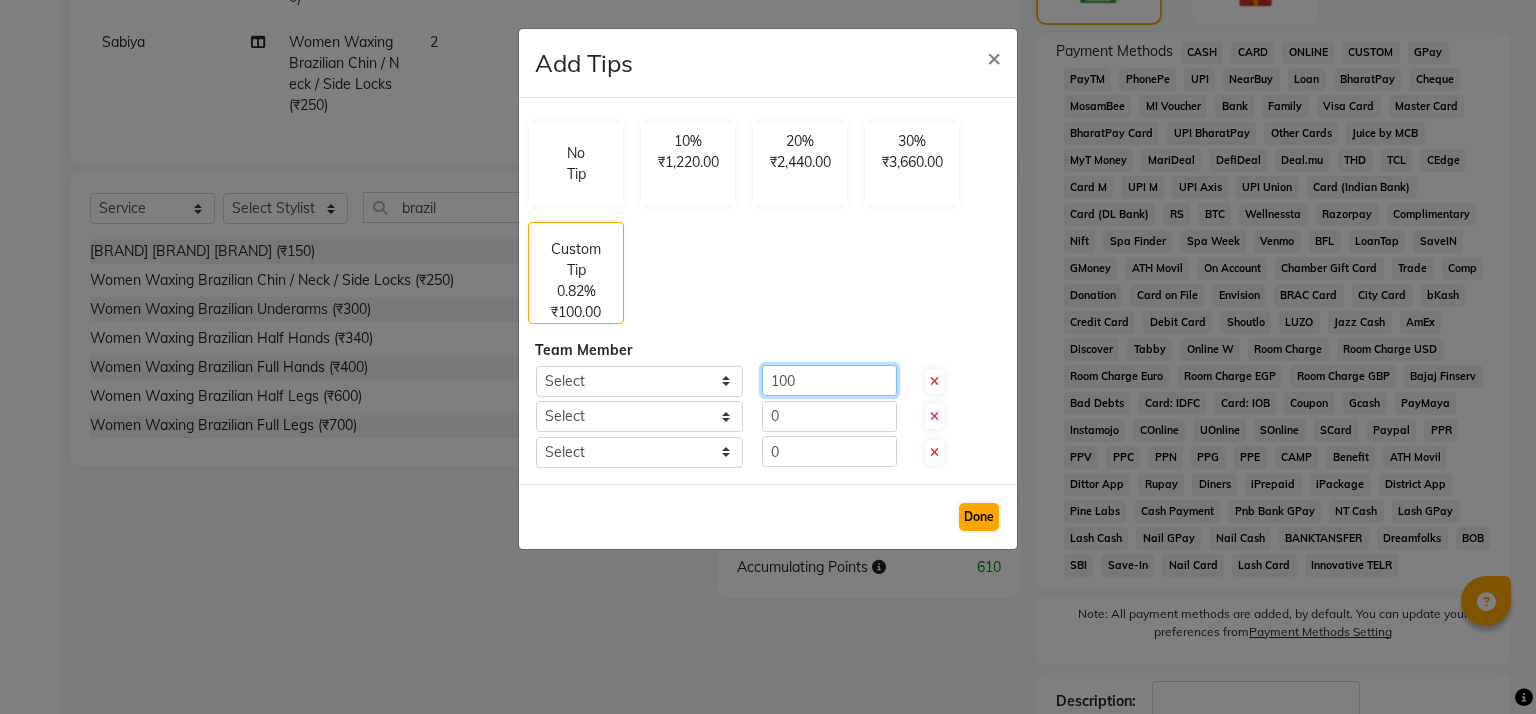 type on "100" 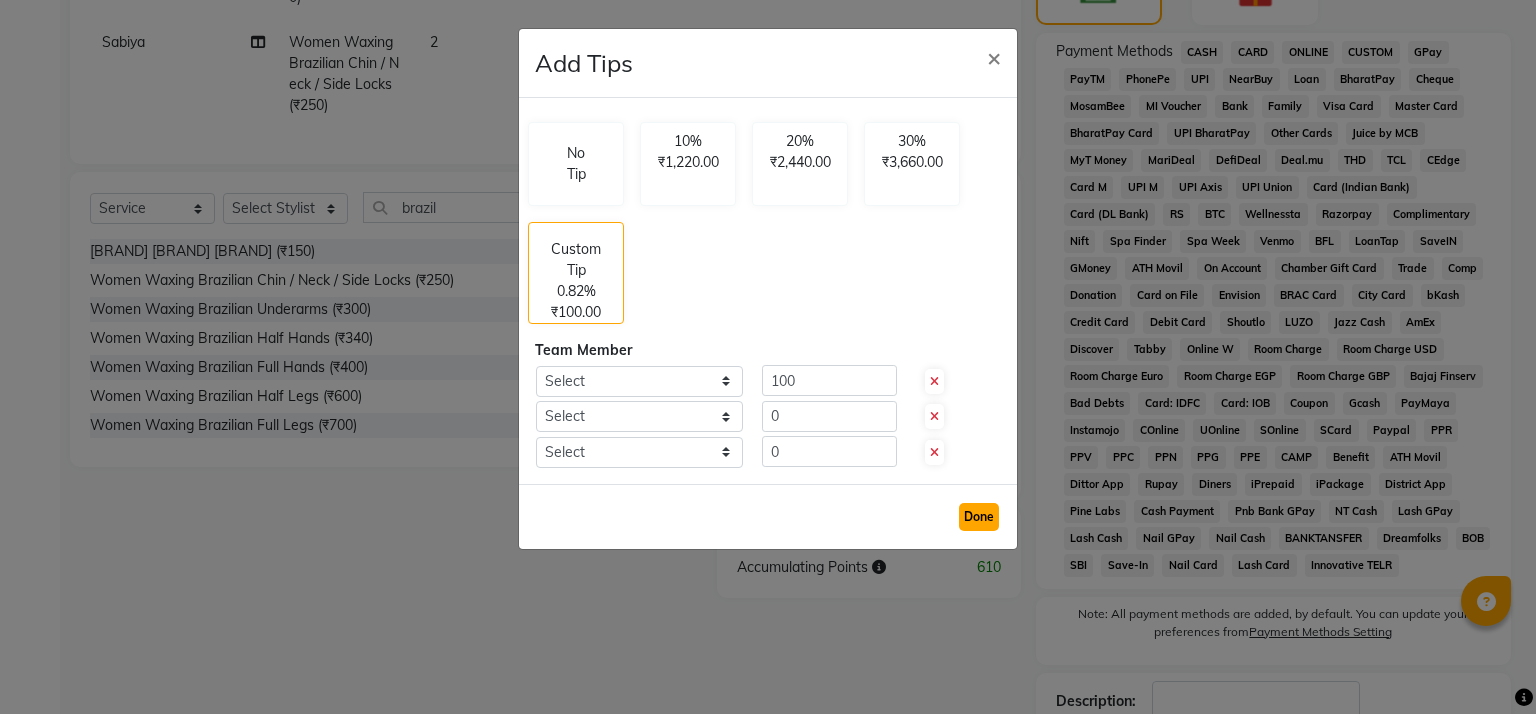 click on "Done" 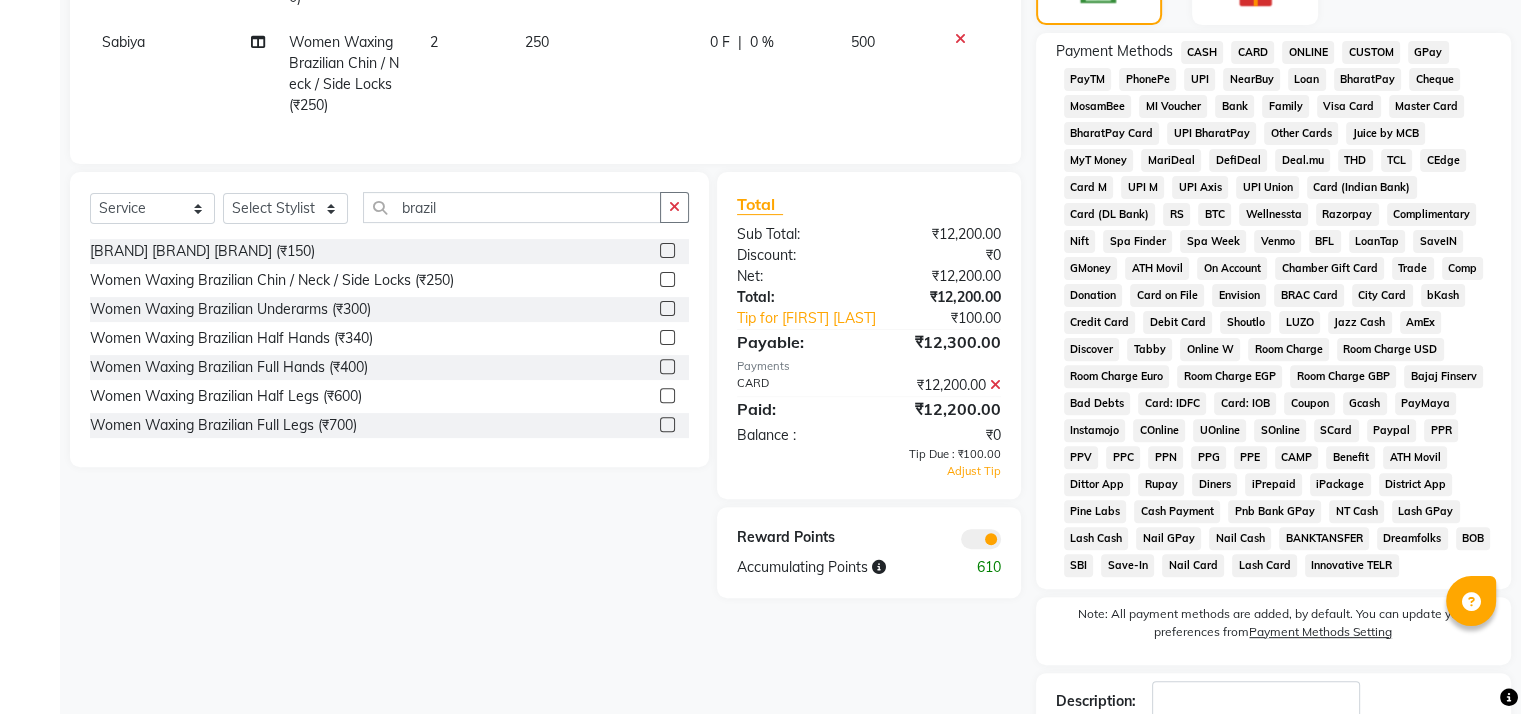 click on "GPay" 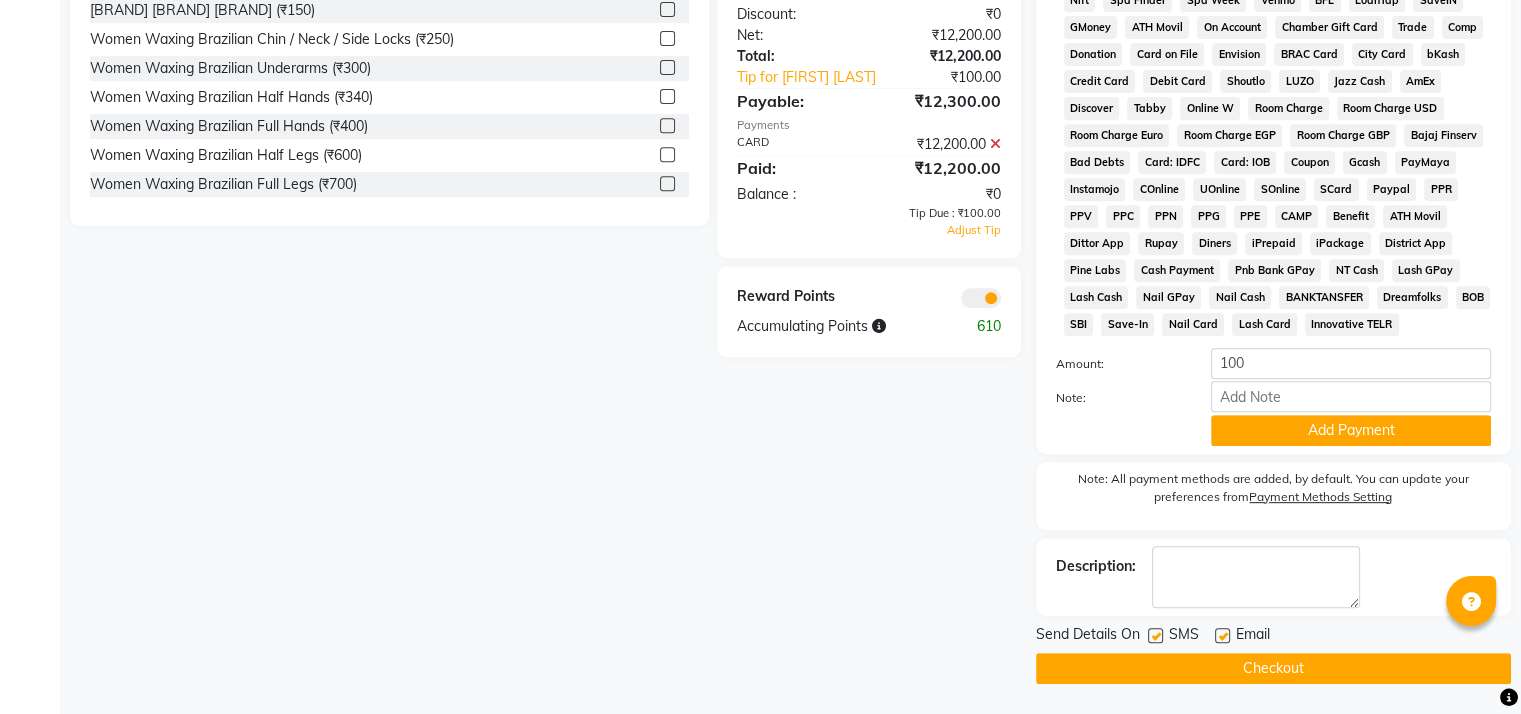 scroll, scrollTop: 716, scrollLeft: 0, axis: vertical 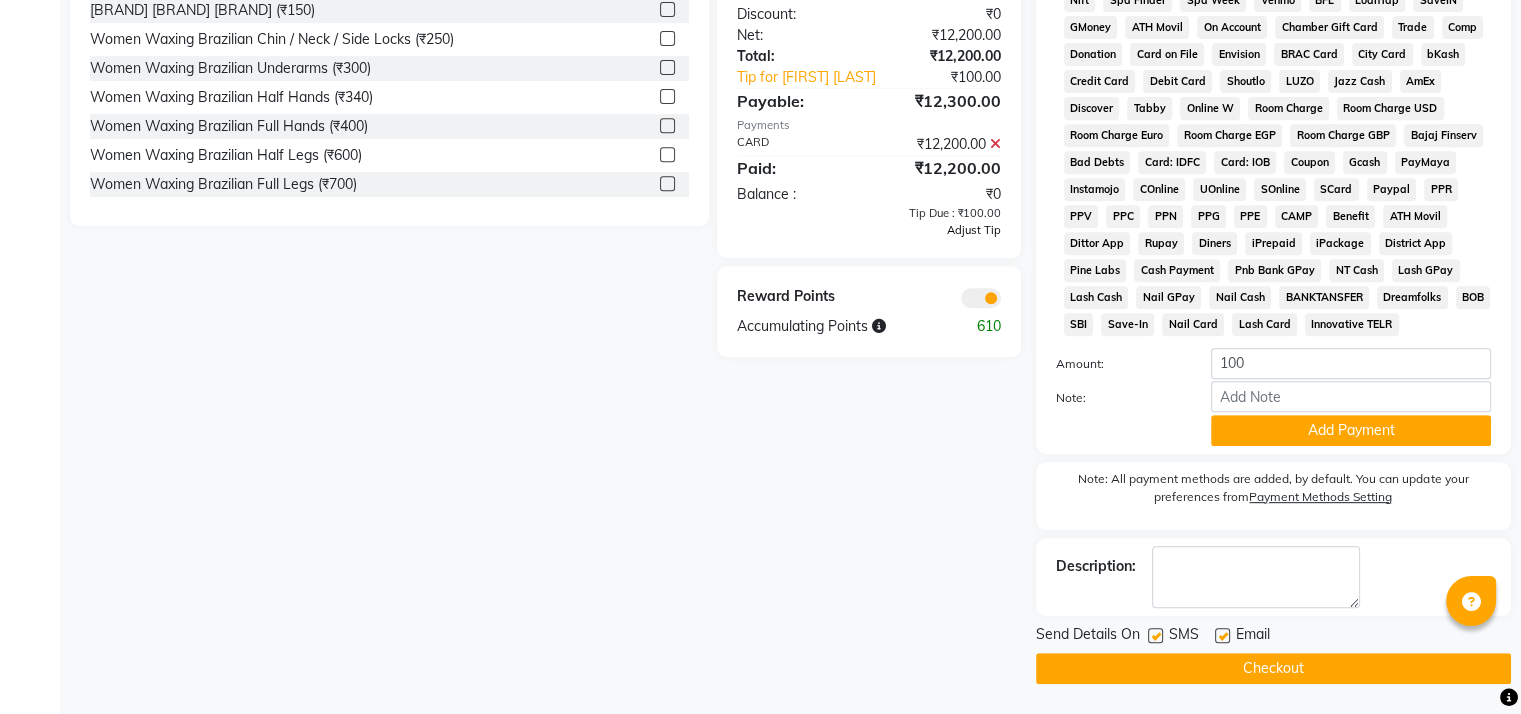 click on "Adjust Tip" 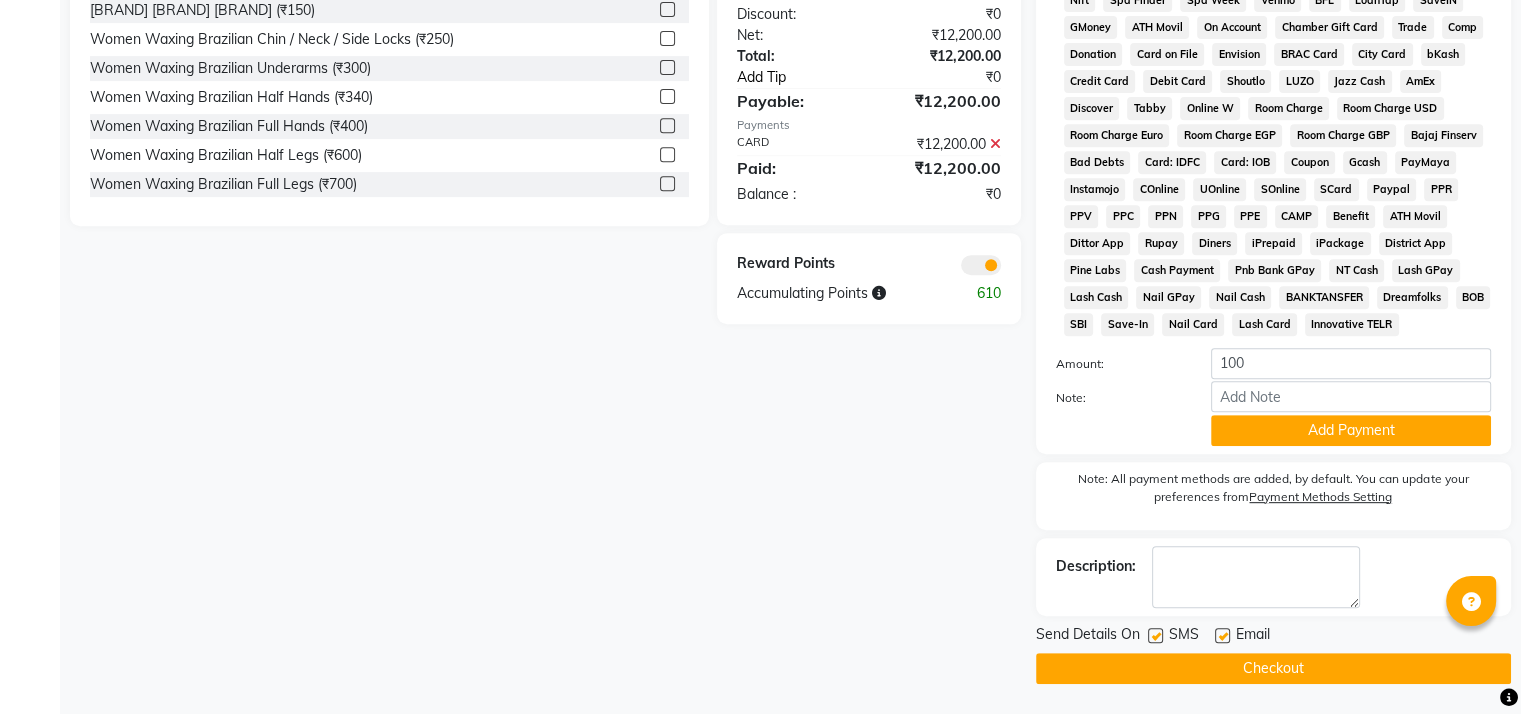 click on "Add Tip" 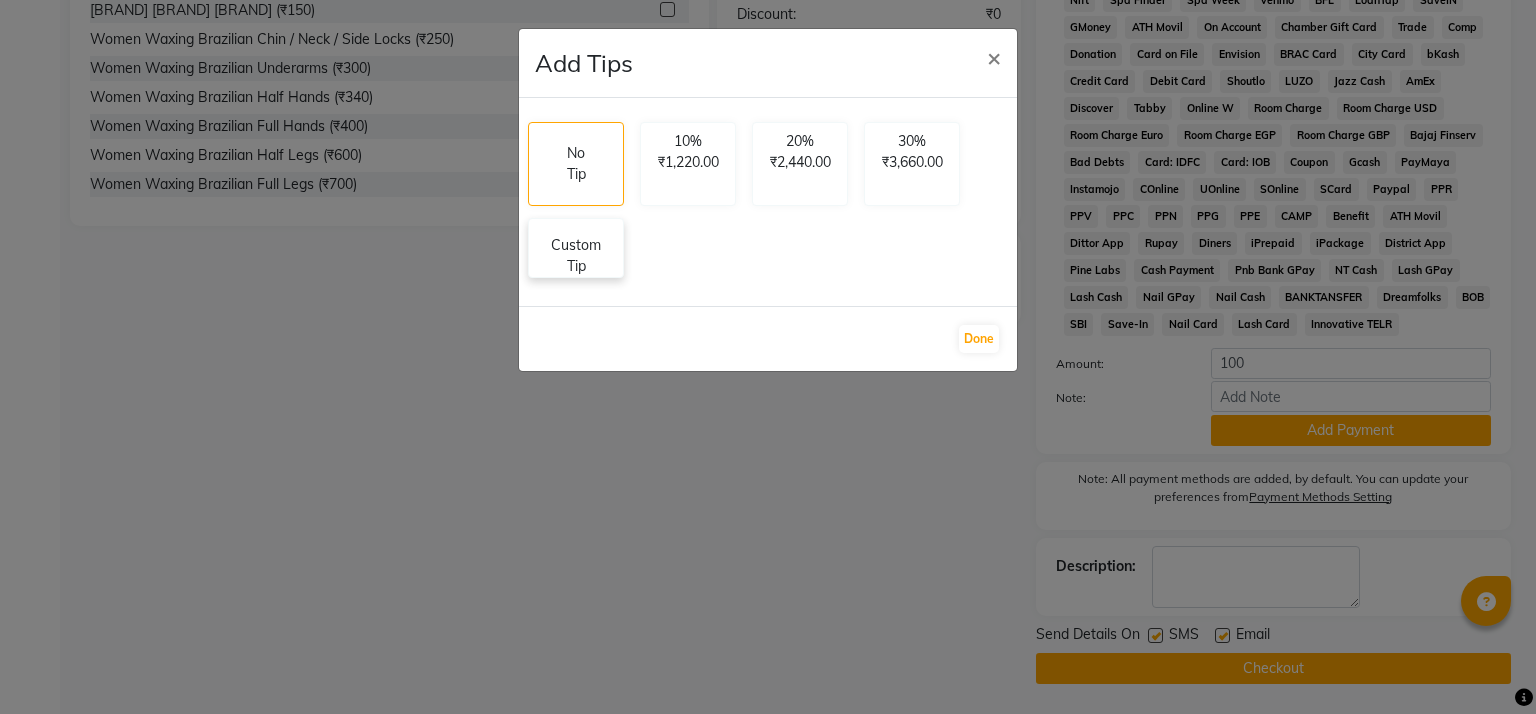 click on "Custom Tip" 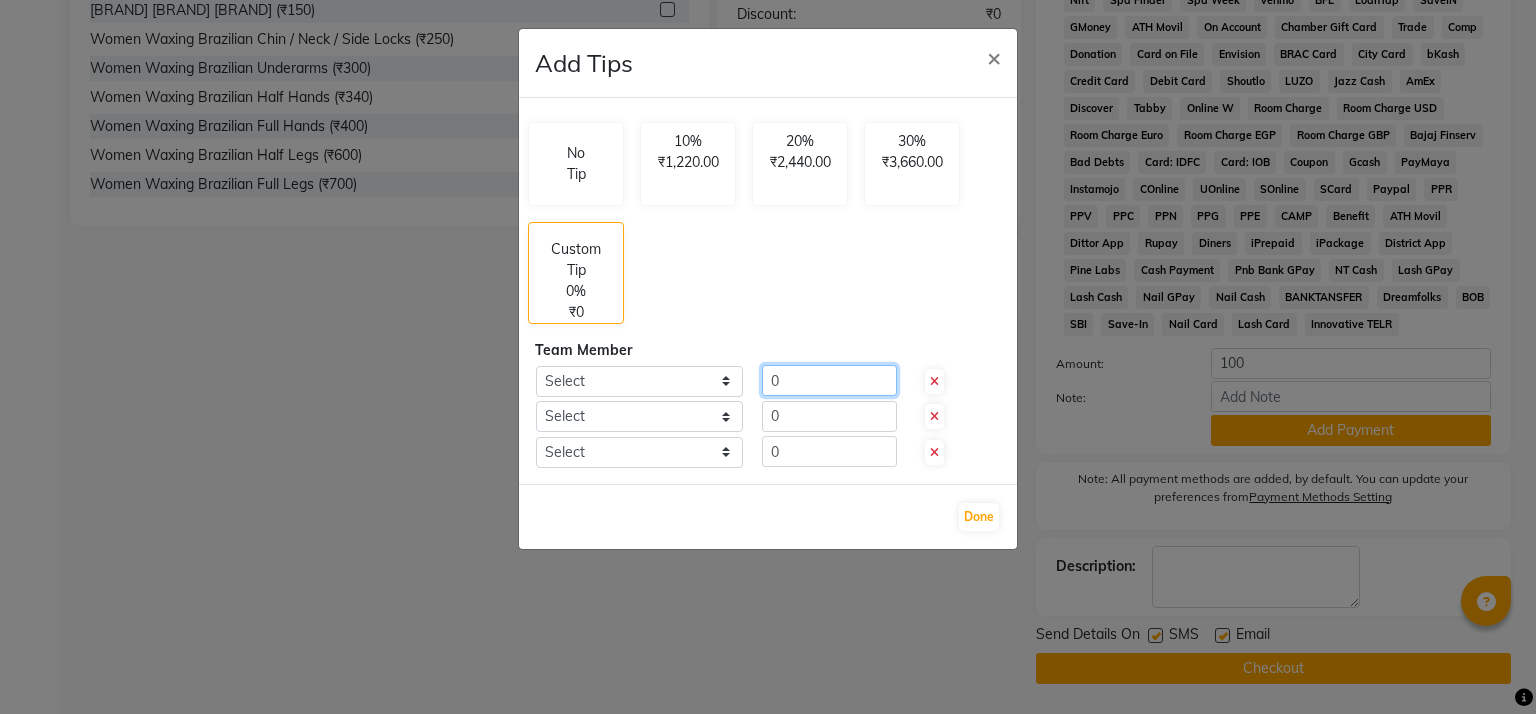 click on "0" 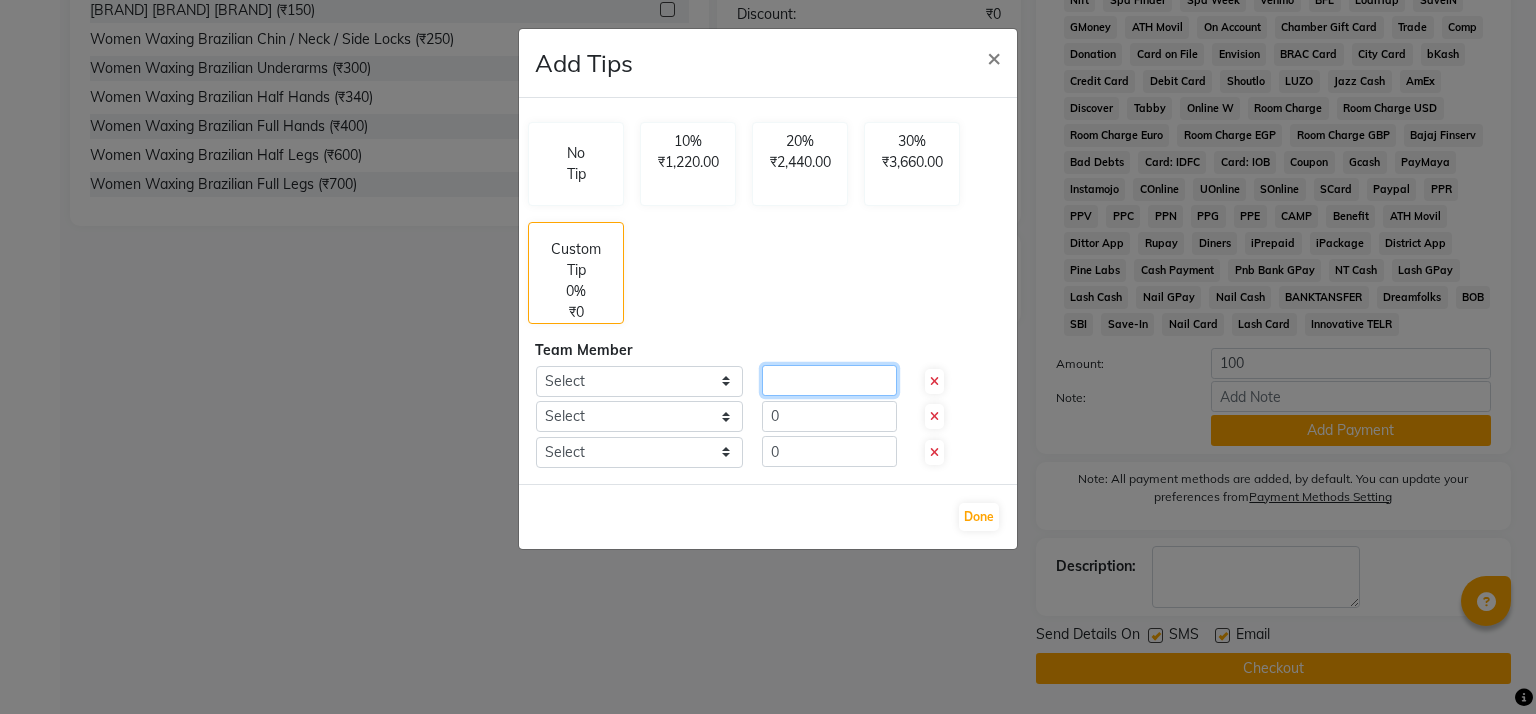 type 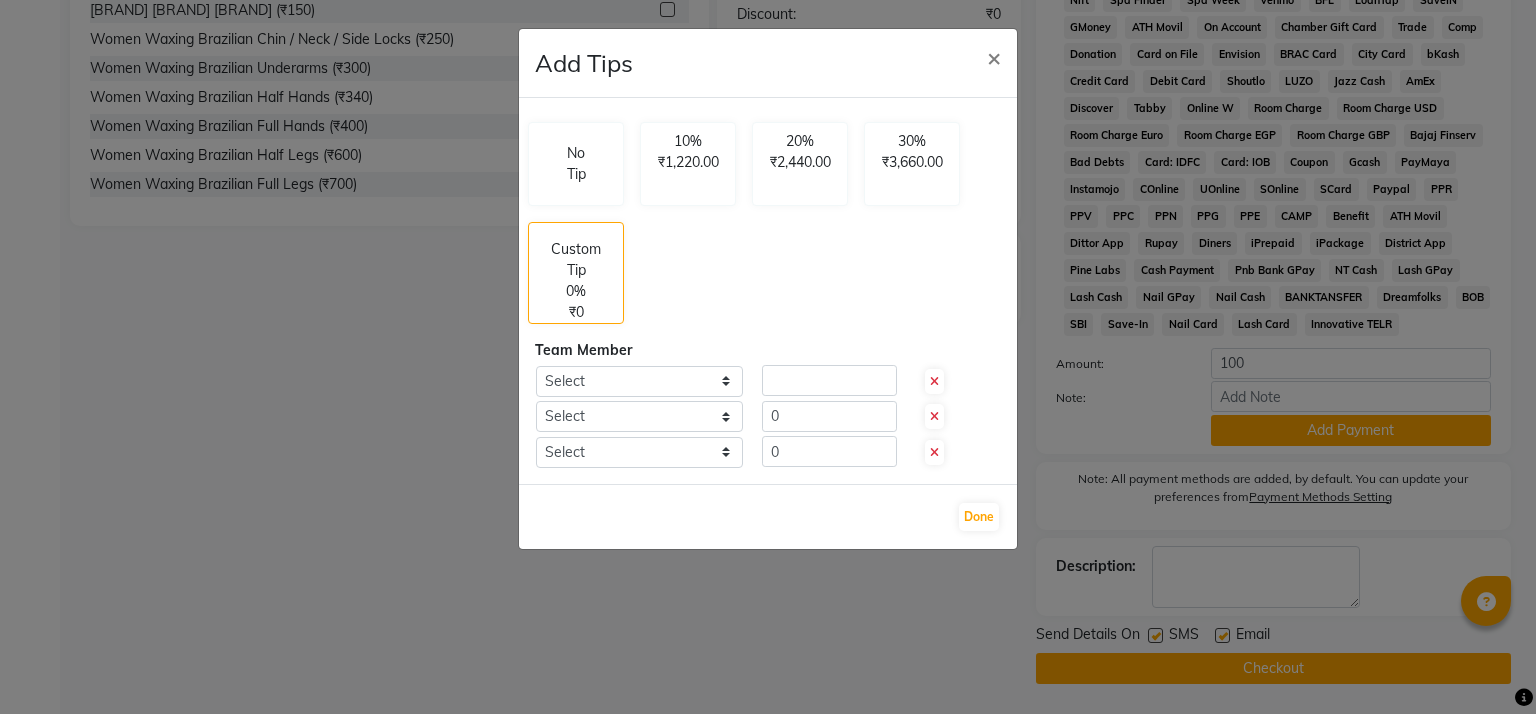 click on "Add Tips × No Tip 10% ₹1,220.00 20% ₹2,440.00 30% ₹3,660.00 Custom Tip 0% ₹0 Team Member Select  Nitesh shil   vaishnav khandagale   Sabiya  Select  Nitesh shil   vaishnav khandagale   Sabiya  0 Select  Nitesh shil   vaishnav khandagale   Sabiya  0  Done" 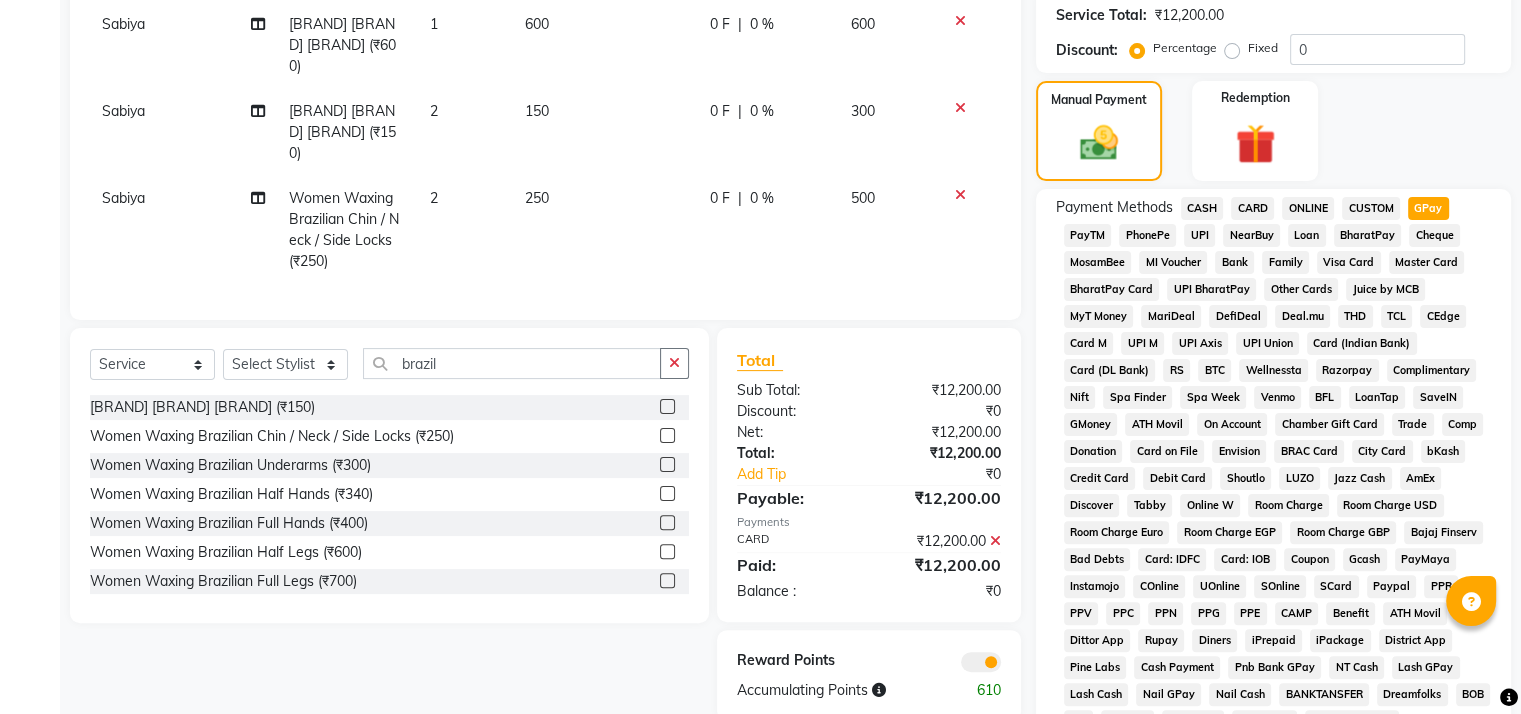 scroll, scrollTop: 448, scrollLeft: 0, axis: vertical 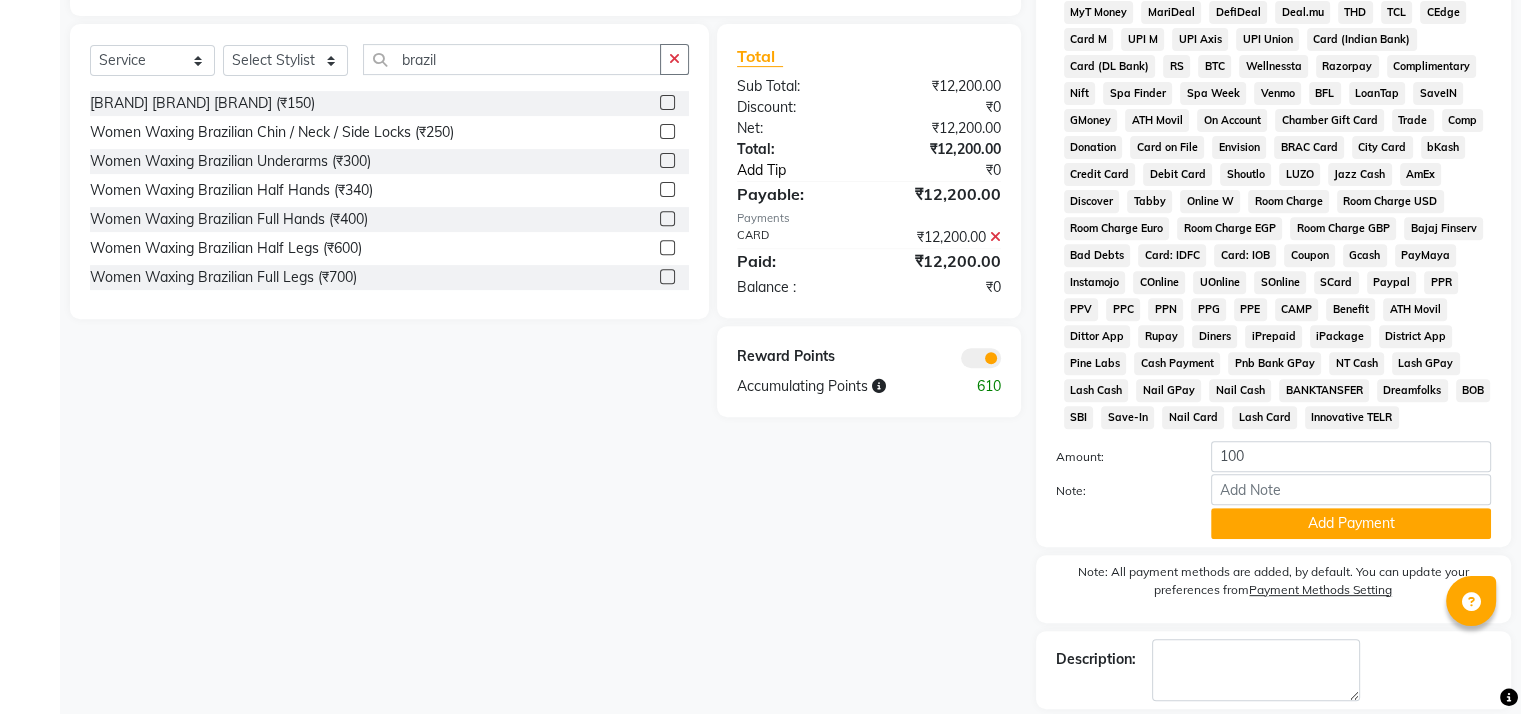 click on "Add Tip" 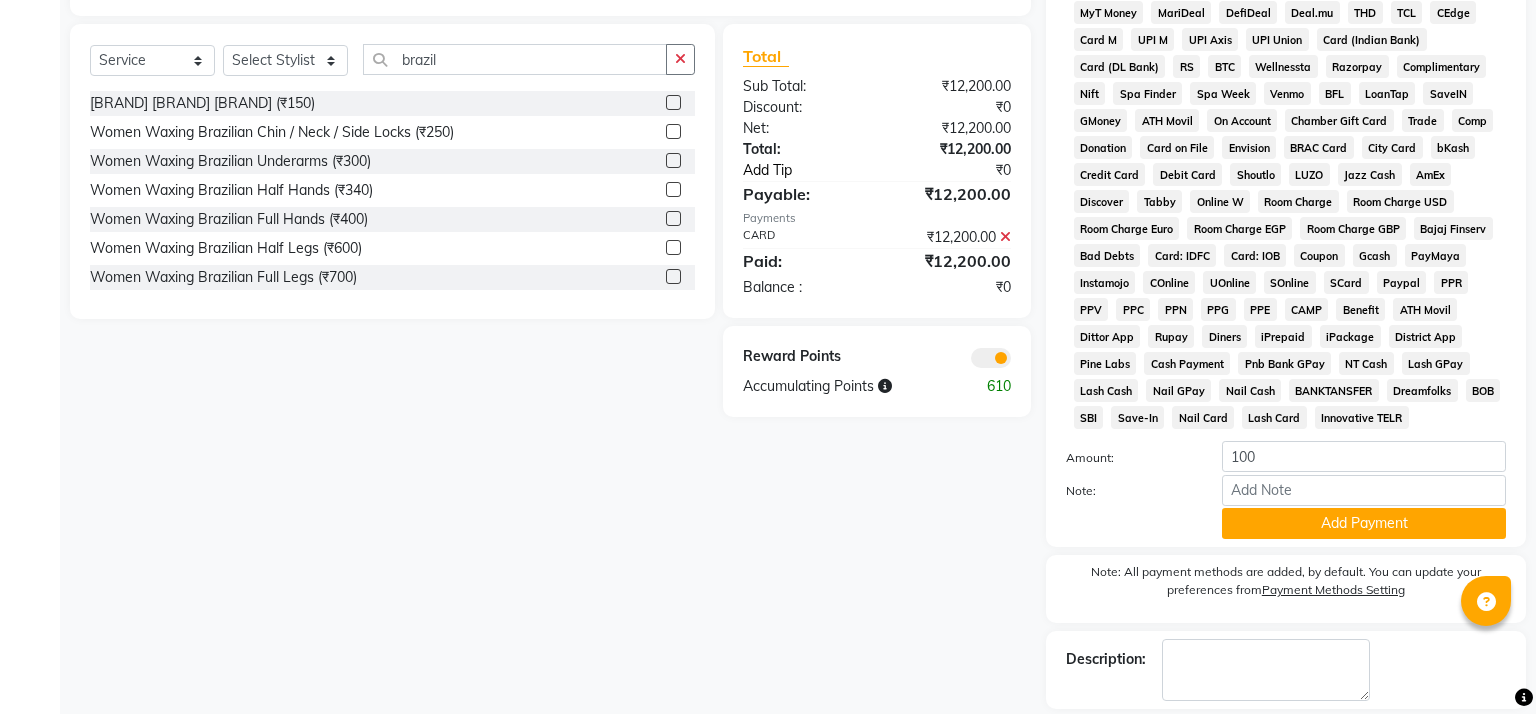 select on "59016" 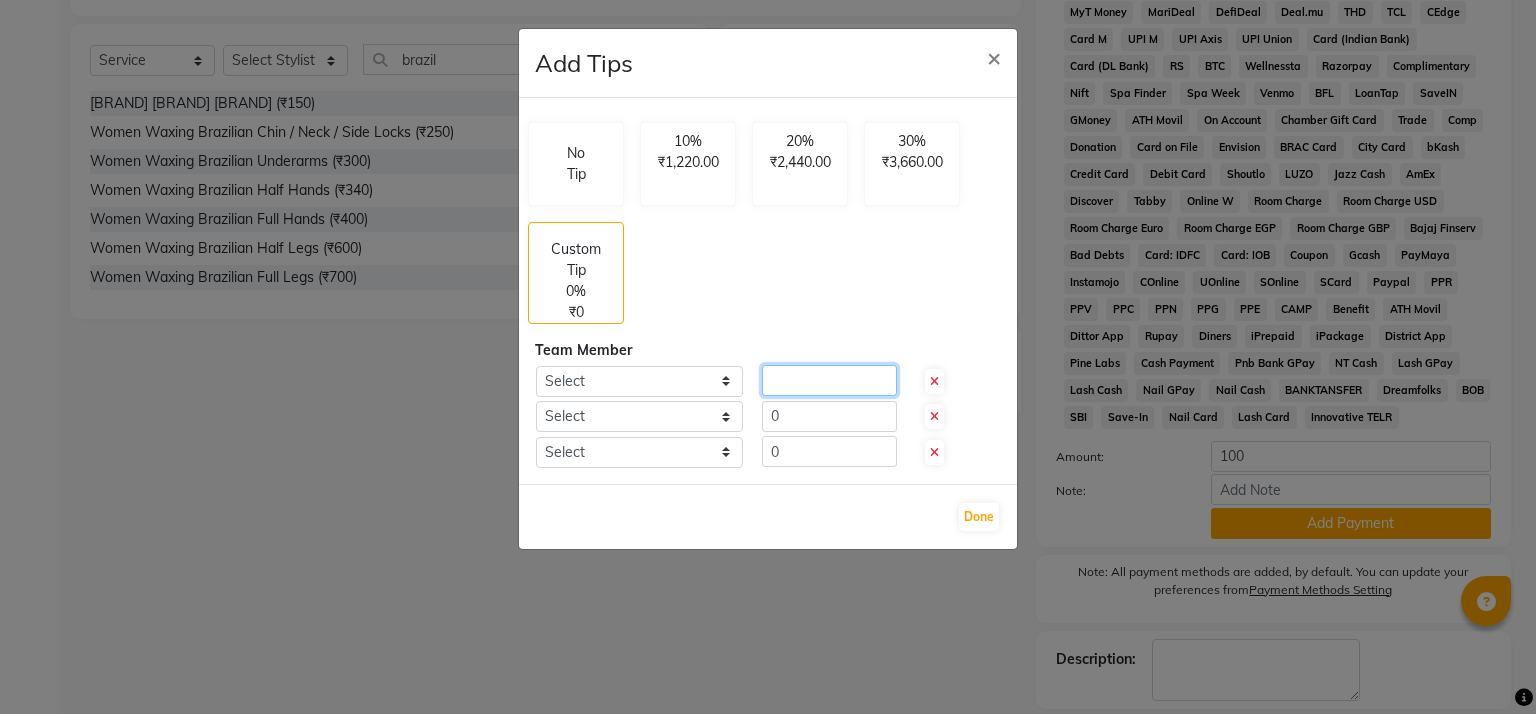click 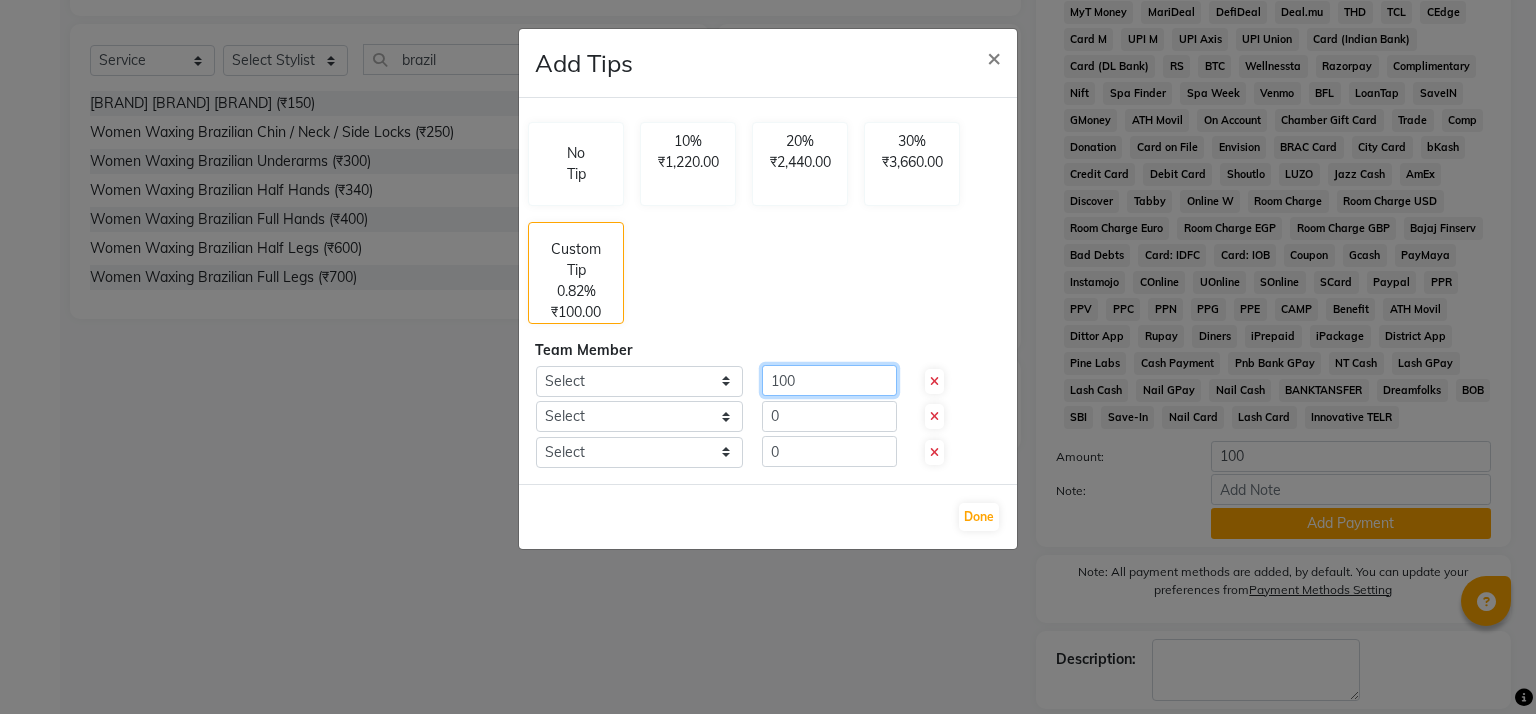 type on "100" 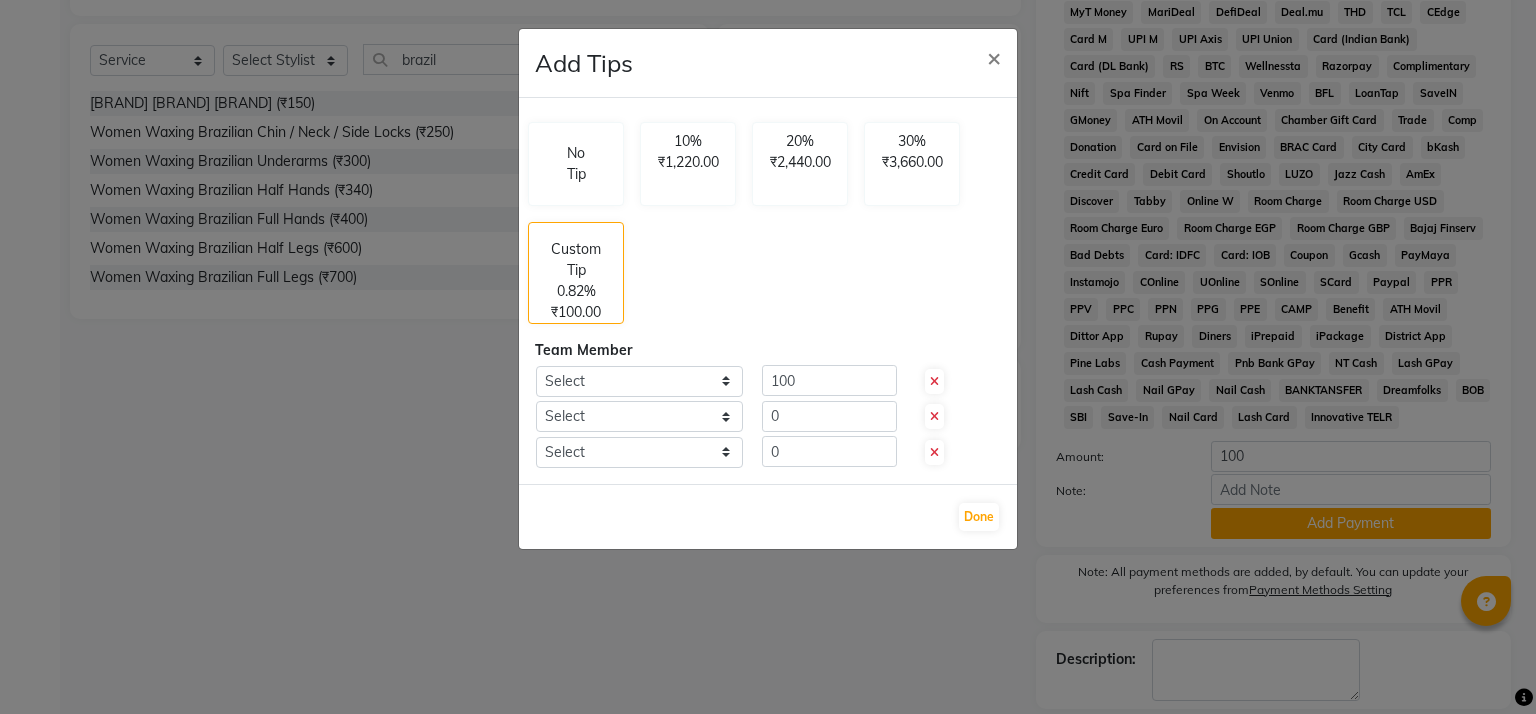click on "No Tip 10% ₹1,220.00 20% ₹2,440.00 30% ₹3,660.00 Custom Tip 0.82% ₹100.00 Team Member Select  Nitesh shil   vaishnav khandagale   Sabiya  100 Select  Nitesh shil   vaishnav khandagale   Sabiya  0 Select  Nitesh shil   vaishnav khandagale   Sabiya  0" 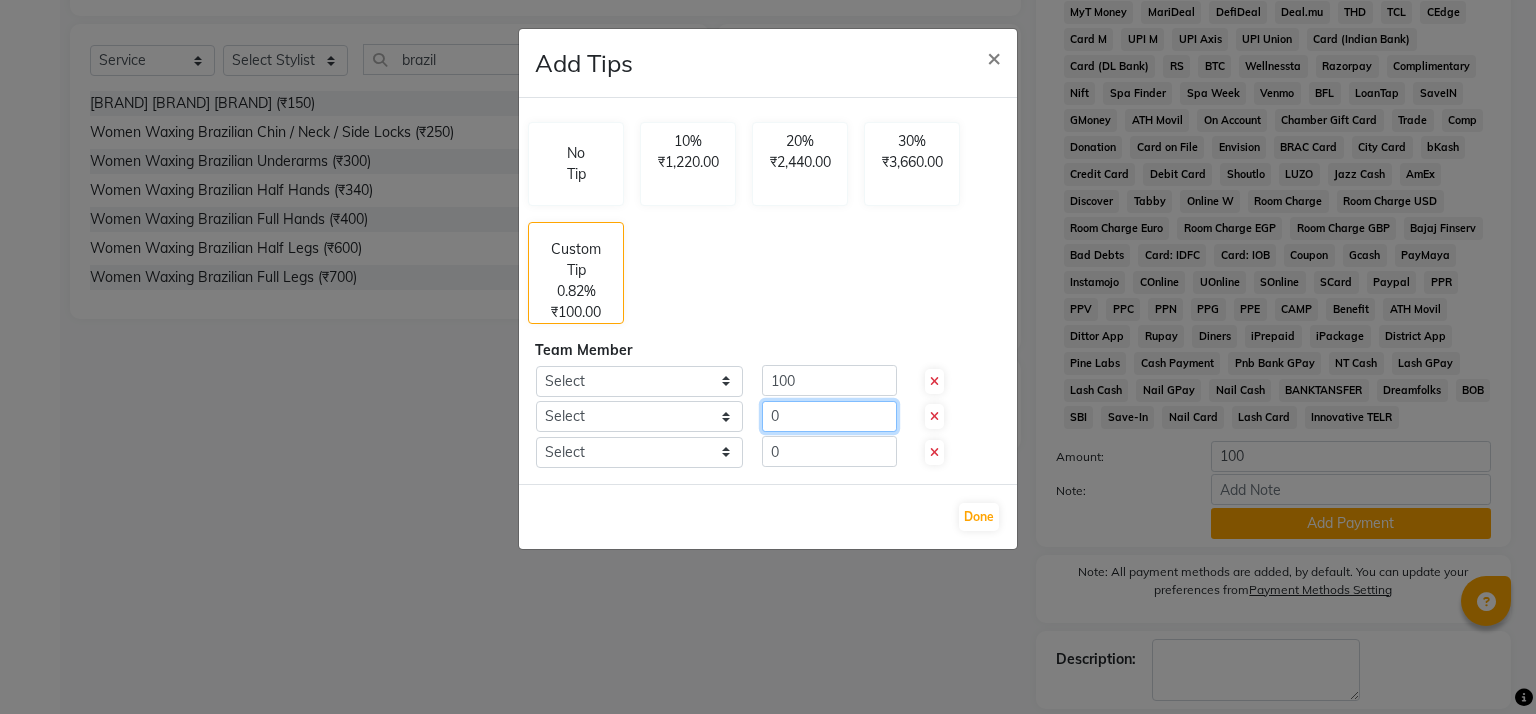 click on "0" 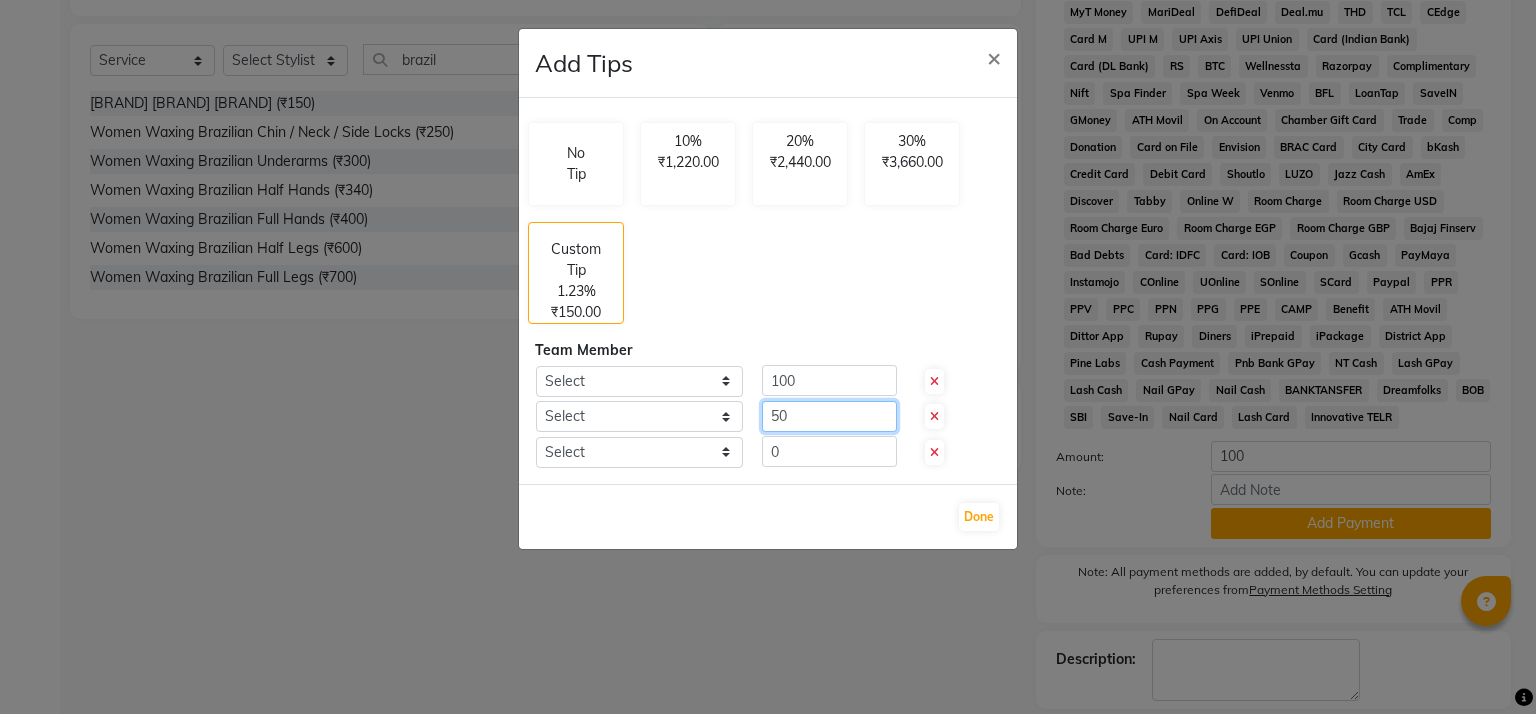type on "50" 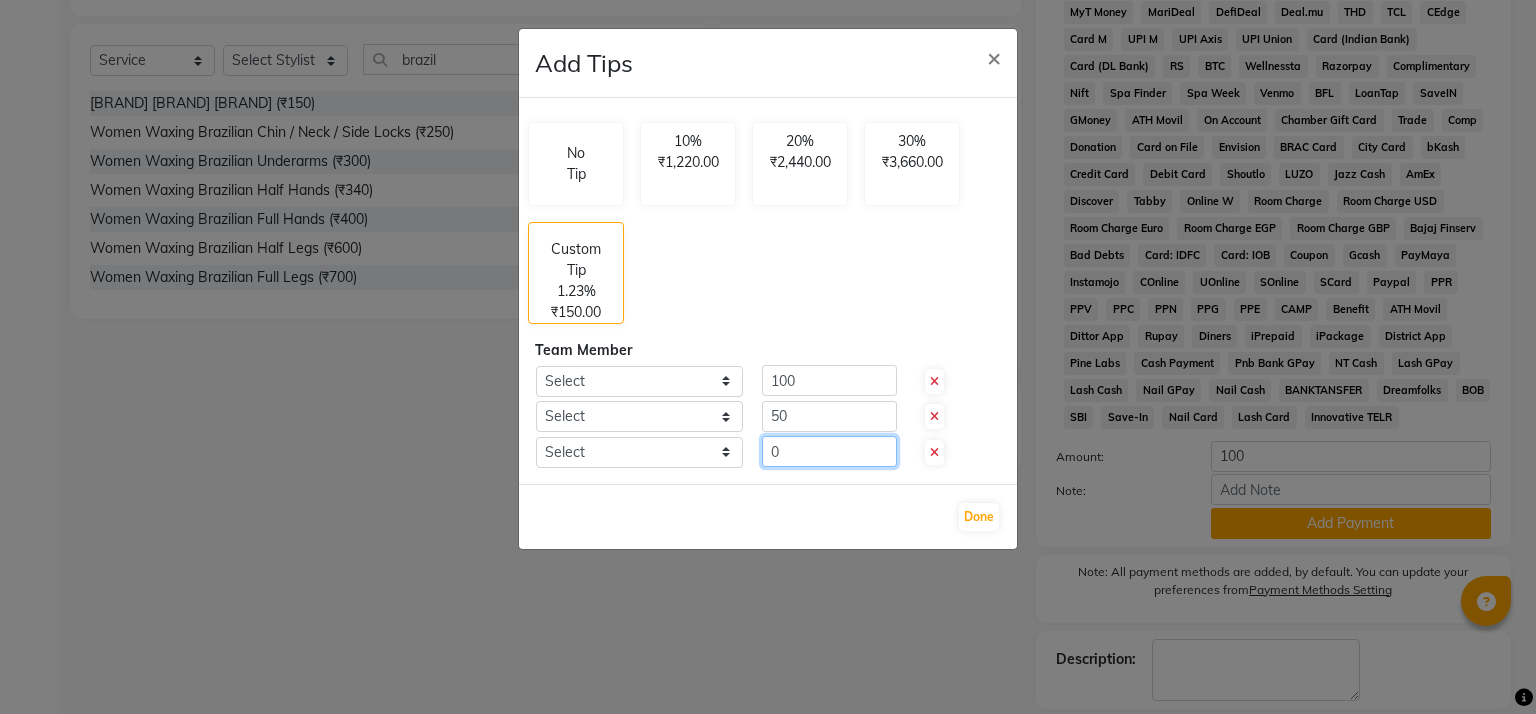 click on "0" 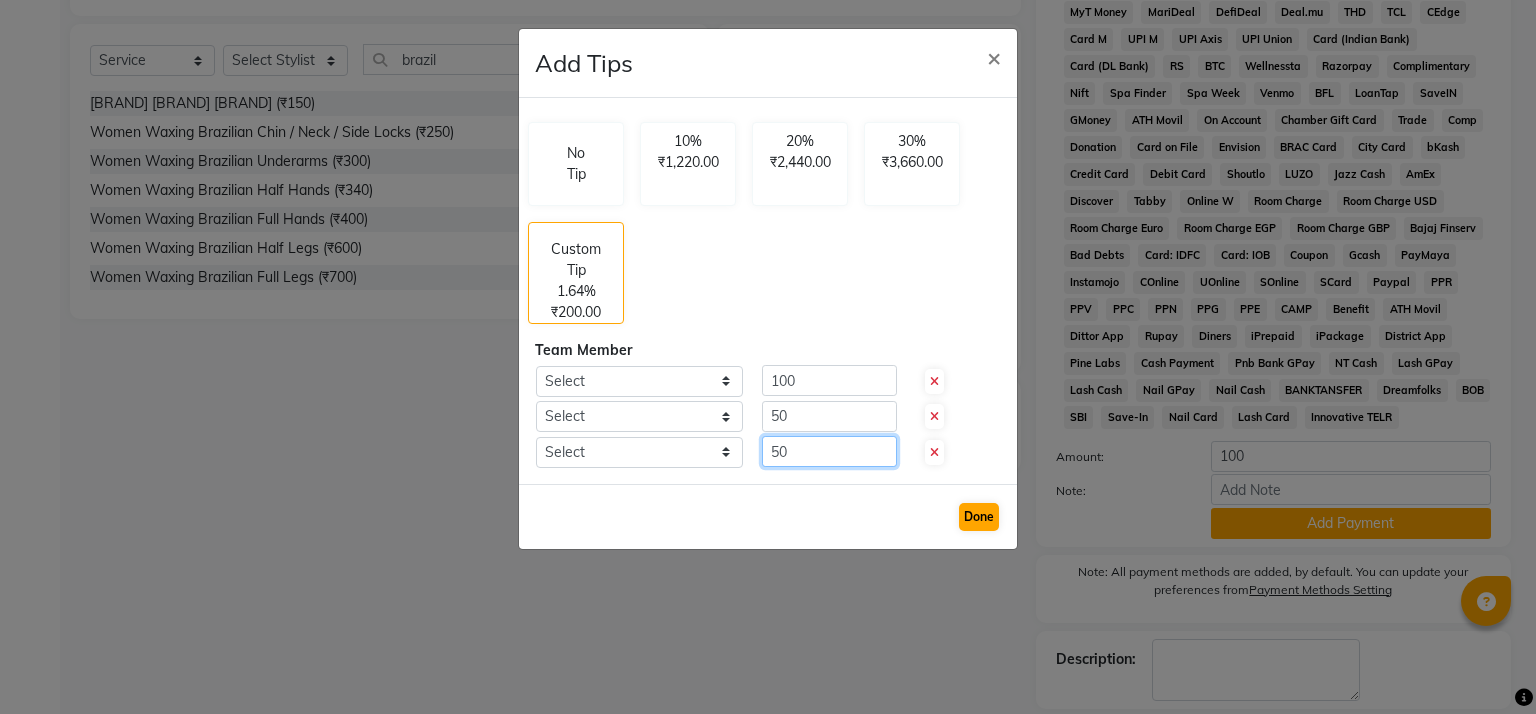 type on "50" 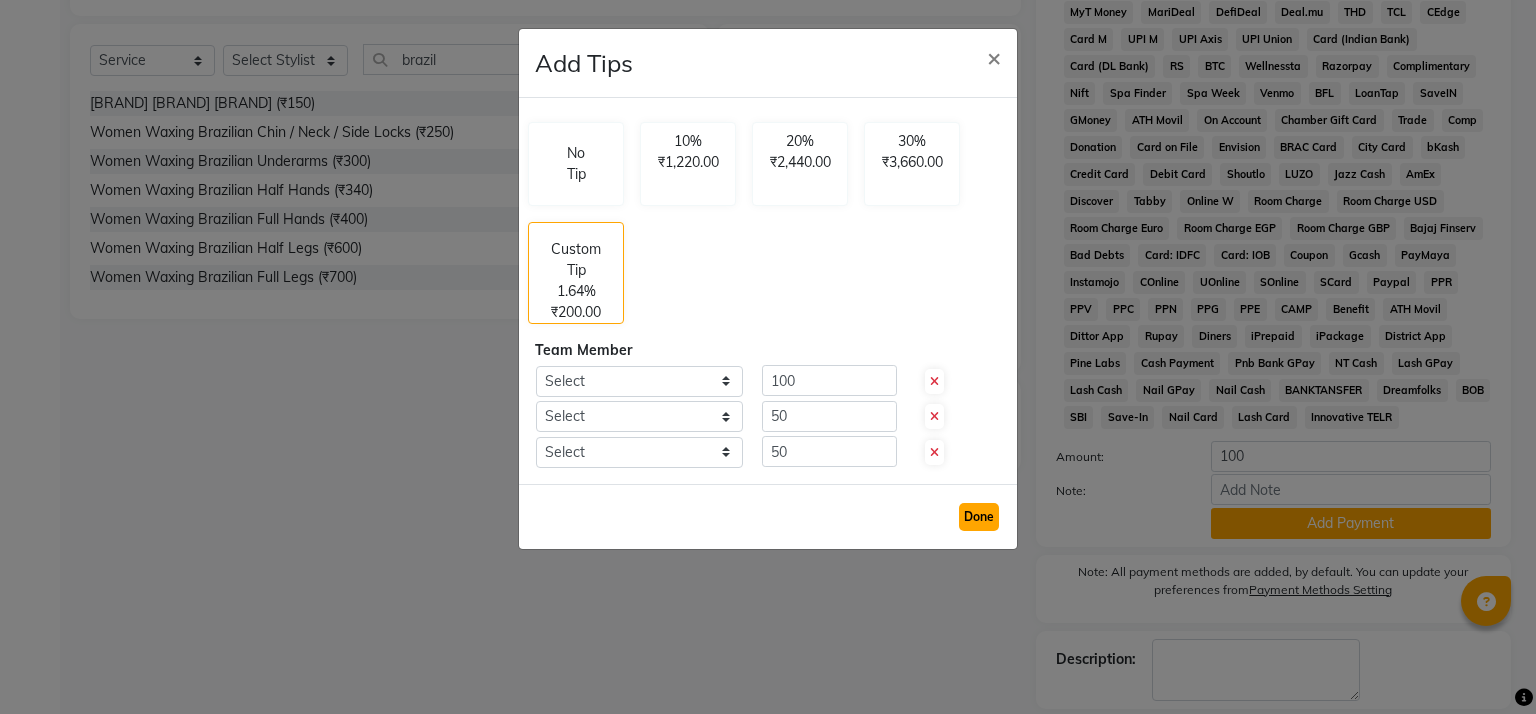 click on "Done" 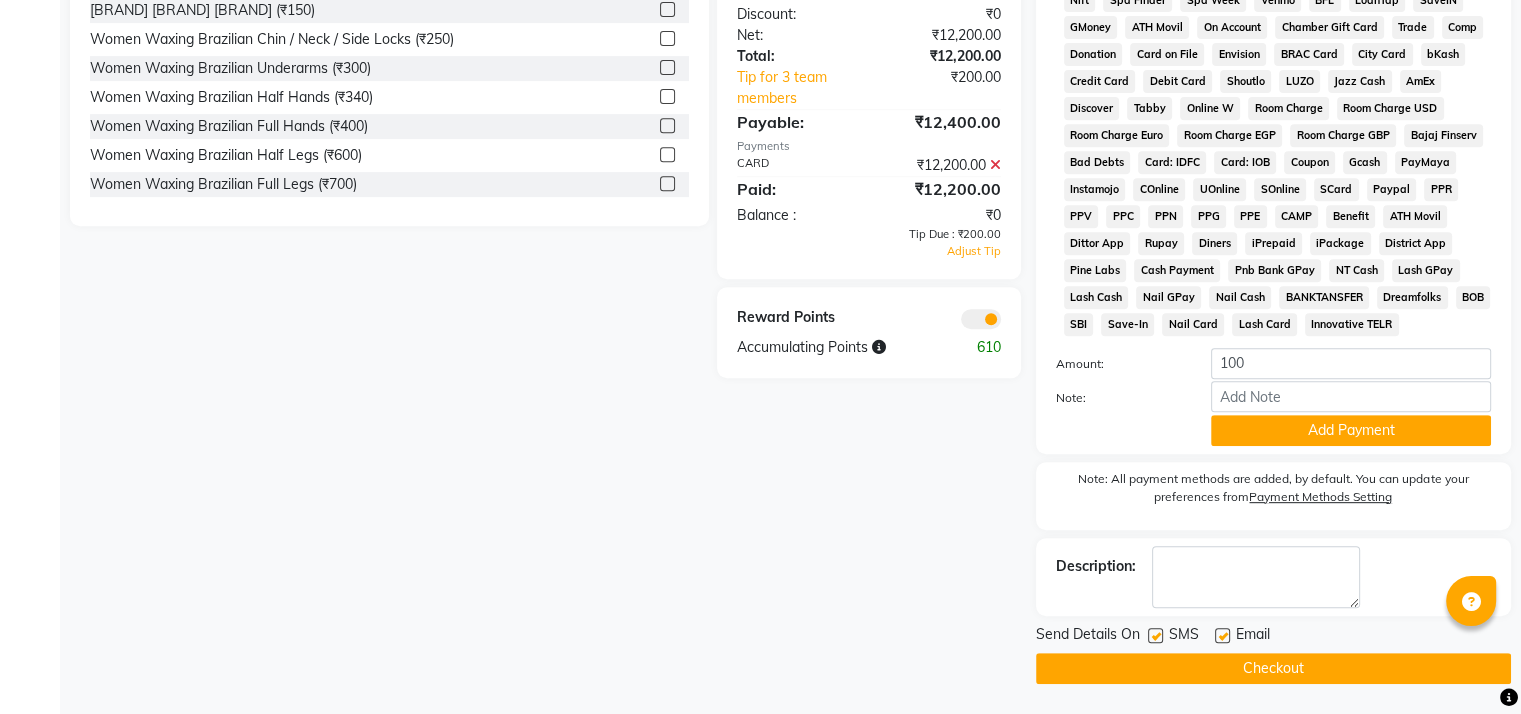 scroll, scrollTop: 683, scrollLeft: 0, axis: vertical 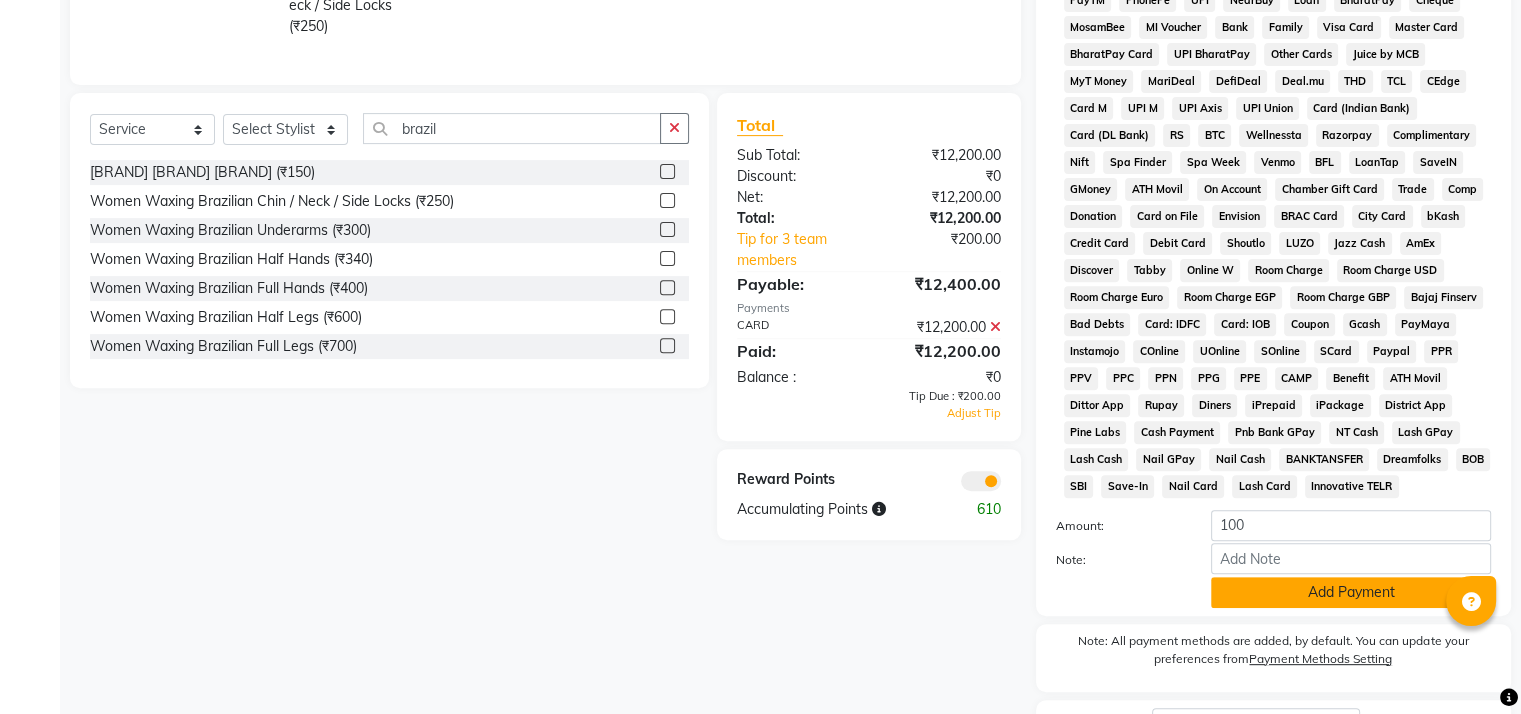 click on "Add Payment" 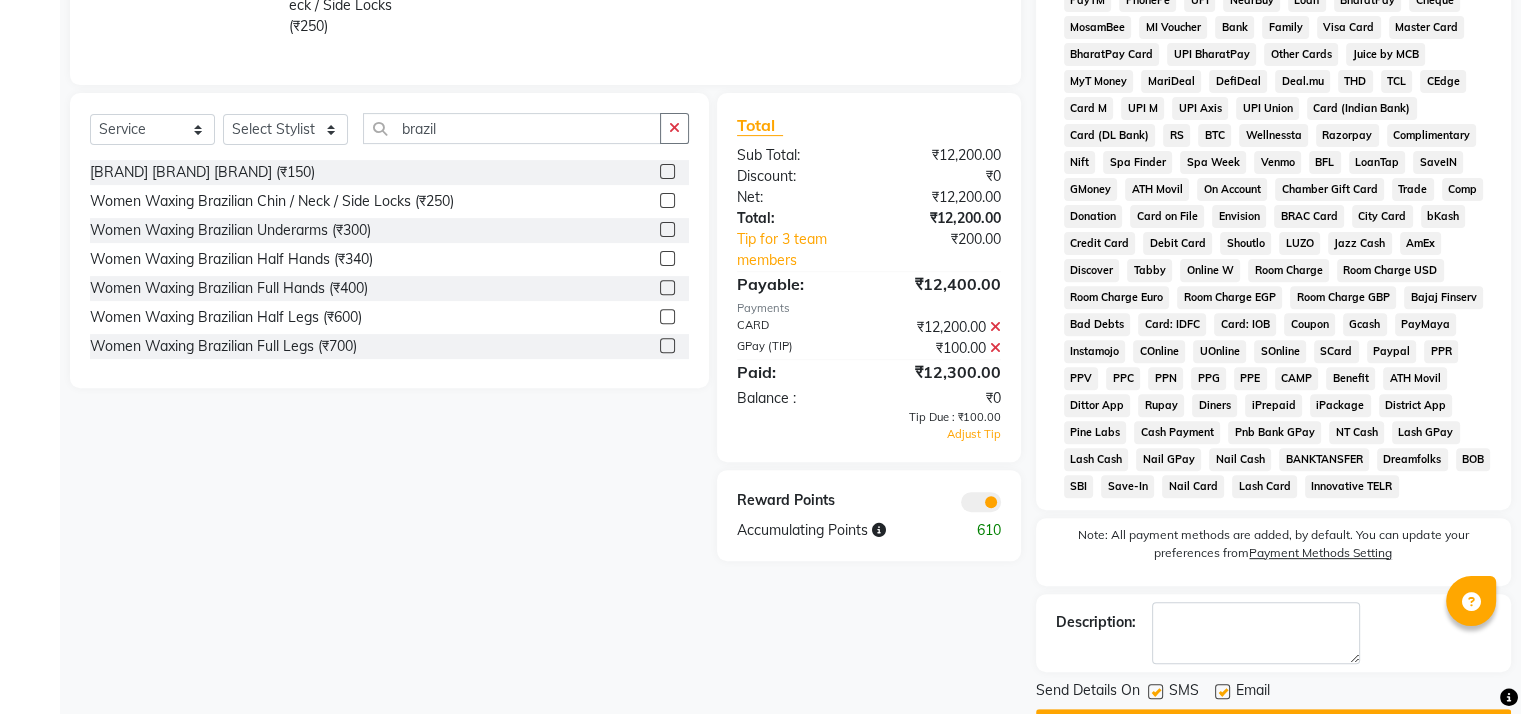 scroll, scrollTop: 753, scrollLeft: 0, axis: vertical 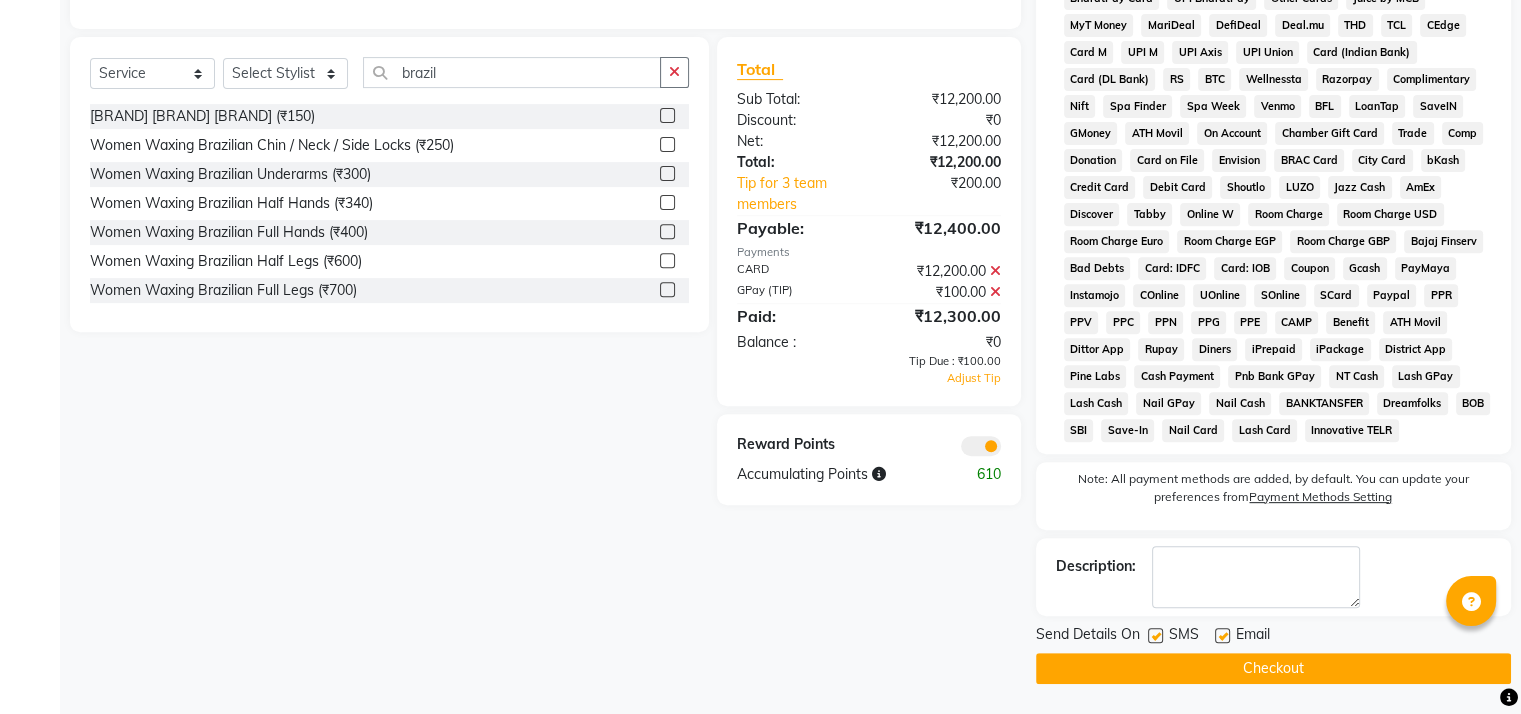click 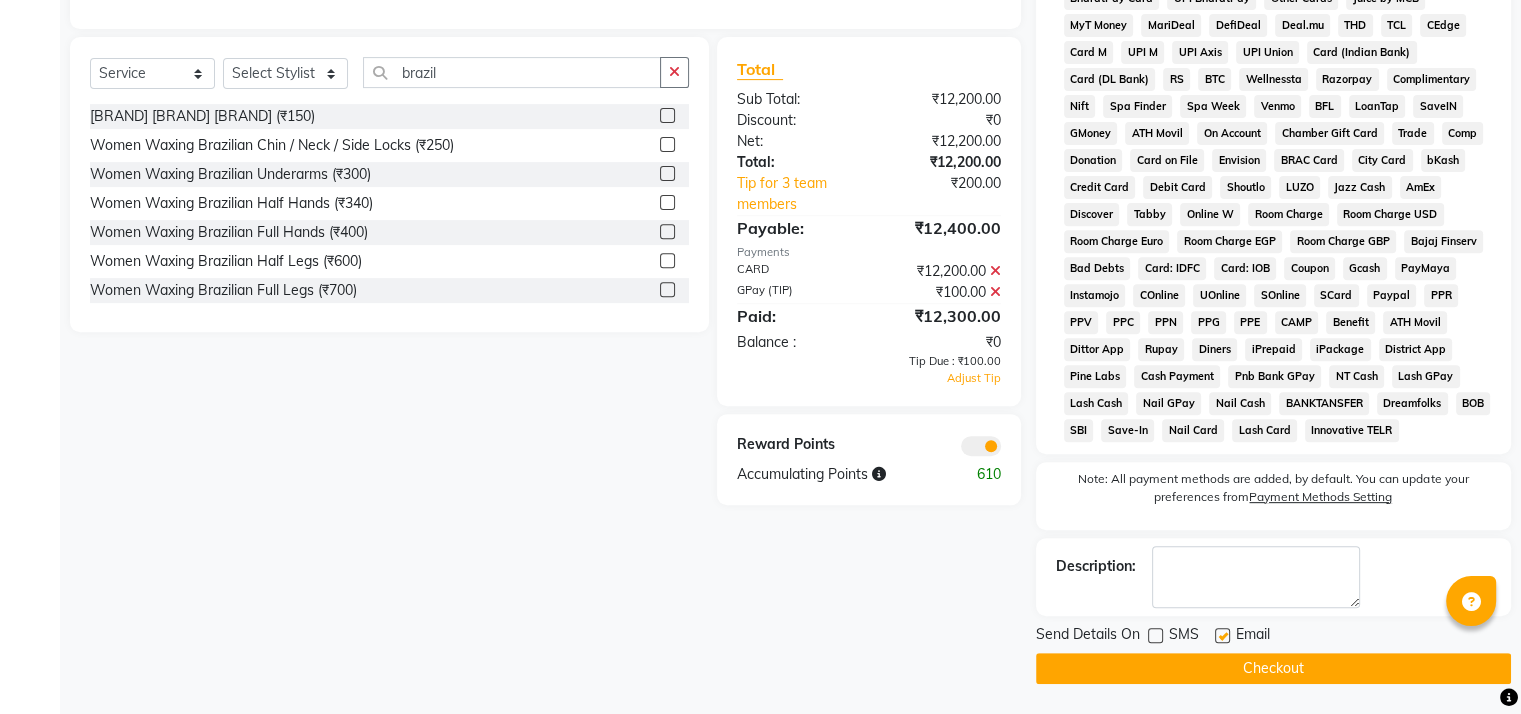 click 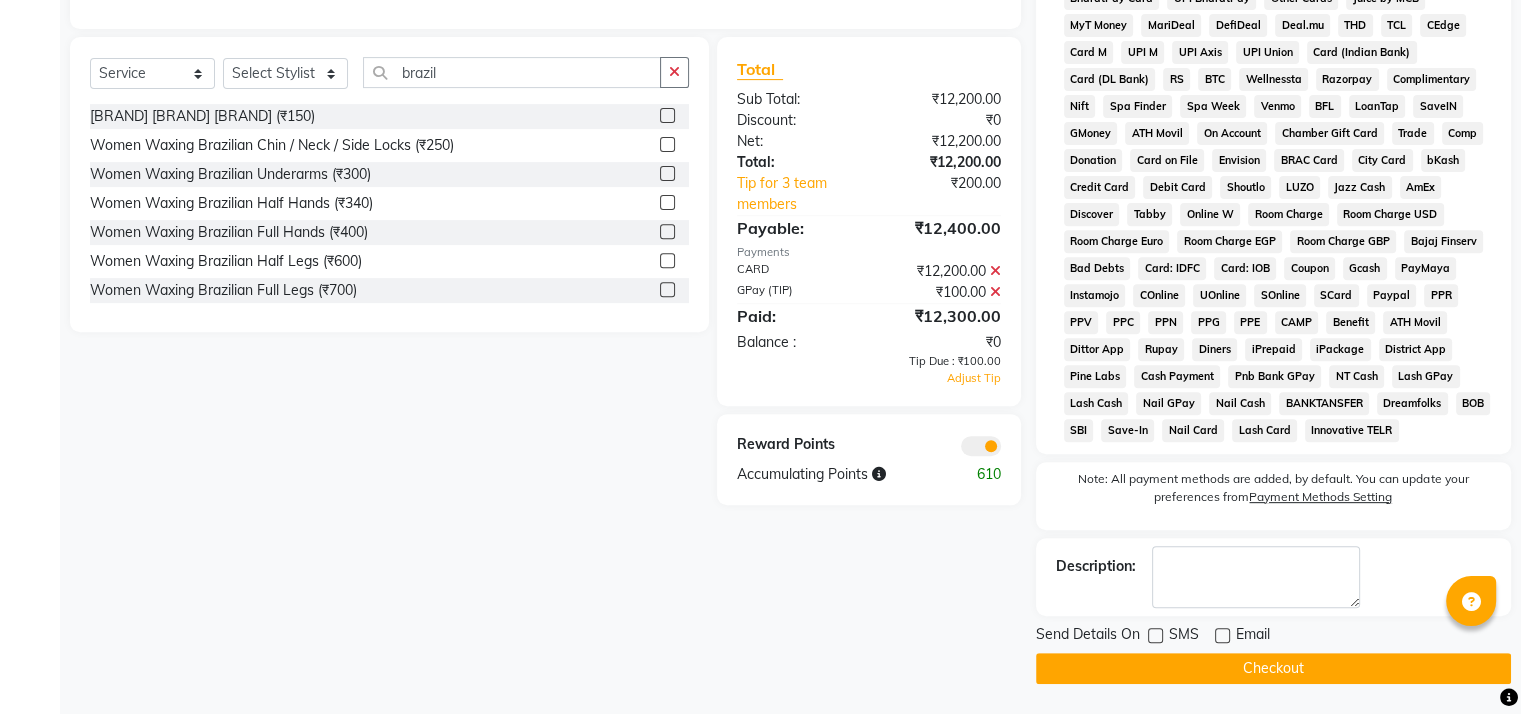 scroll, scrollTop: 580, scrollLeft: 0, axis: vertical 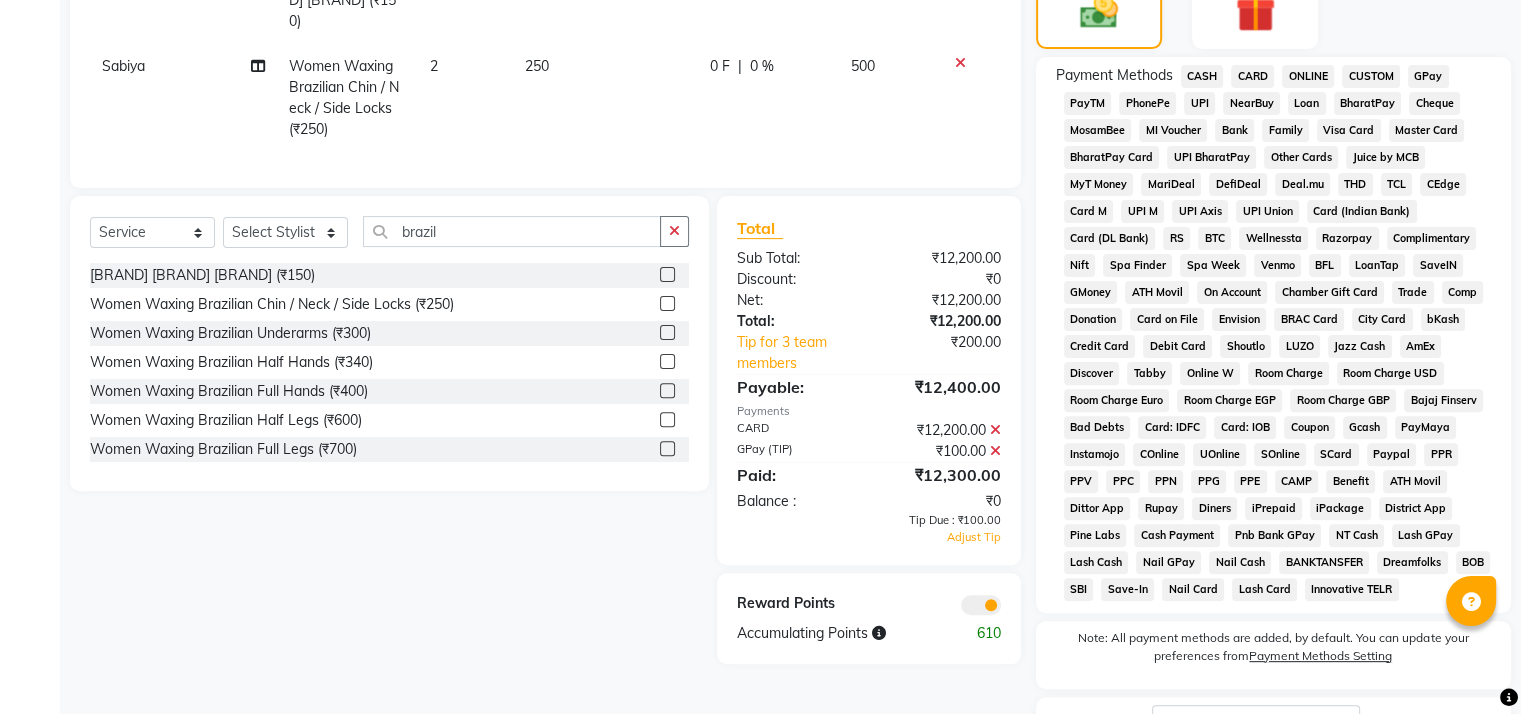 click on "CASH" 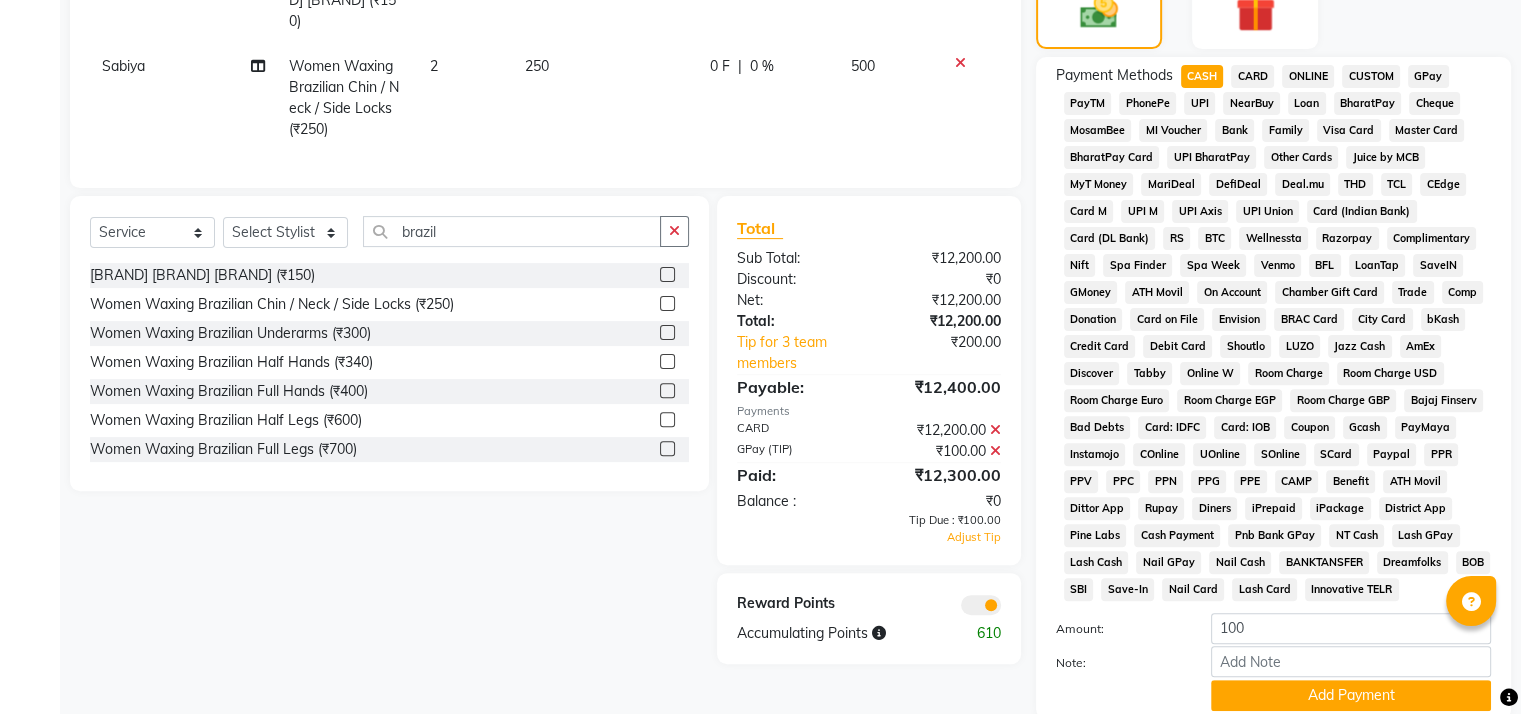 scroll, scrollTop: 860, scrollLeft: 0, axis: vertical 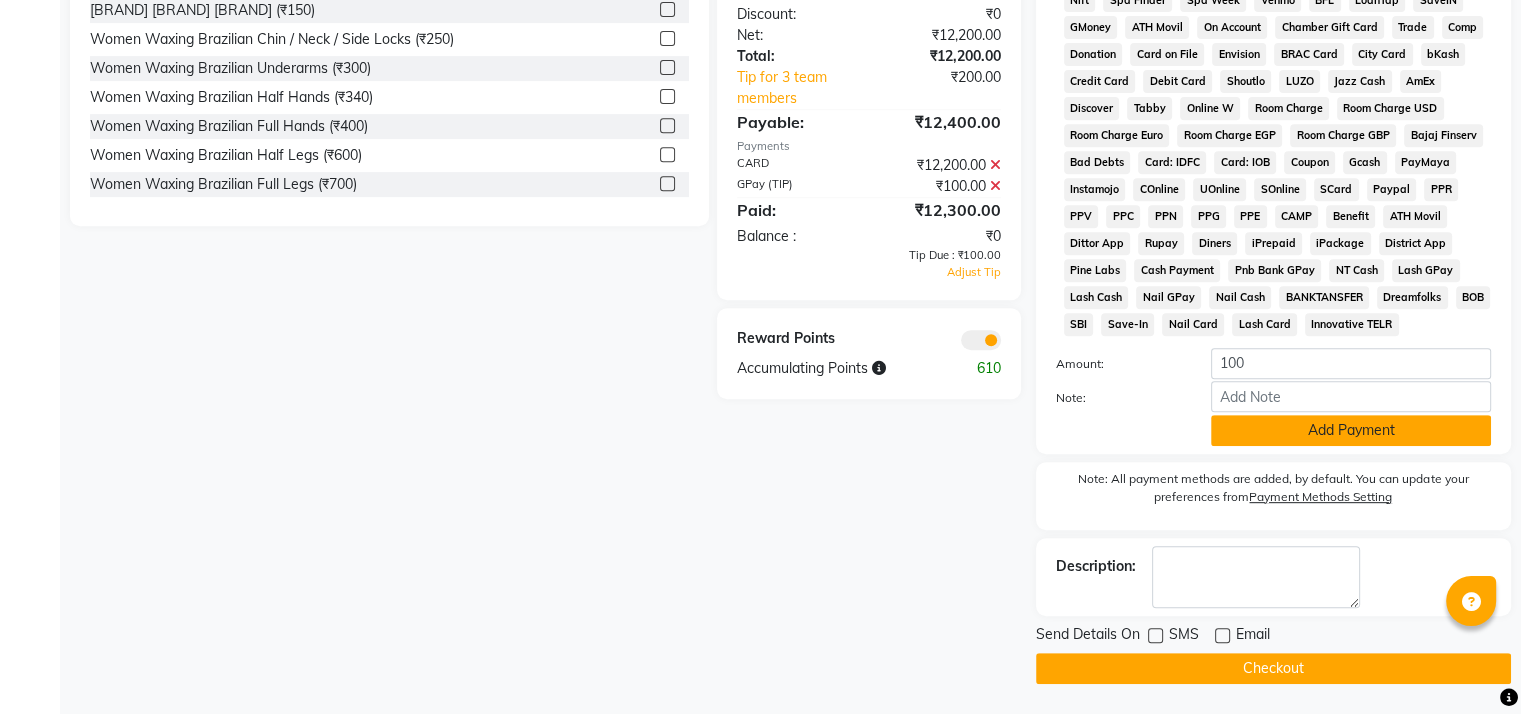 click on "Add Payment" 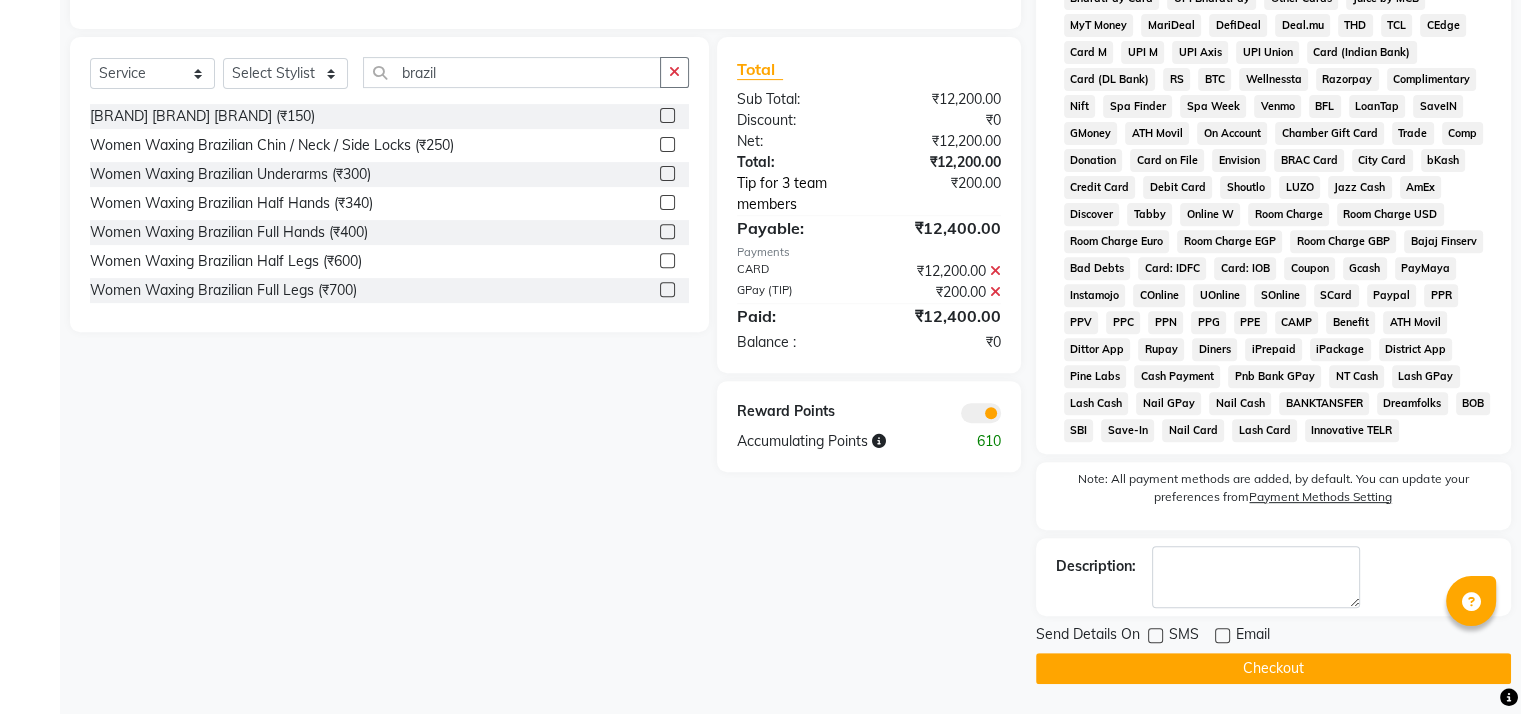 click on "Tip for 3 team members" 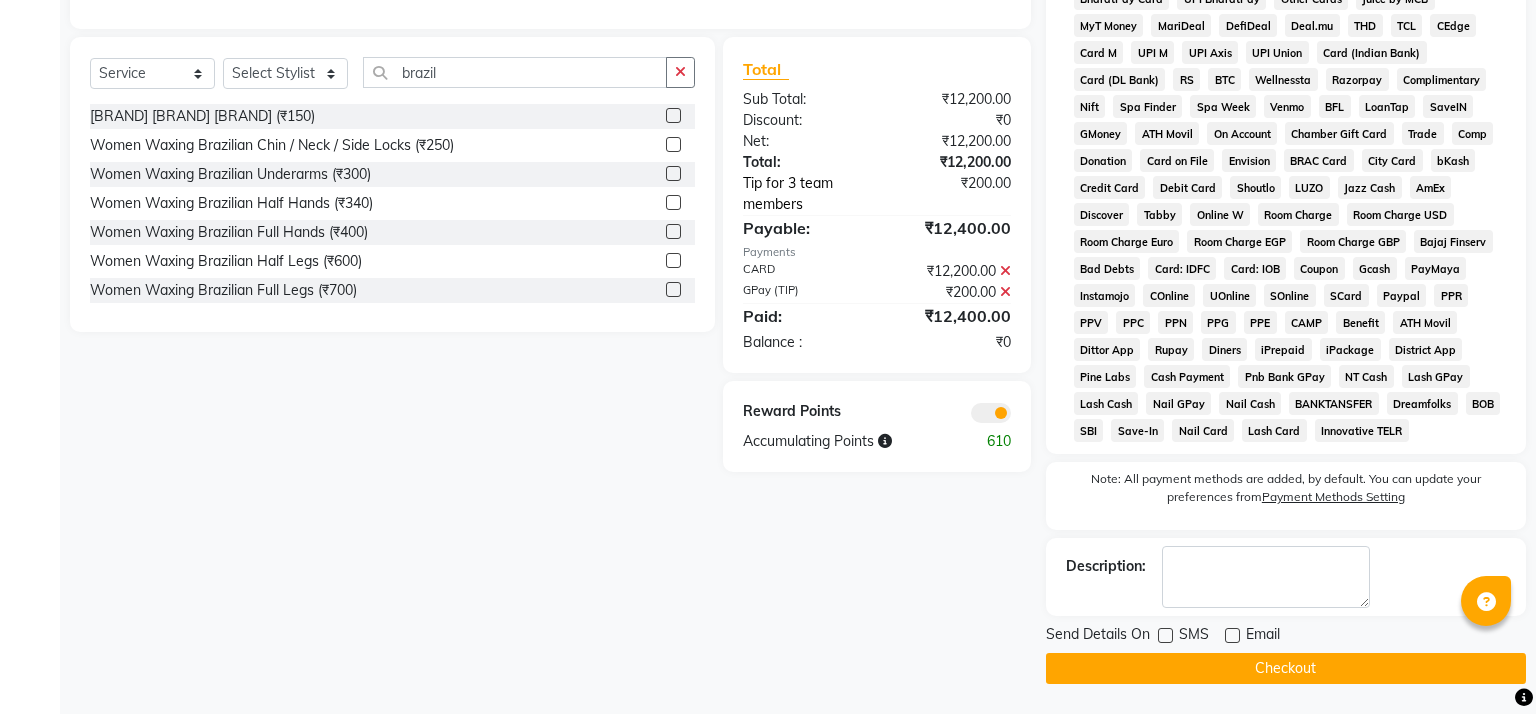 select on "59016" 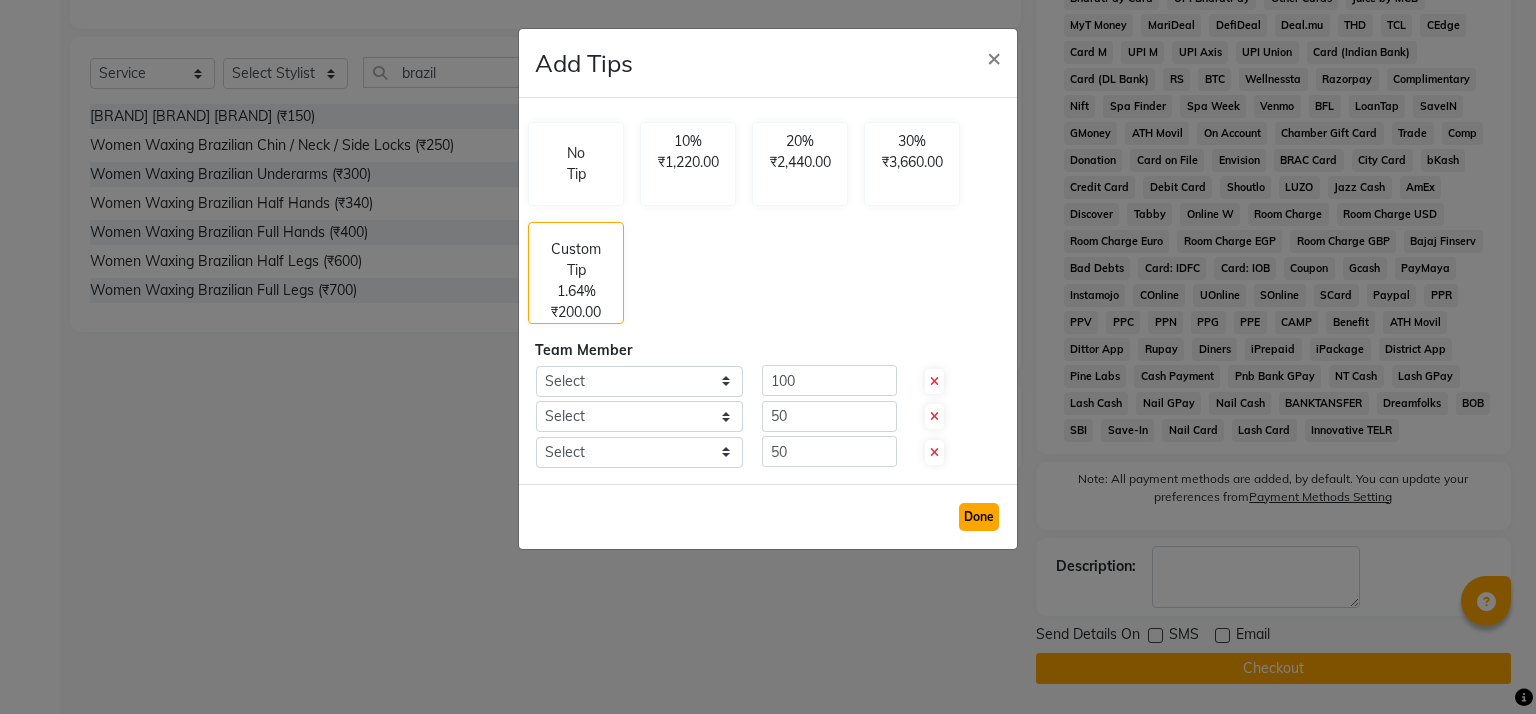 click on "Done" 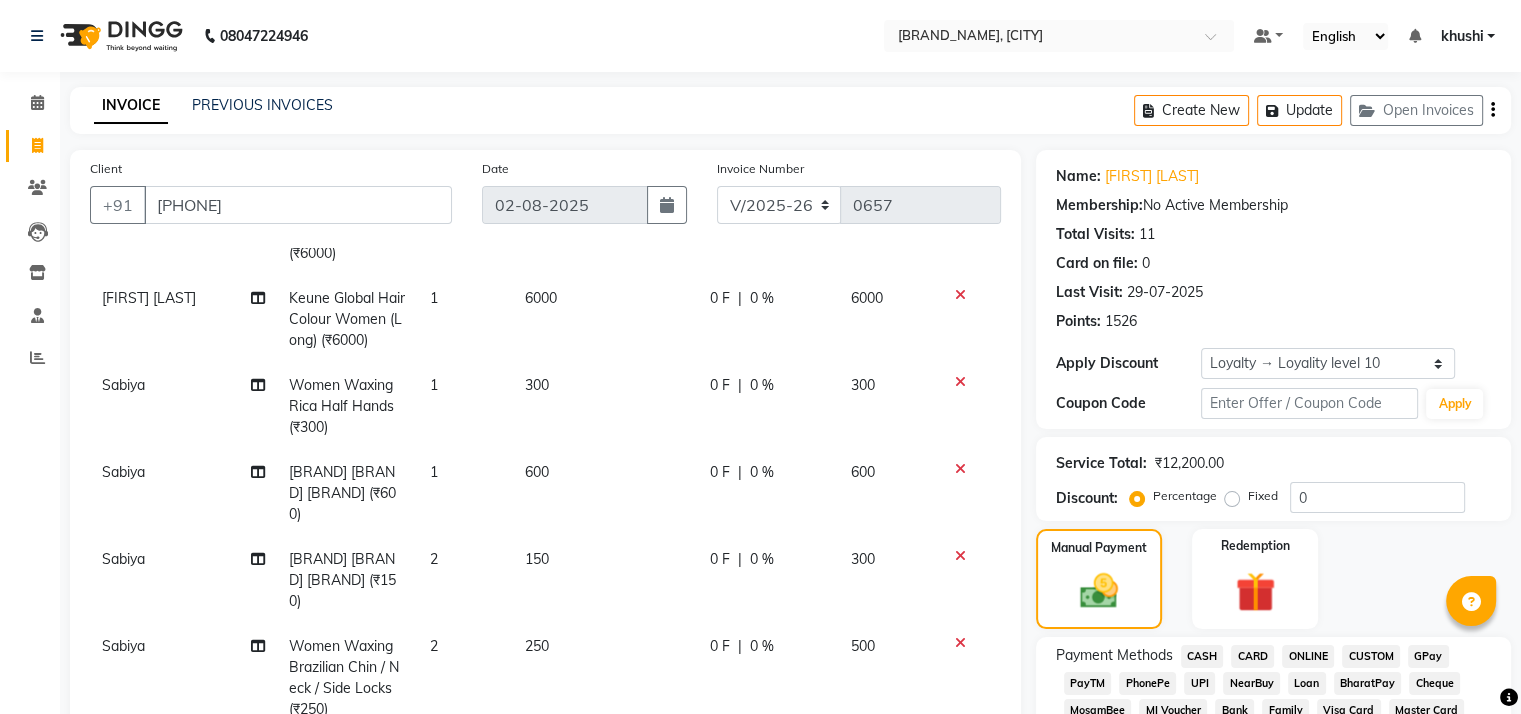 scroll, scrollTop: 331, scrollLeft: 0, axis: vertical 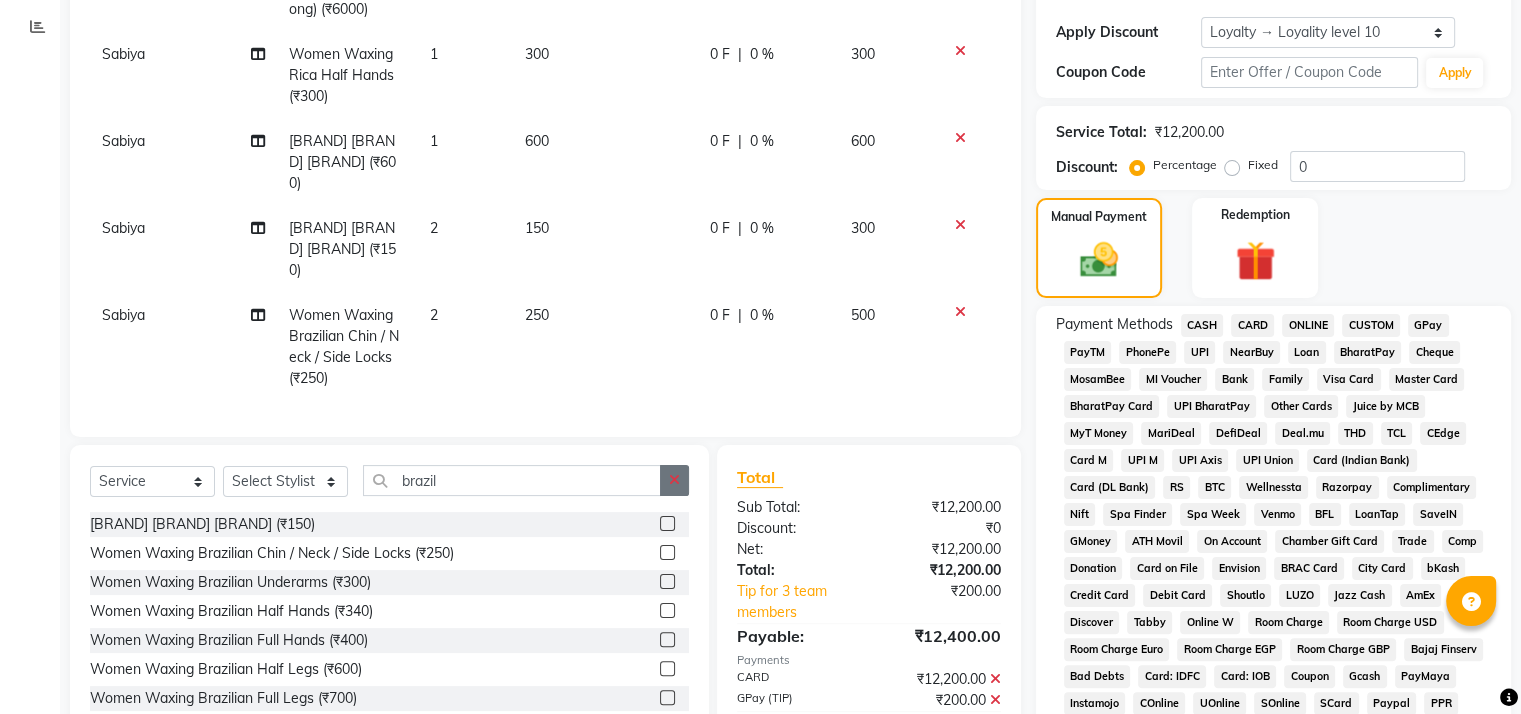 click 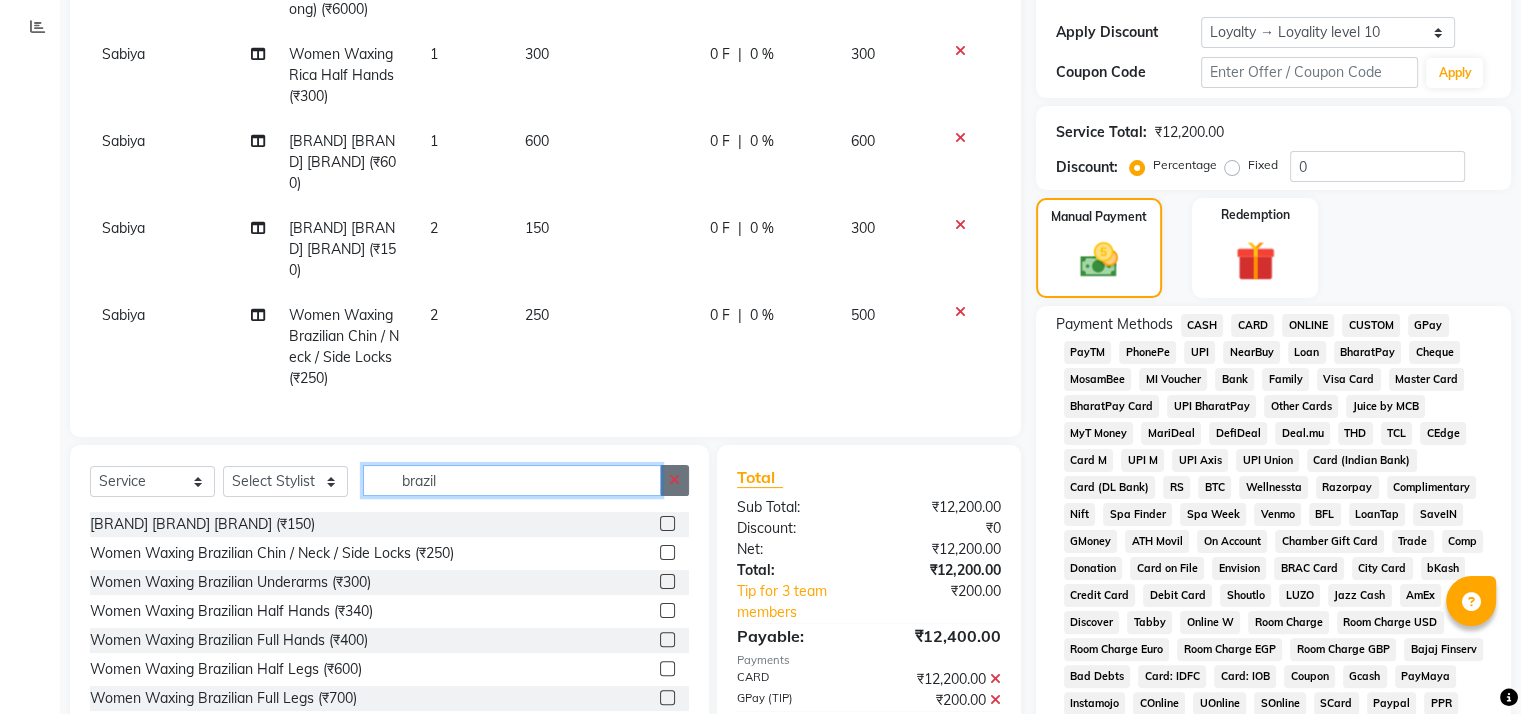 type 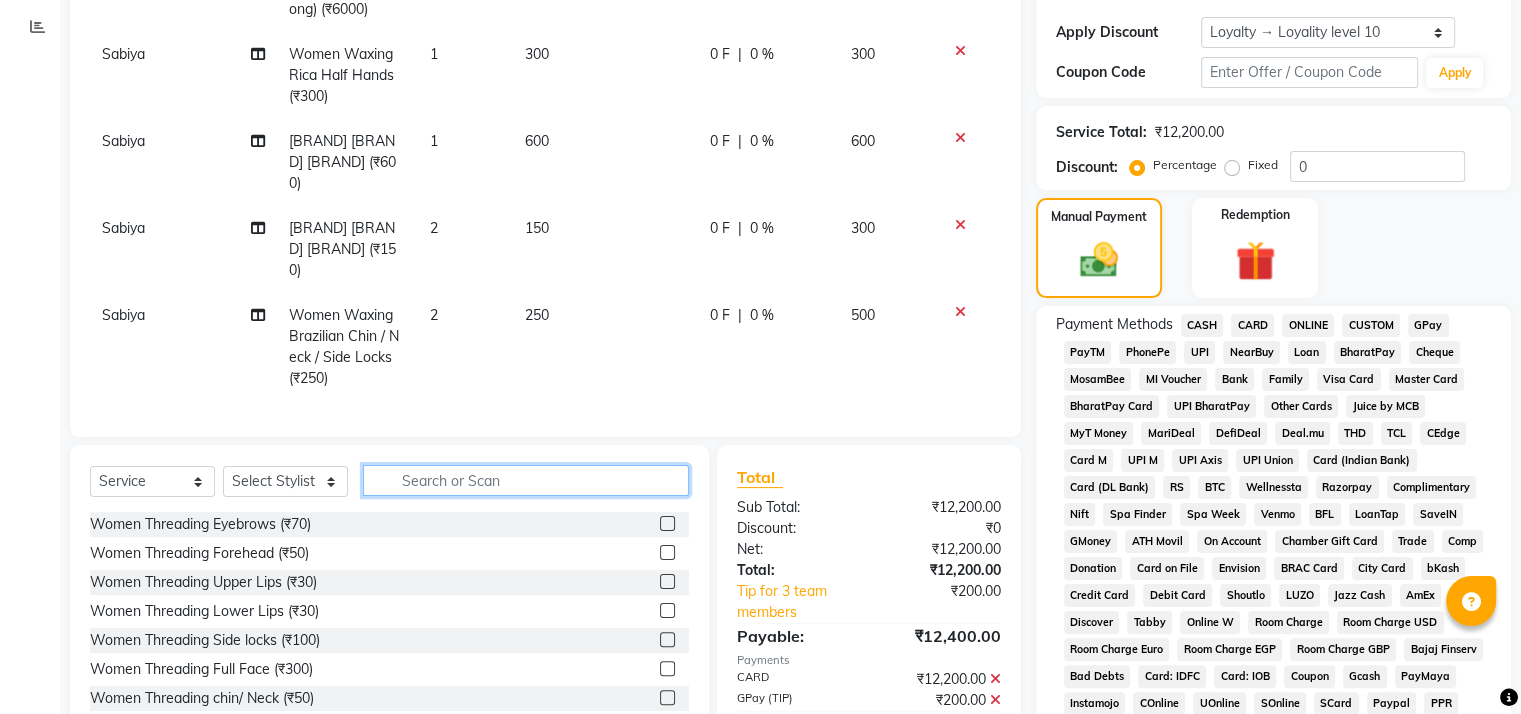 scroll, scrollTop: 753, scrollLeft: 0, axis: vertical 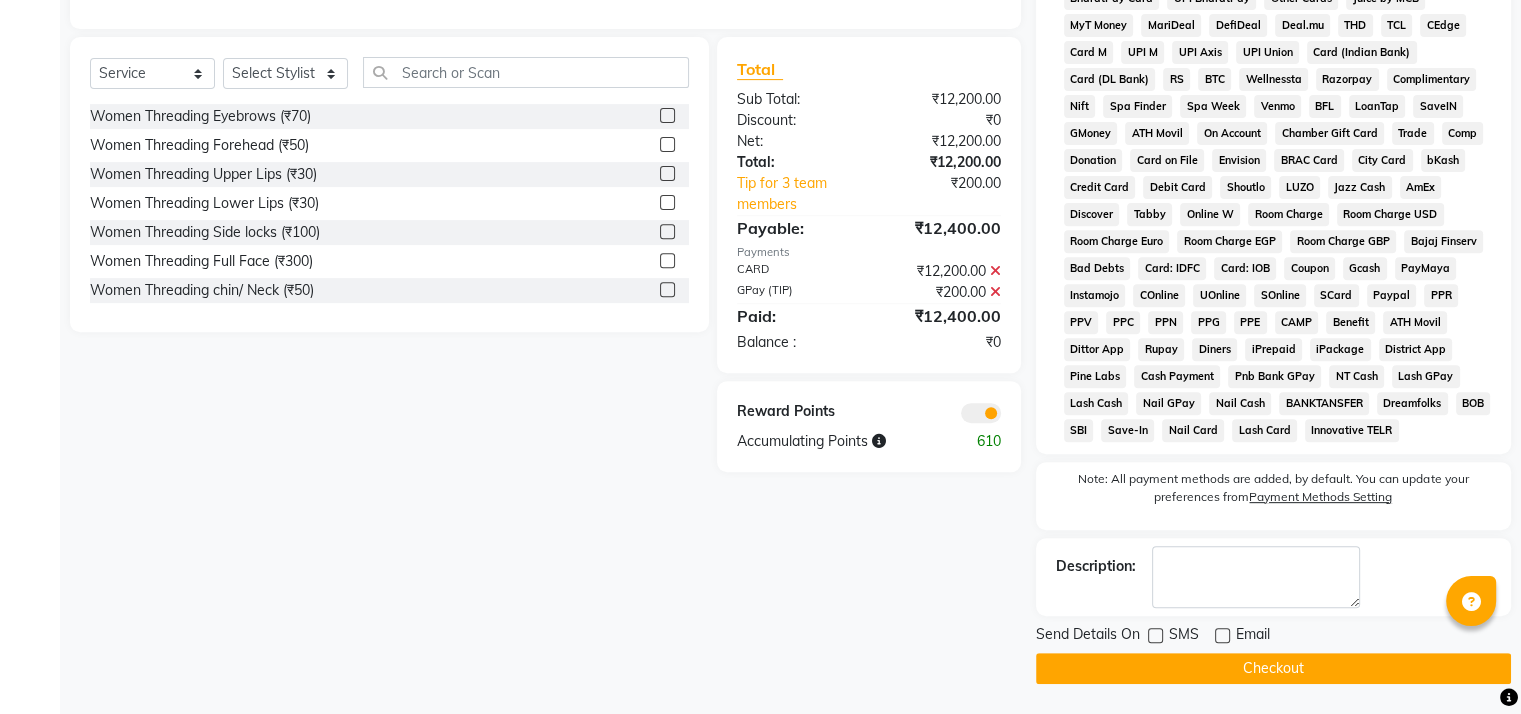 click on "Checkout" 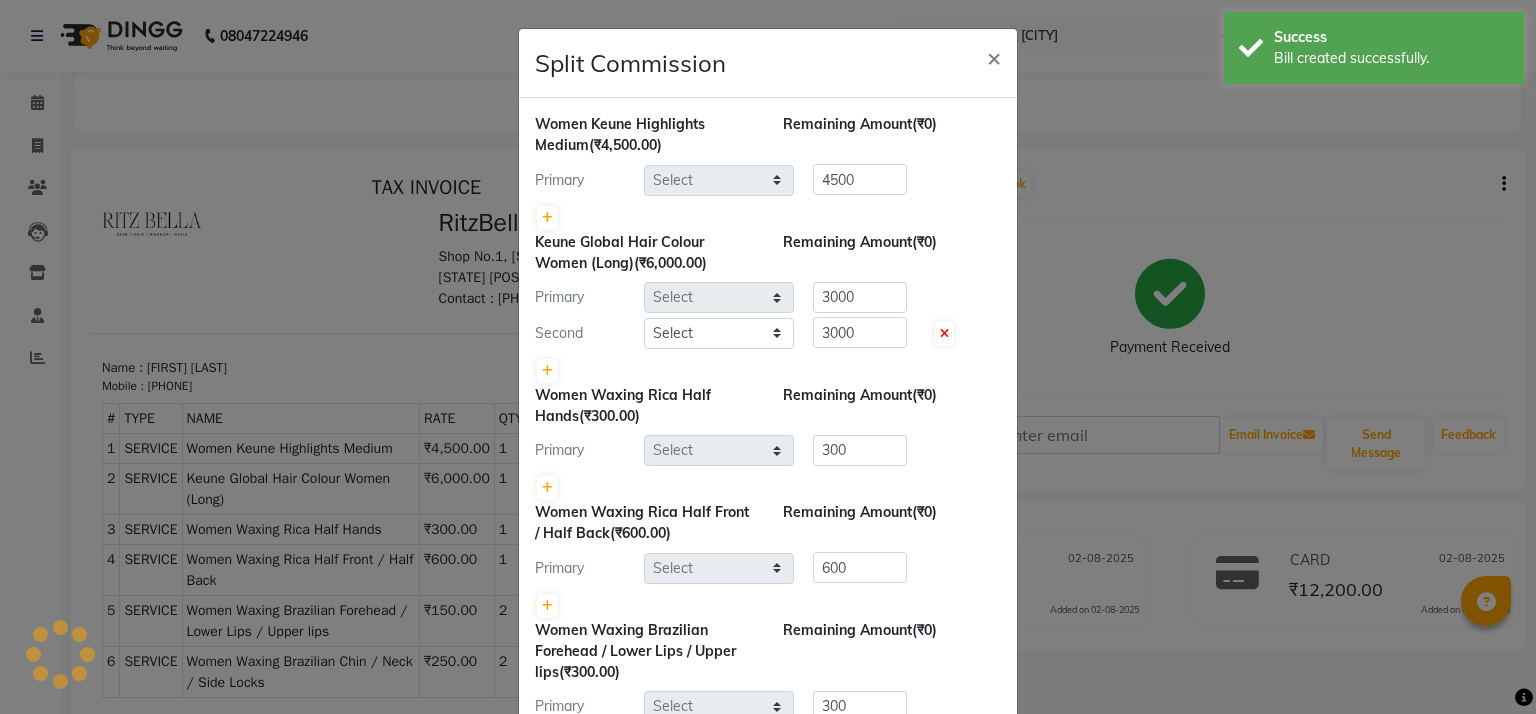 scroll, scrollTop: 0, scrollLeft: 0, axis: both 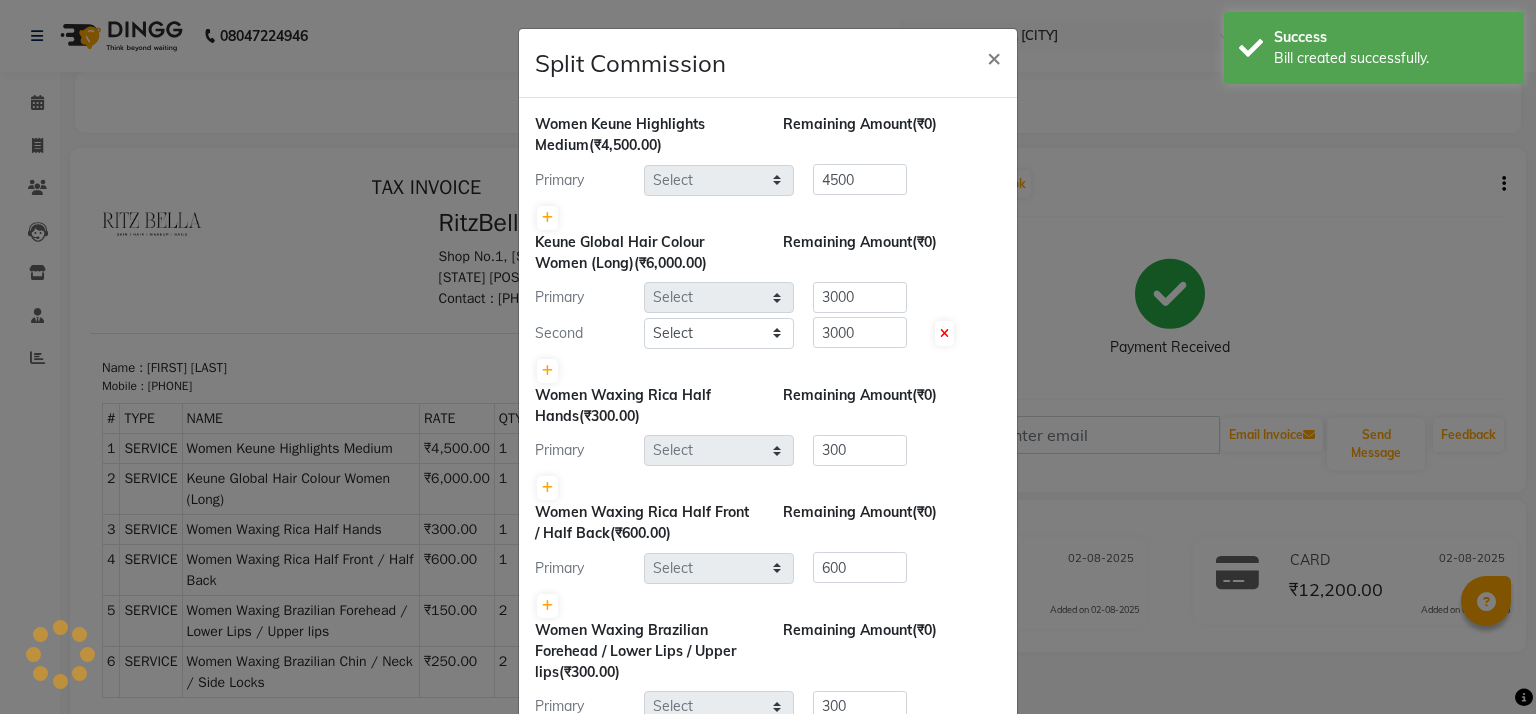select on "59016" 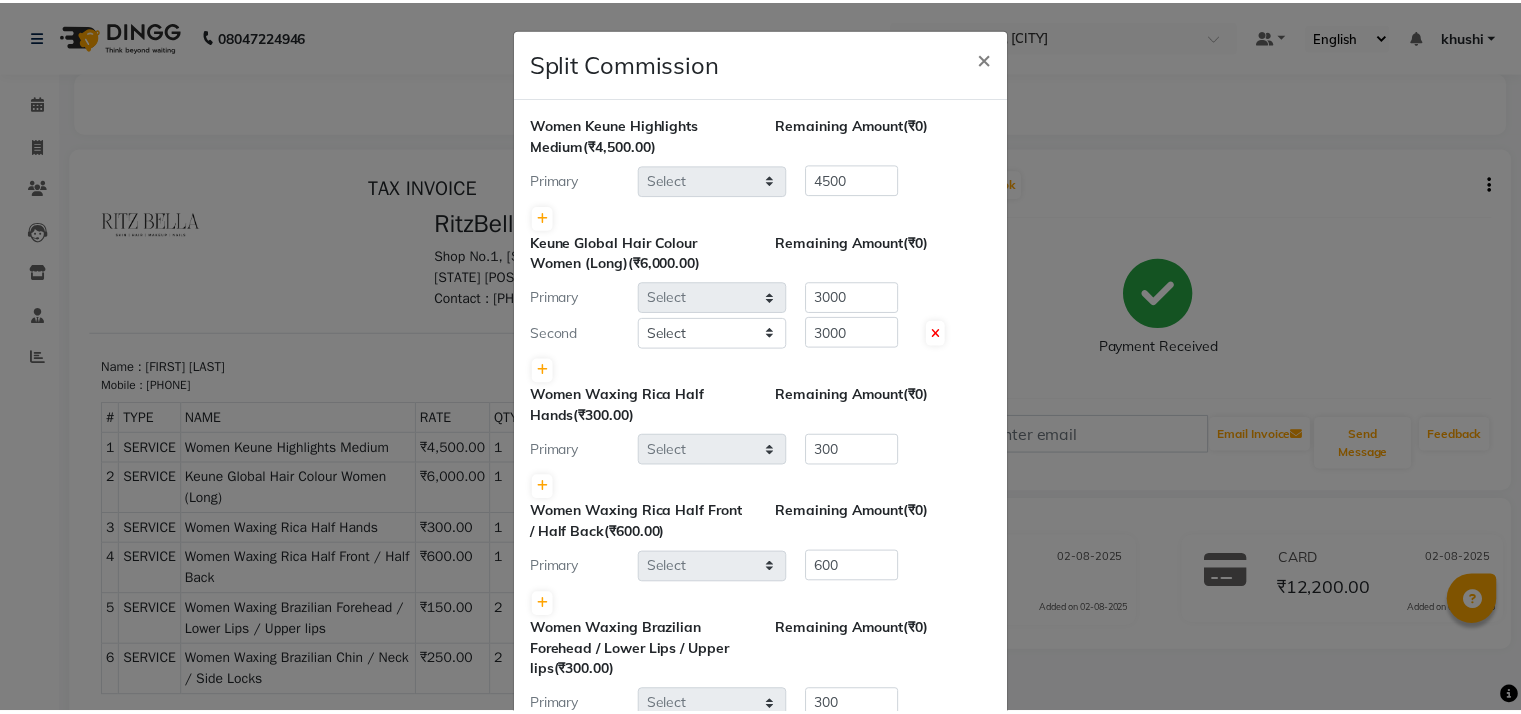 scroll, scrollTop: 267, scrollLeft: 0, axis: vertical 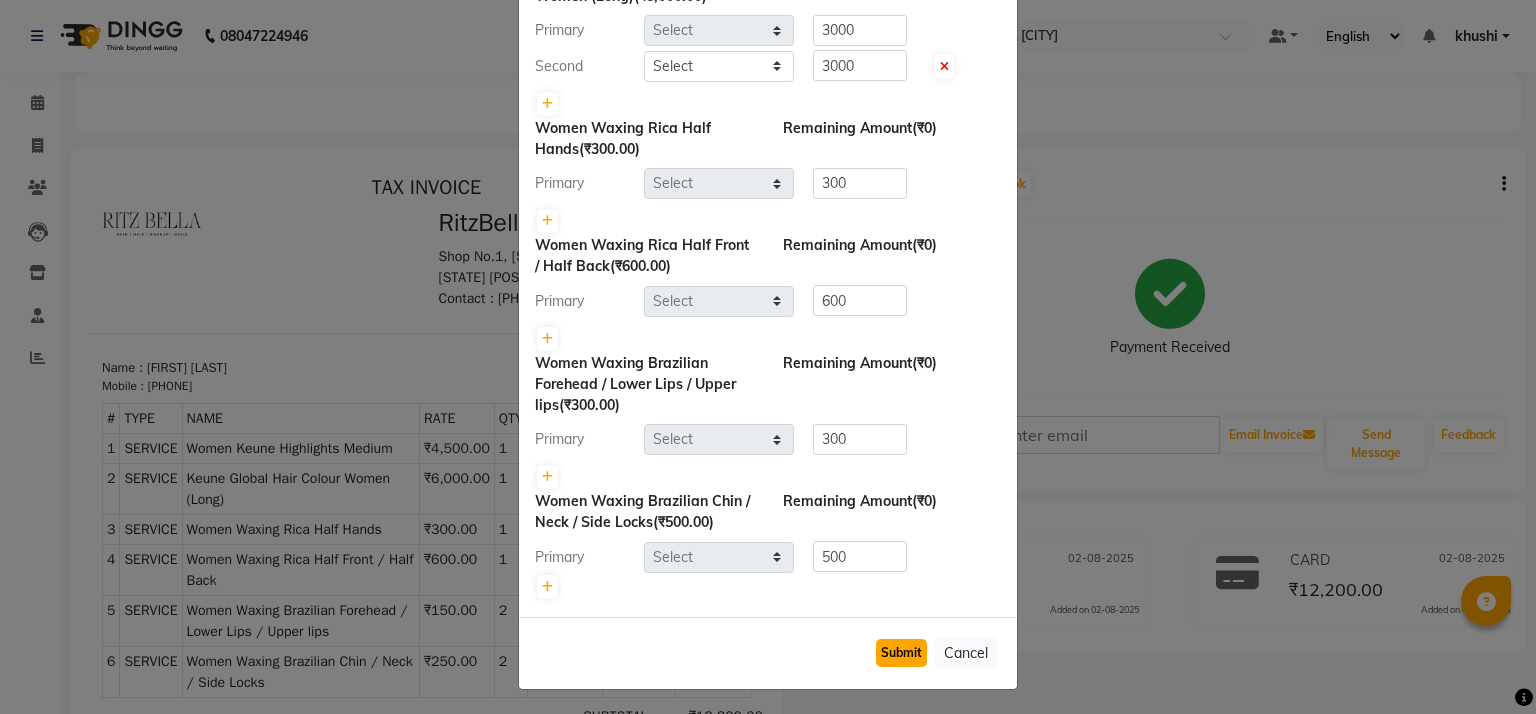 click on "Submit" 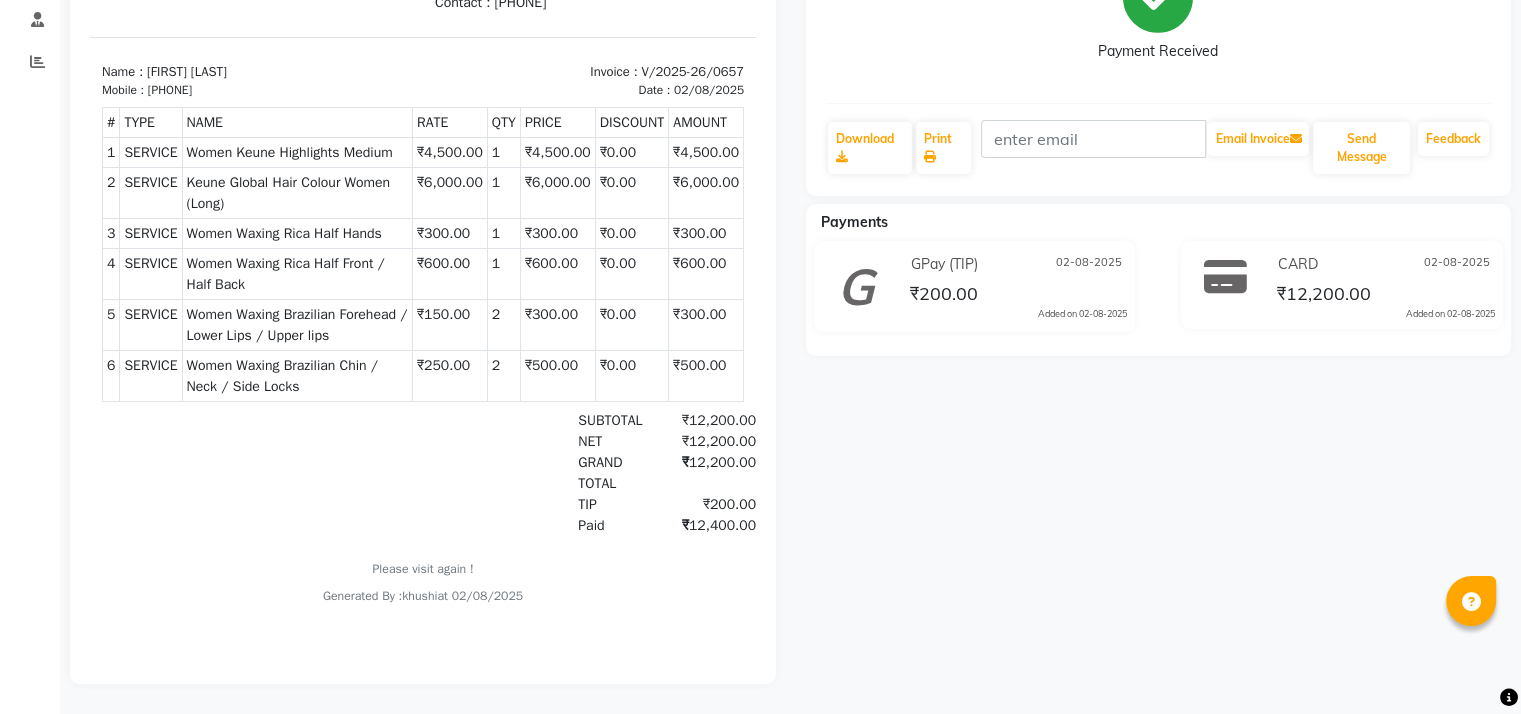 scroll, scrollTop: 0, scrollLeft: 0, axis: both 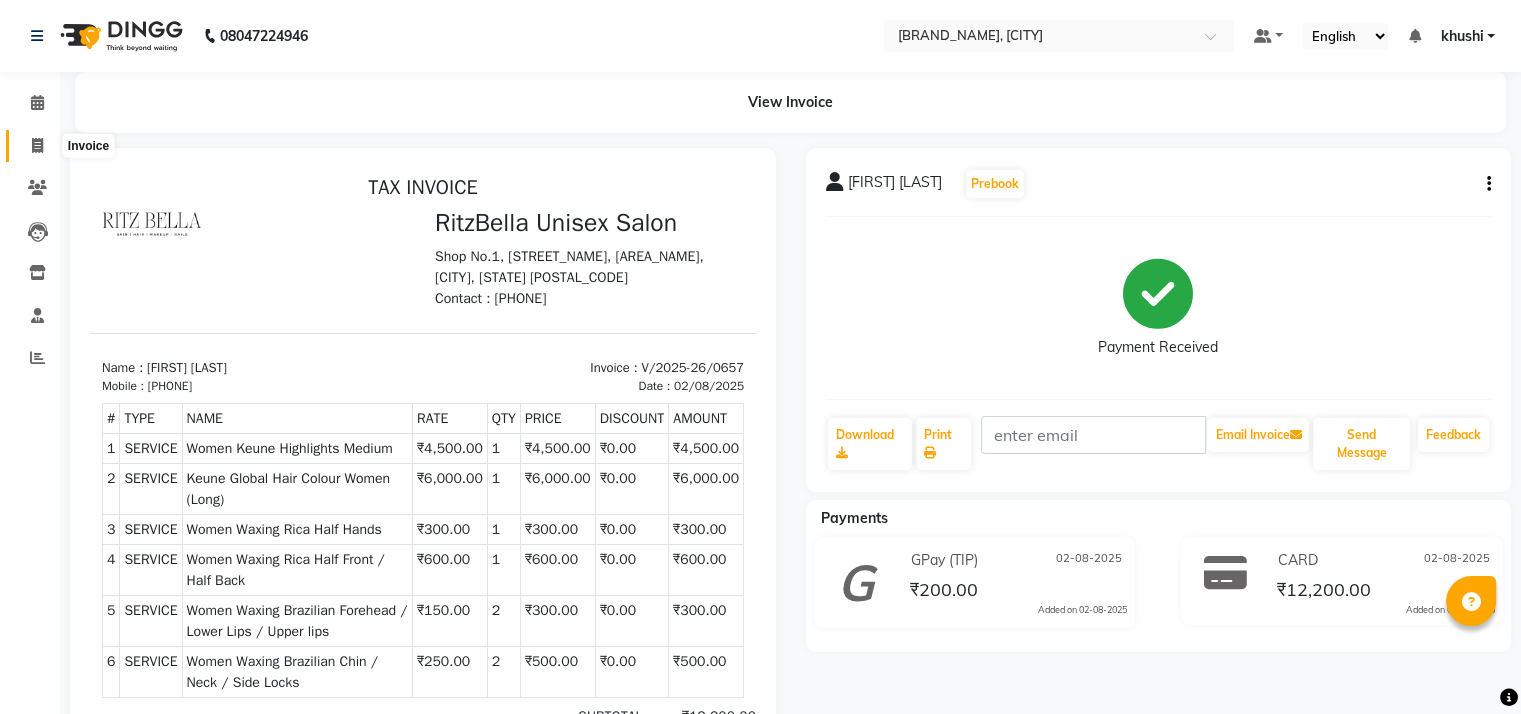 click 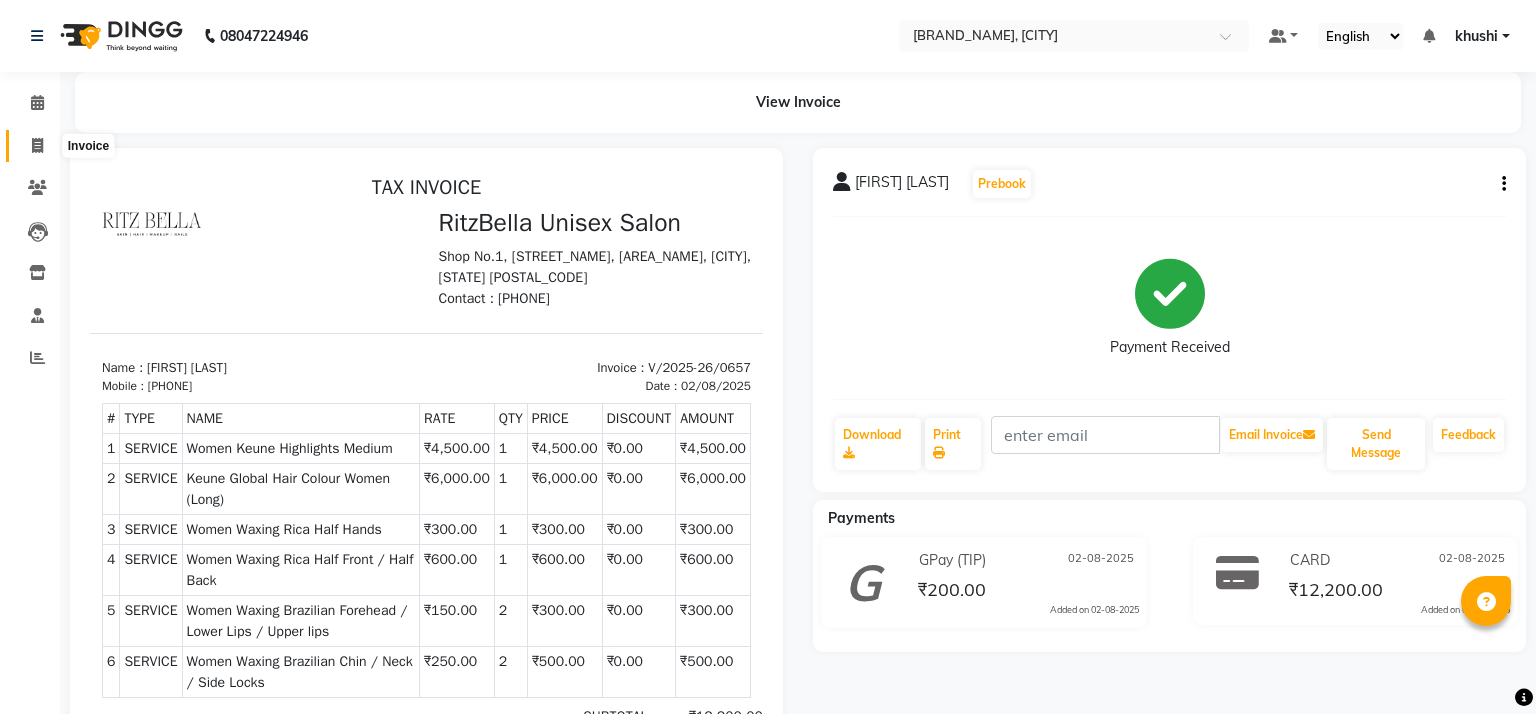 select on "6870" 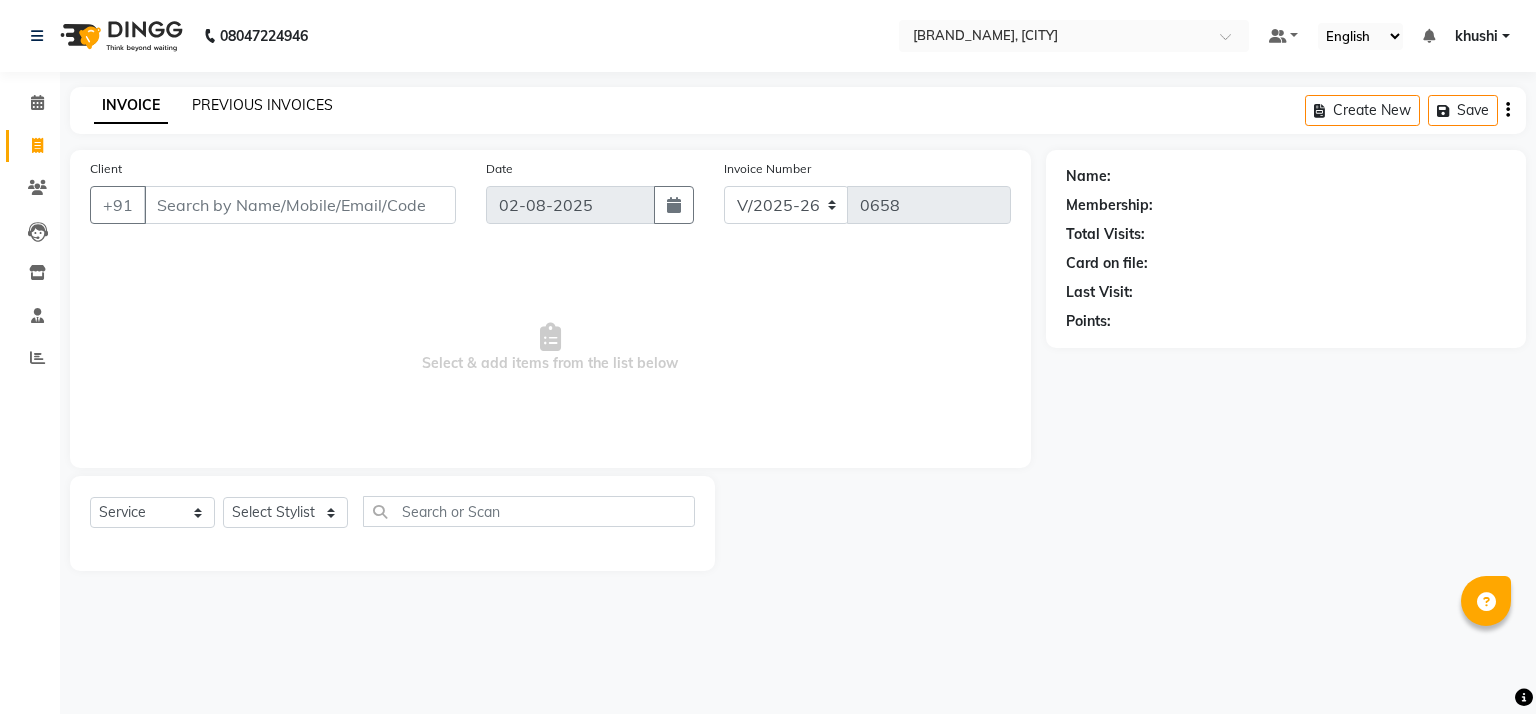 click on "PREVIOUS INVOICES" 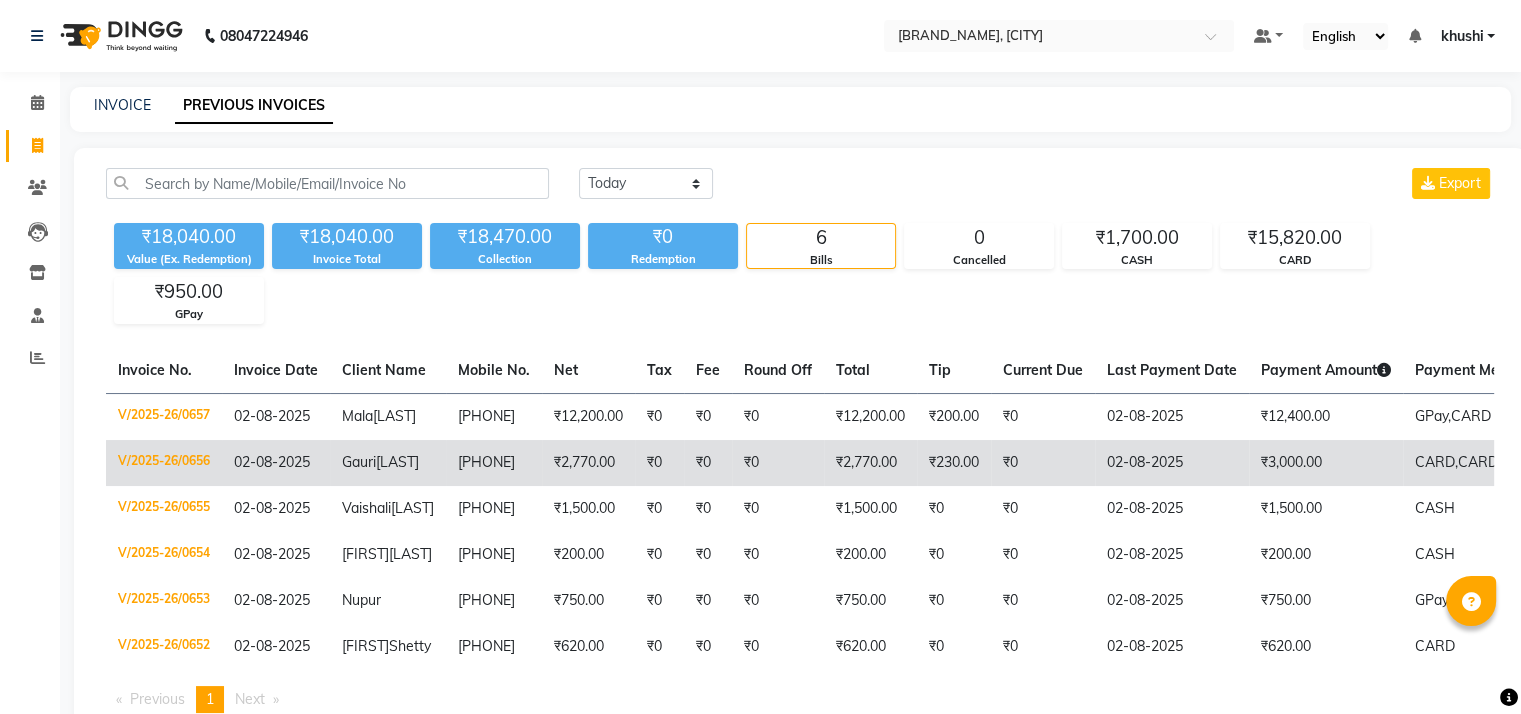 click on "[PHONE]" 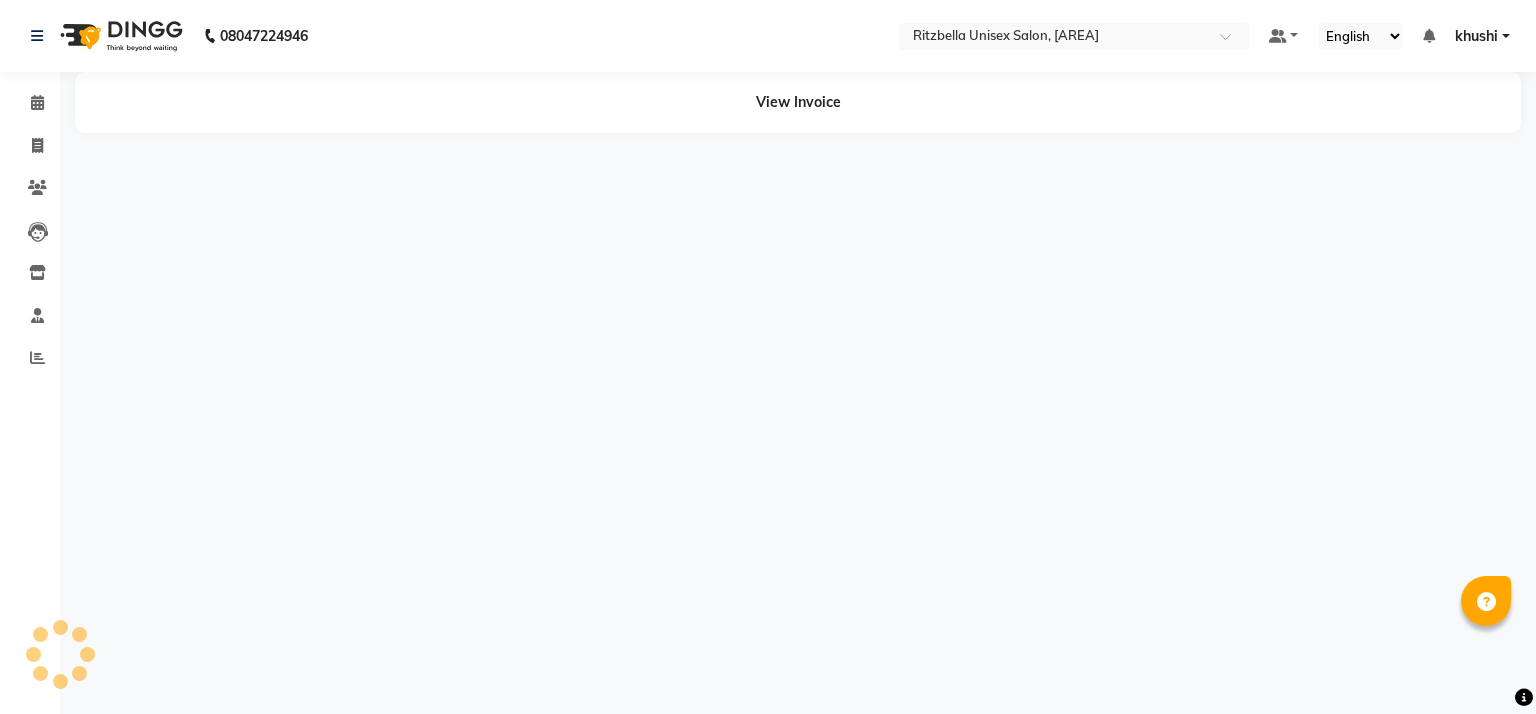 scroll, scrollTop: 0, scrollLeft: 0, axis: both 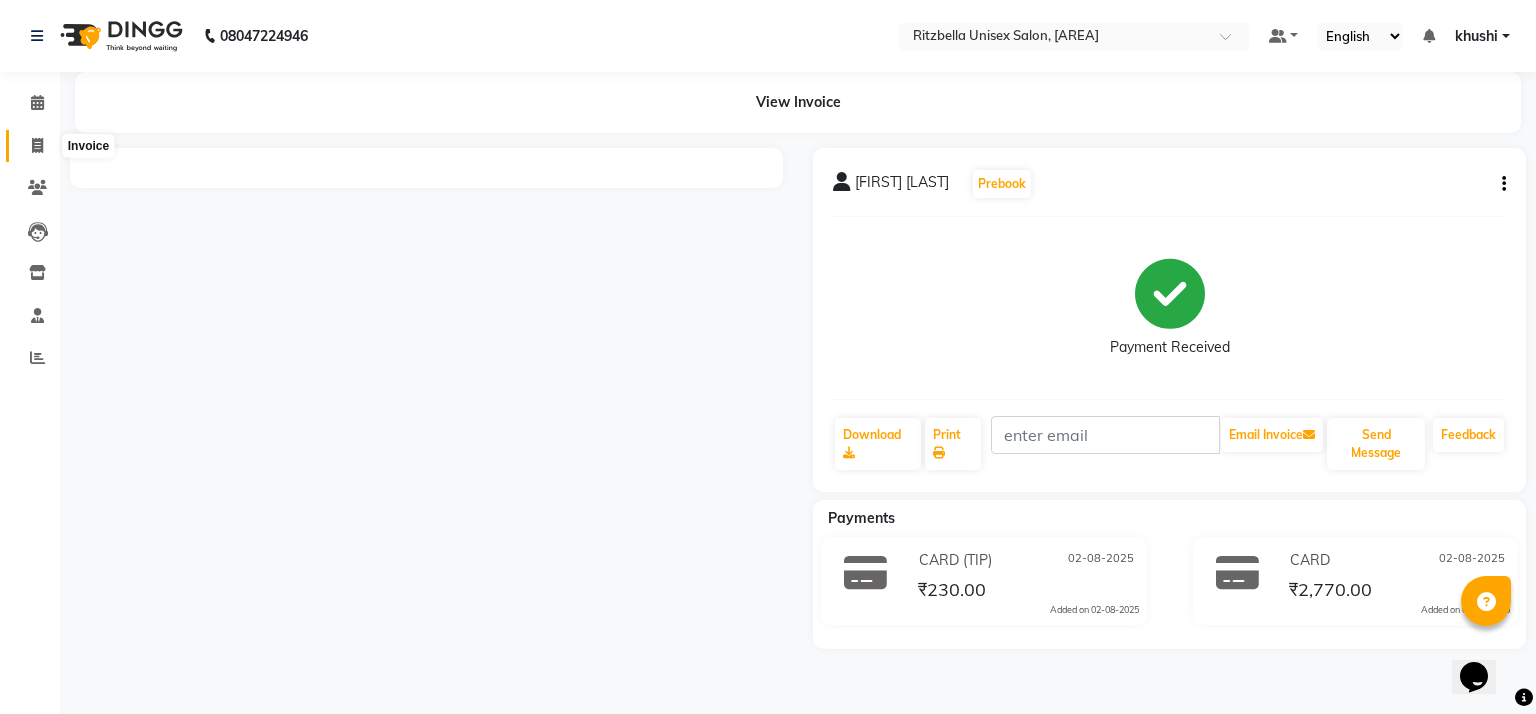 click 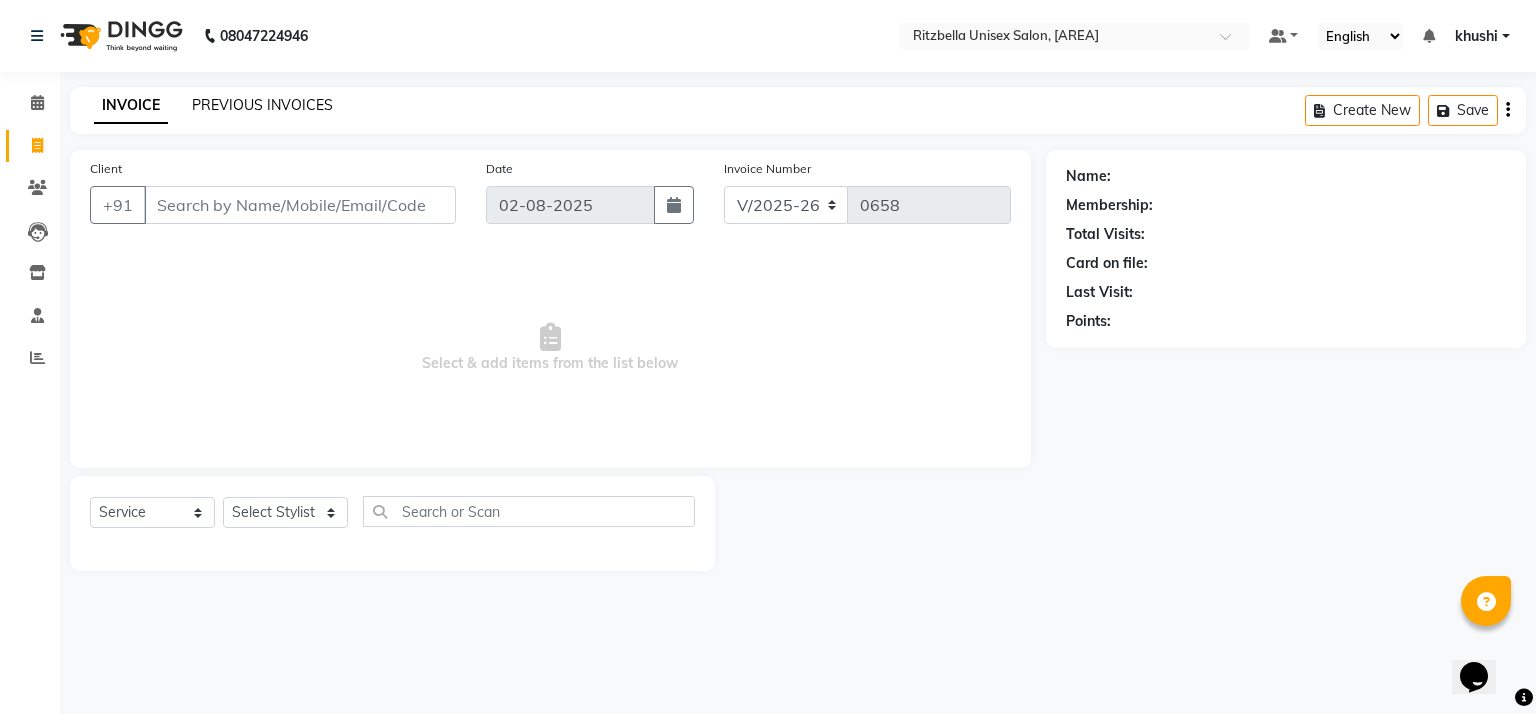 click on "PREVIOUS INVOICES" 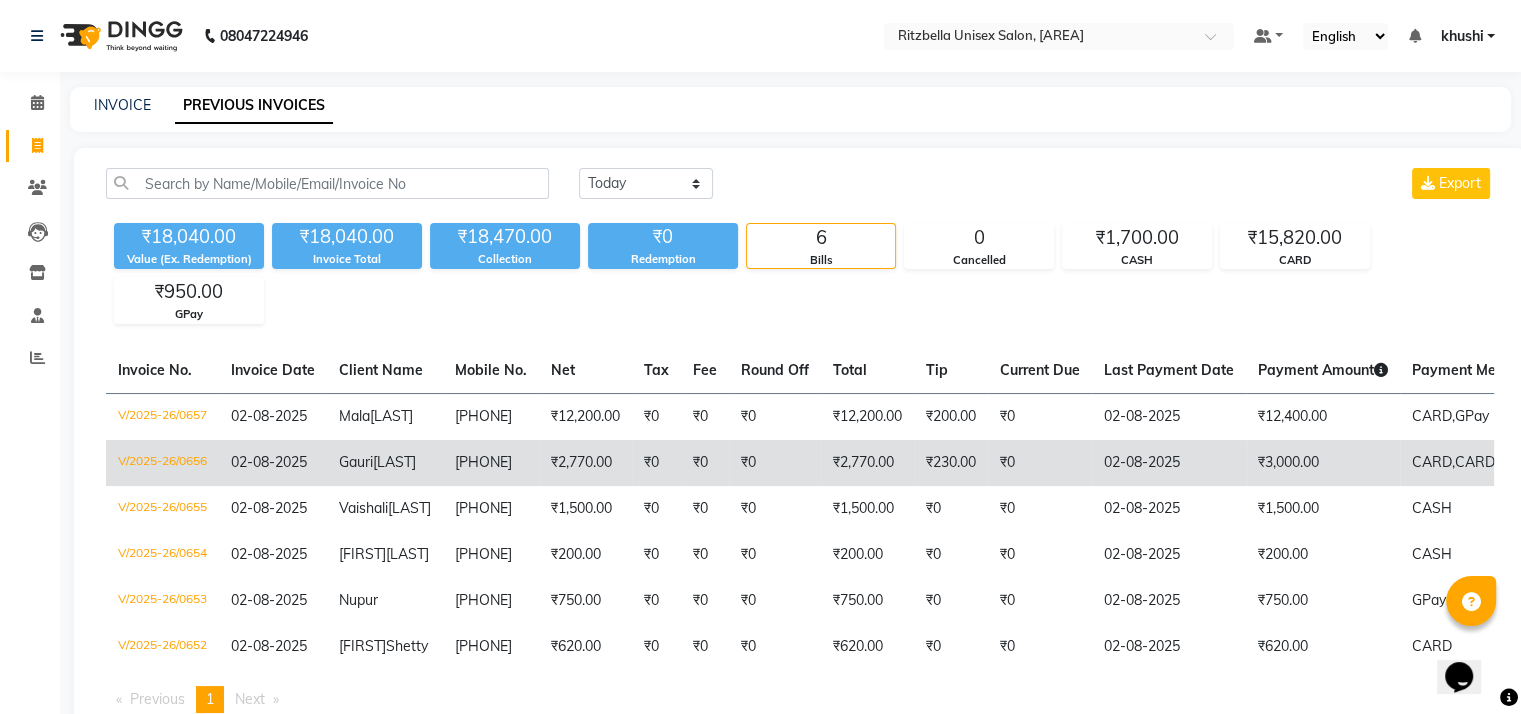 click on "₹0" 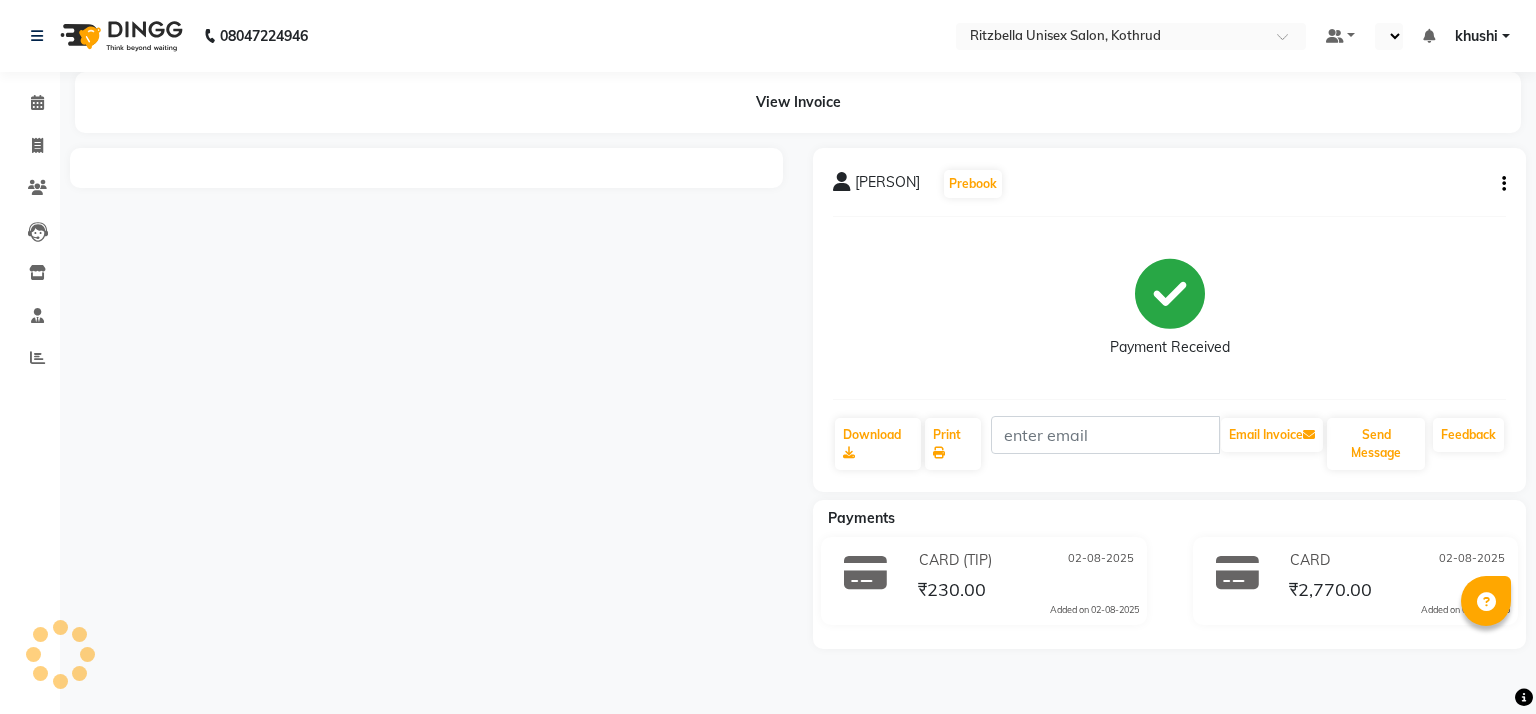 scroll, scrollTop: 0, scrollLeft: 0, axis: both 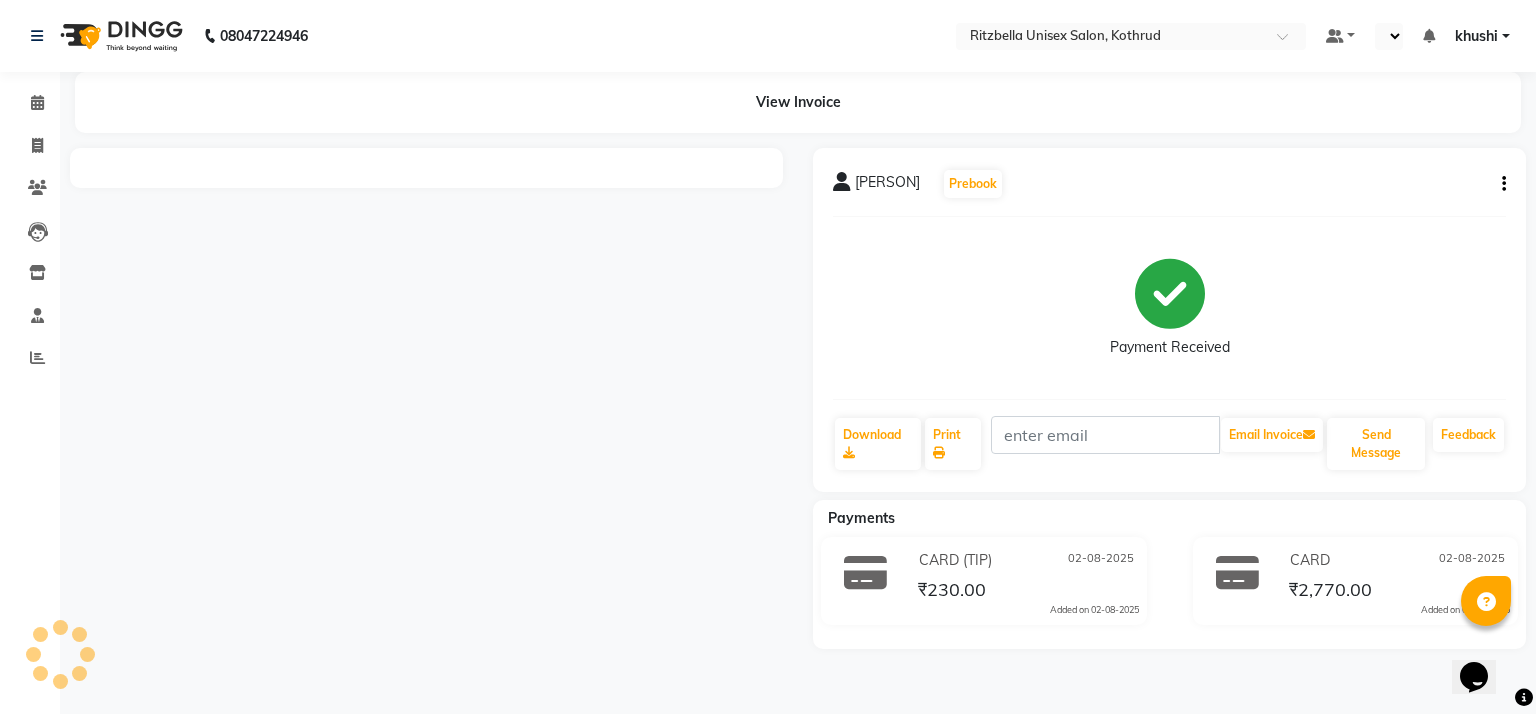 select on "en" 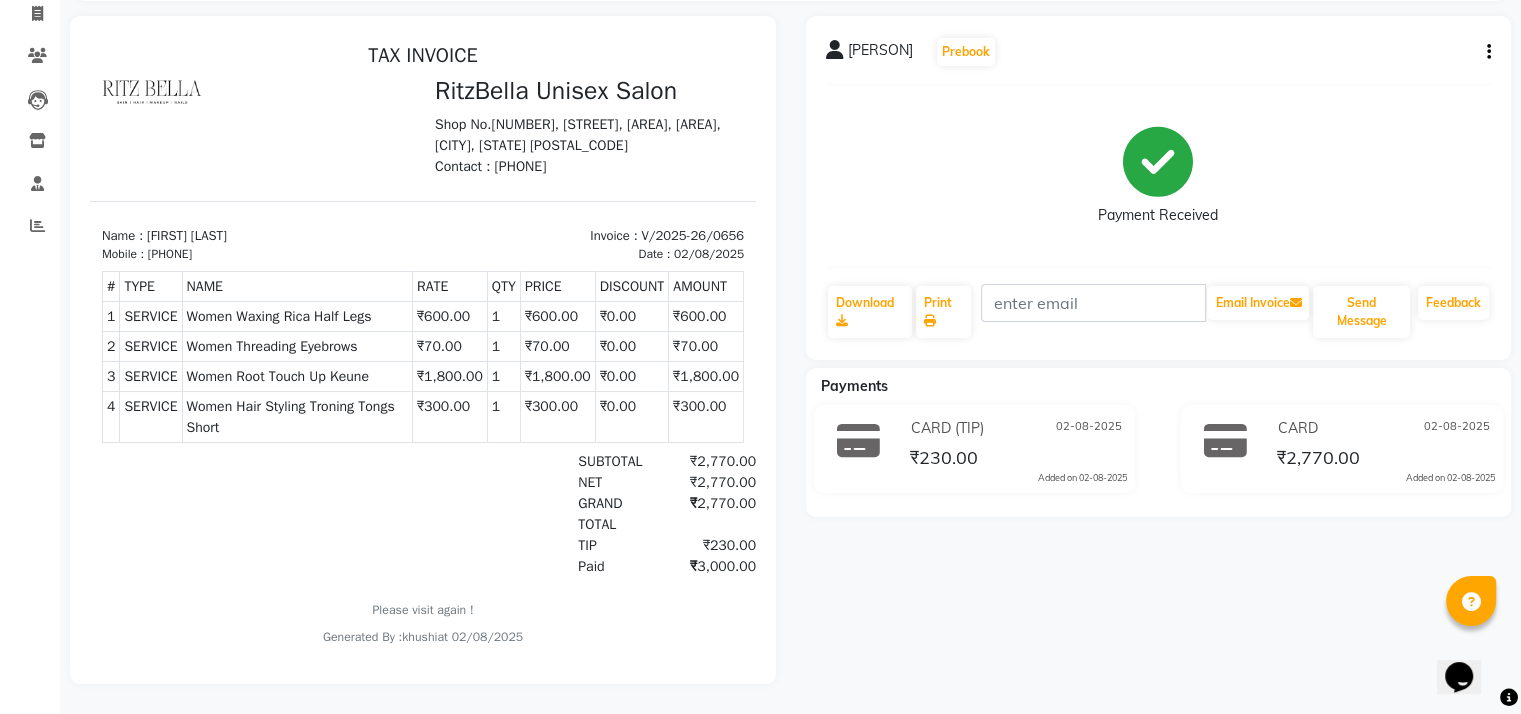 scroll, scrollTop: 0, scrollLeft: 0, axis: both 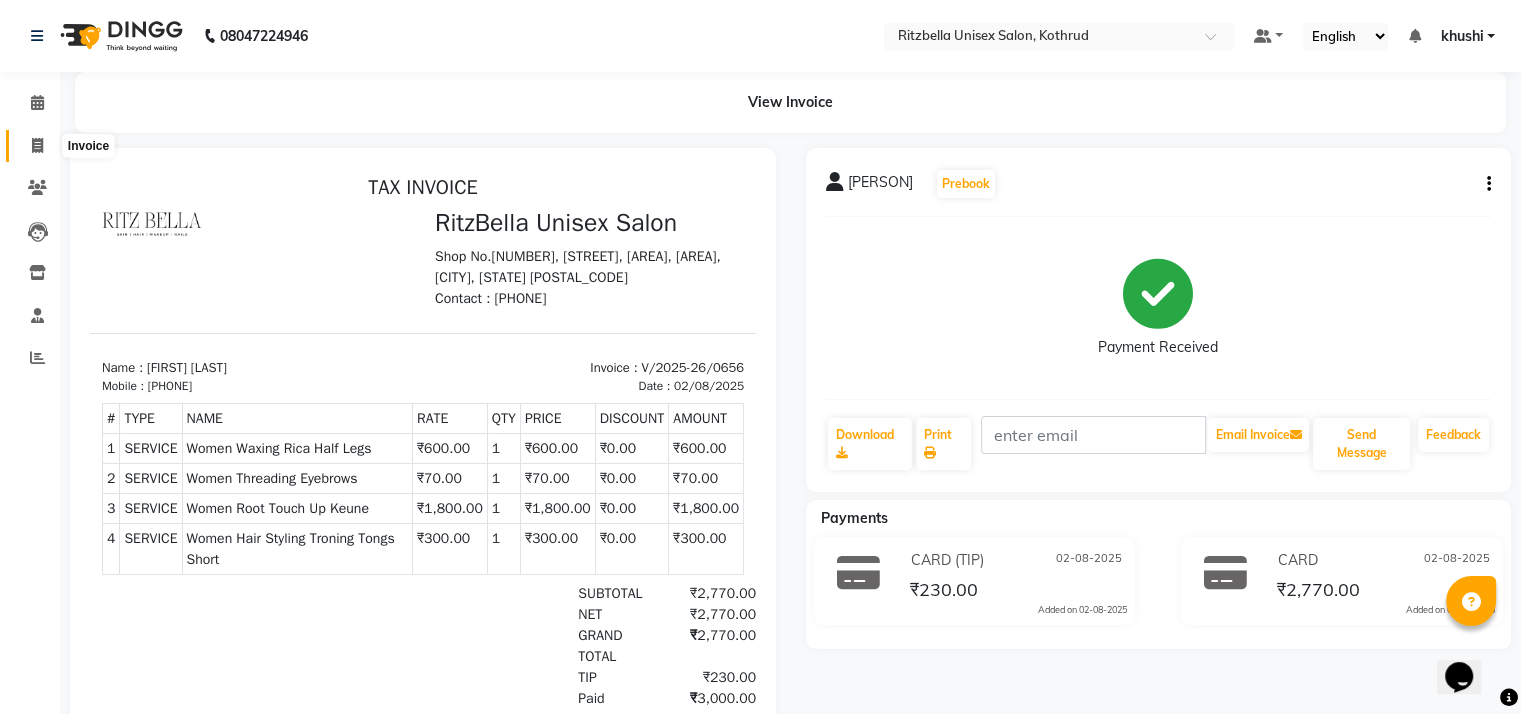 click 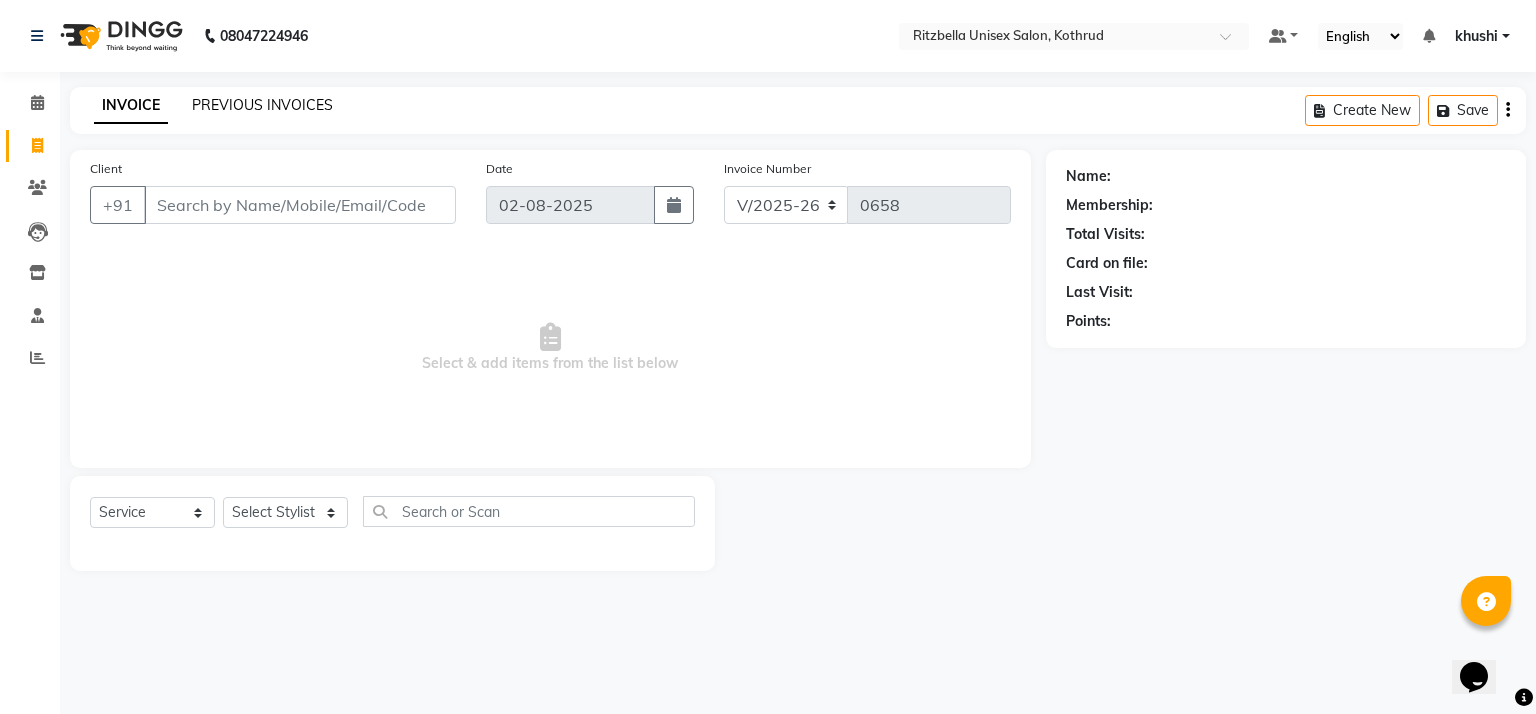click on "PREVIOUS INVOICES" 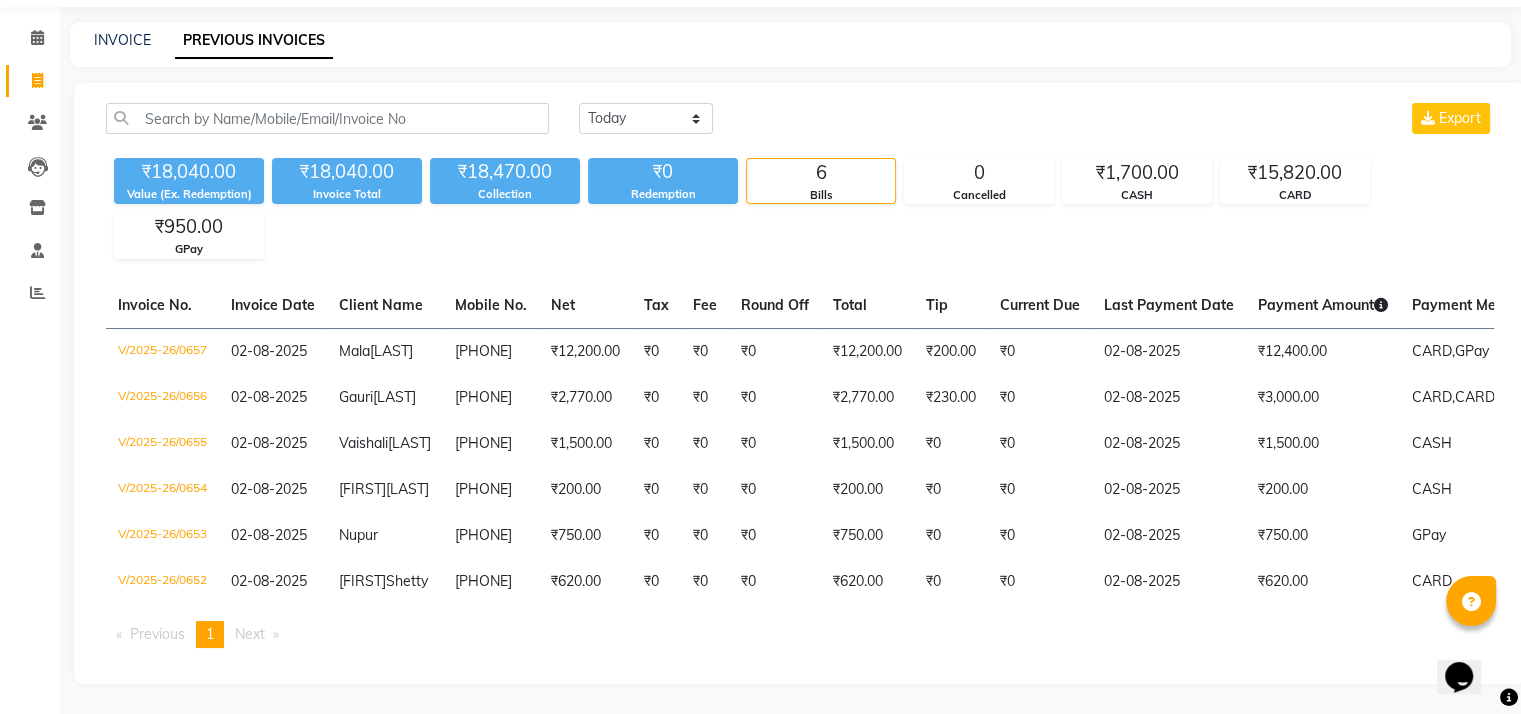scroll, scrollTop: 0, scrollLeft: 0, axis: both 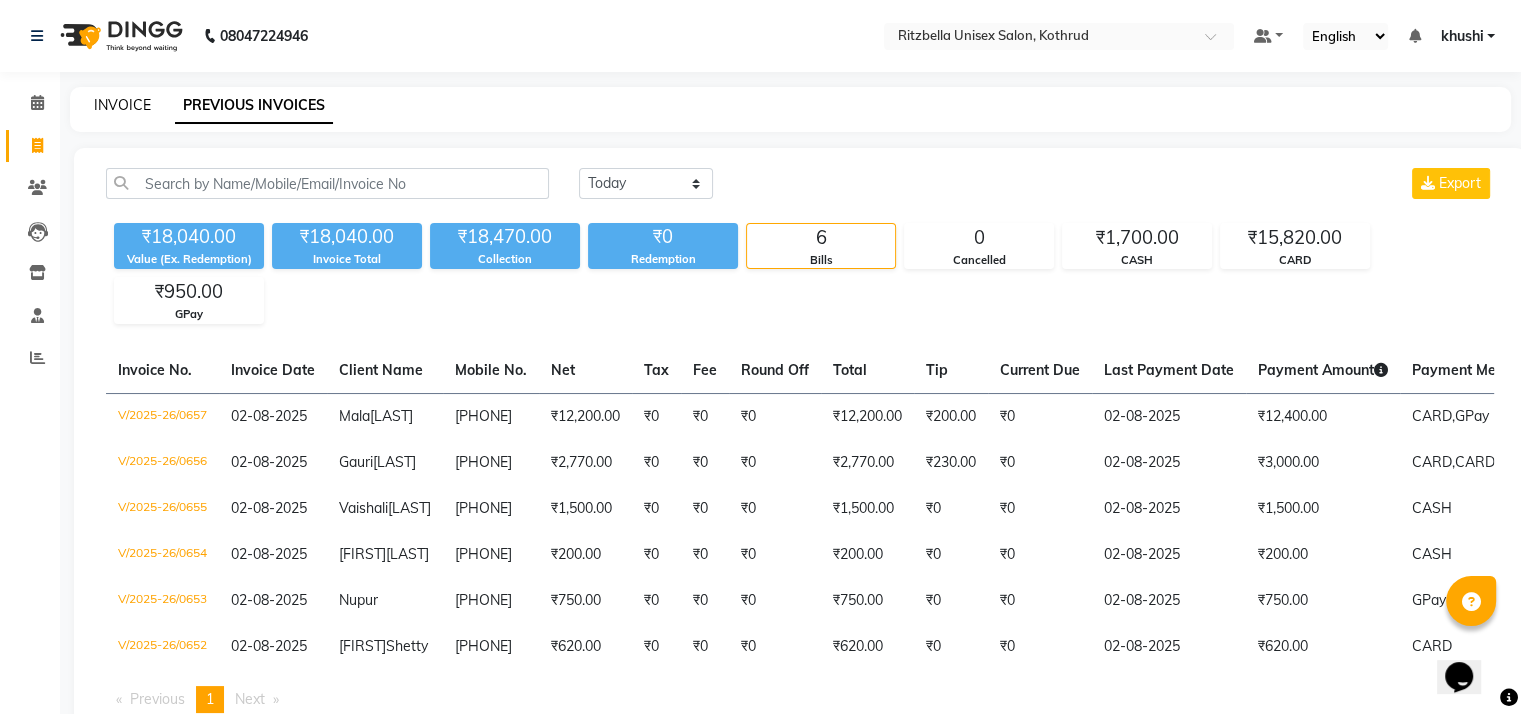 click on "INVOICE" 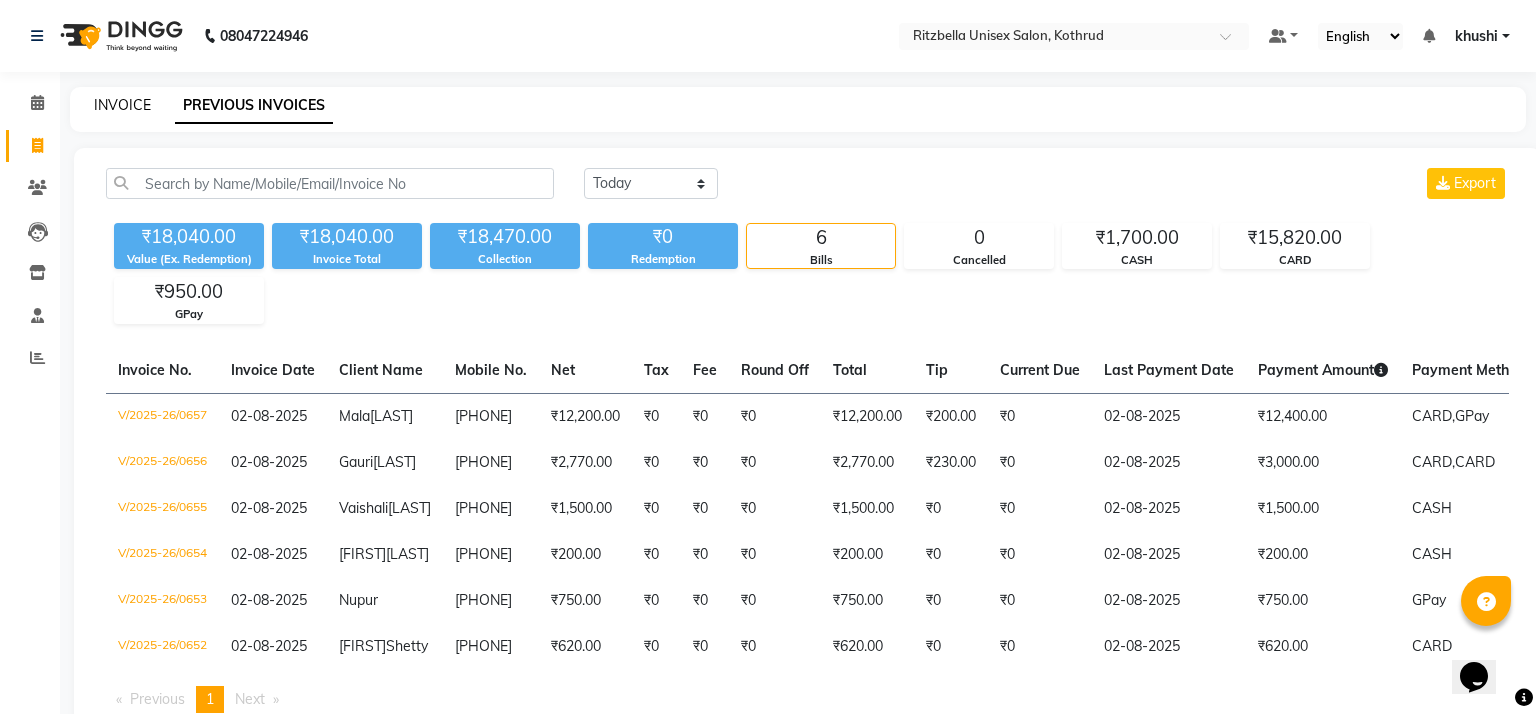 select on "6870" 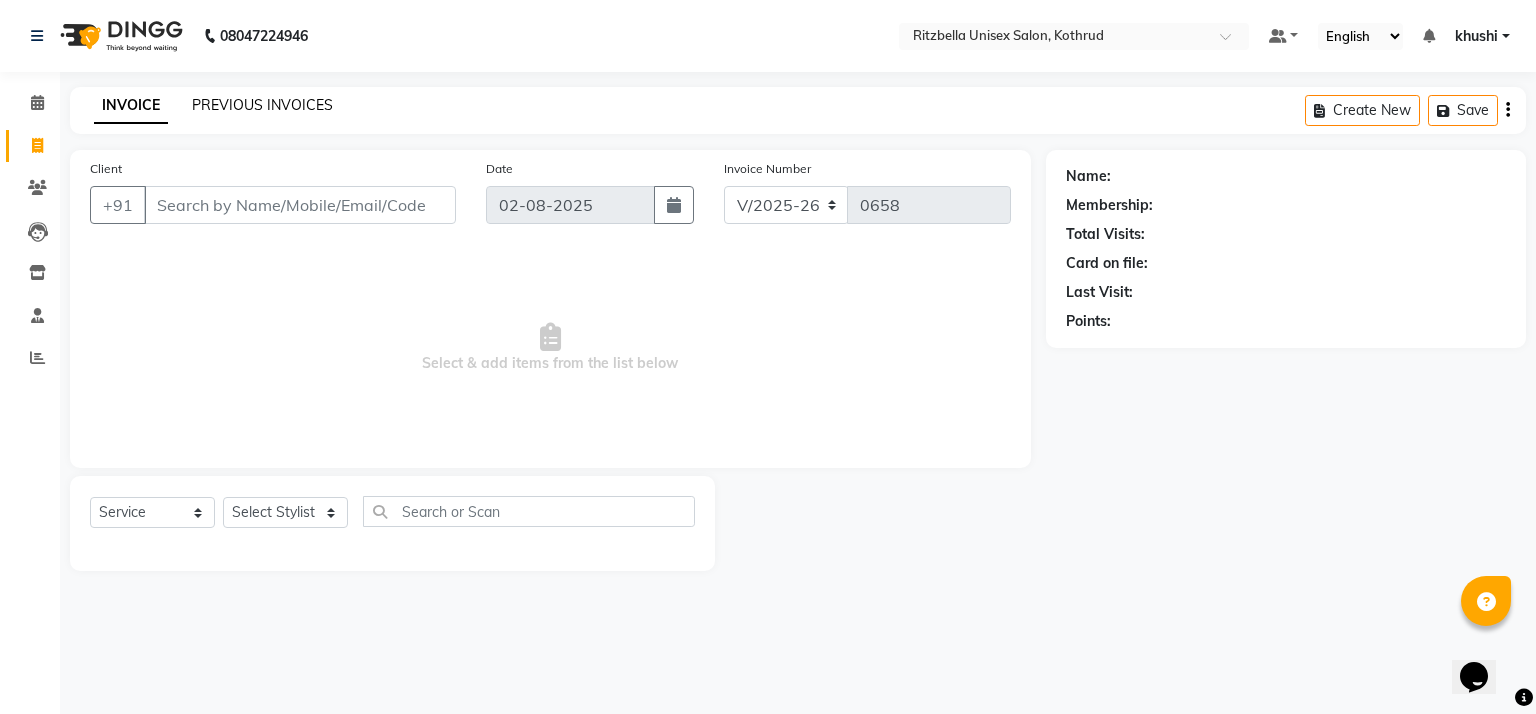 click on "PREVIOUS INVOICES" 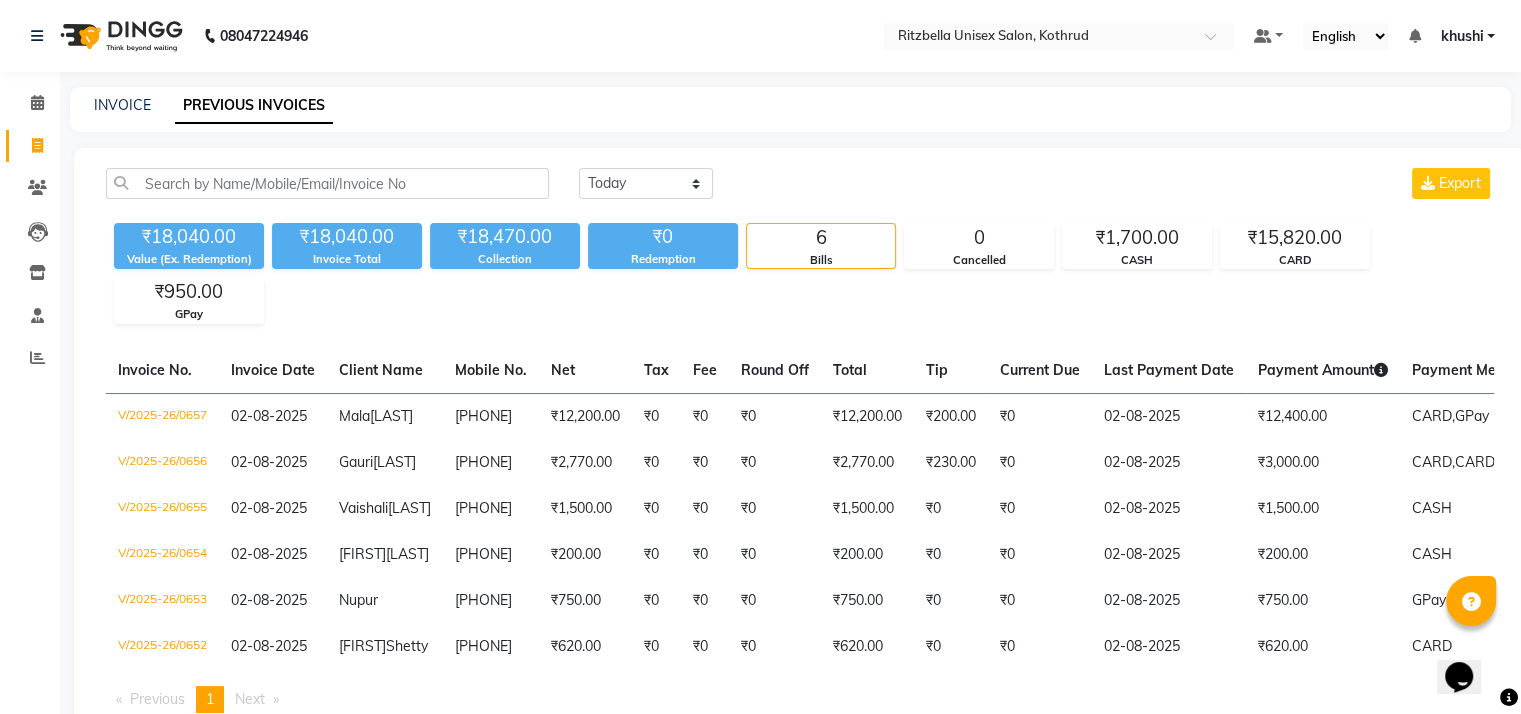 scroll, scrollTop: 120, scrollLeft: 0, axis: vertical 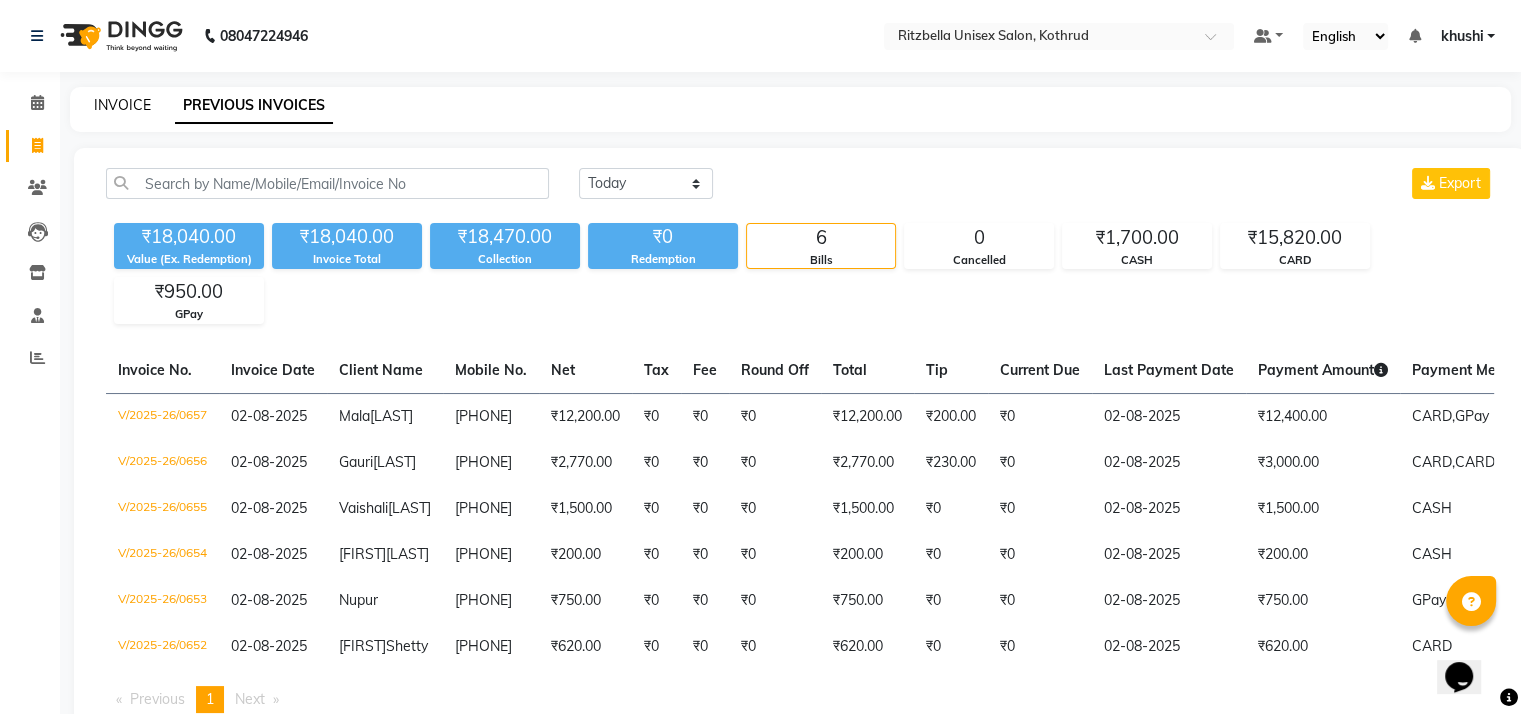 click on "INVOICE" 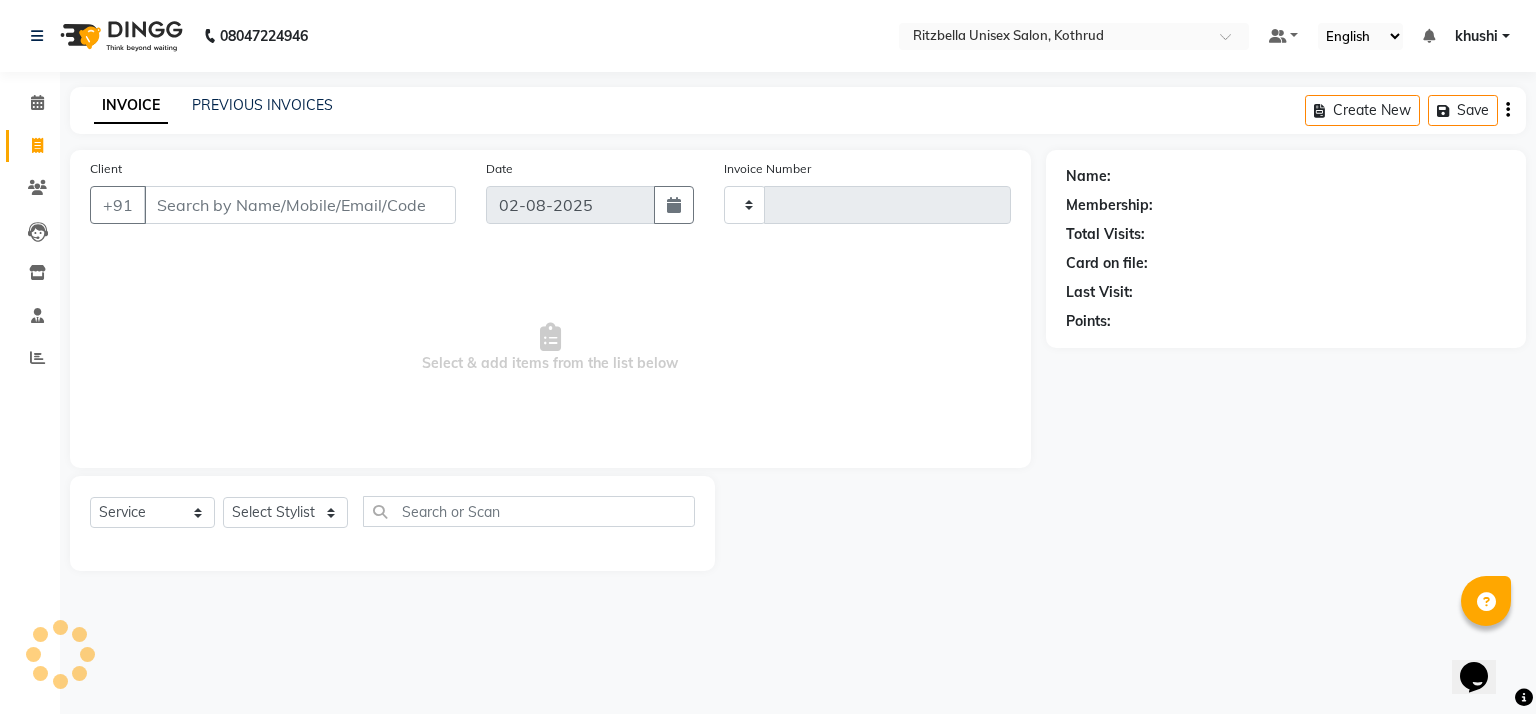 type on "0658" 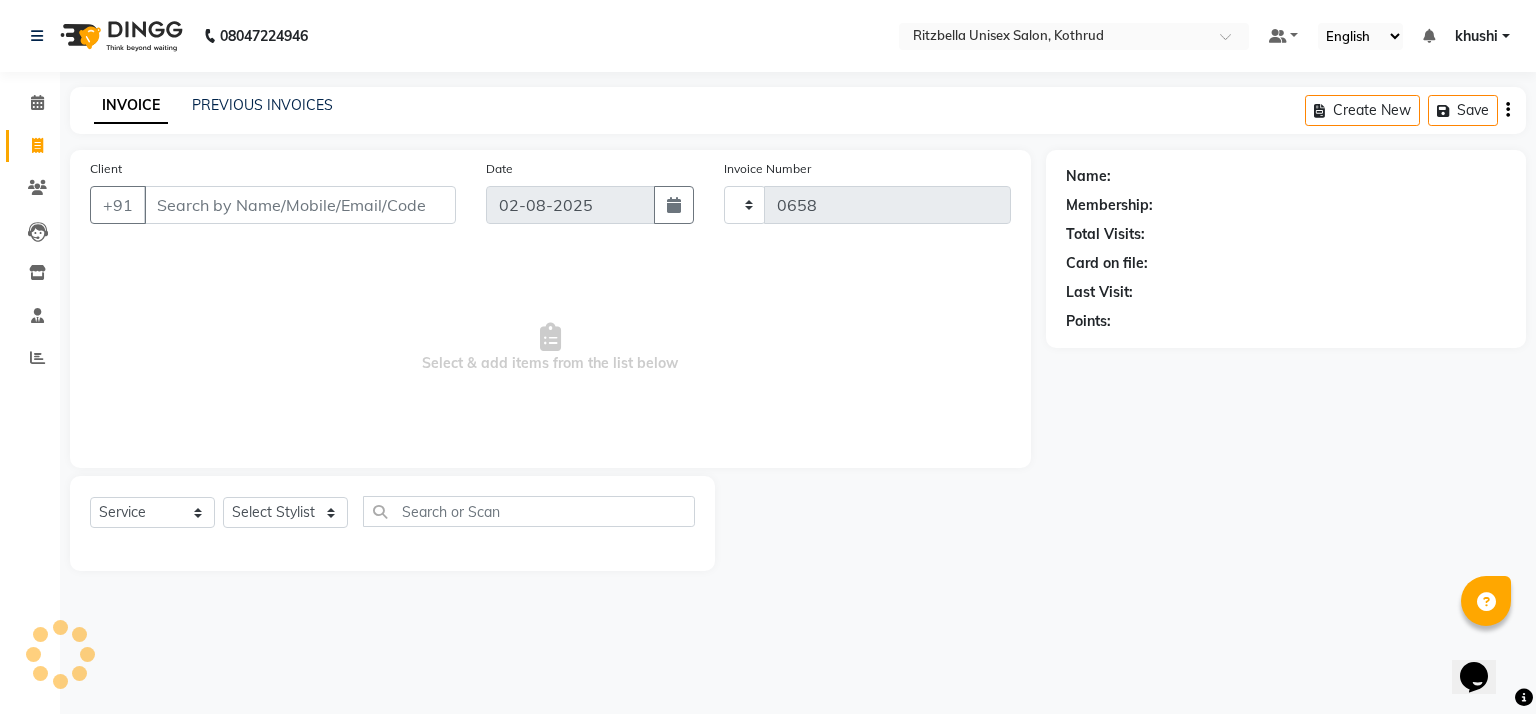 select on "6870" 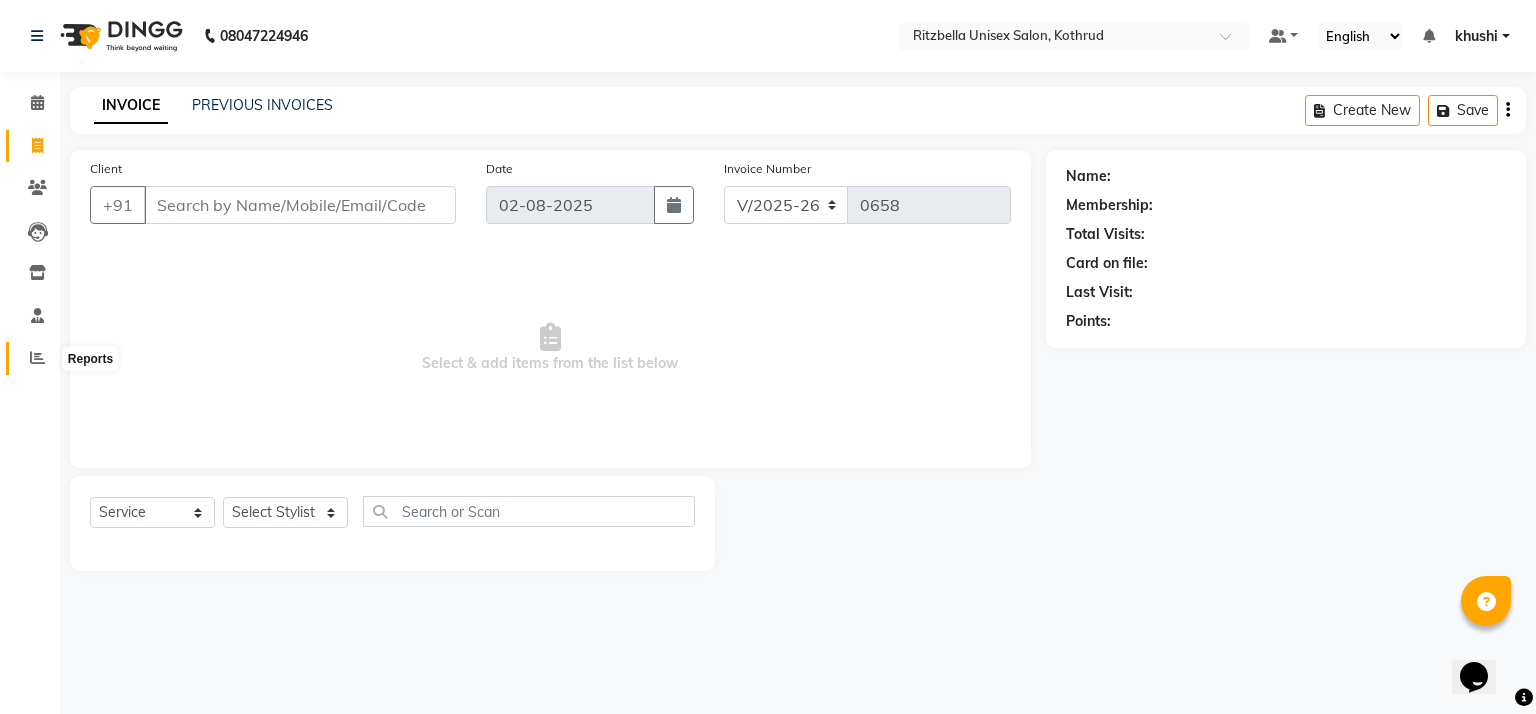 click 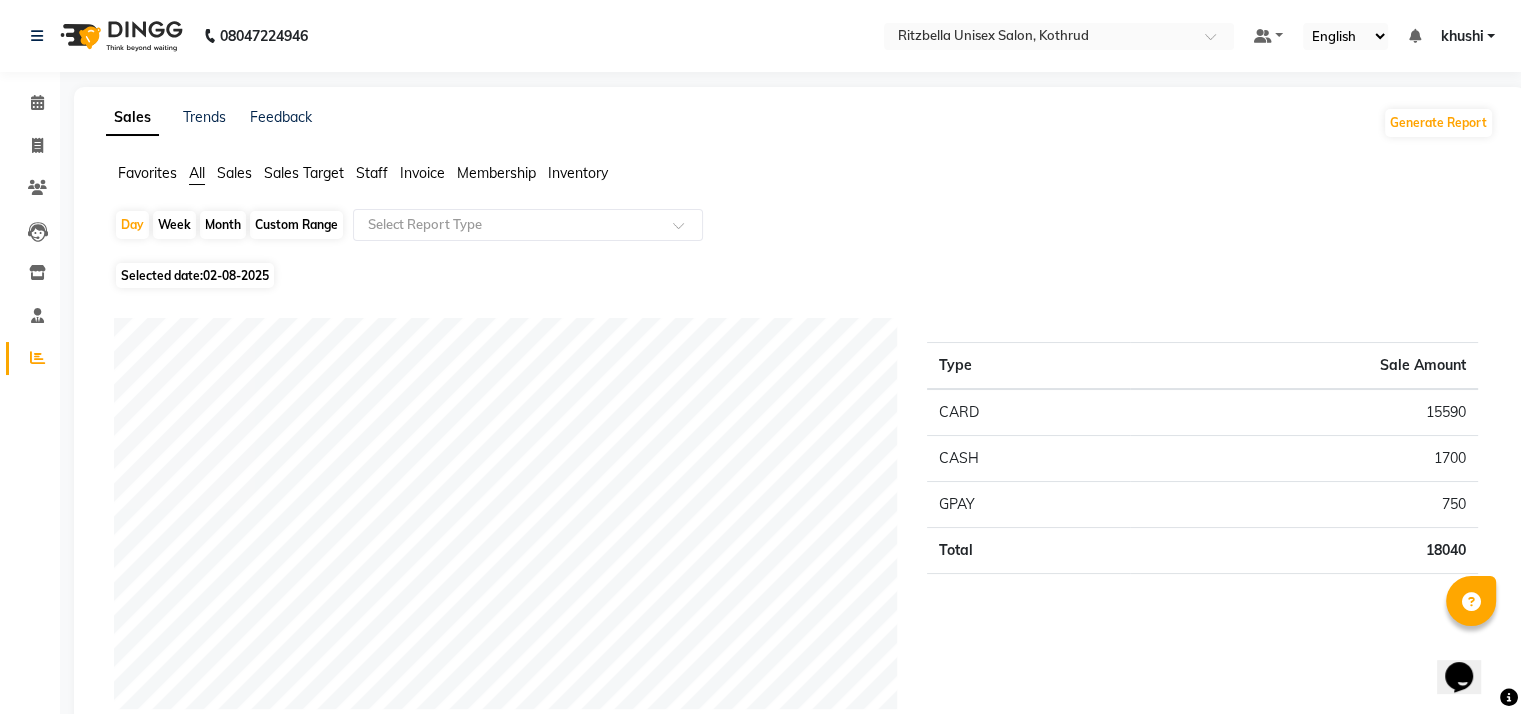 click on "Month" 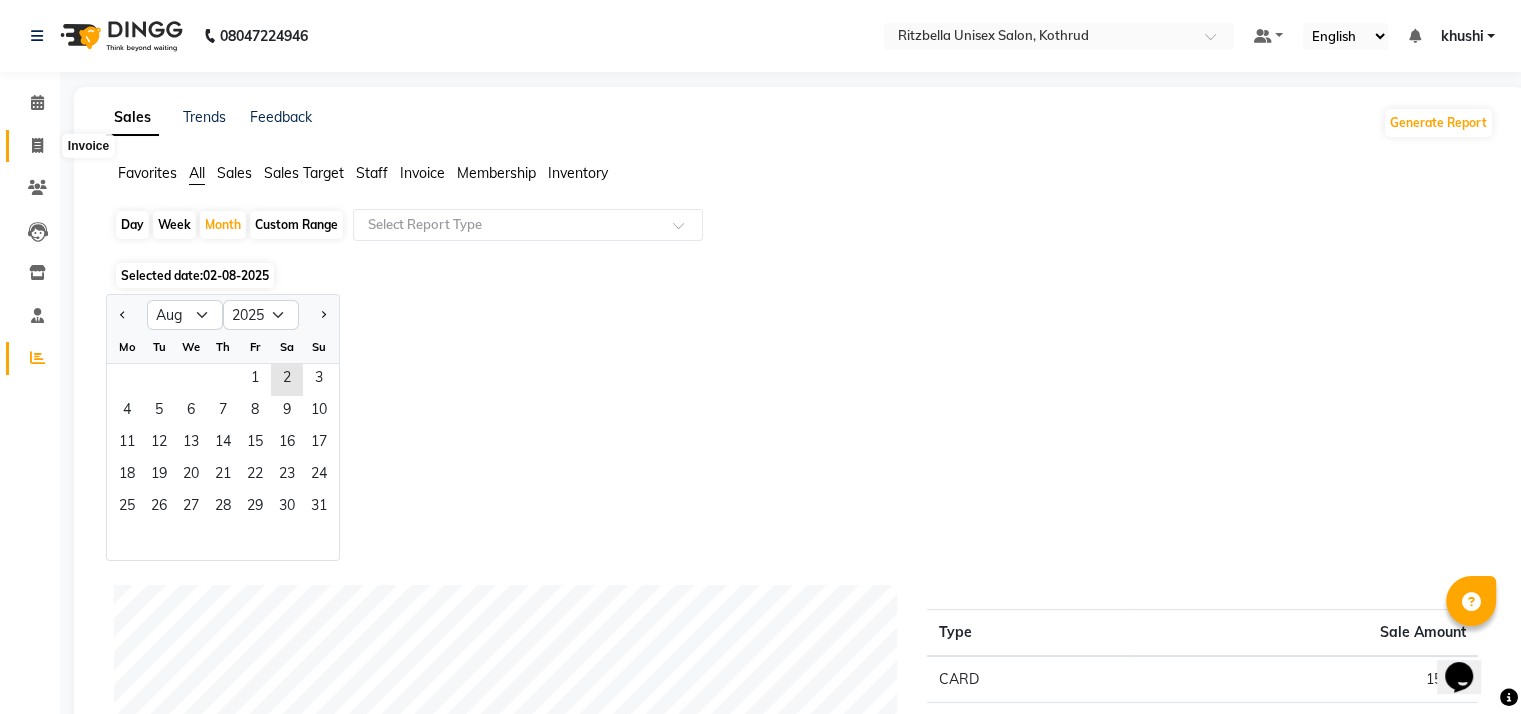 click 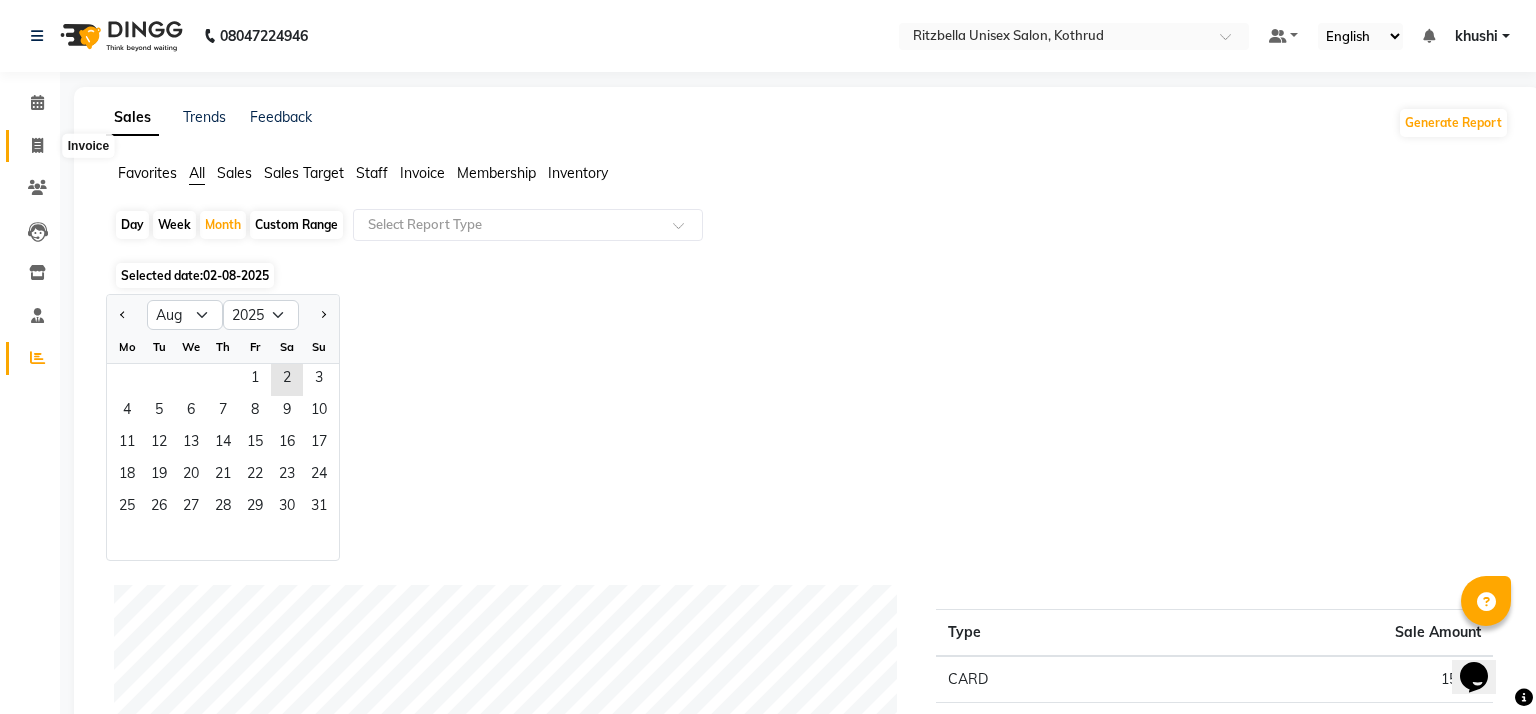 select on "service" 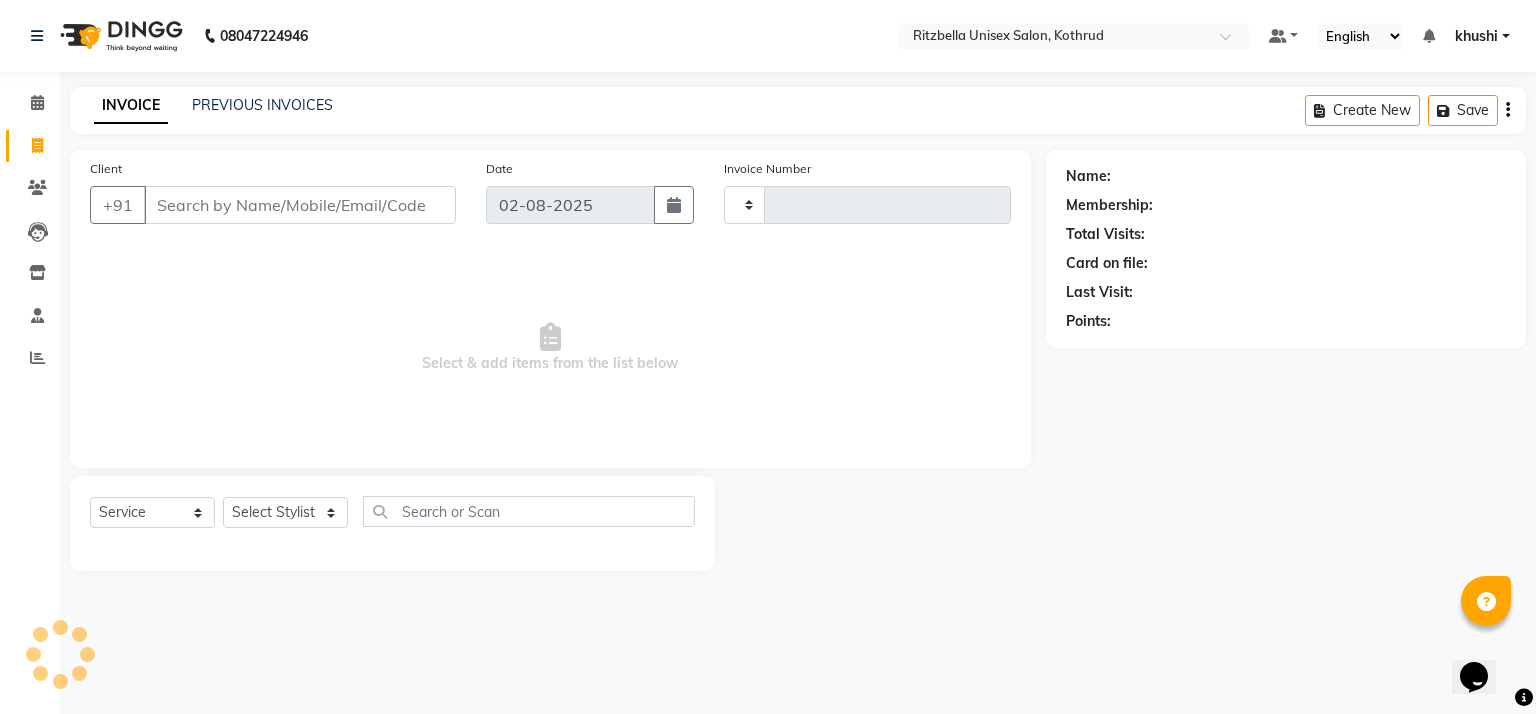 type on "0658" 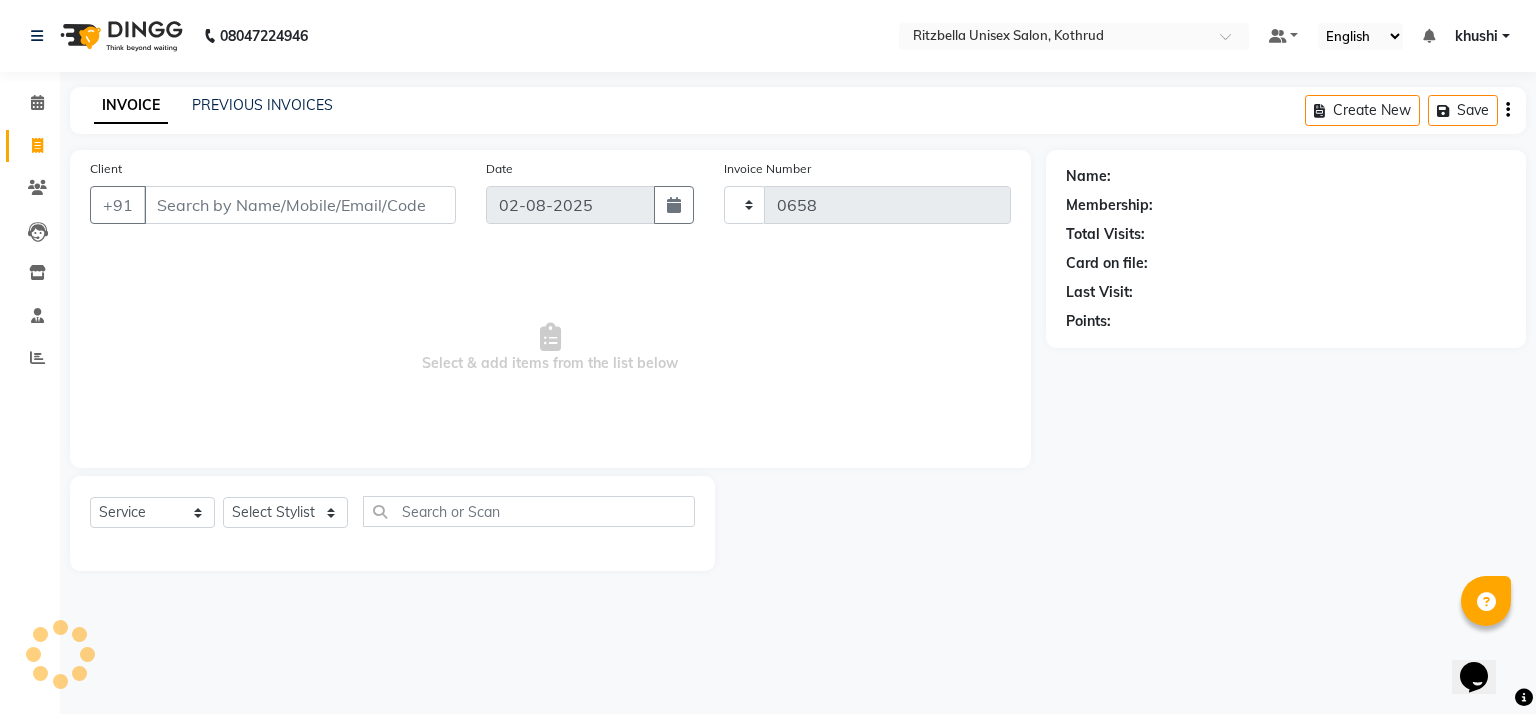 select on "6870" 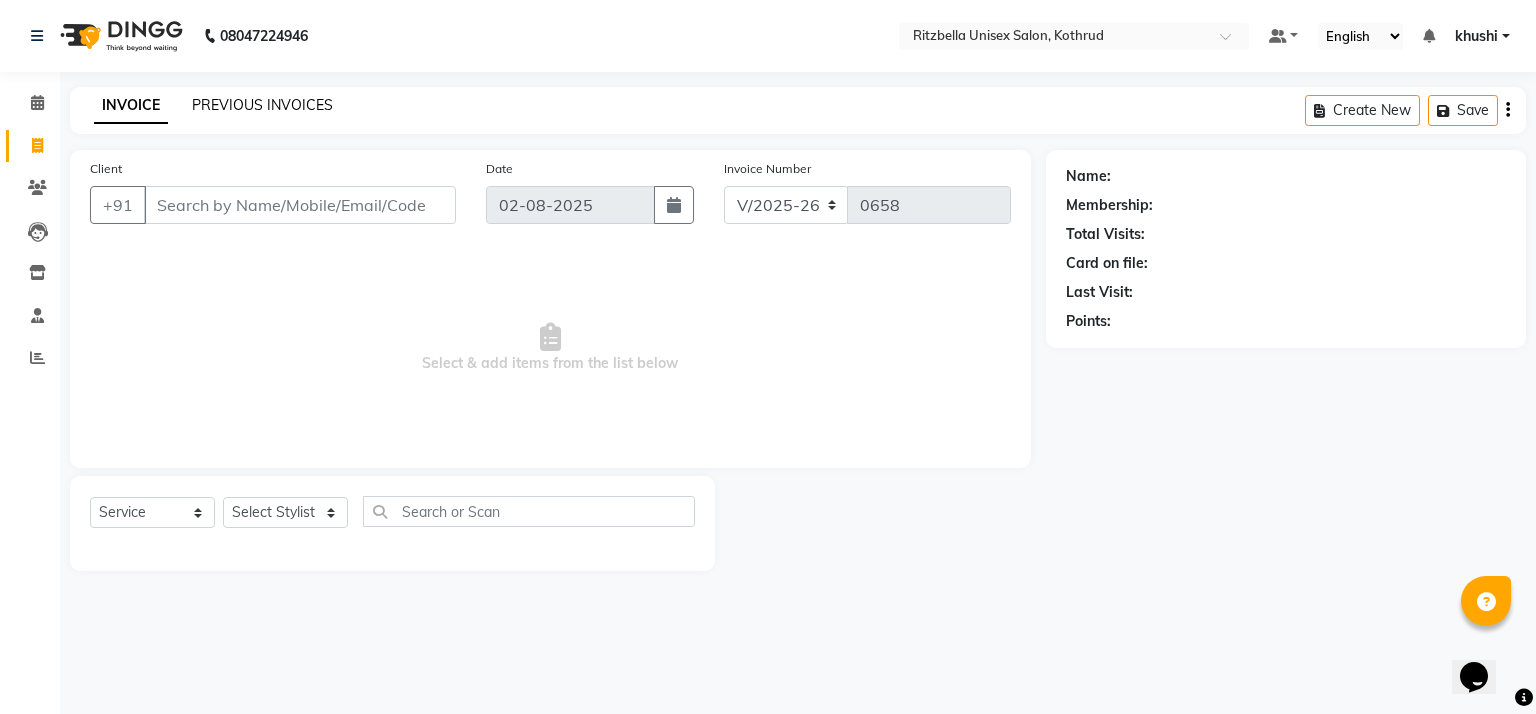 click on "PREVIOUS INVOICES" 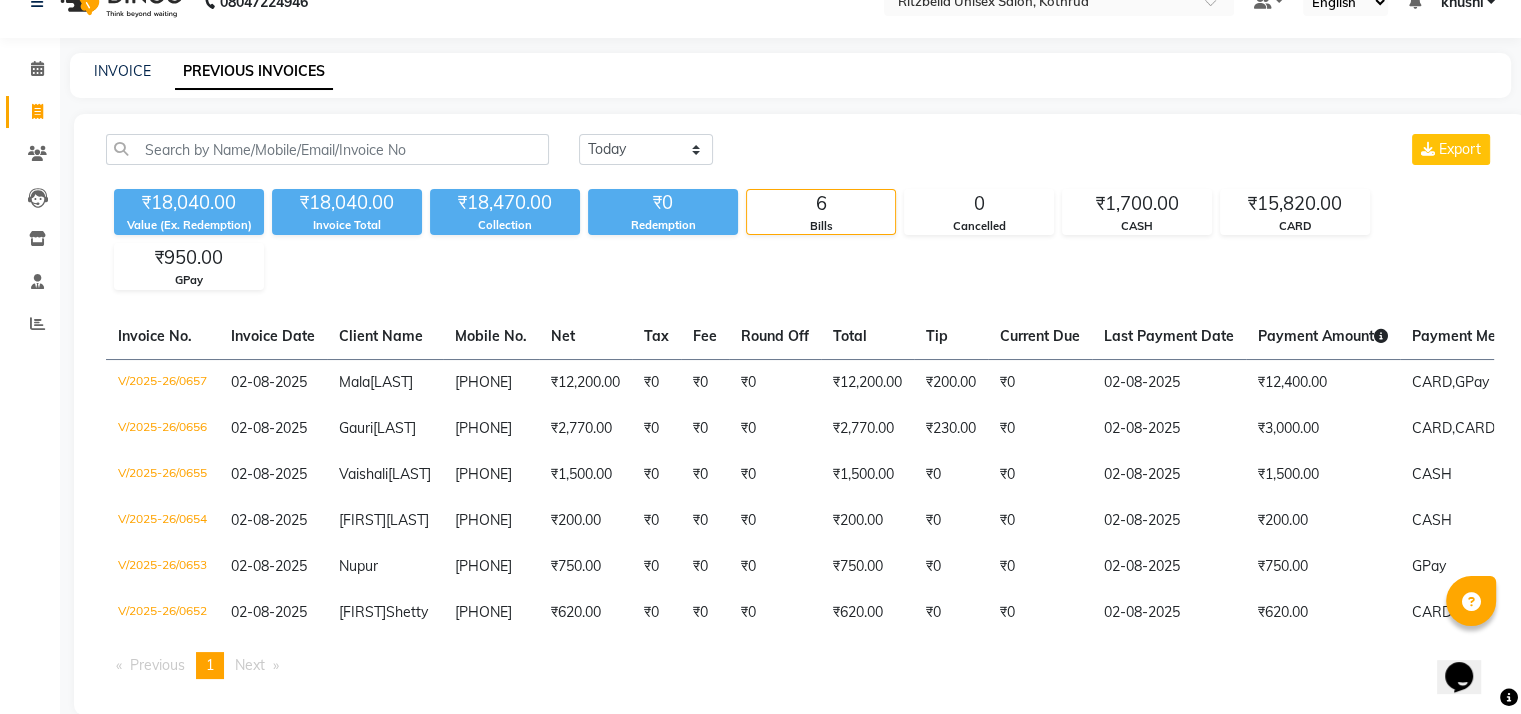 scroll, scrollTop: 32, scrollLeft: 0, axis: vertical 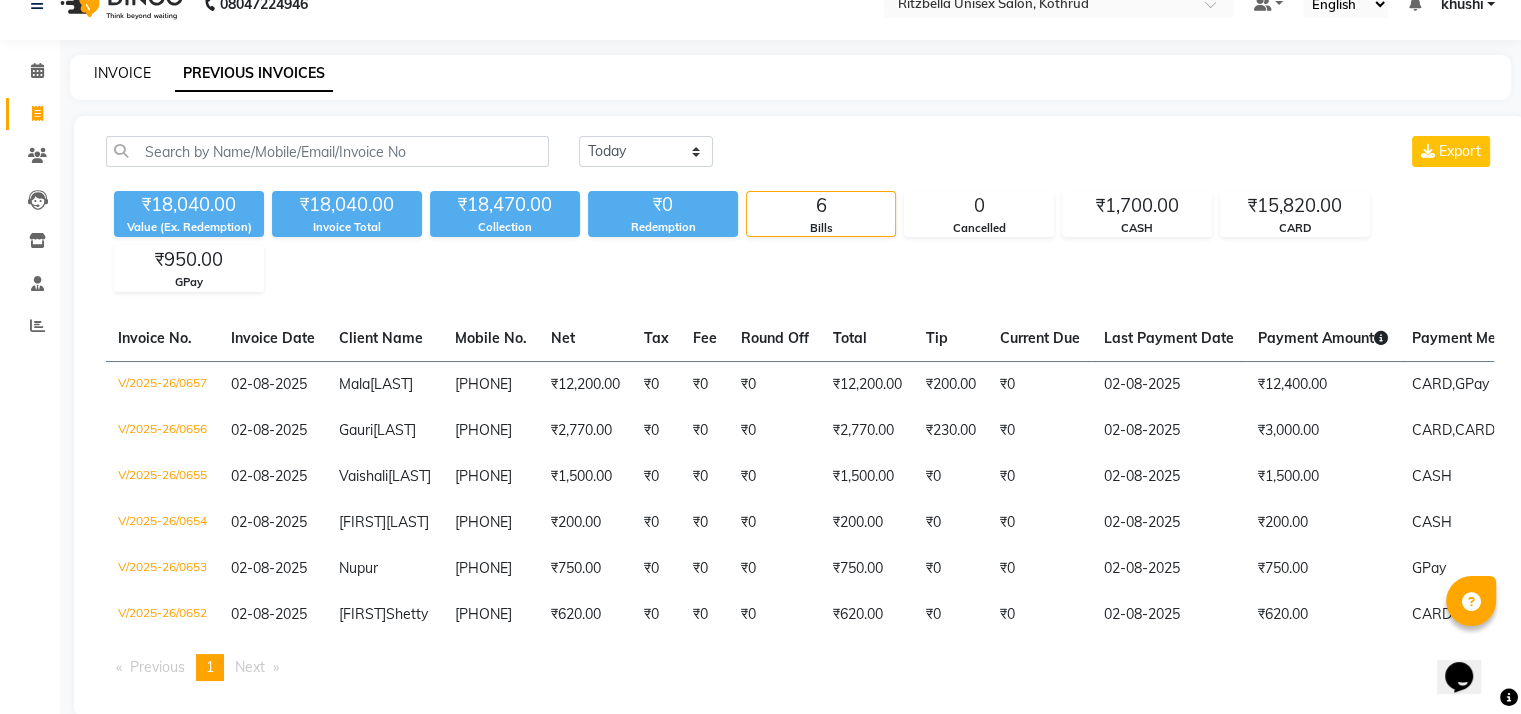 click on "INVOICE" 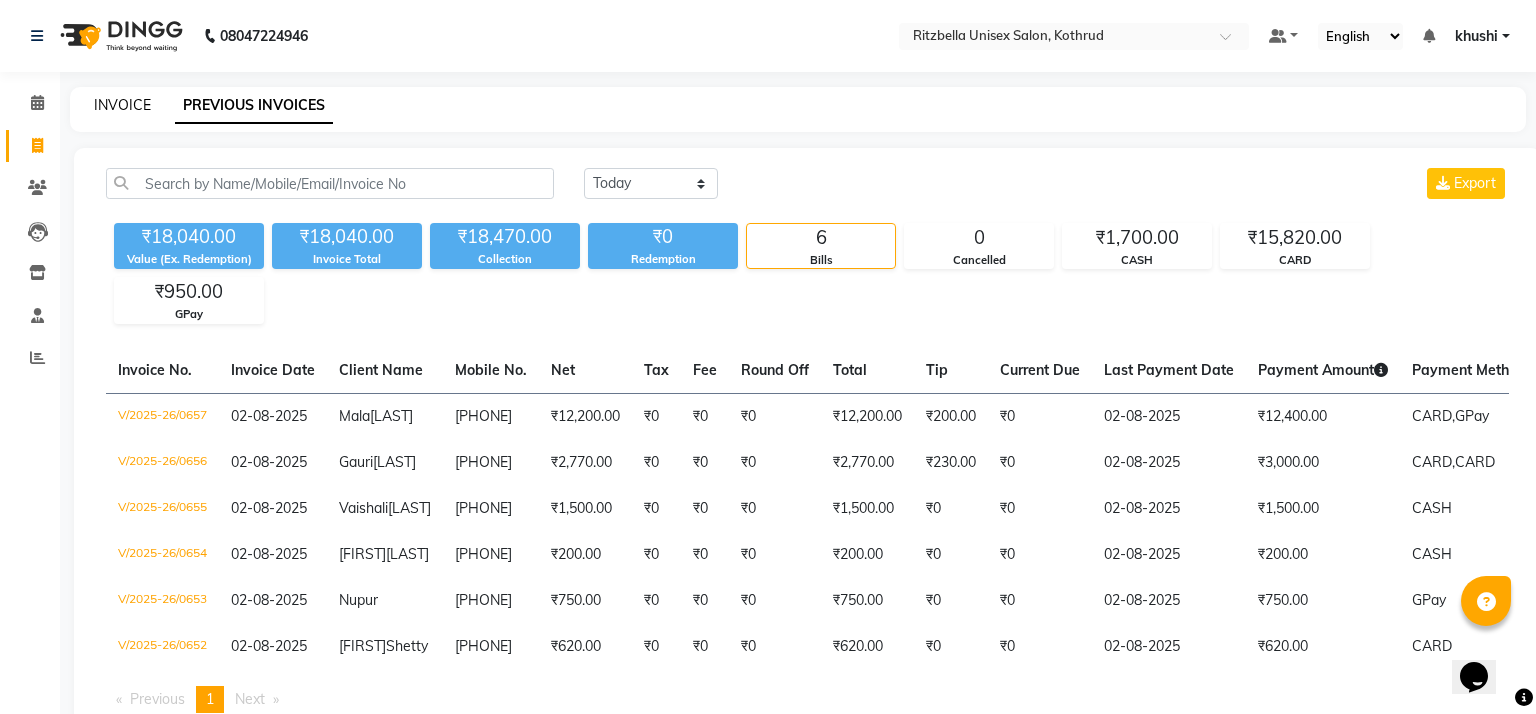 select on "service" 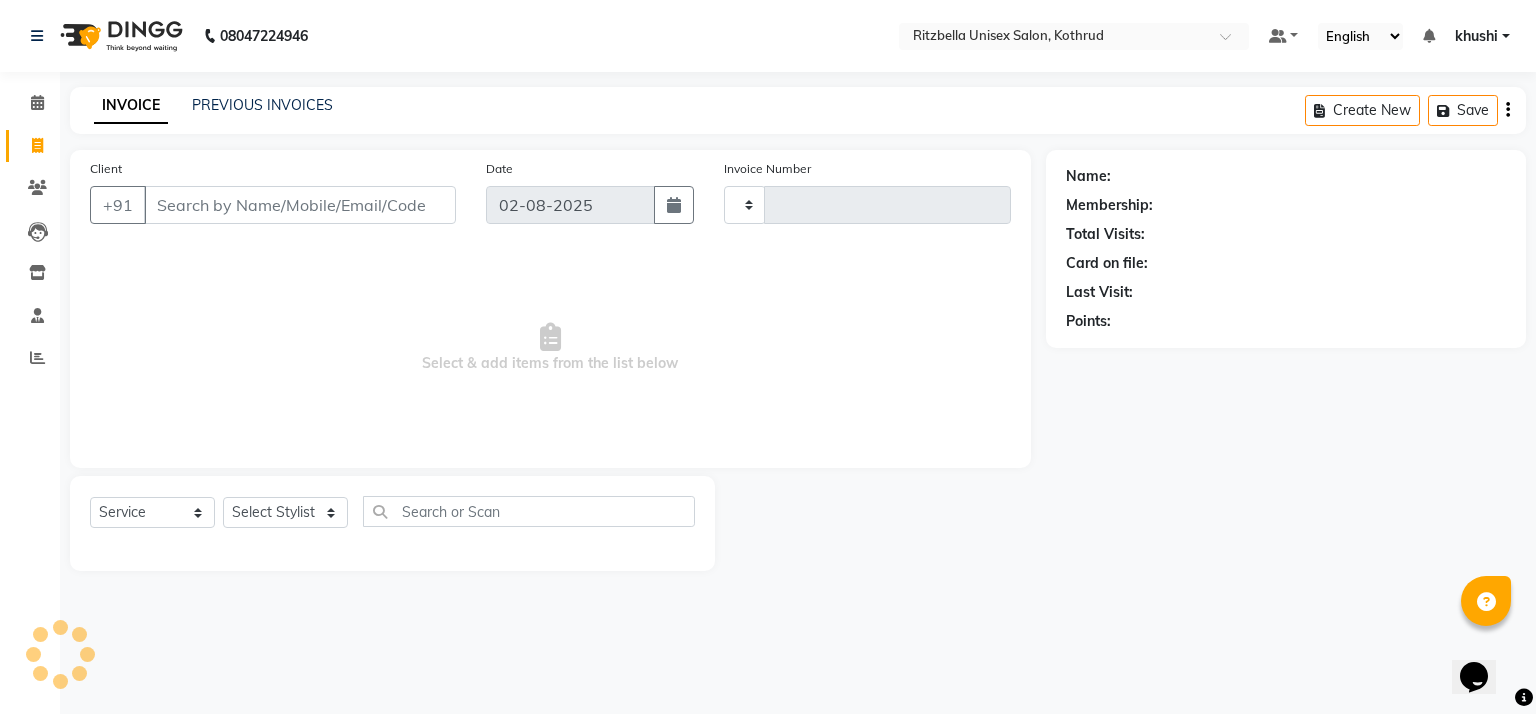 type on "0658" 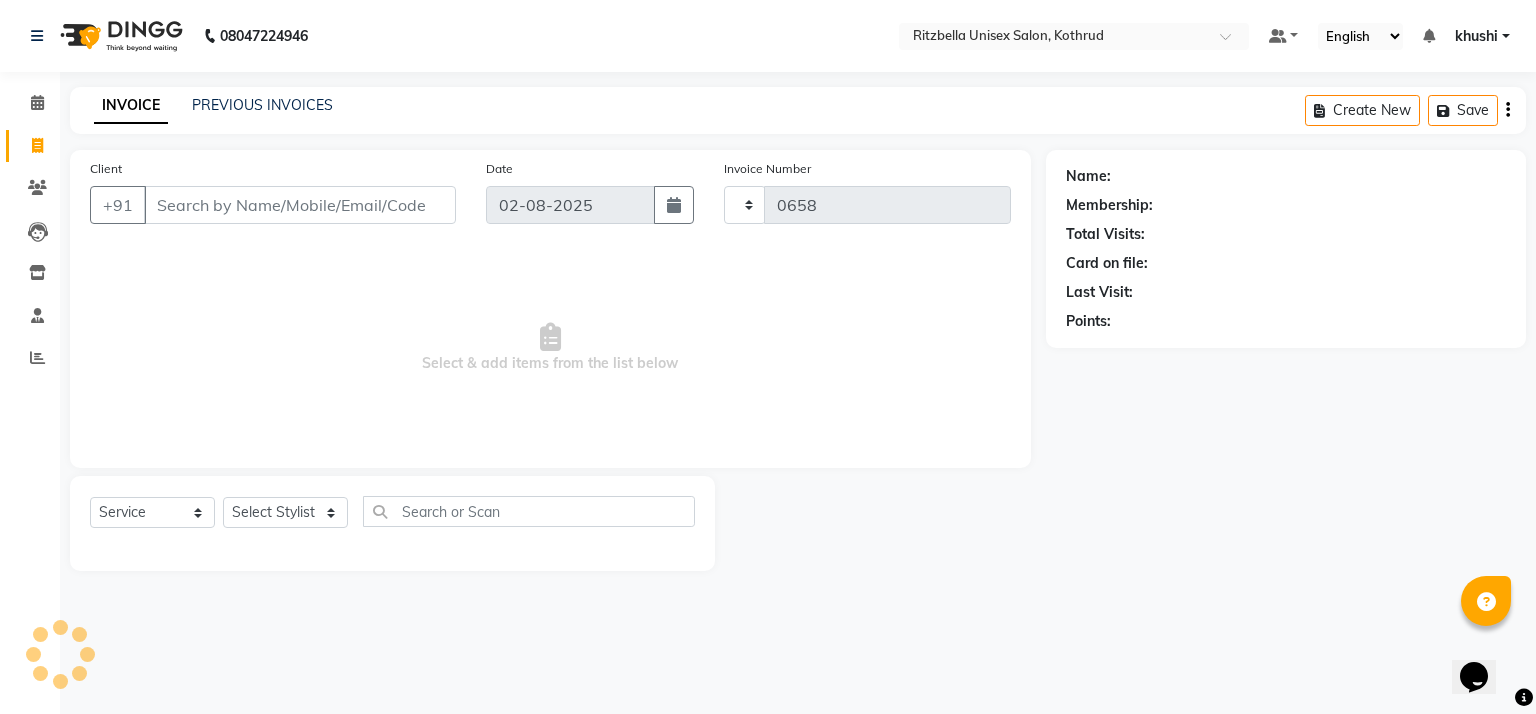 select on "6870" 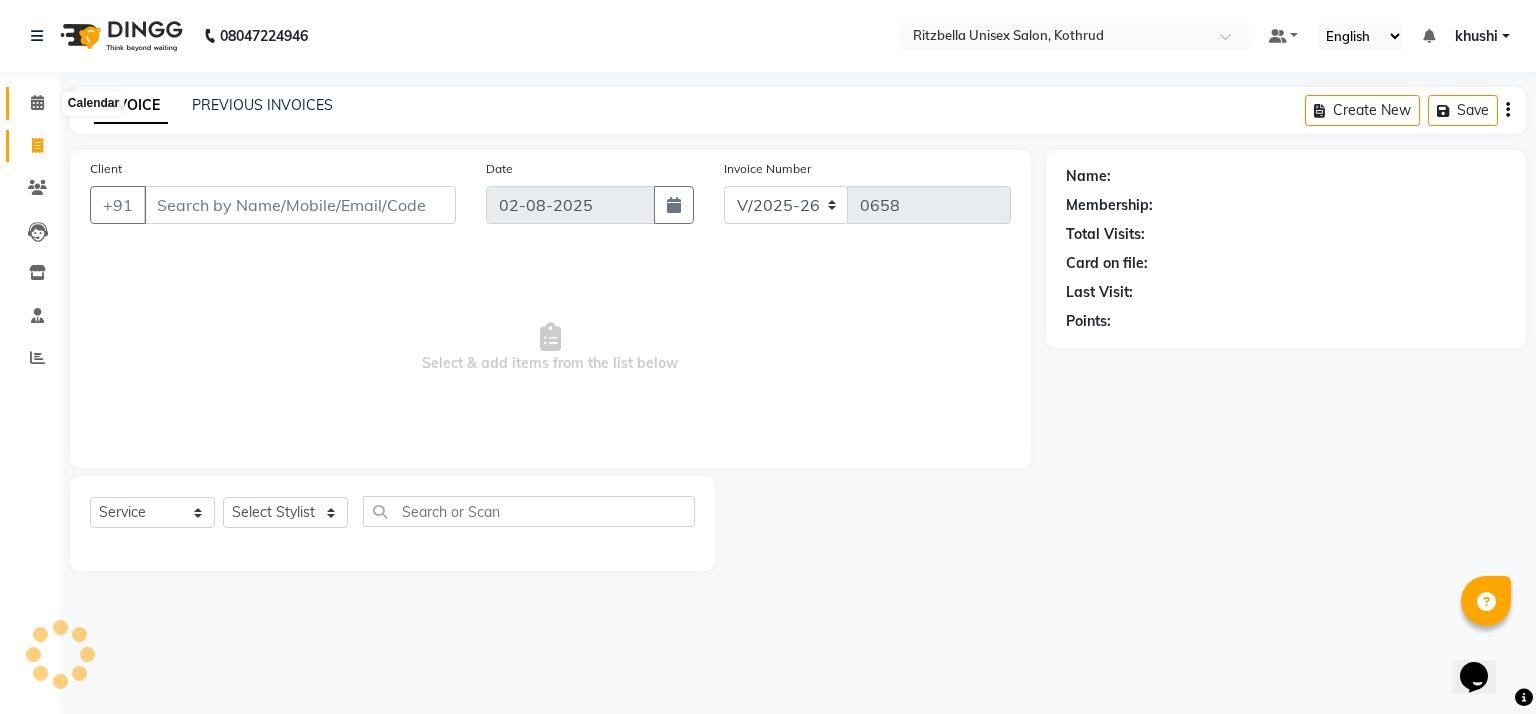 click 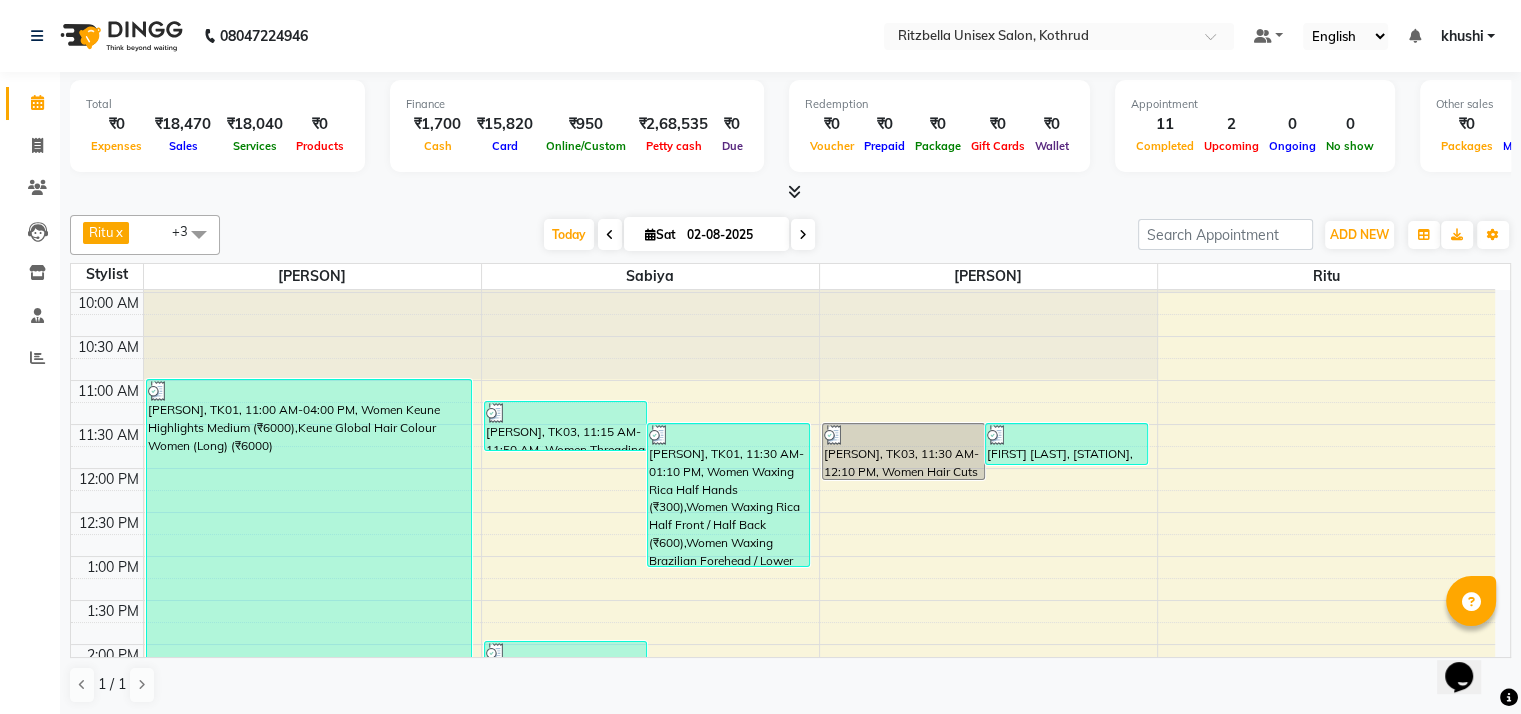 scroll, scrollTop: 0, scrollLeft: 0, axis: both 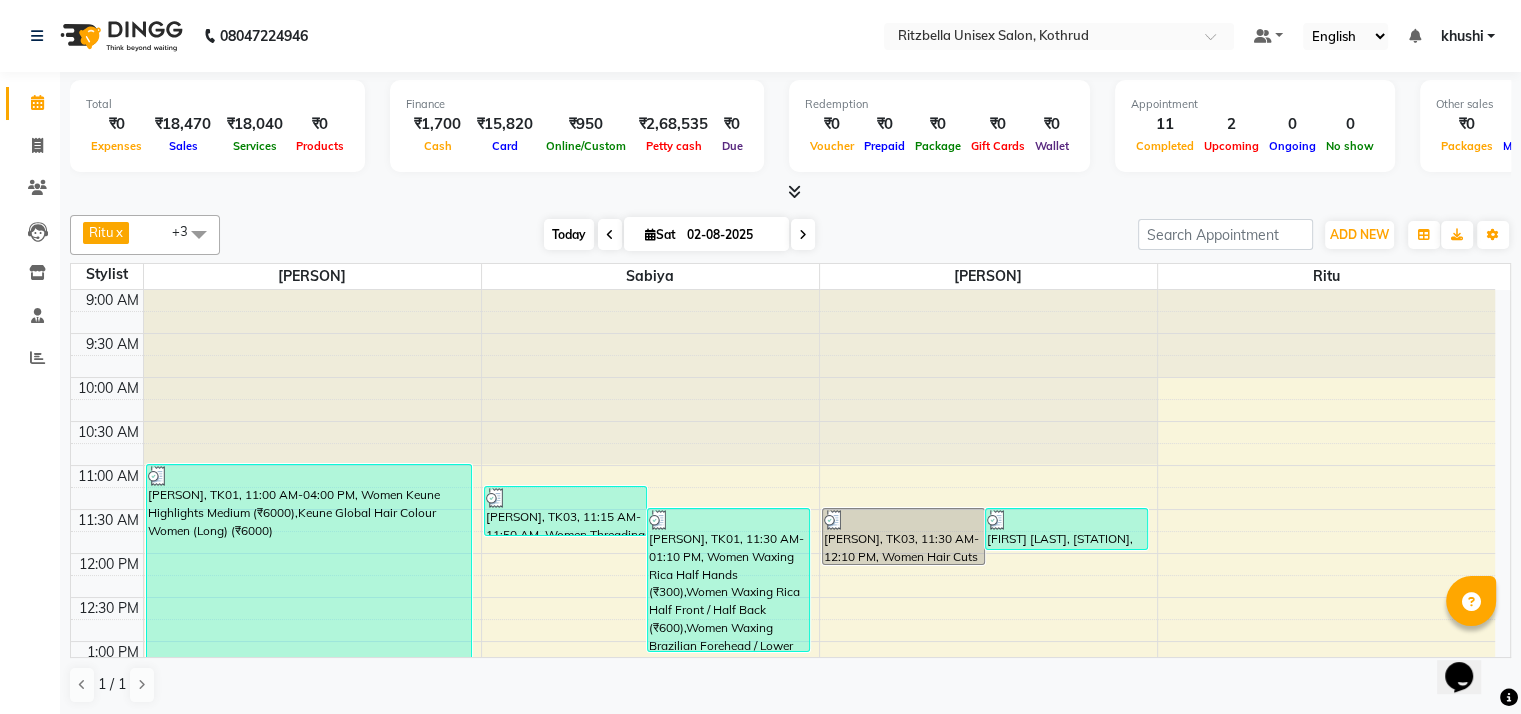 click on "Today" at bounding box center [569, 234] 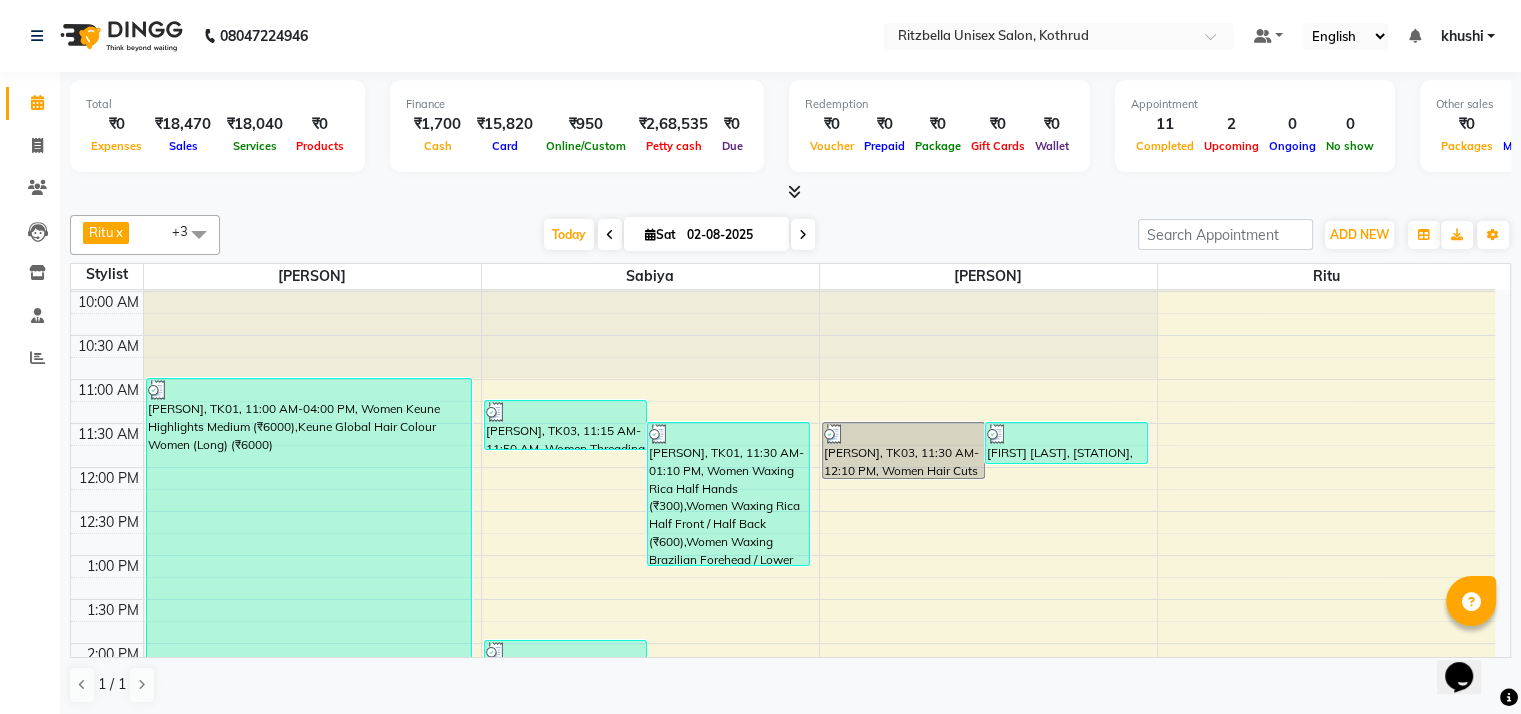 scroll, scrollTop: 81, scrollLeft: 0, axis: vertical 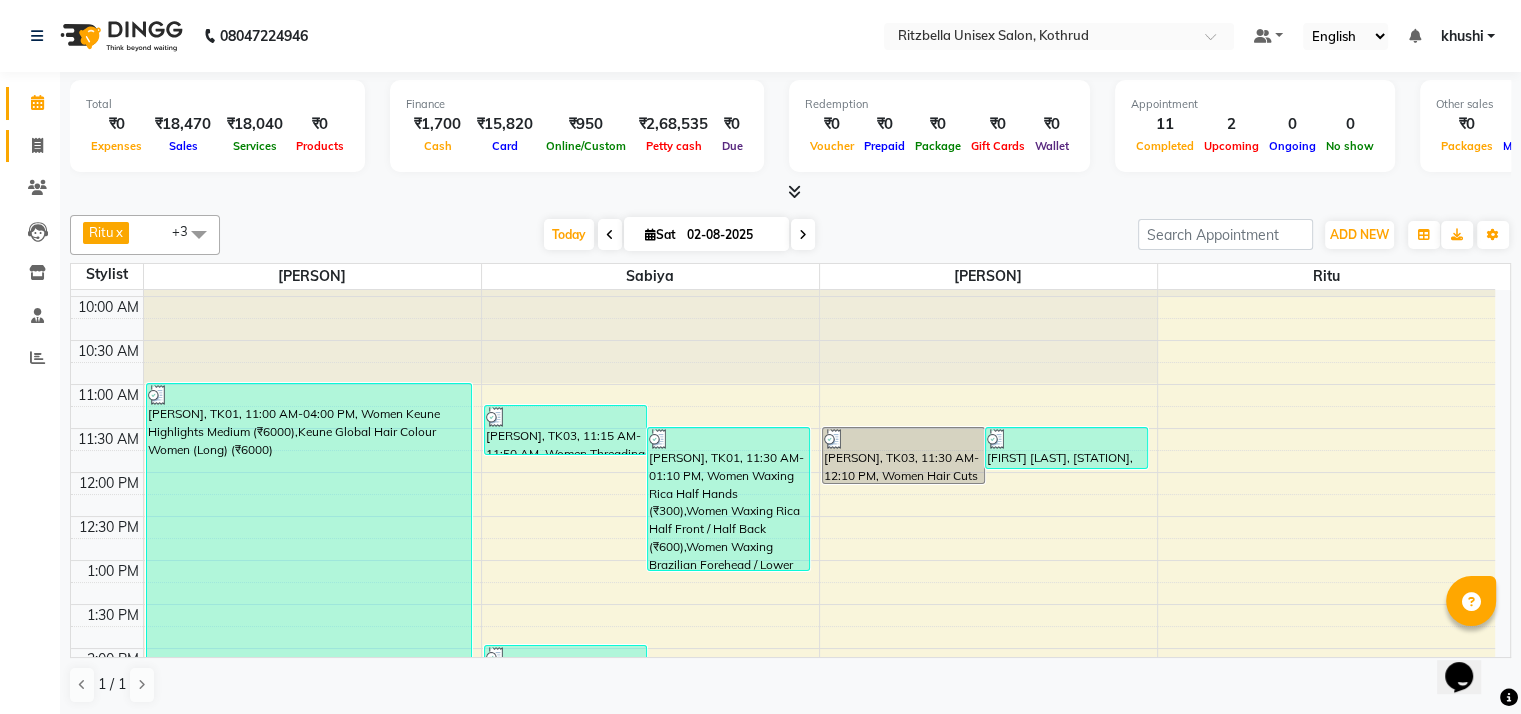 click on "Invoice" 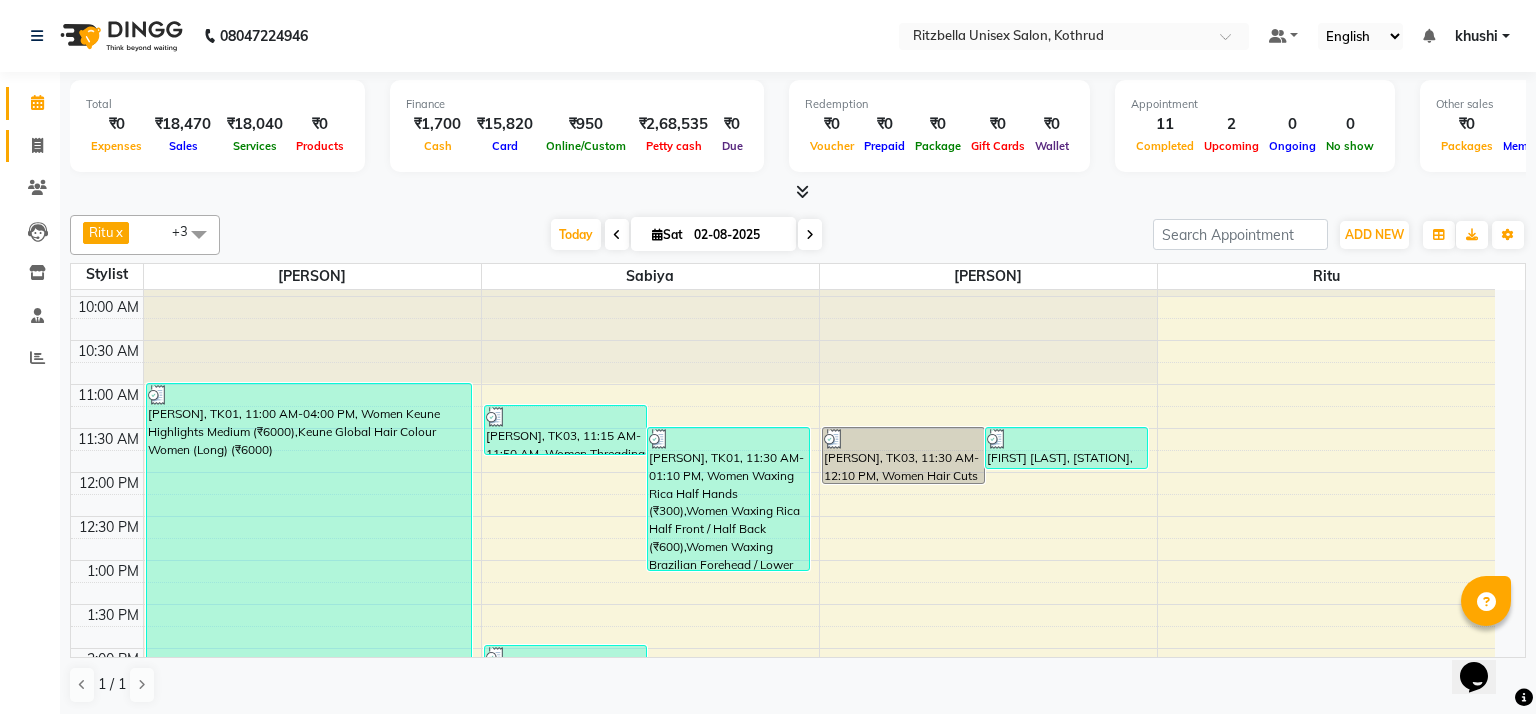 select on "service" 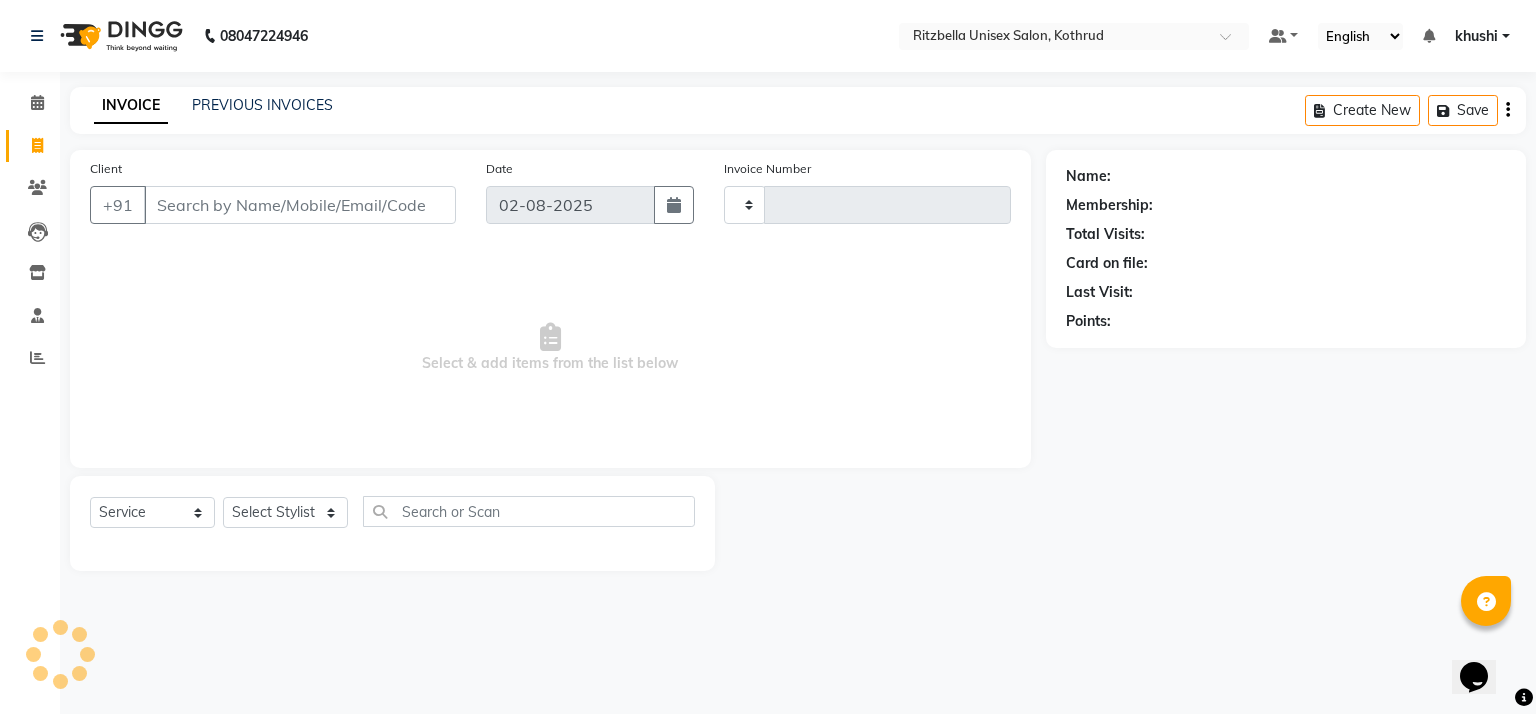 type on "0658" 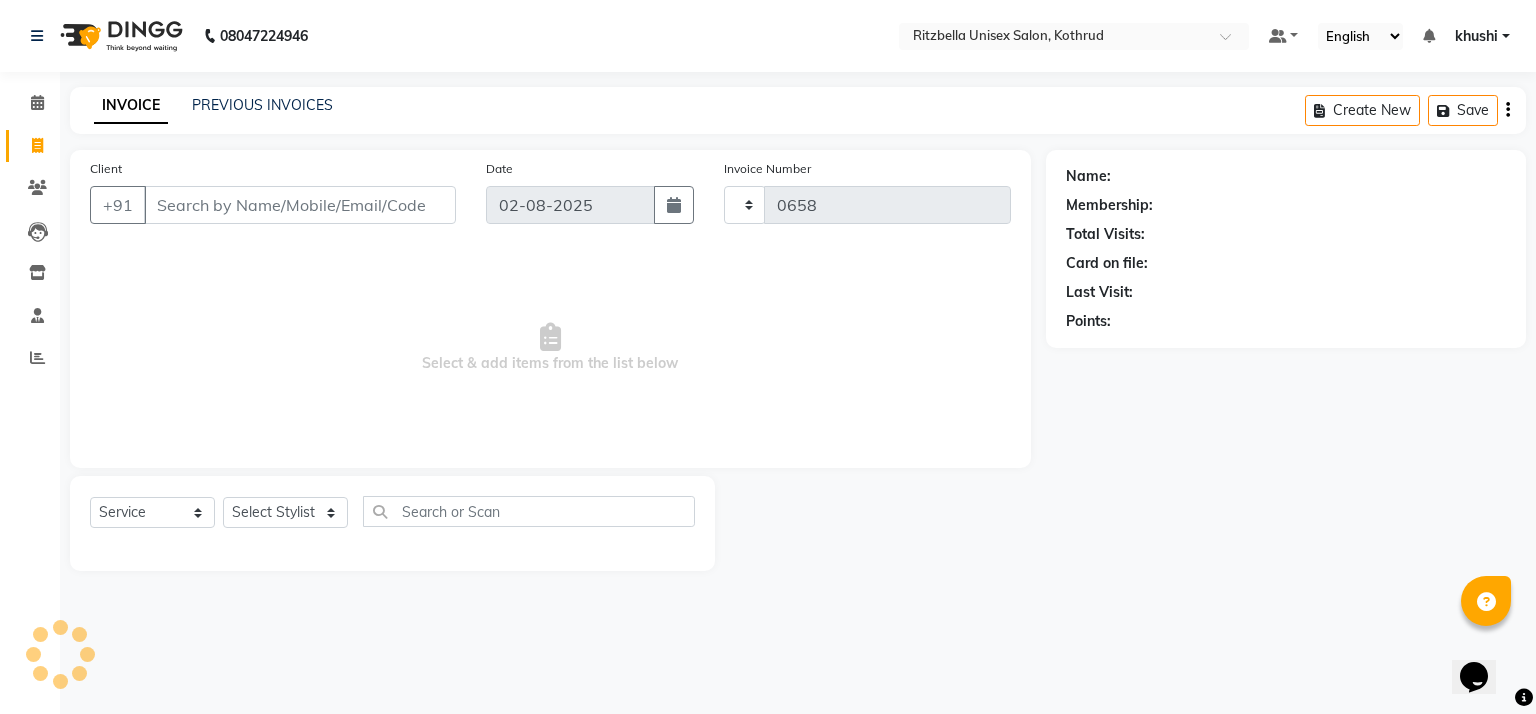 select on "6870" 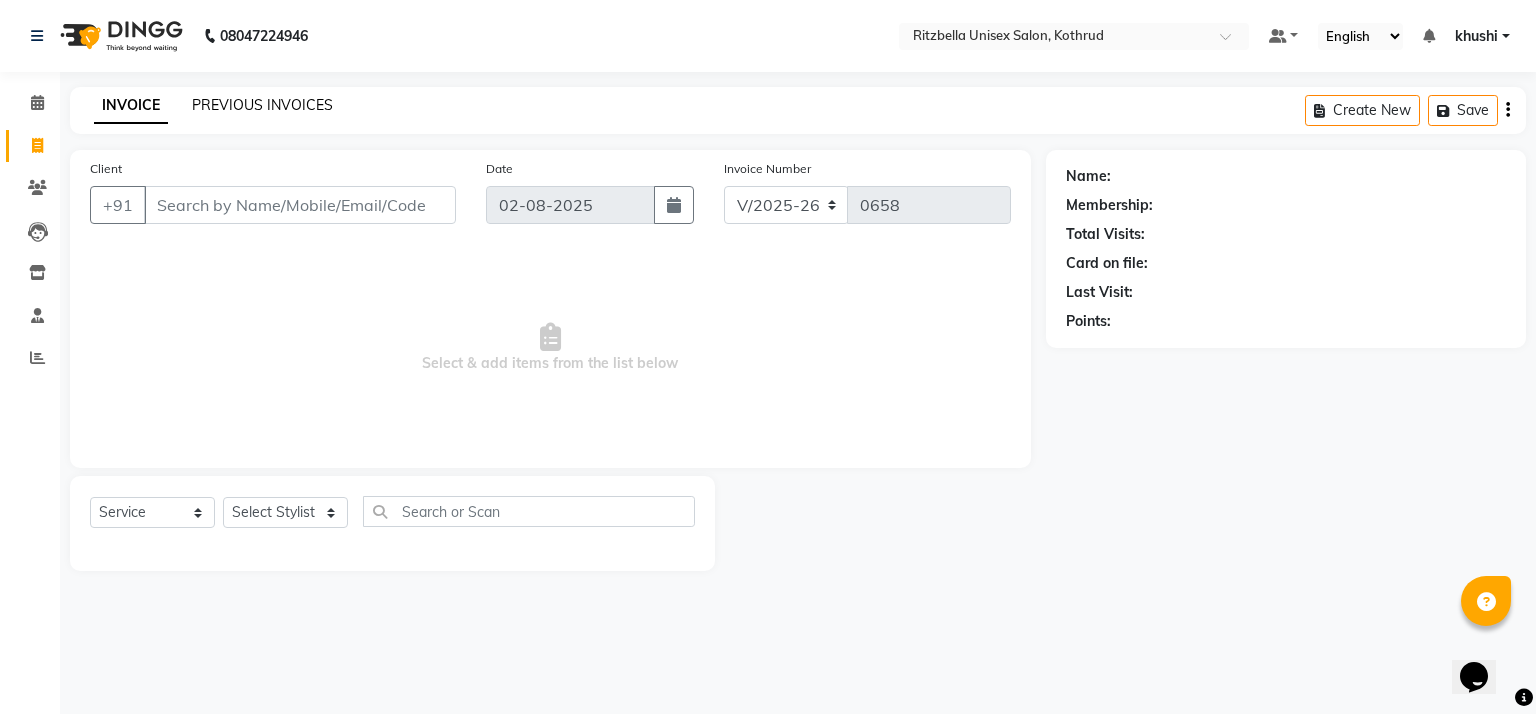 click on "PREVIOUS INVOICES" 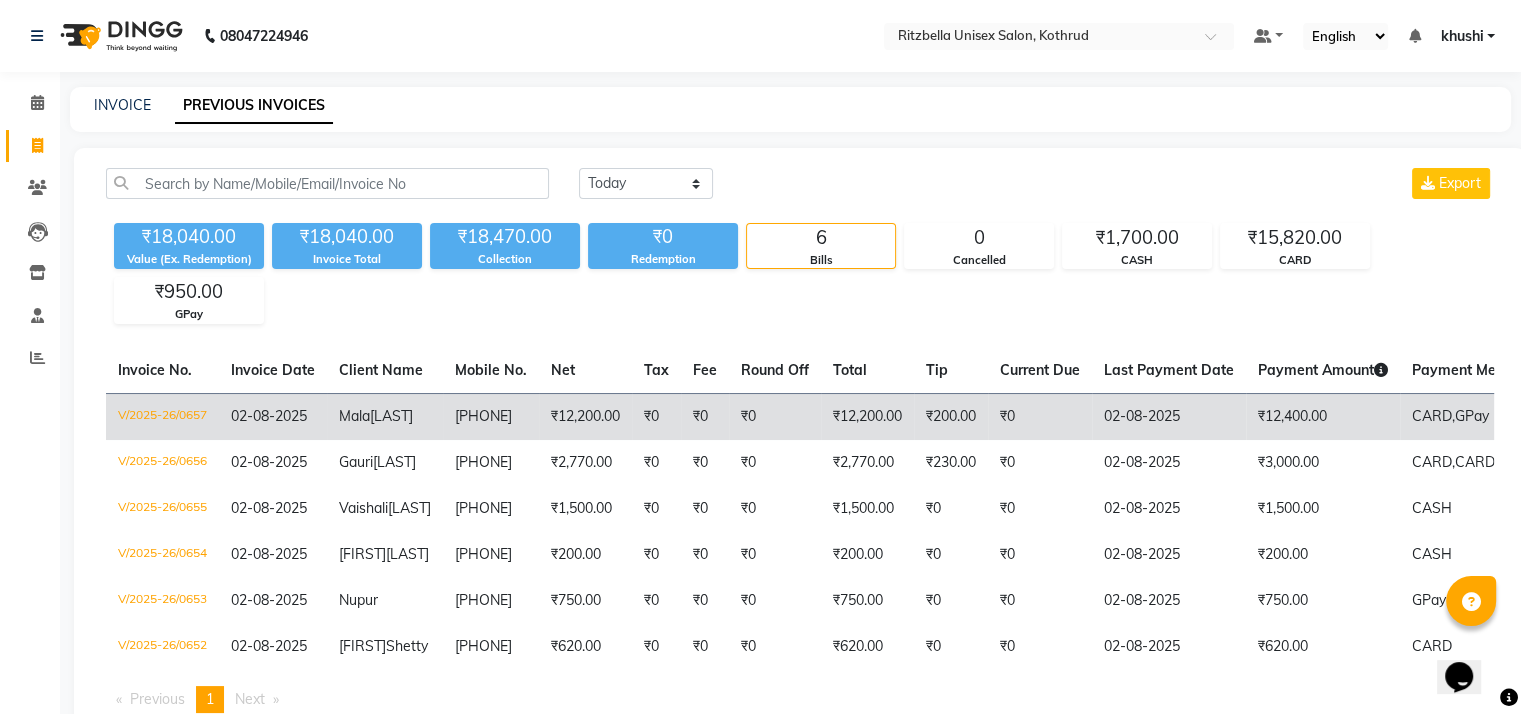 scroll, scrollTop: 120, scrollLeft: 0, axis: vertical 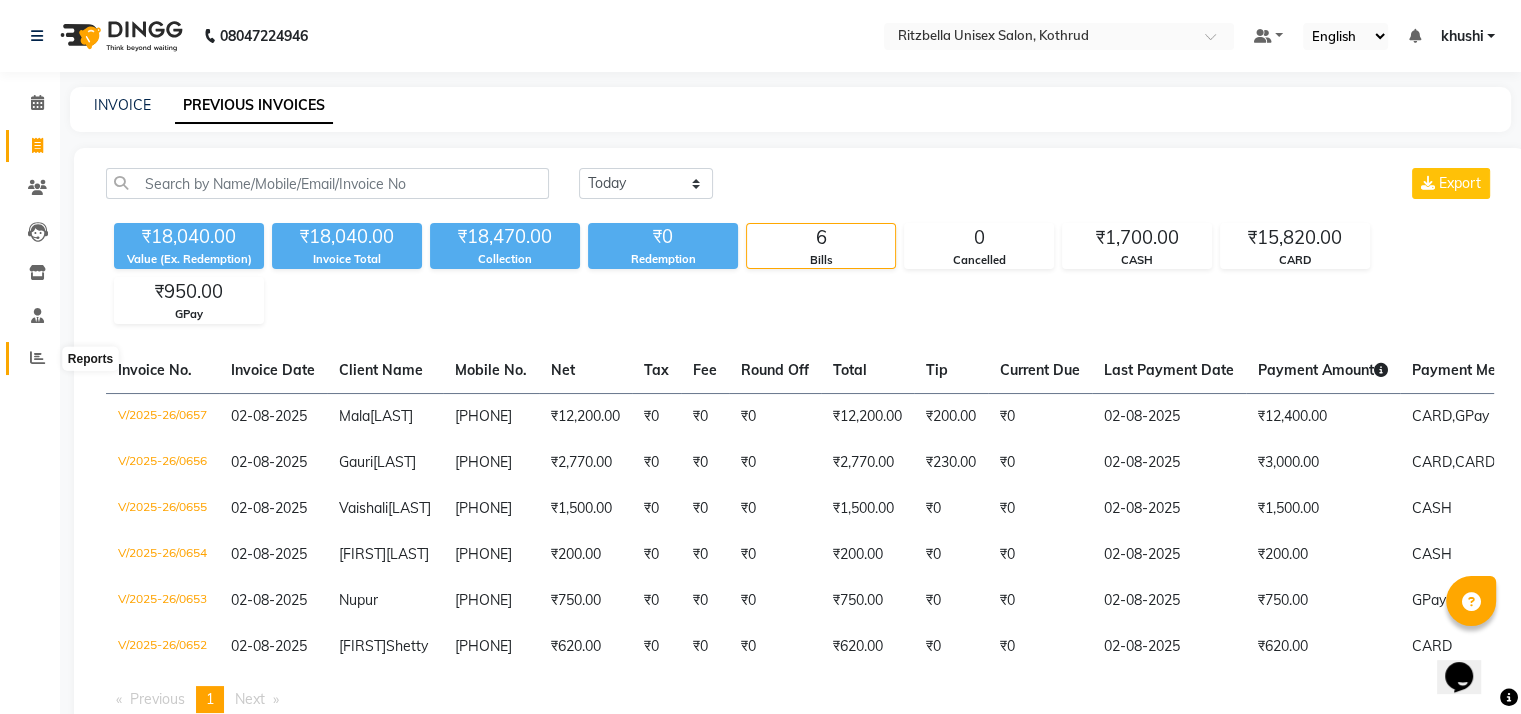 click 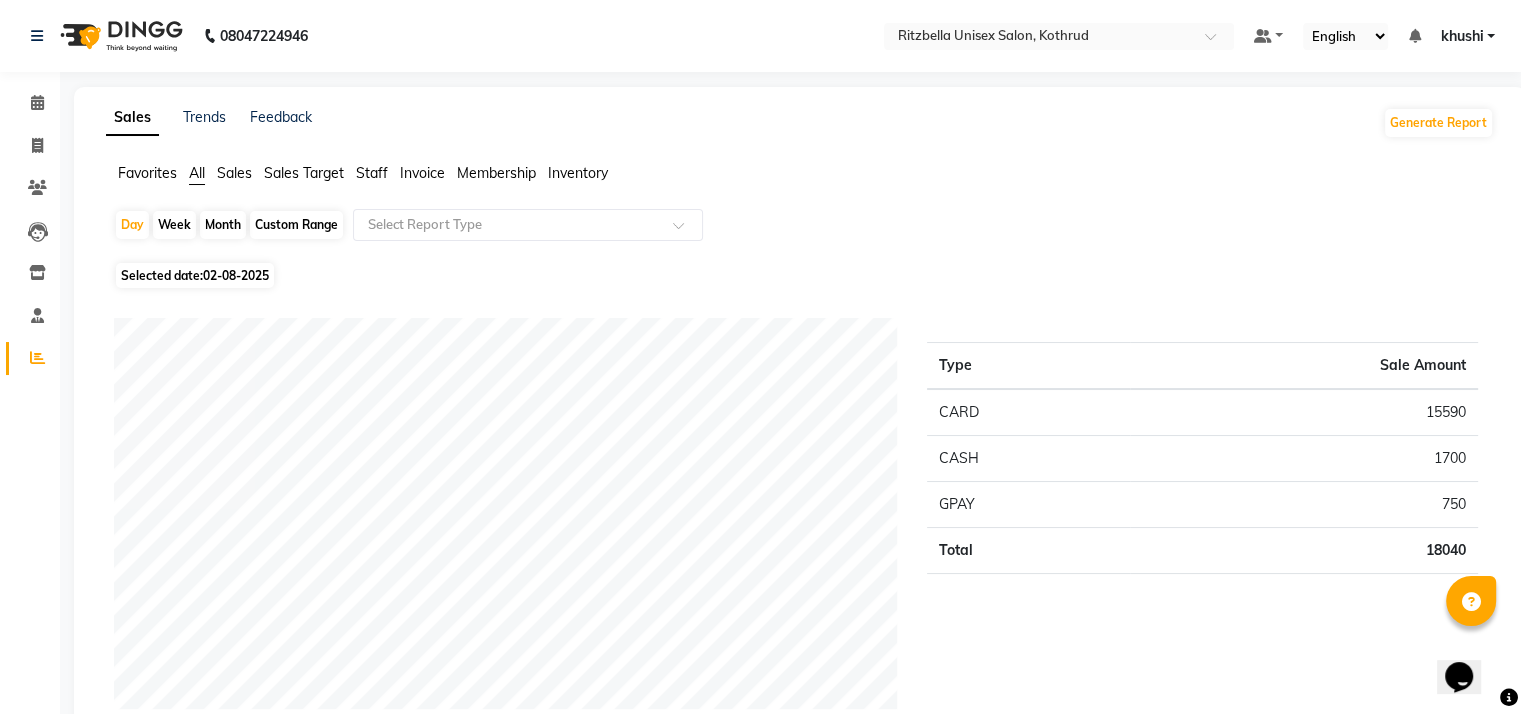 click on "Month" 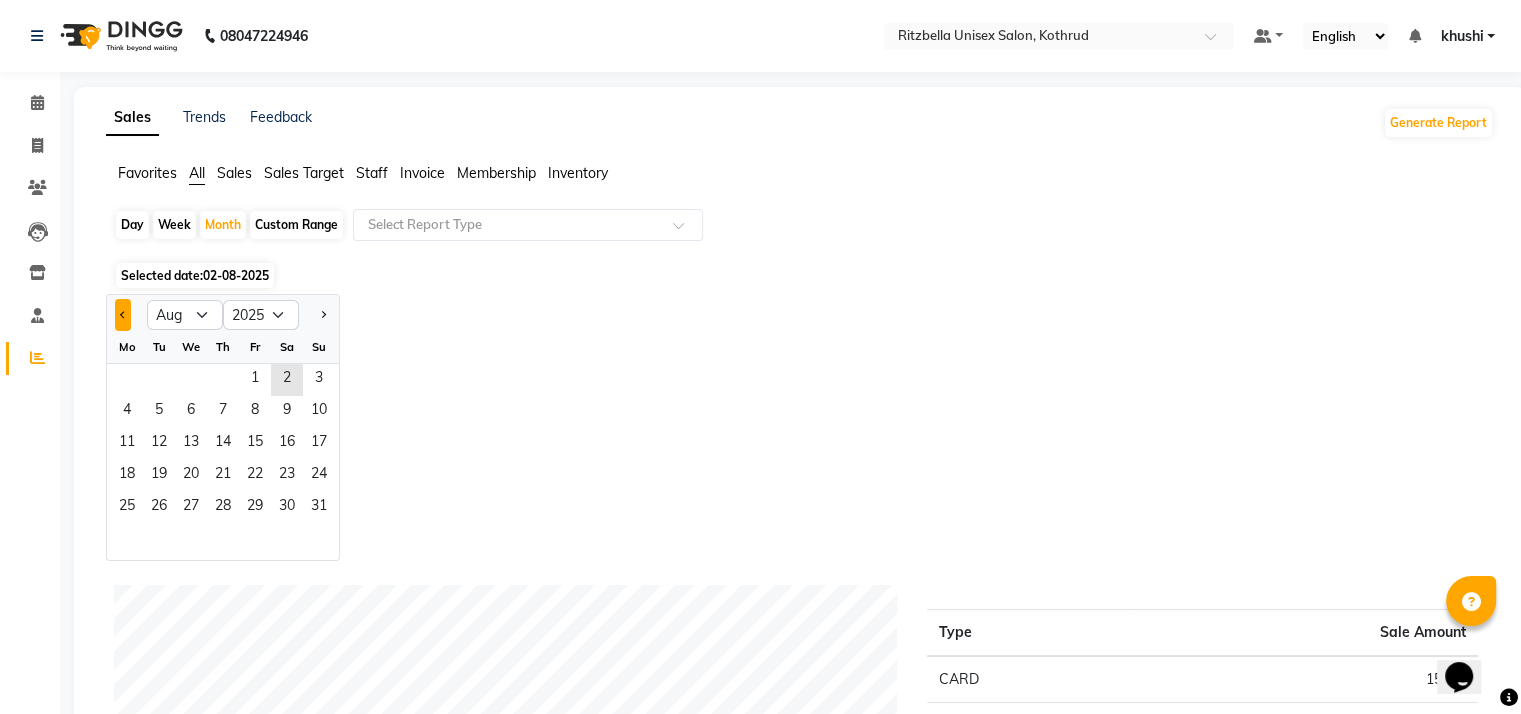 click 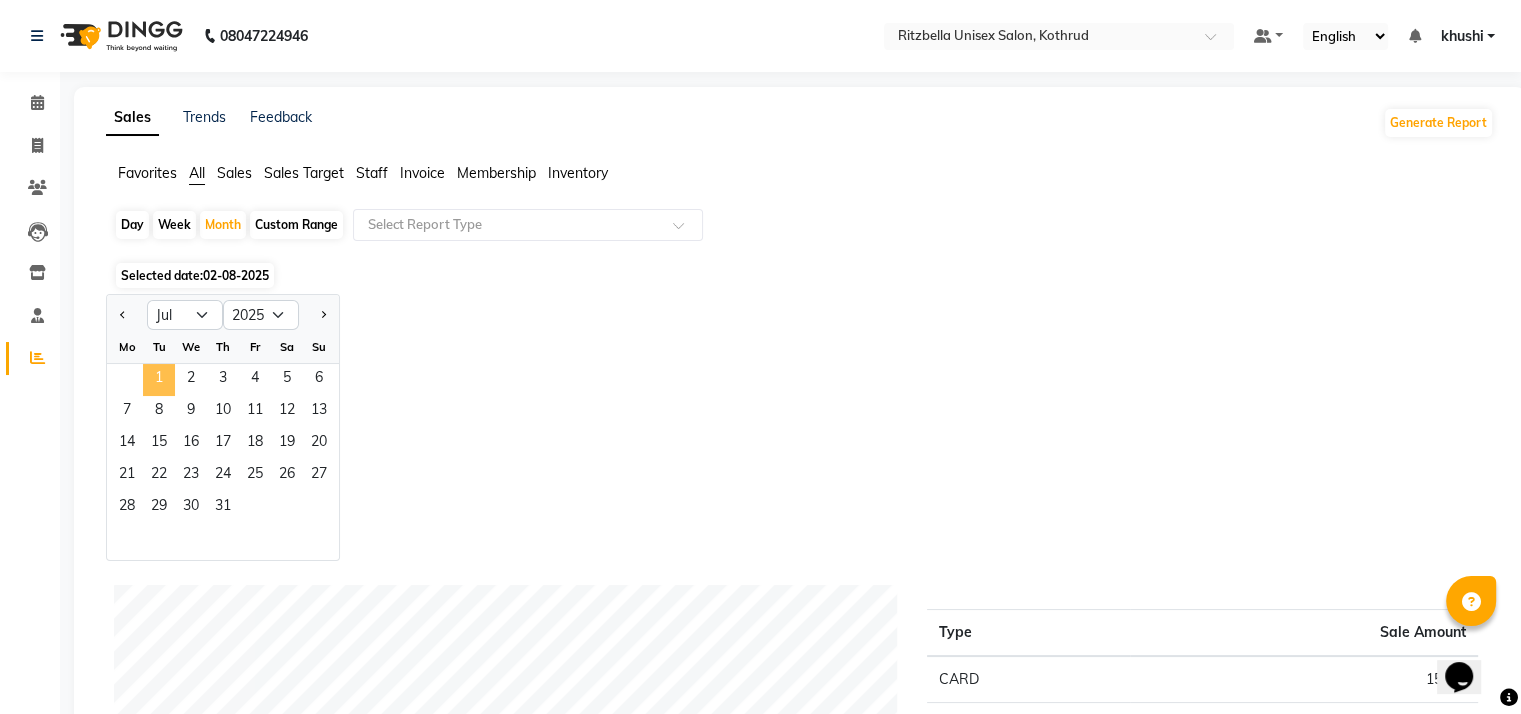 click on "1" 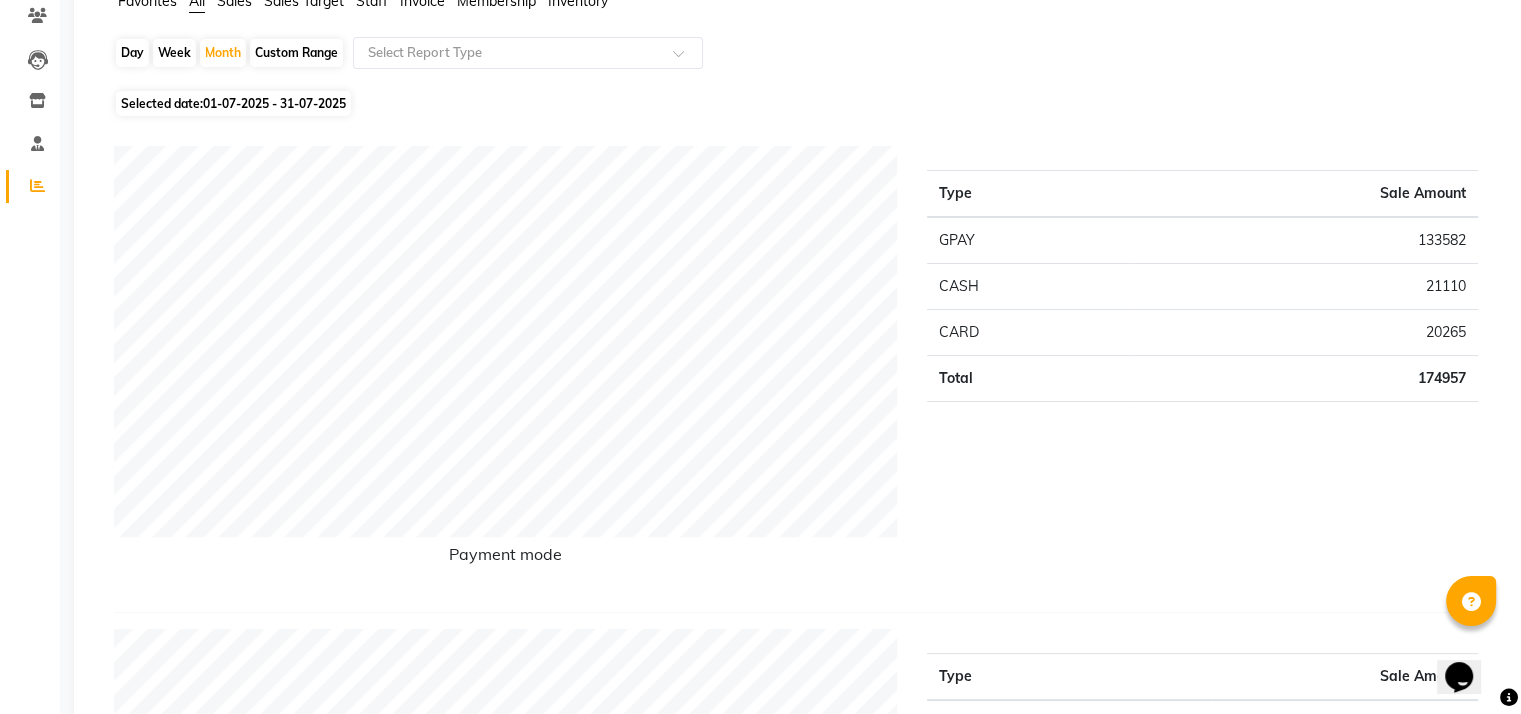 scroll, scrollTop: 0, scrollLeft: 0, axis: both 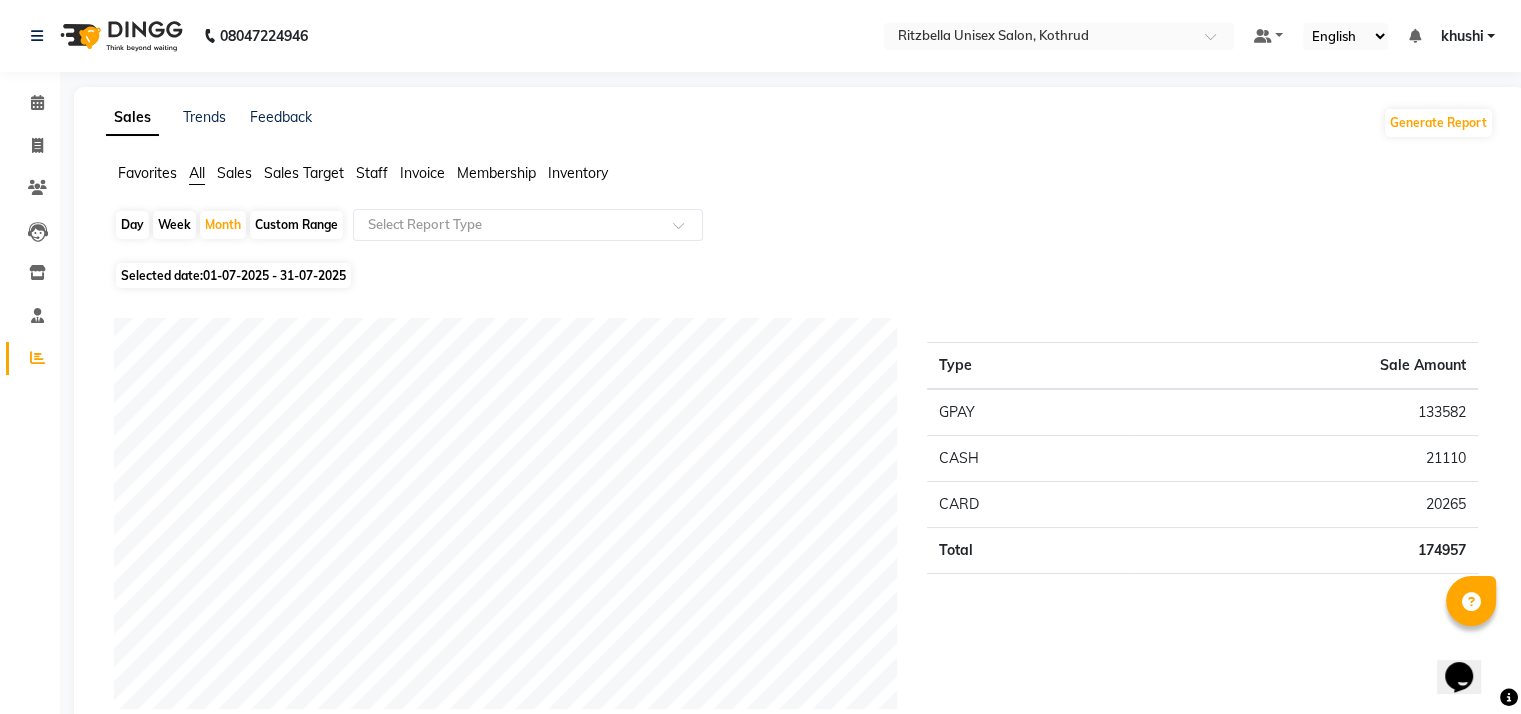 click on "Day" 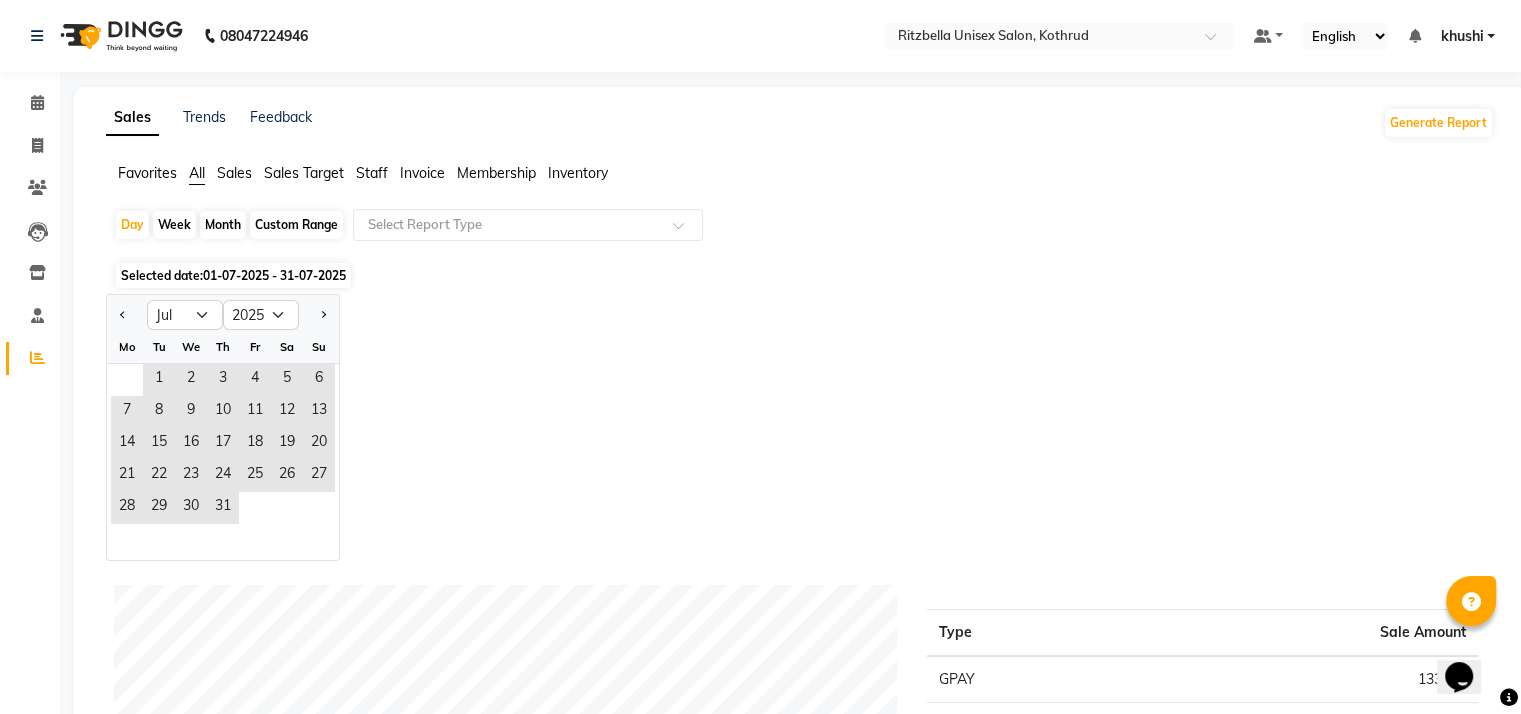 click on "Tu" 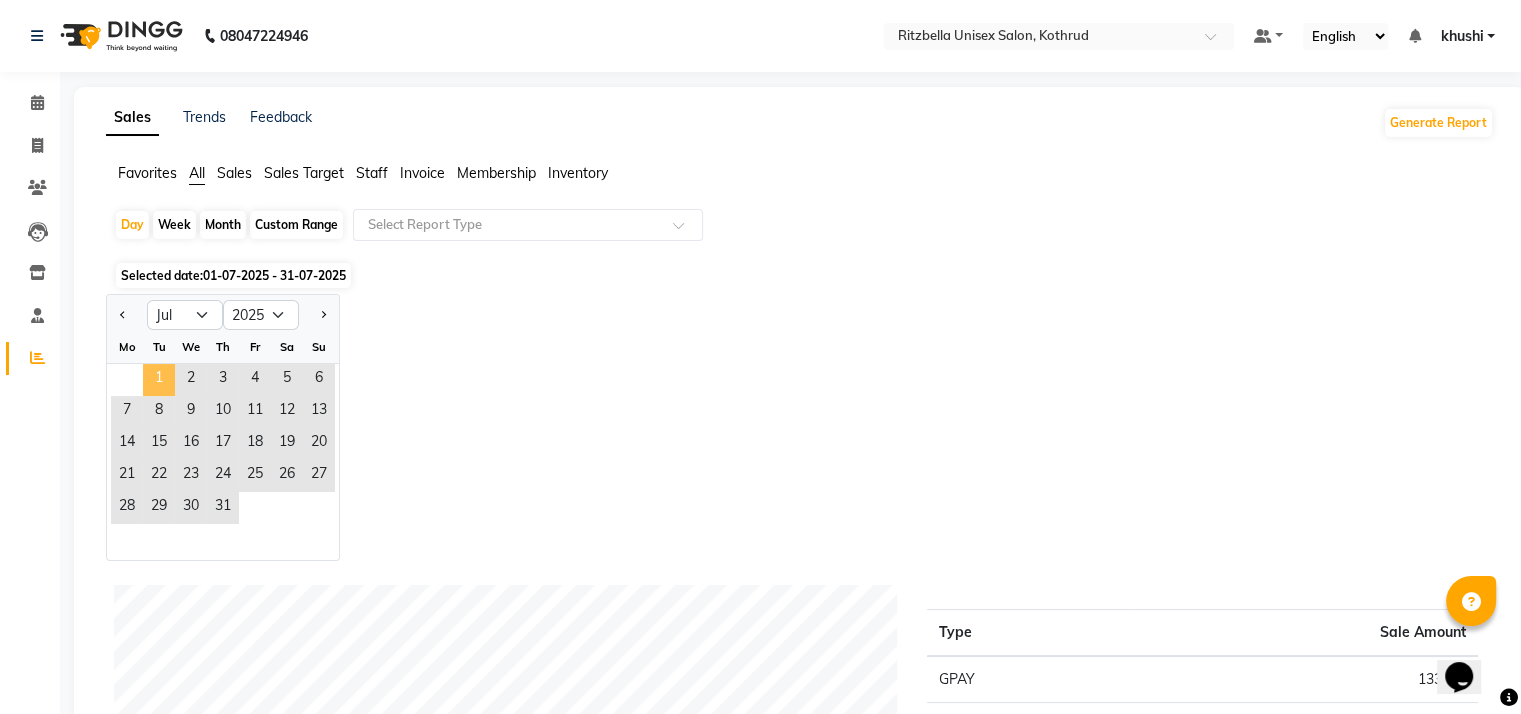 click on "1" 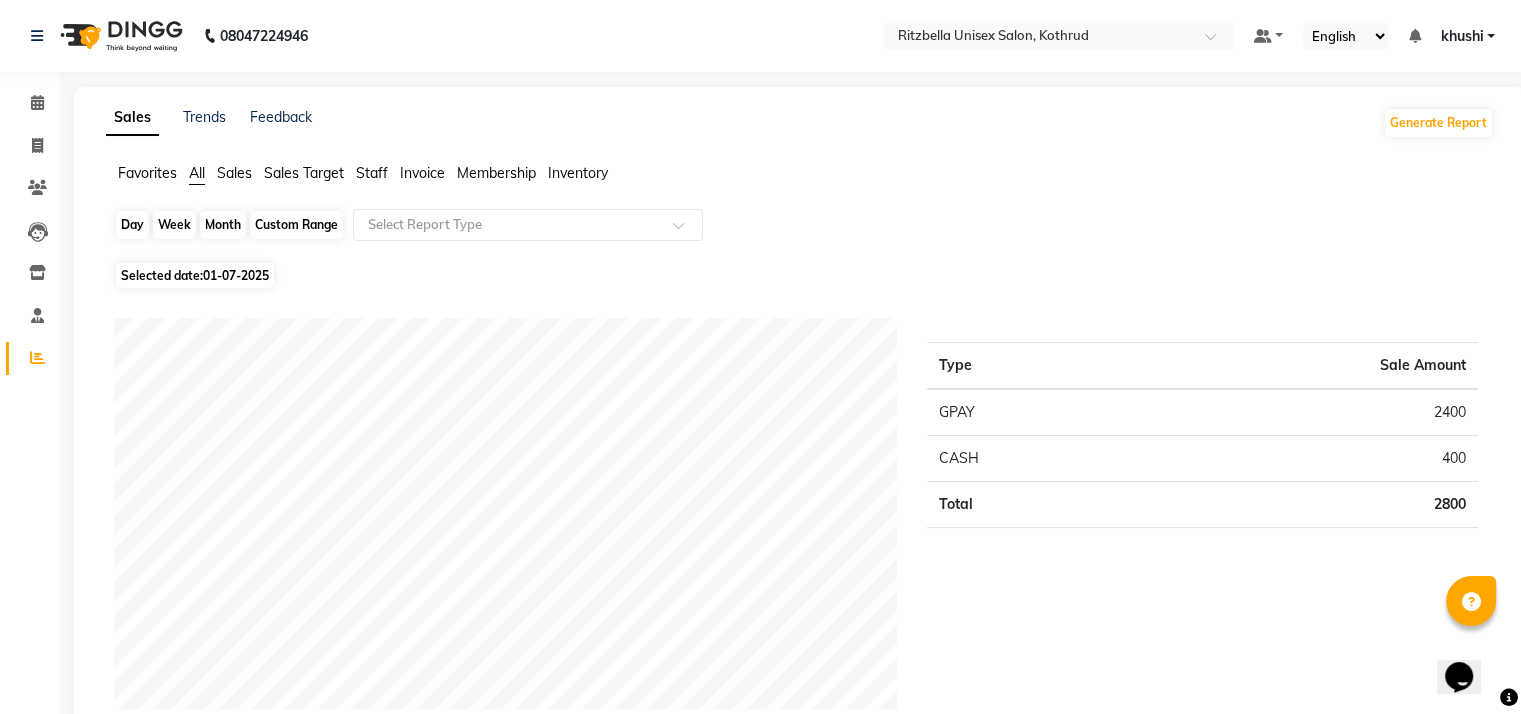 click on "Day" 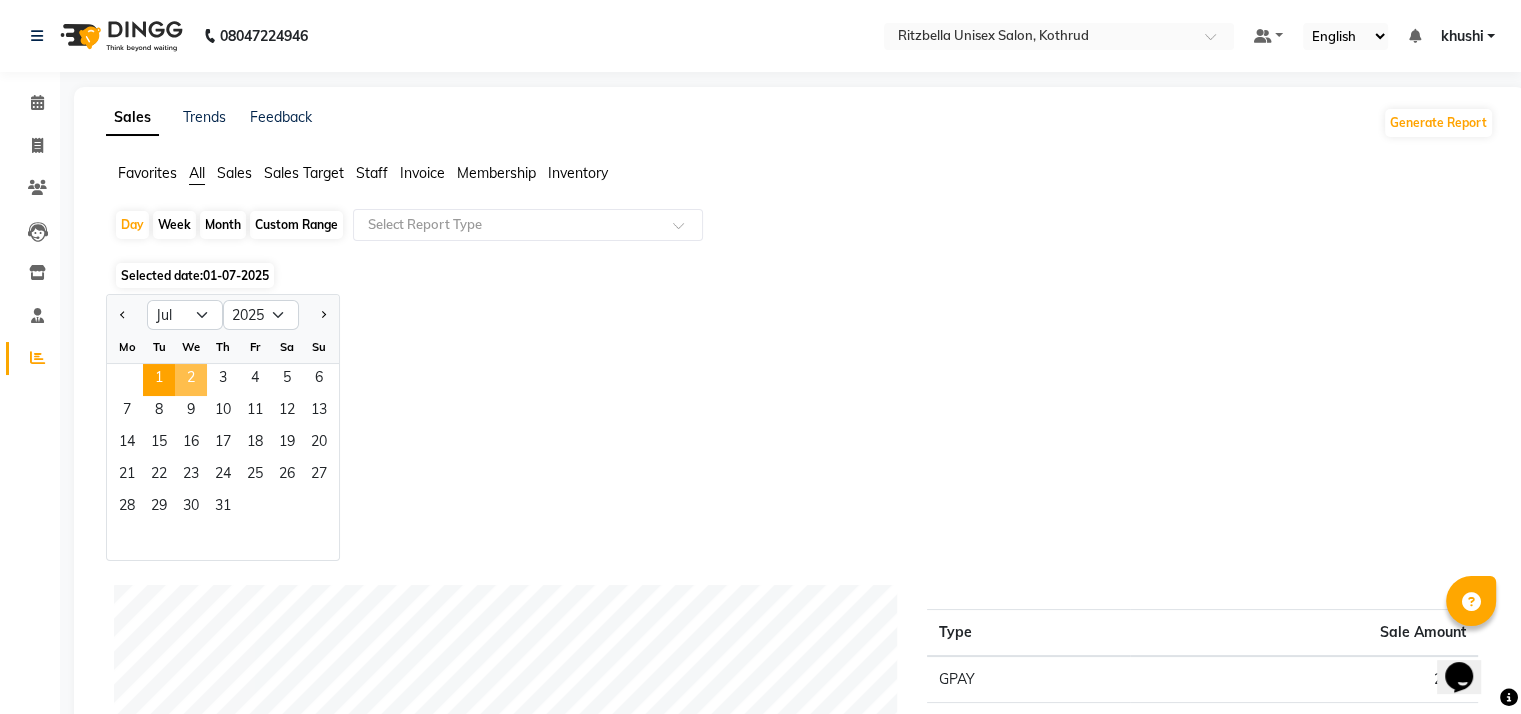 click on "2" 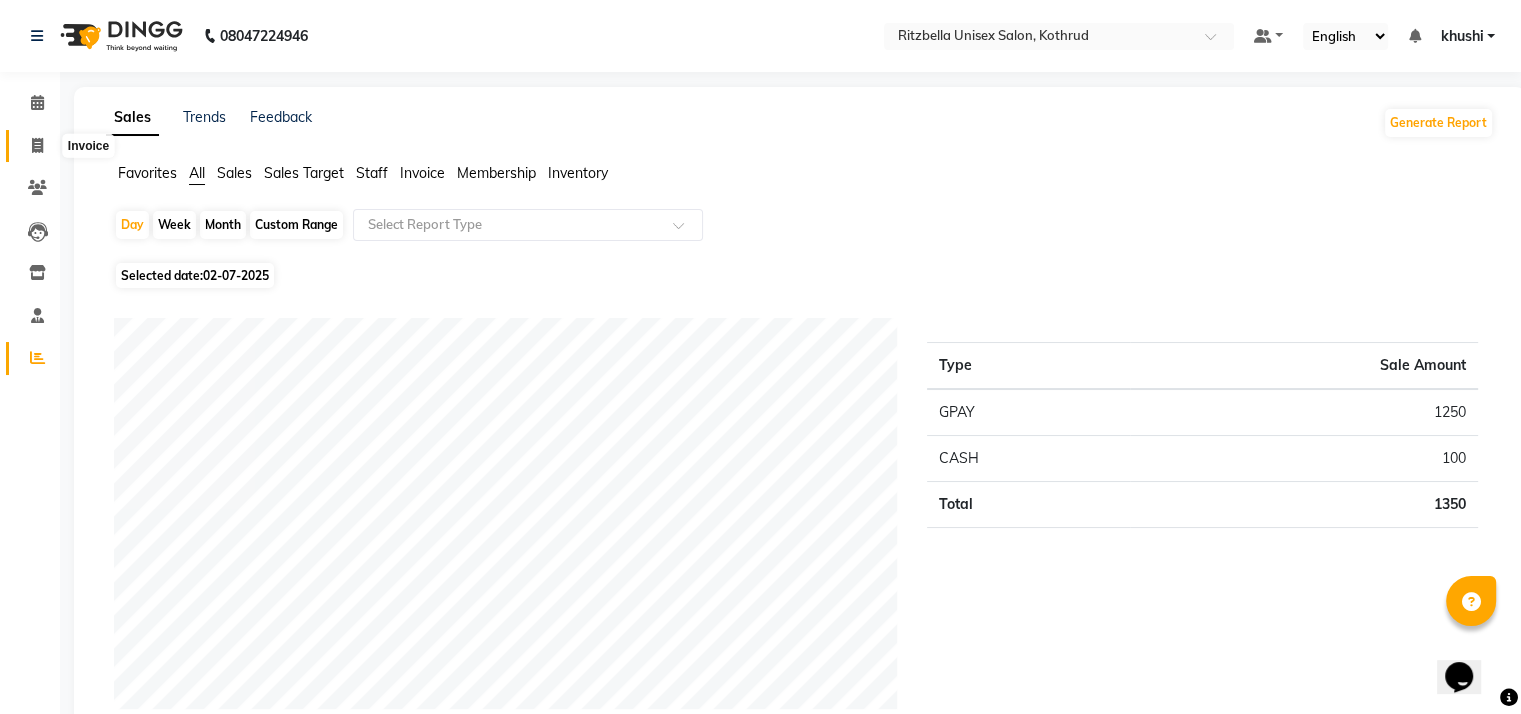 click 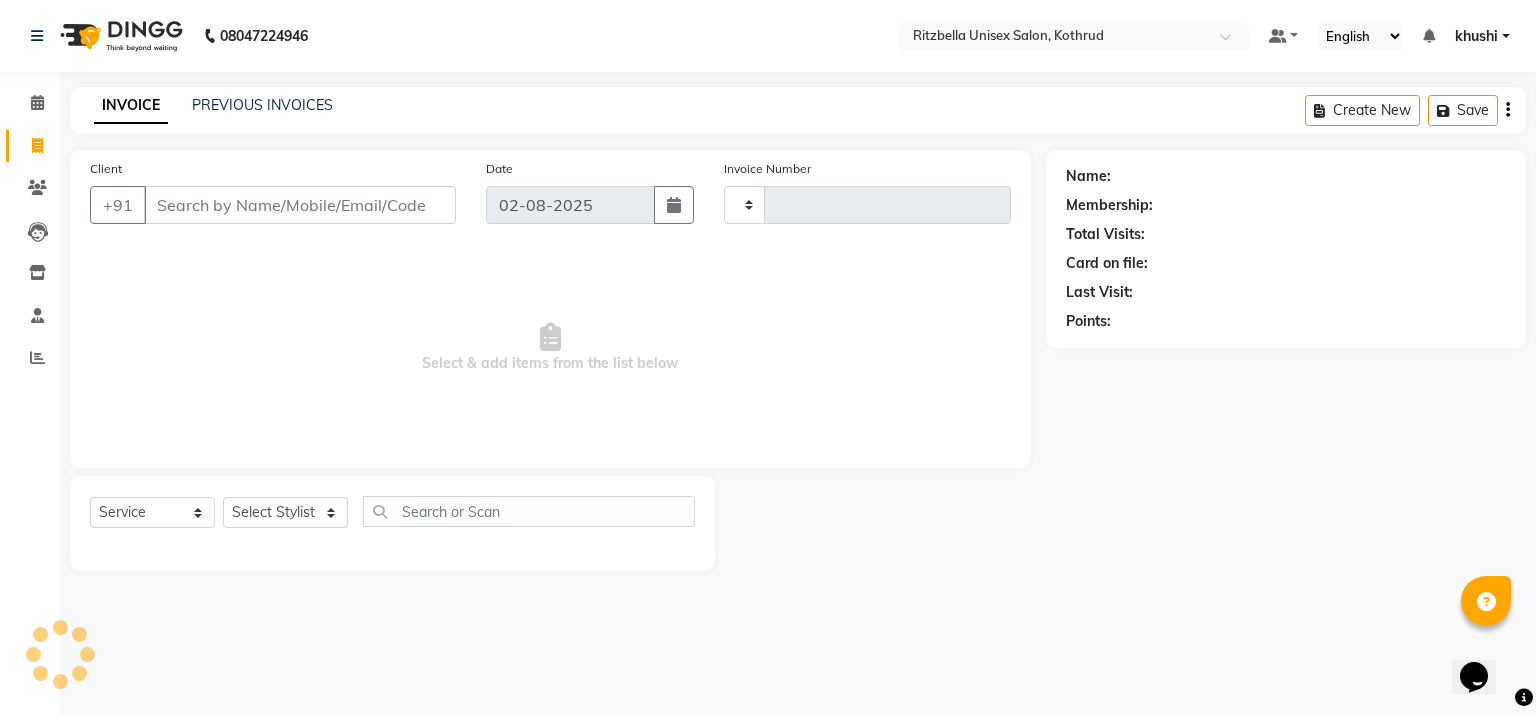 type on "0658" 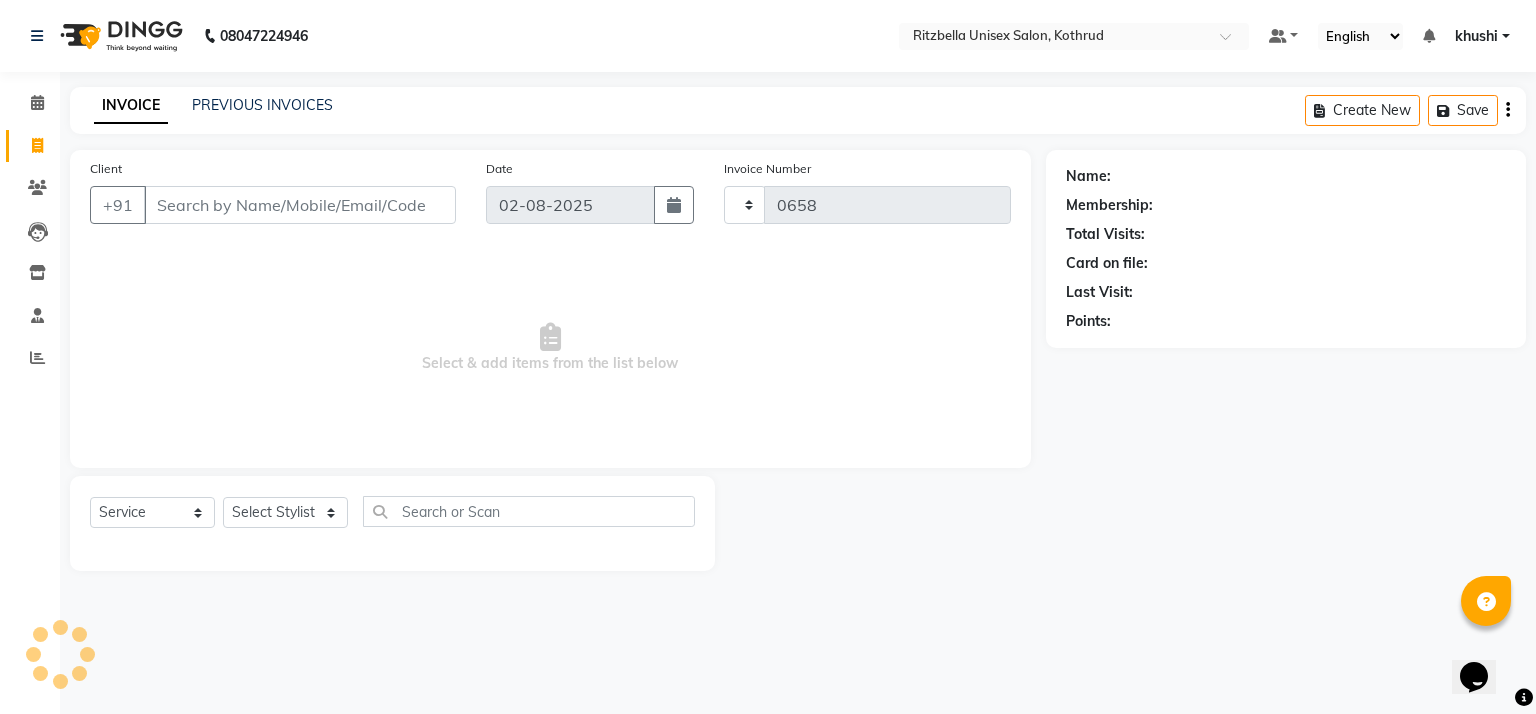 select on "6870" 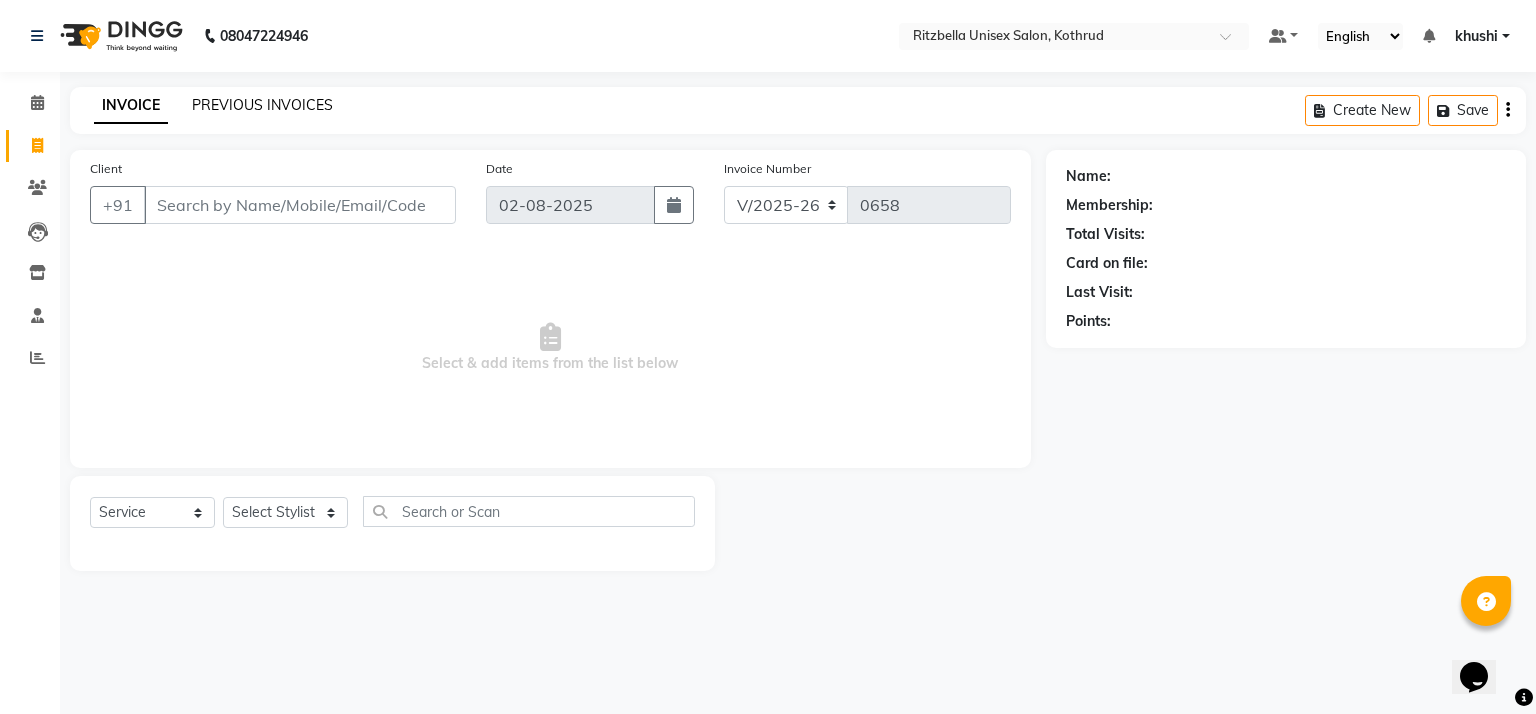 click on "PREVIOUS INVOICES" 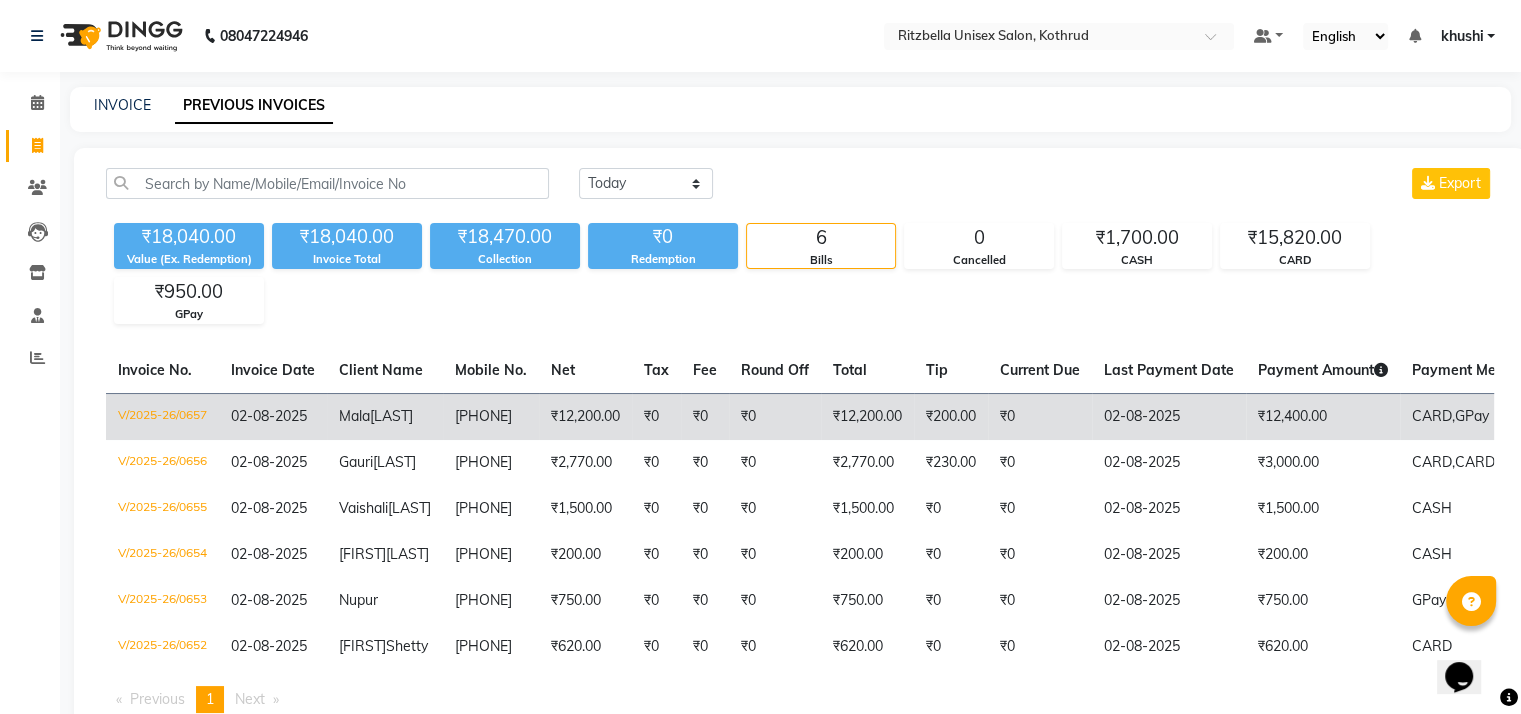click on "[LAST]" 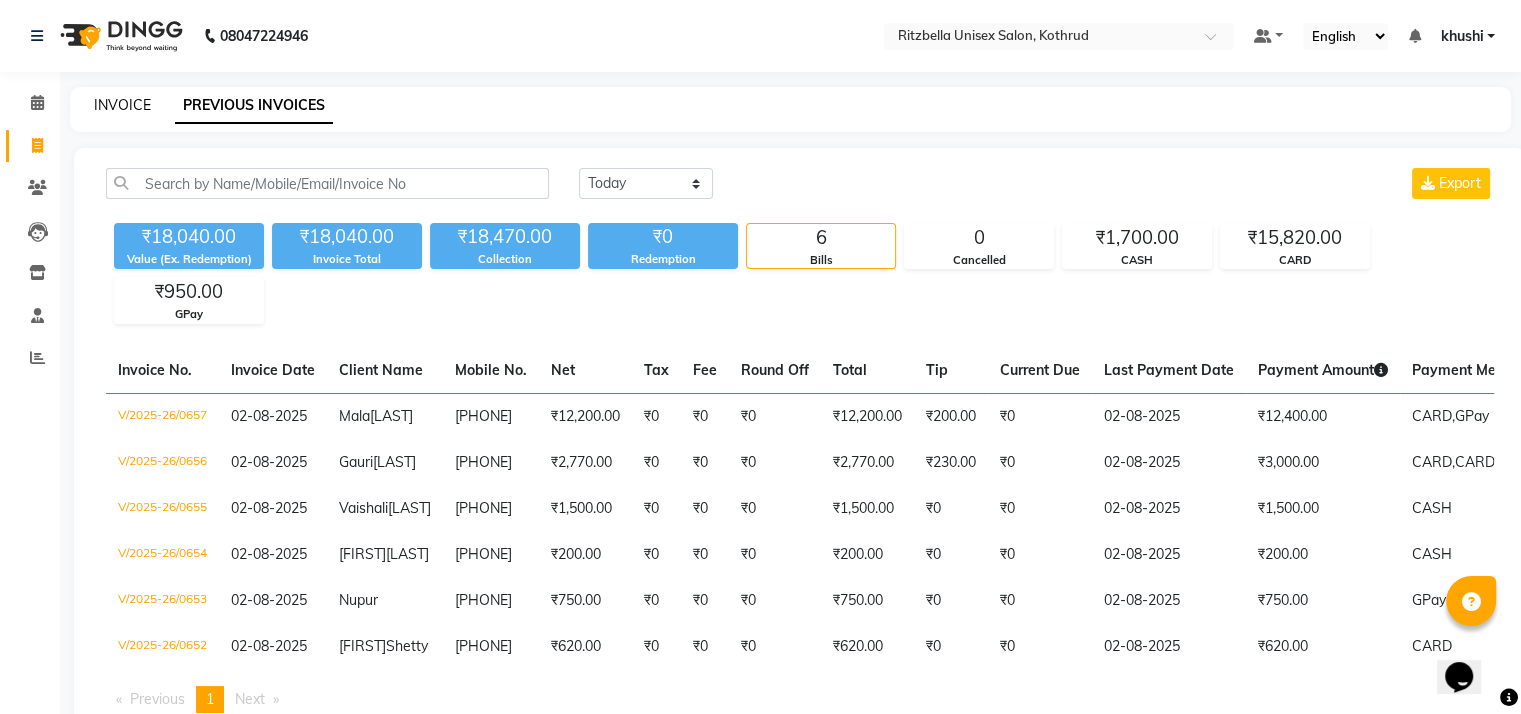 click on "INVOICE" 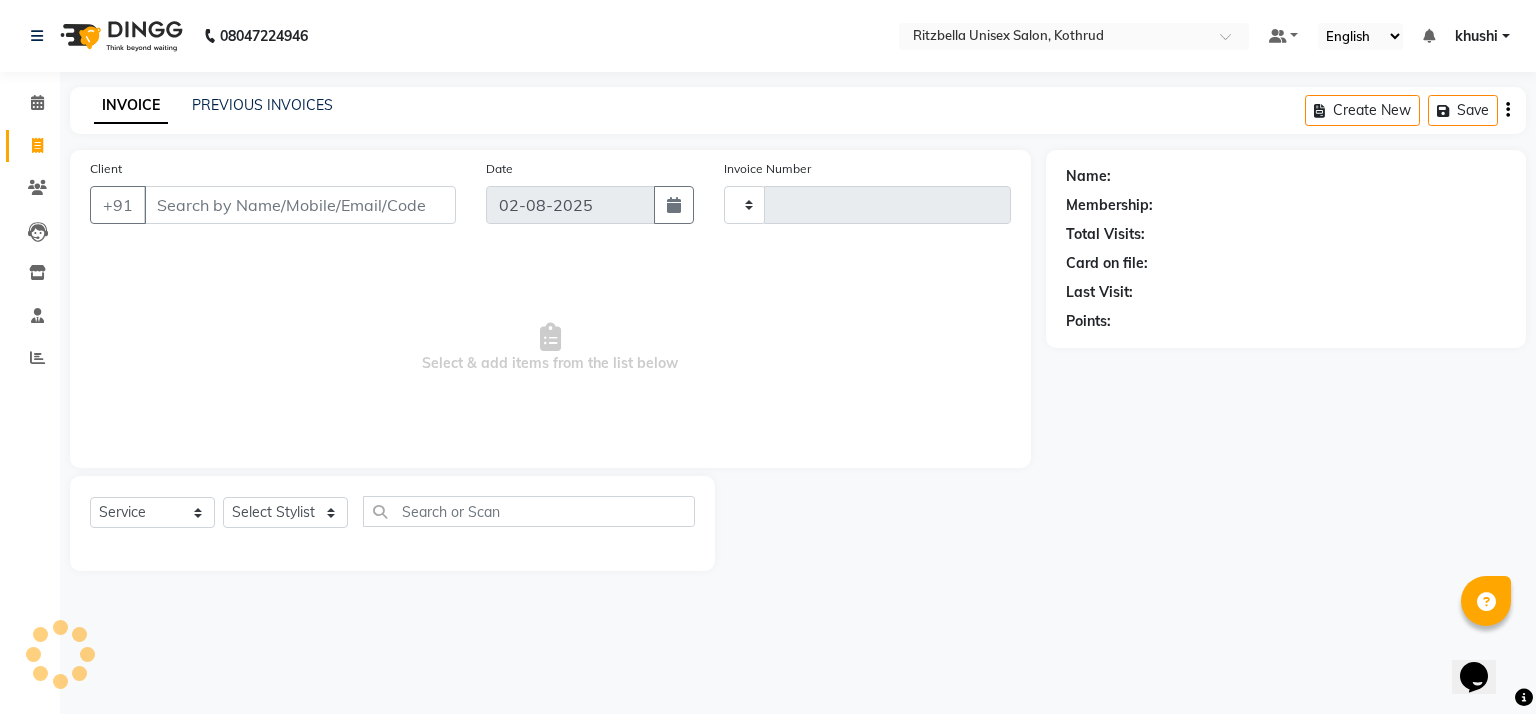type on "0658" 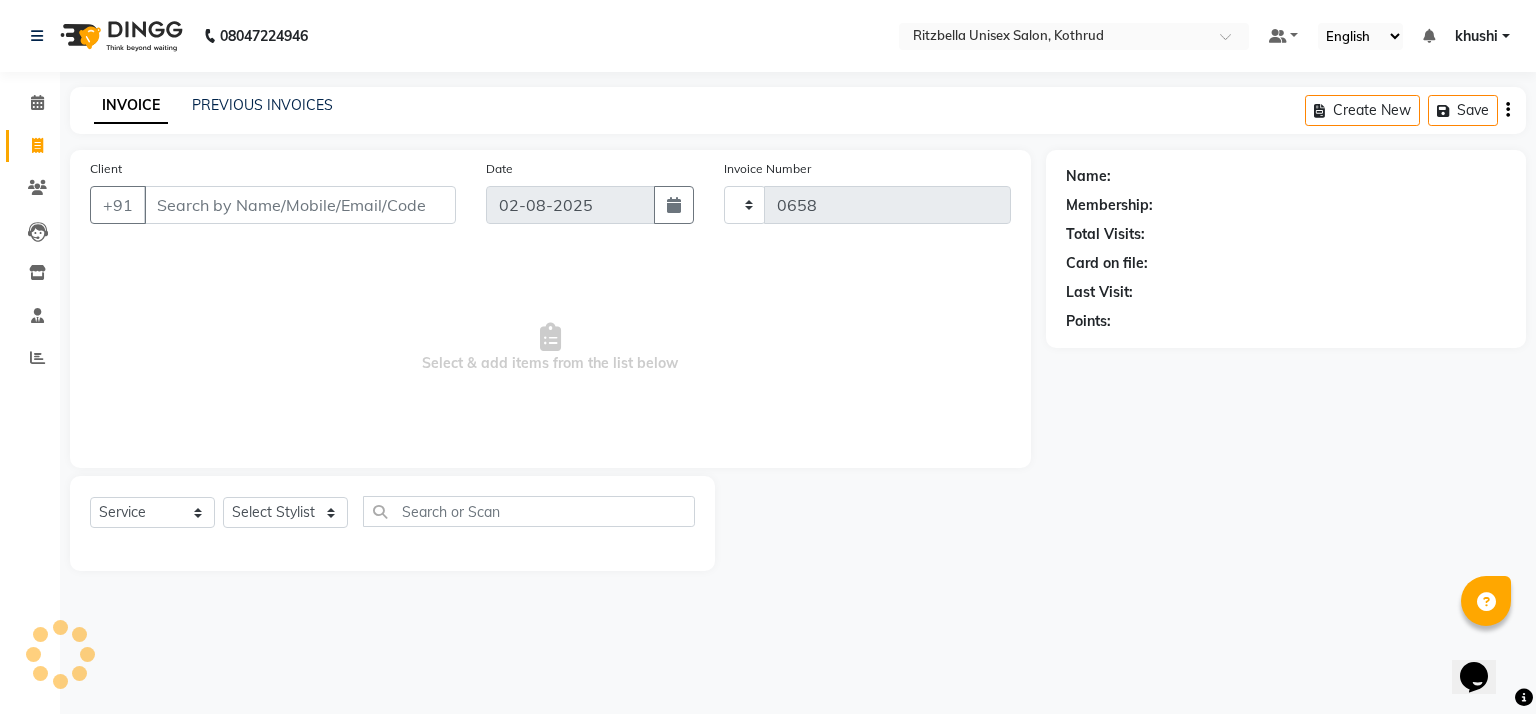 select on "6870" 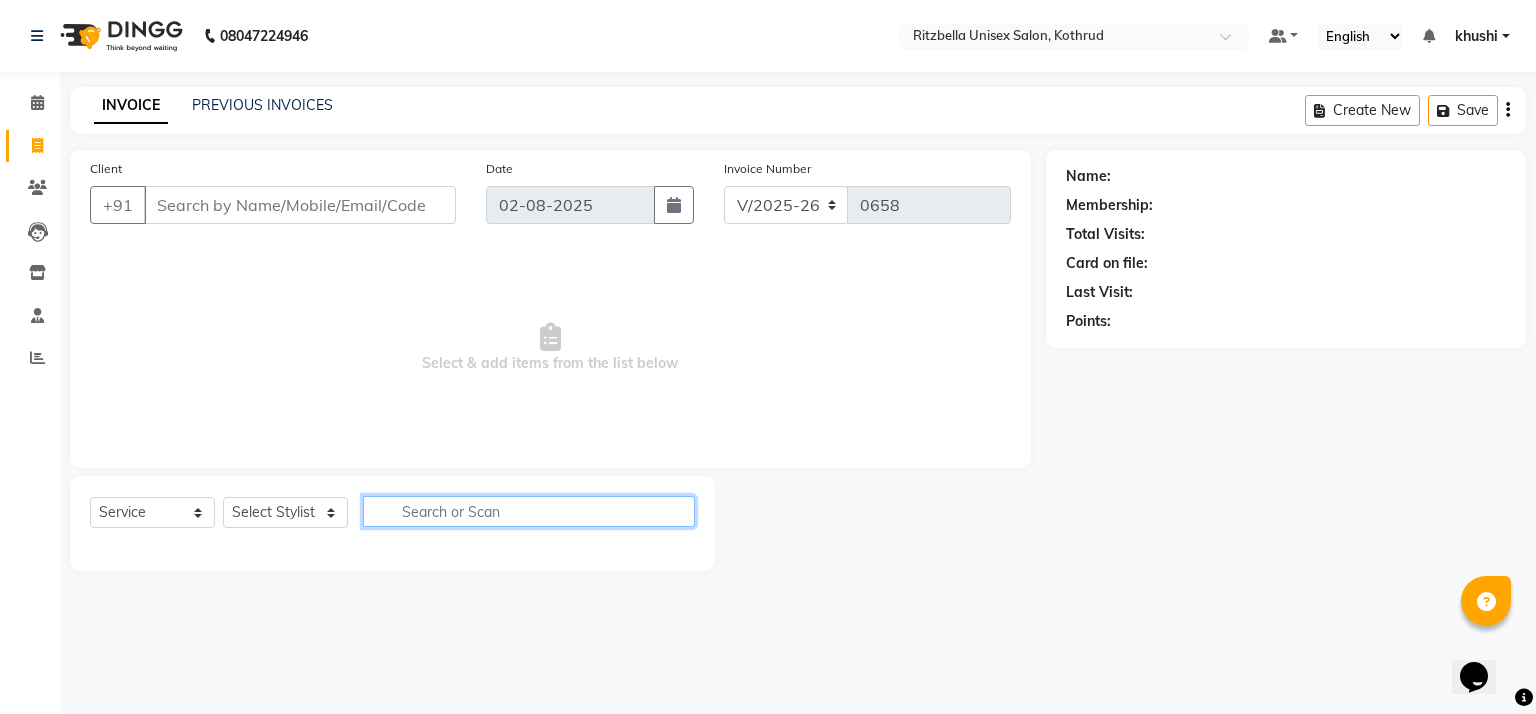 click 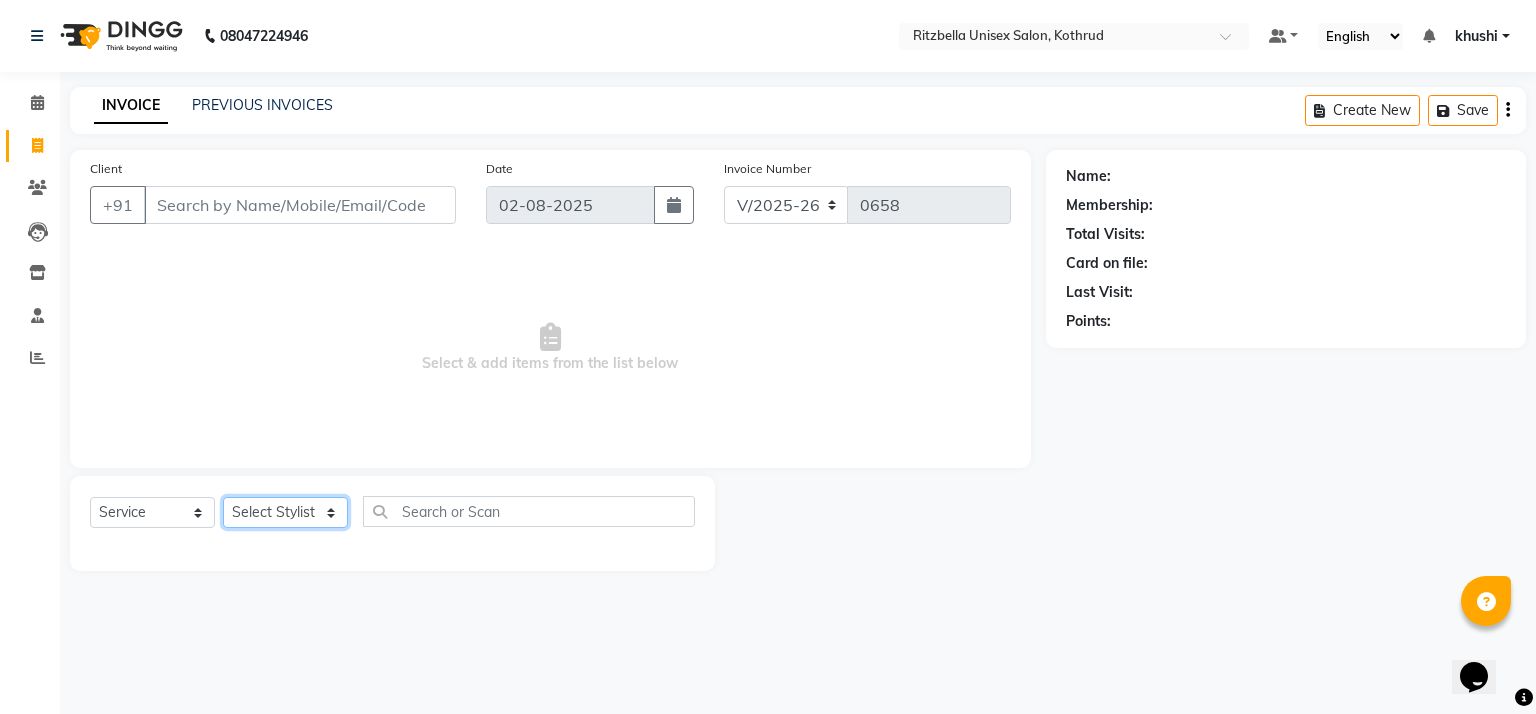 click on "Select Stylist [FIRST] [LAST], [STATION], [TIME] - [TIME], [SERVICE], [SERVICE]" 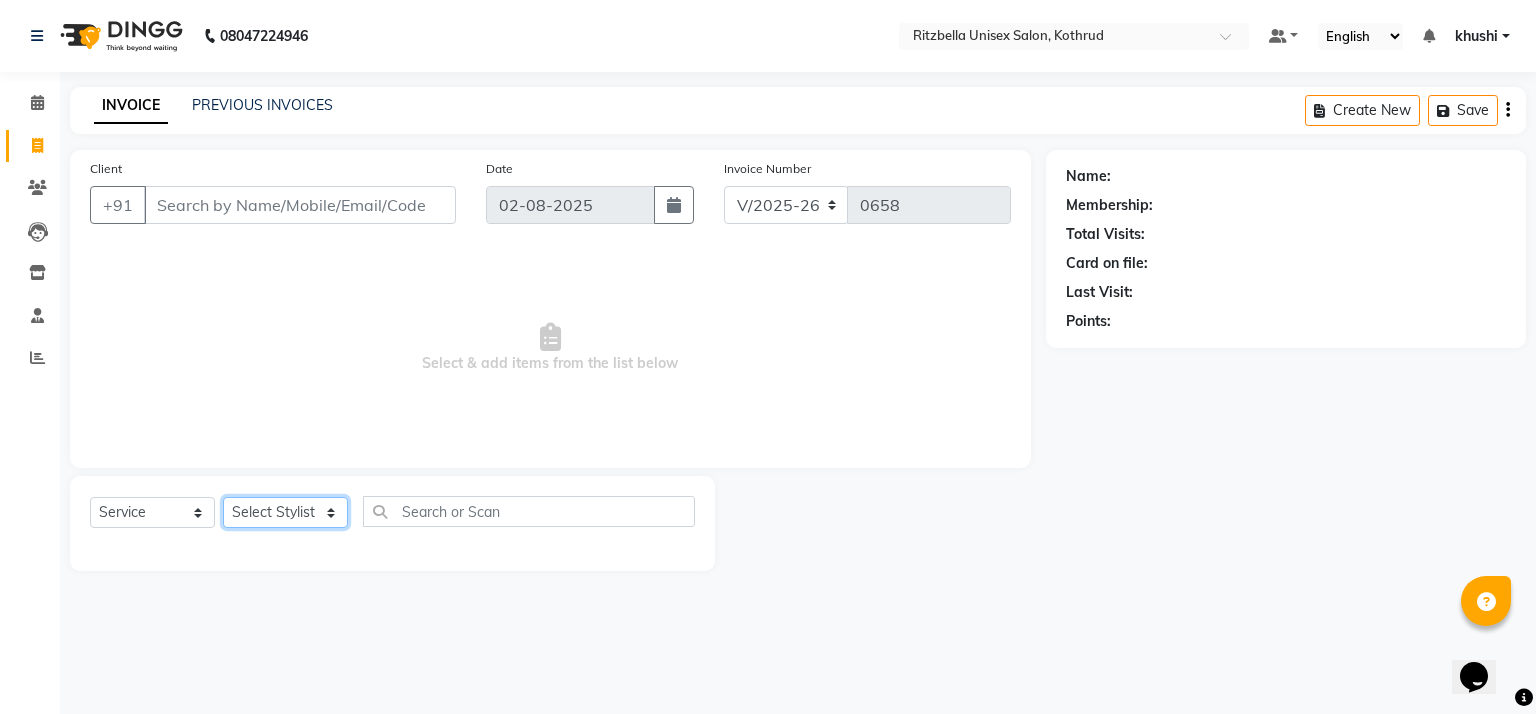 select on "[POSTAL_CODE]" 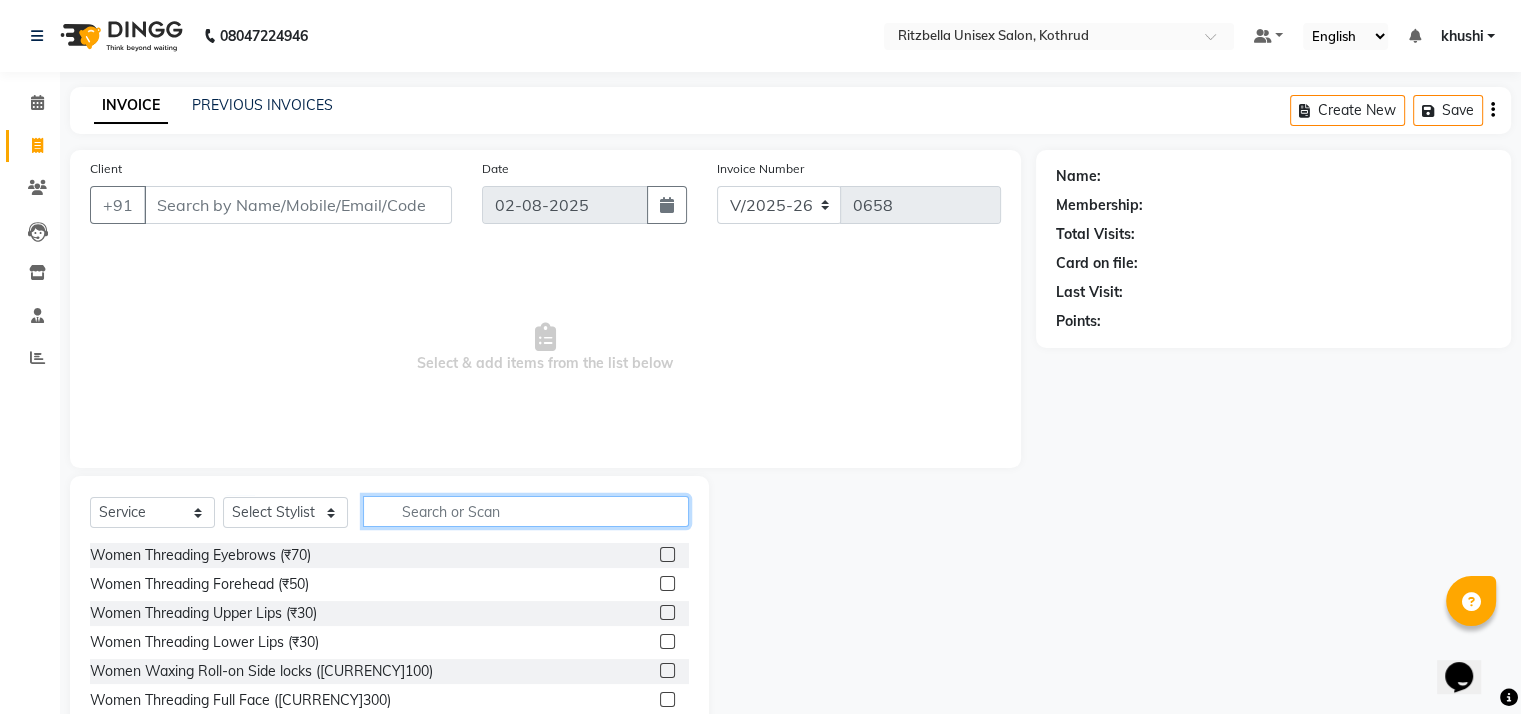 click 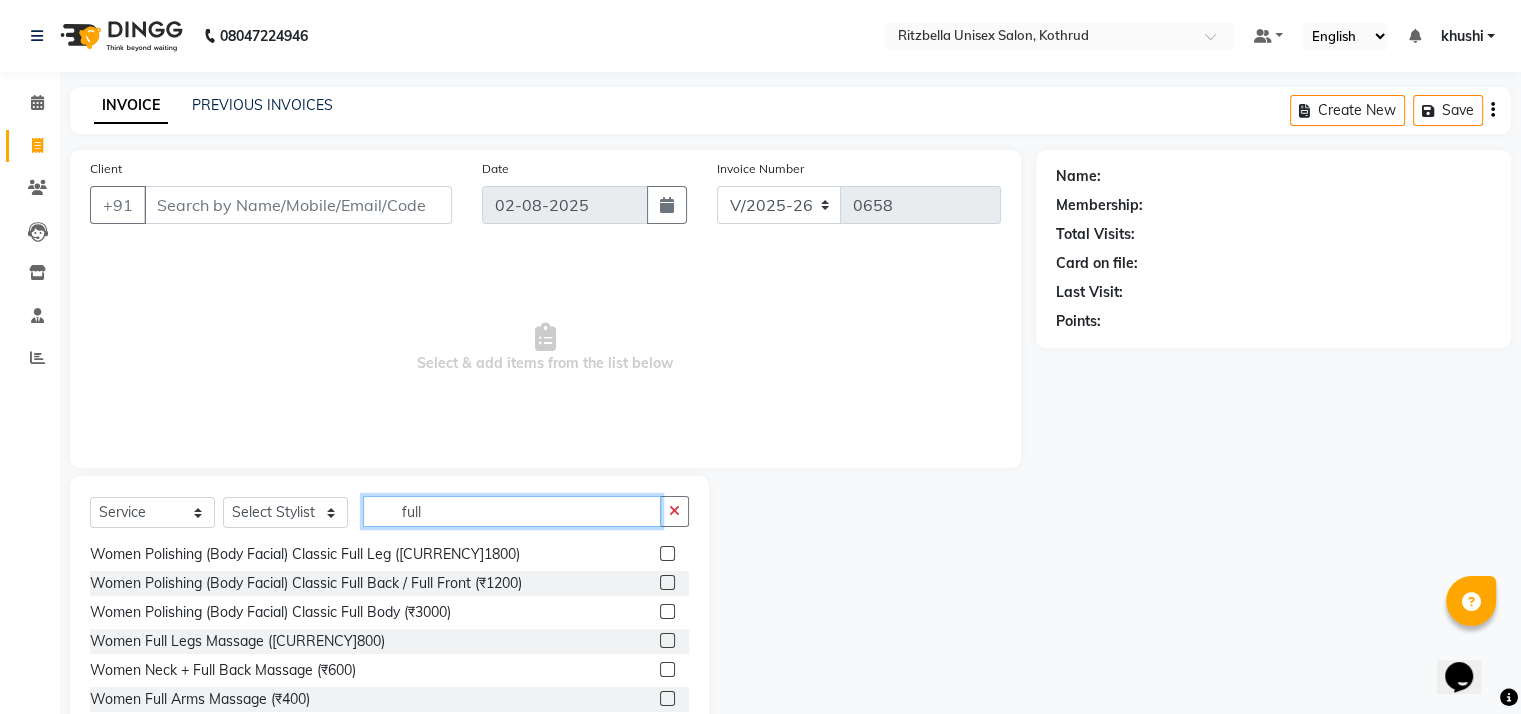 scroll, scrollTop: 1017, scrollLeft: 0, axis: vertical 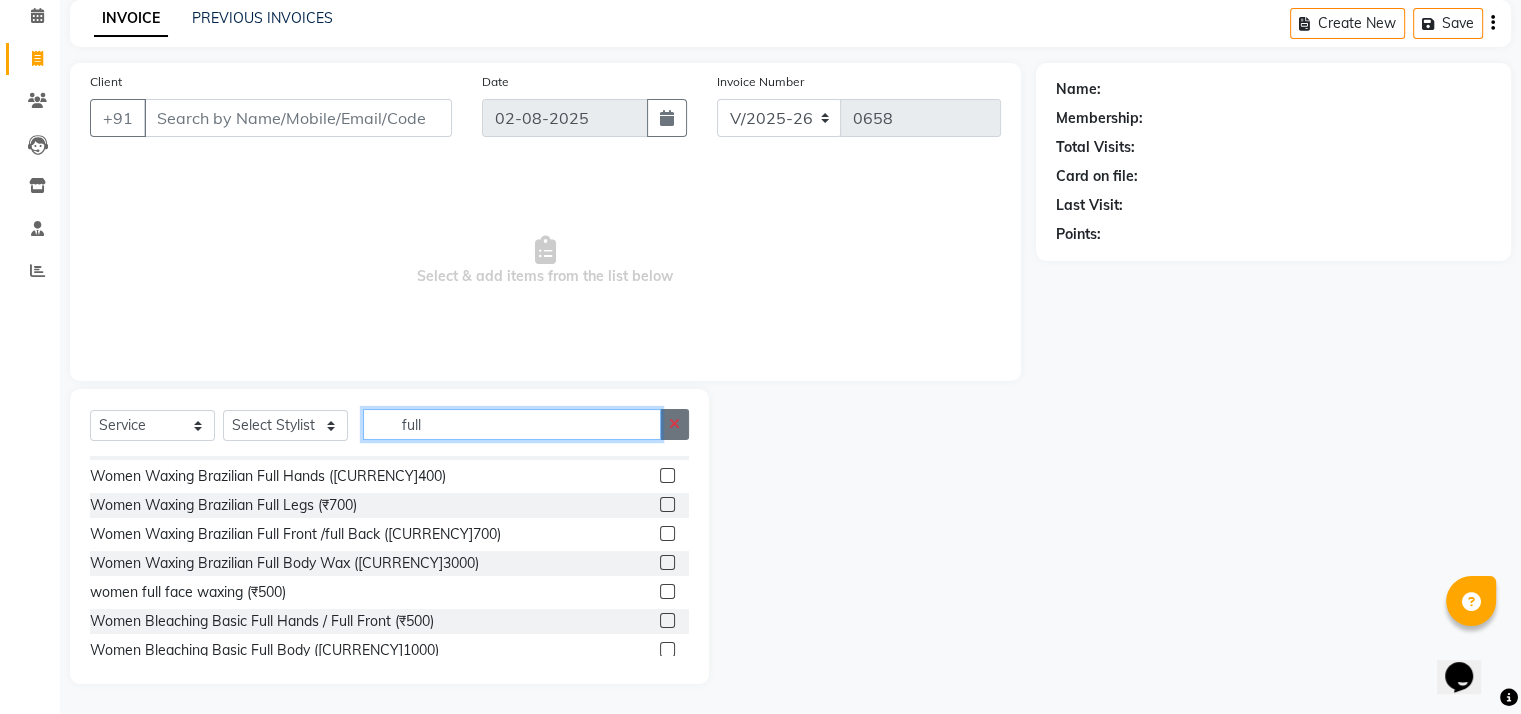 type on "full" 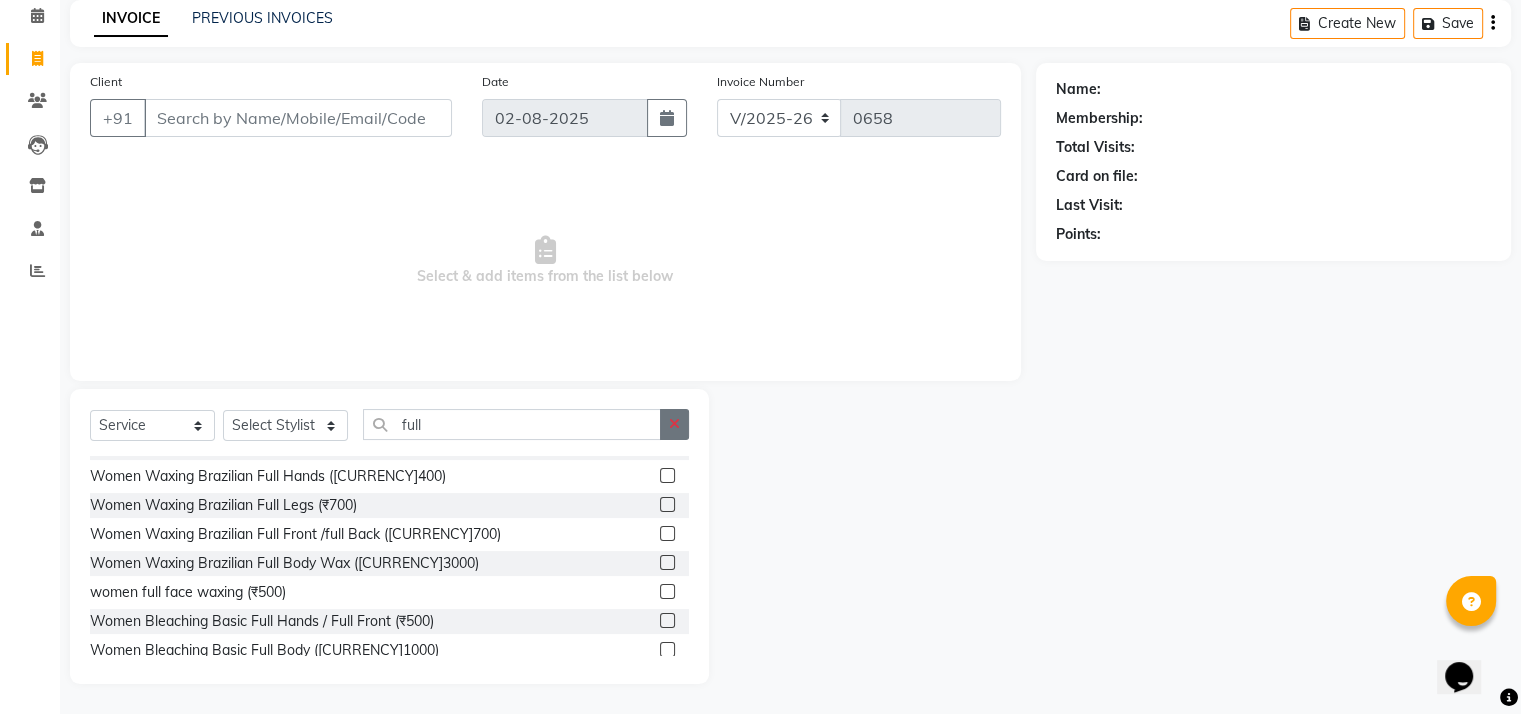 click 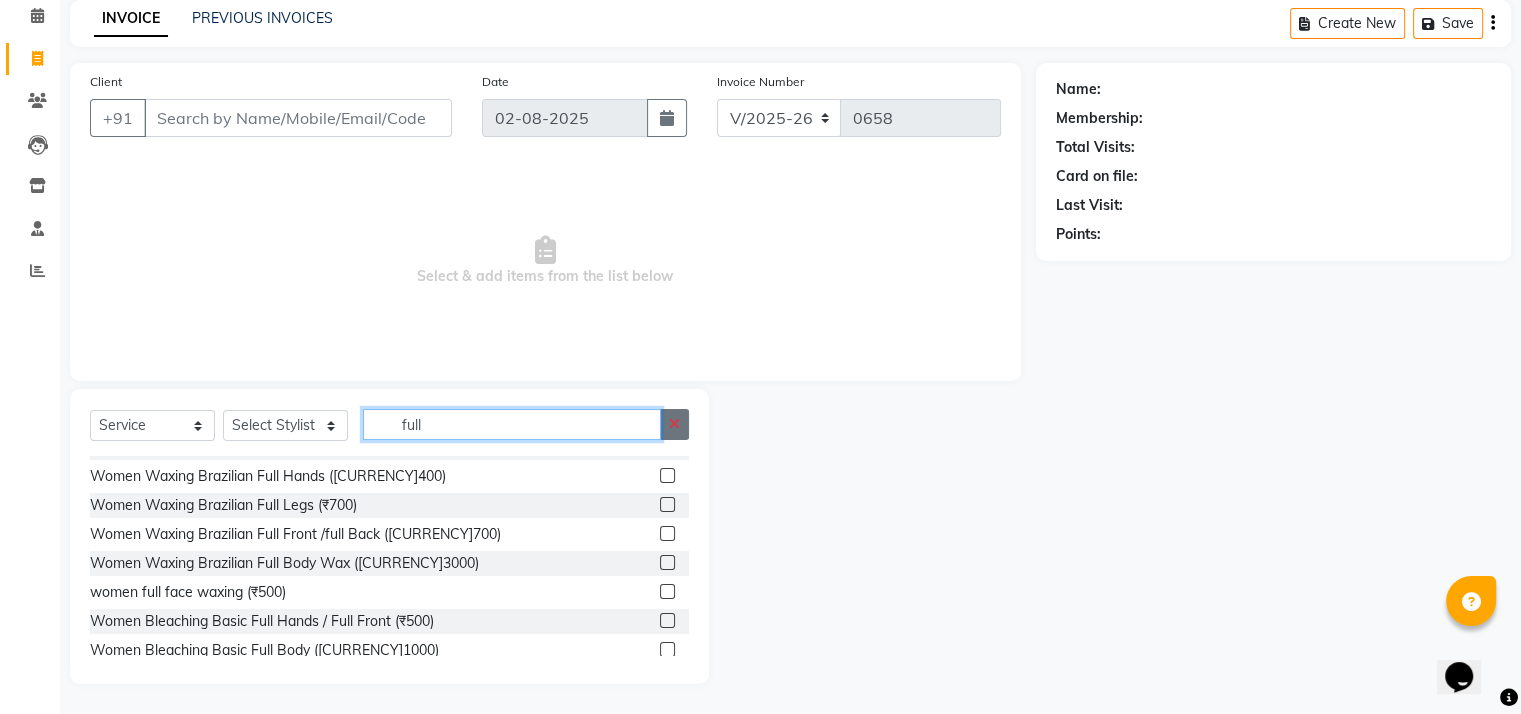 type 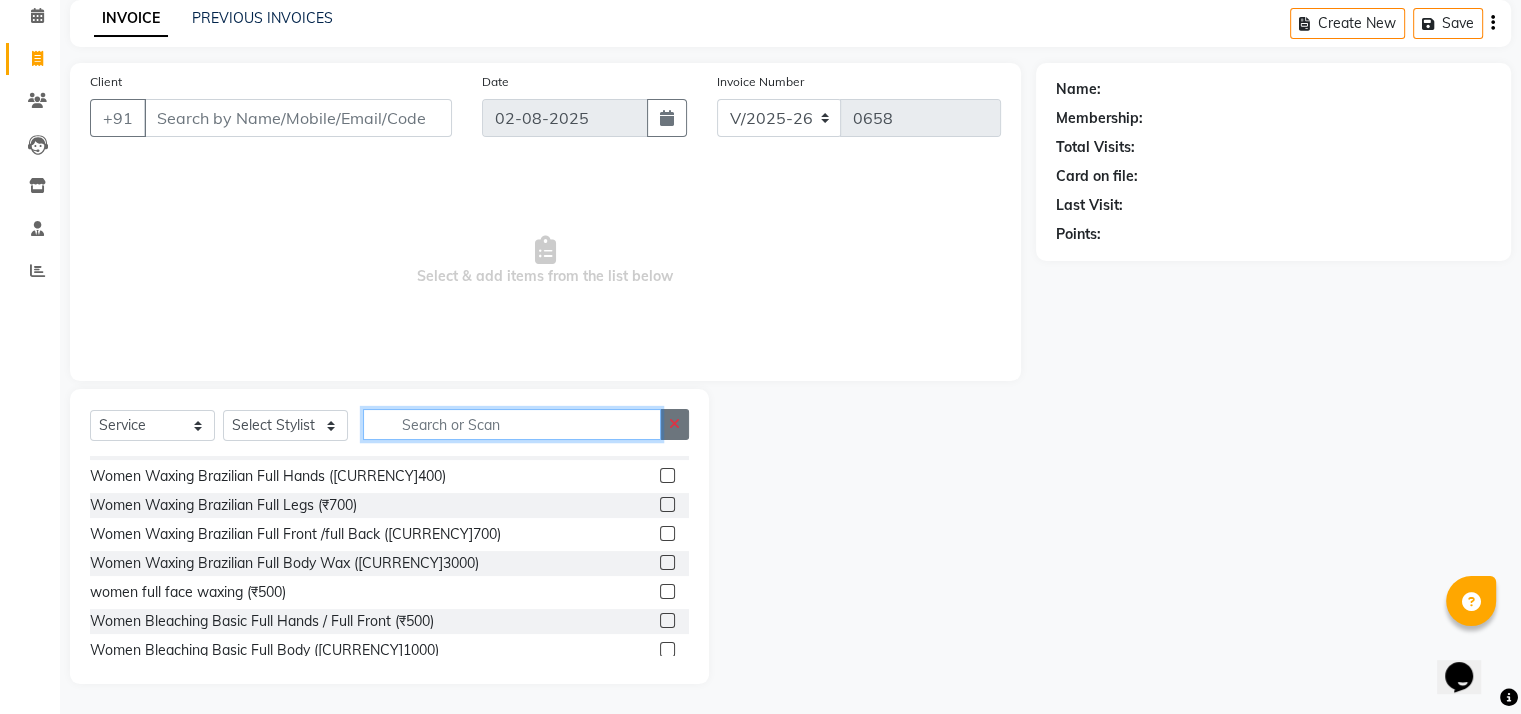 scroll, scrollTop: 1250, scrollLeft: 0, axis: vertical 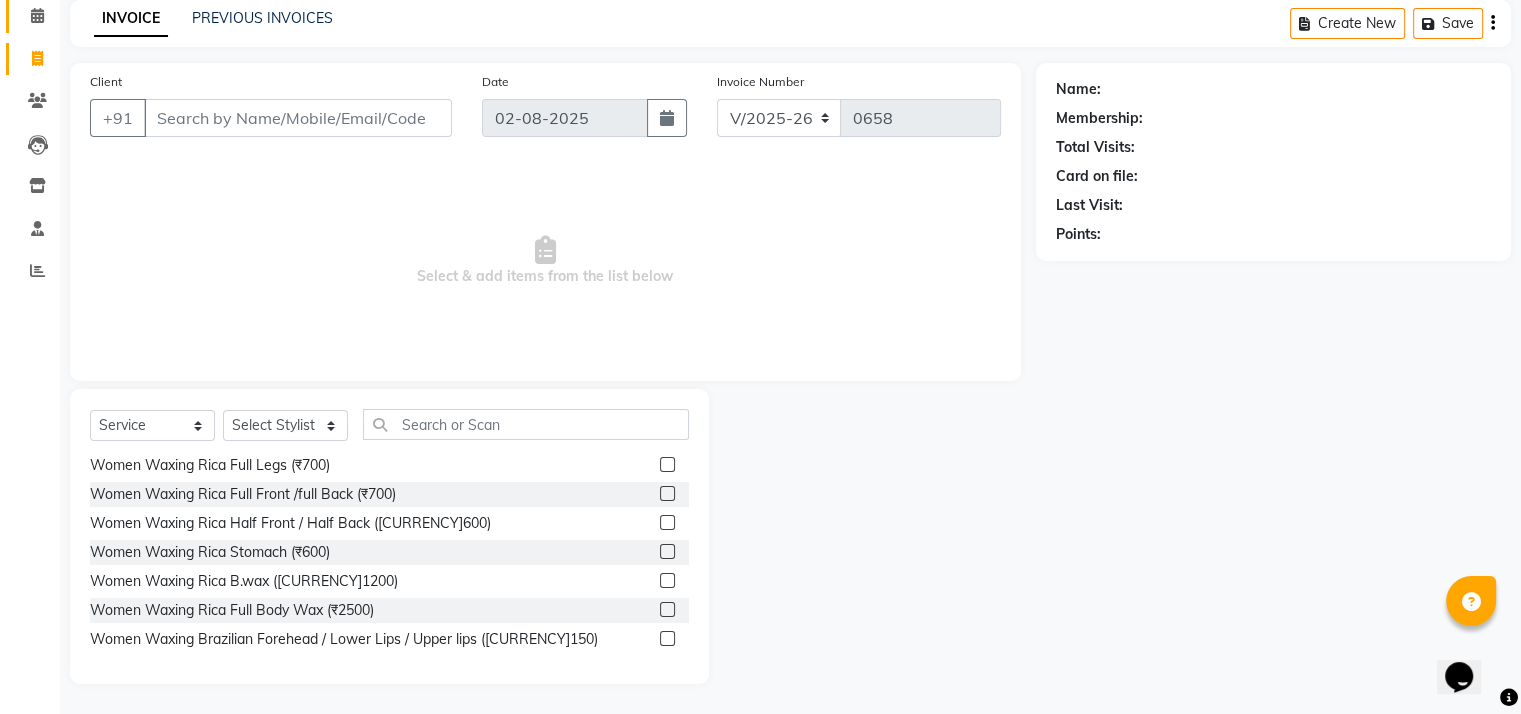 click on "Calendar" 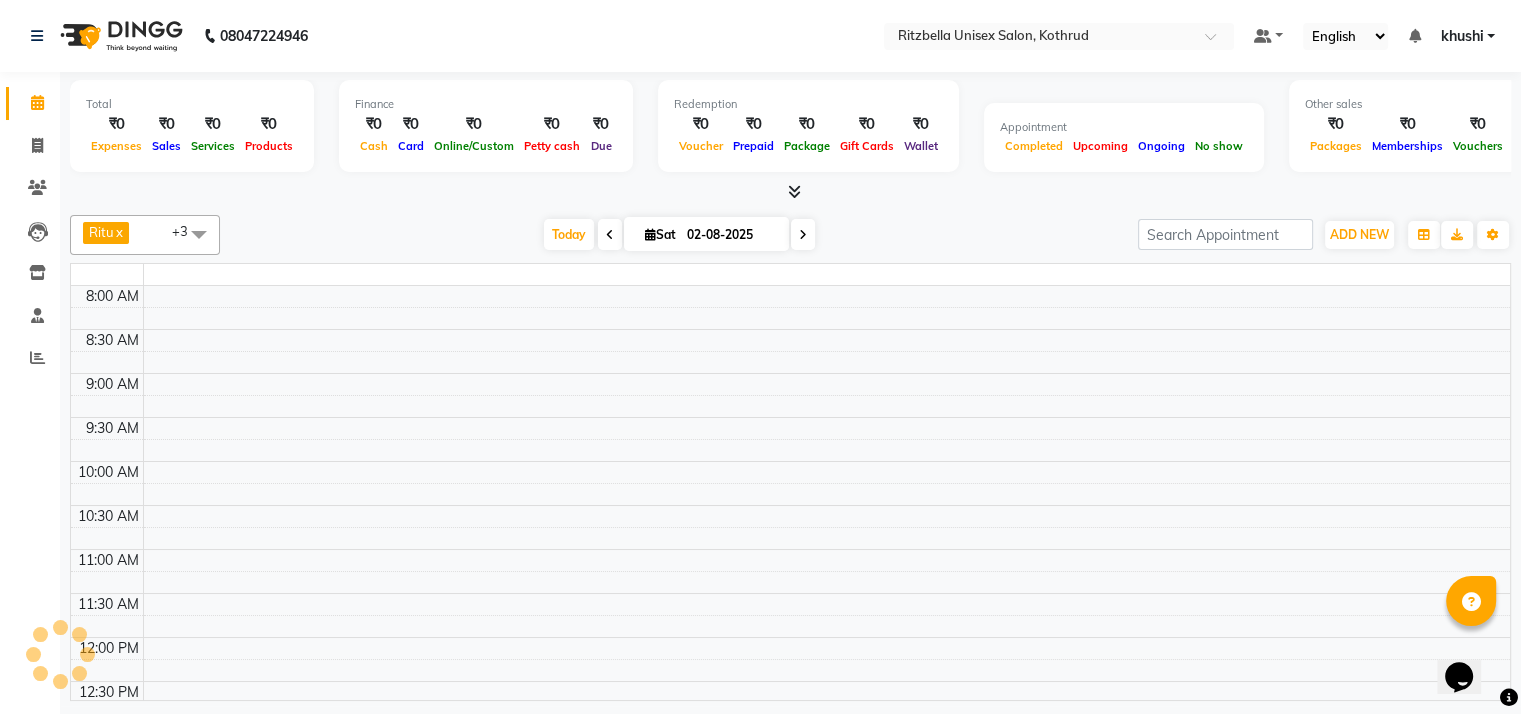 scroll, scrollTop: 0, scrollLeft: 0, axis: both 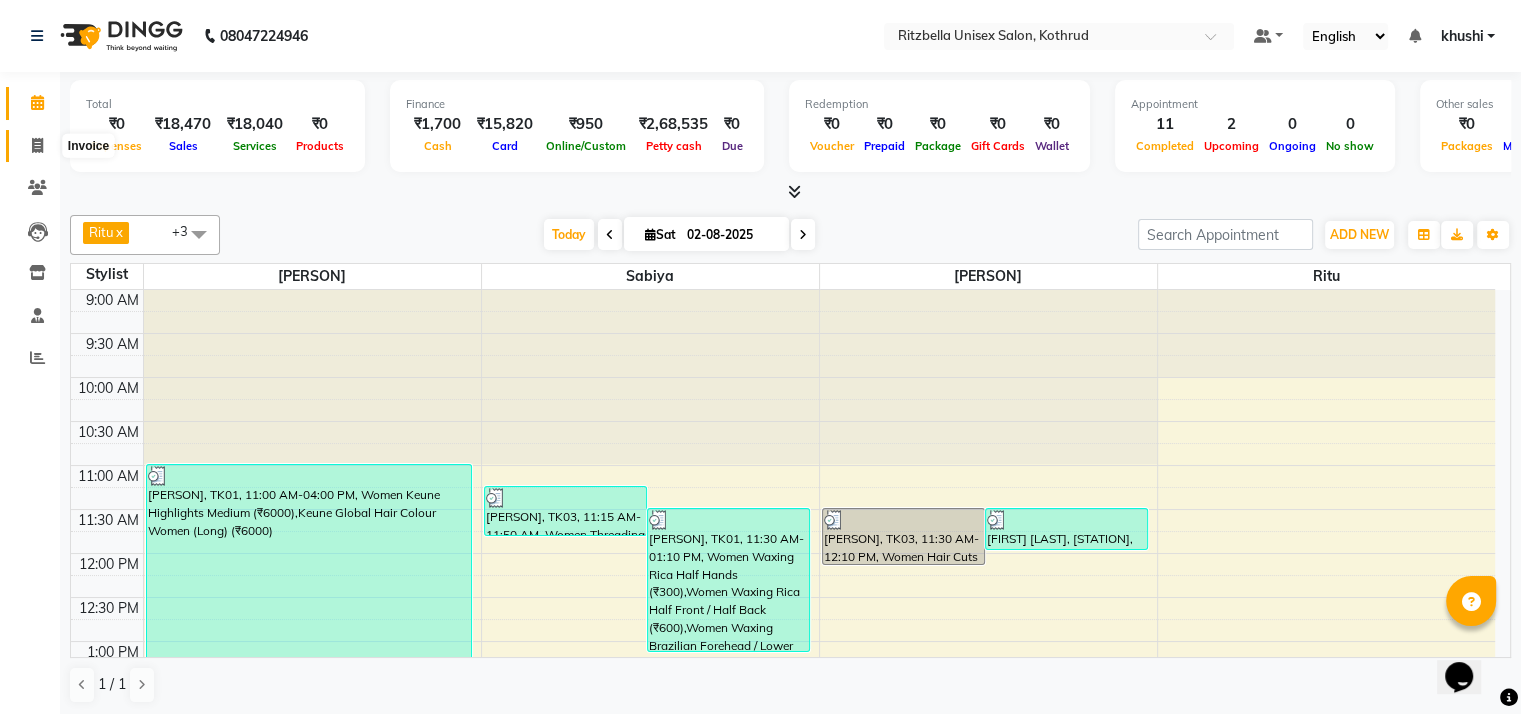 click 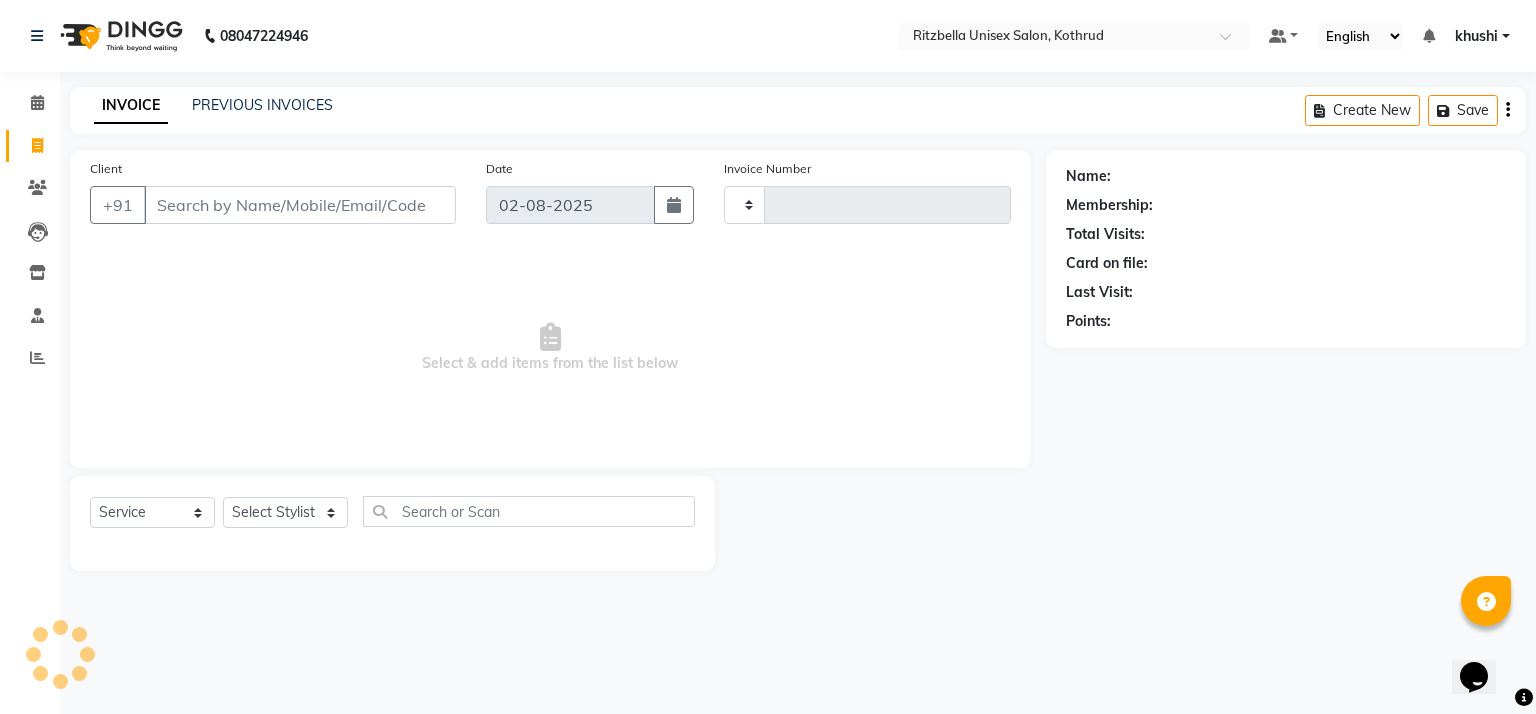 type on "0658" 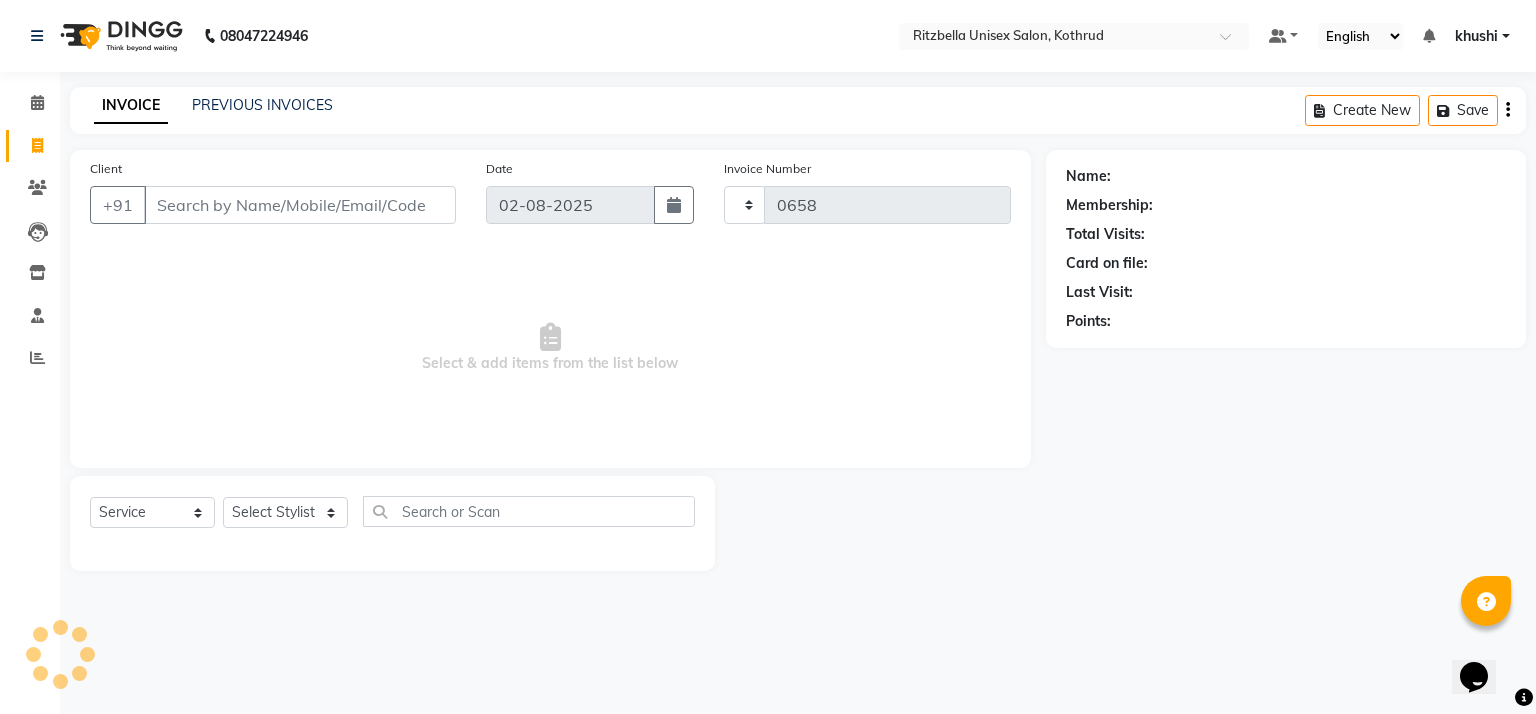 select on "6870" 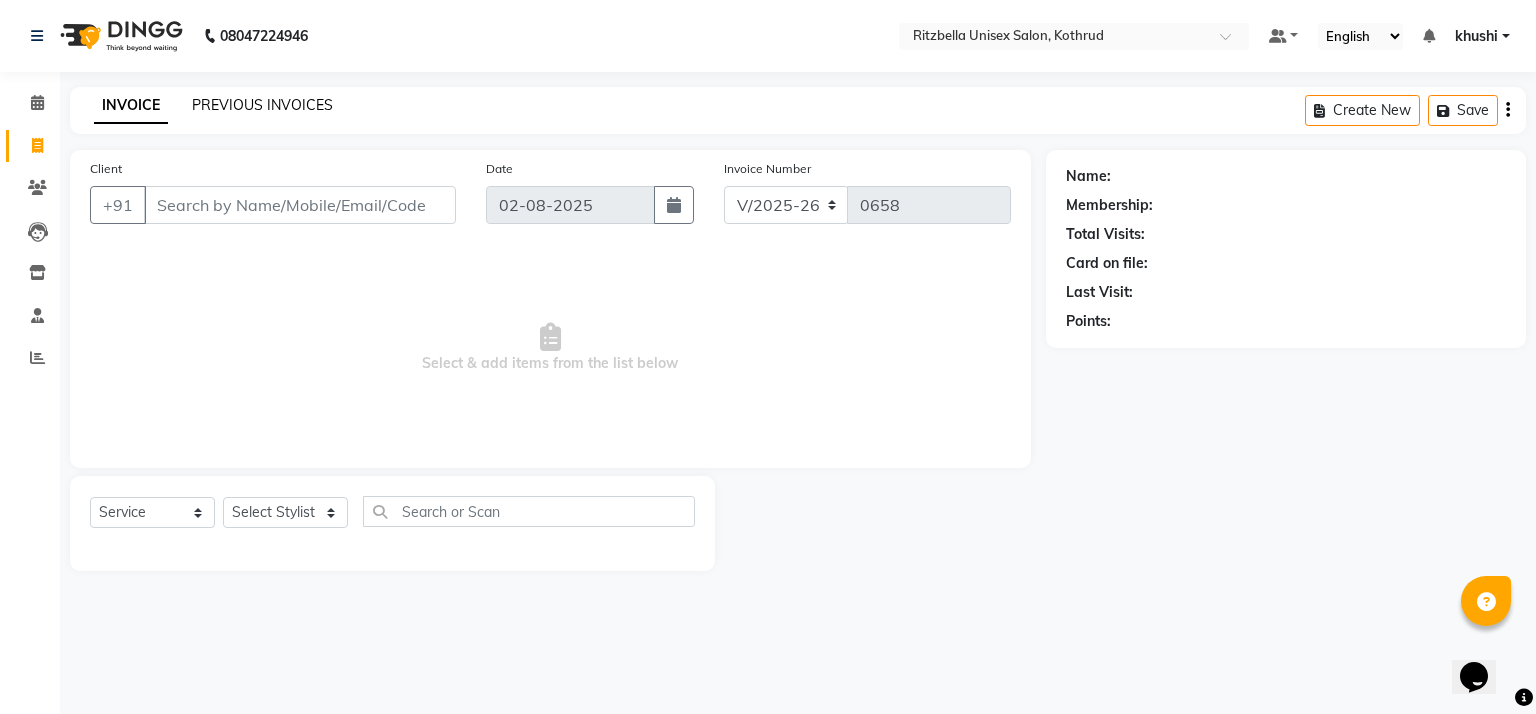 click on "PREVIOUS INVOICES" 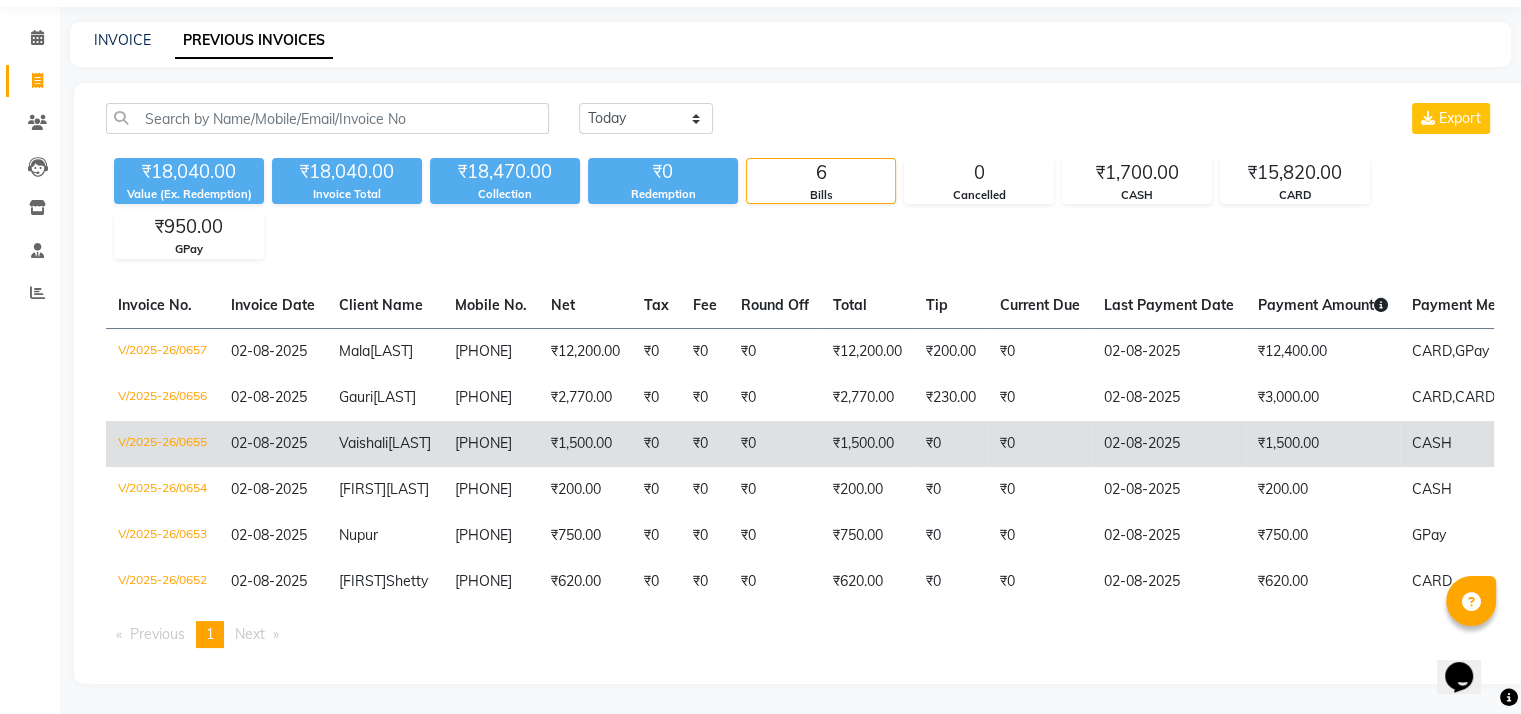scroll, scrollTop: 0, scrollLeft: 0, axis: both 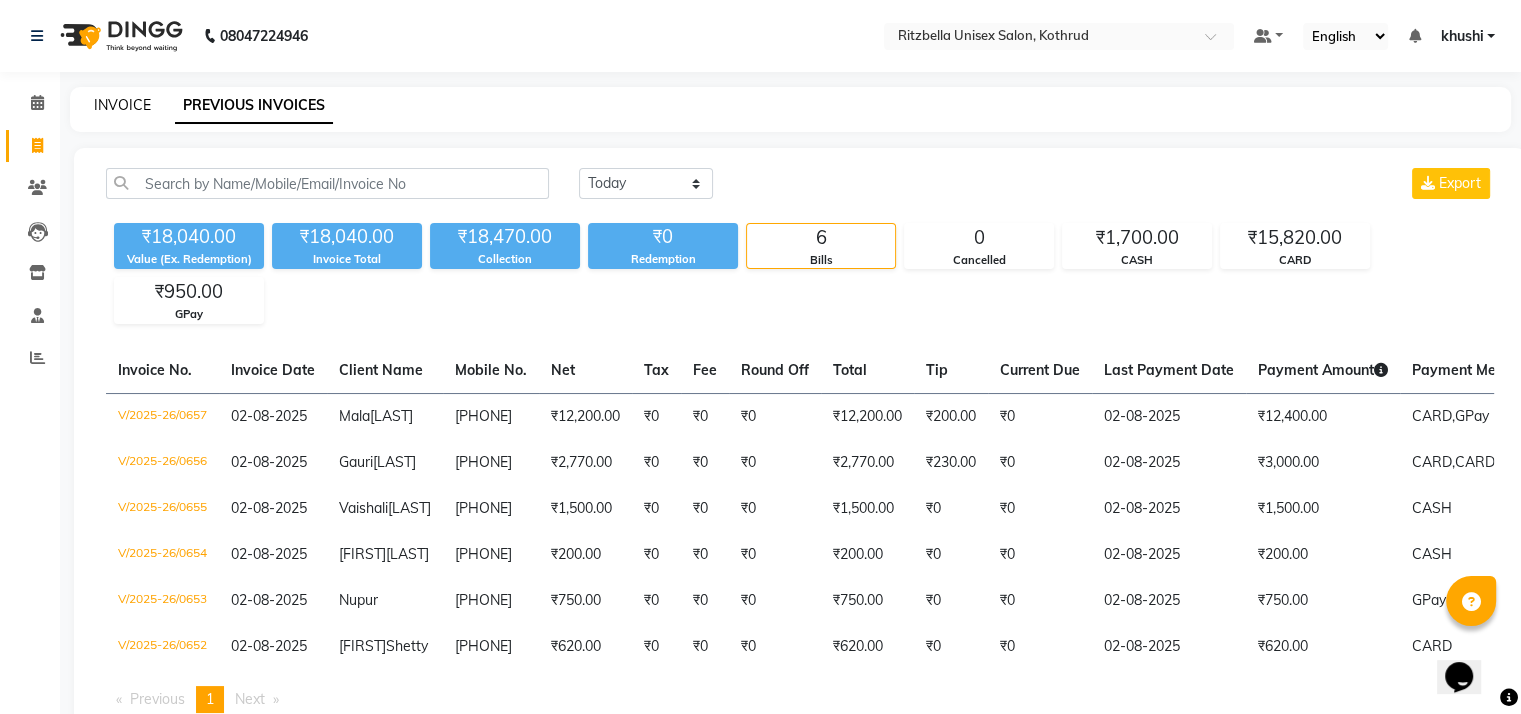 click on "INVOICE" 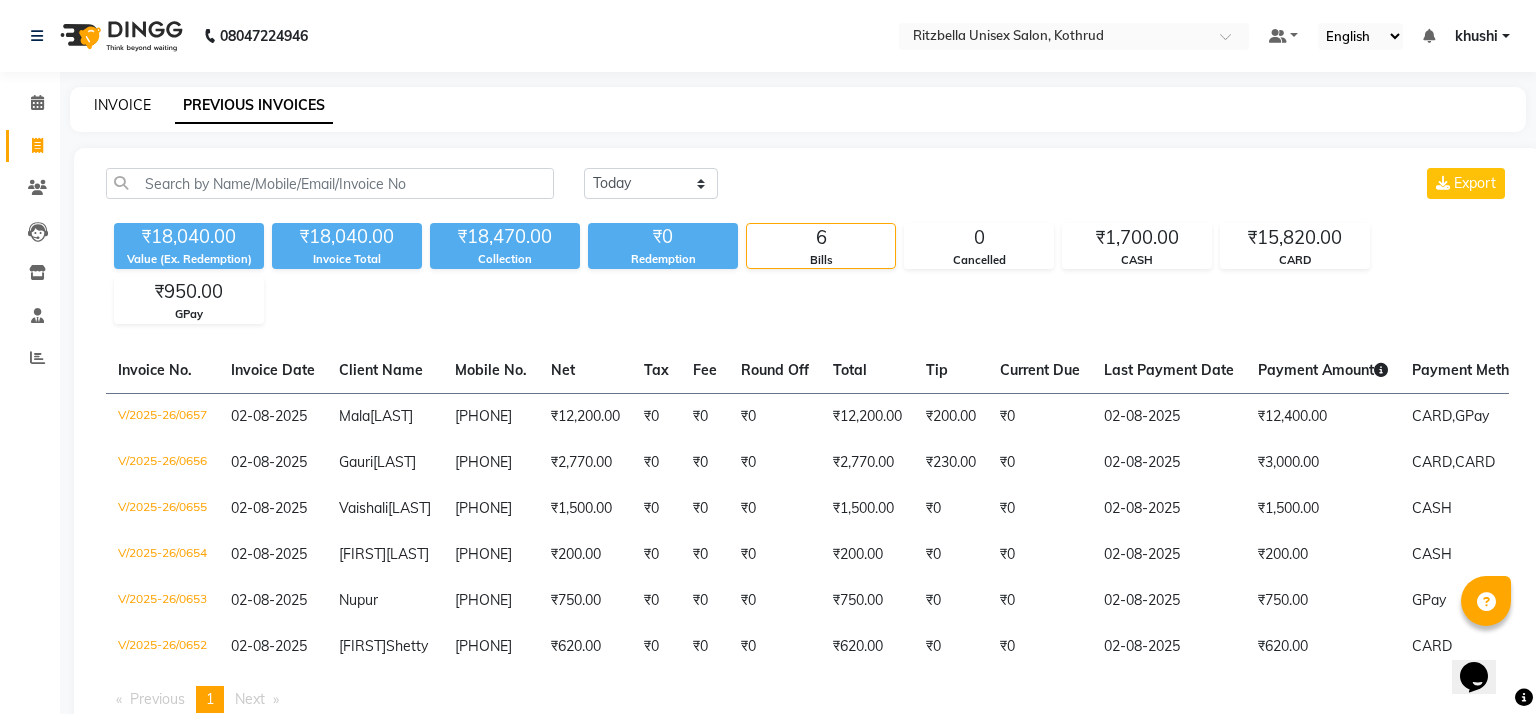 select on "6870" 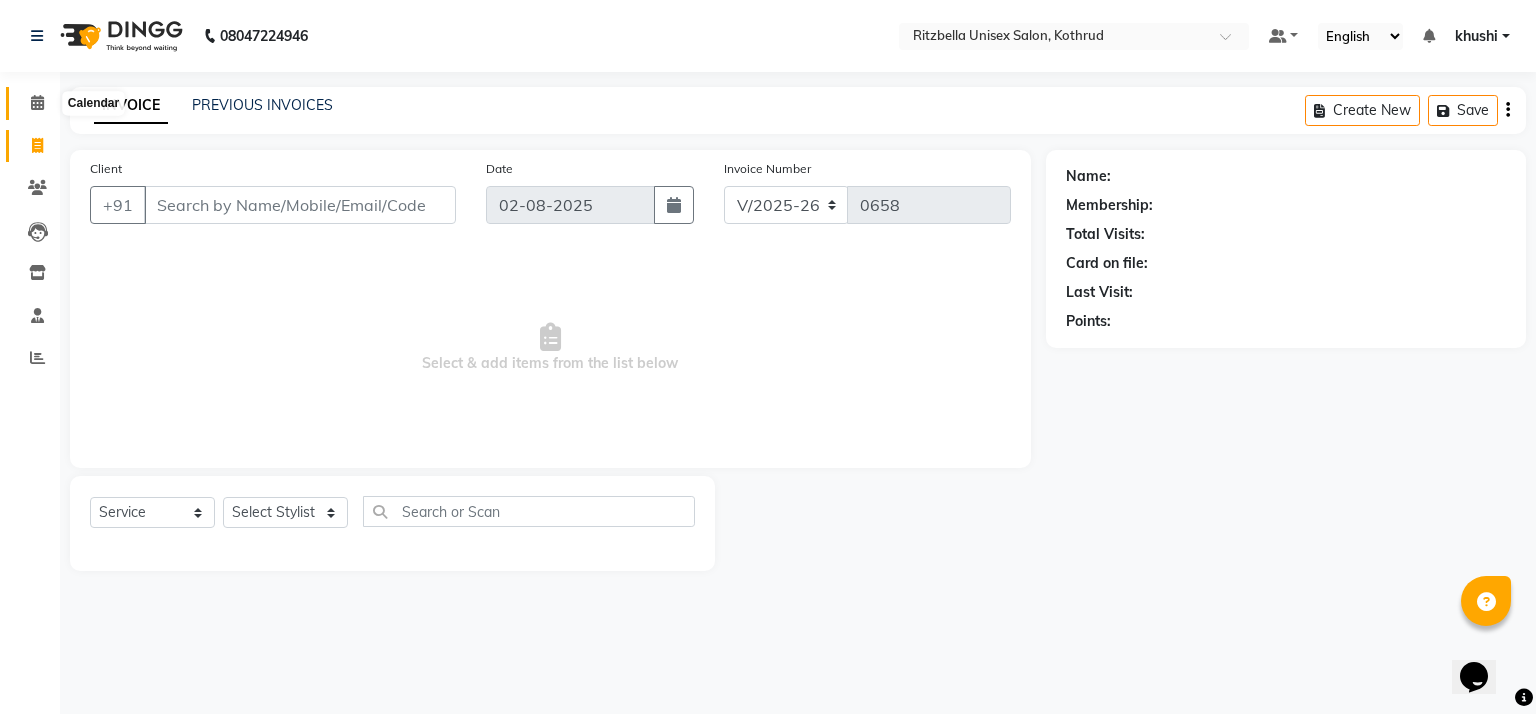 click 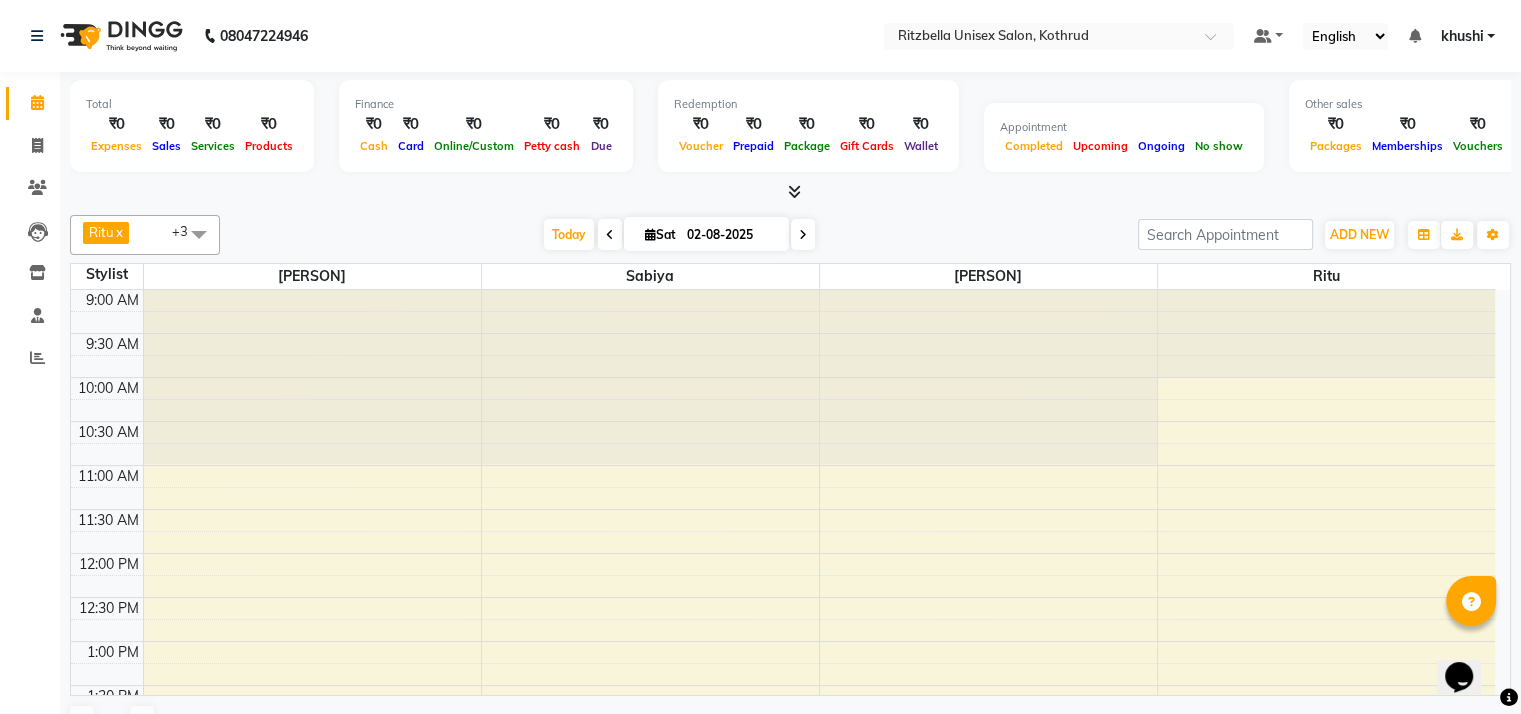 scroll, scrollTop: 0, scrollLeft: 0, axis: both 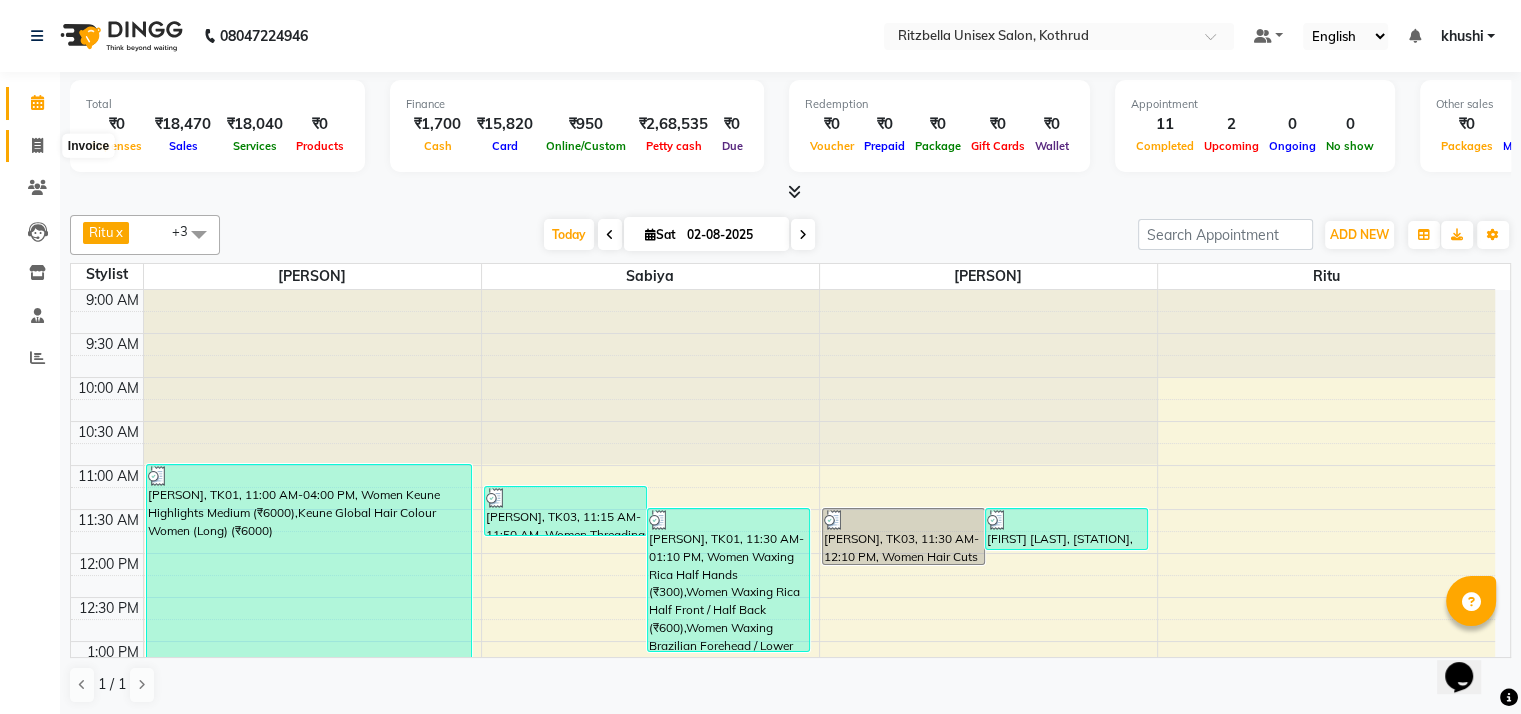 click 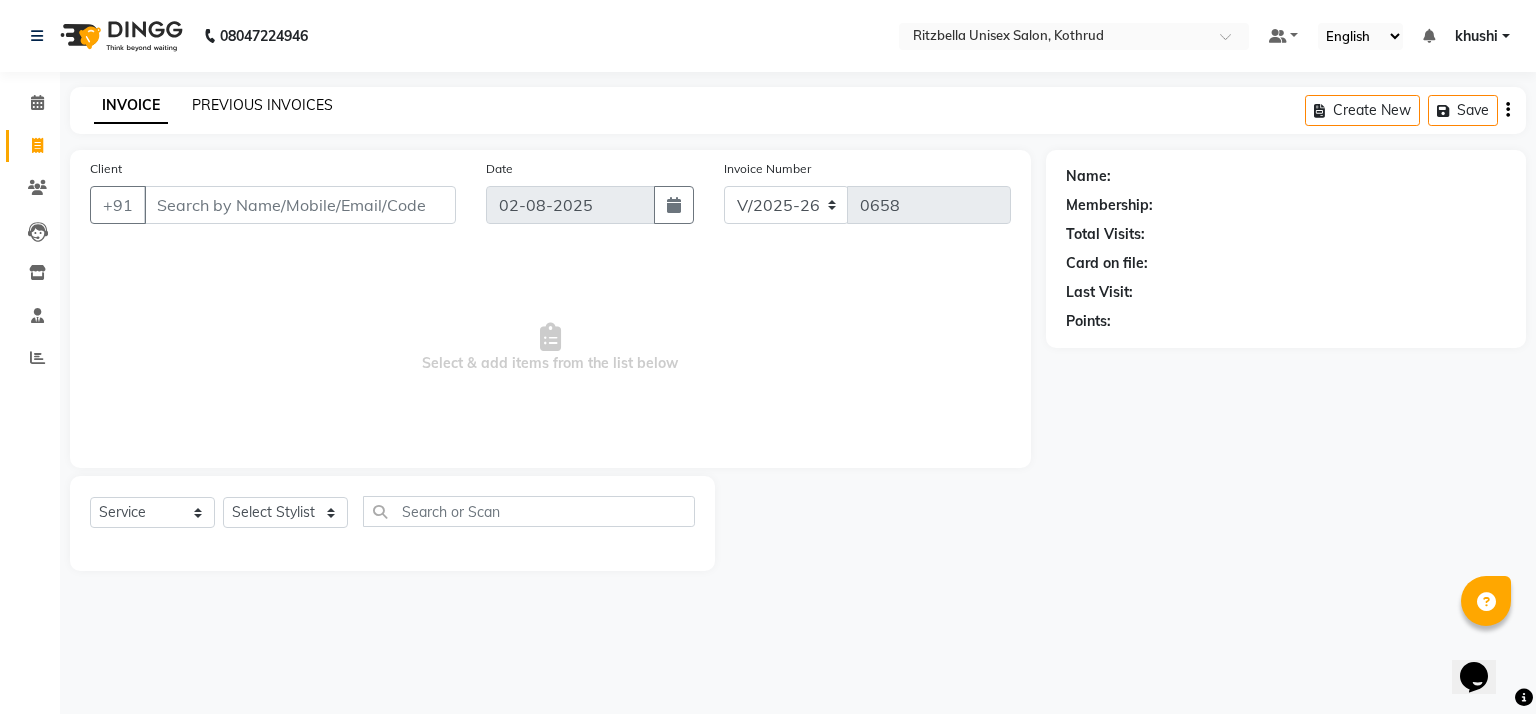 click on "PREVIOUS INVOICES" 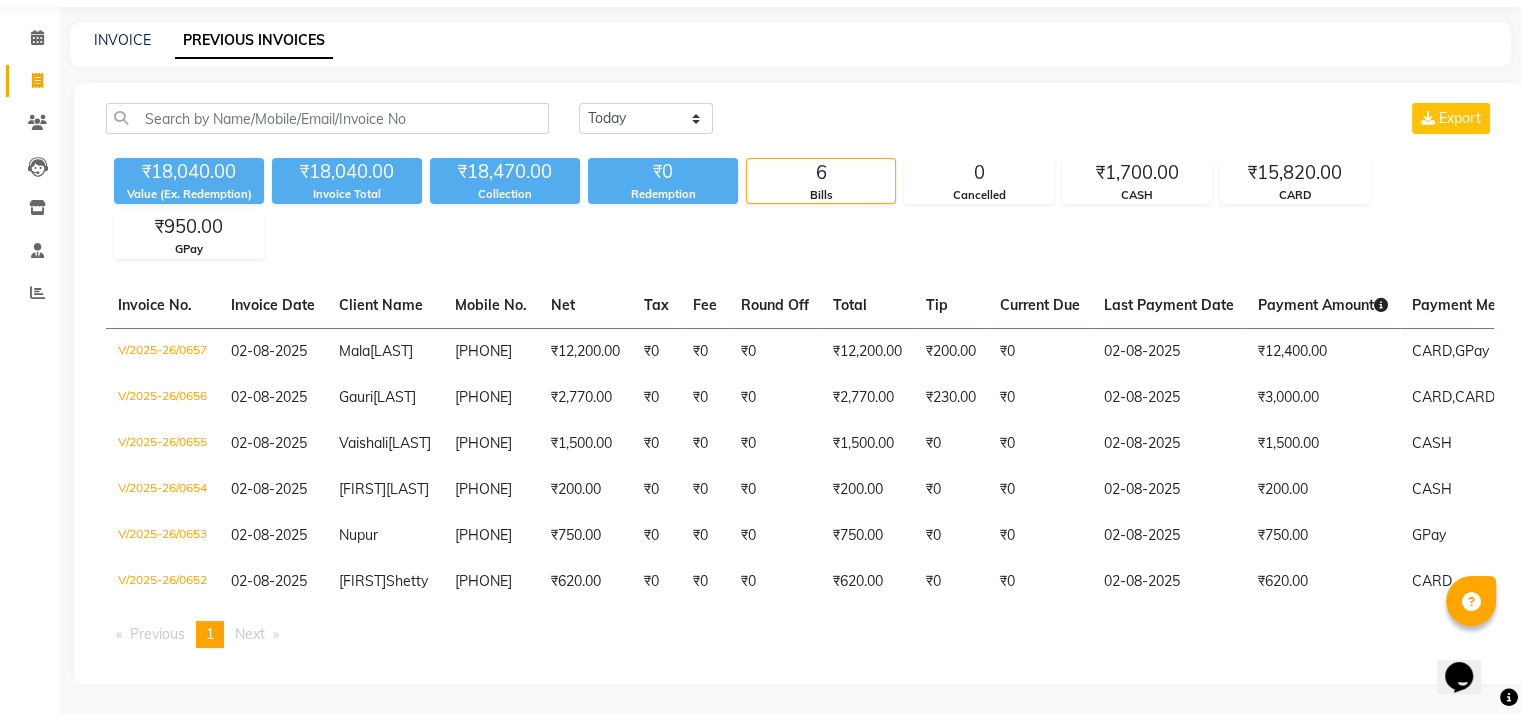 scroll, scrollTop: 112, scrollLeft: 0, axis: vertical 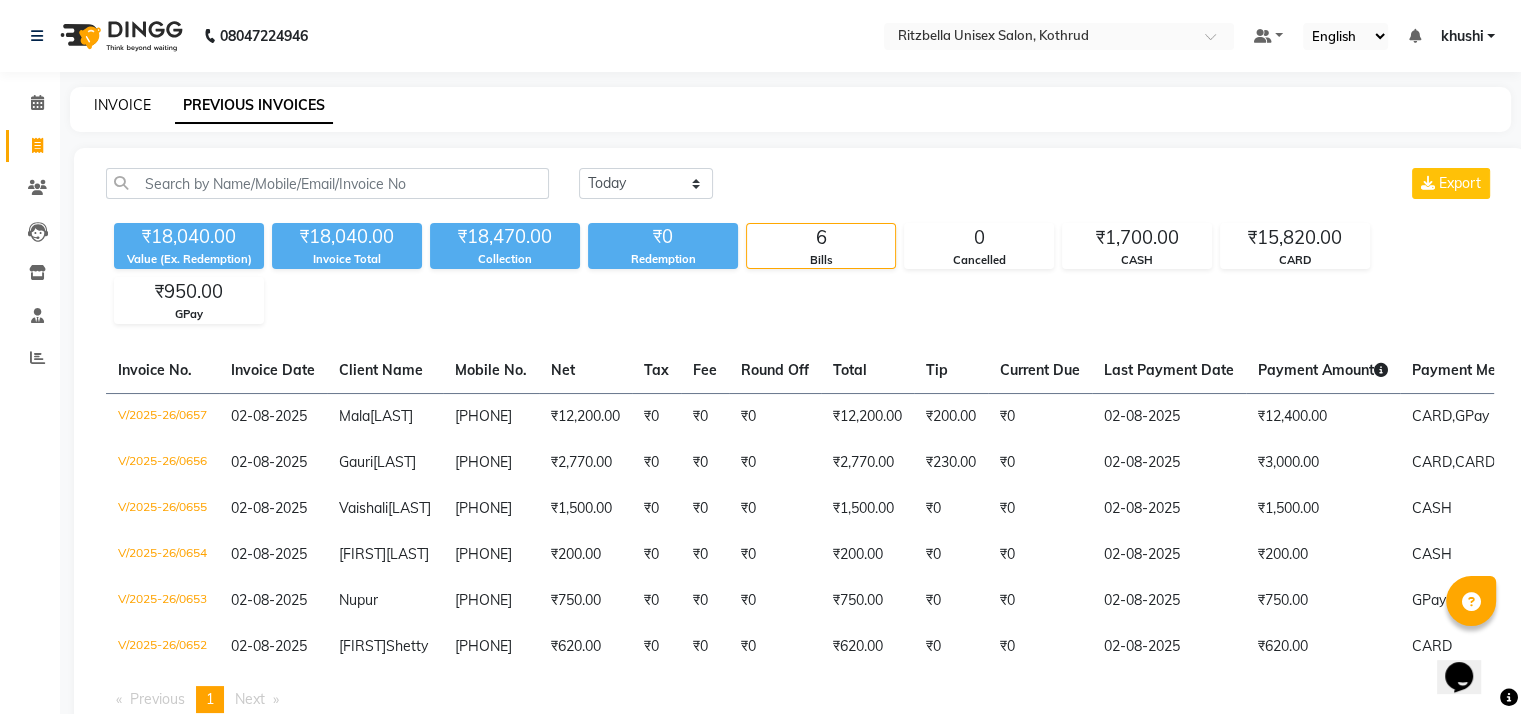 click on "INVOICE" 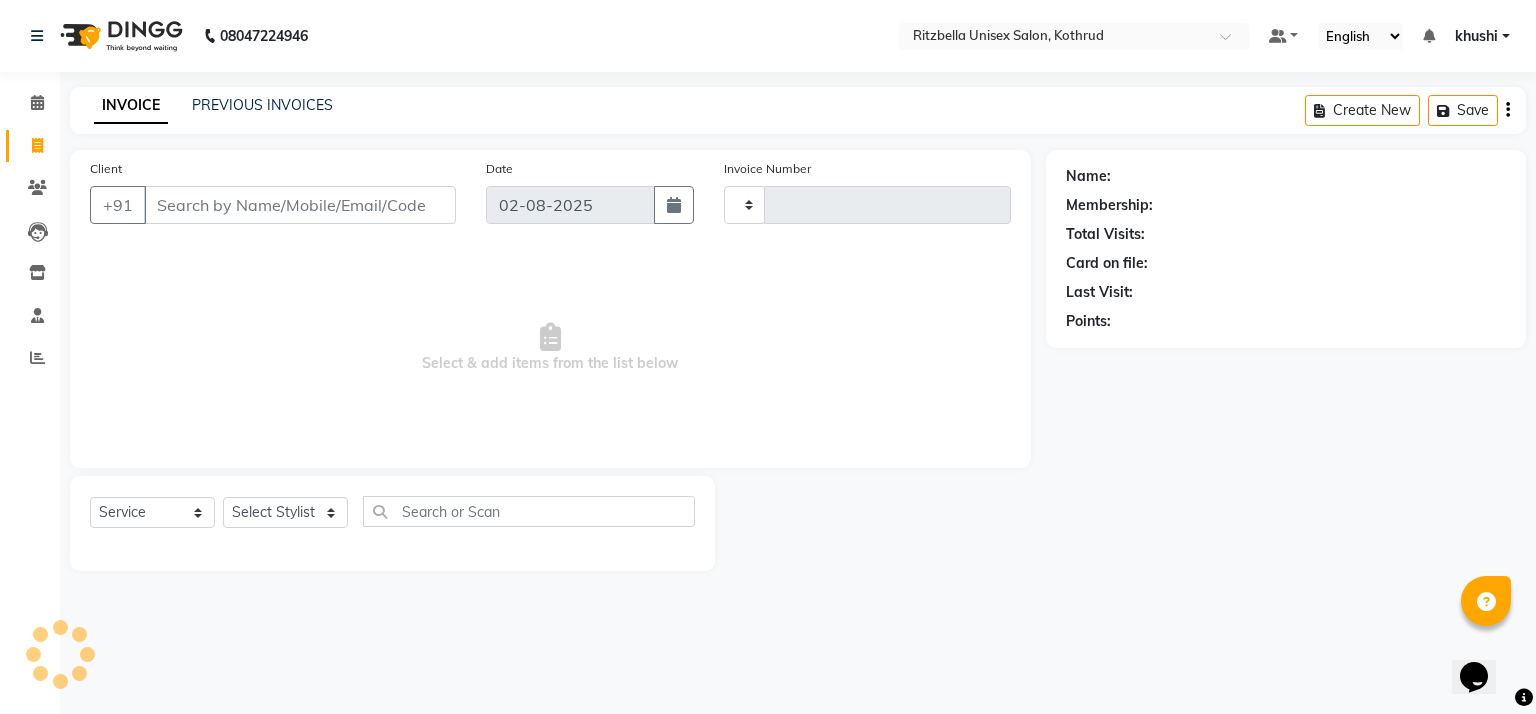 type on "0658" 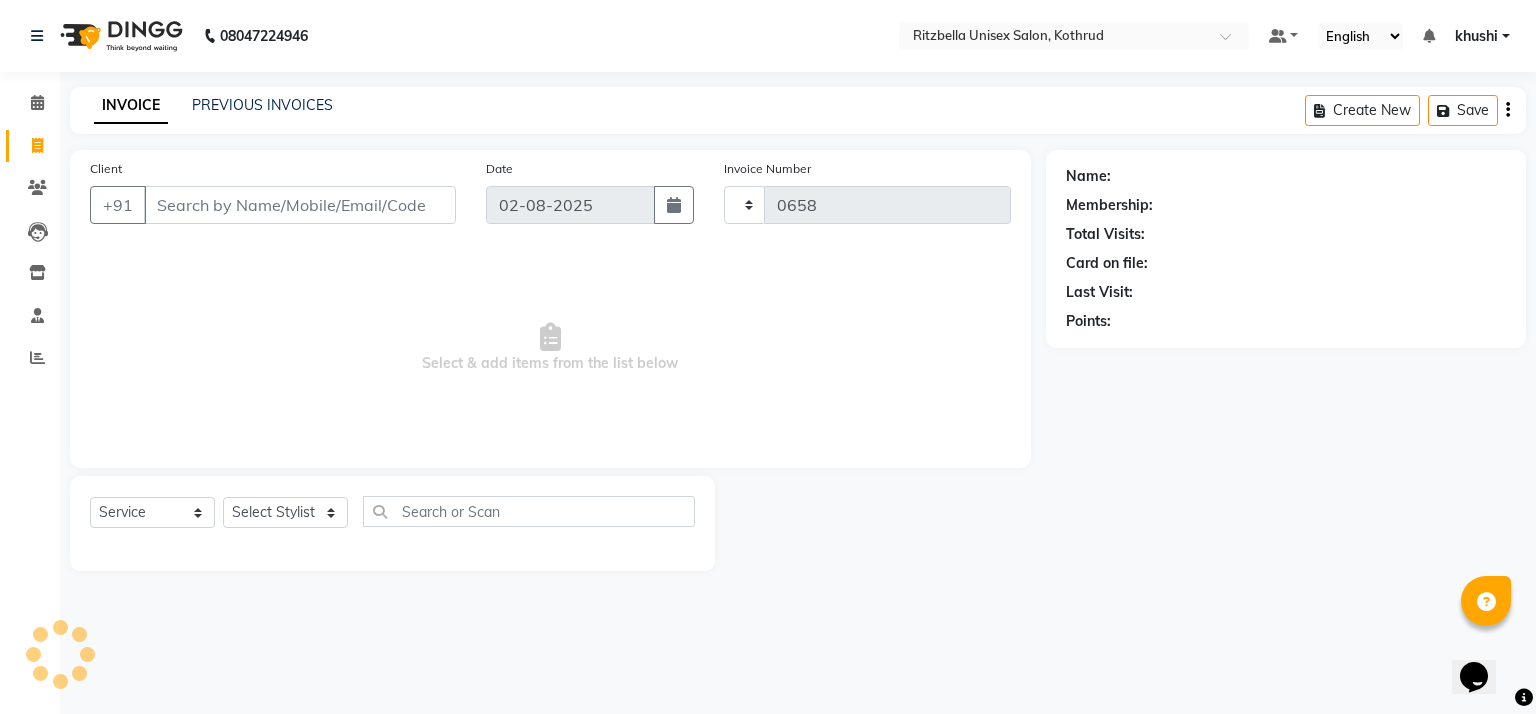 select on "6870" 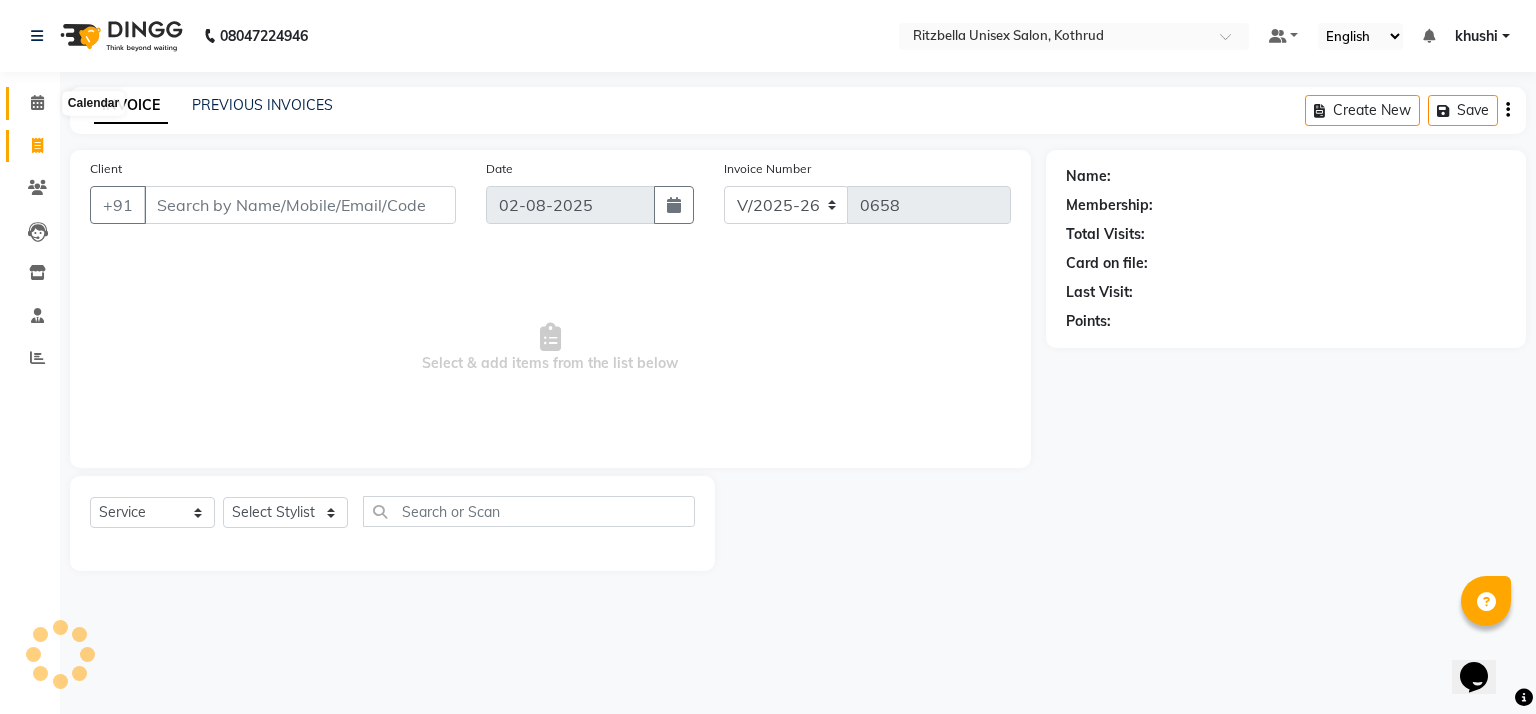 click 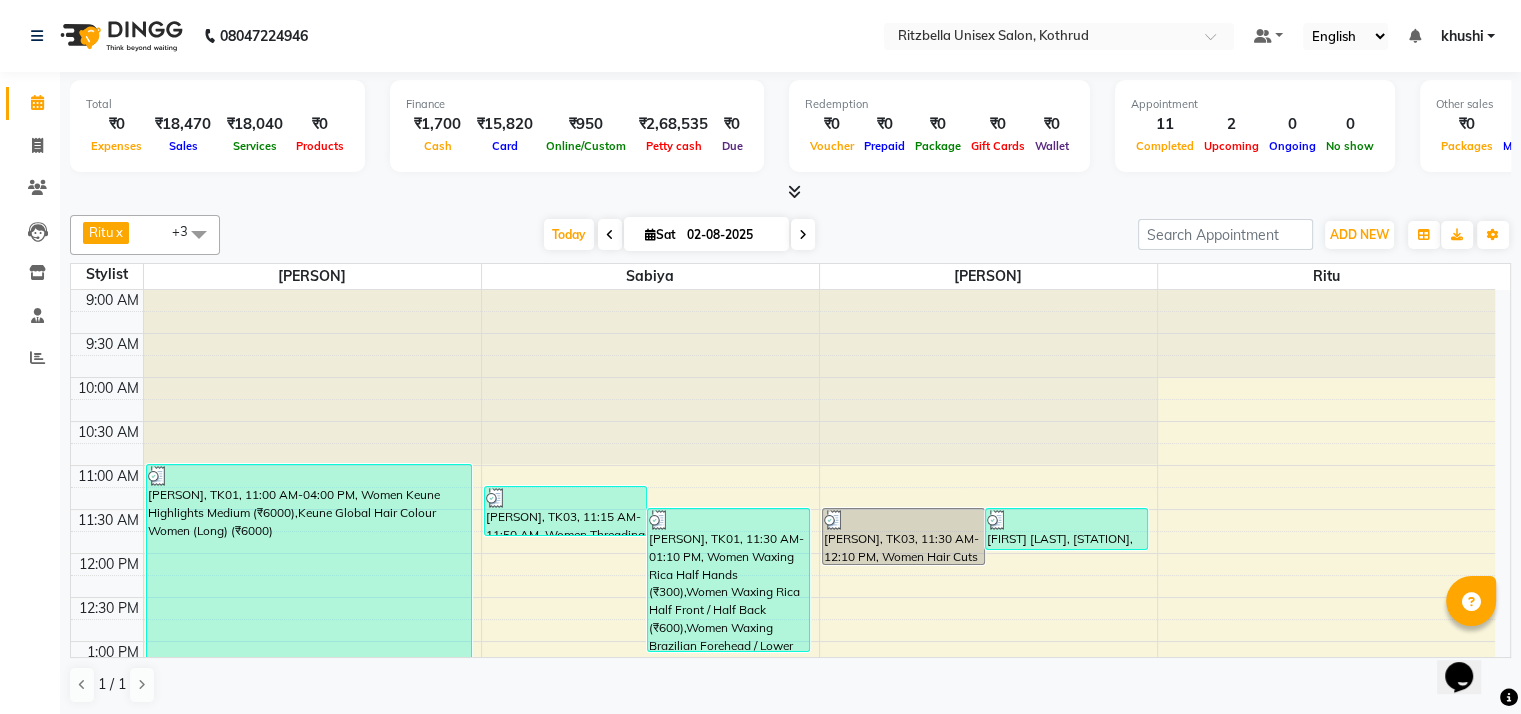 scroll, scrollTop: 0, scrollLeft: 0, axis: both 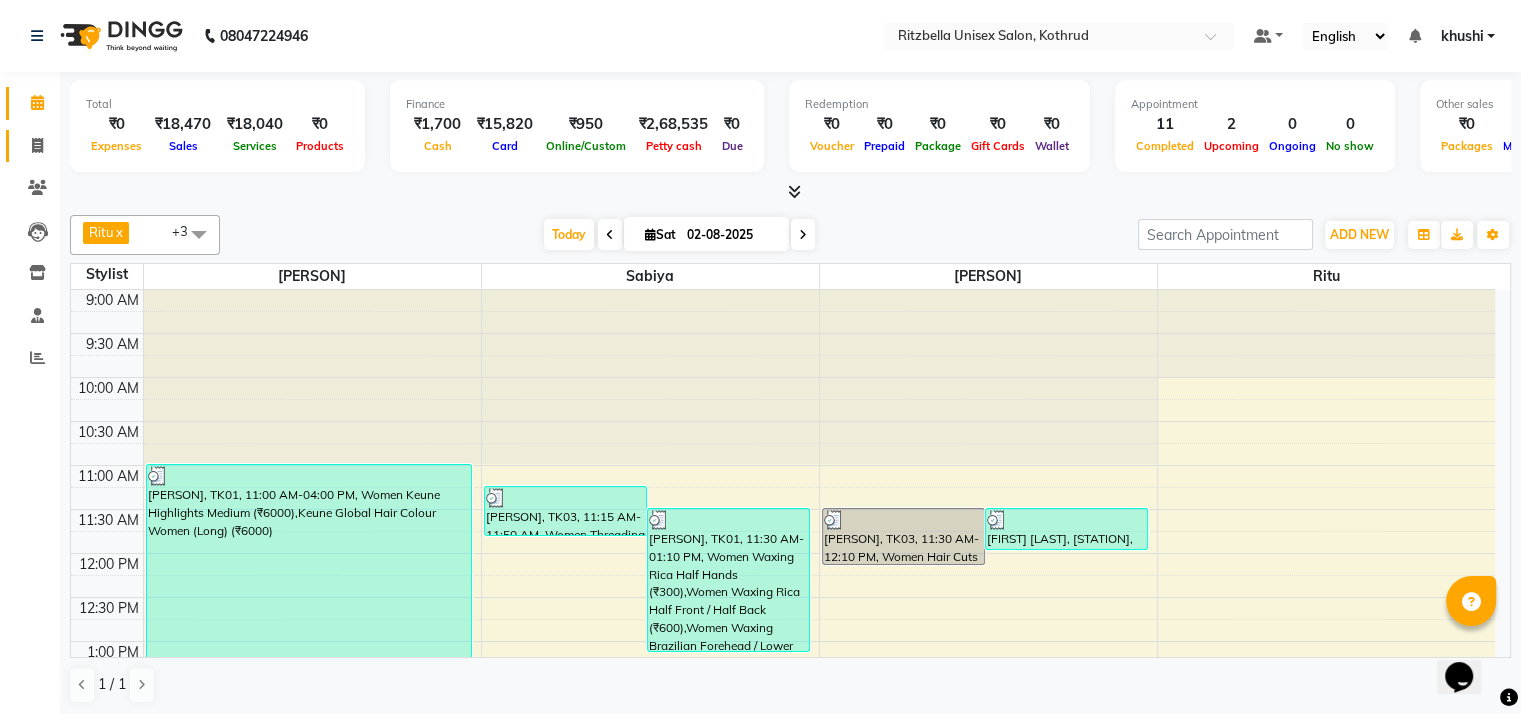 click on "Invoice" 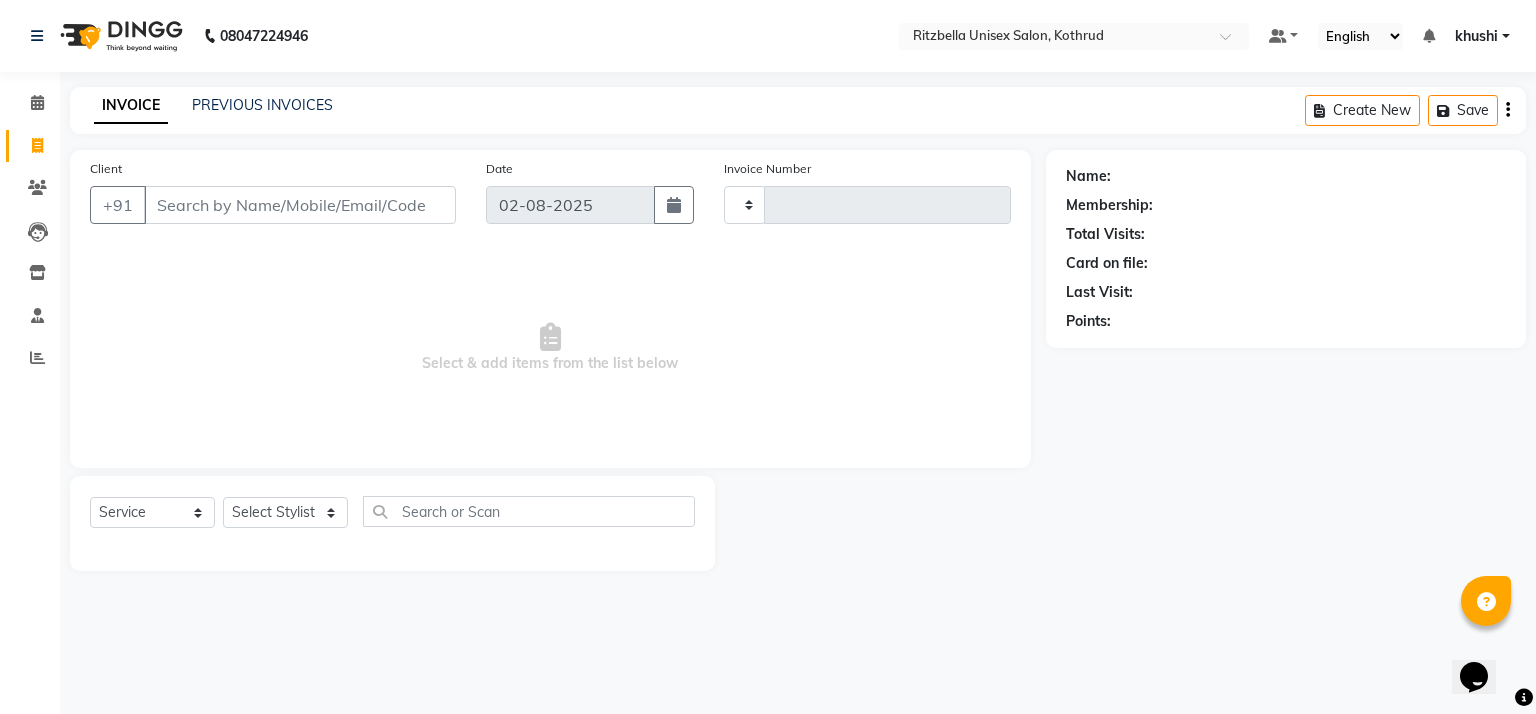type on "0658" 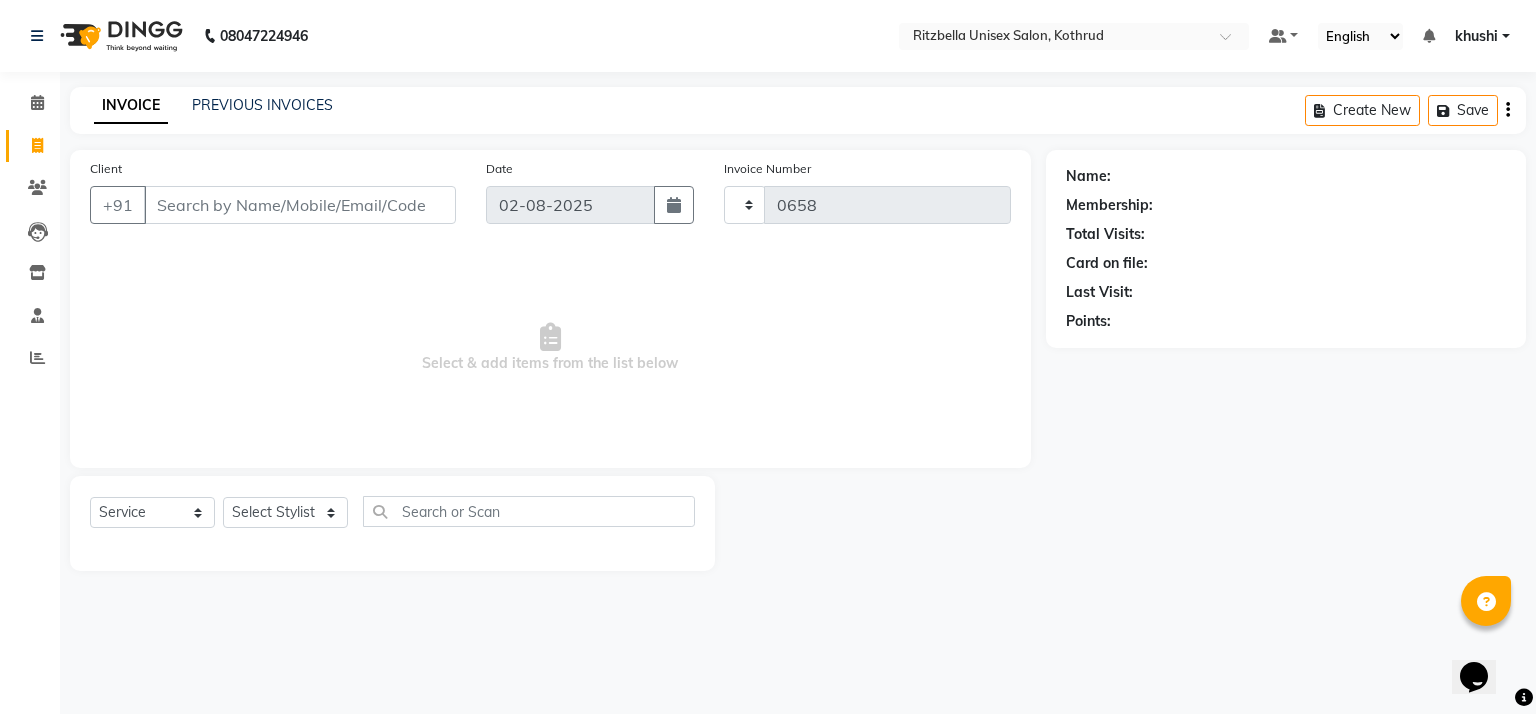 select on "6870" 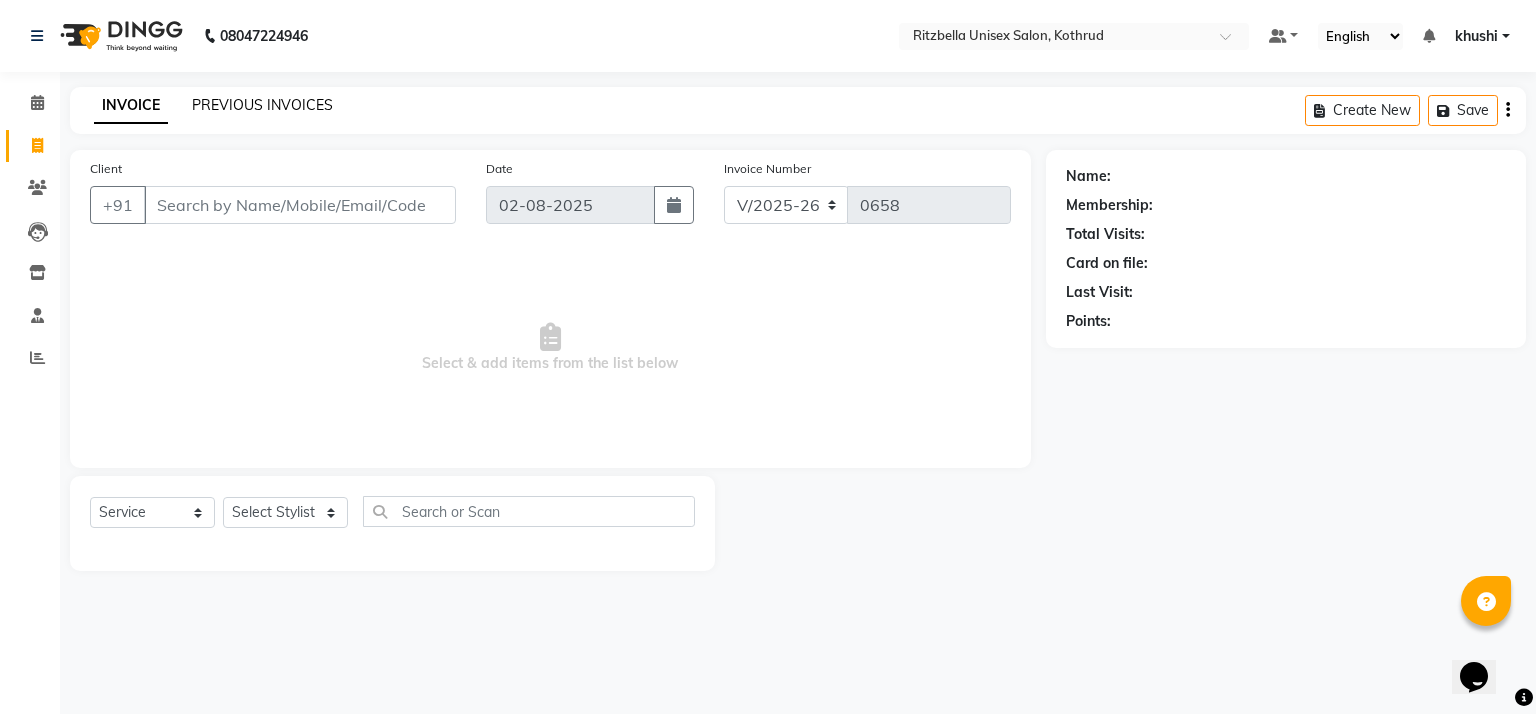 click on "PREVIOUS INVOICES" 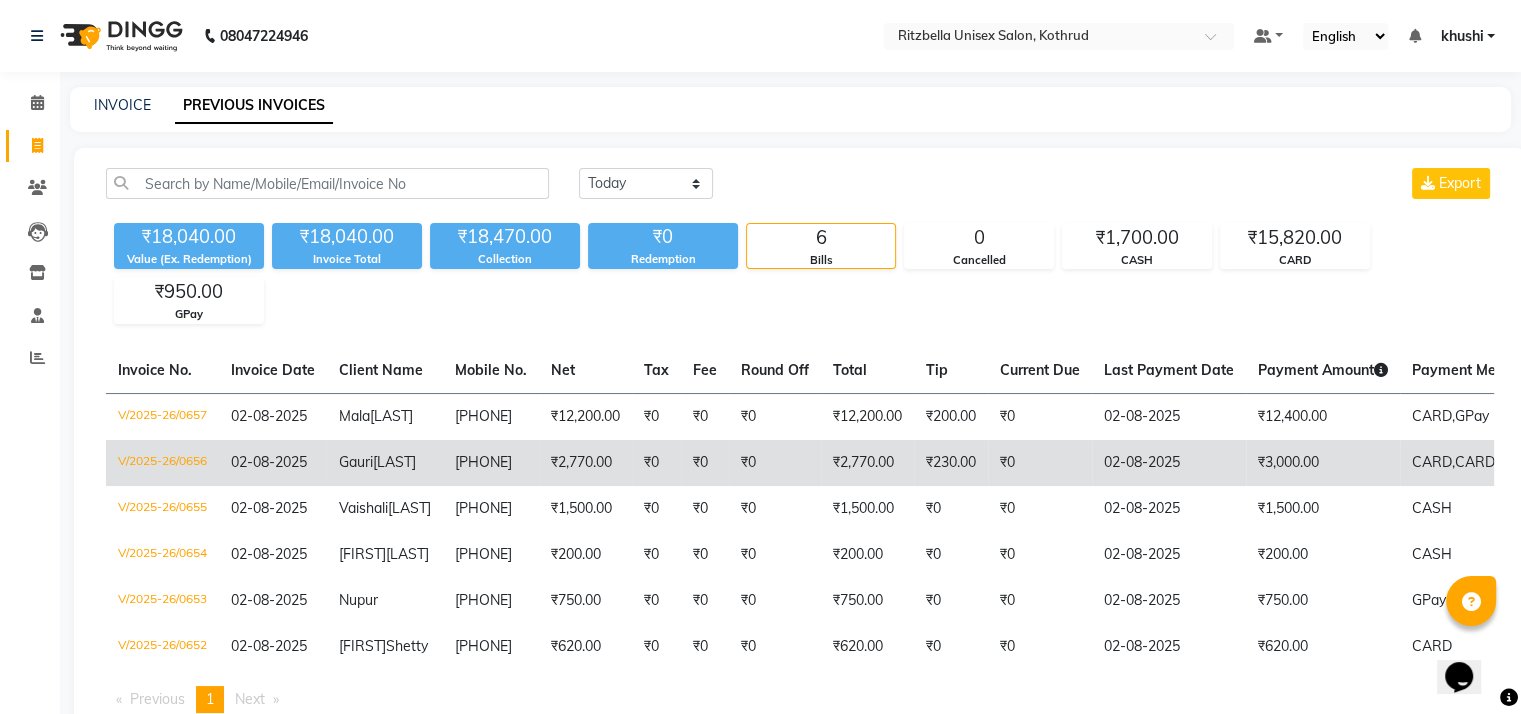 scroll, scrollTop: 120, scrollLeft: 0, axis: vertical 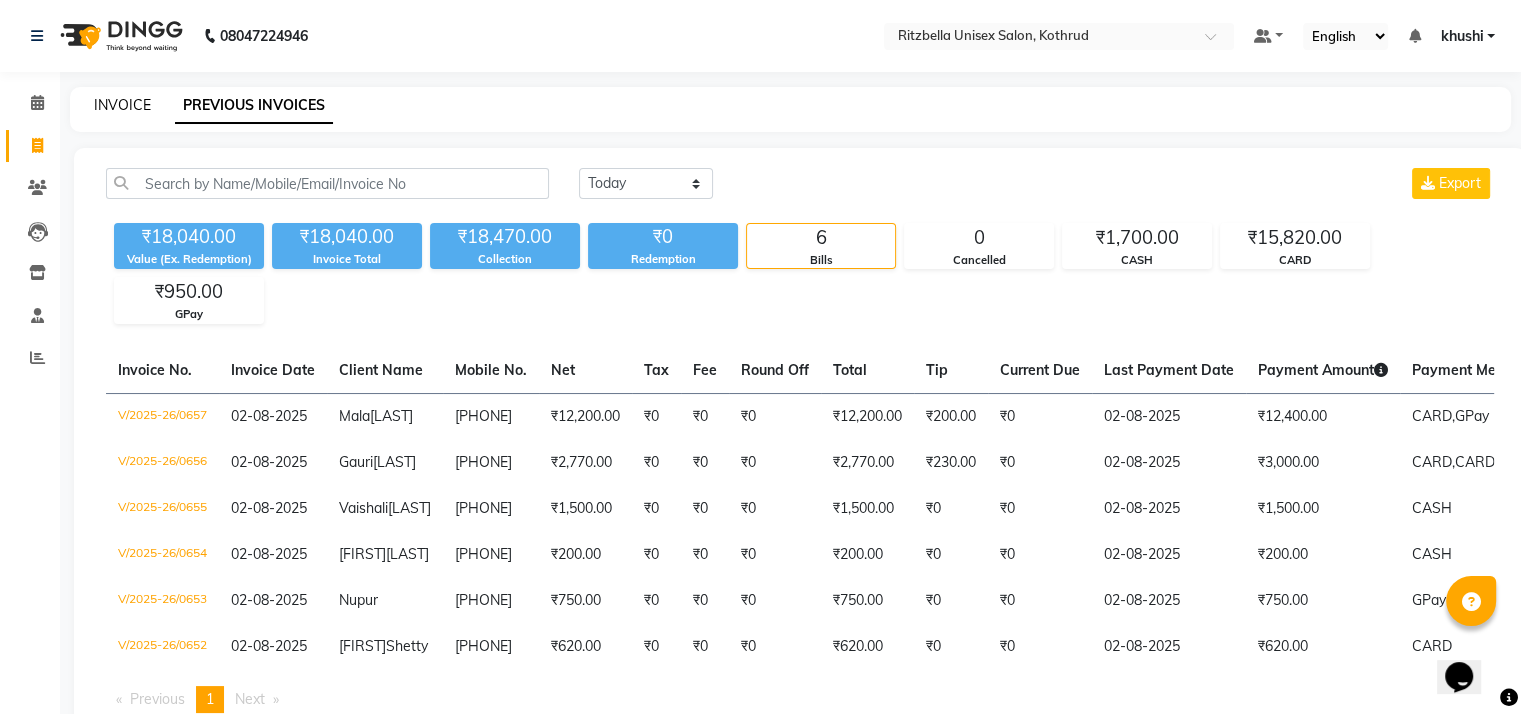 click on "INVOICE" 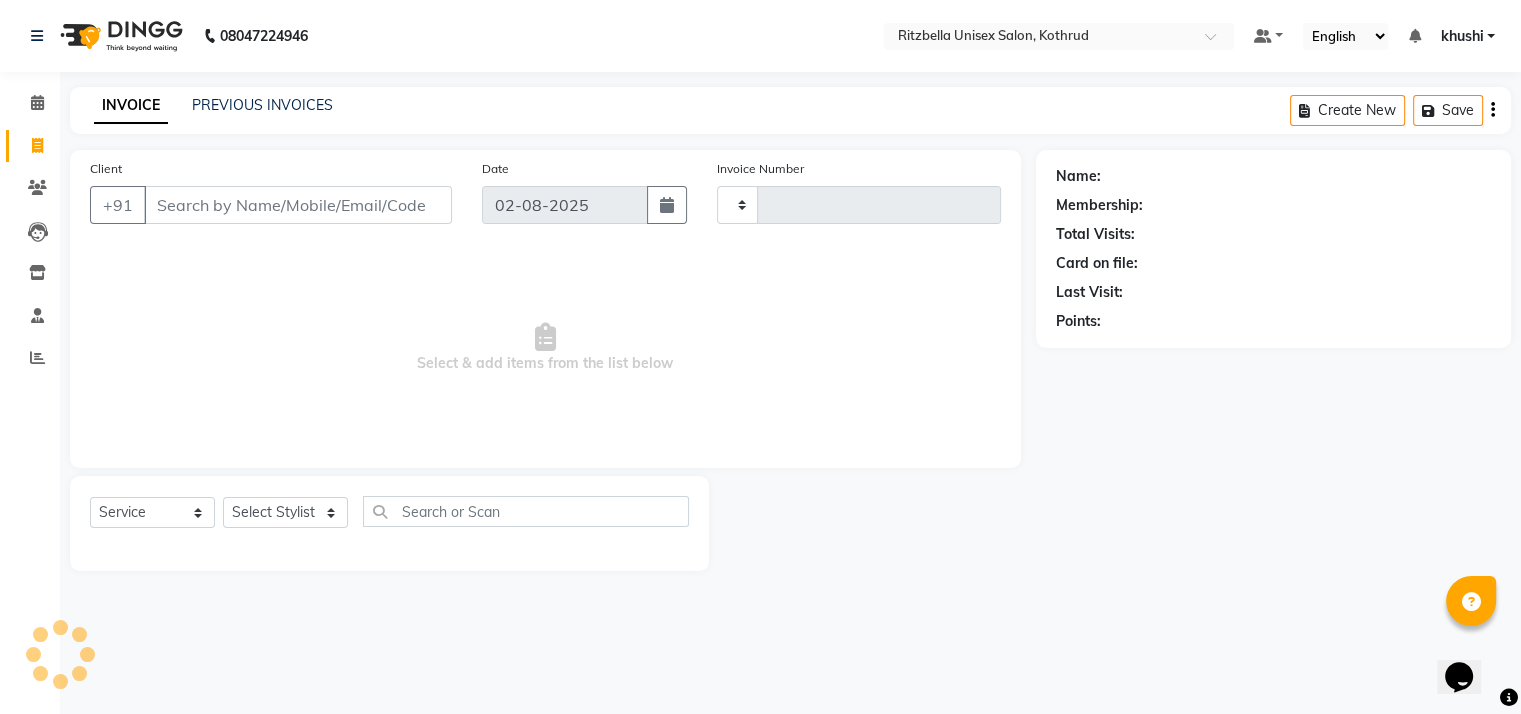 type on "0658" 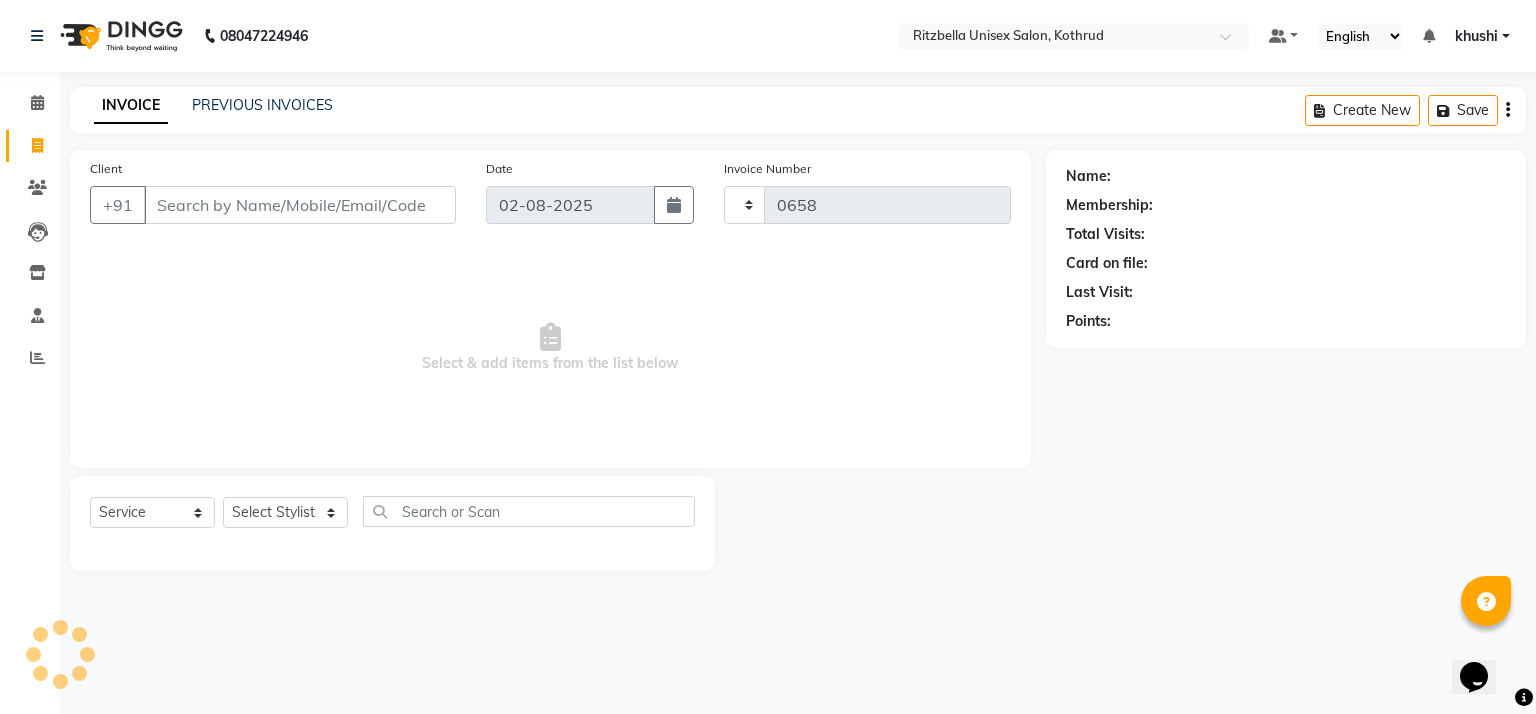 select on "6870" 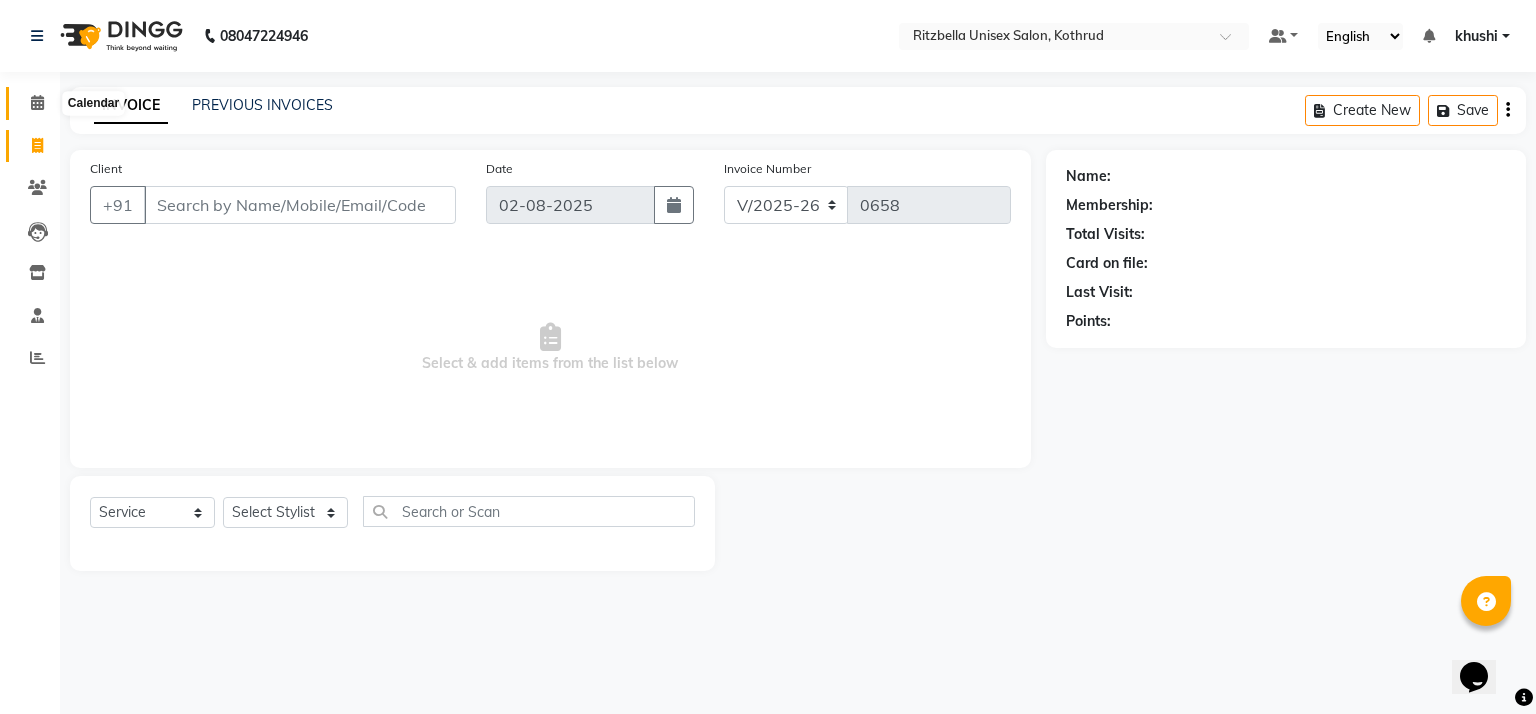 click 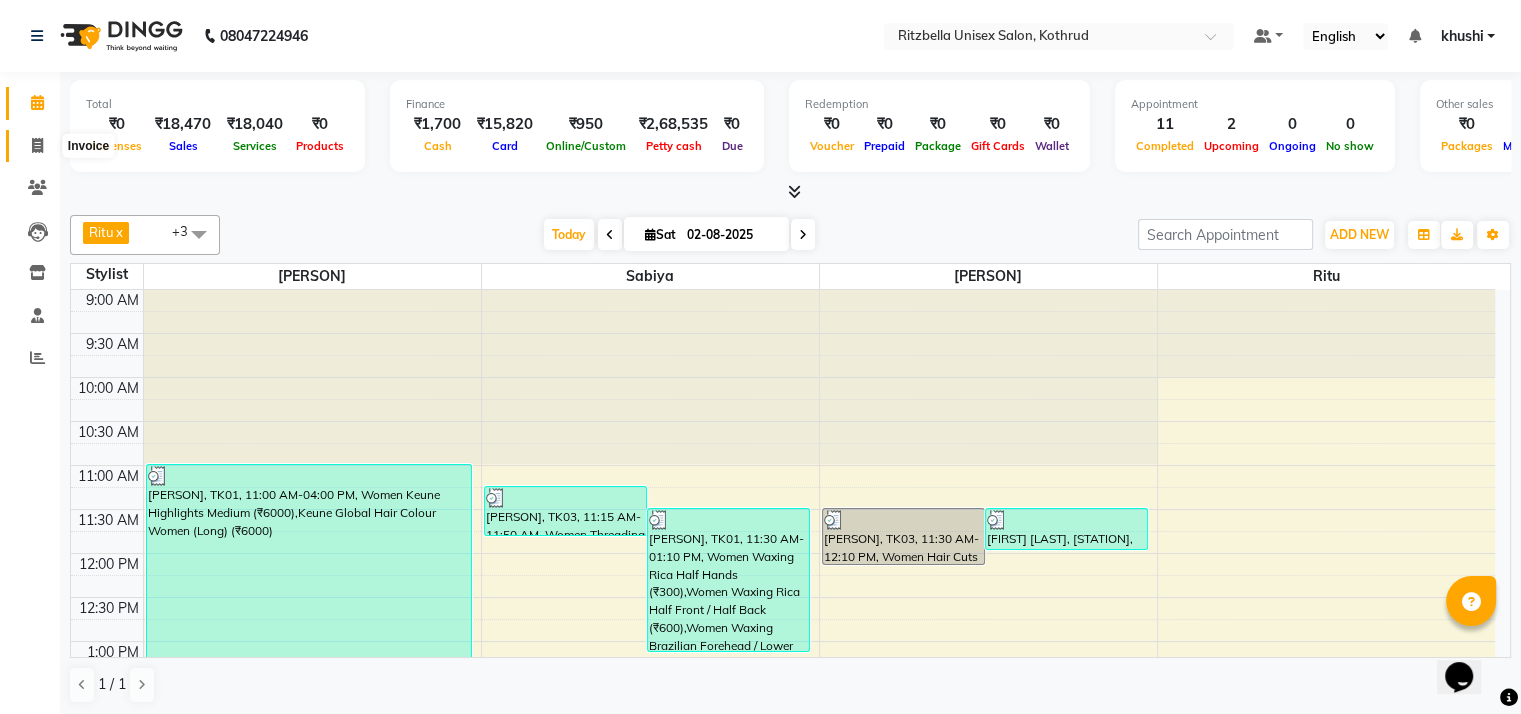 click 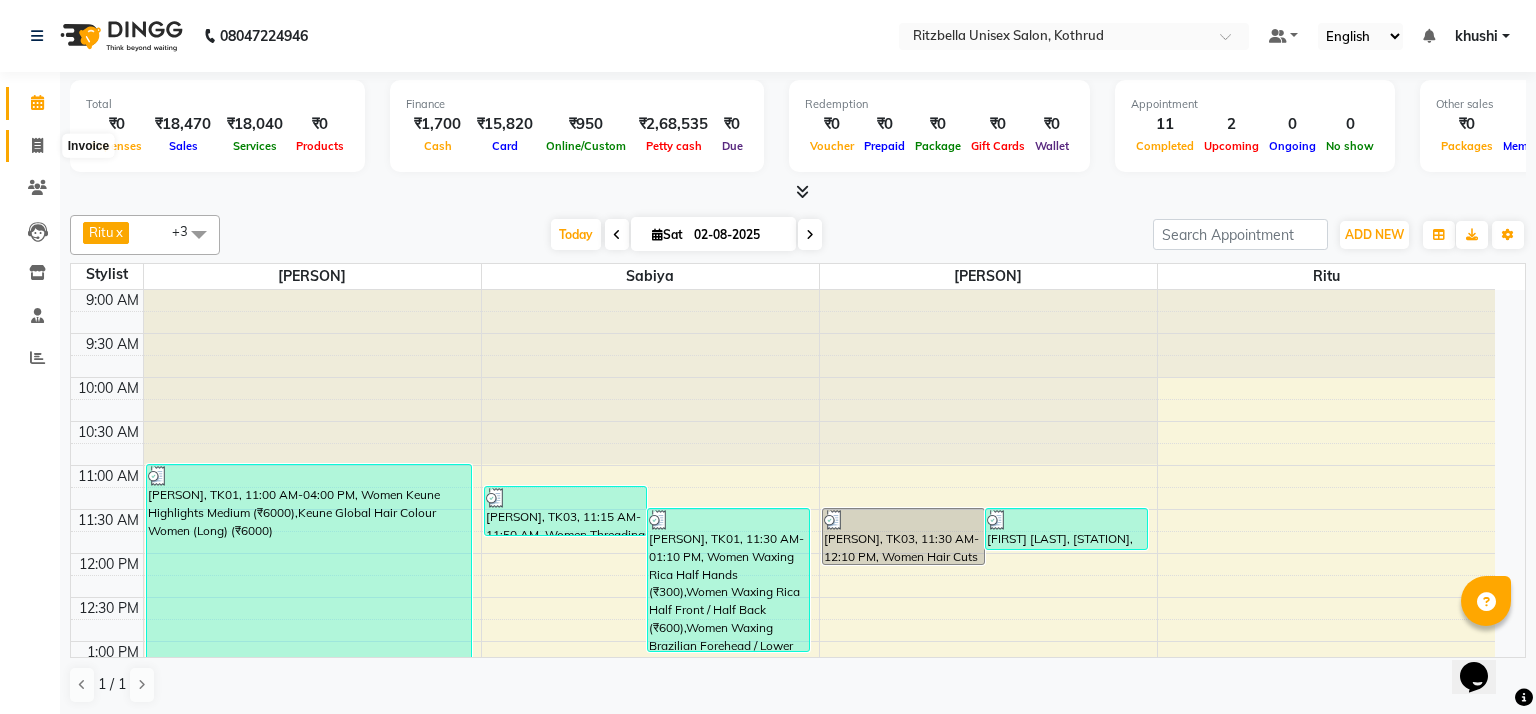 select on "6870" 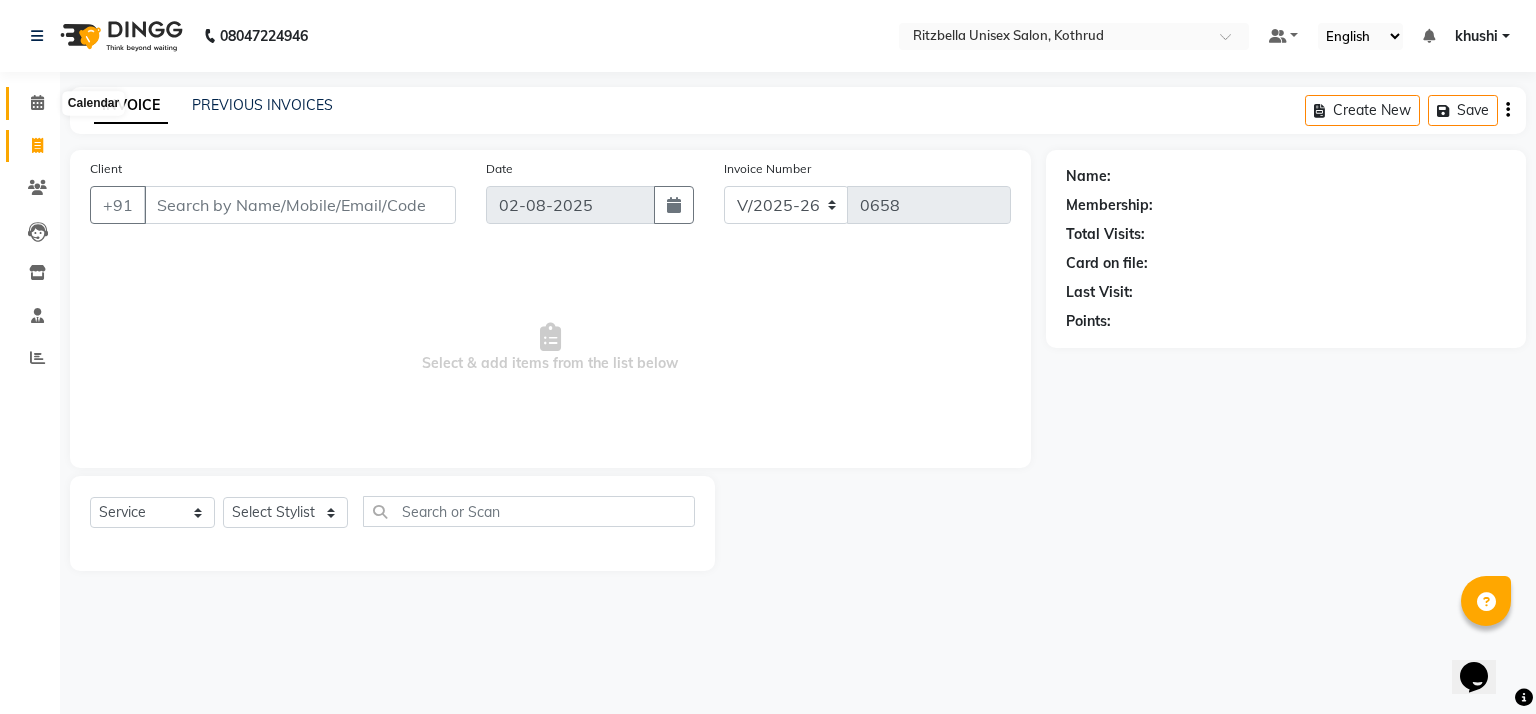 click 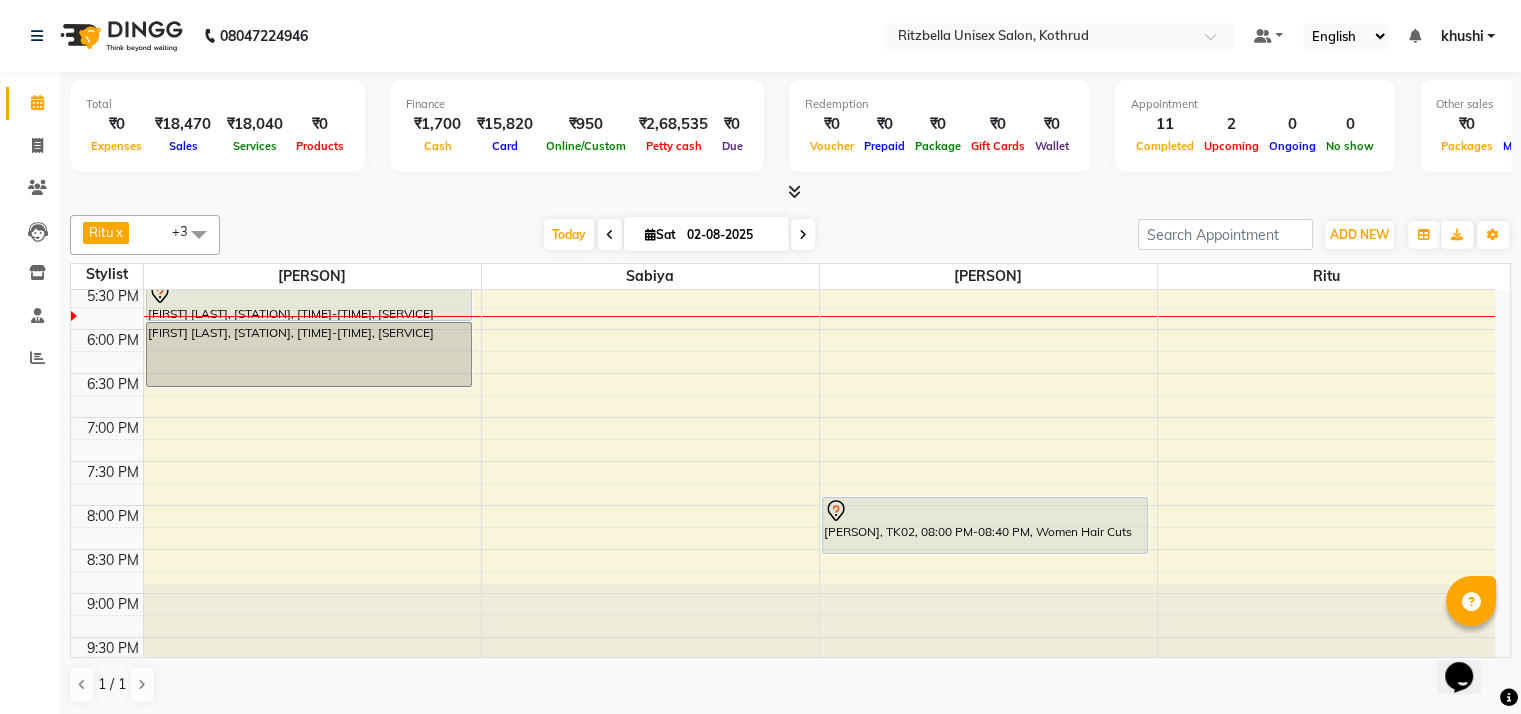 scroll, scrollTop: 752, scrollLeft: 0, axis: vertical 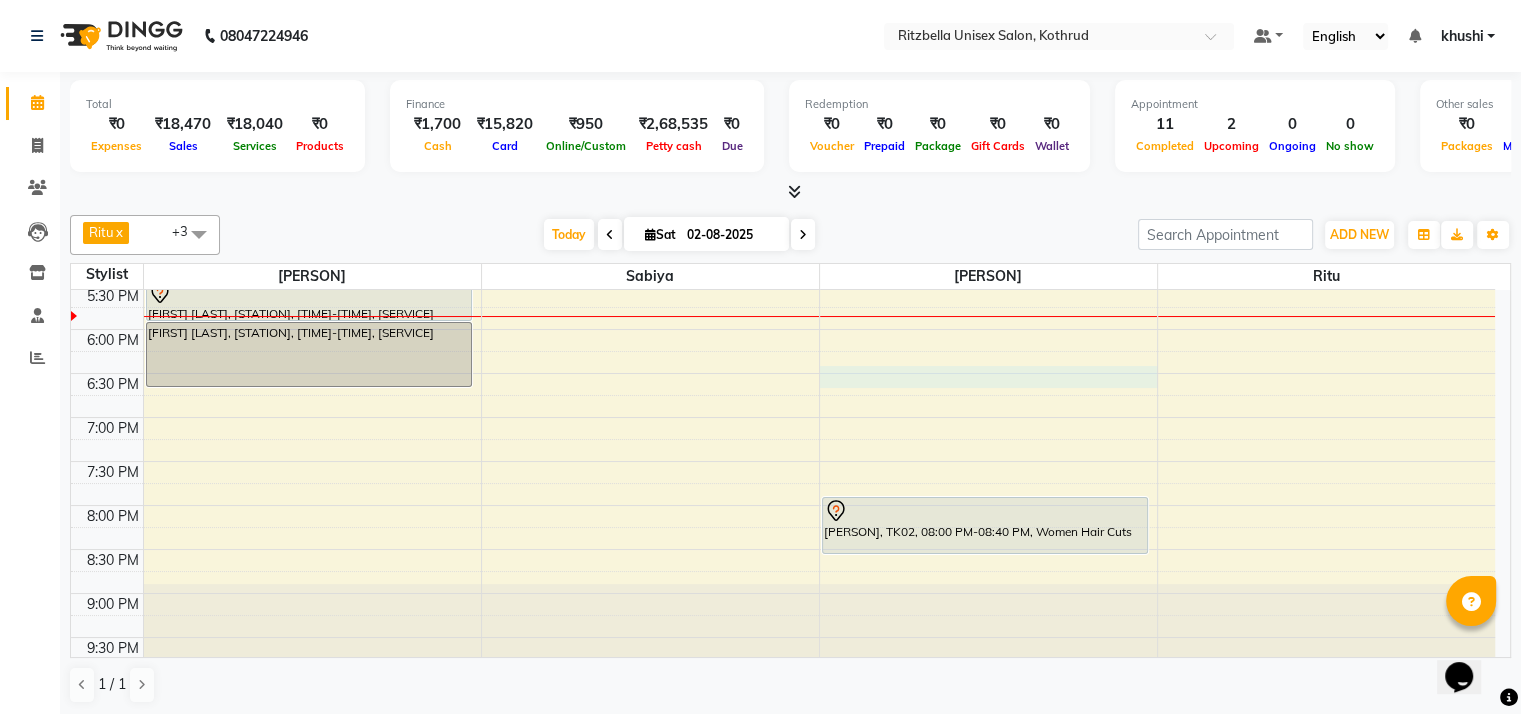 click on "[TIME] [TIME] [TIME] [TIME] [TIME] [TIME] [TIME] [TIME] [TIME] [TIME] [TIME] [TIME] [TIME] [TIME] [TIME] [TIME] [TIME] [TIME] [TIME] [TIME] [TIME] [TIME] [TIME] [TIME] [TIME] [TIME]     [FIRST] [LAST], [STATION], [TIME]-[TIME], [SERVICE], [SERVICE]             [FIRST] [LAST], [STATION], [TIME]-[TIME], [SERVICE]    [FIRST] [LAST], [STATION], [TIME]-[TIME], [SERVICE]      [FIRST] [LAST], [STATION], [TIME]-[TIME], [SERVICE], [SERVICE]     [FIRST], [STATION], [TIME]-[TIME], [SERVICE]         [FIRST] [LAST], [STATION], [TIME]-[TIME], [SERVICE]" at bounding box center [783, 109] 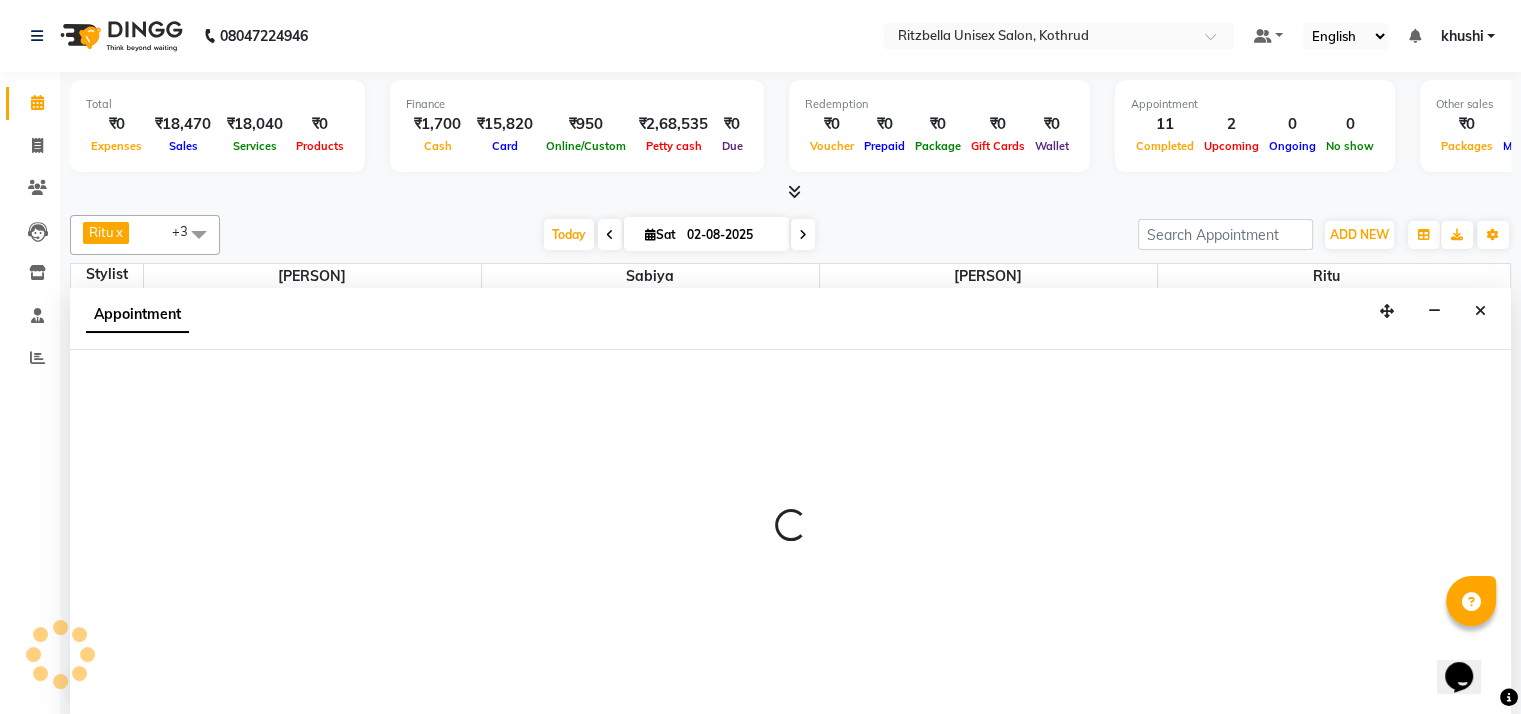 scroll, scrollTop: 1, scrollLeft: 0, axis: vertical 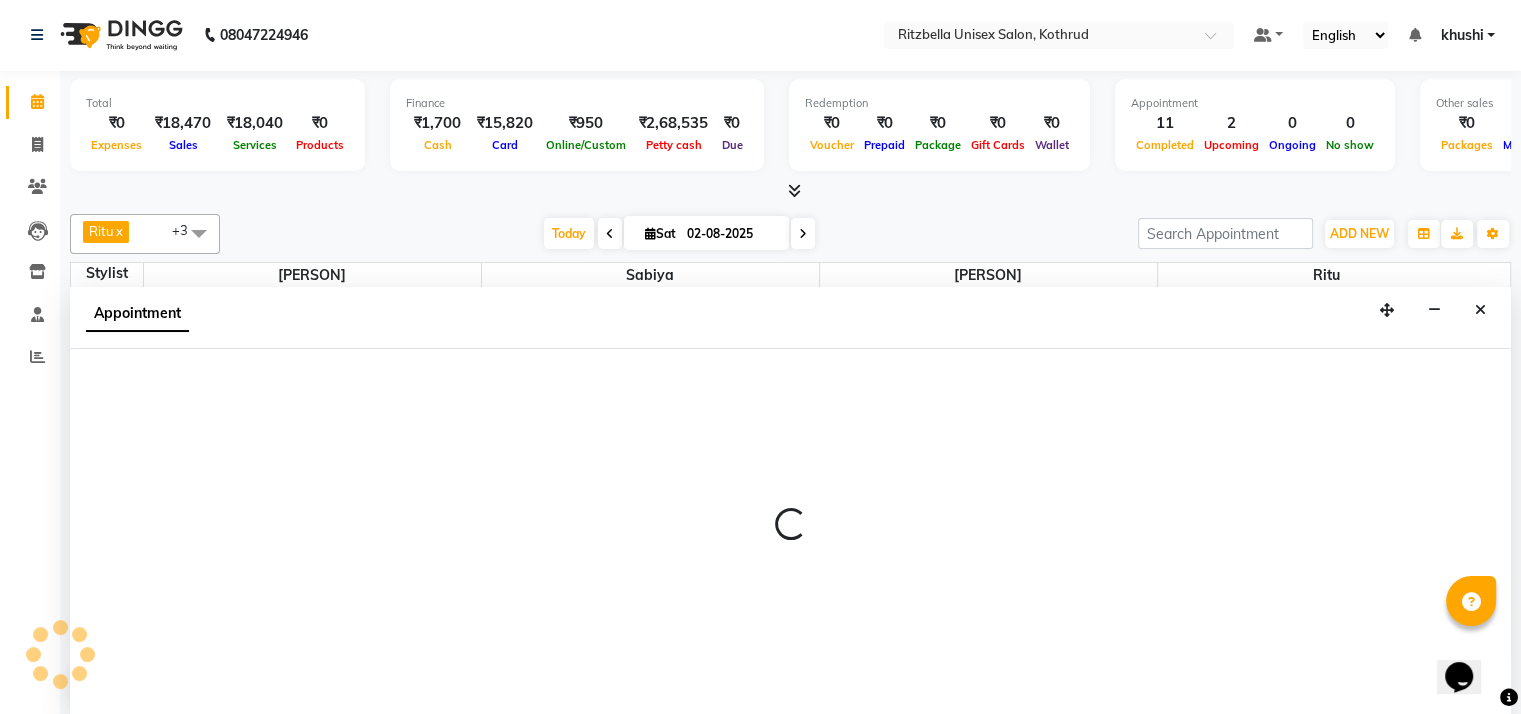select on "85147" 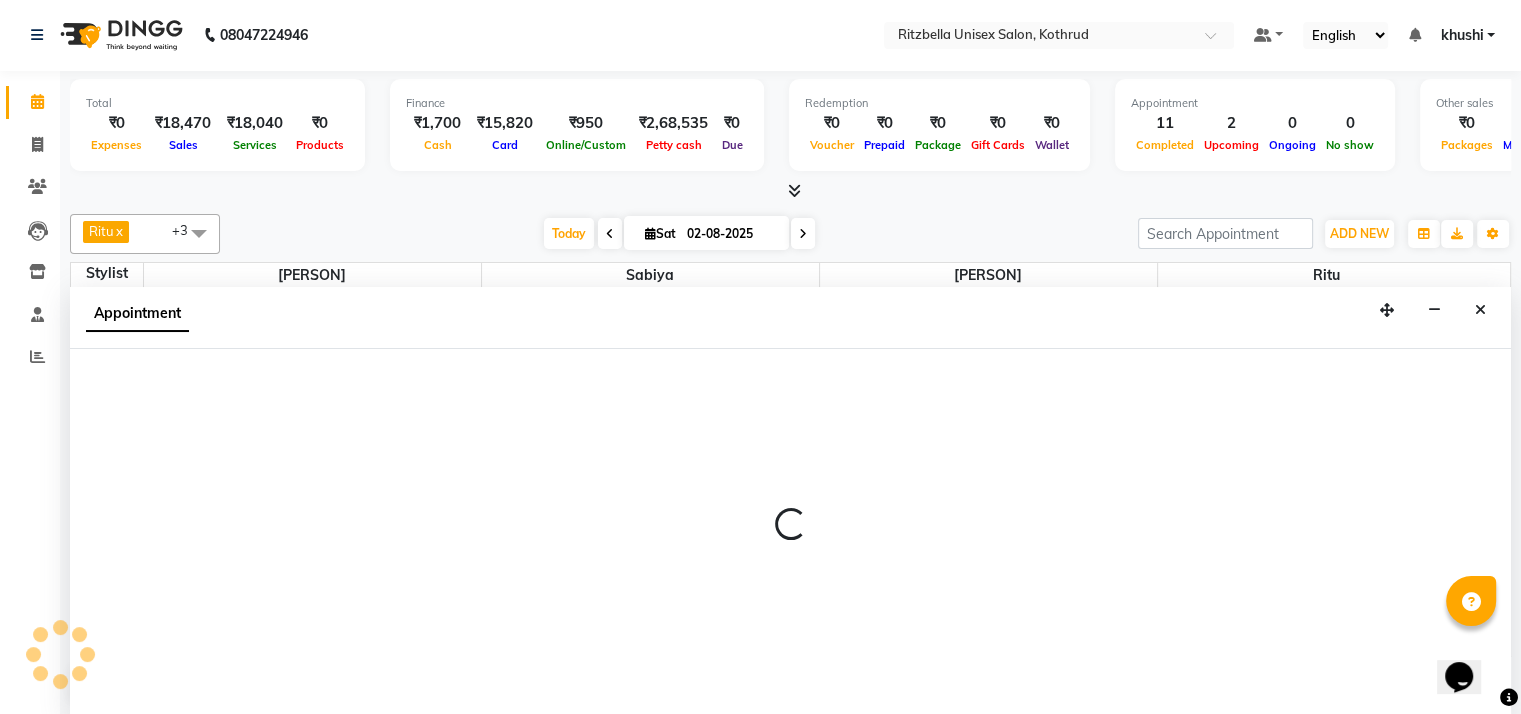 select on "1110" 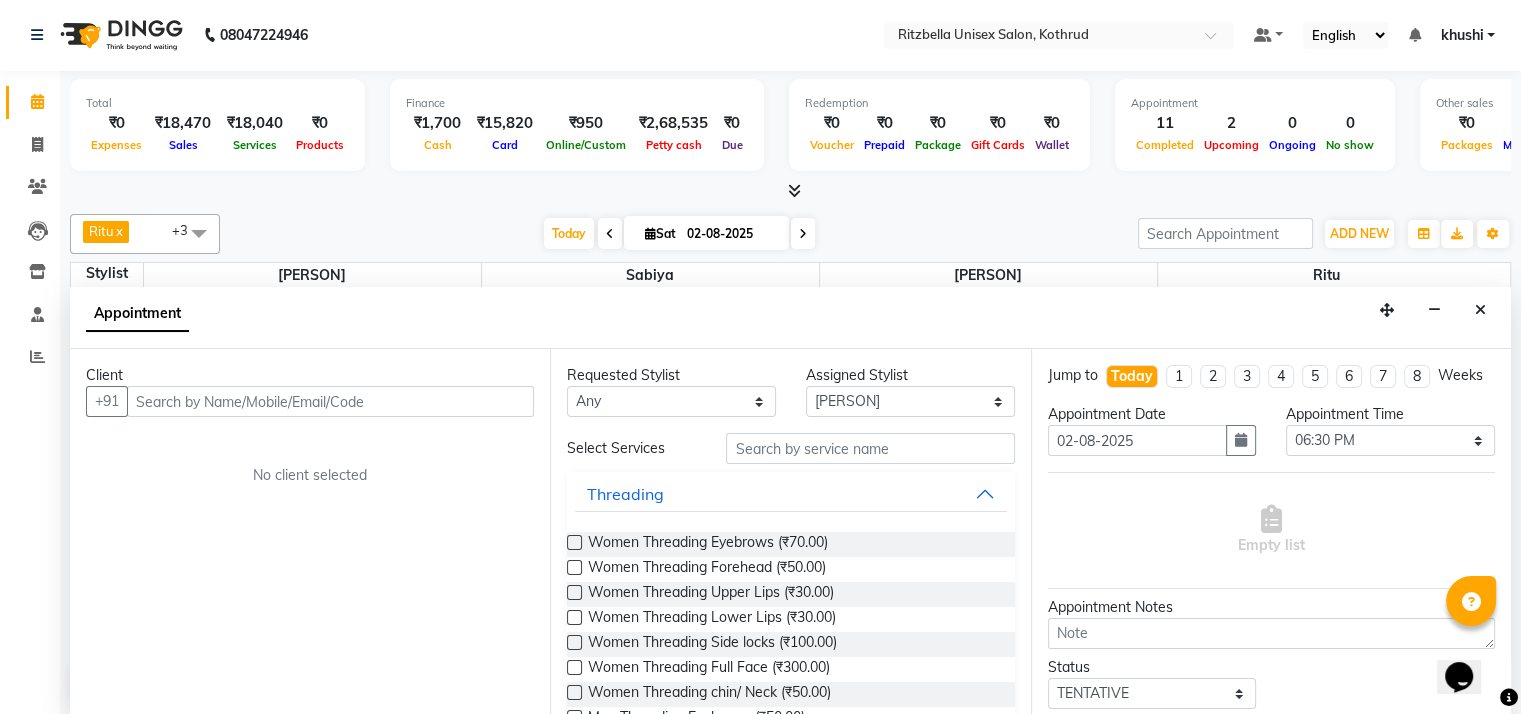 click at bounding box center [330, 401] 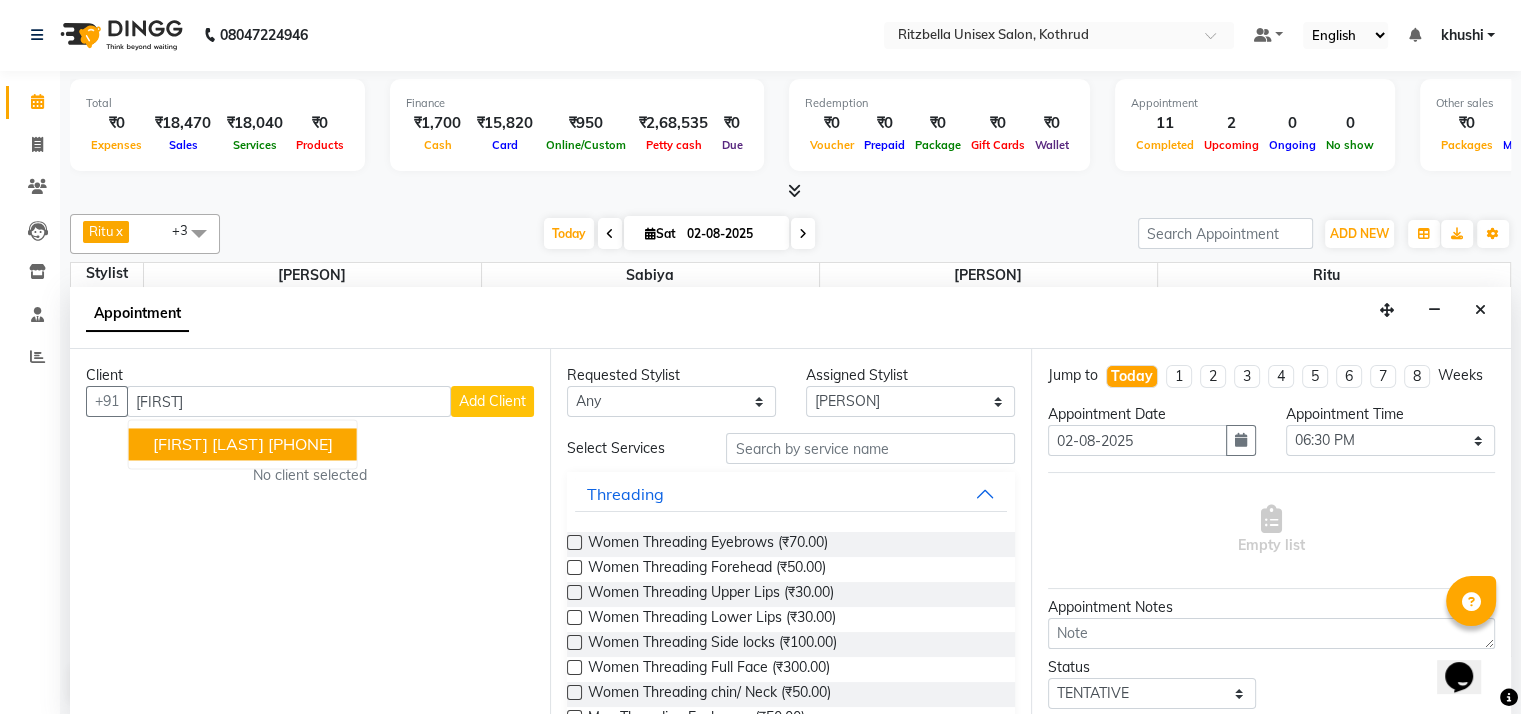 click on "[PHONE]" at bounding box center [300, 445] 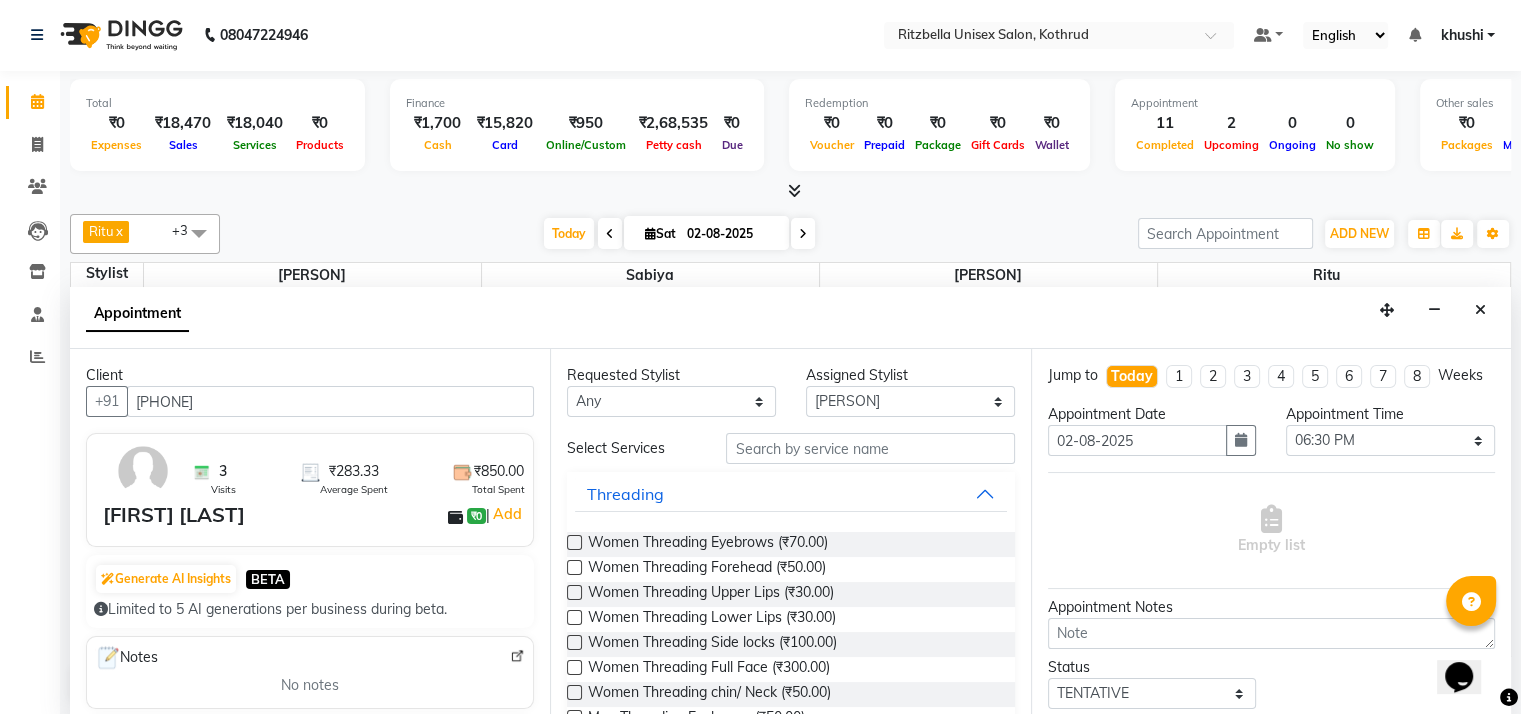 type on "[PHONE]" 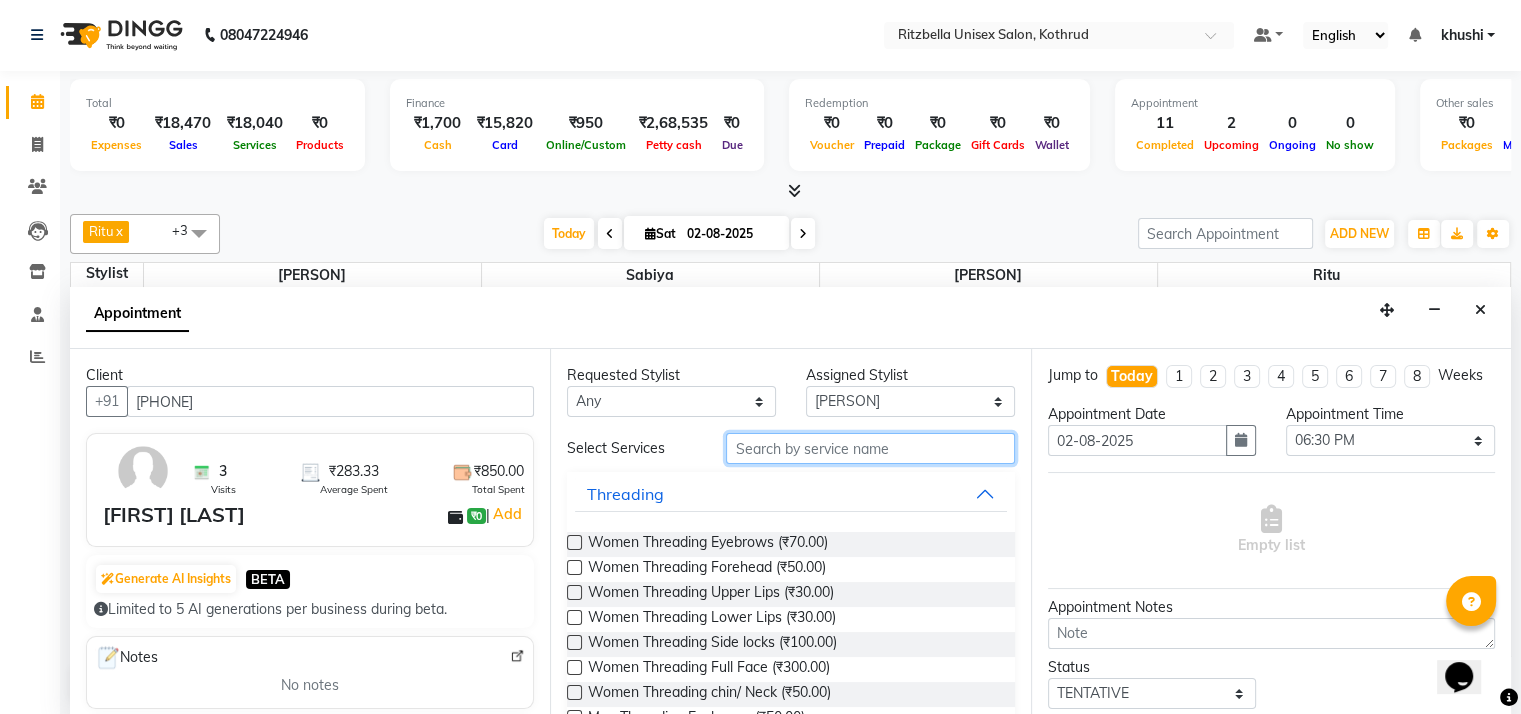 click at bounding box center (870, 448) 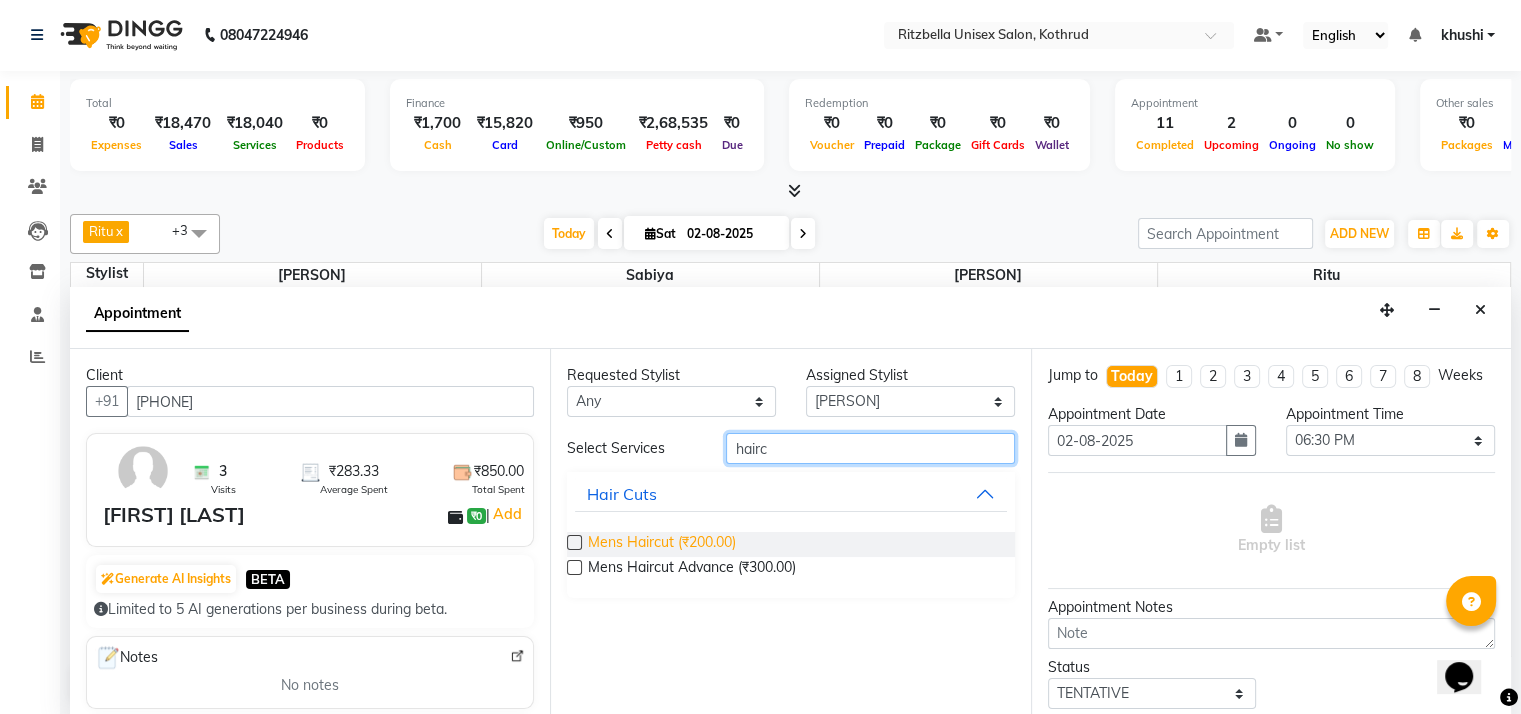 type on "hairc" 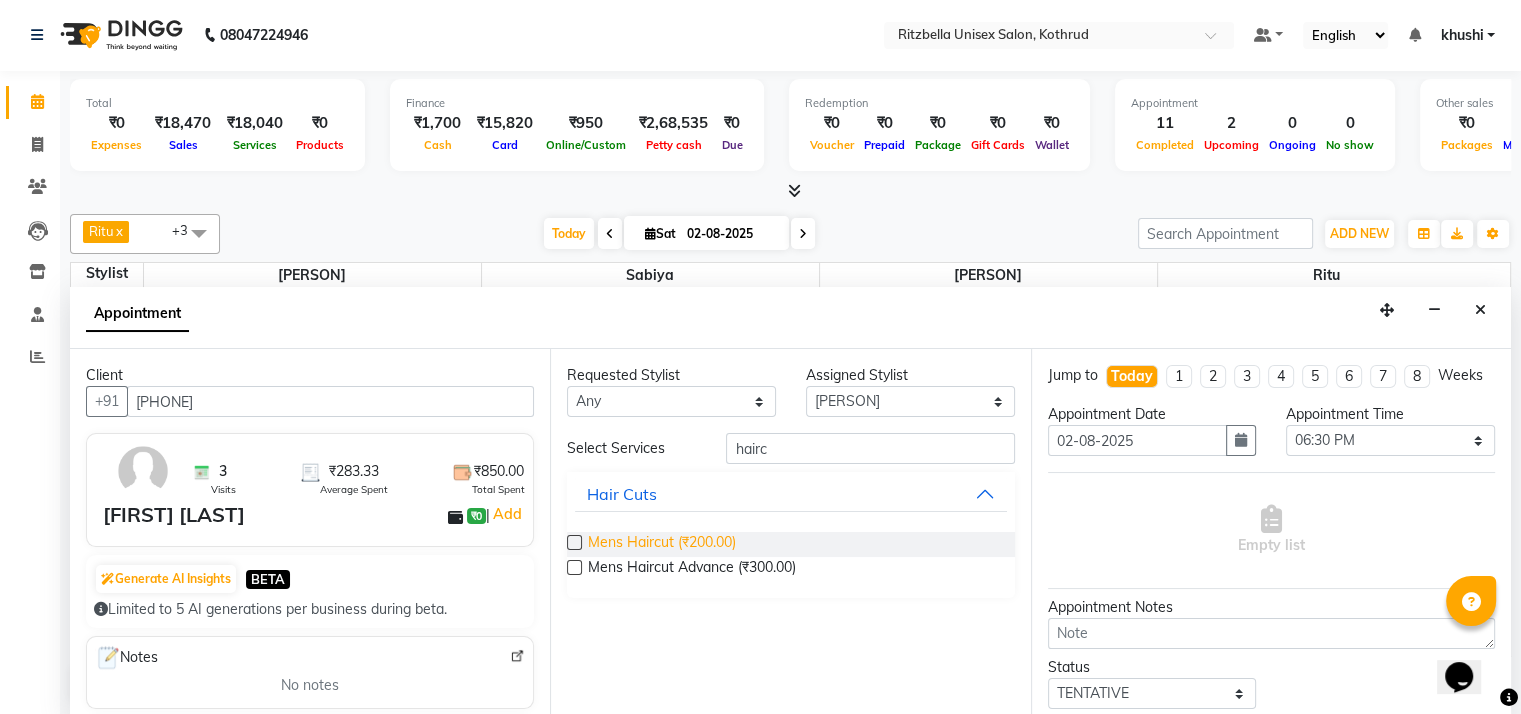 click on "Mens Haircut  (₹200.00)" at bounding box center [662, 544] 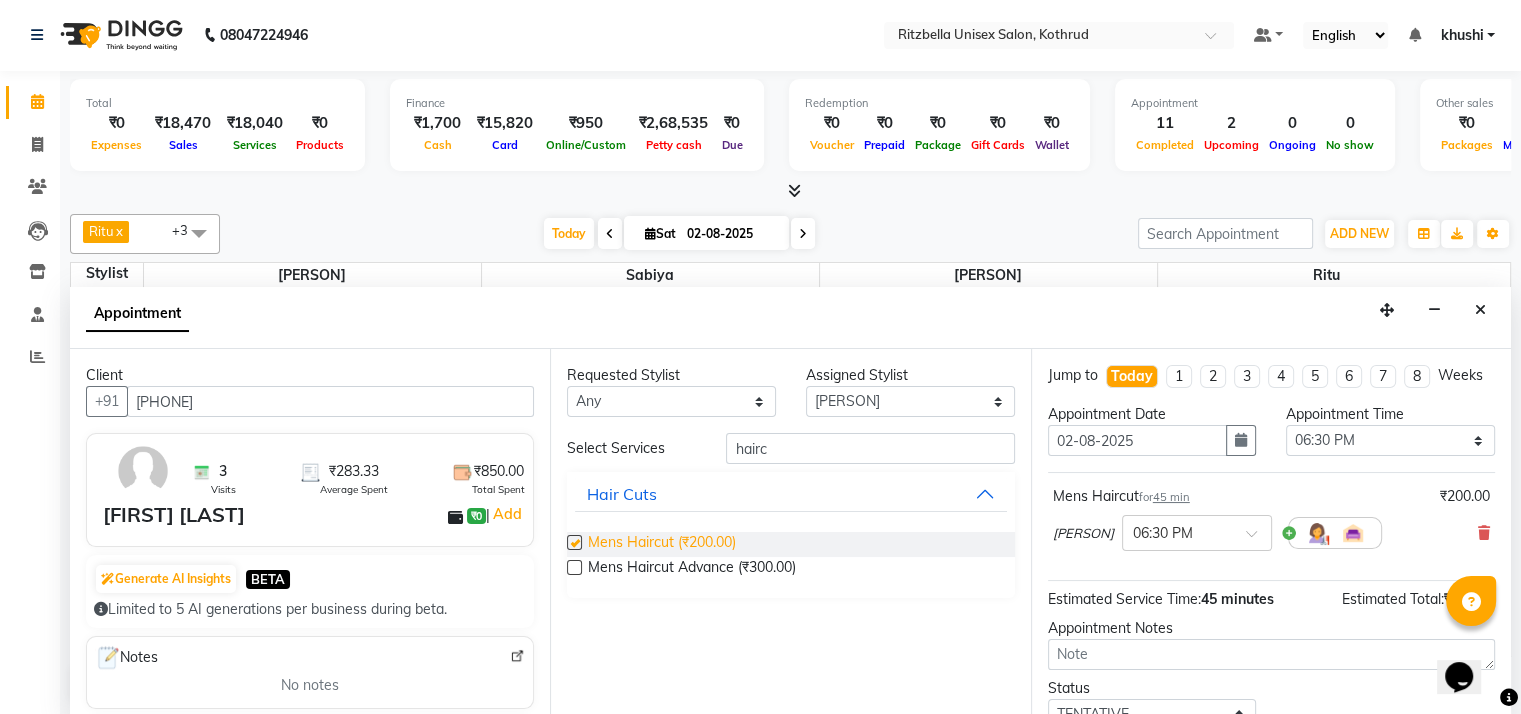 checkbox on "false" 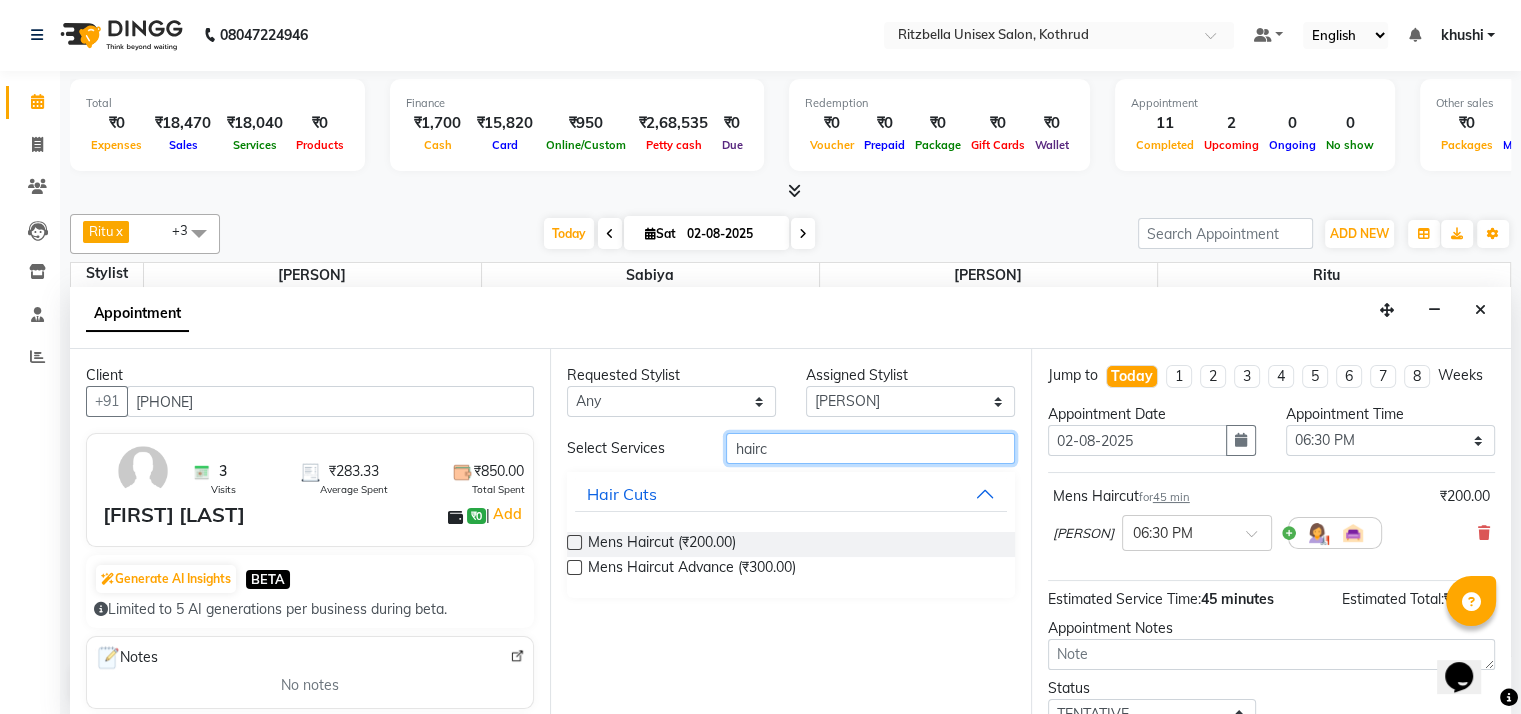 click on "hairc" at bounding box center [870, 448] 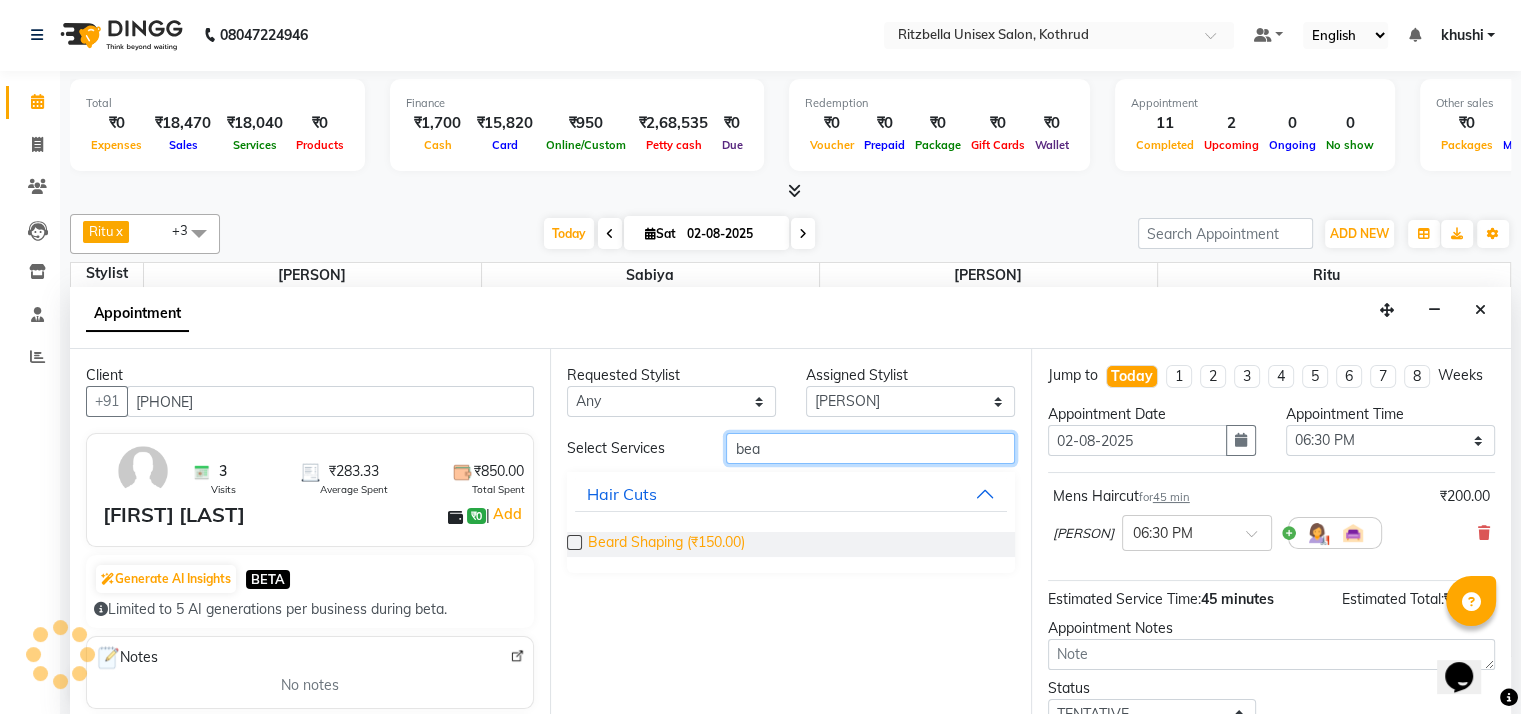 type on "bea" 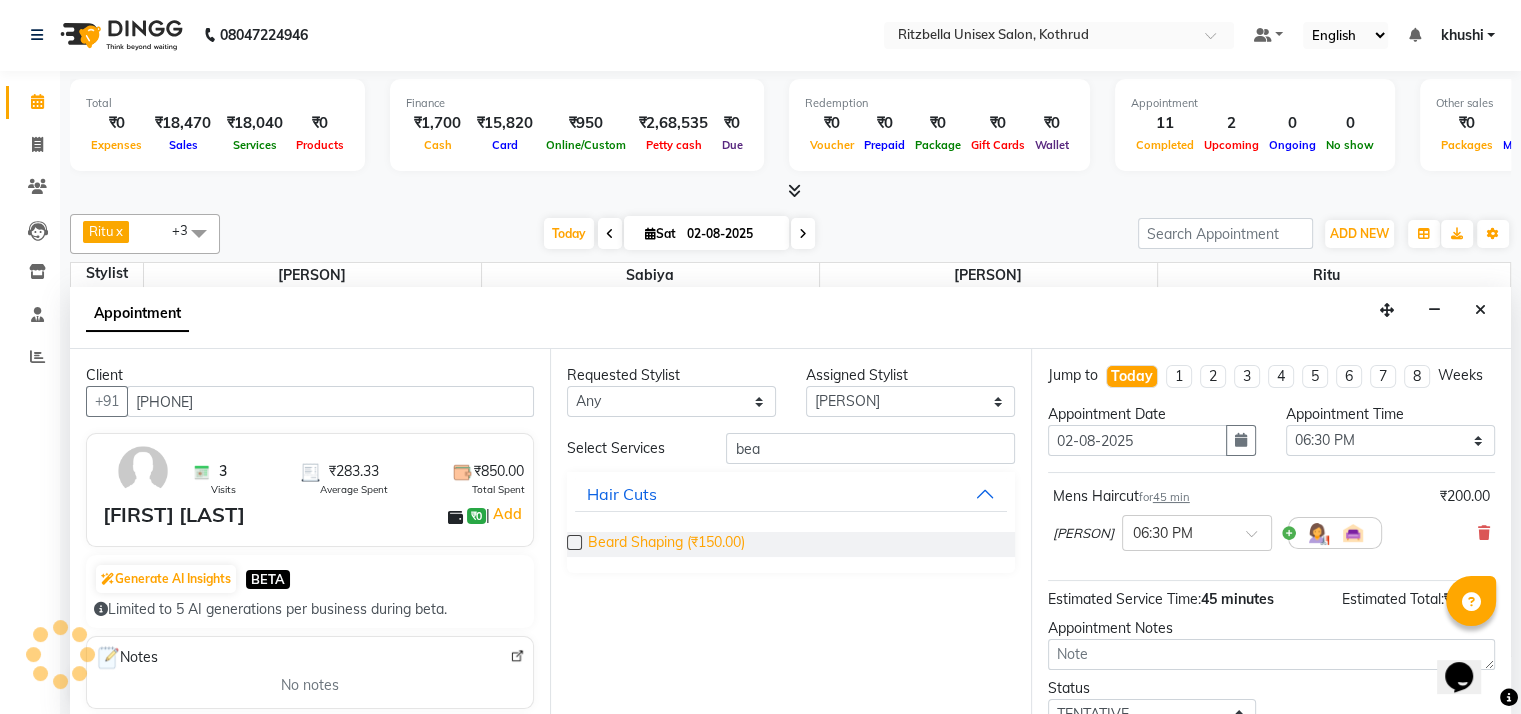 click on "Beard Shaping (₹150.00)" at bounding box center (666, 544) 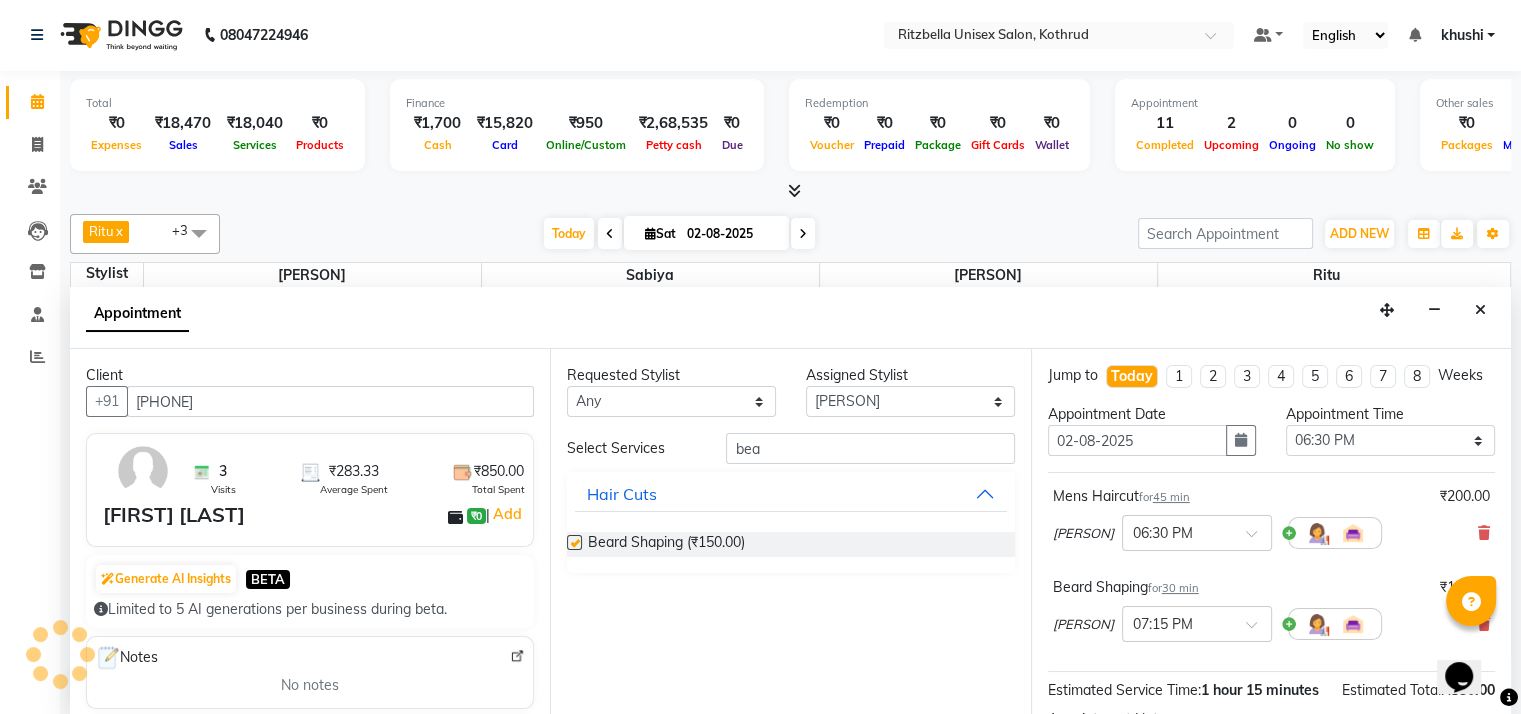checkbox on "false" 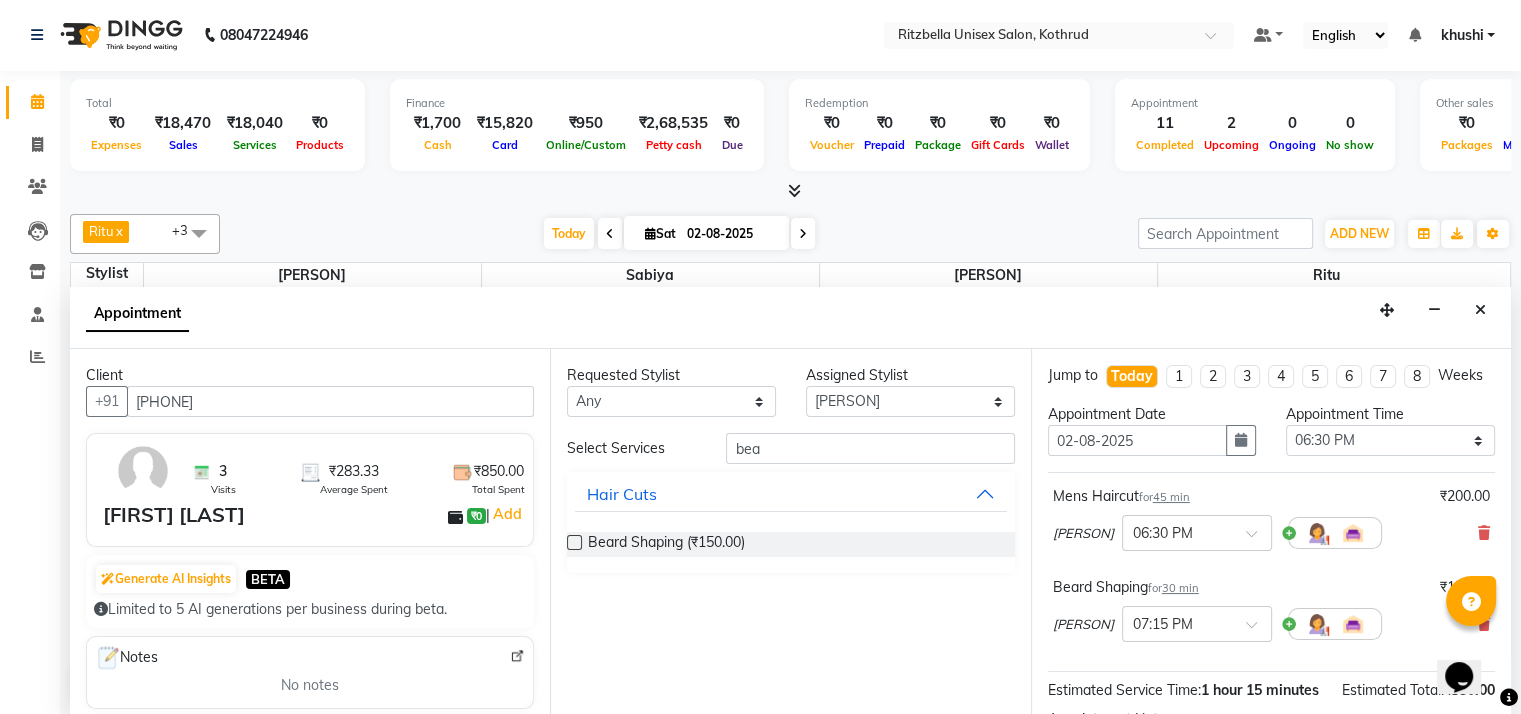 scroll, scrollTop: 271, scrollLeft: 0, axis: vertical 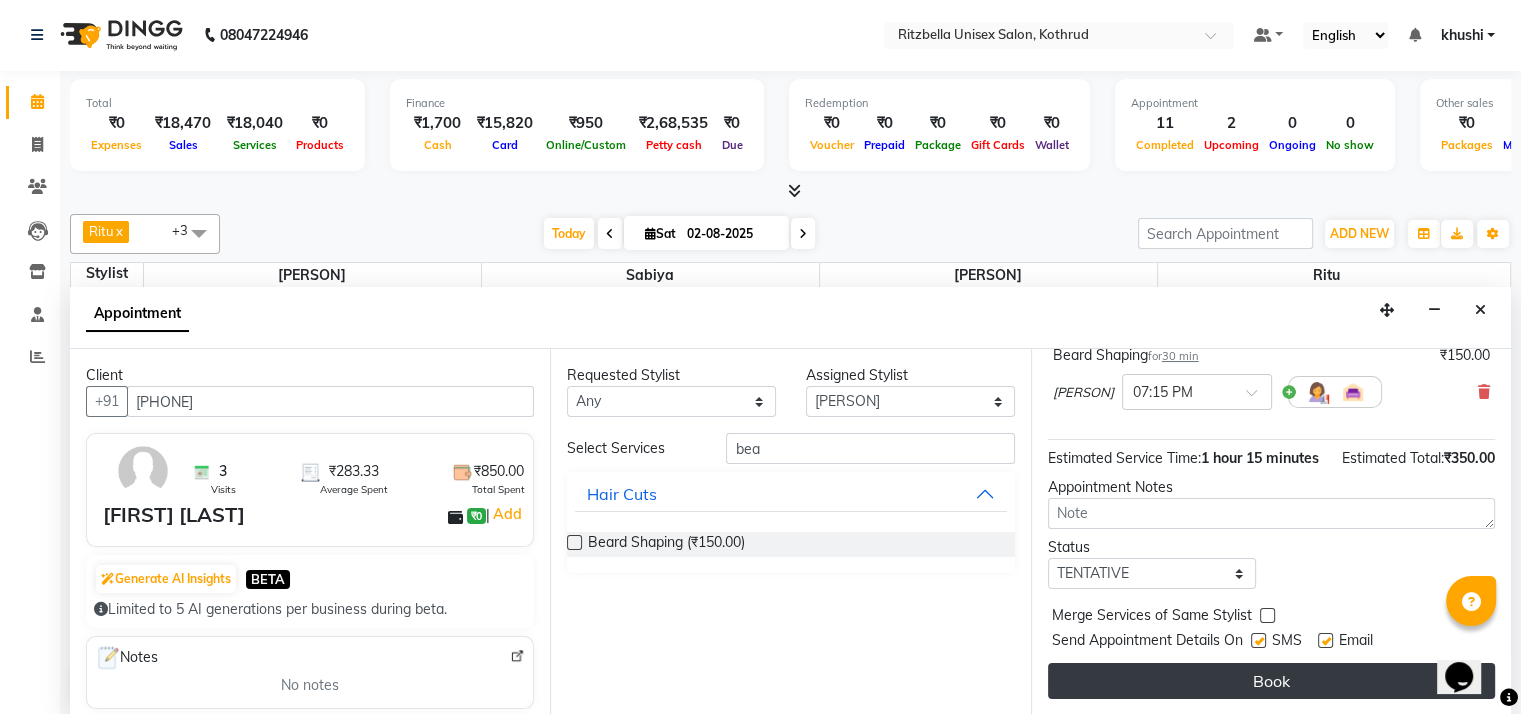 click on "Book" at bounding box center [1271, 681] 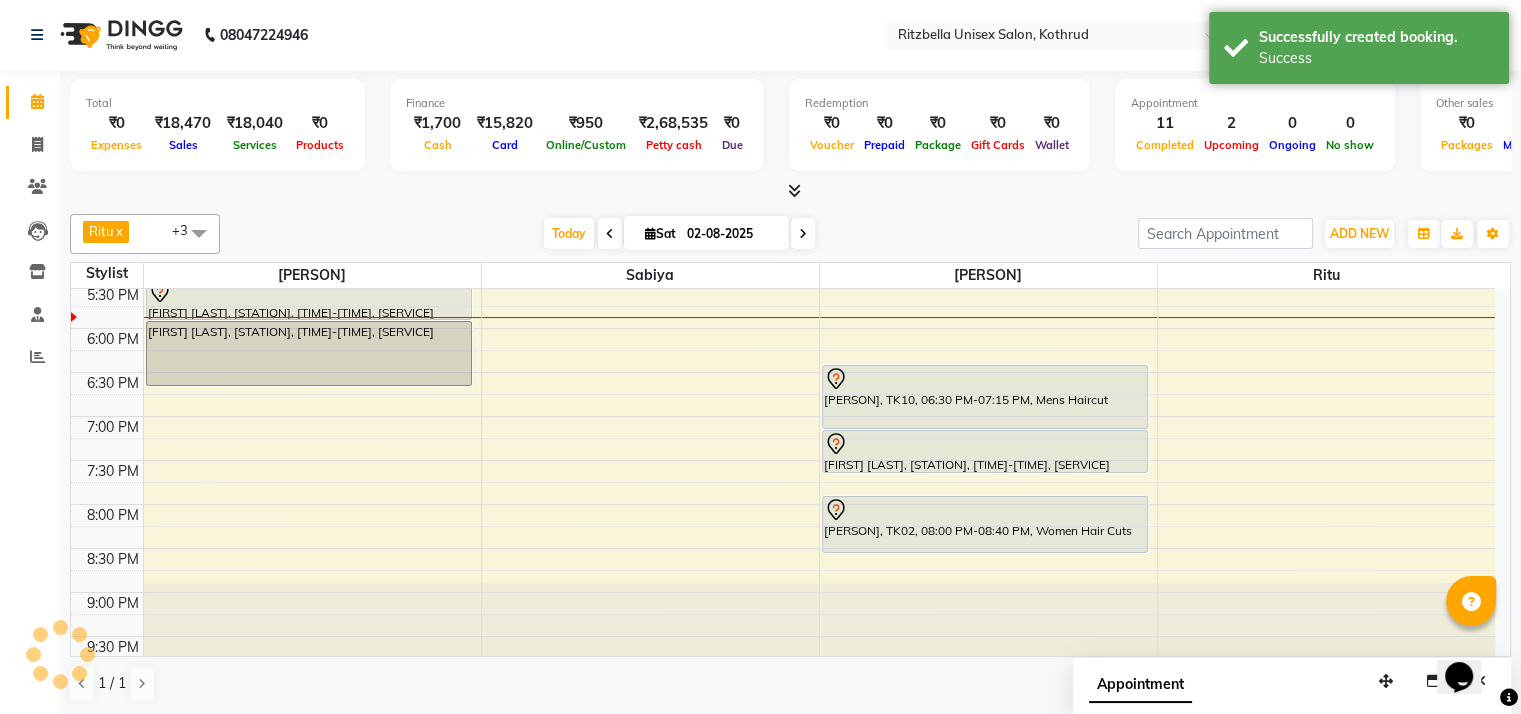 scroll, scrollTop: 0, scrollLeft: 0, axis: both 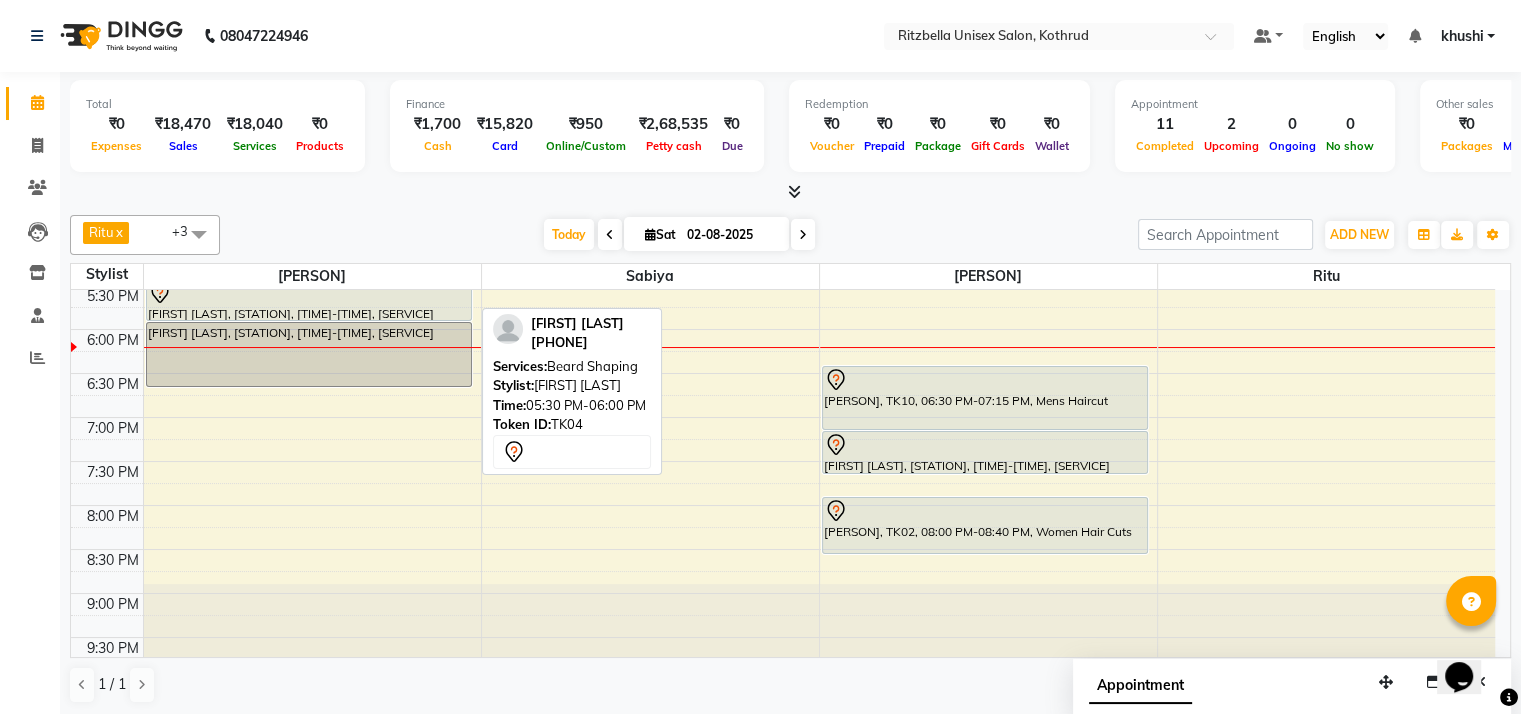 click at bounding box center (309, 293) 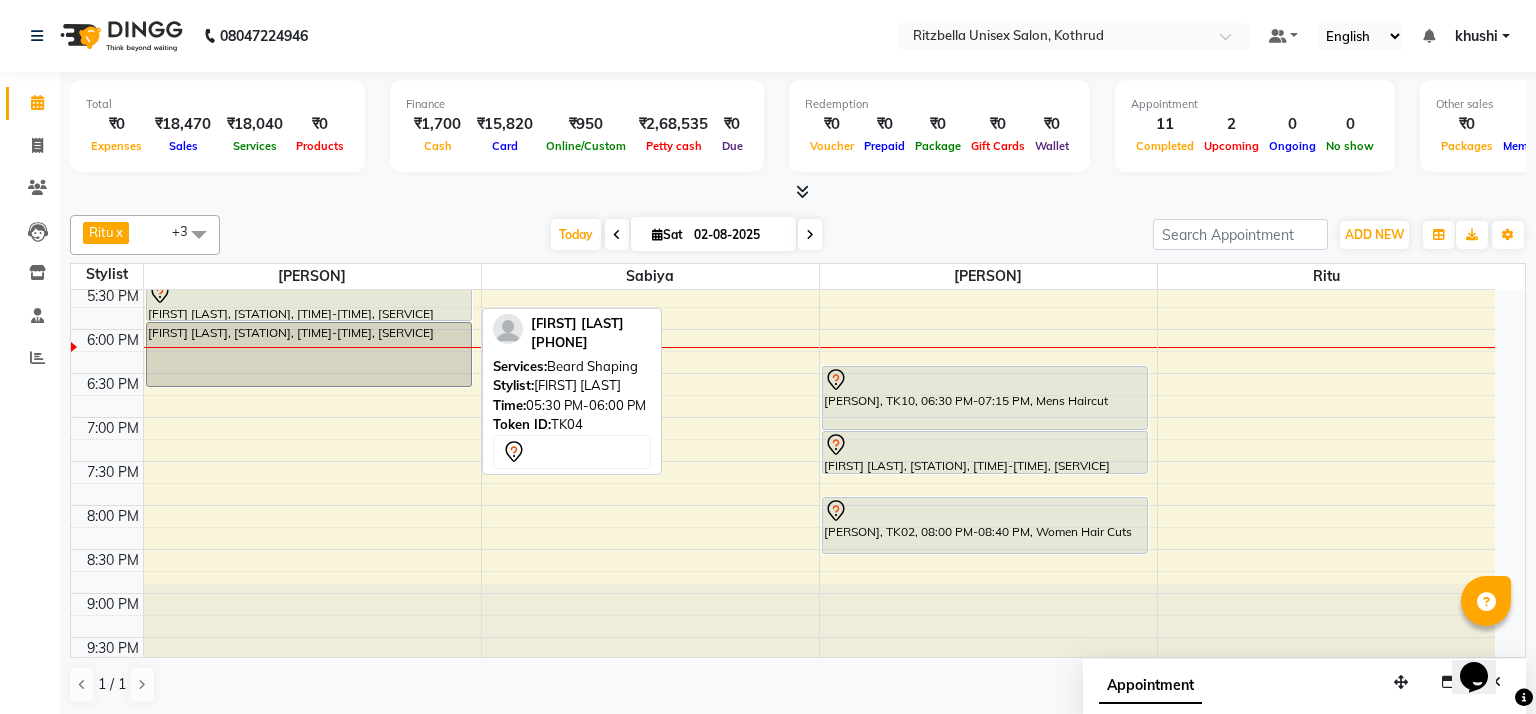 select on "7" 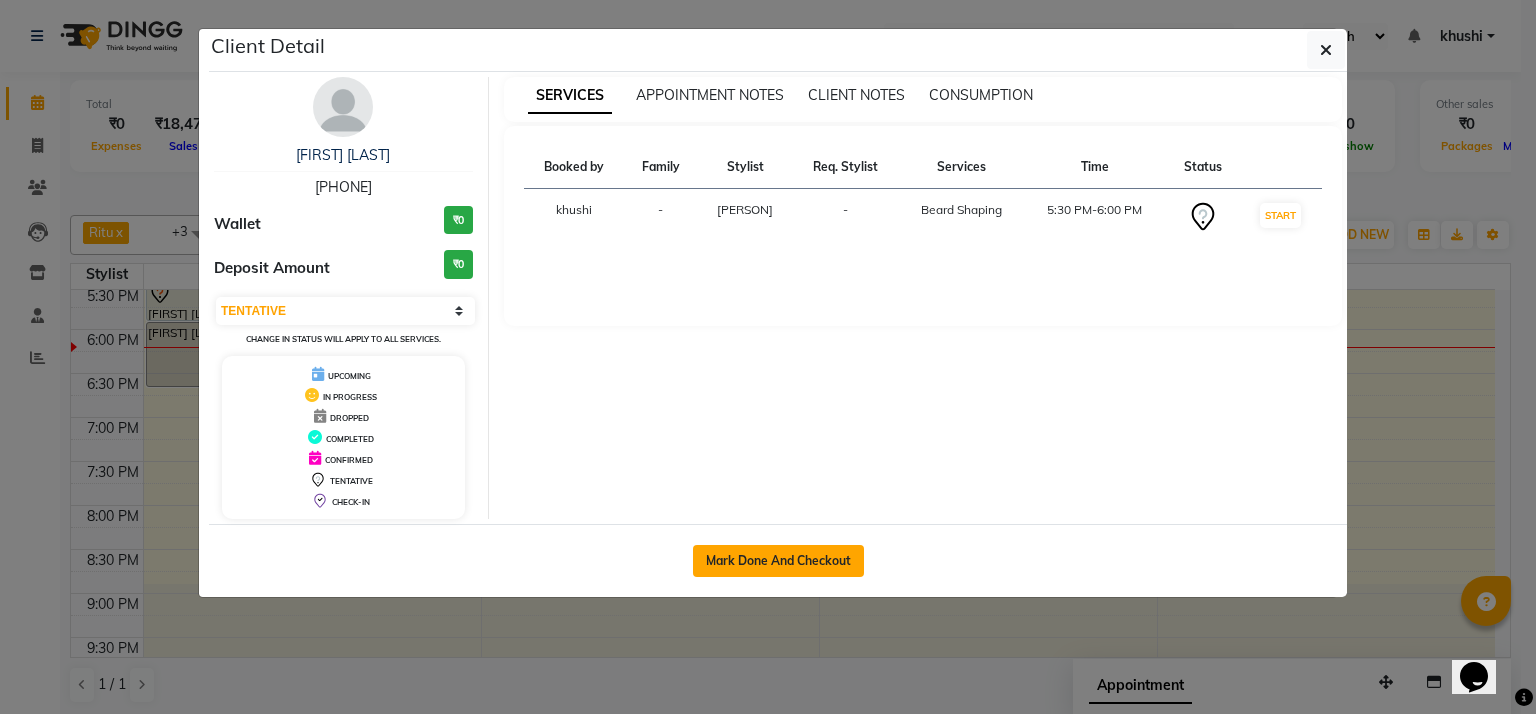click on "Mark Done And Checkout" 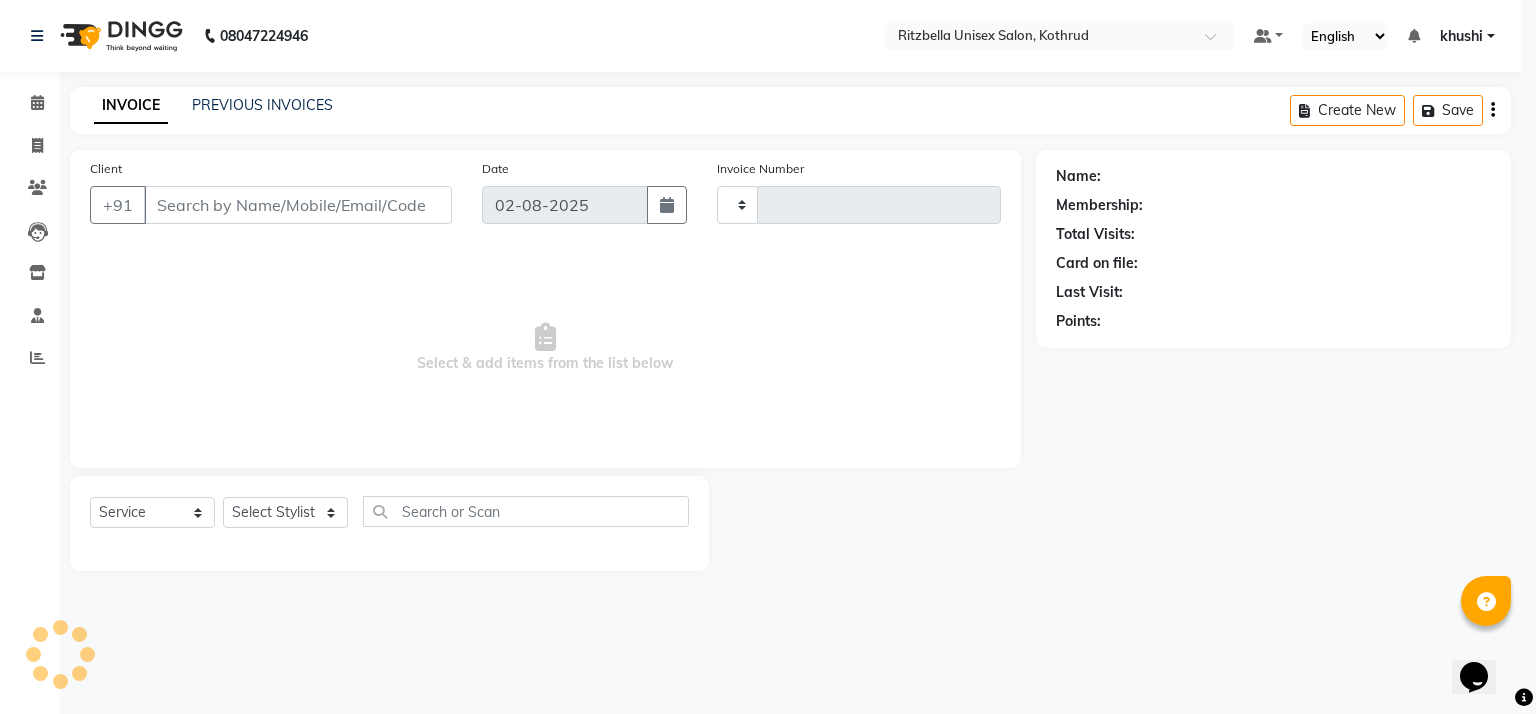 type on "0658" 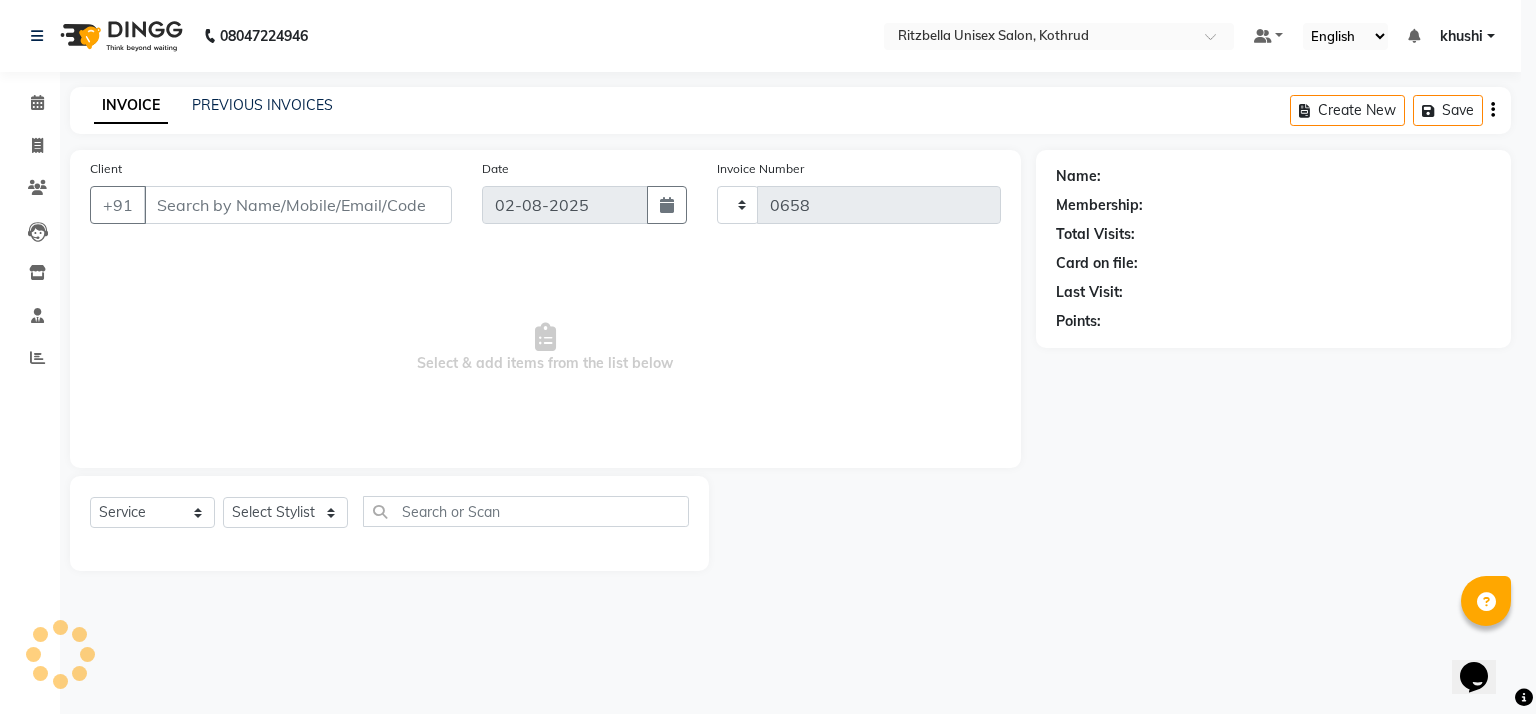 select on "6870" 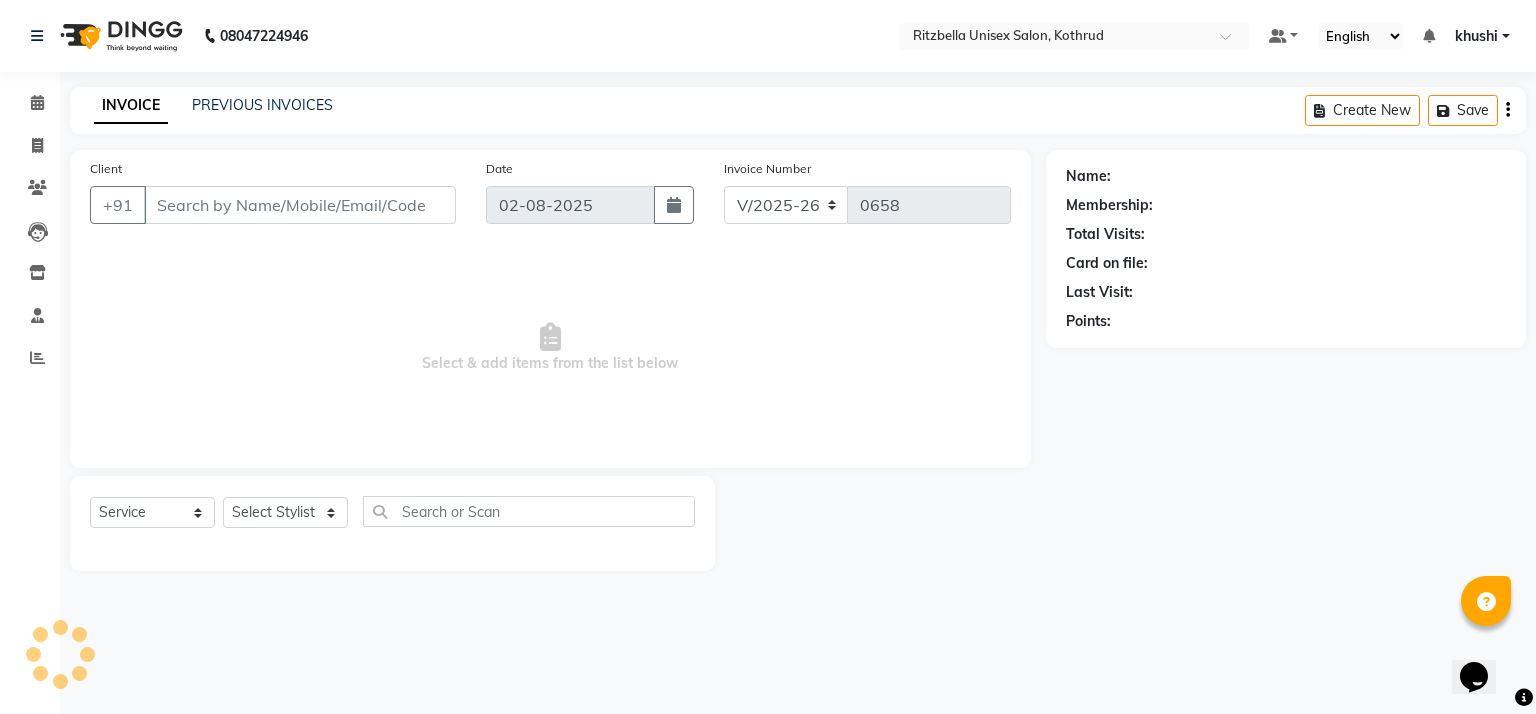 type on "[PHONE]" 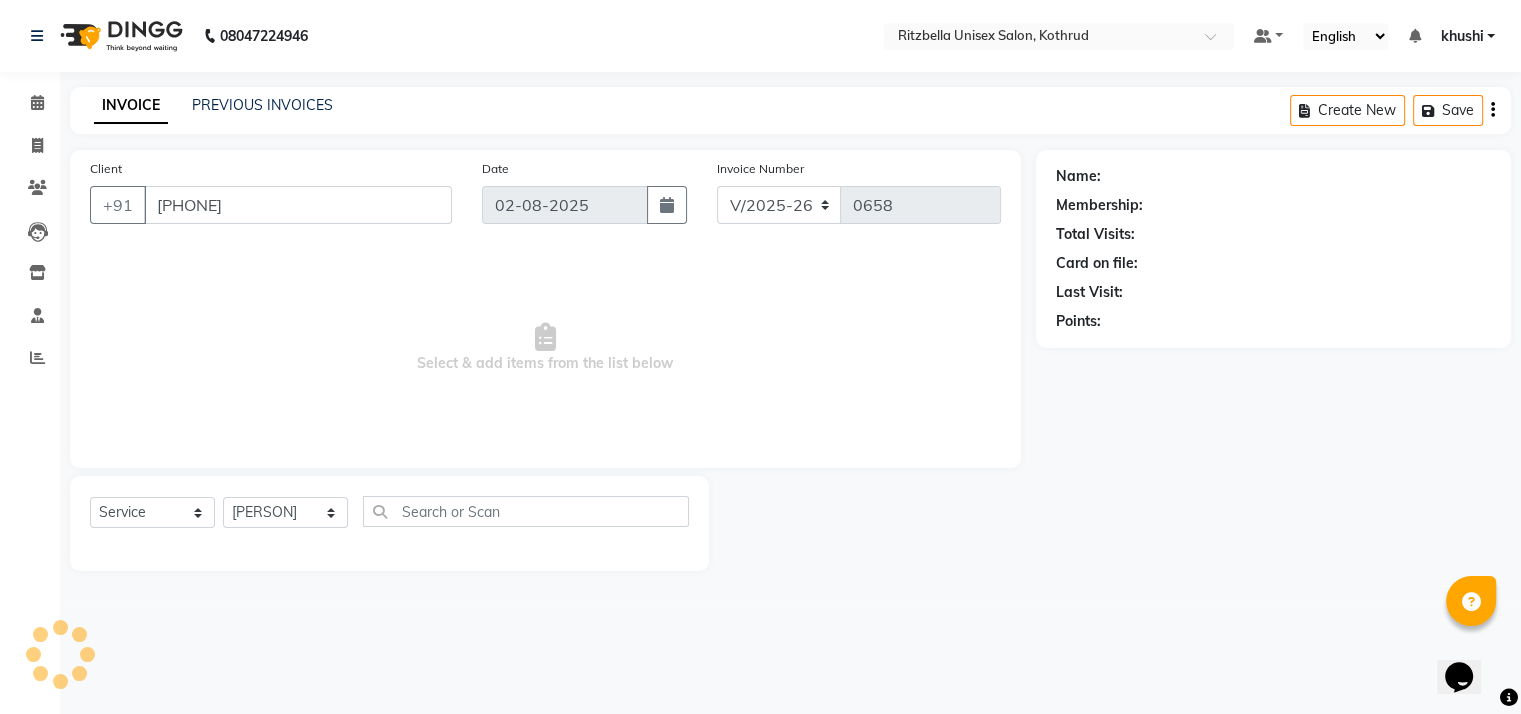 select on "1: Object" 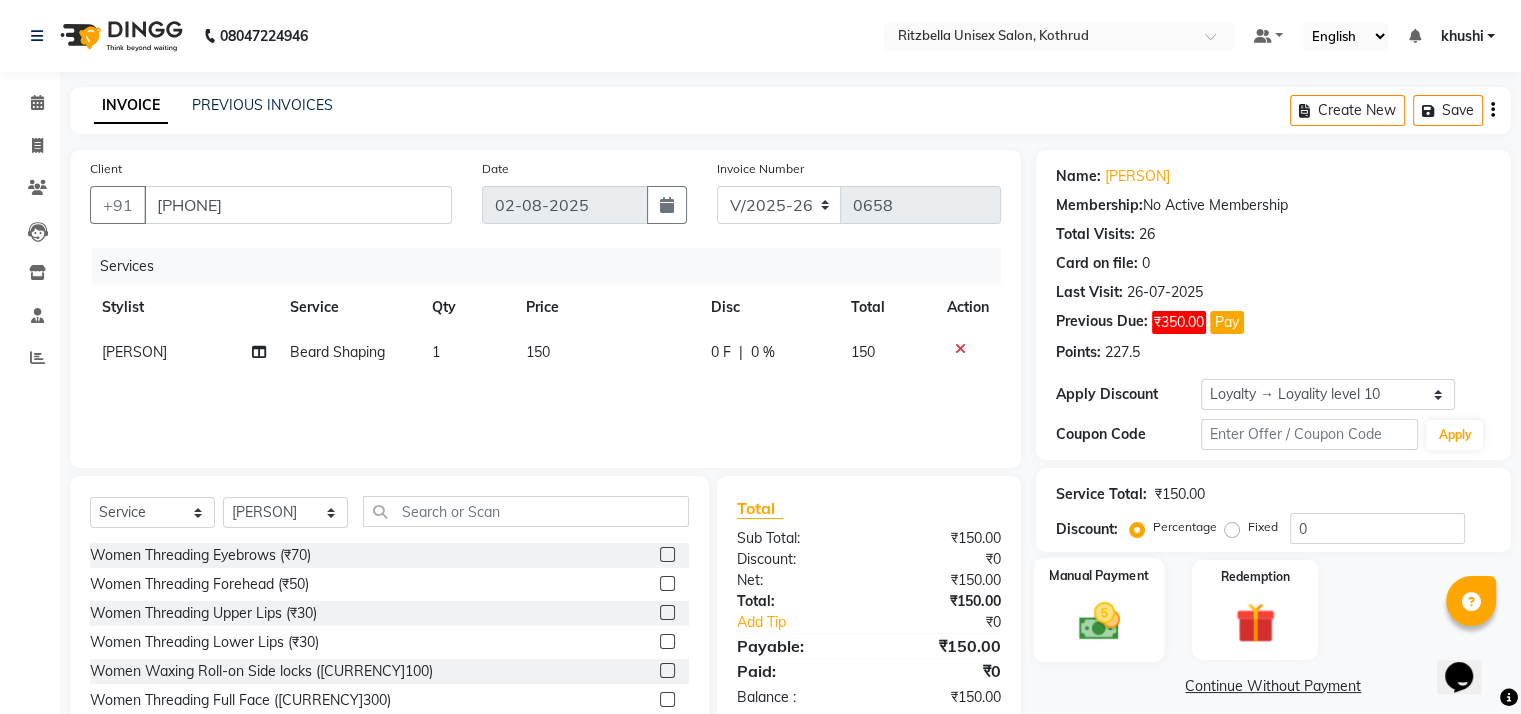 click on "Manual Payment" 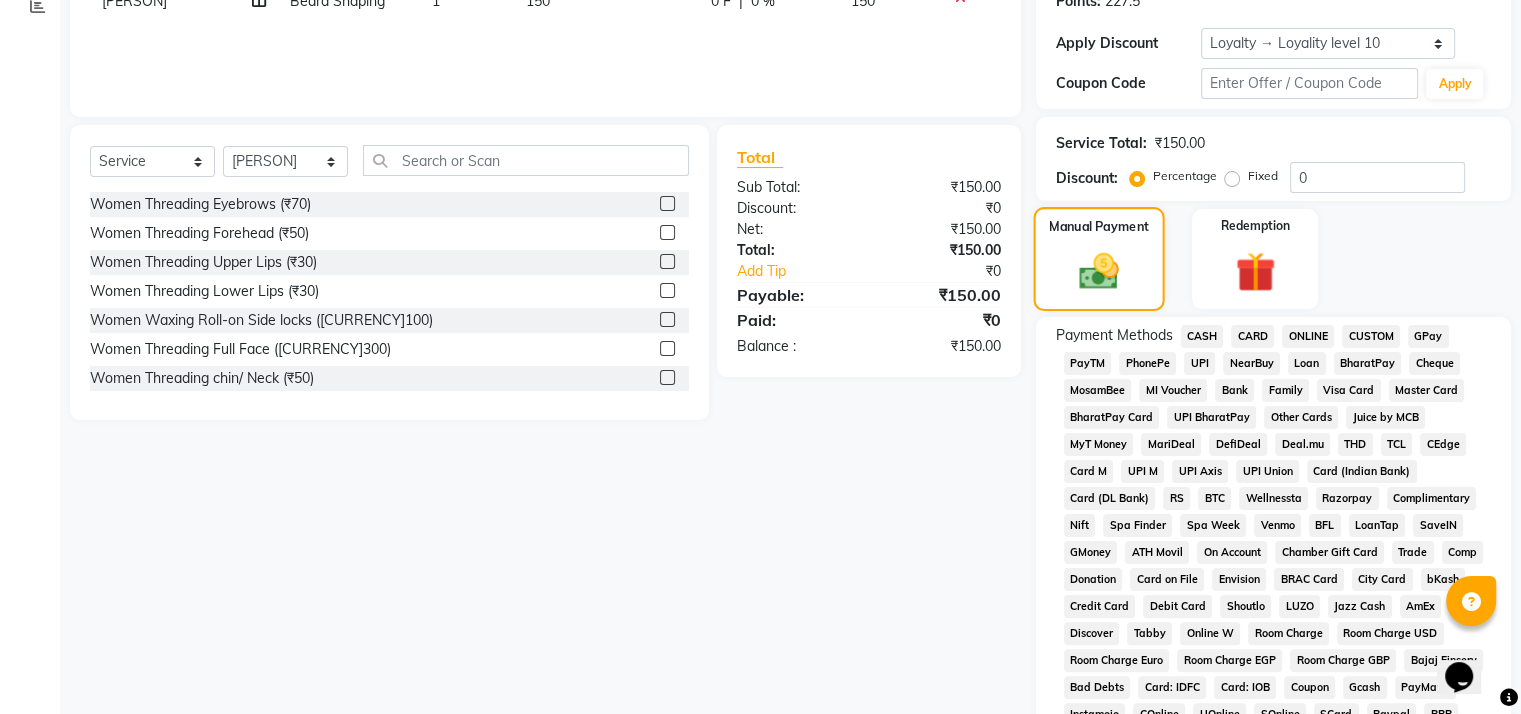 scroll, scrollTop: 352, scrollLeft: 0, axis: vertical 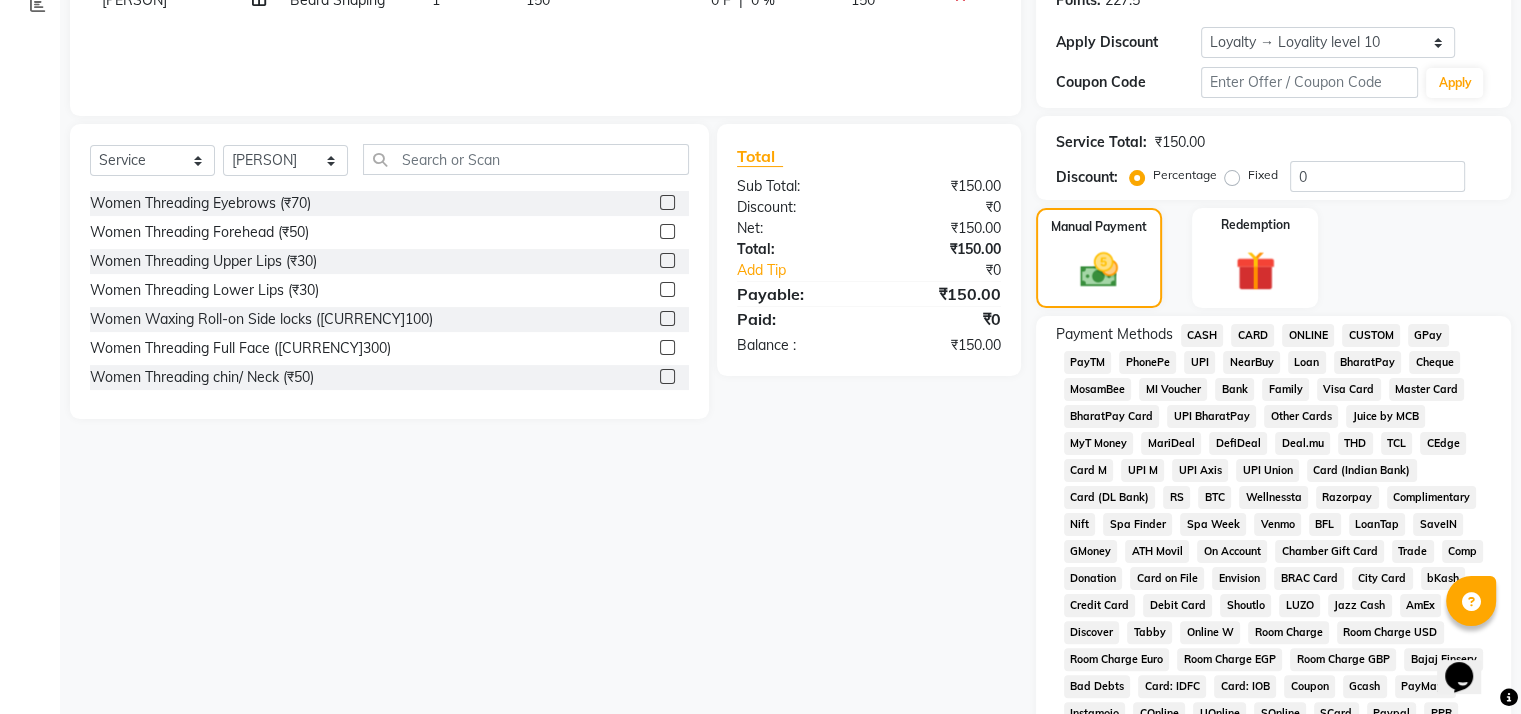 click on "GPay" 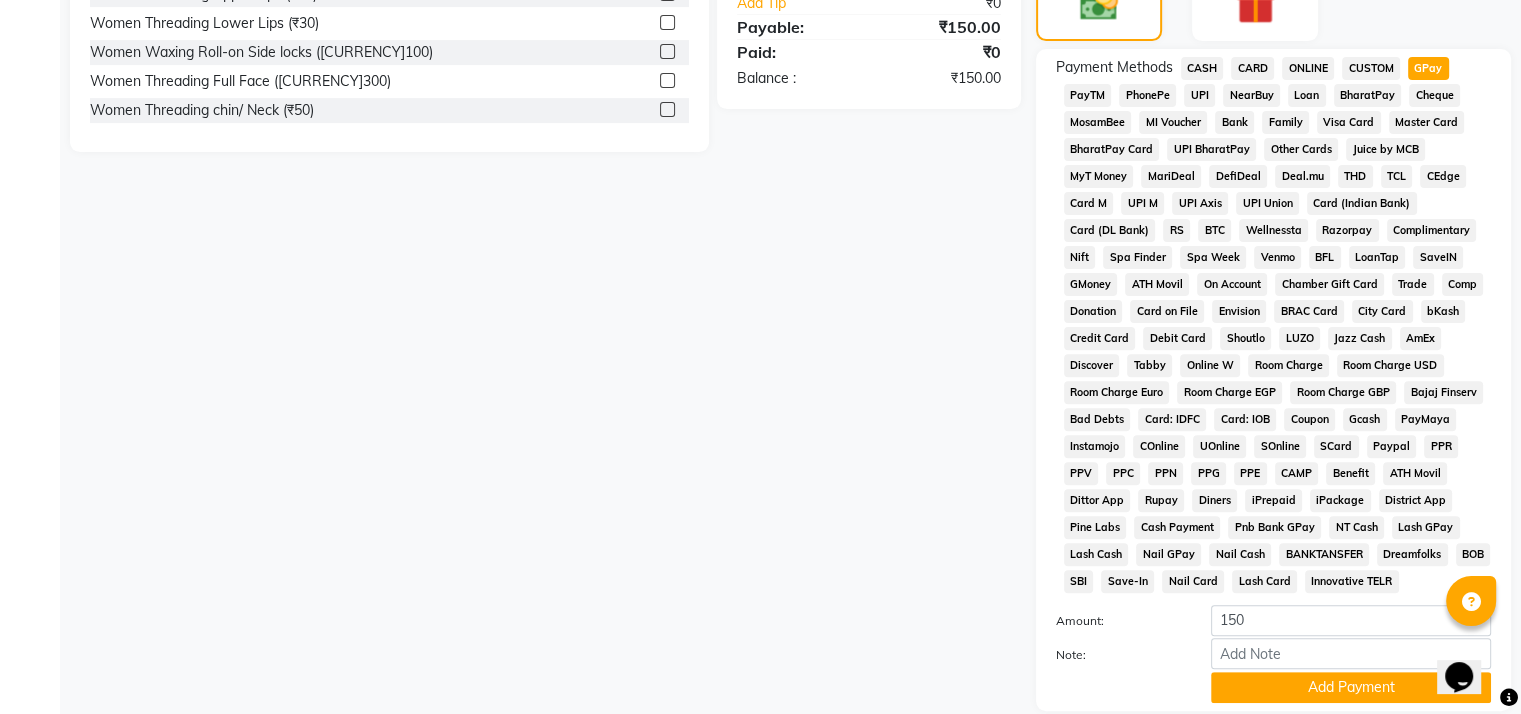 scroll, scrollTop: 780, scrollLeft: 0, axis: vertical 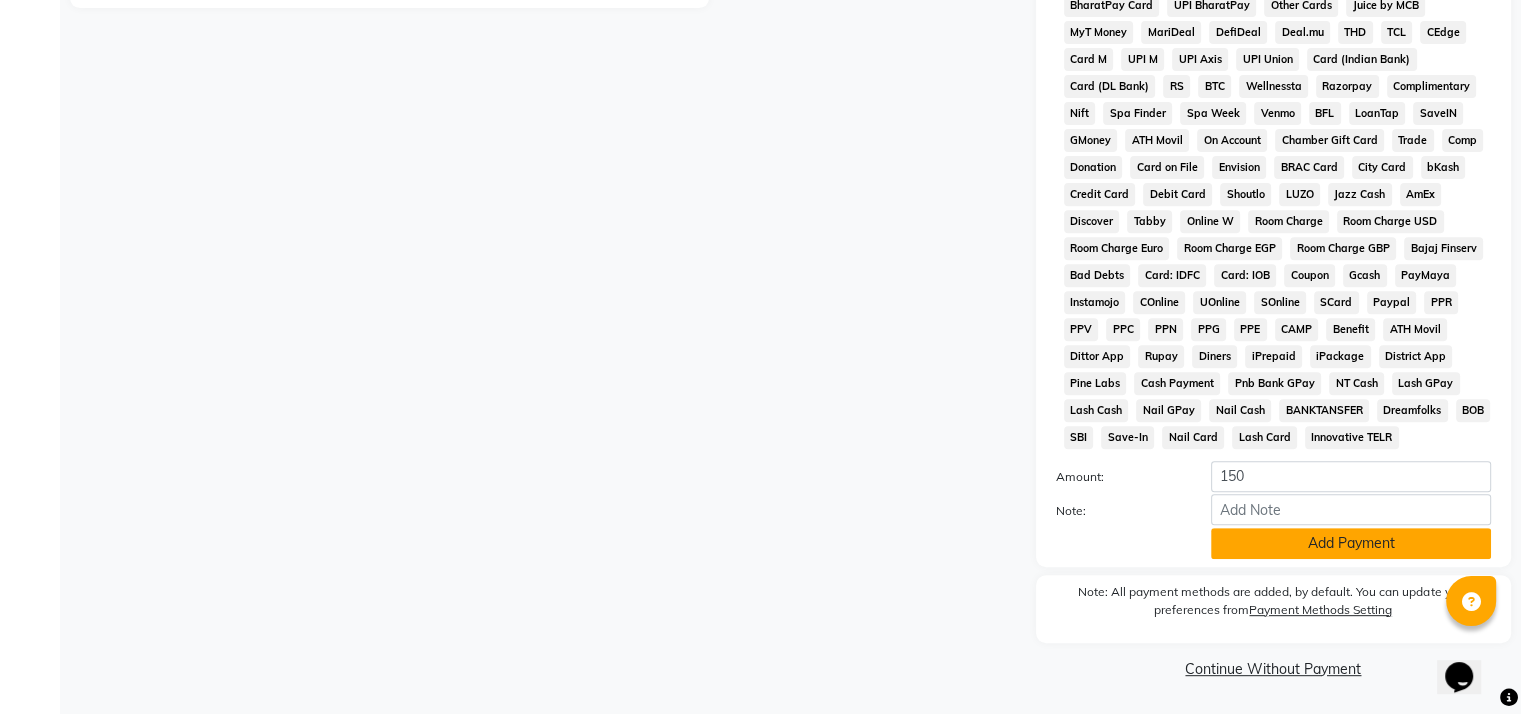 click on "Add Payment" 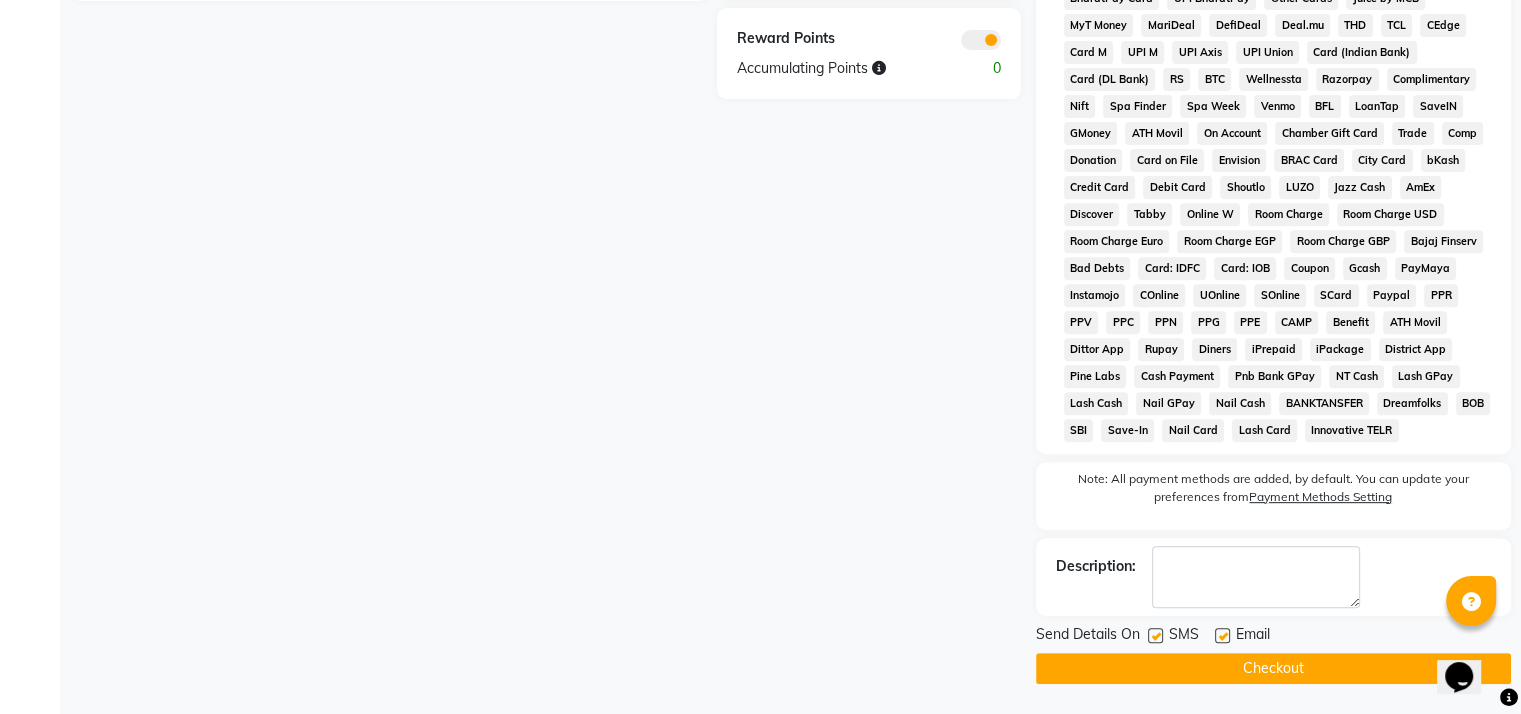 click 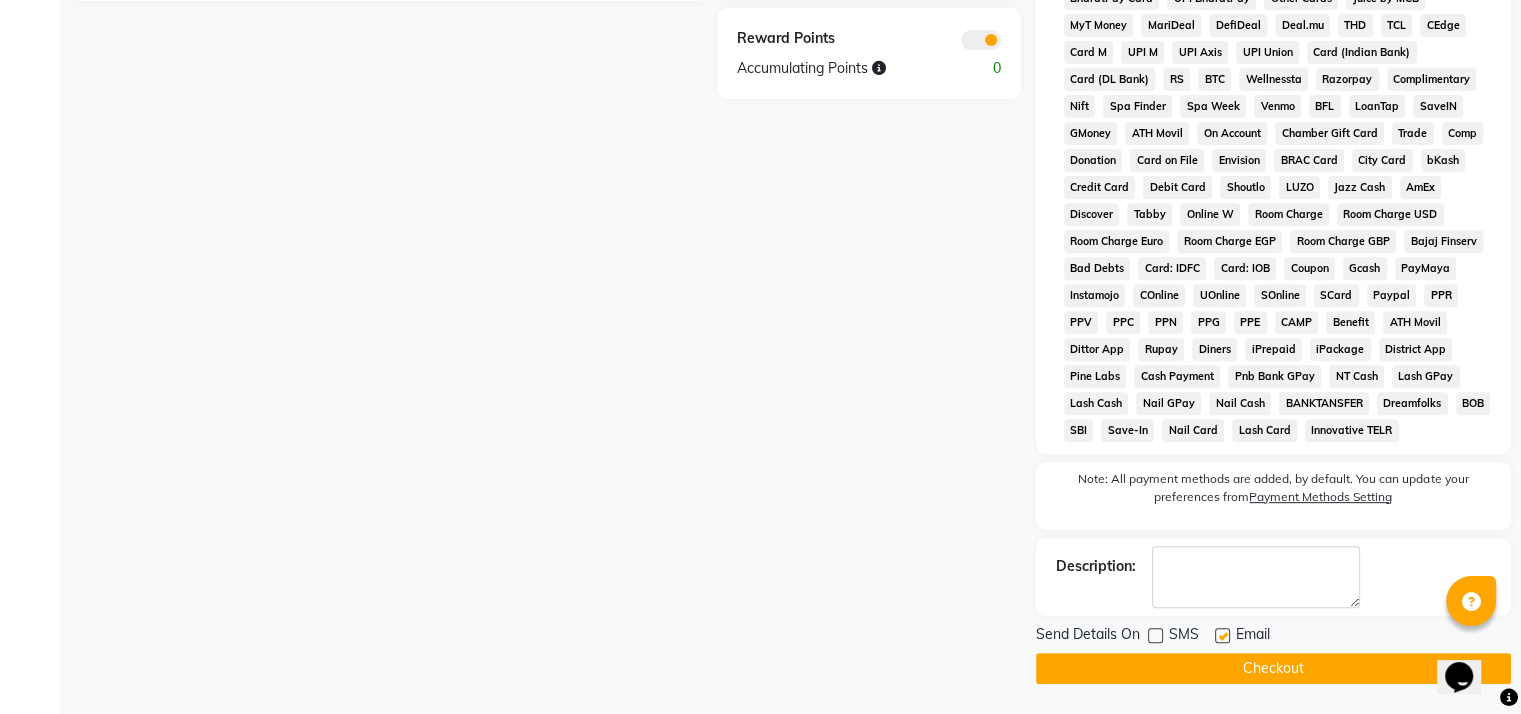 click 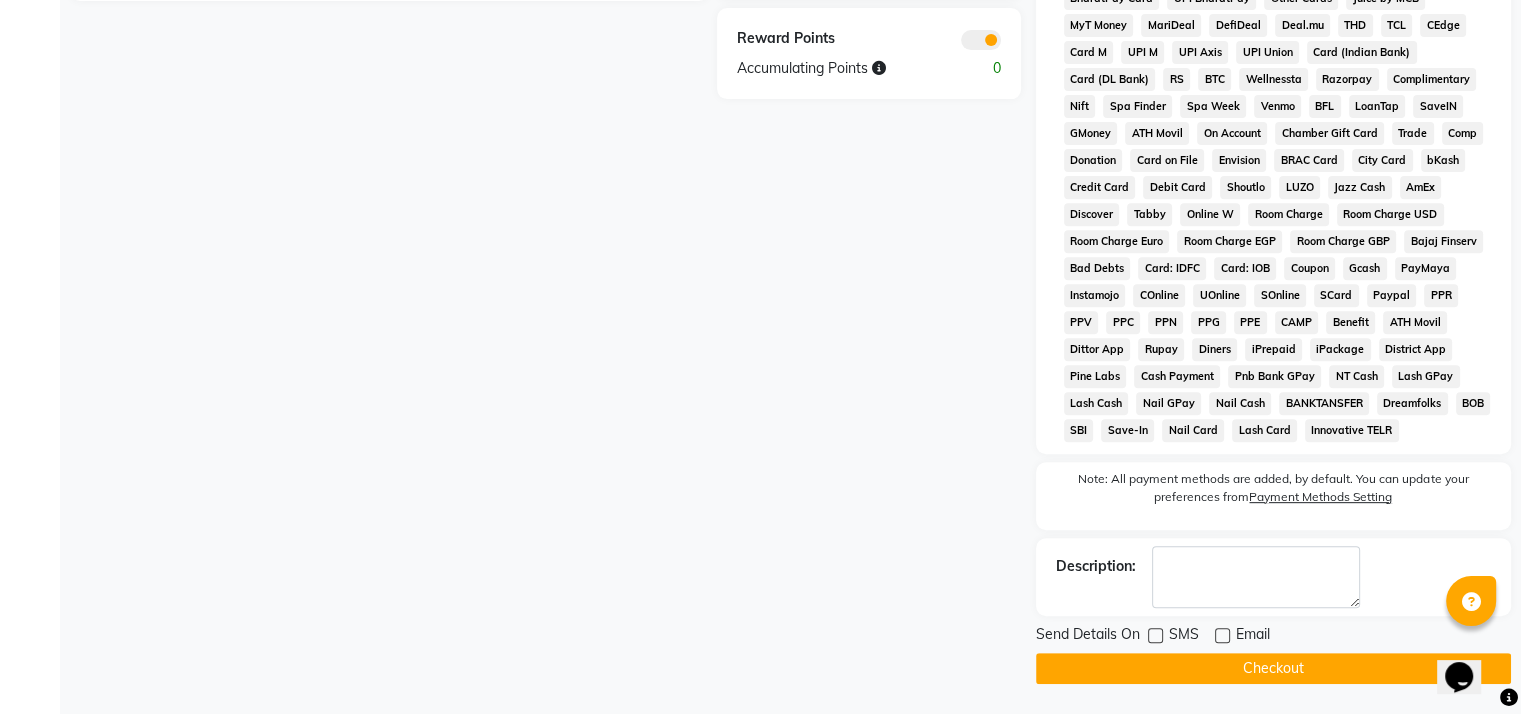 click on "Checkout" 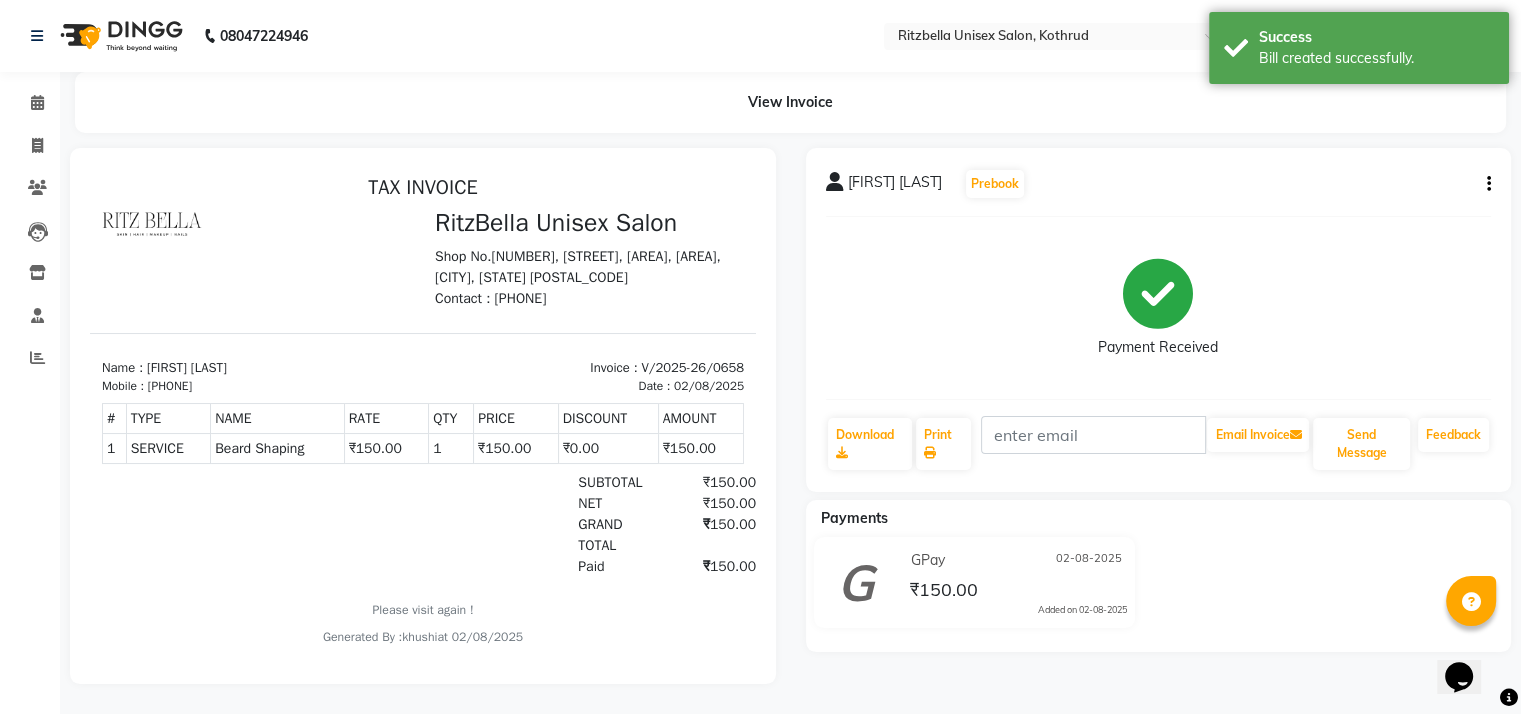 scroll, scrollTop: 0, scrollLeft: 0, axis: both 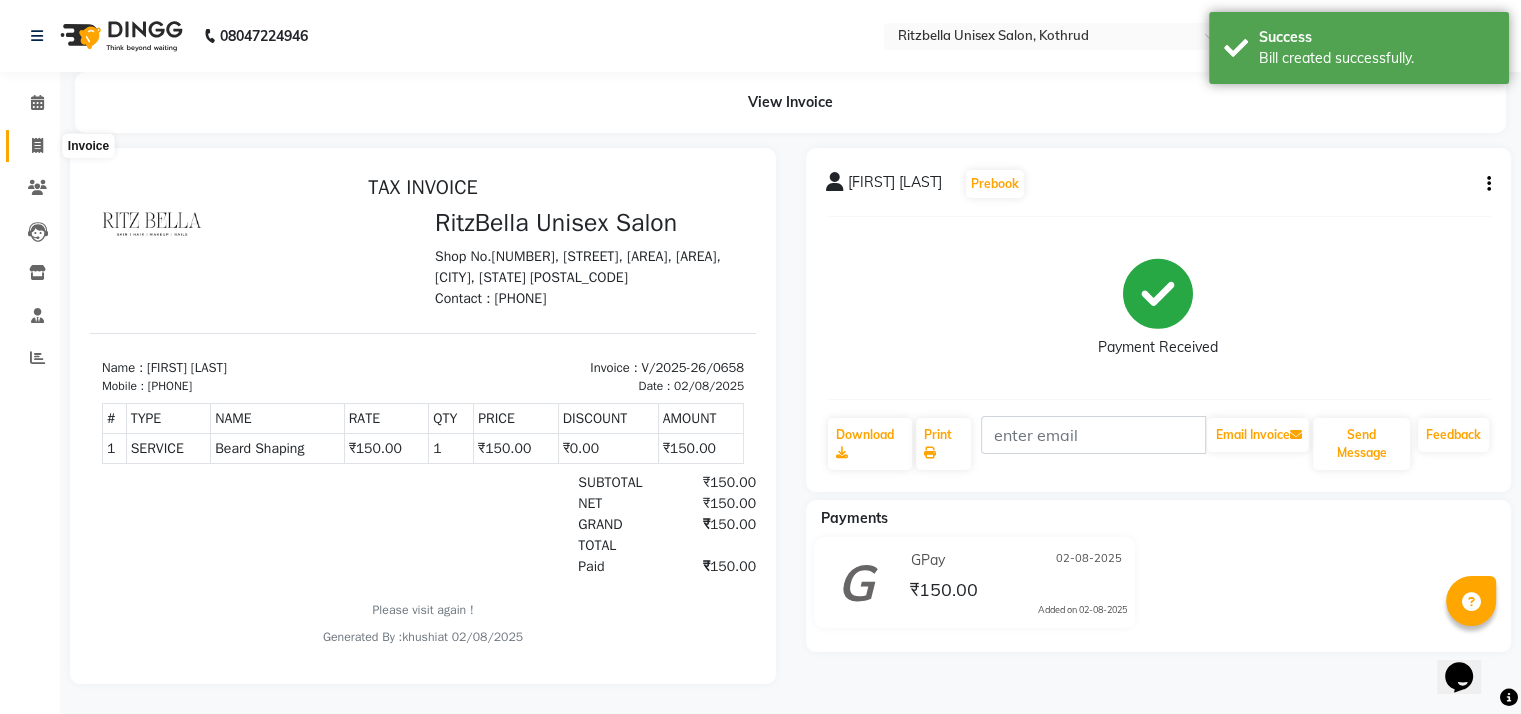 click 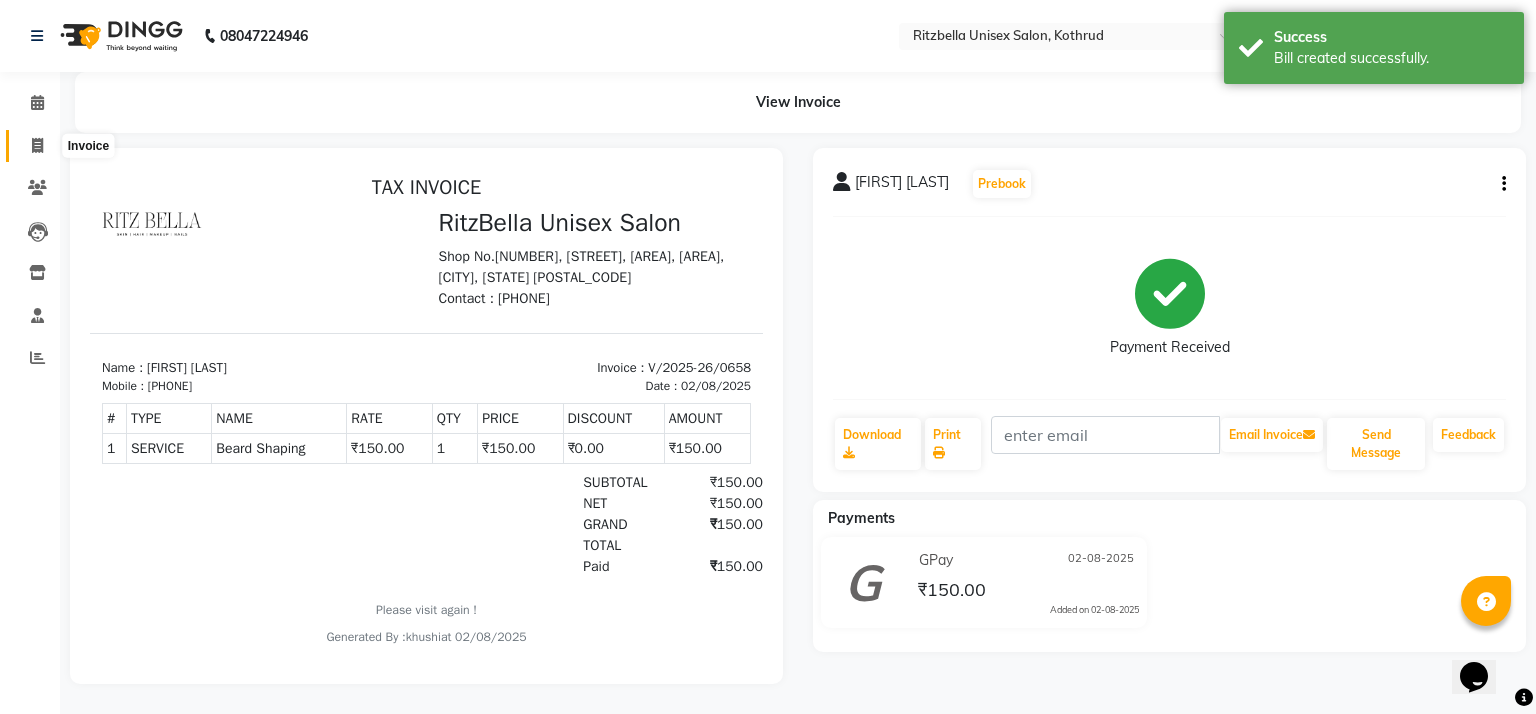 select on "service" 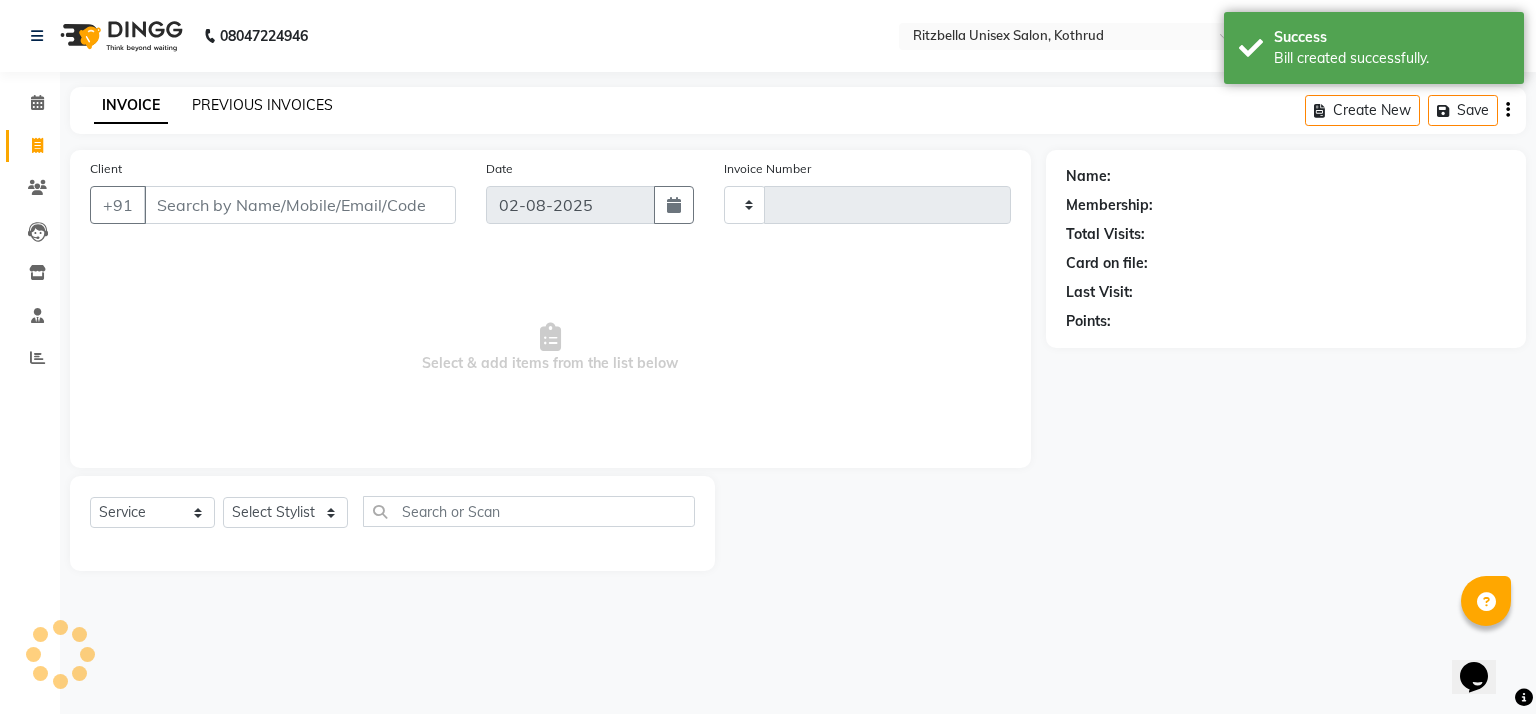click on "PREVIOUS INVOICES" 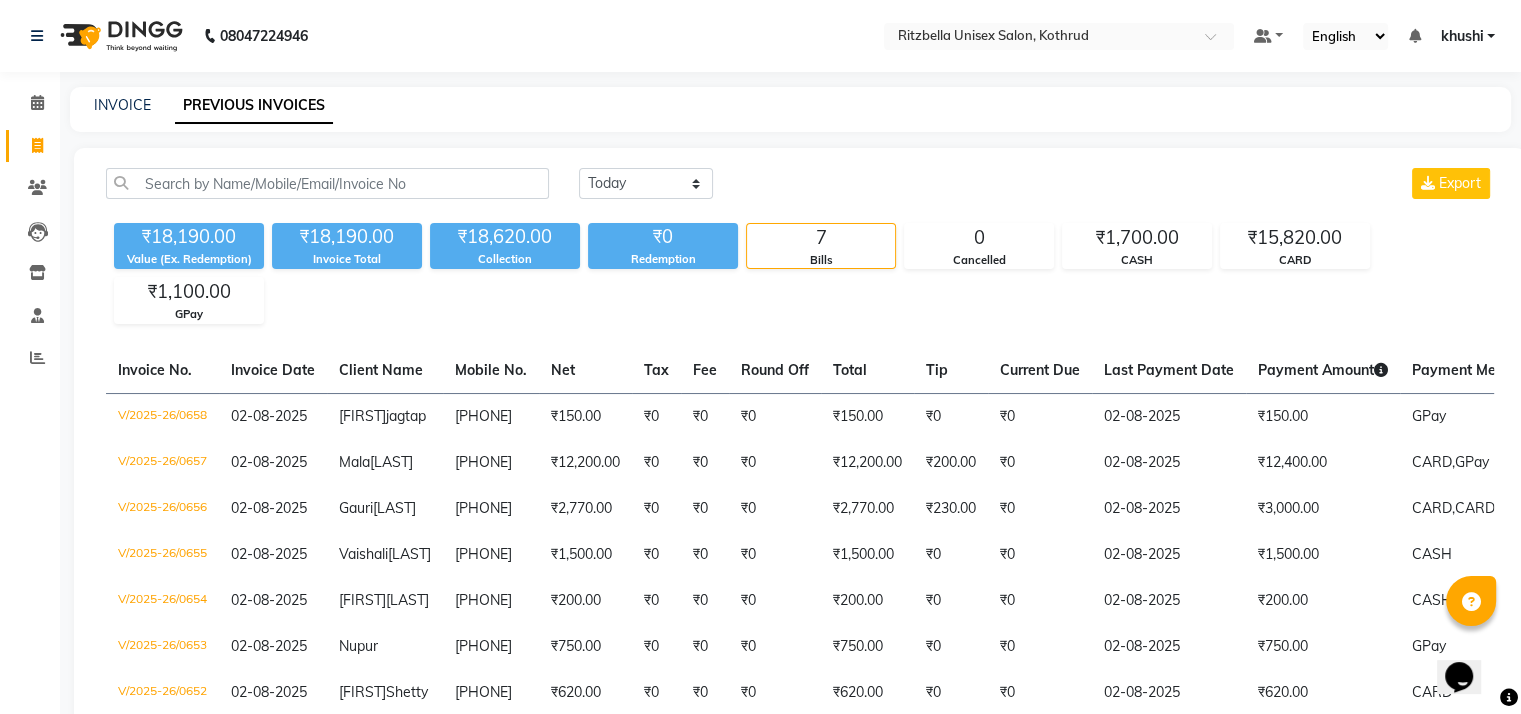click on "Calendar" 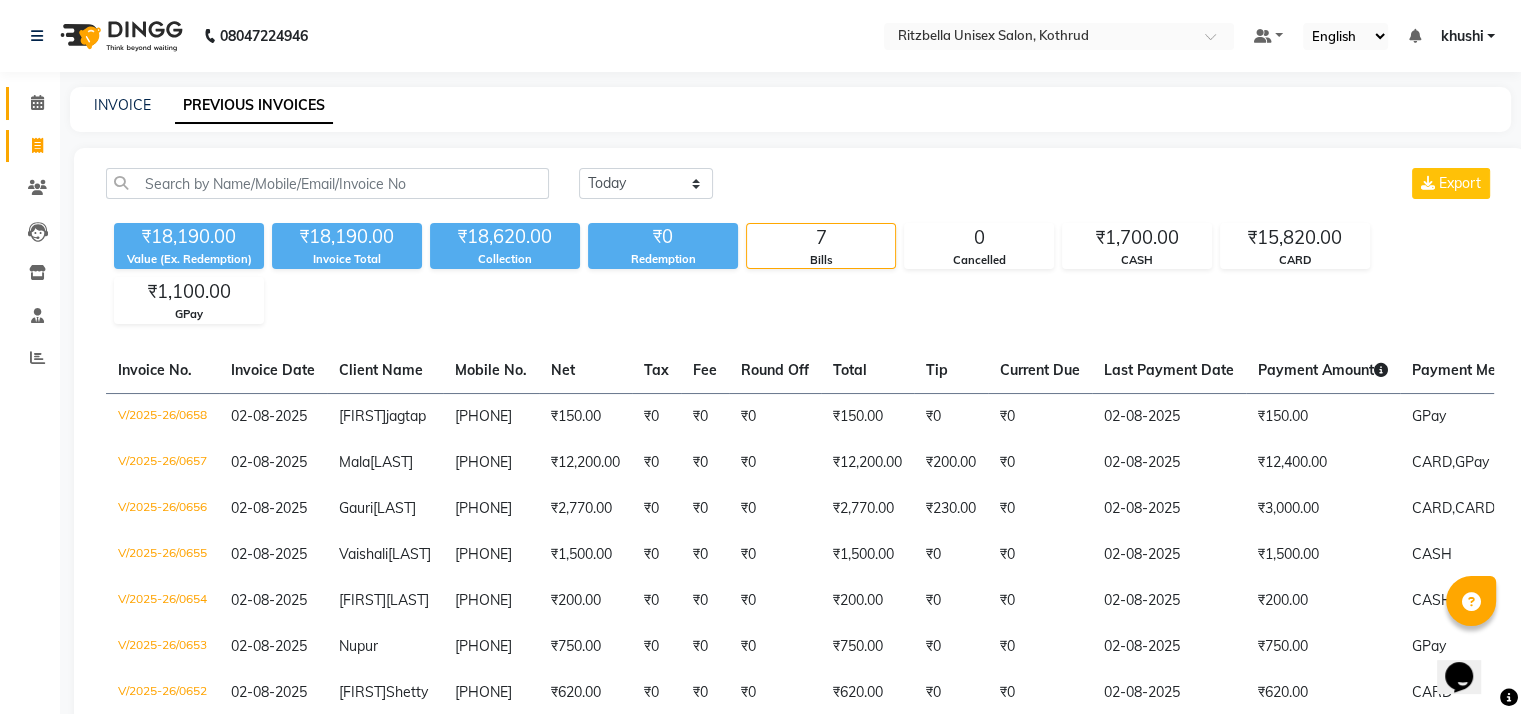 click on "Calendar" 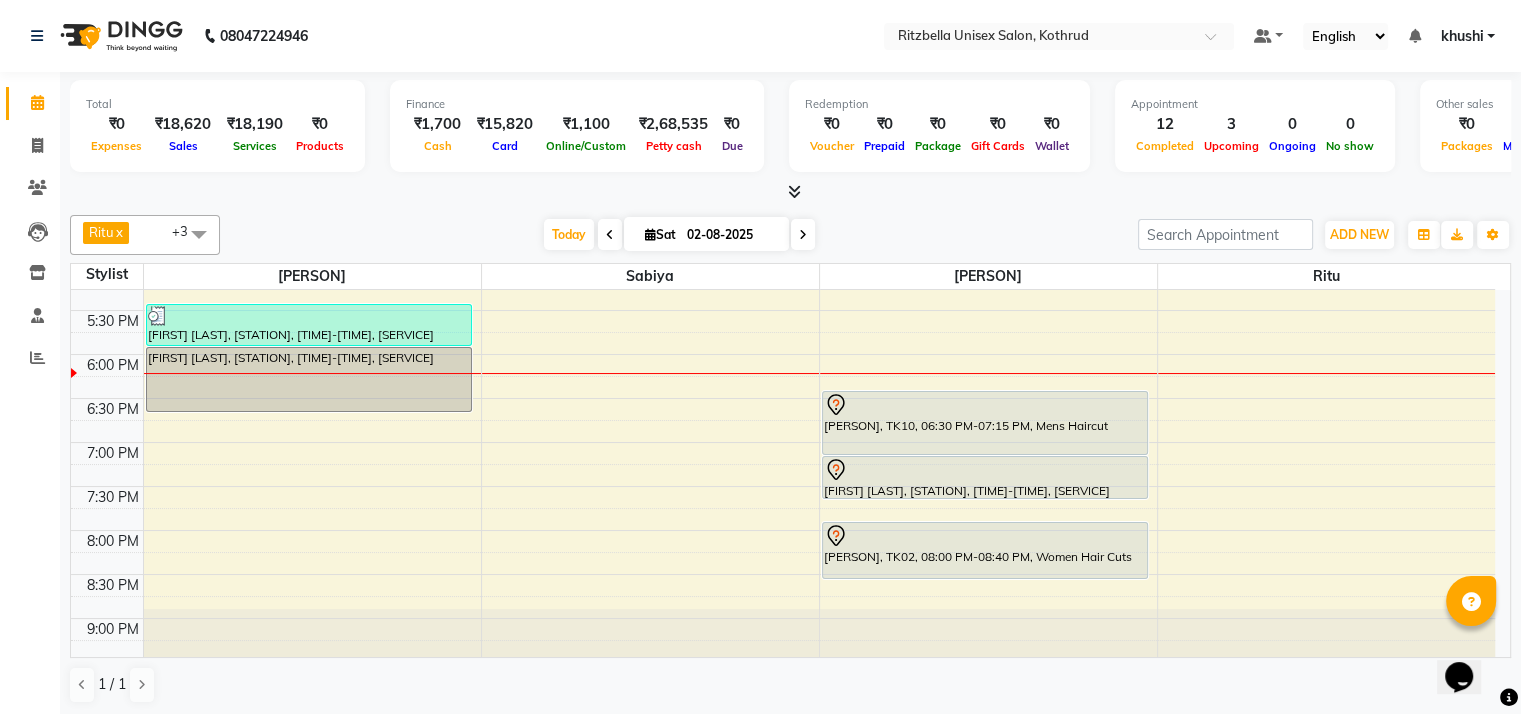 scroll, scrollTop: 765, scrollLeft: 0, axis: vertical 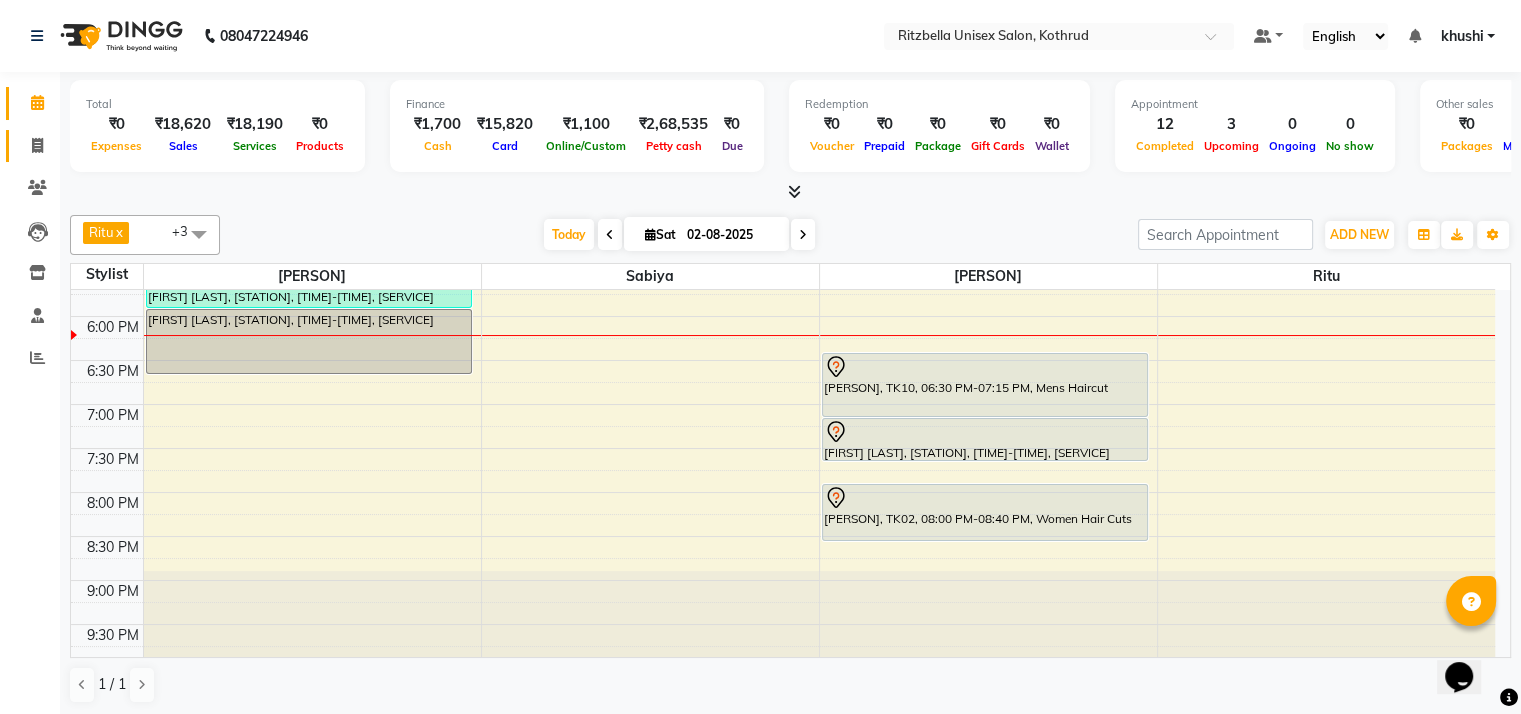 click on "Invoice" 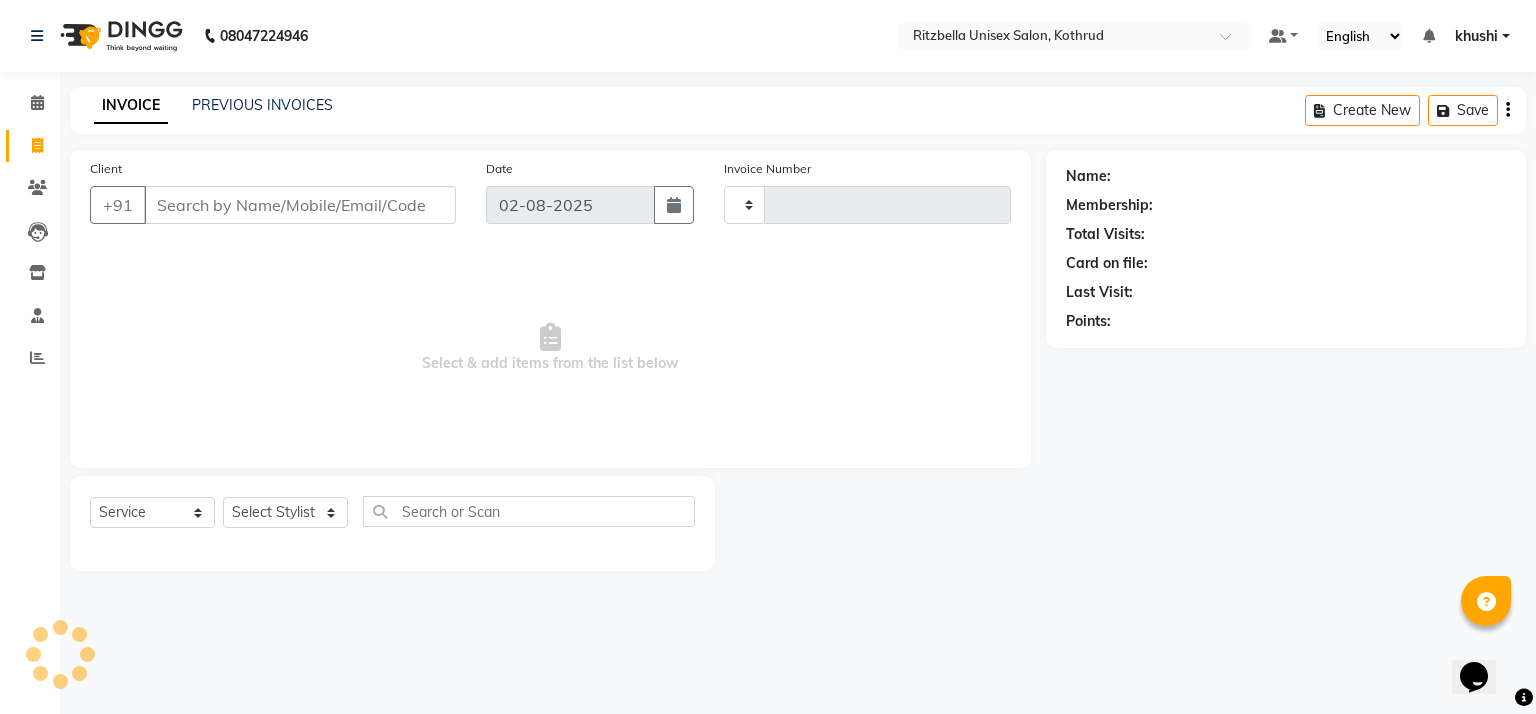 type on "0659" 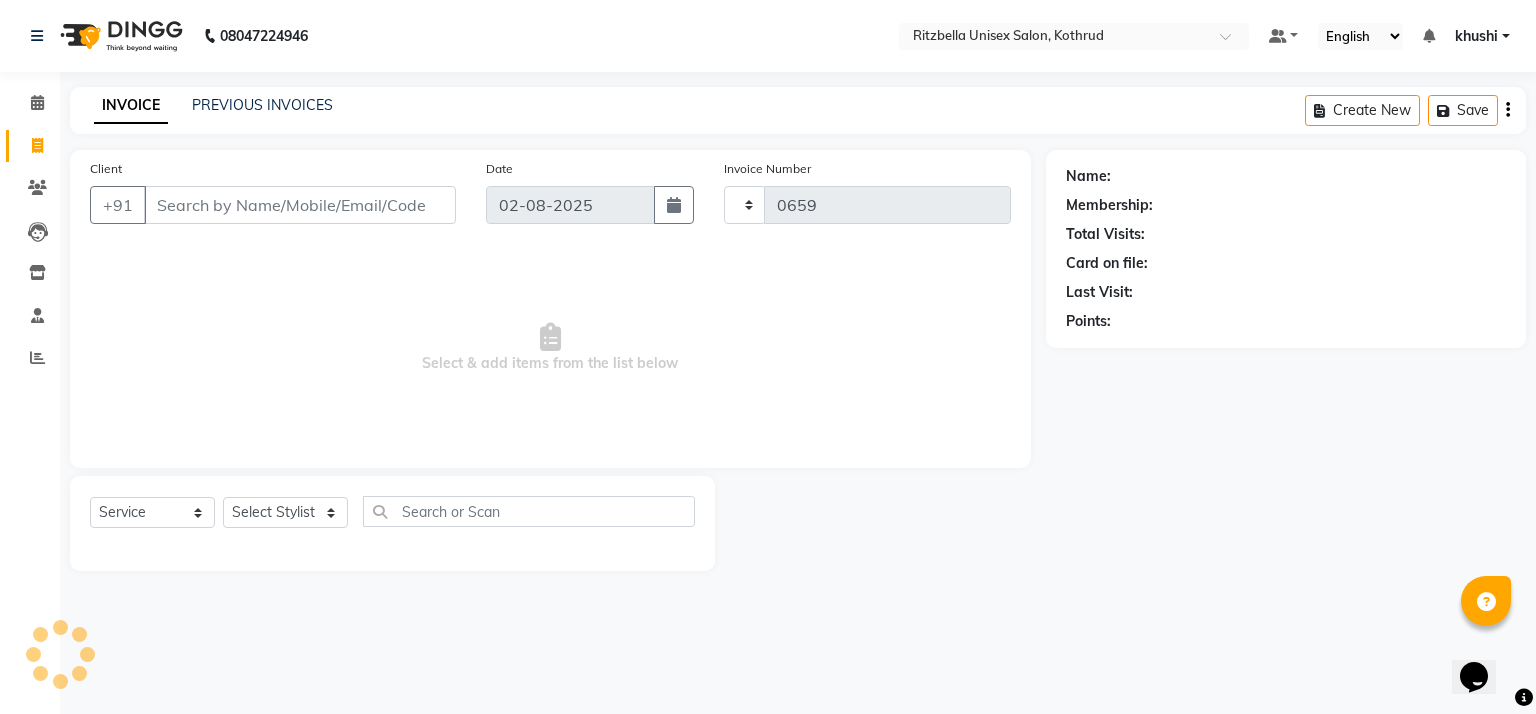 select on "6870" 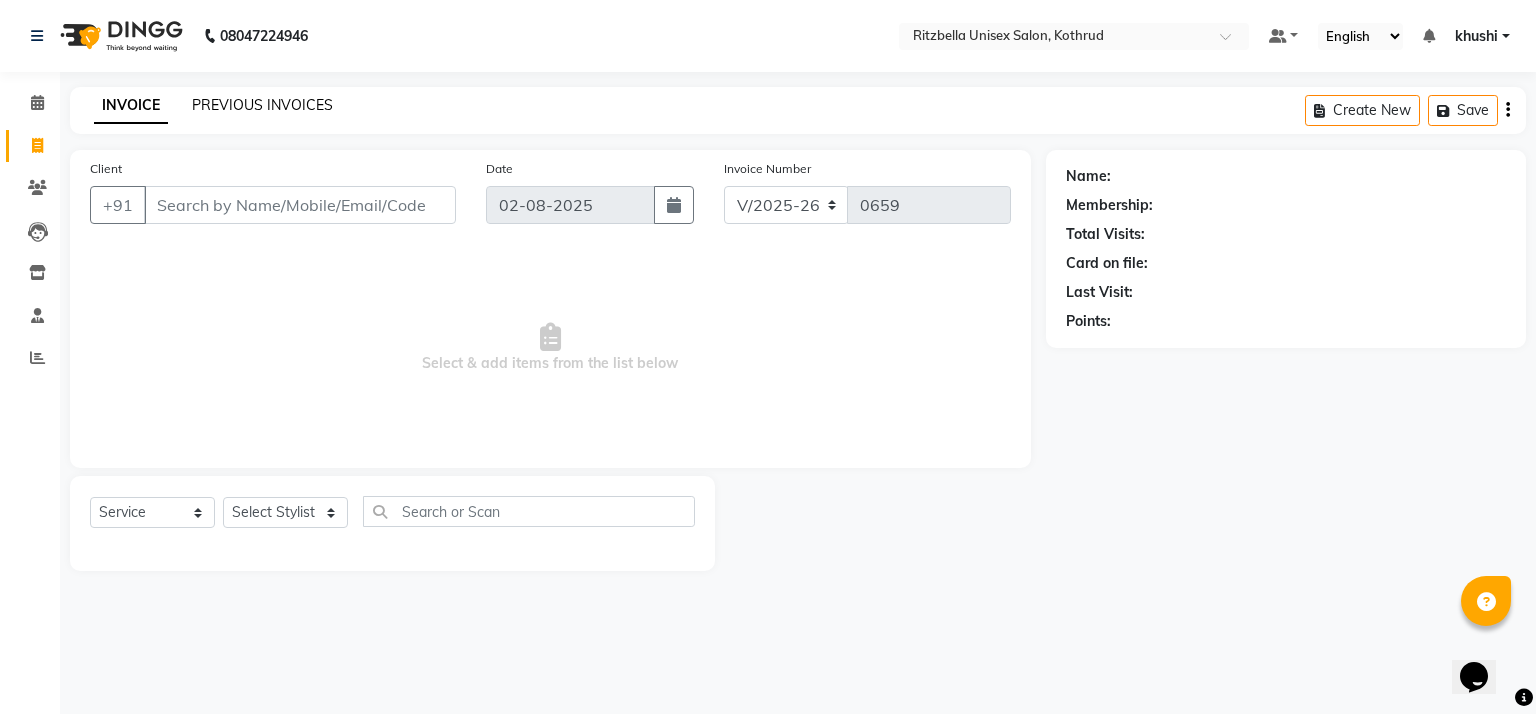 click on "PREVIOUS INVOICES" 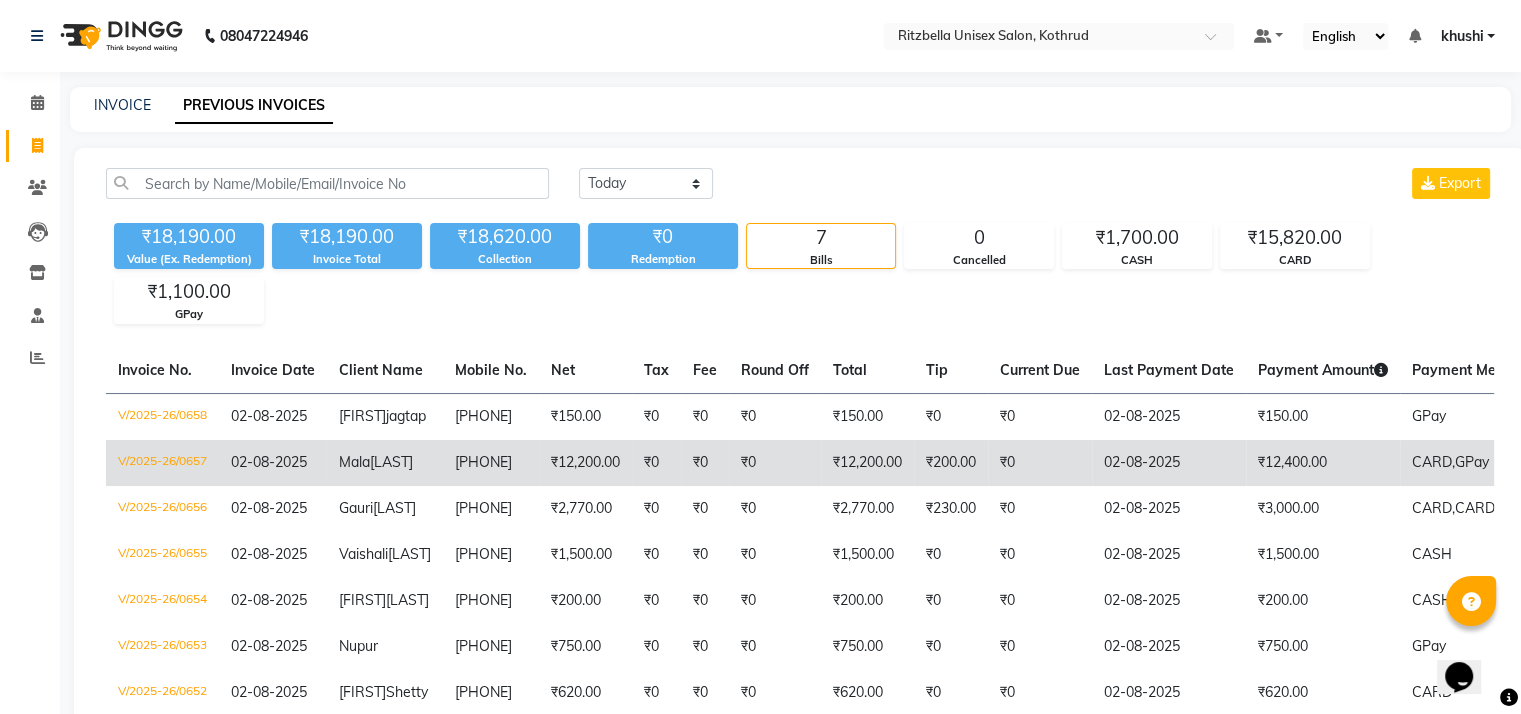 click on "[LAST]" 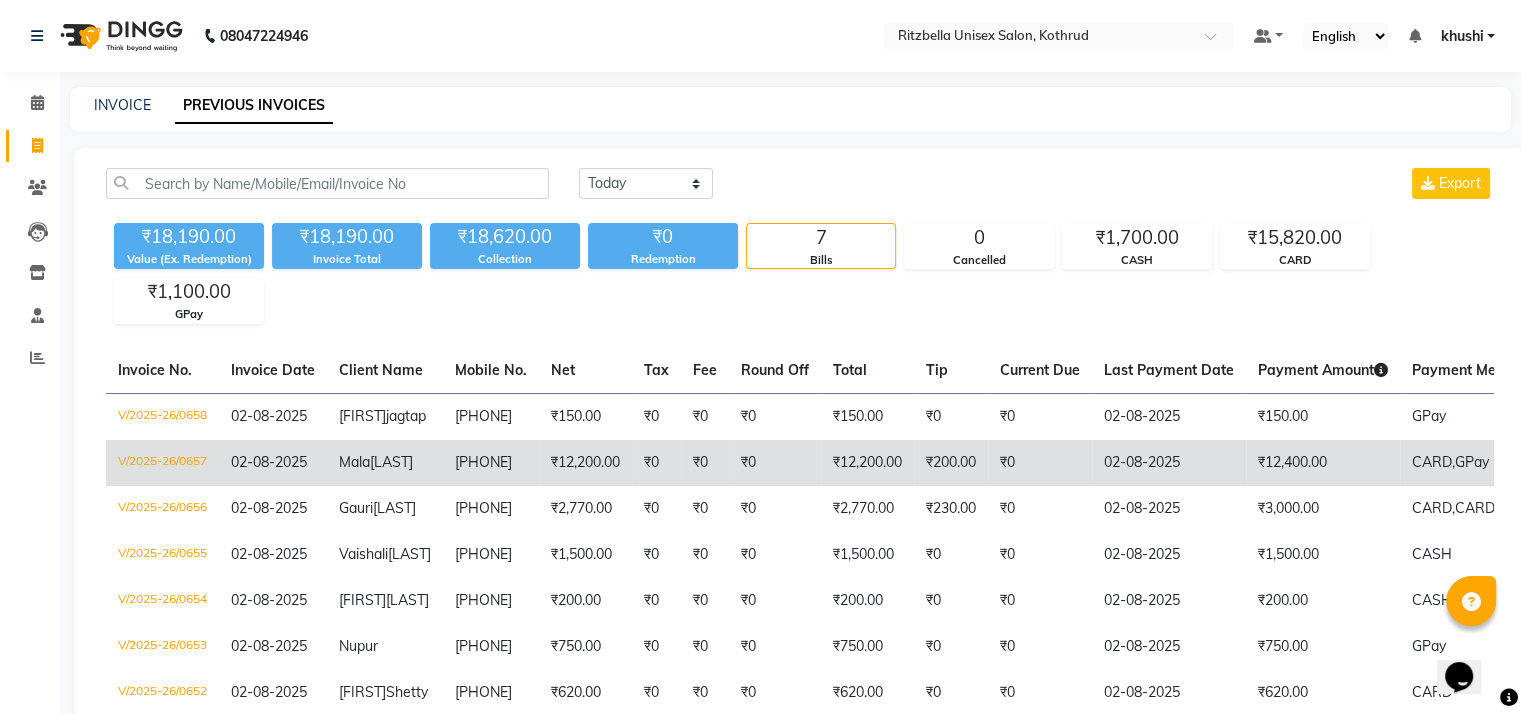 click on "[LAST]" 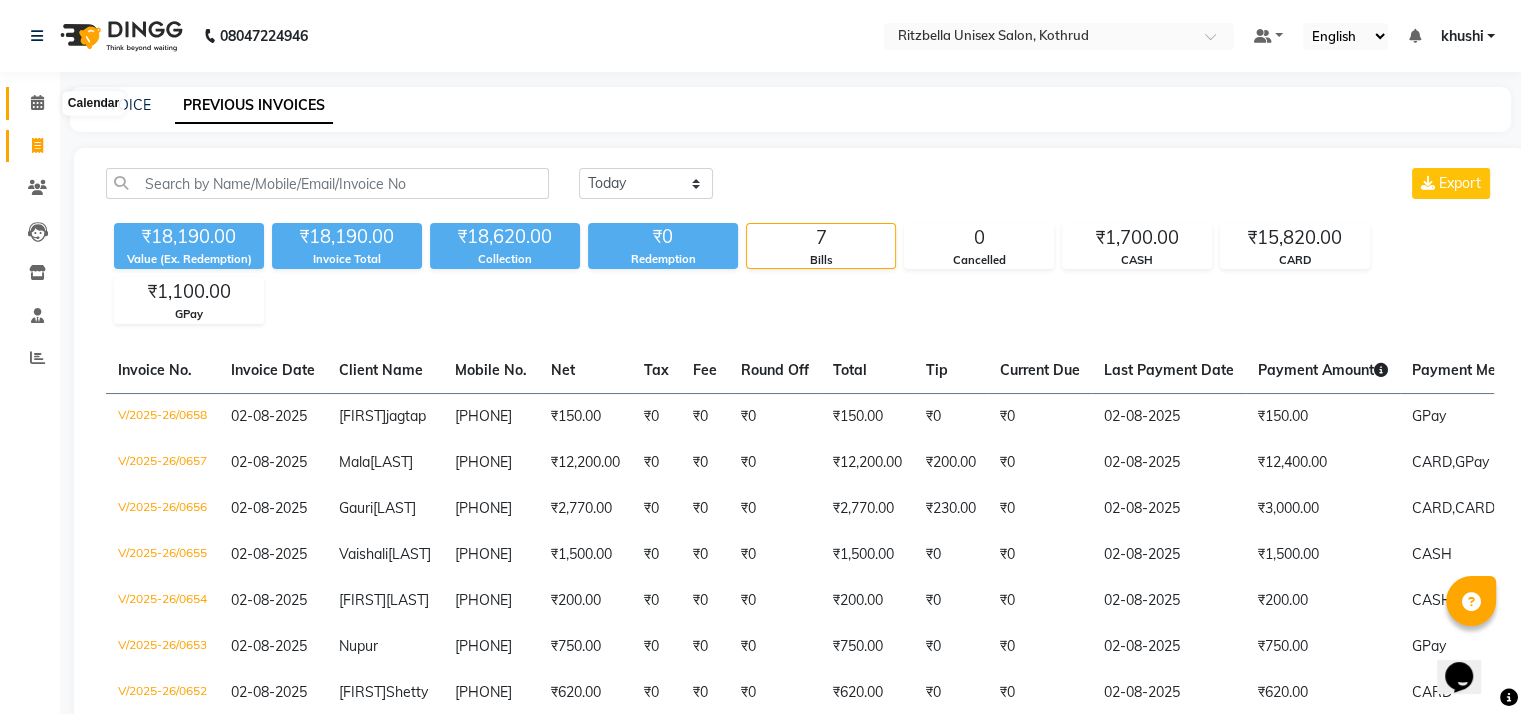 click 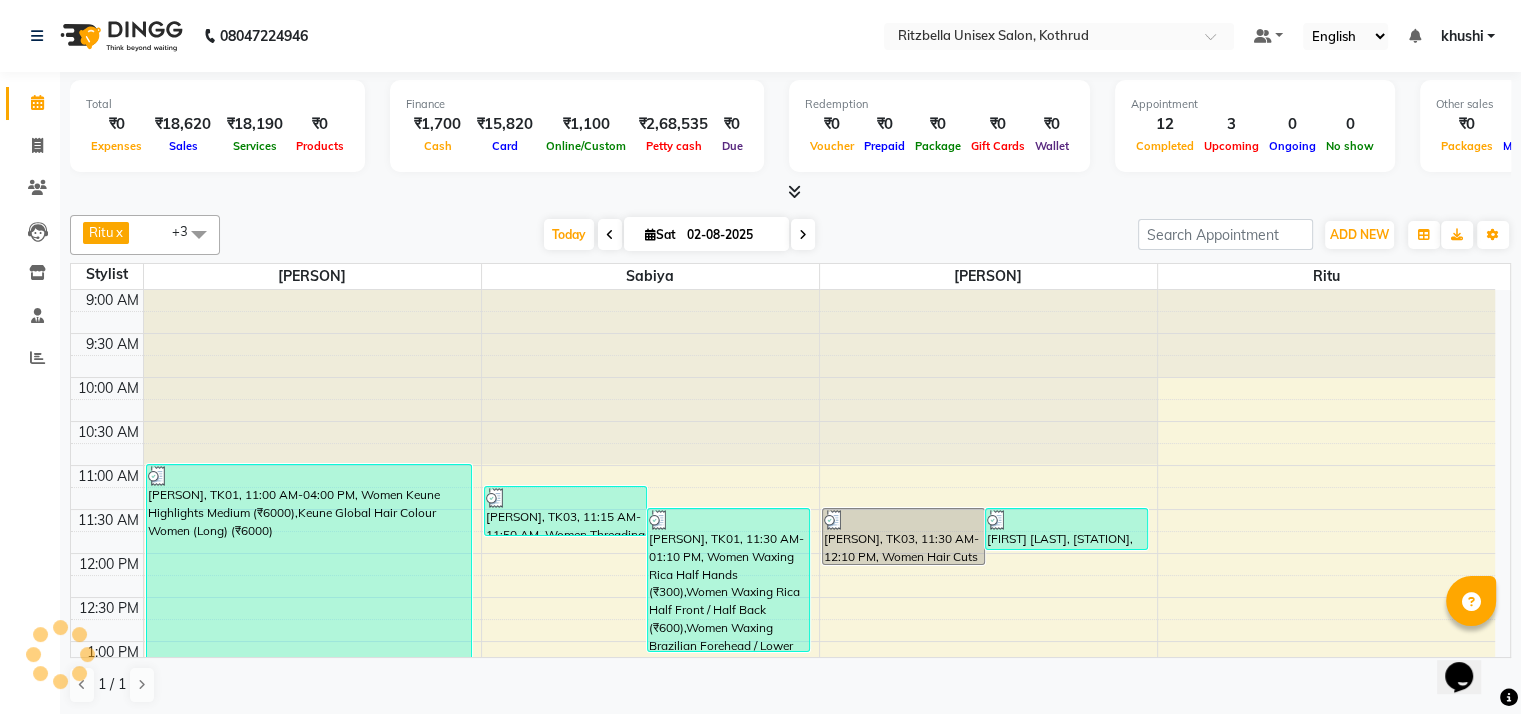 scroll, scrollTop: 0, scrollLeft: 0, axis: both 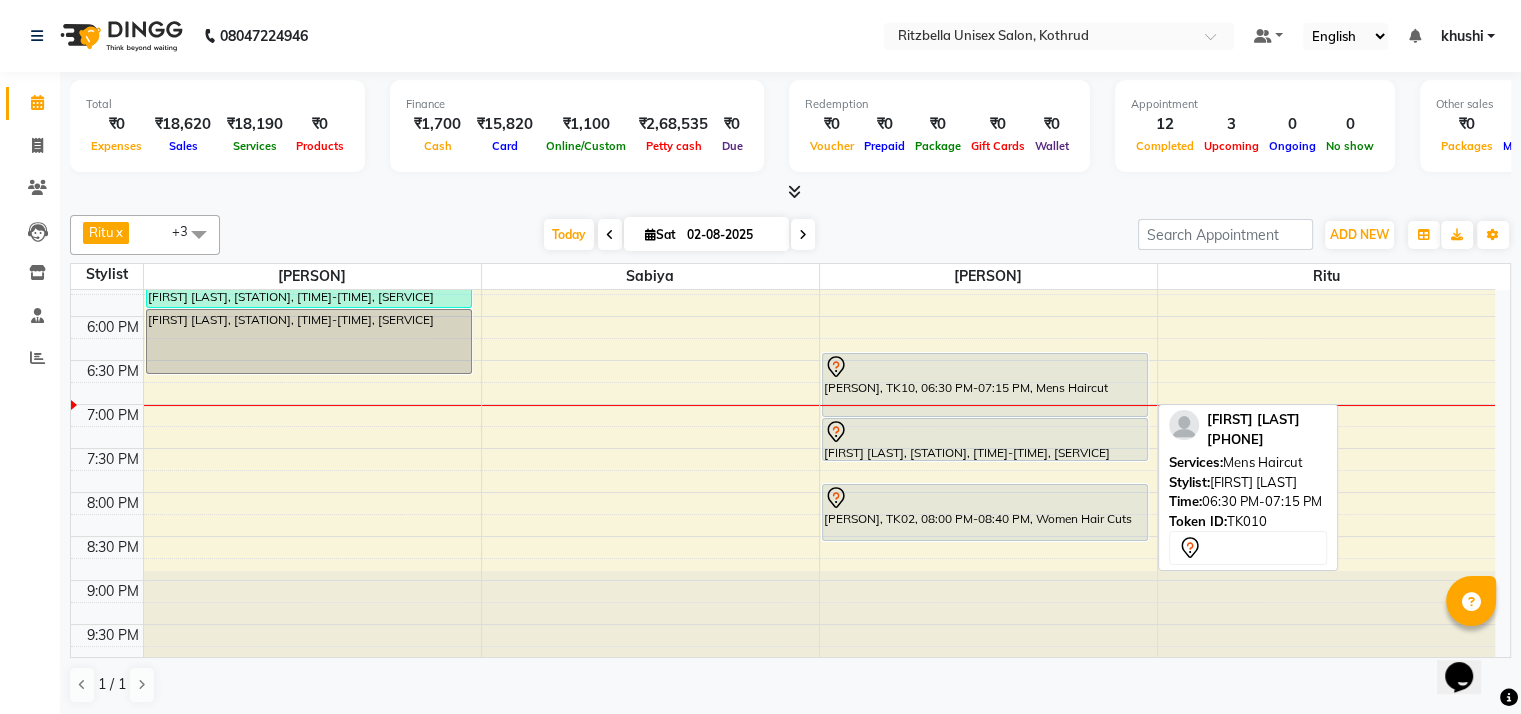 click on "[PERSON], TK10, 06:30 PM-07:15 PM, Mens Haircut" at bounding box center (985, 385) 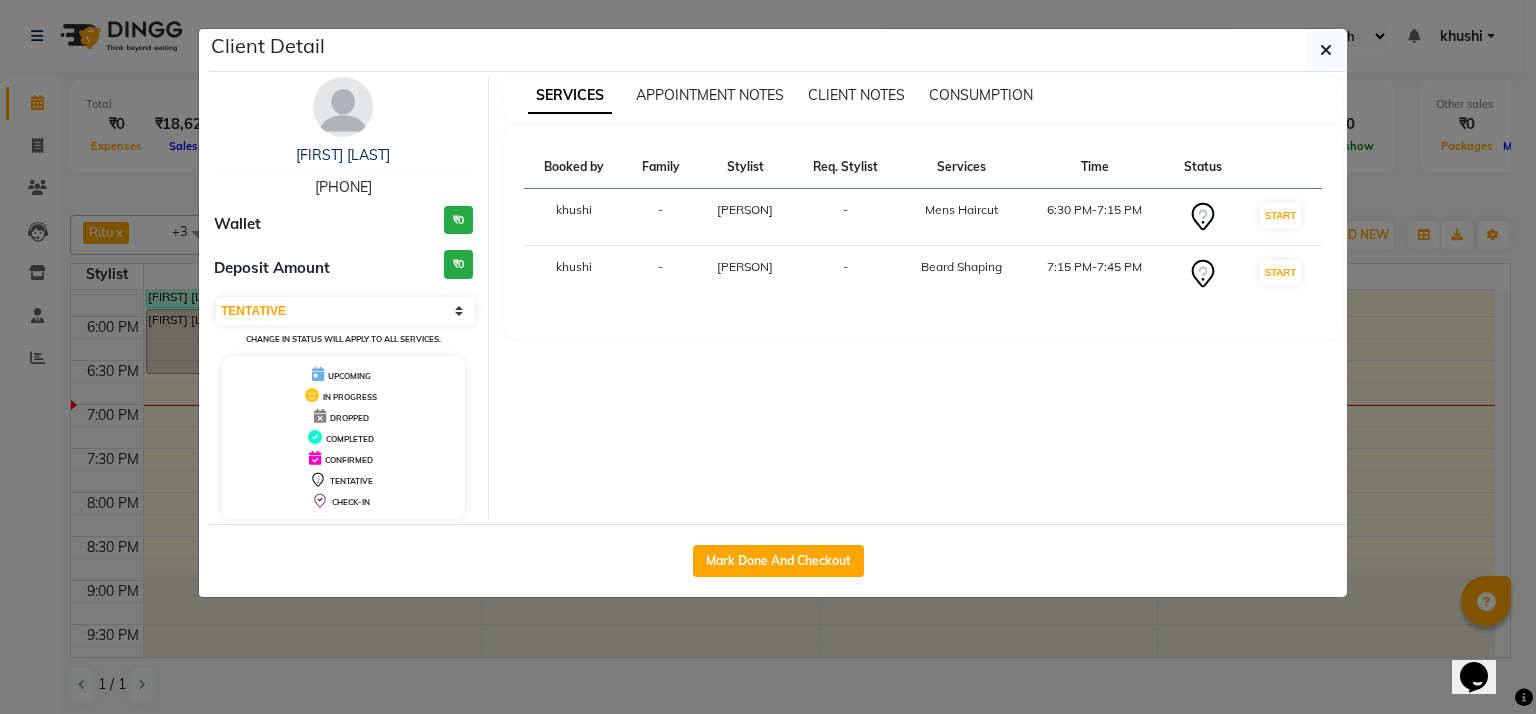 click on "START" at bounding box center (1281, 217) 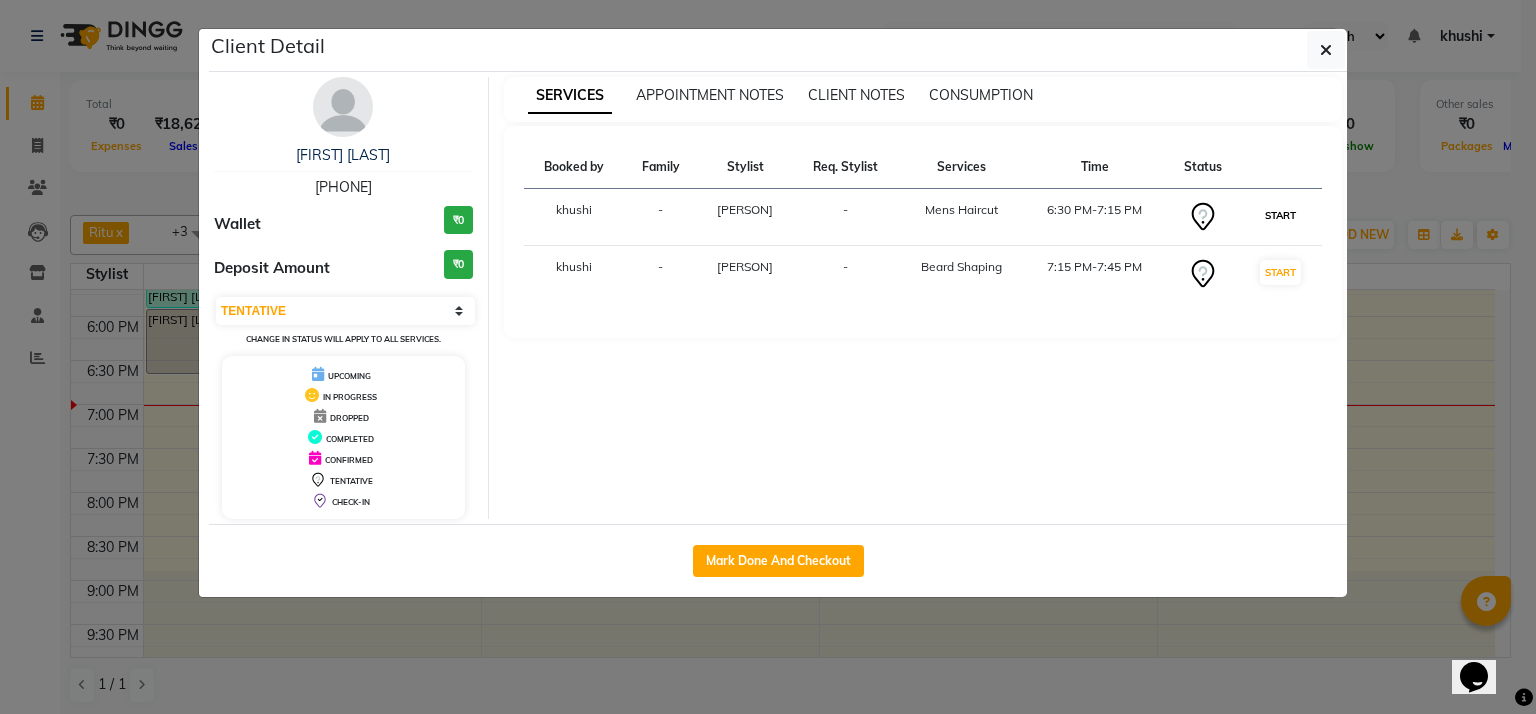 click on "START" at bounding box center [1280, 215] 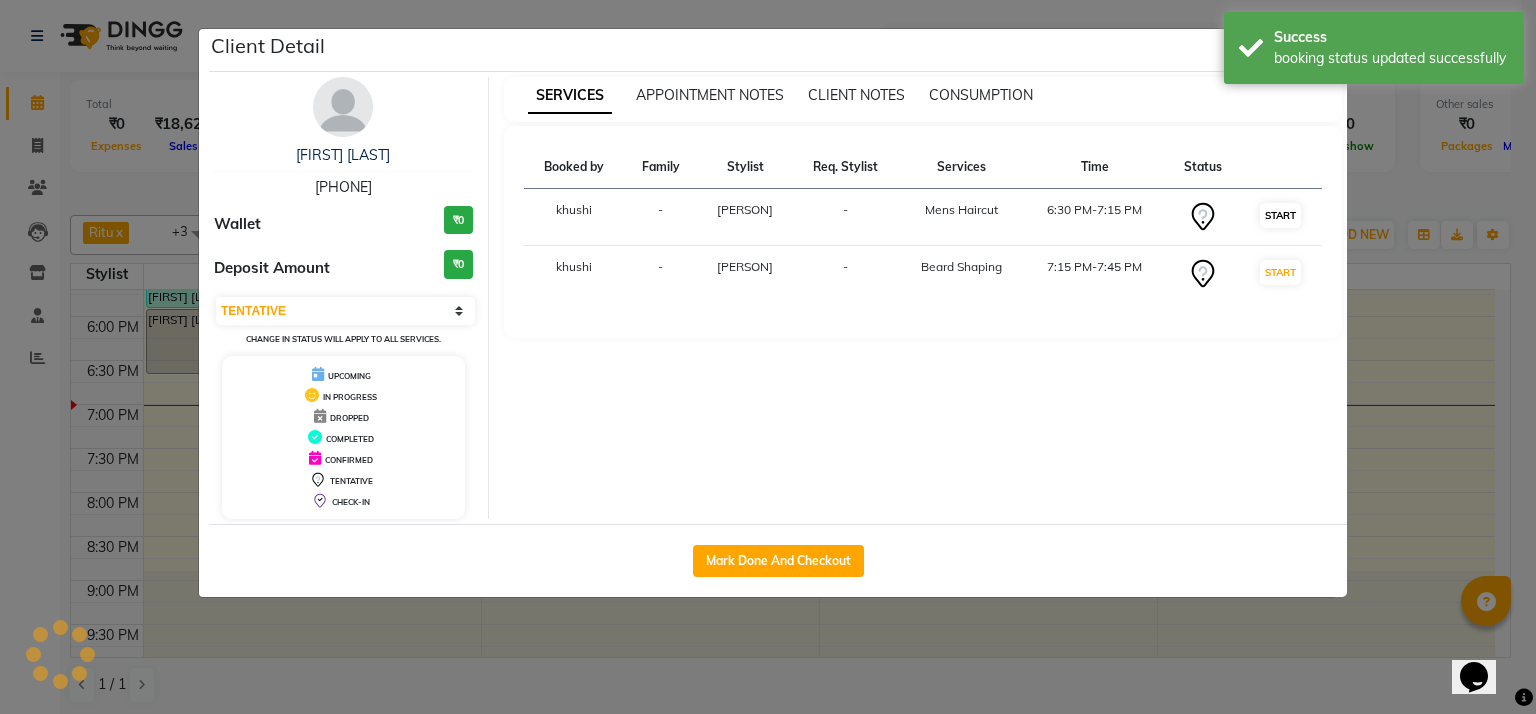 select on "select" 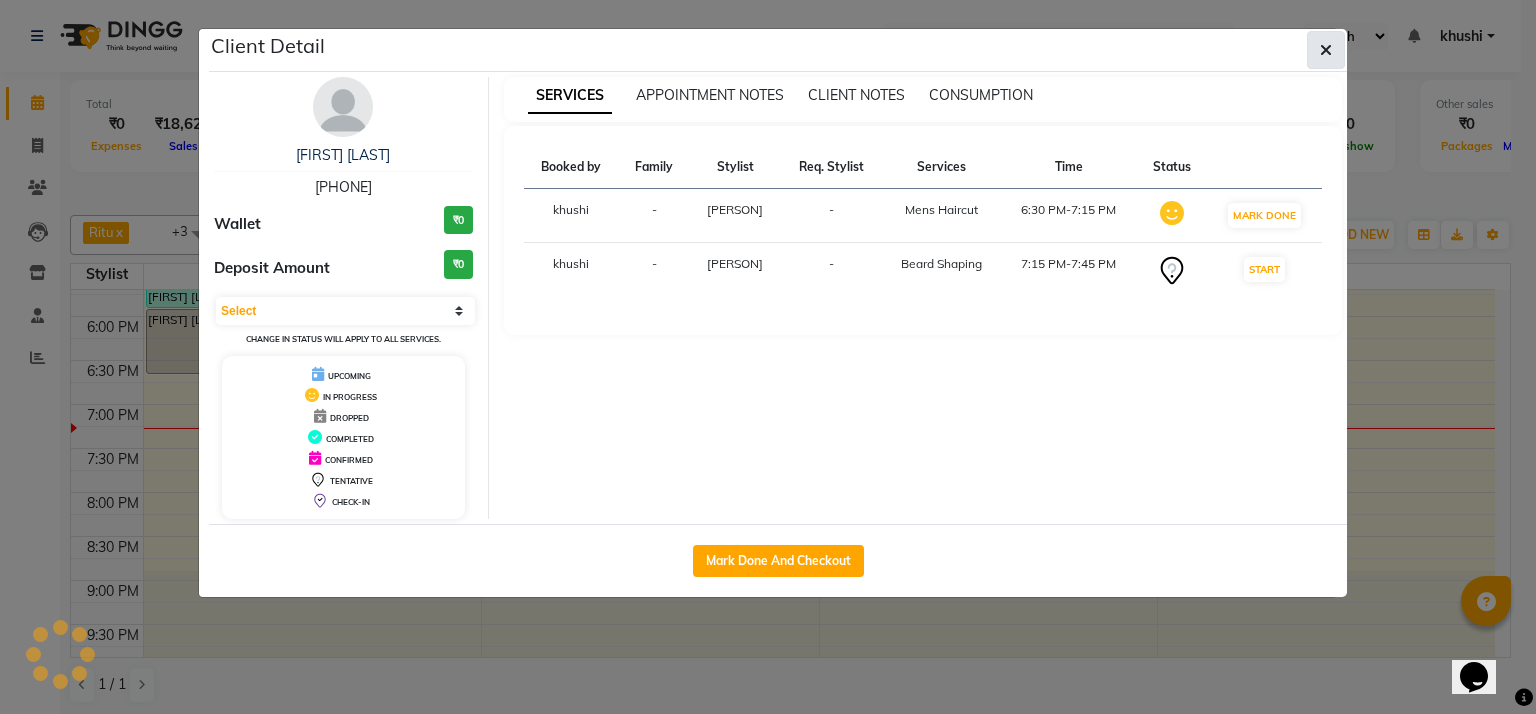 click 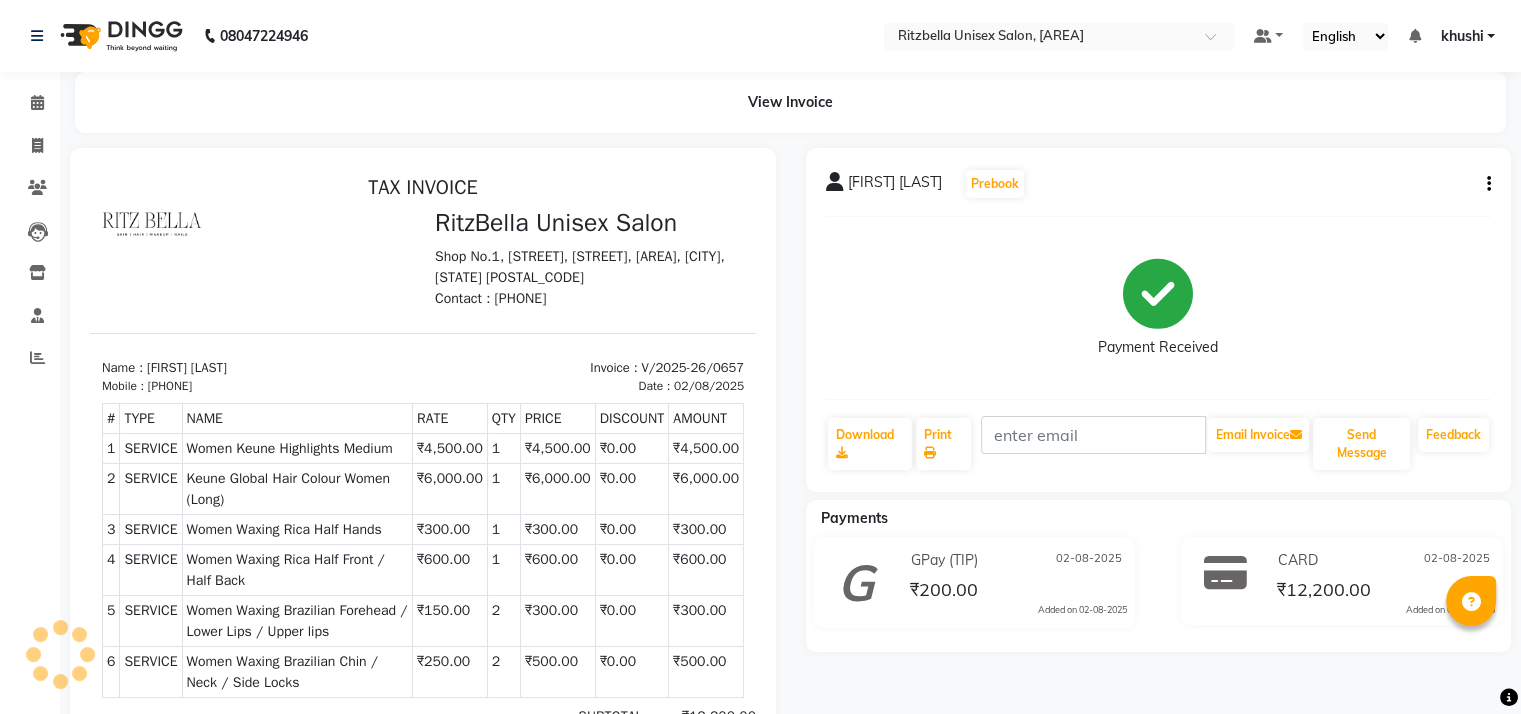 scroll, scrollTop: 0, scrollLeft: 0, axis: both 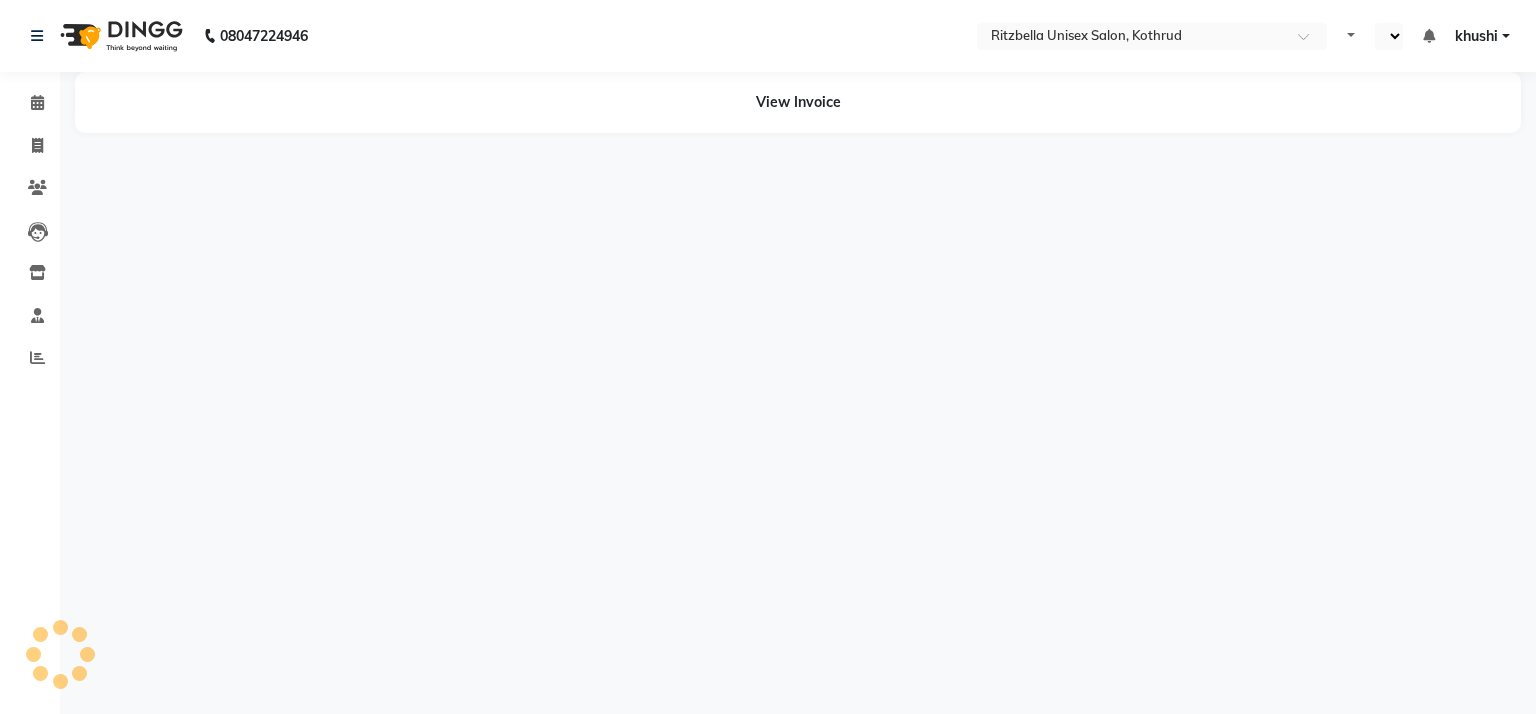 select on "en" 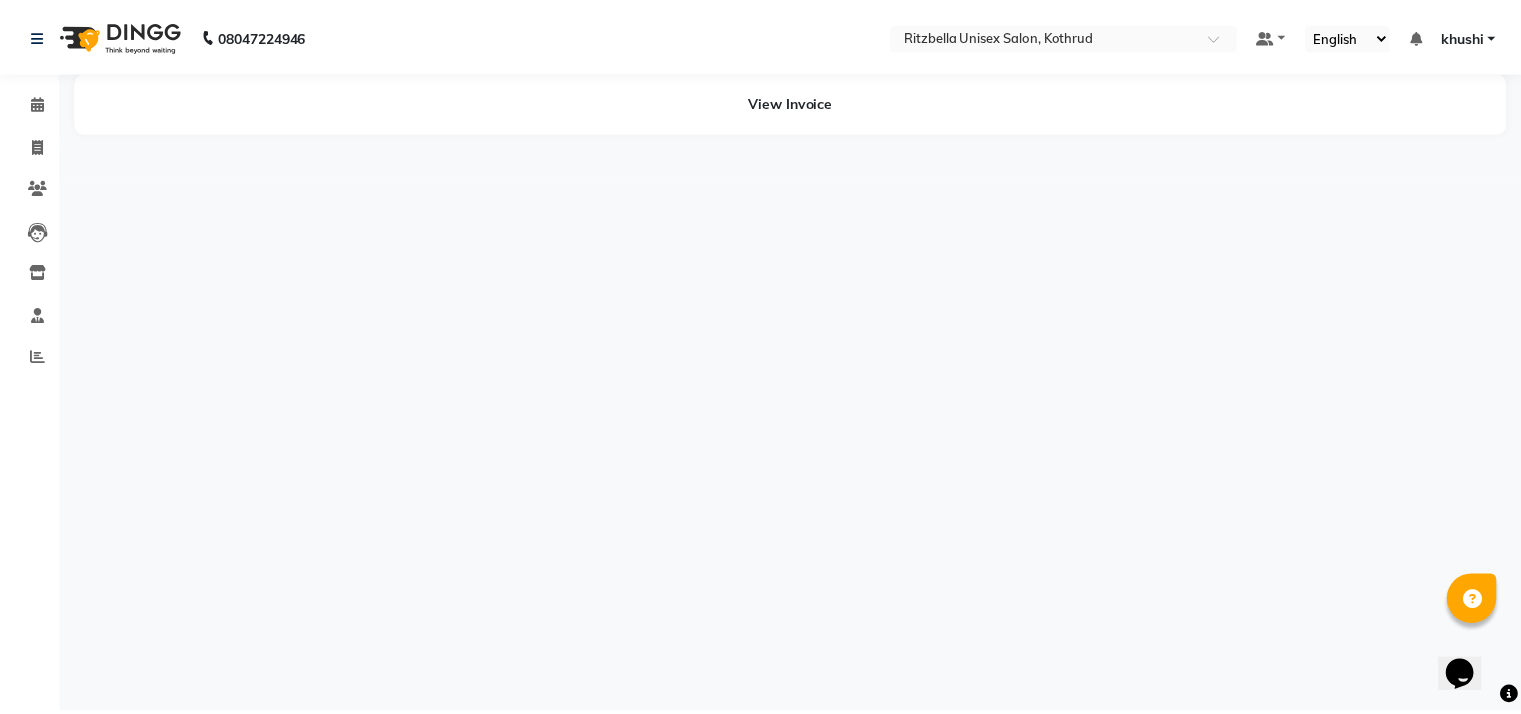 scroll, scrollTop: 0, scrollLeft: 0, axis: both 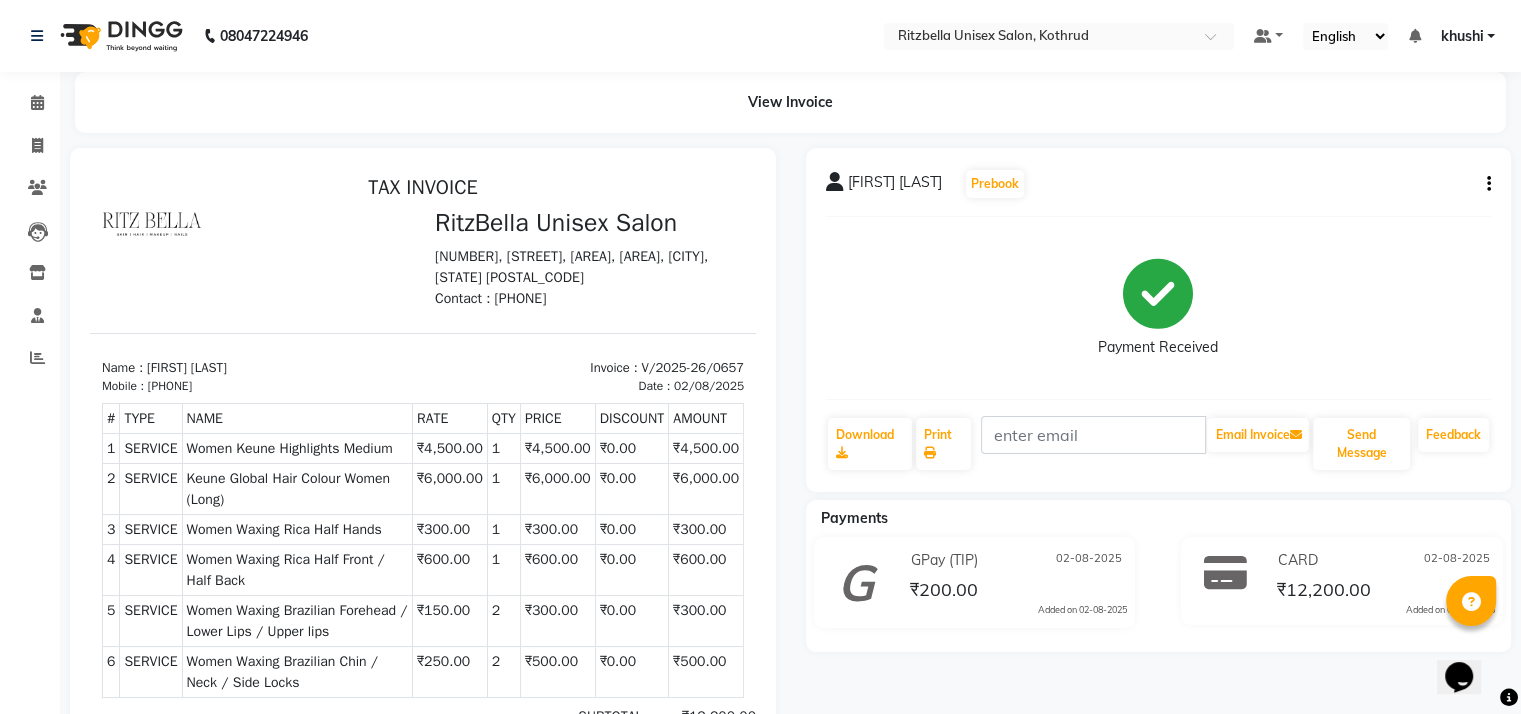 click on "Clients" 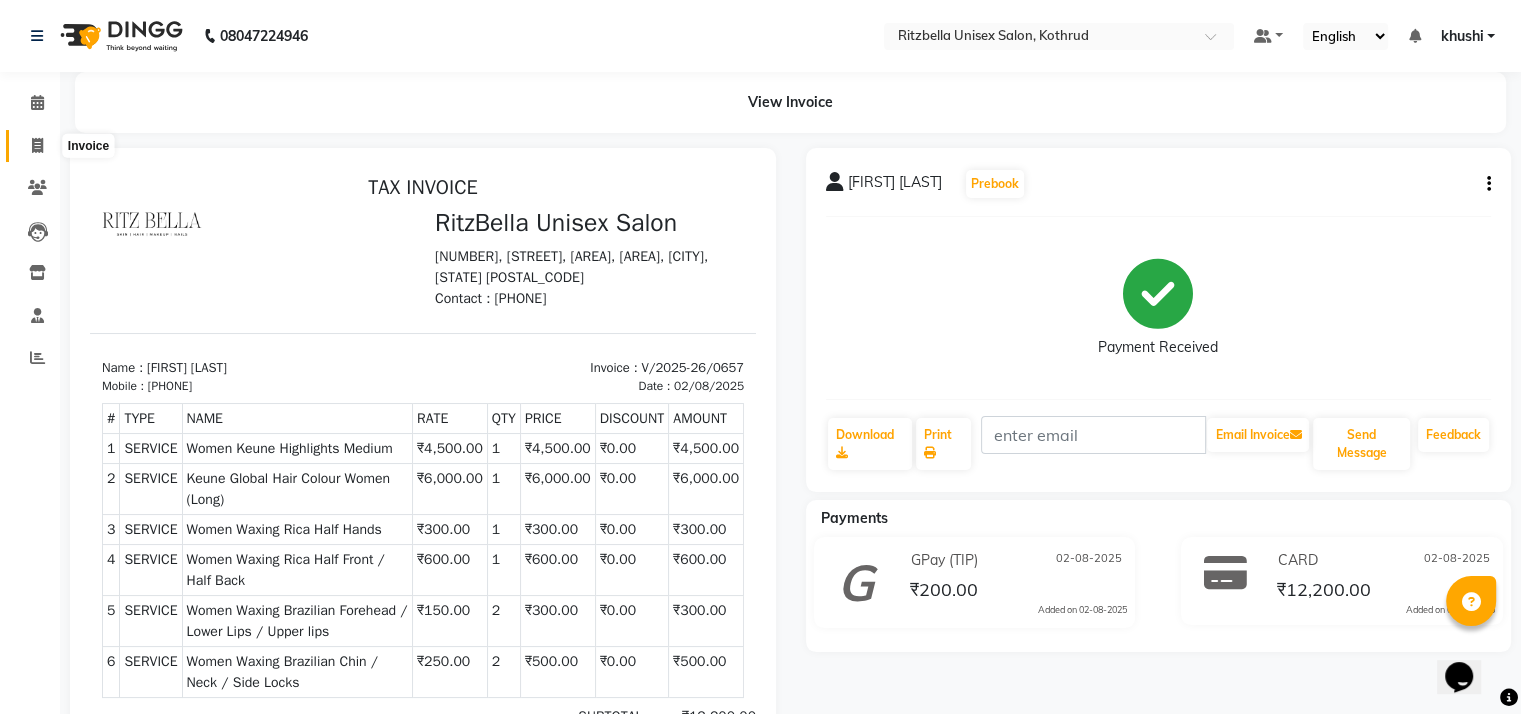 click 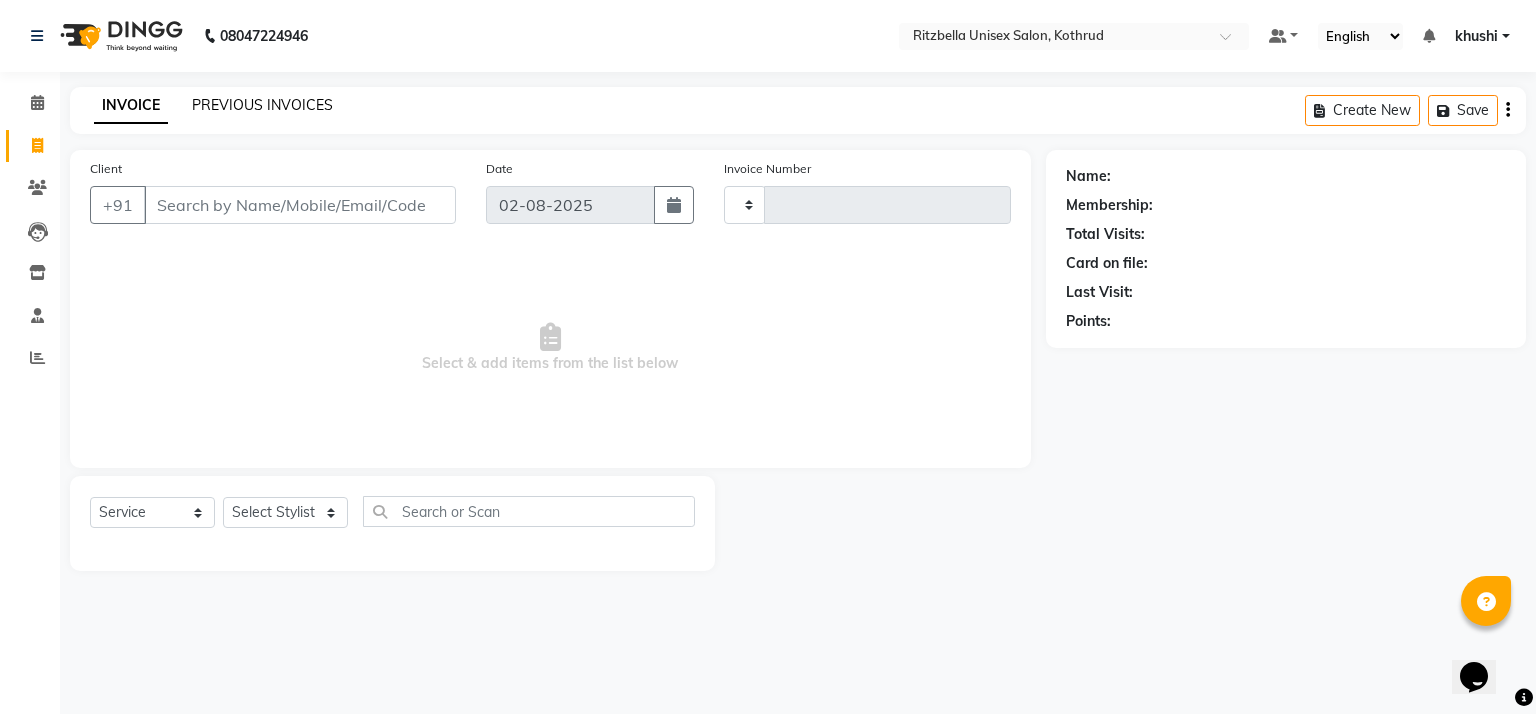 click on "PREVIOUS INVOICES" 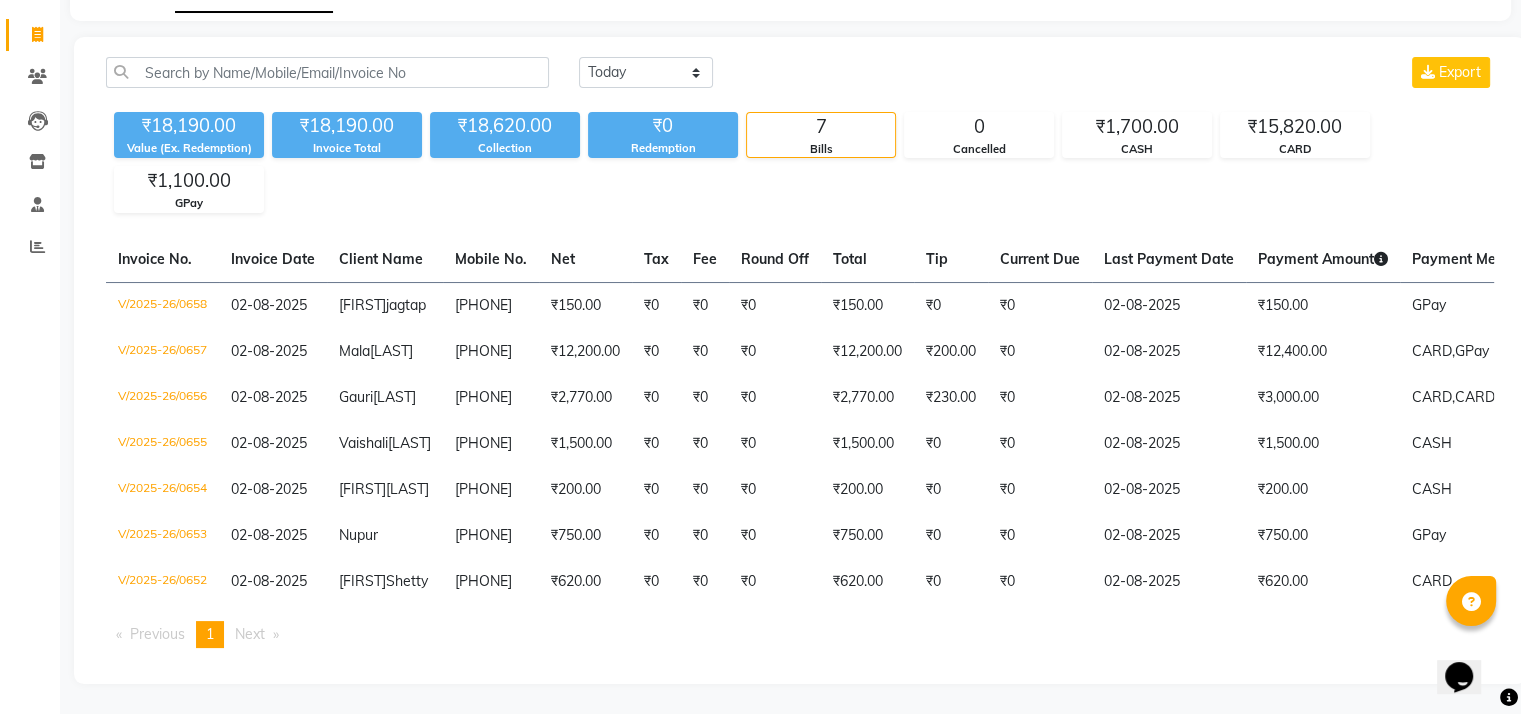 scroll, scrollTop: 162, scrollLeft: 0, axis: vertical 